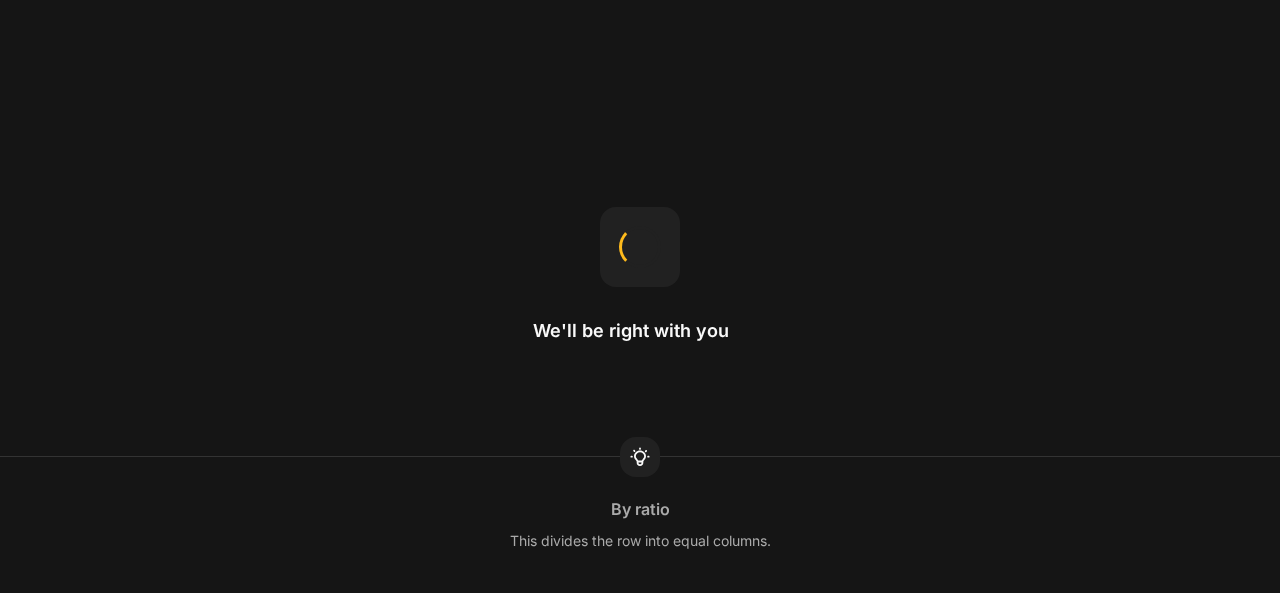 scroll, scrollTop: 0, scrollLeft: 0, axis: both 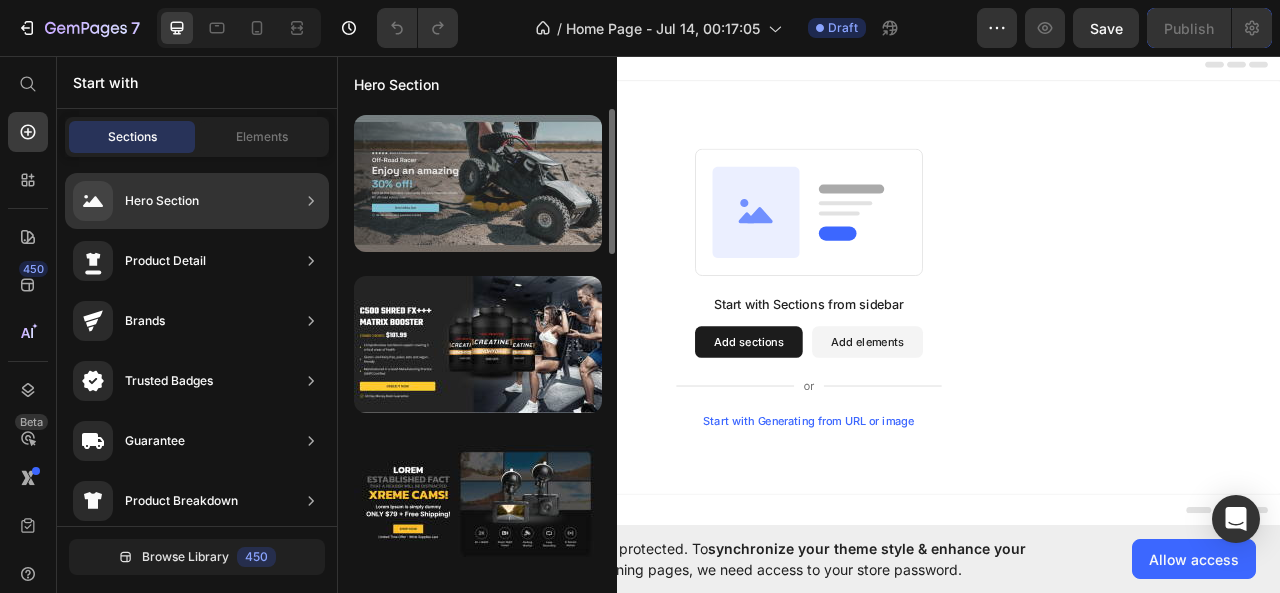 click at bounding box center (478, 183) 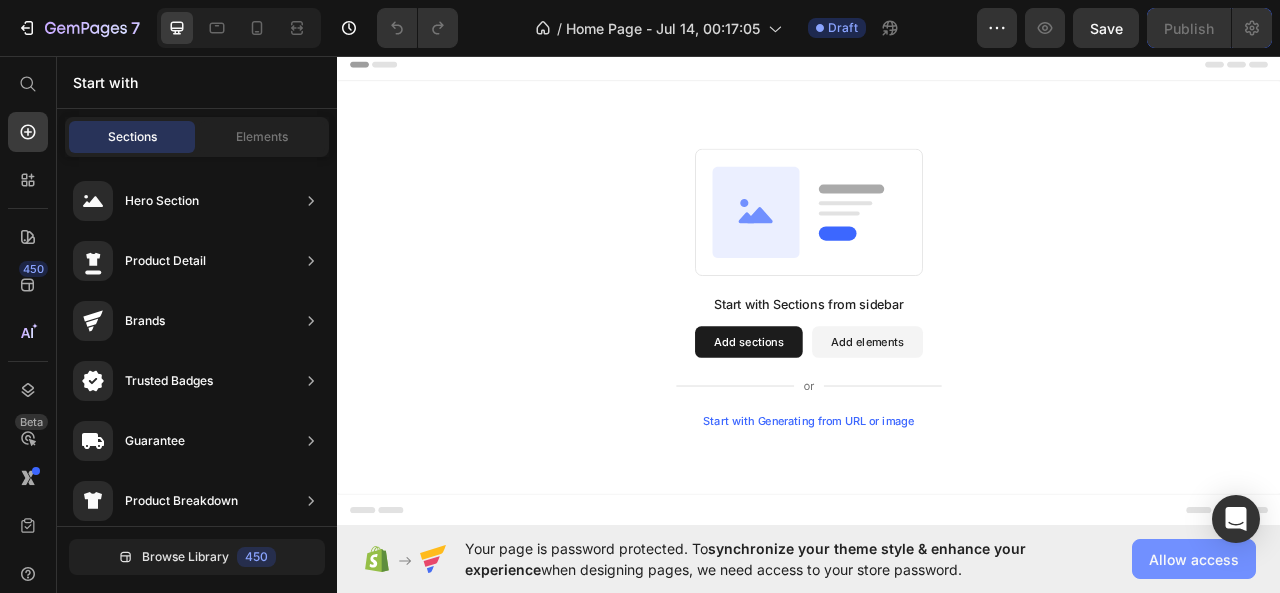 click on "Allow access" 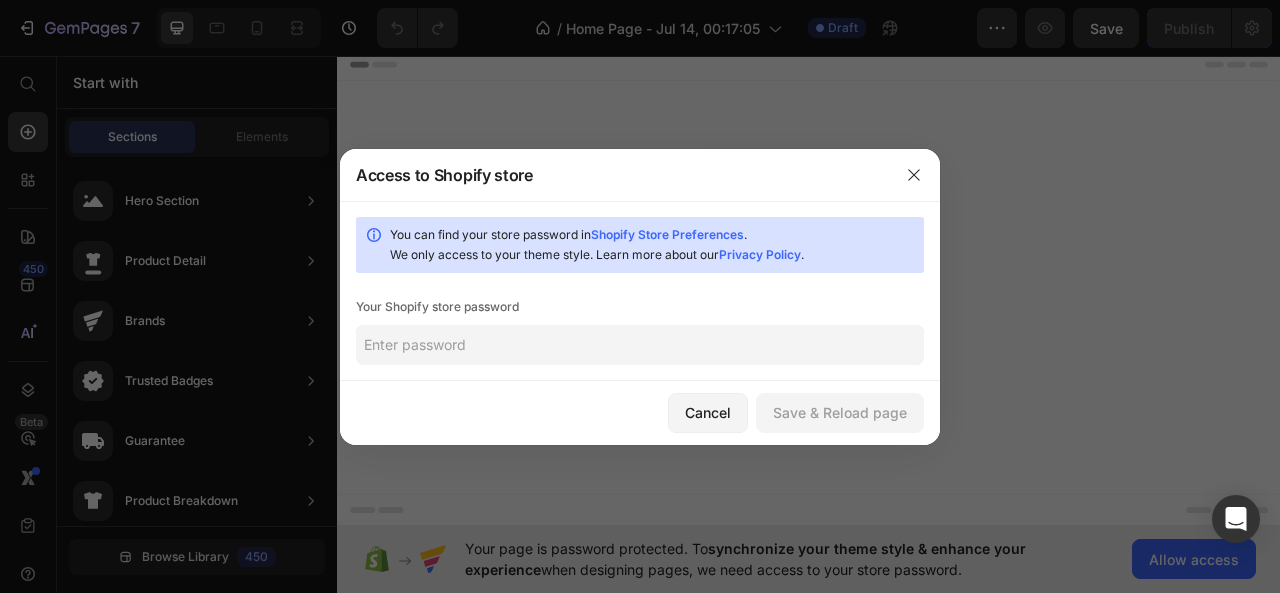 click 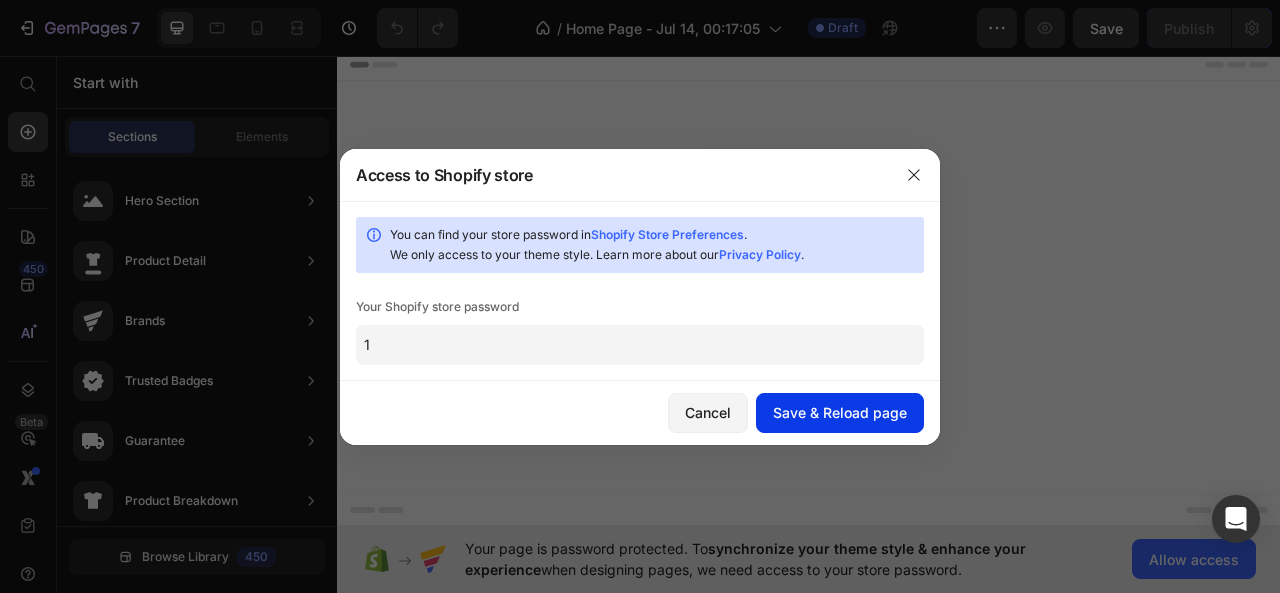 type on "1" 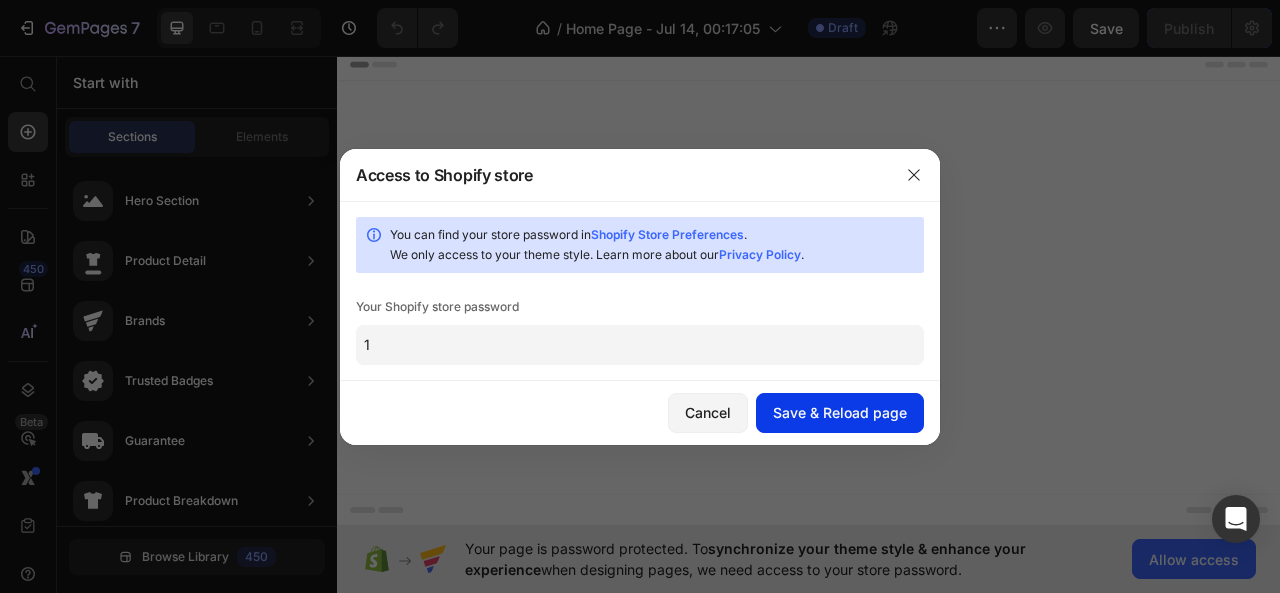click on "Save & Reload page" at bounding box center (840, 412) 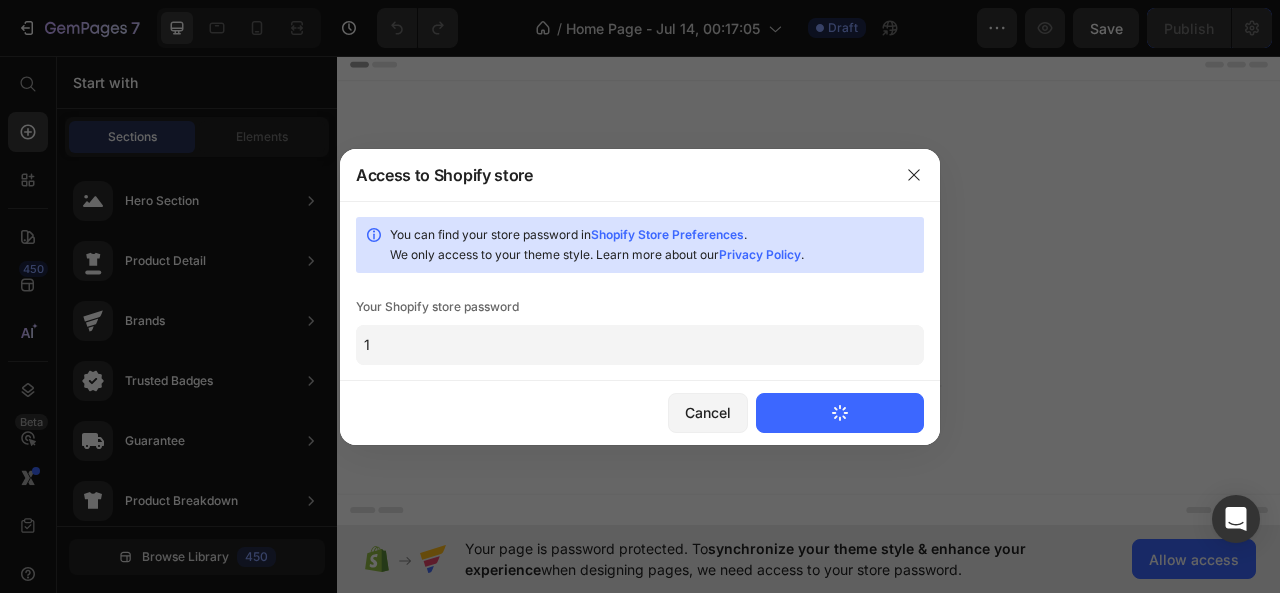 type 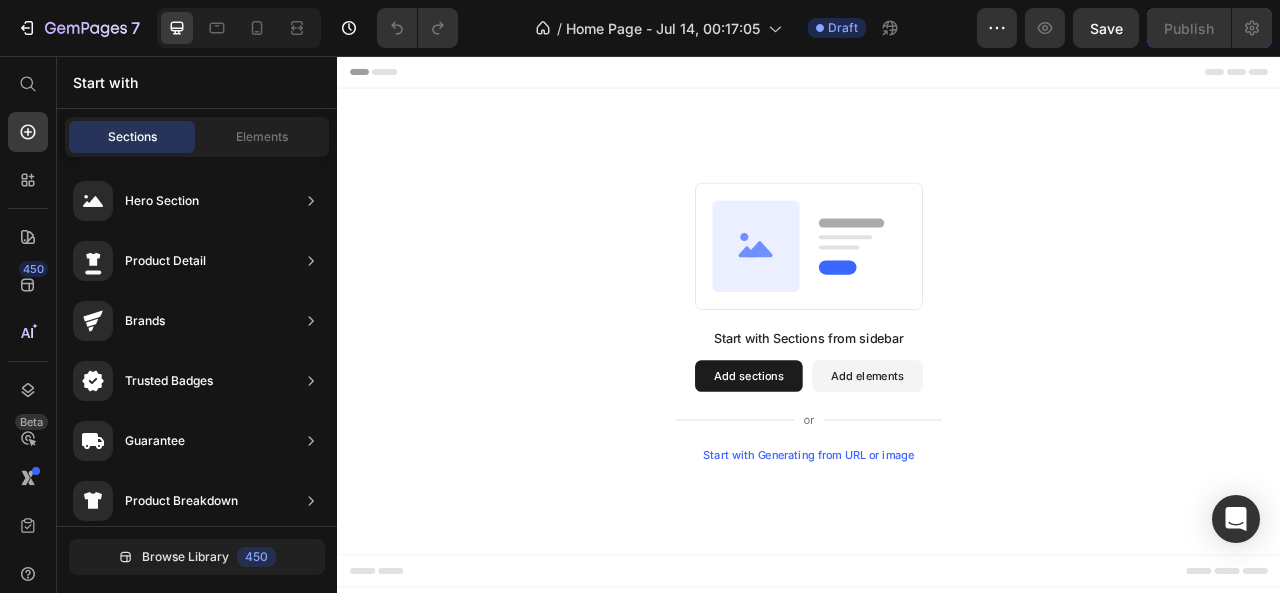 scroll, scrollTop: 0, scrollLeft: 0, axis: both 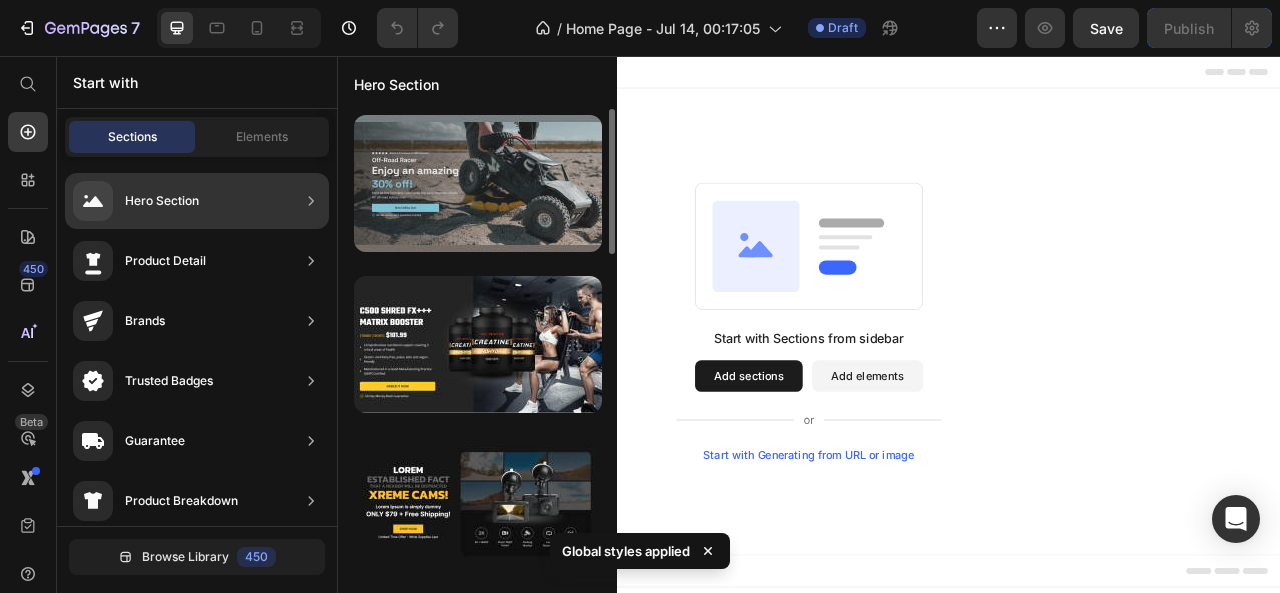 click at bounding box center (478, 183) 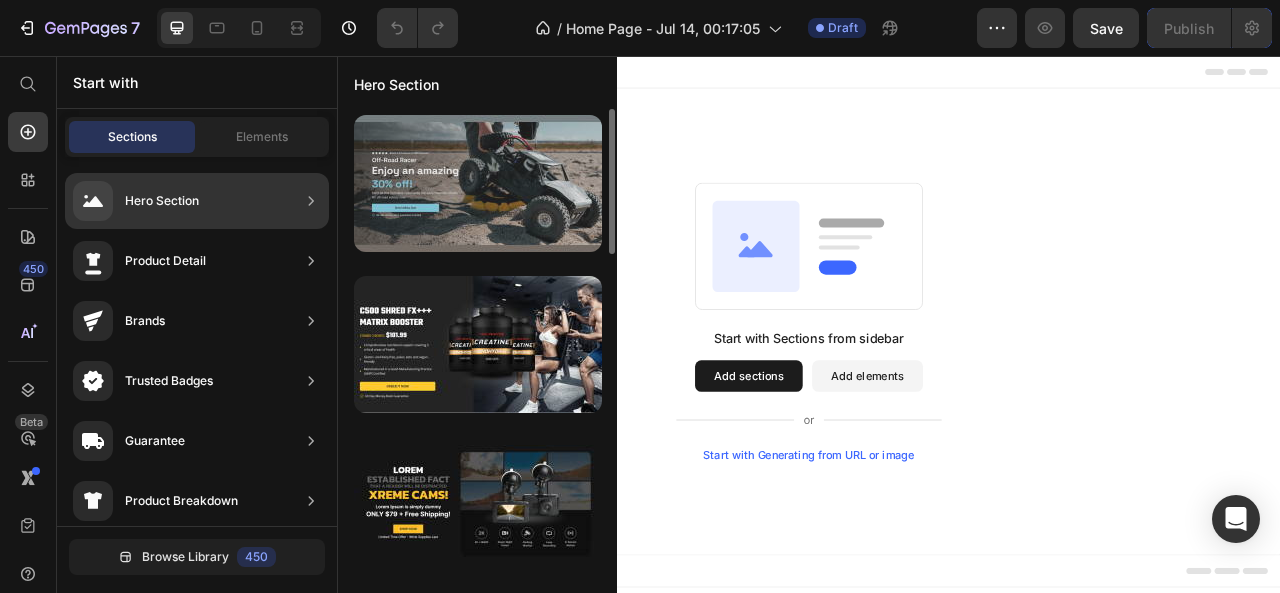 click at bounding box center (478, 183) 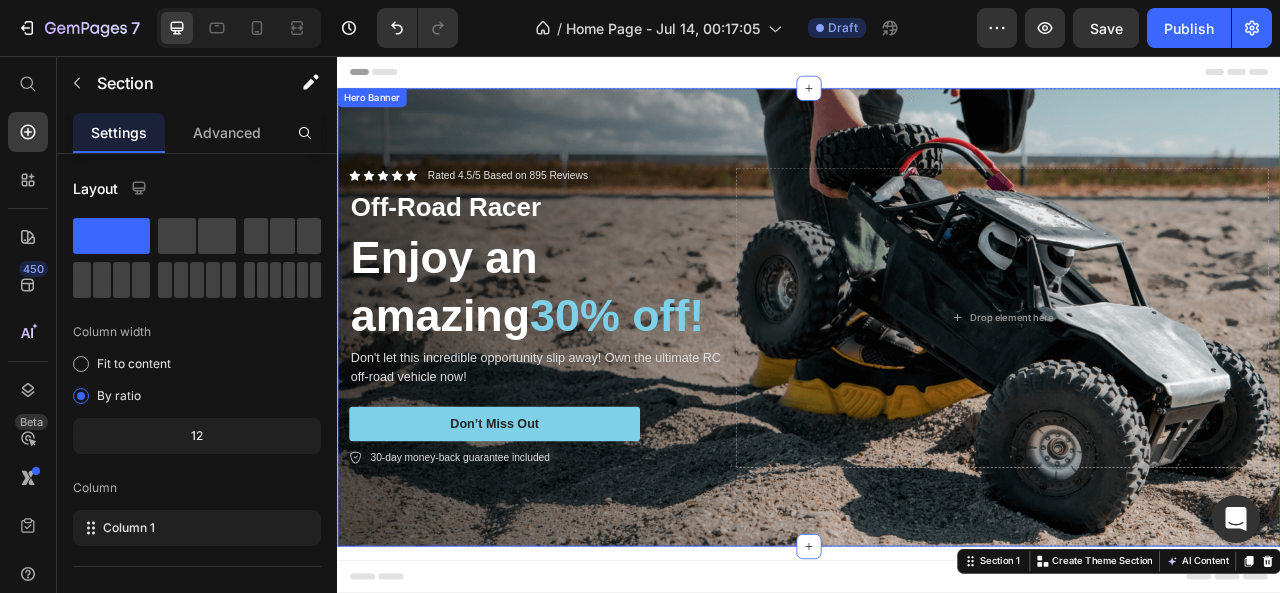 click at bounding box center (937, 388) 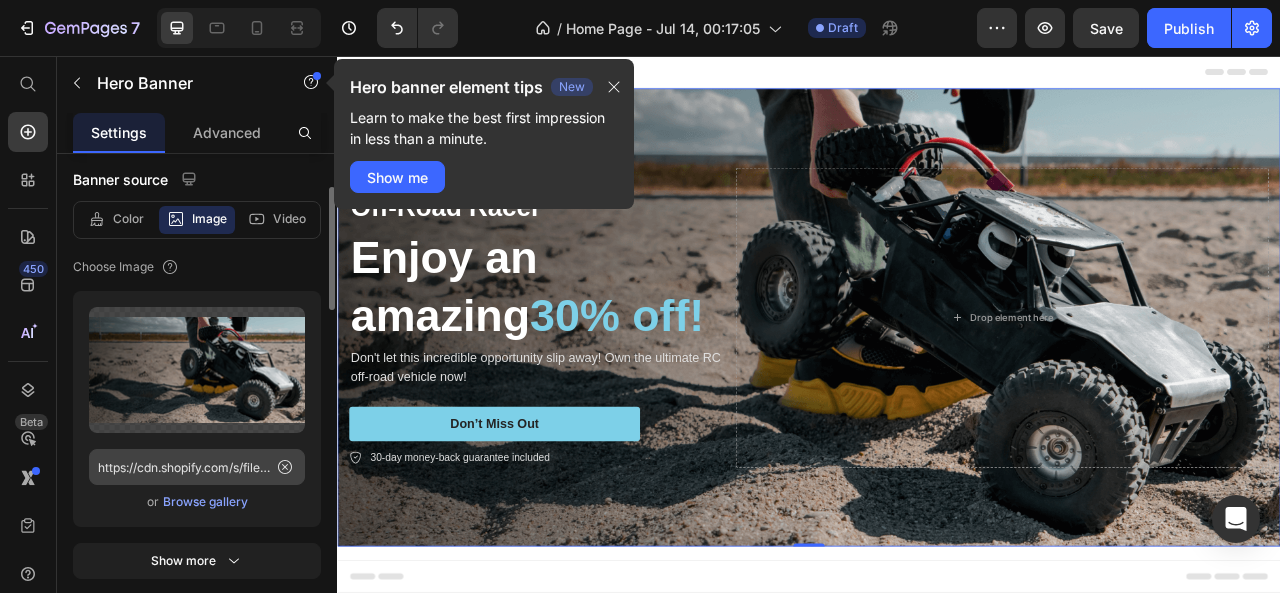 scroll, scrollTop: 201, scrollLeft: 0, axis: vertical 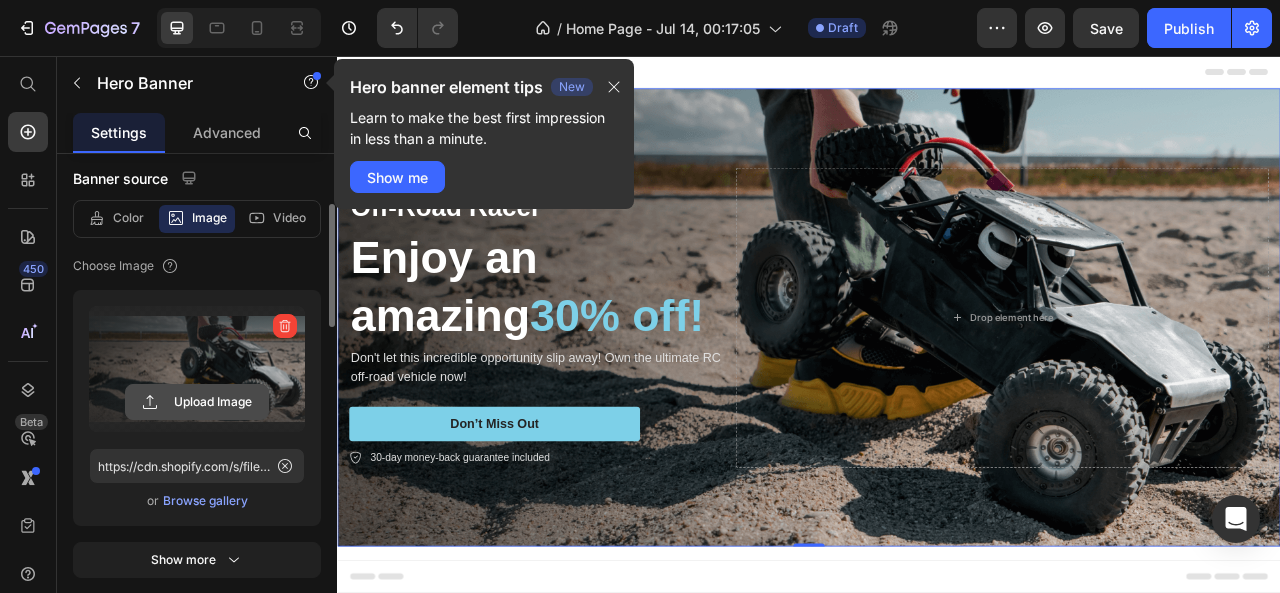click 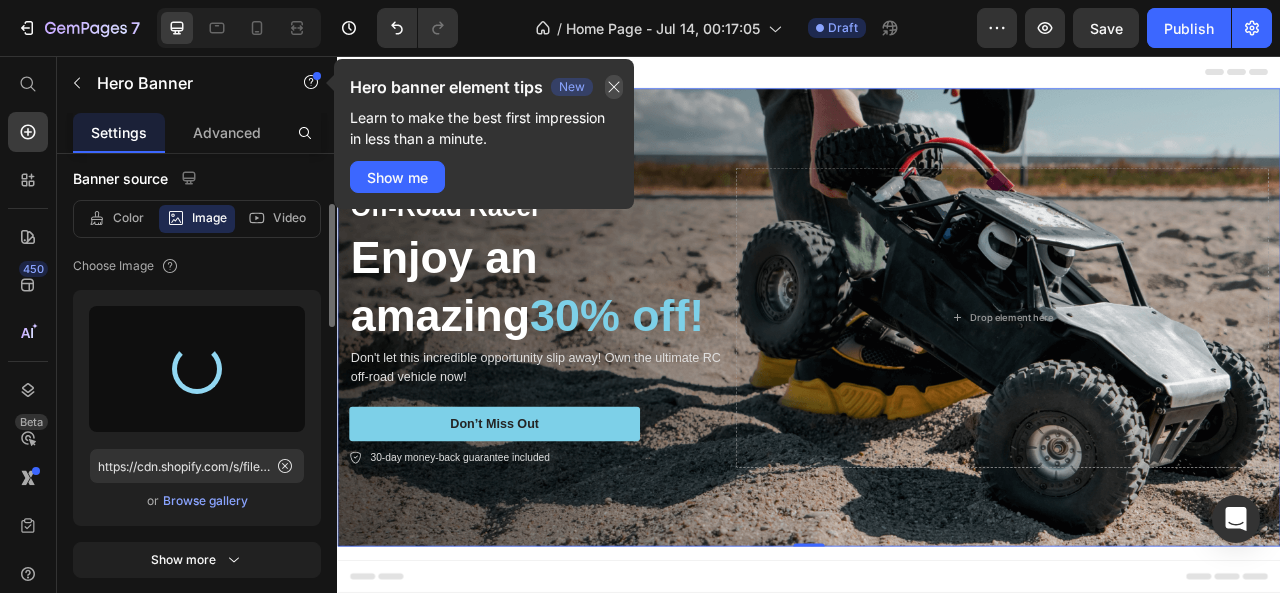 click 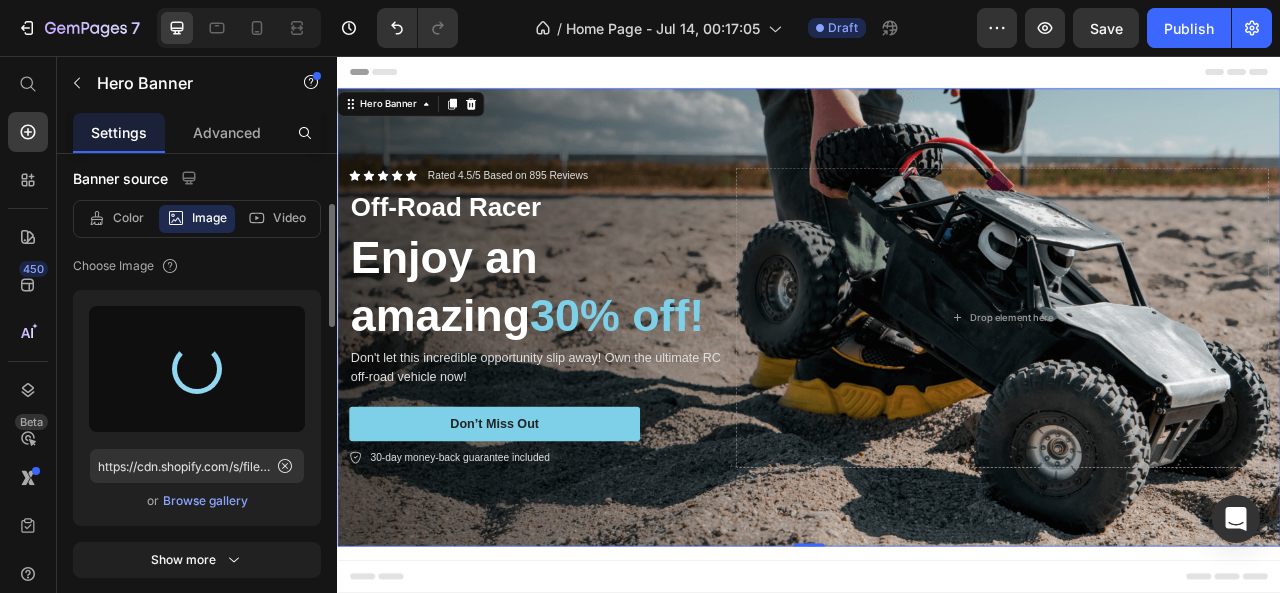 type on "https://cdn.shopify.com/s/files/1/0659/1610/8931/files/gempages_575279031881040722-713b0550-9f56-444b-9c58-b72c675d36cd.png" 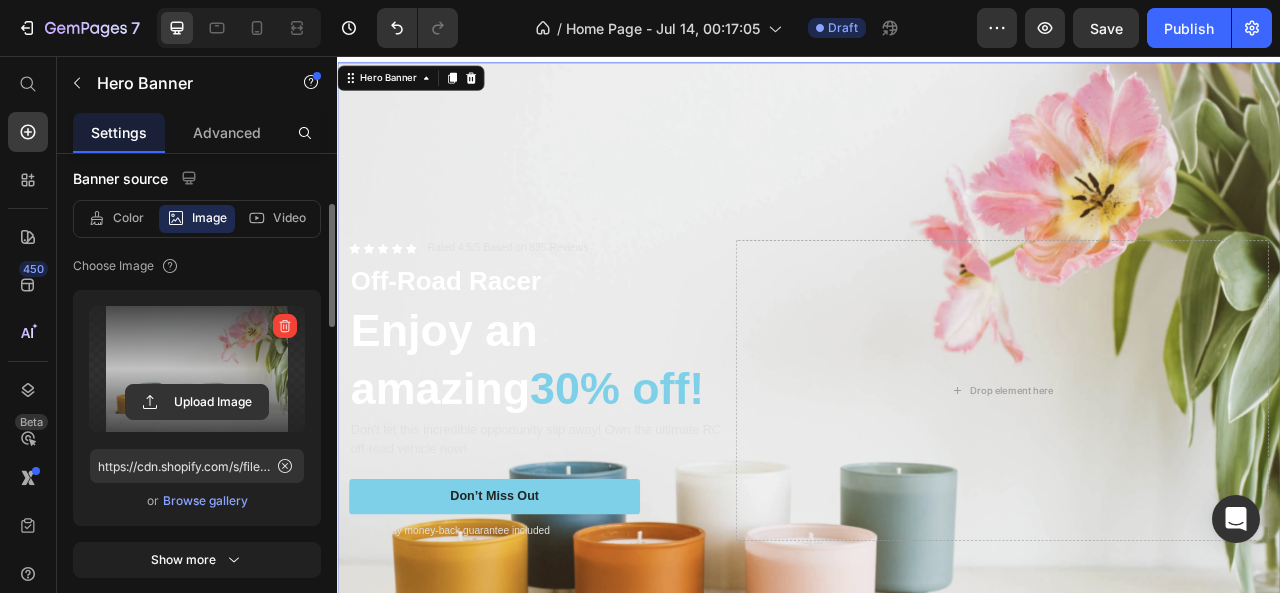 scroll, scrollTop: 33, scrollLeft: 0, axis: vertical 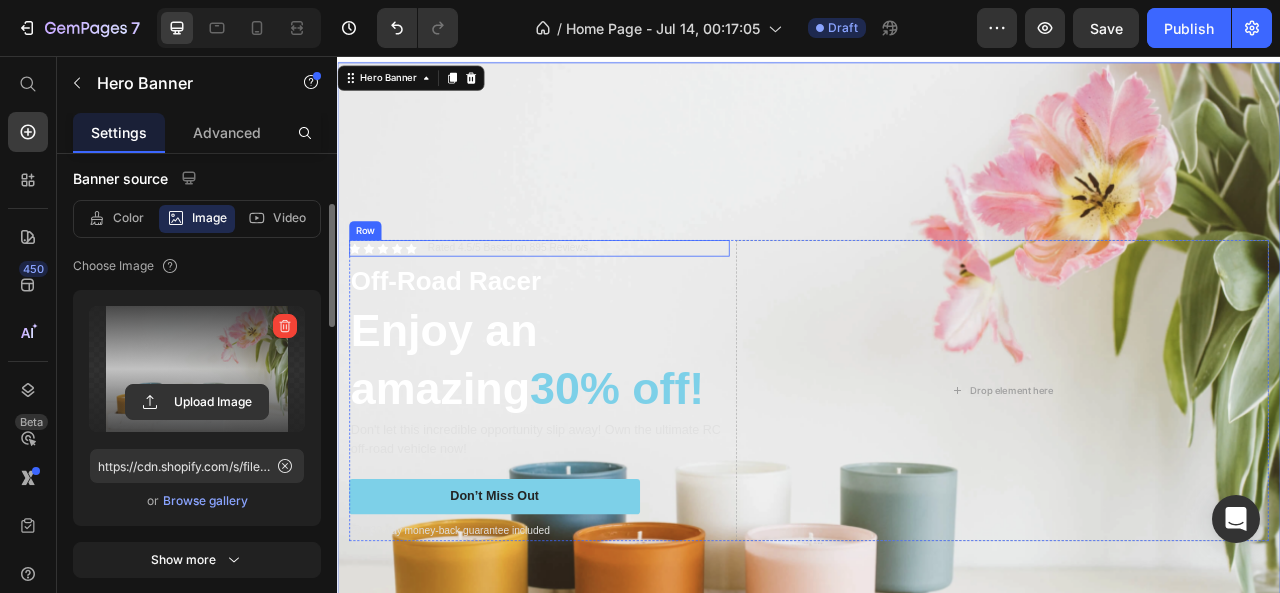click on "Icon Icon Icon Icon Icon Icon List Rated 4.5/5 Based on 895 Reviews Text Block Row" at bounding box center (594, 300) 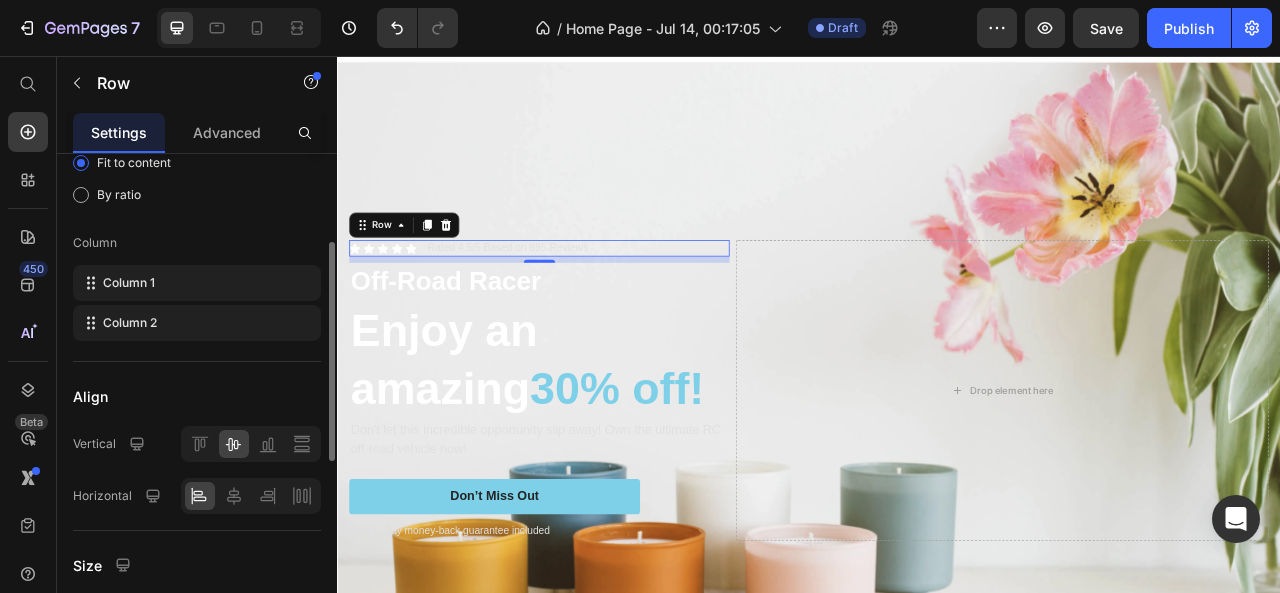 scroll, scrollTop: 0, scrollLeft: 0, axis: both 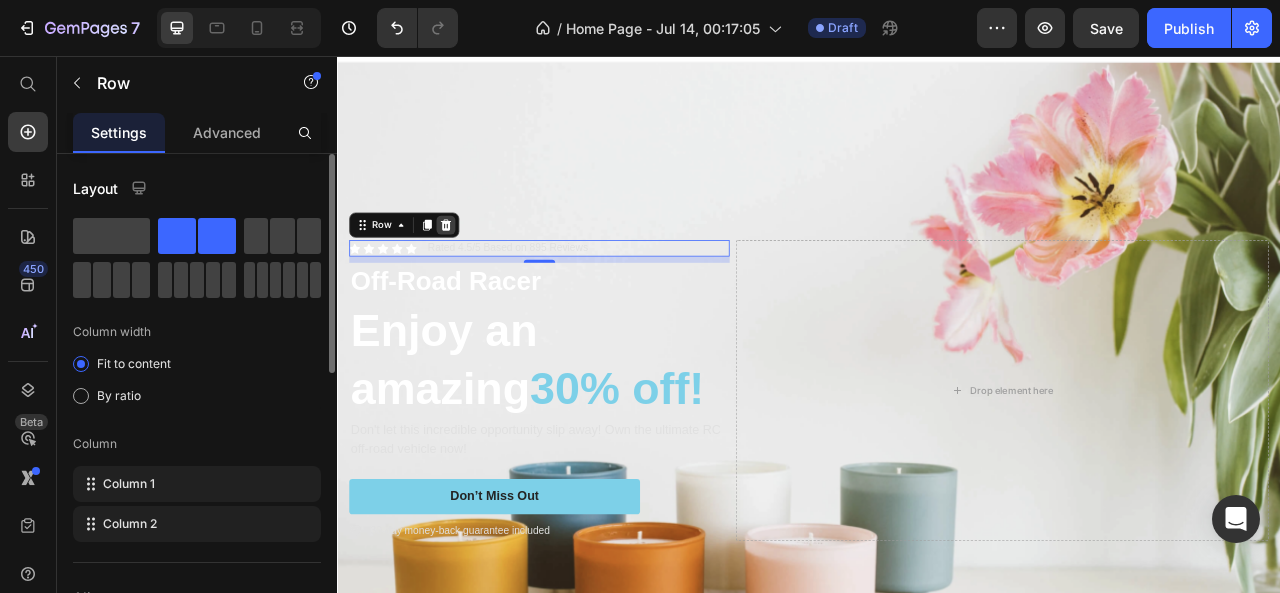 click 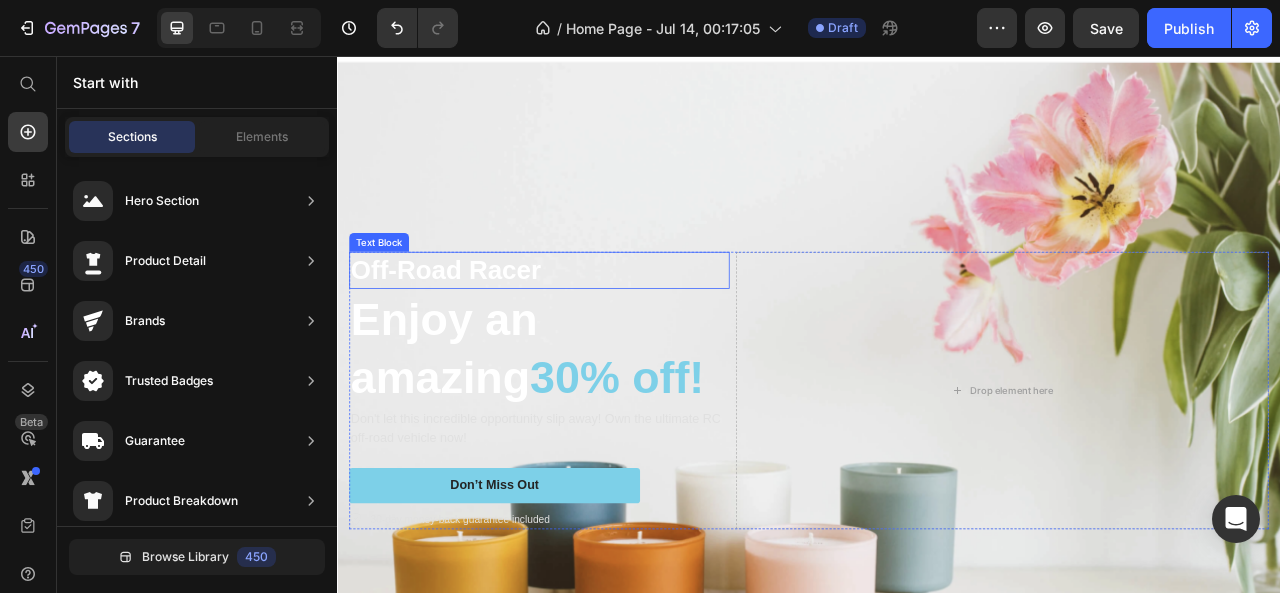 click on "Off-Road Racer" at bounding box center [594, 328] 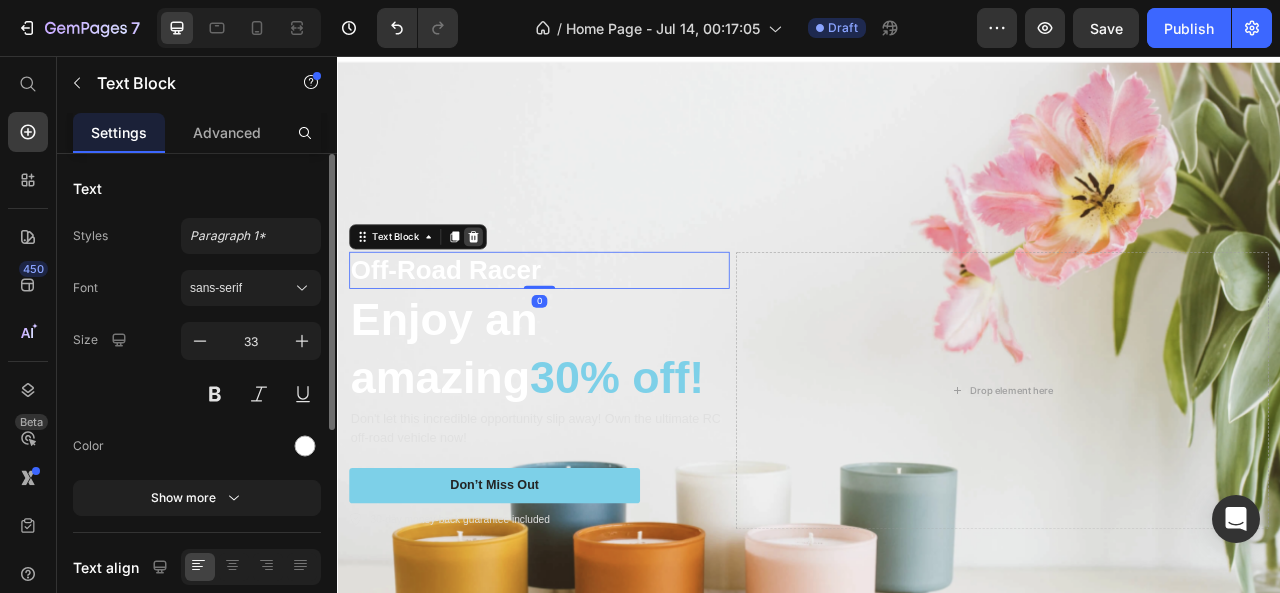 click 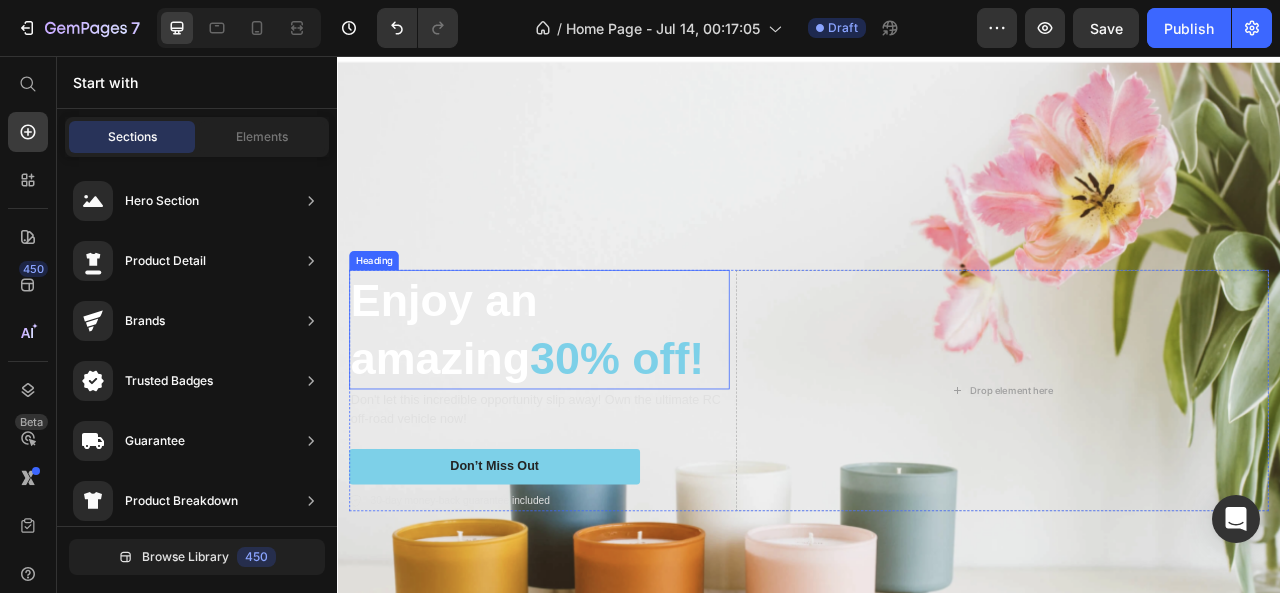 click on "Enjoy an amazing  30% off!" at bounding box center [594, 404] 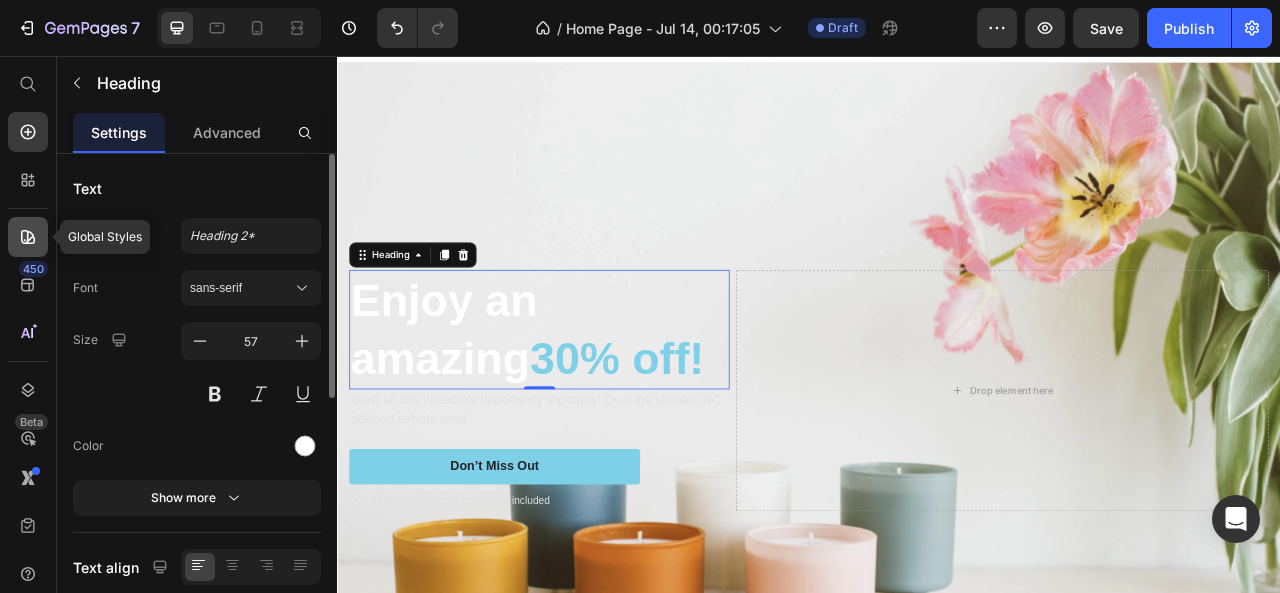 click 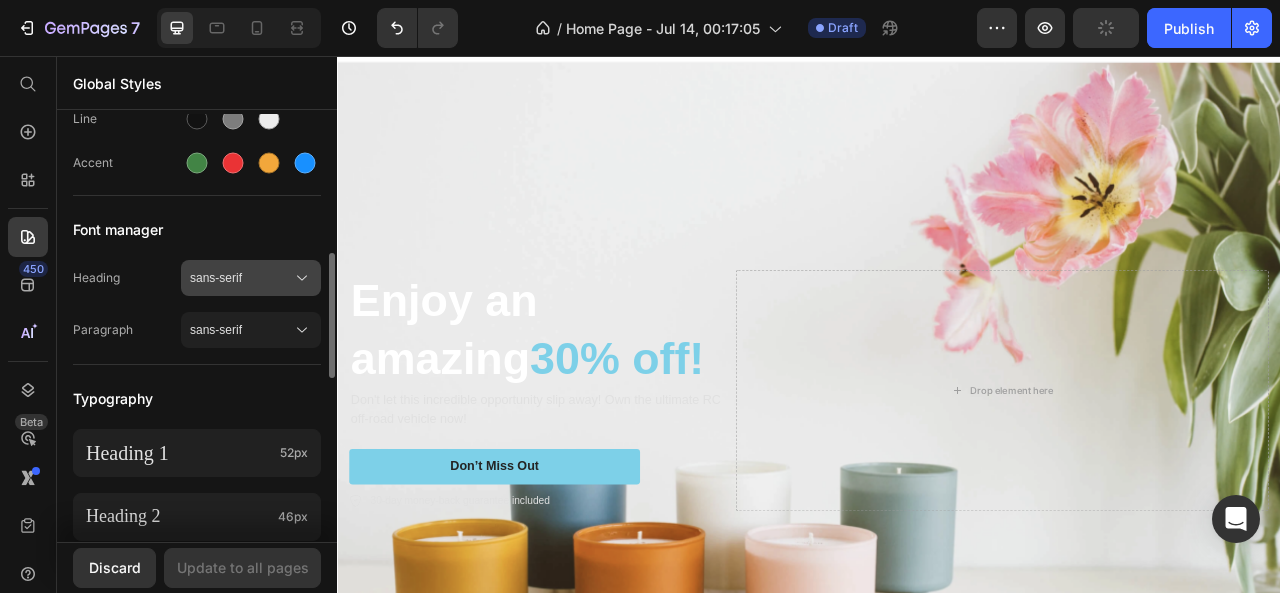 scroll, scrollTop: 269, scrollLeft: 0, axis: vertical 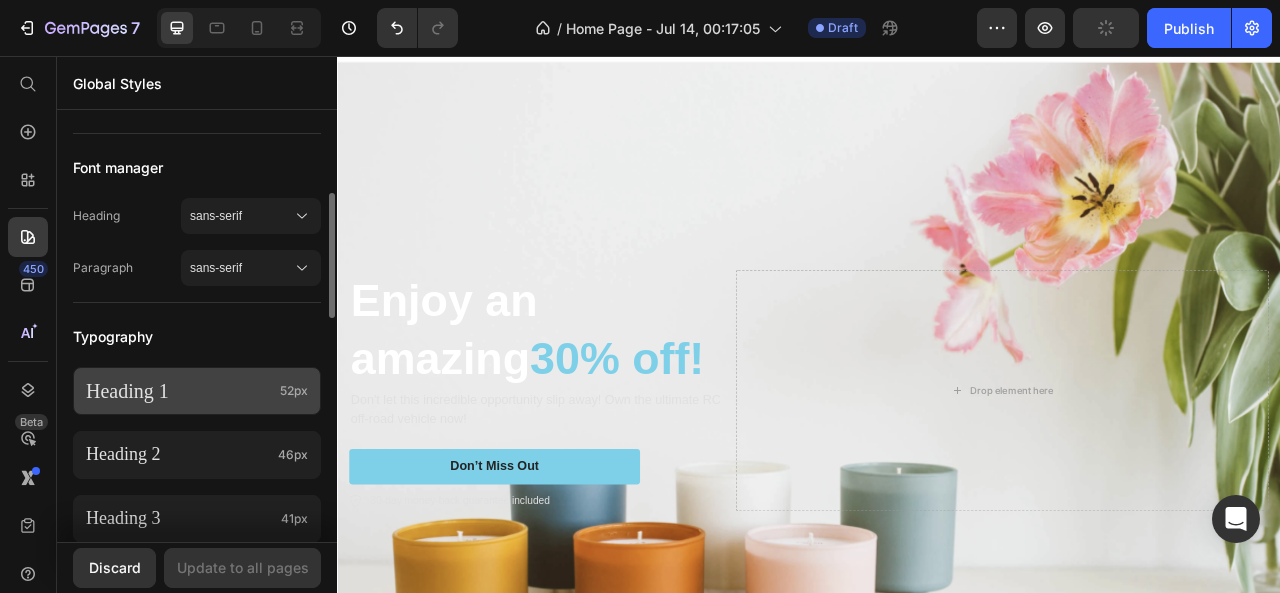click on "Heading 1" at bounding box center (179, 391) 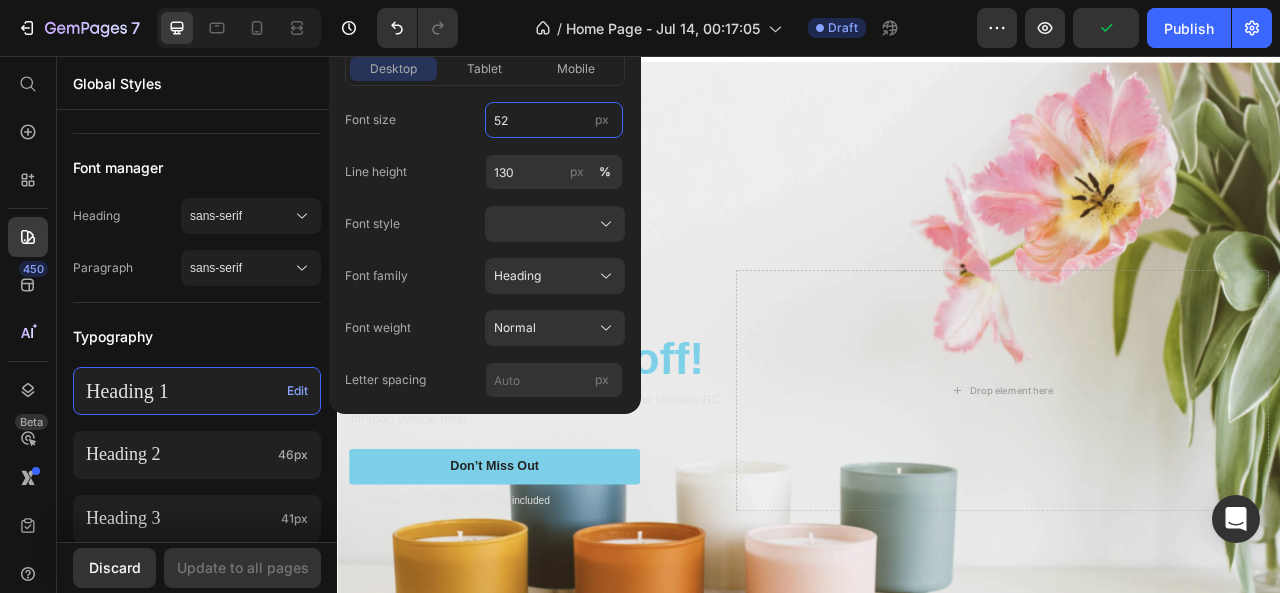 click on "52" at bounding box center (554, 120) 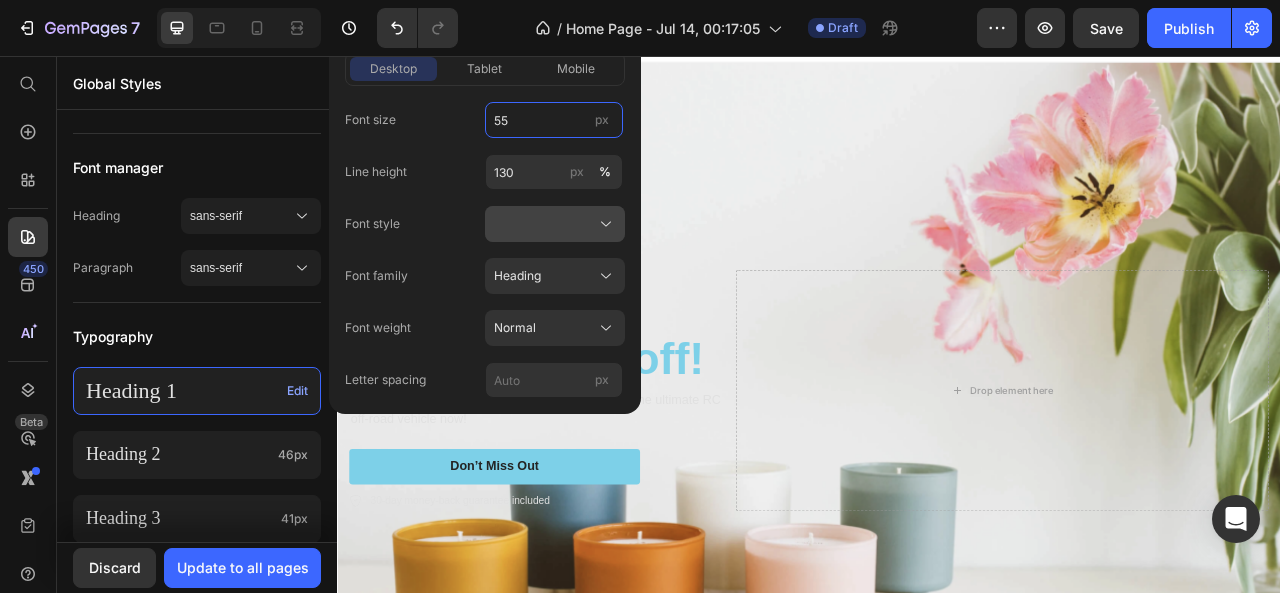 type on "55" 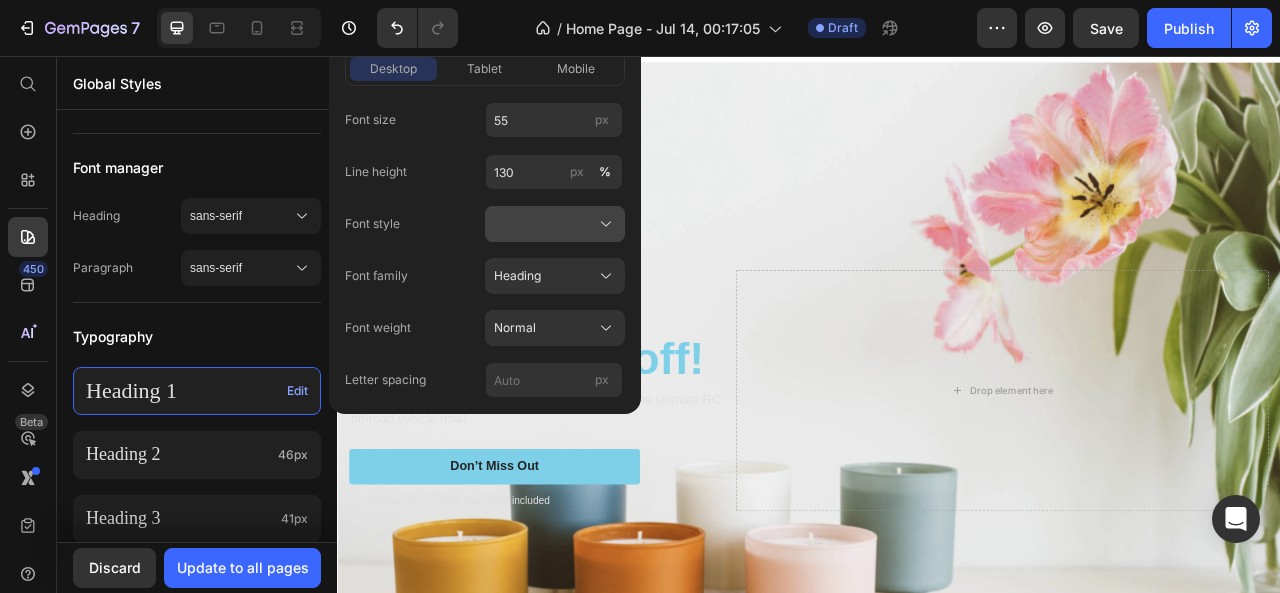 click at bounding box center (555, 224) 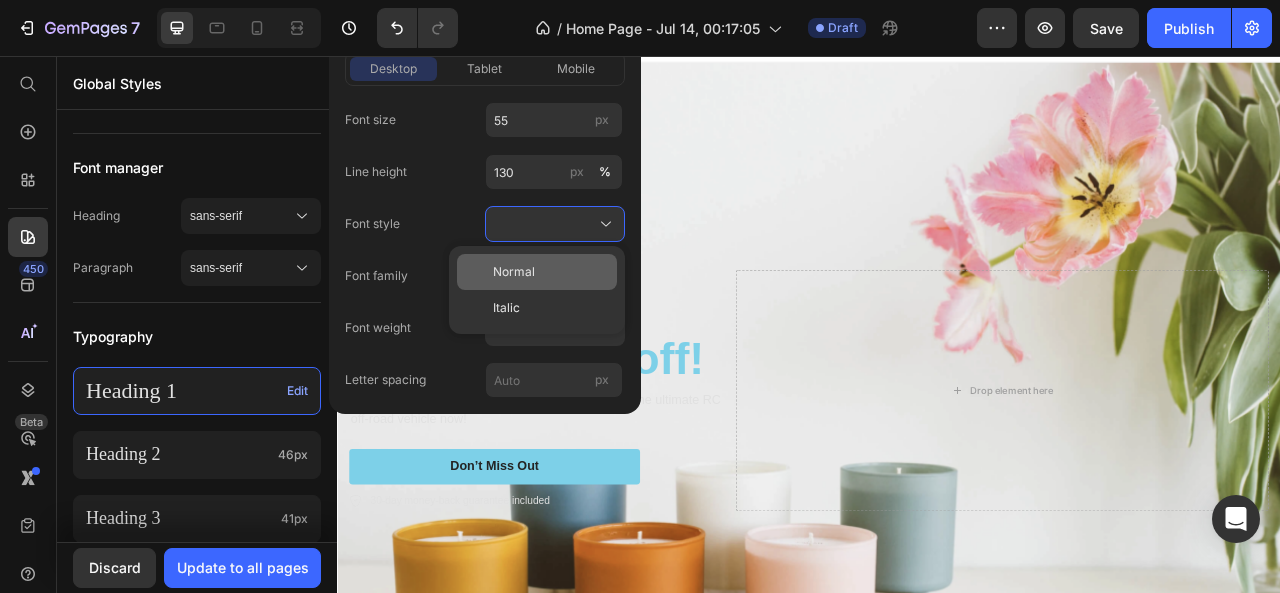 click on "Normal" at bounding box center [551, 272] 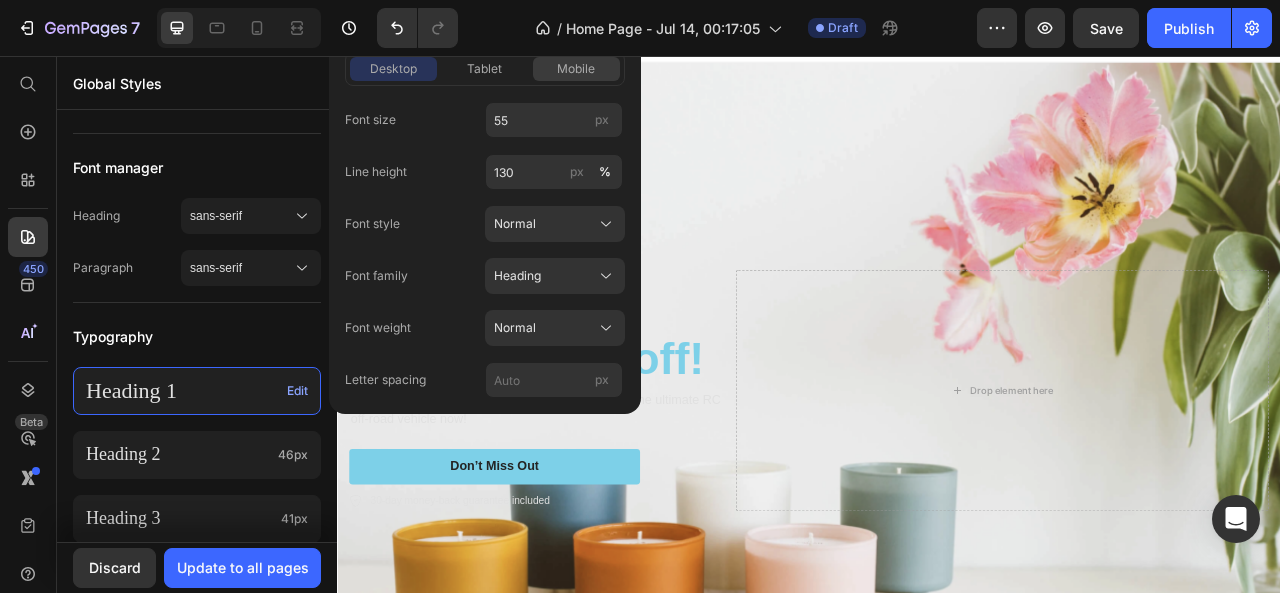 click on "mobile" at bounding box center [576, 69] 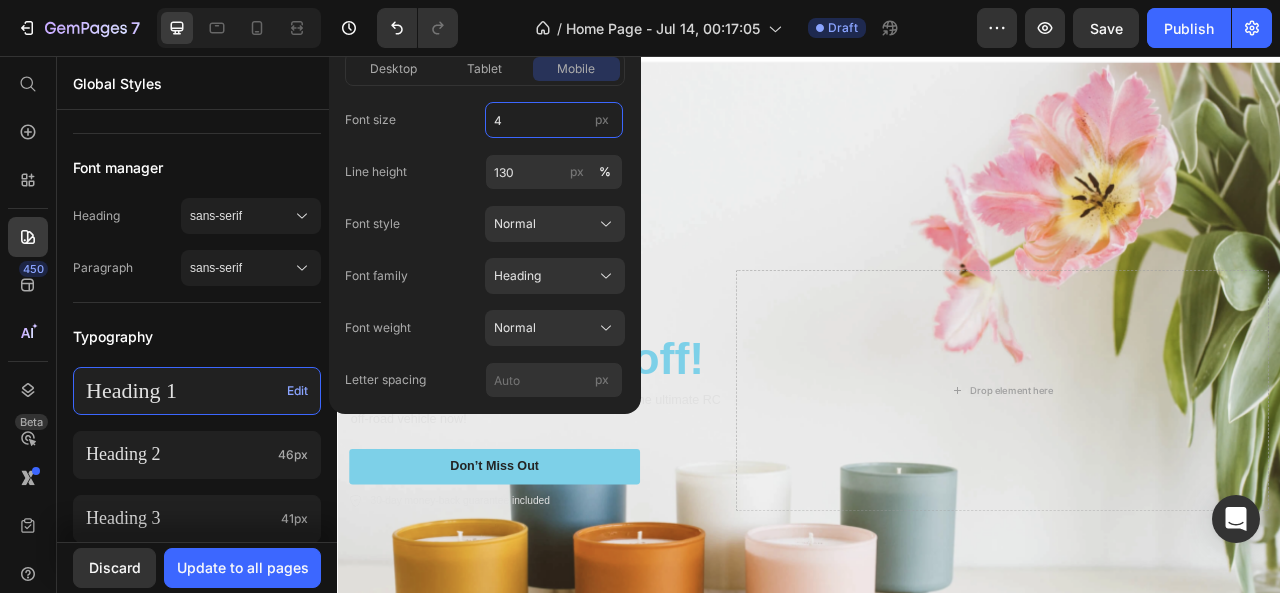 click on "4" at bounding box center [554, 120] 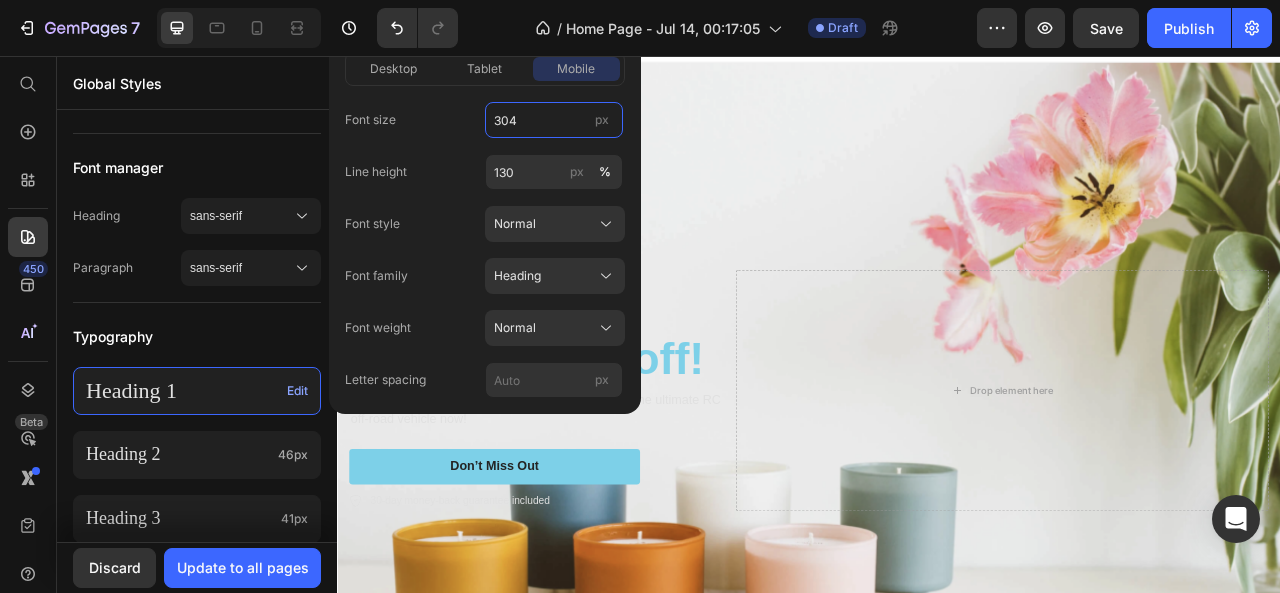 click on "304" at bounding box center [554, 120] 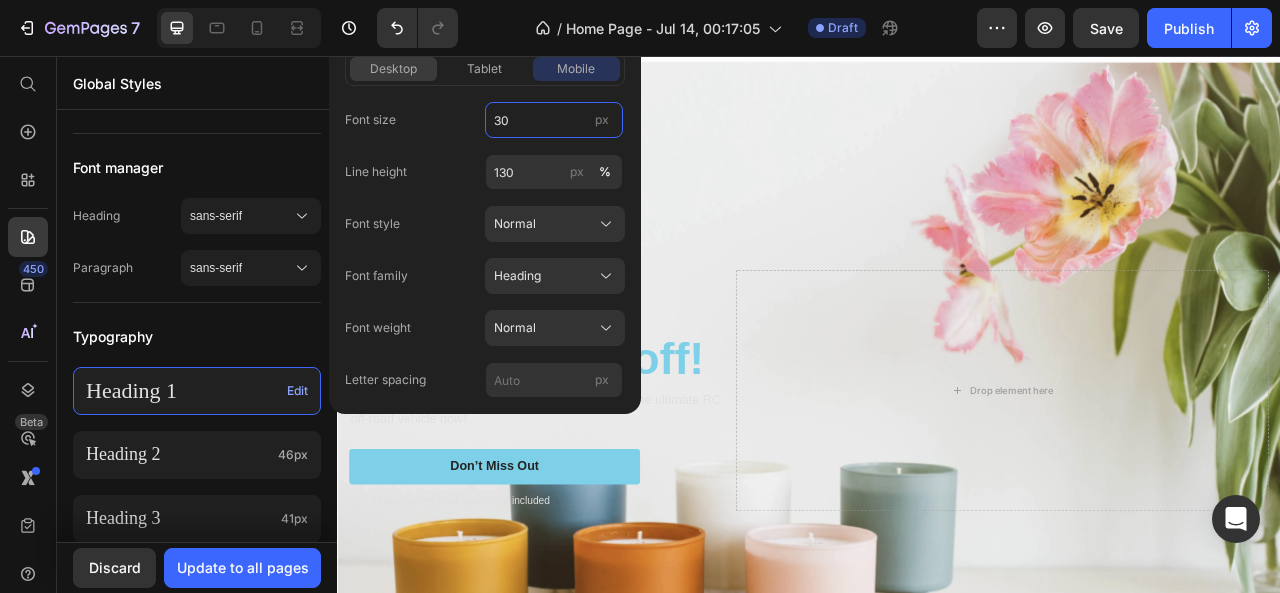 click on "desktop" at bounding box center [393, 69] 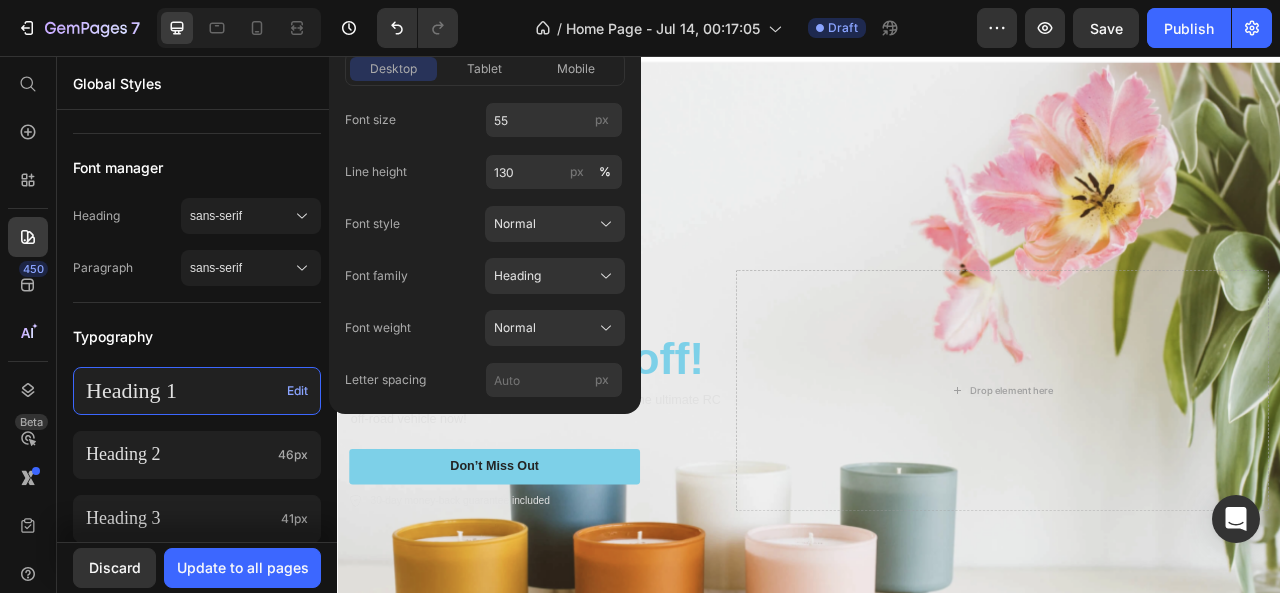 click on "desktop" at bounding box center [393, 69] 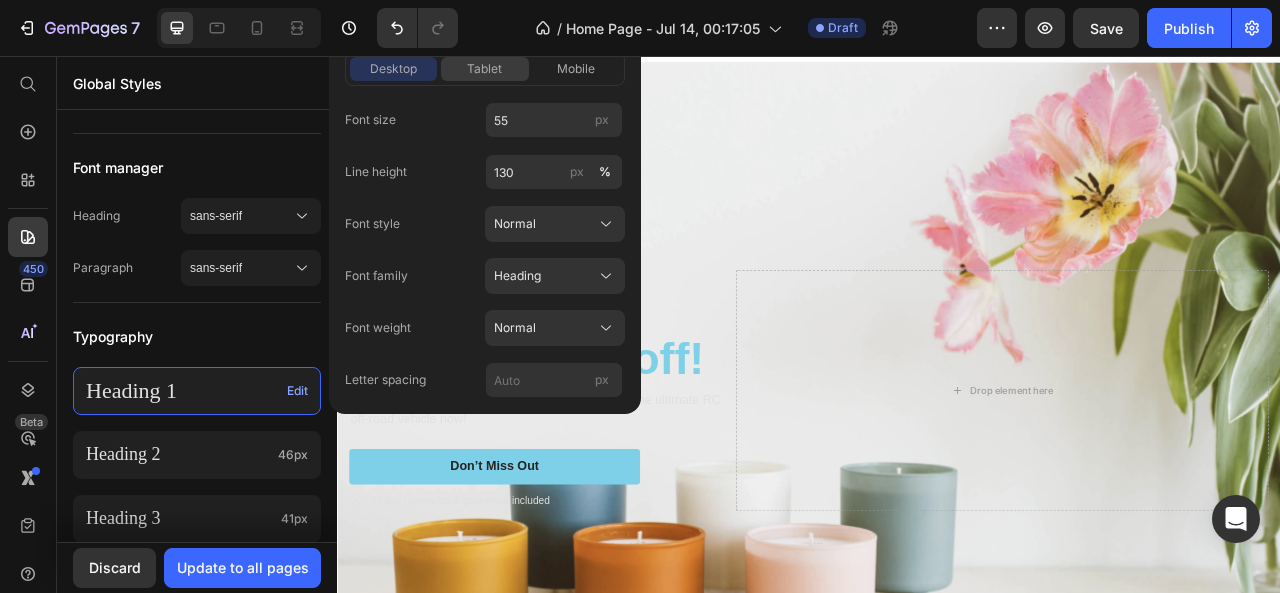 click on "tablet" at bounding box center (484, 69) 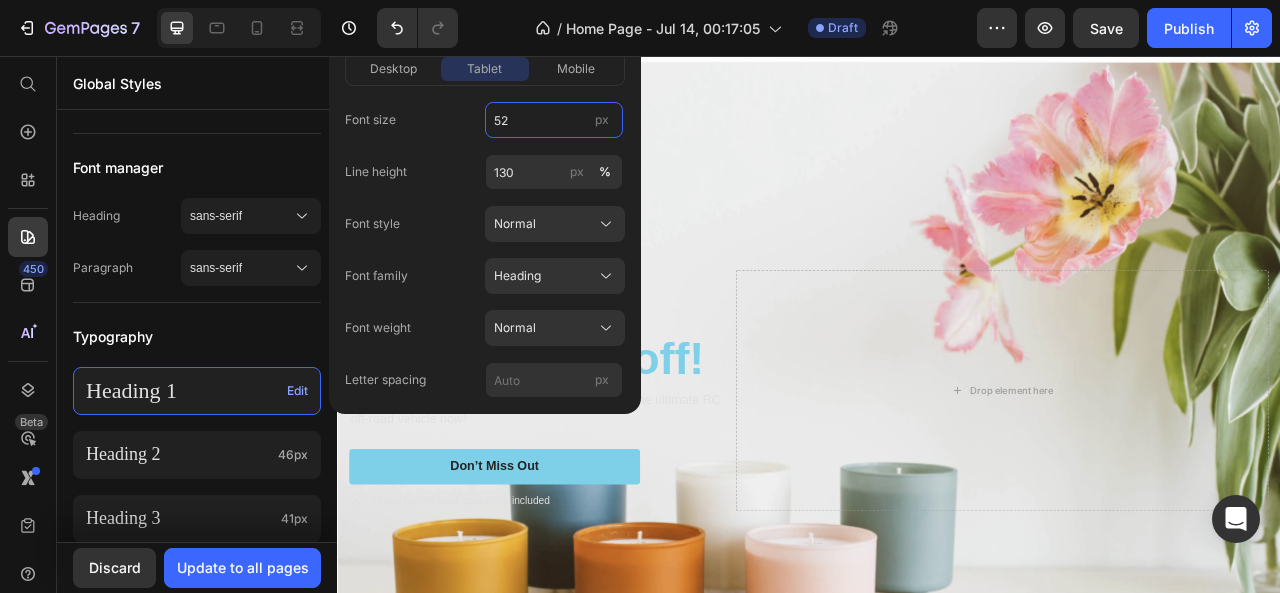 click on "52" at bounding box center [554, 120] 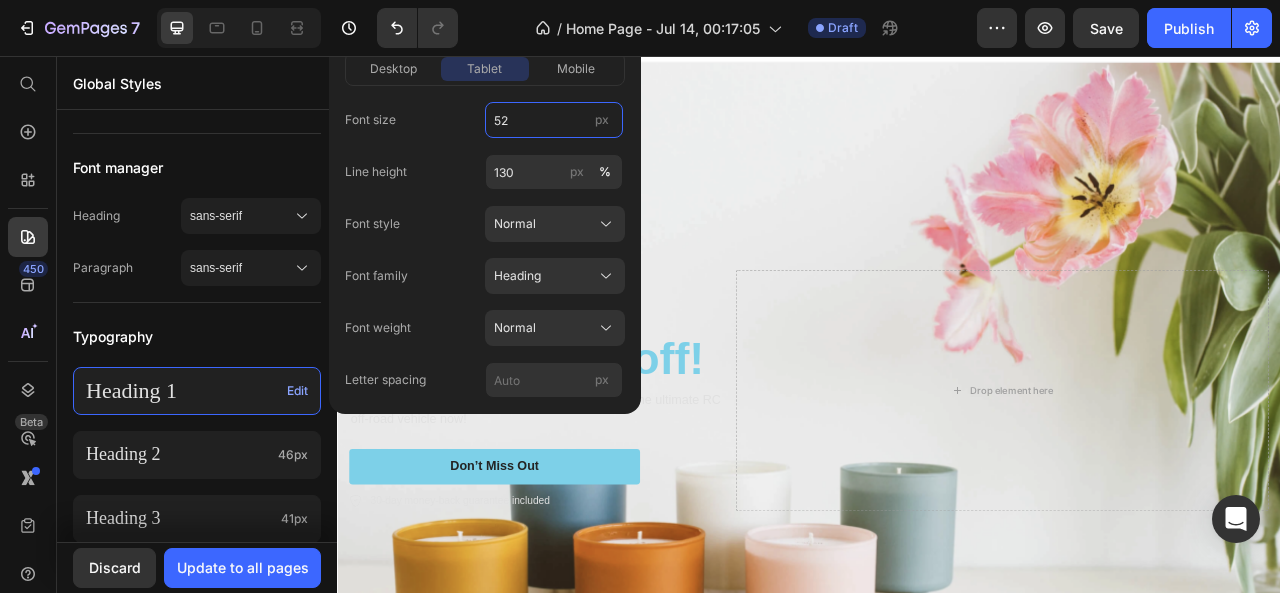 drag, startPoint x: 505, startPoint y: 119, endPoint x: 489, endPoint y: 119, distance: 16 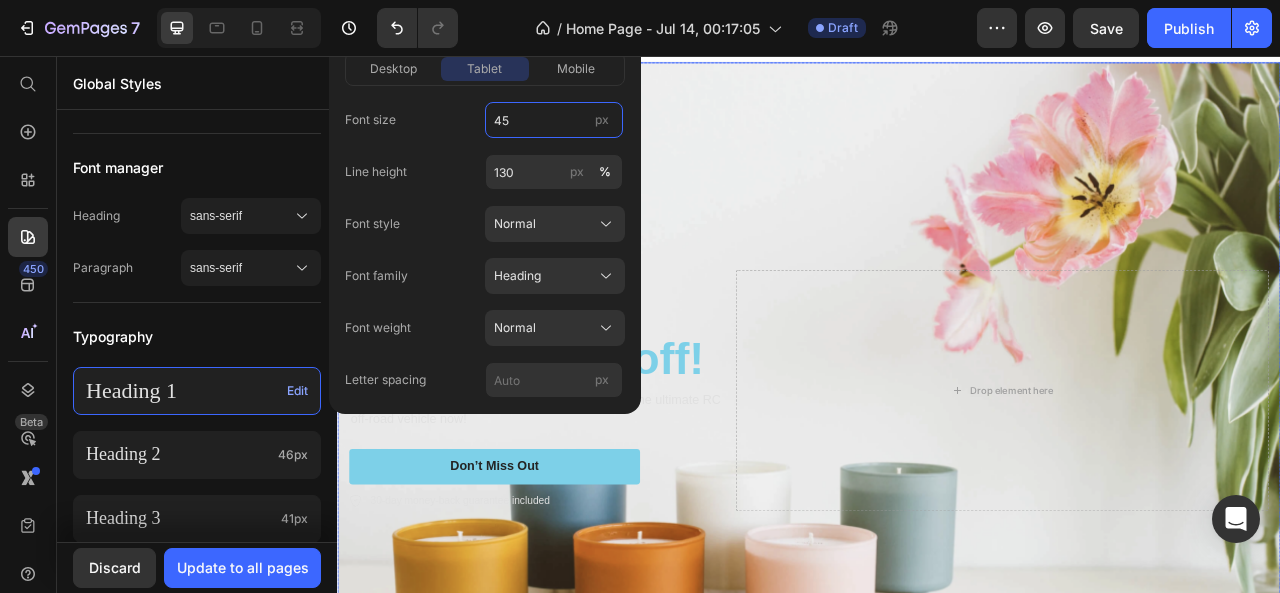 type on "45" 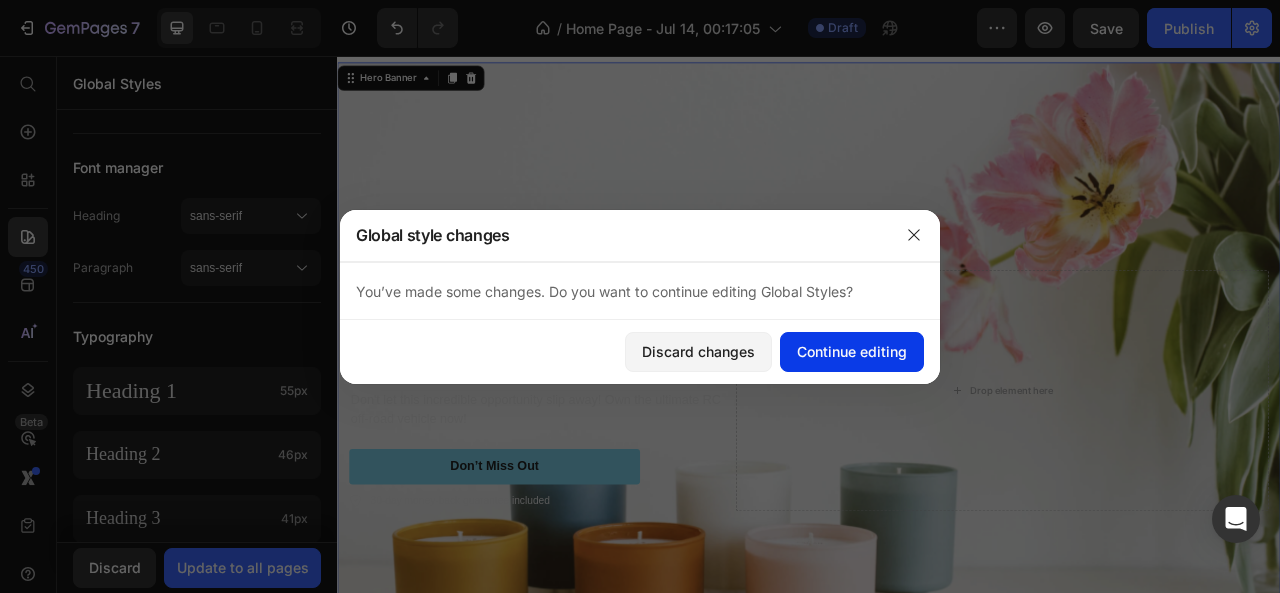 click on "Continue editing" at bounding box center [852, 351] 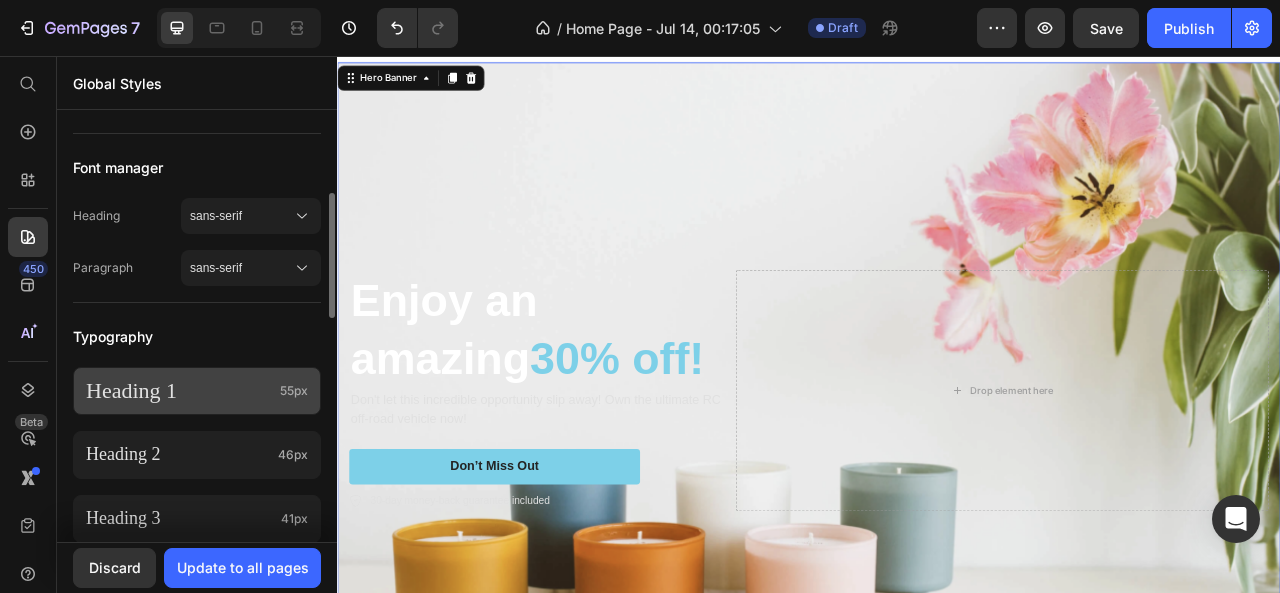 click on "Heading 1" at bounding box center [179, 391] 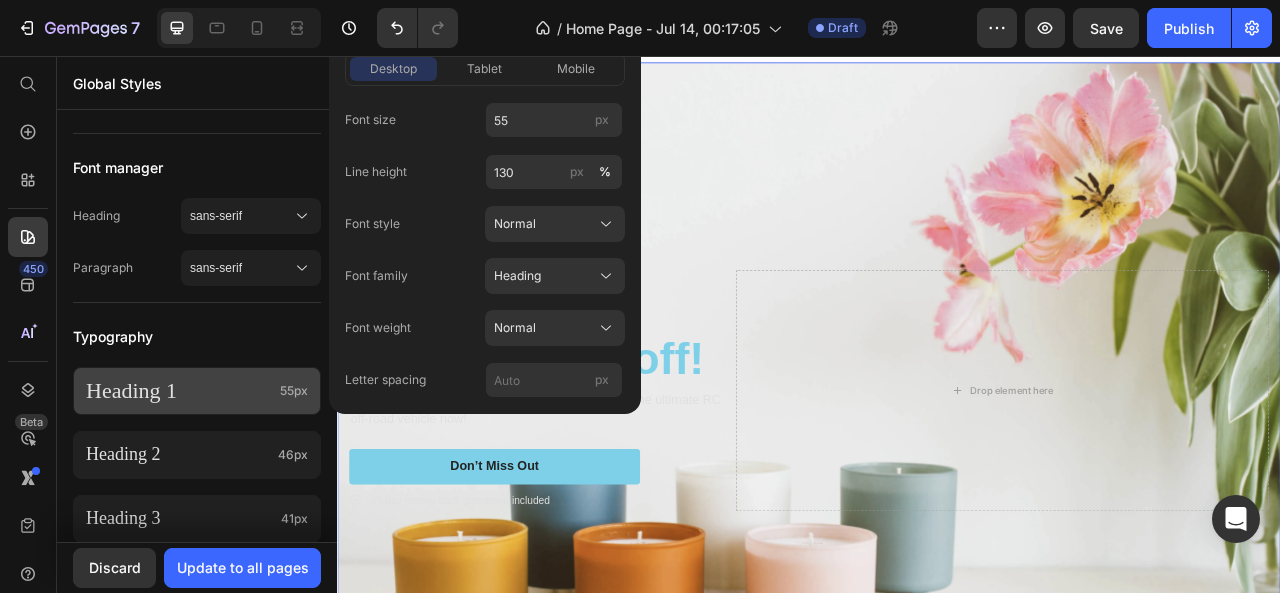 click on "Heading 1" at bounding box center [179, 391] 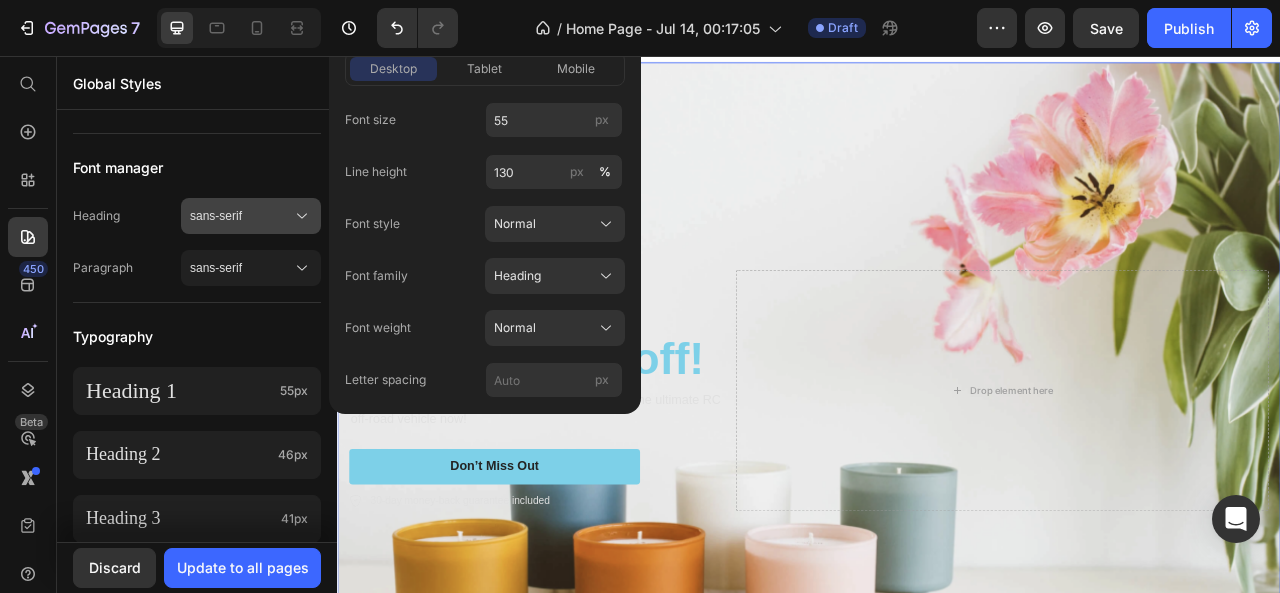 click on "sans-serif" at bounding box center [241, 216] 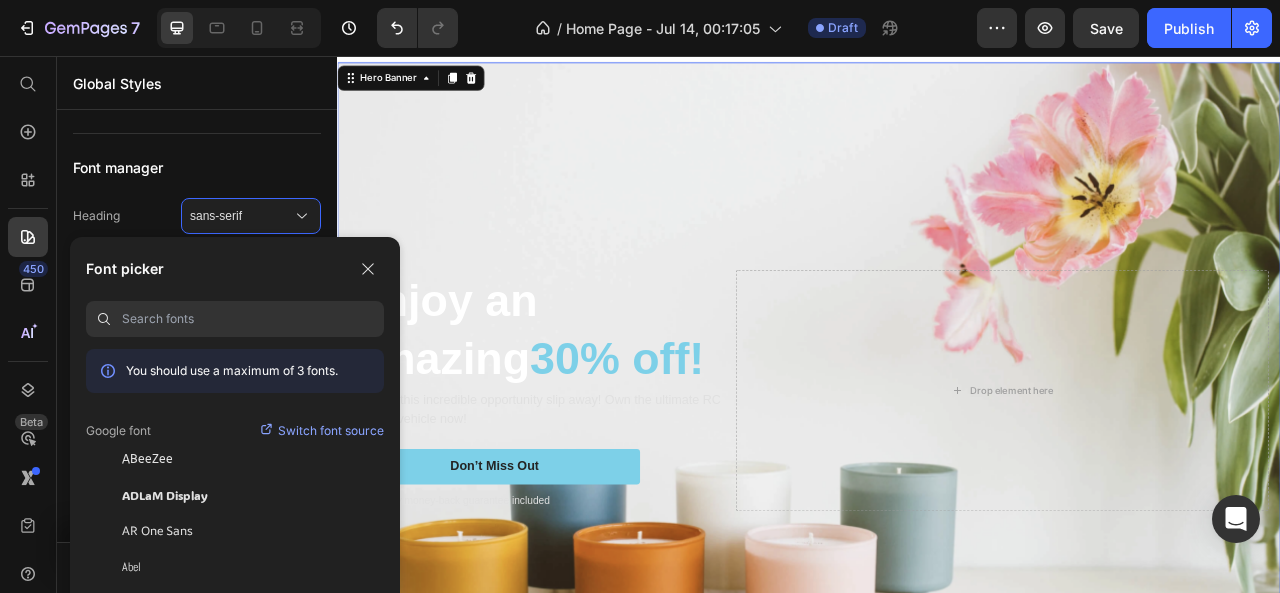 click at bounding box center [253, 319] 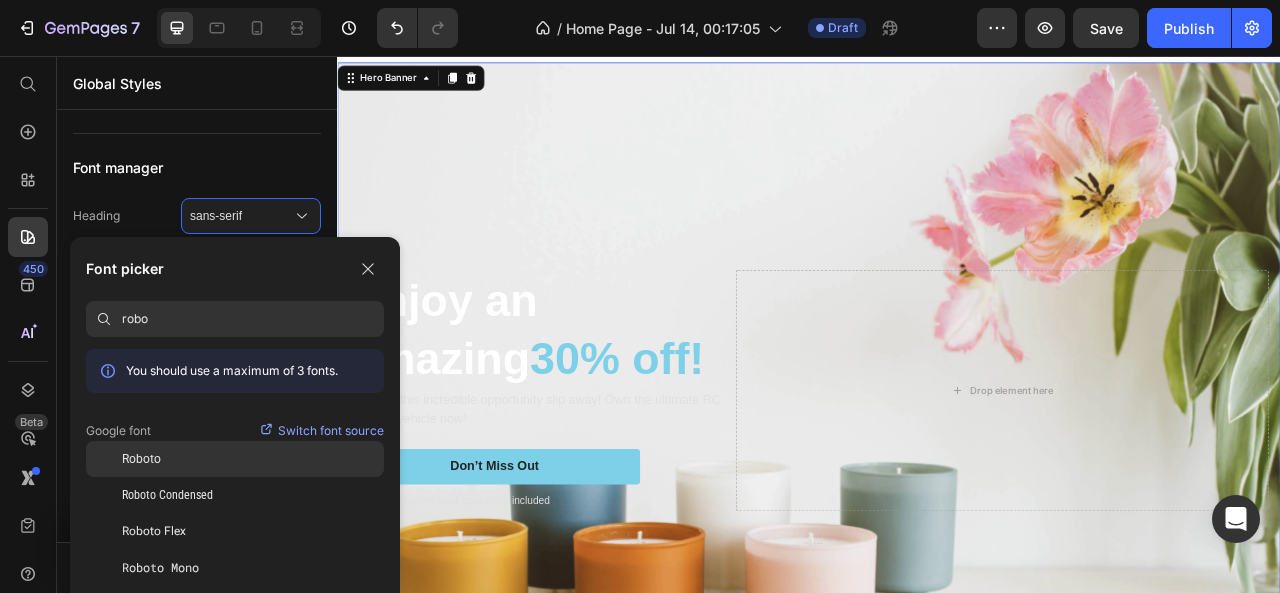 type on "robo" 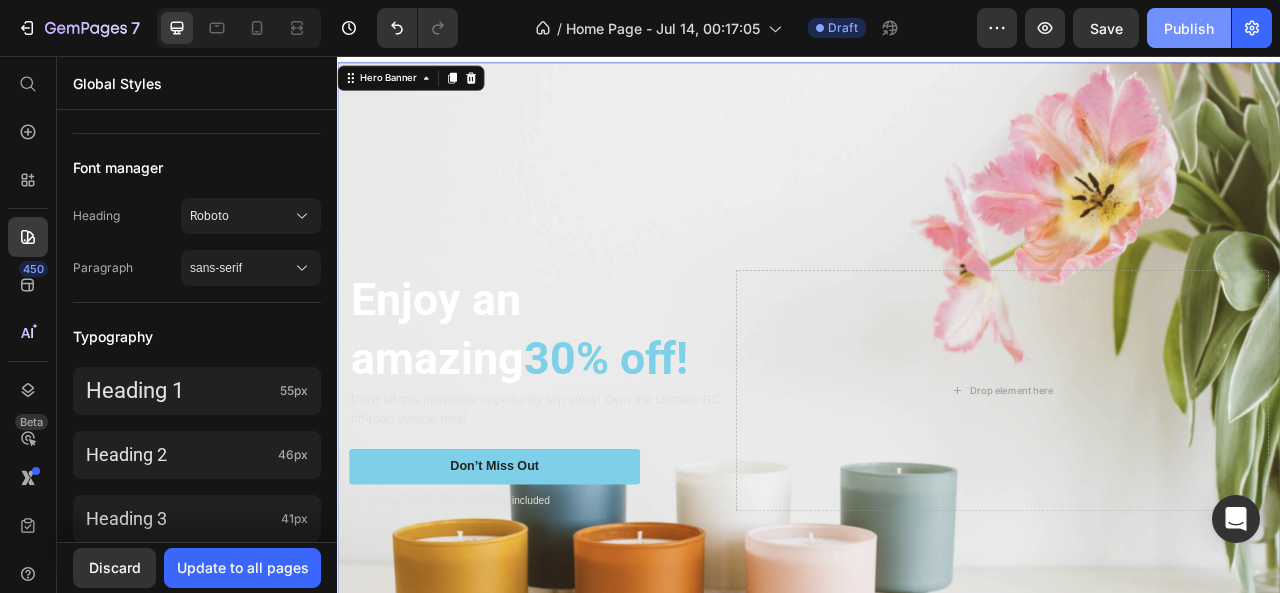 click on "Publish" at bounding box center [1189, 28] 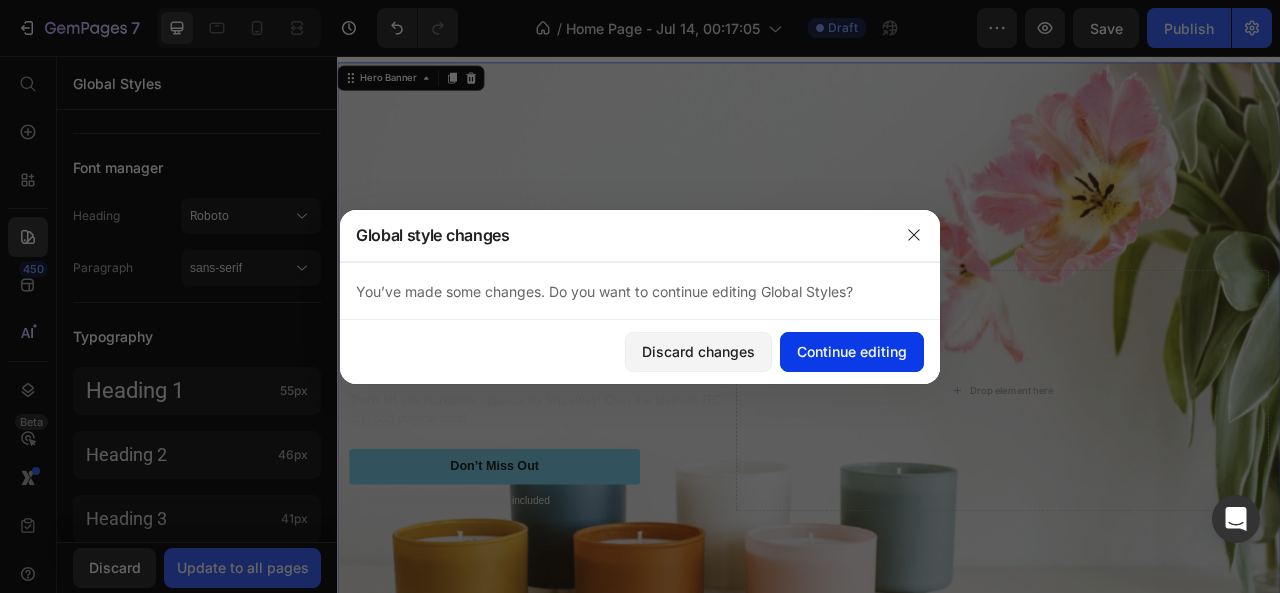 click on "Continue editing" at bounding box center [852, 351] 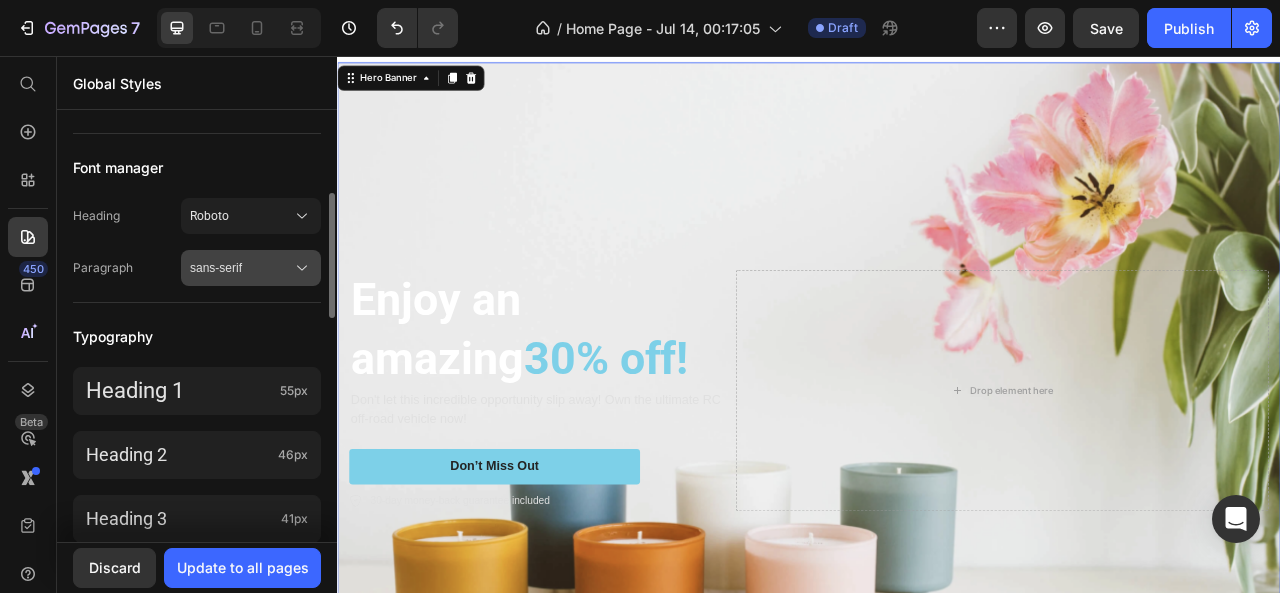 click on "sans-serif" at bounding box center [251, 268] 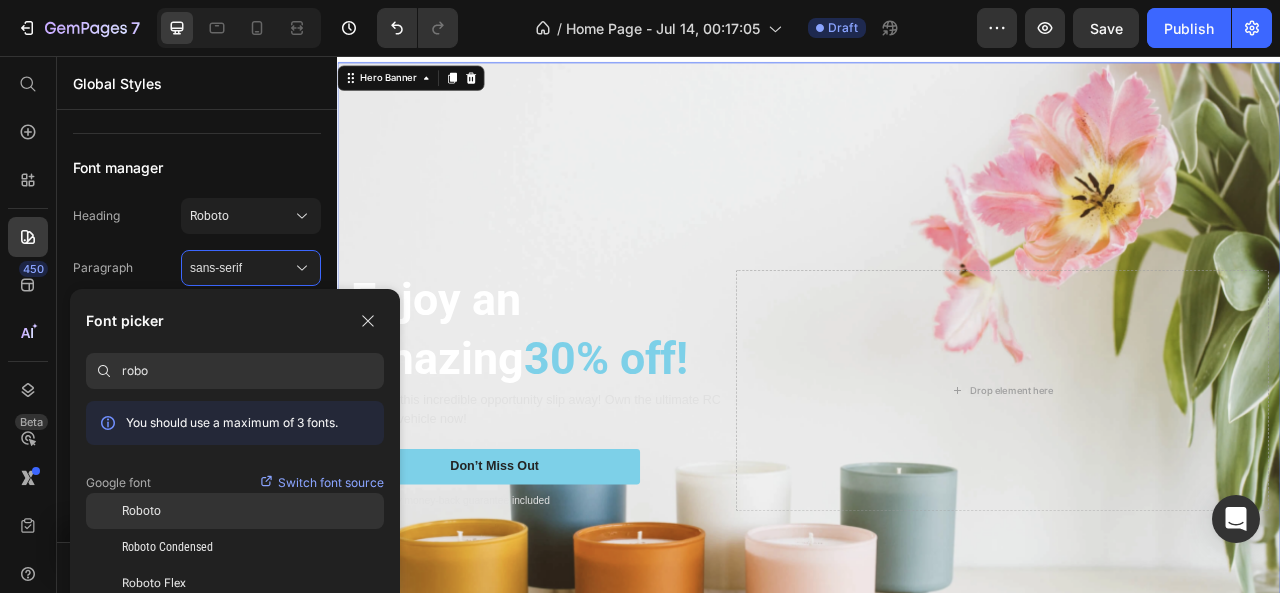 type on "robo" 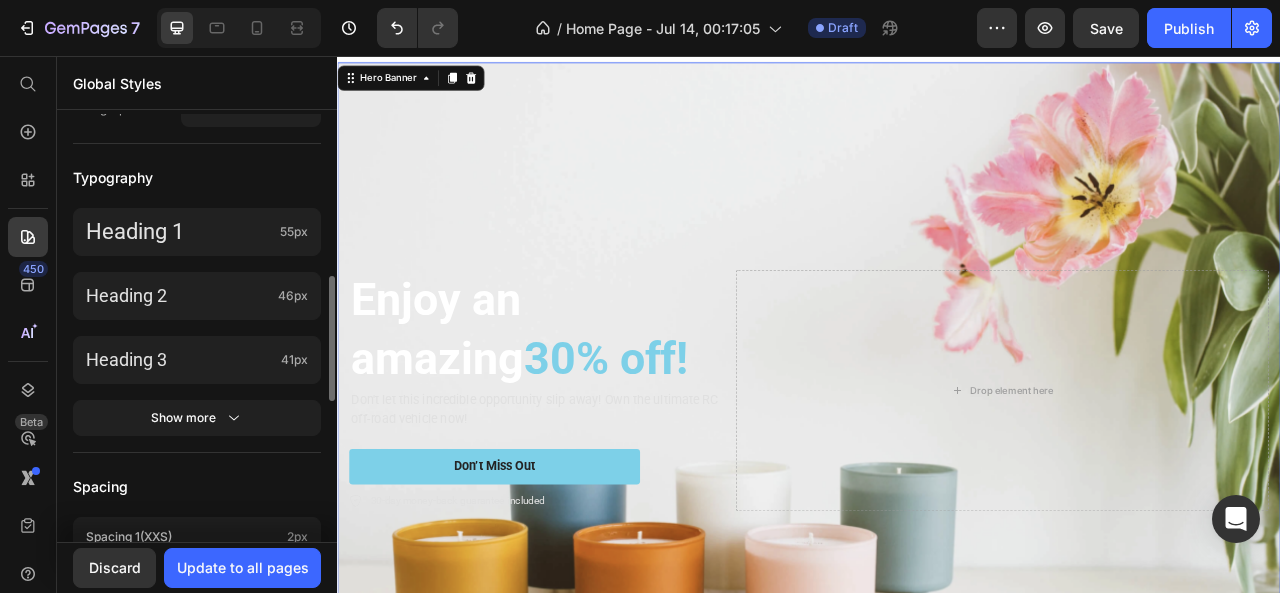 scroll, scrollTop: 514, scrollLeft: 0, axis: vertical 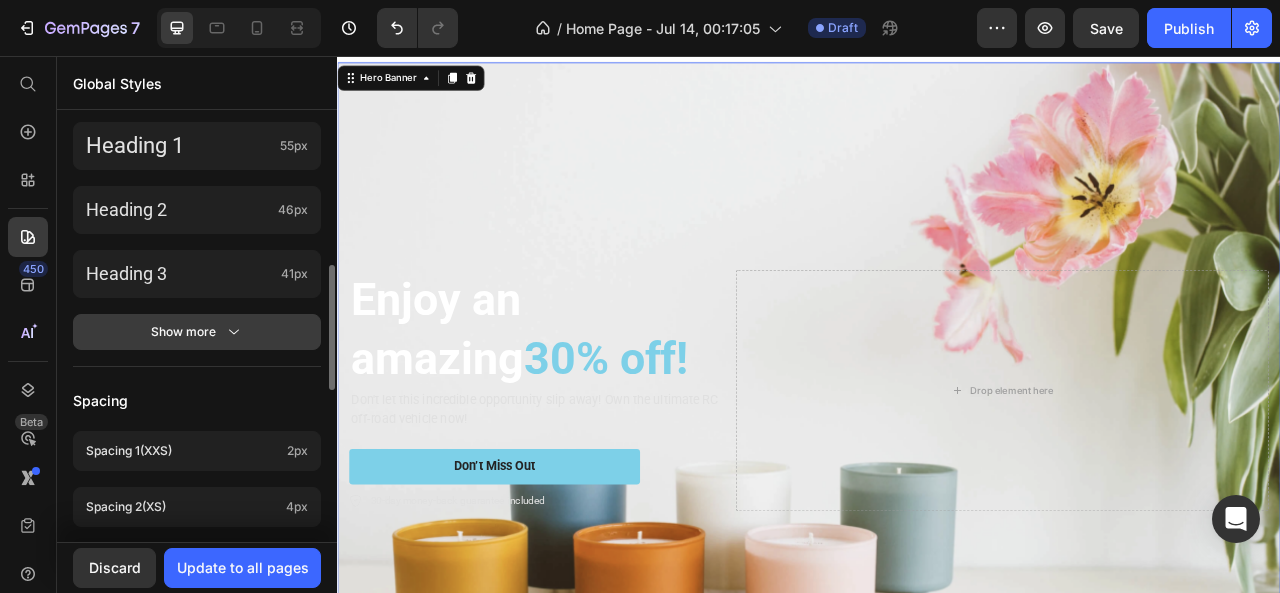 click on "Show more" 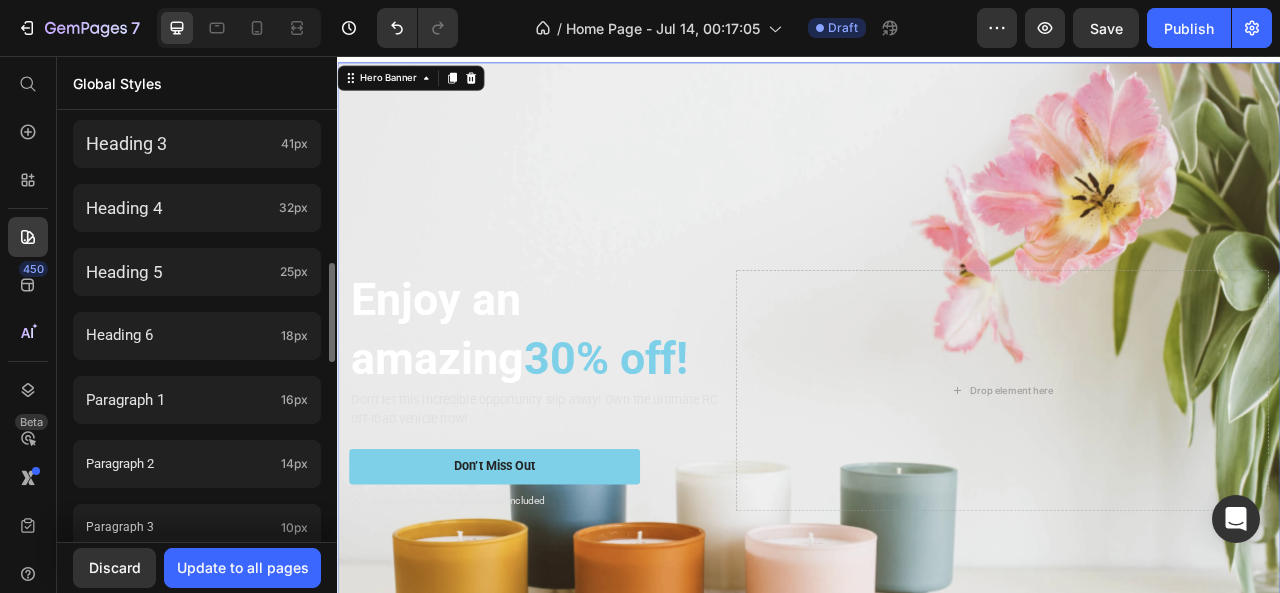 scroll, scrollTop: 668, scrollLeft: 0, axis: vertical 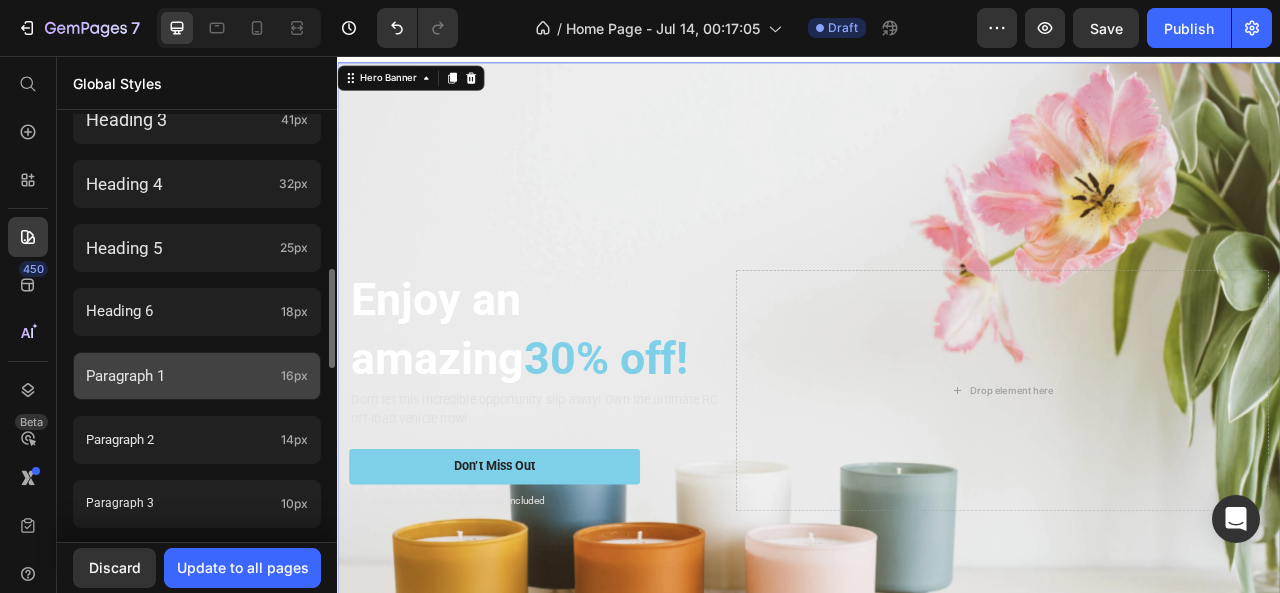 click on "Paragraph 1" at bounding box center (179, 376) 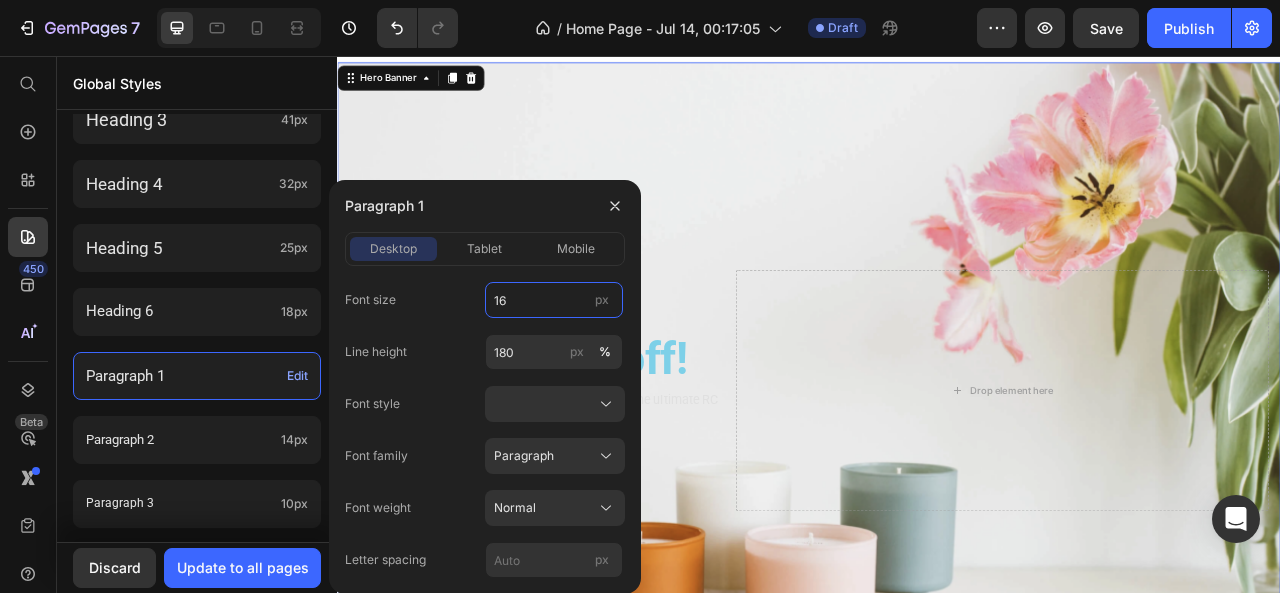 click on "16" at bounding box center [554, 300] 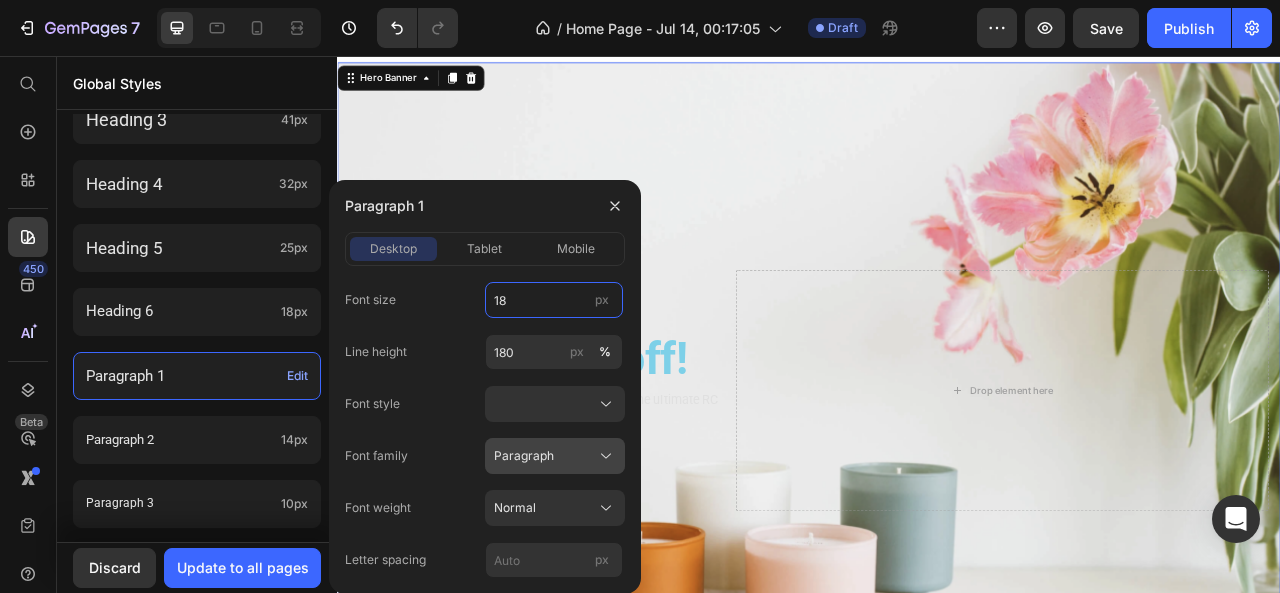 type on "18" 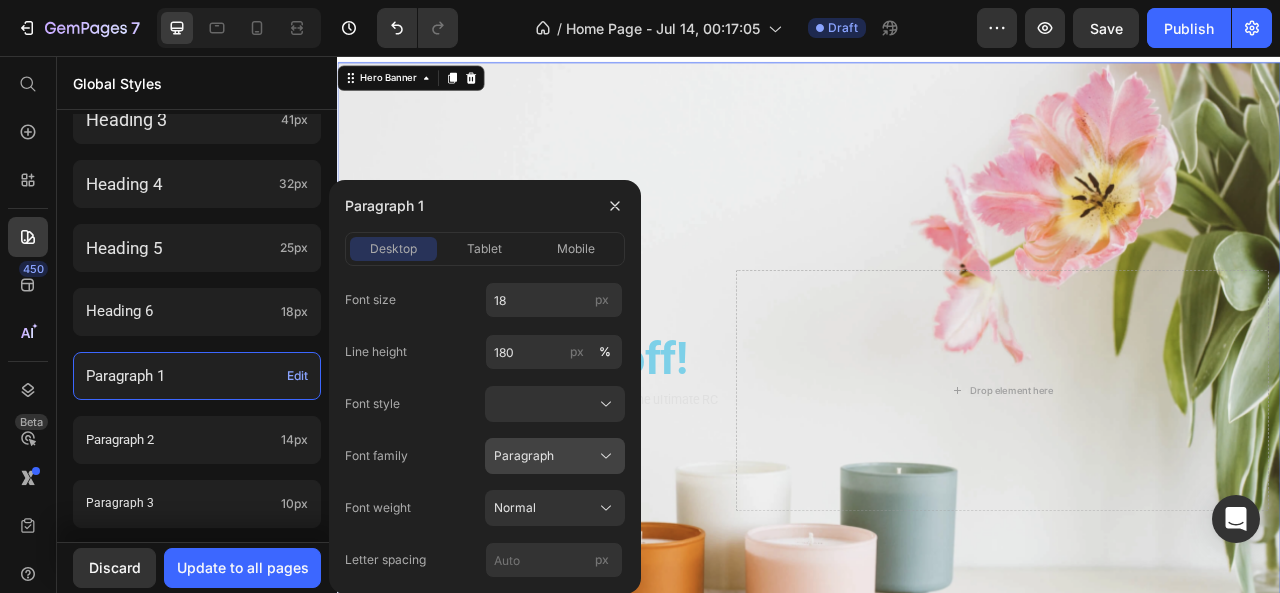 click on "Paragraph" 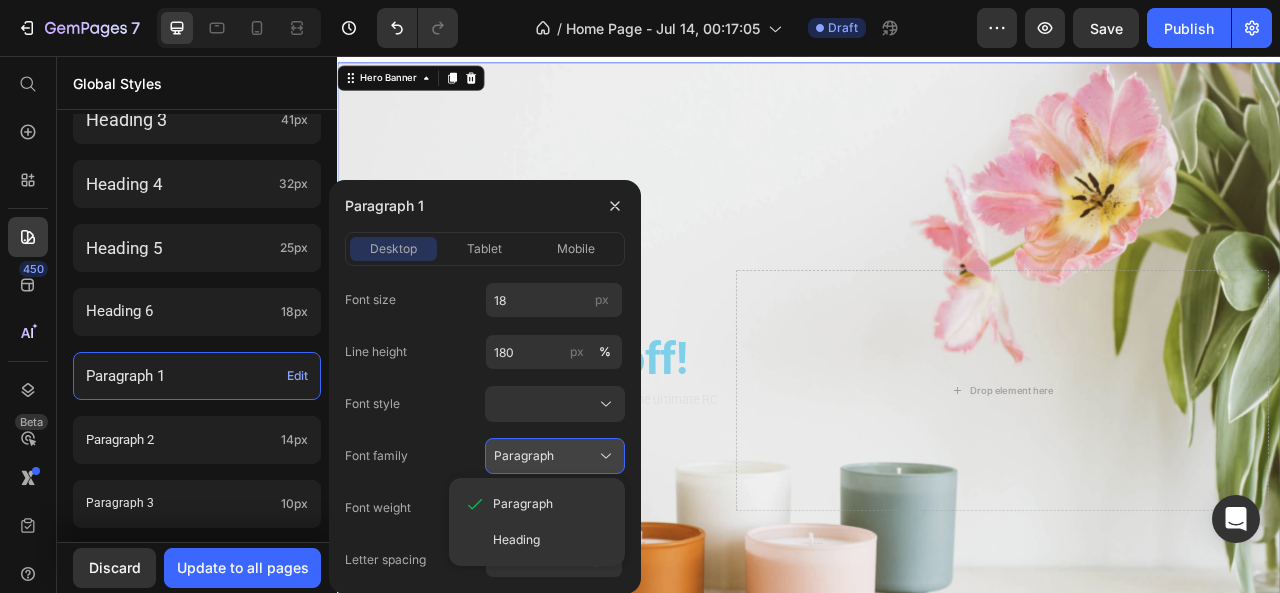 click on "Paragraph" 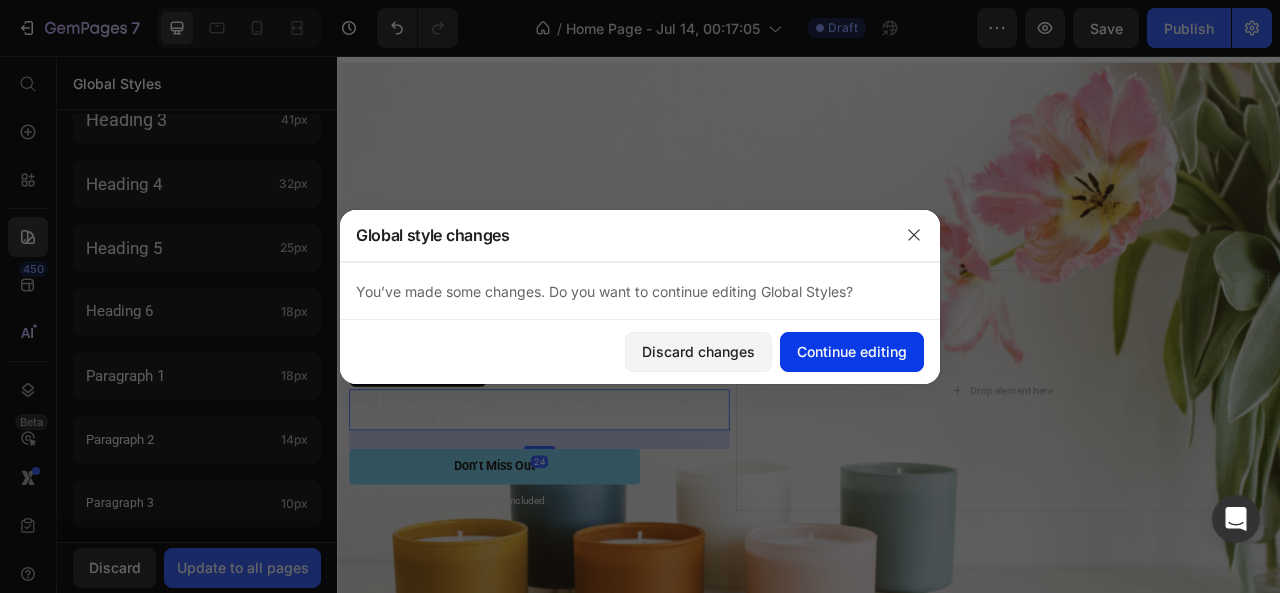 click on "Continue editing" at bounding box center [852, 351] 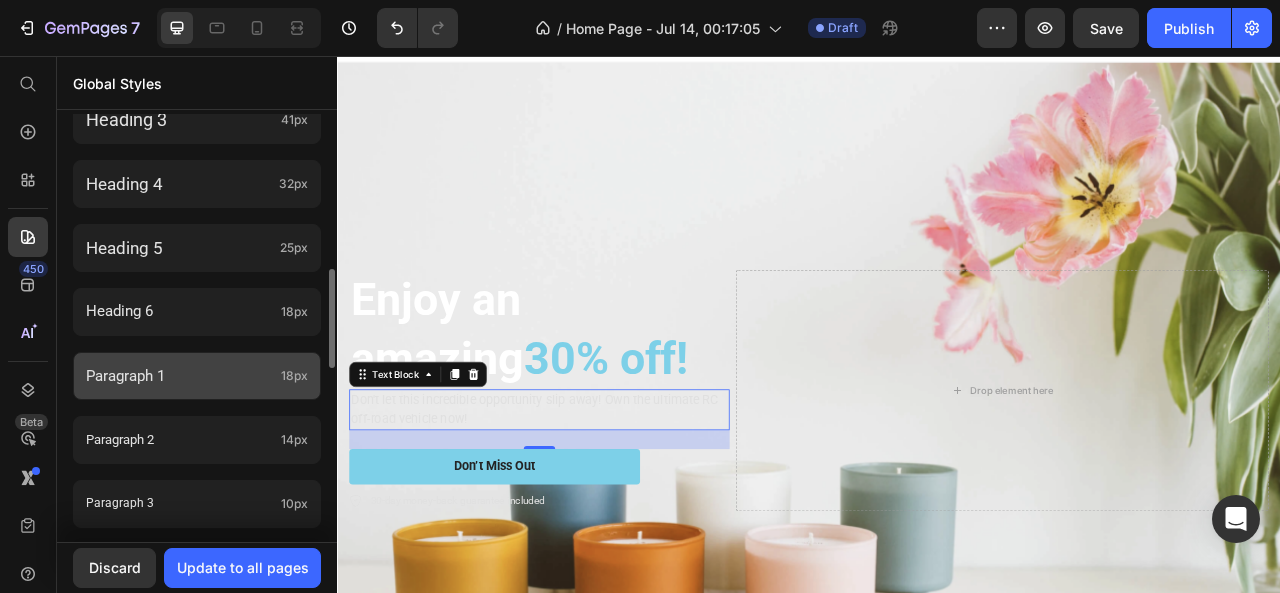 click on "Paragraph 1" at bounding box center (179, 376) 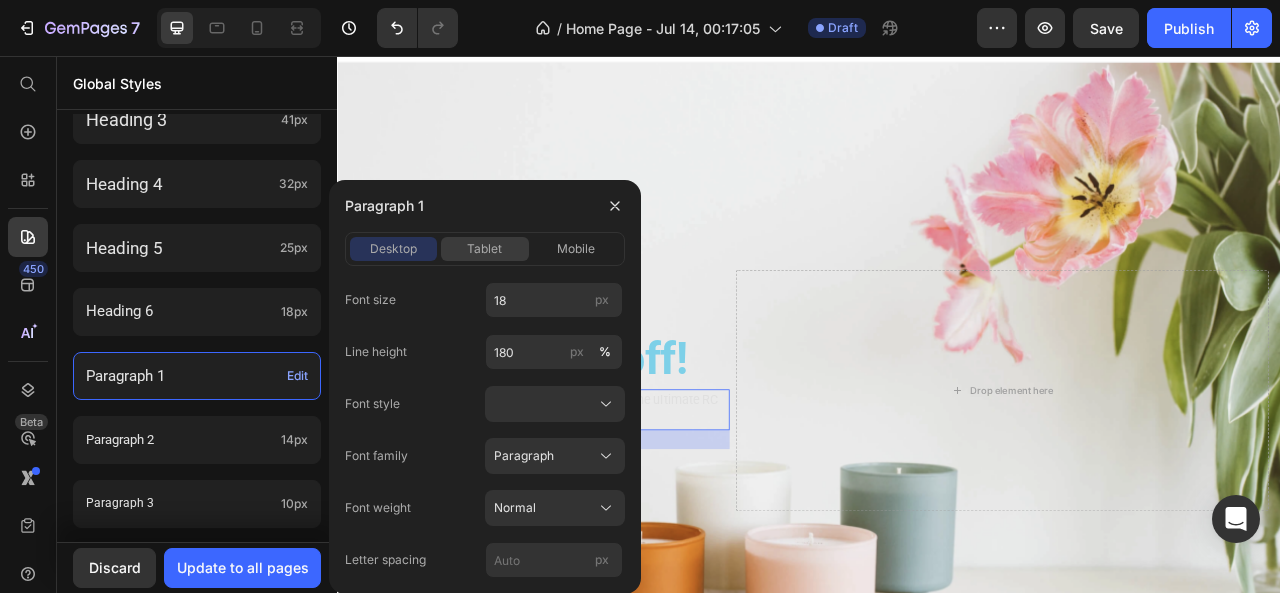 click on "tablet" at bounding box center [484, 249] 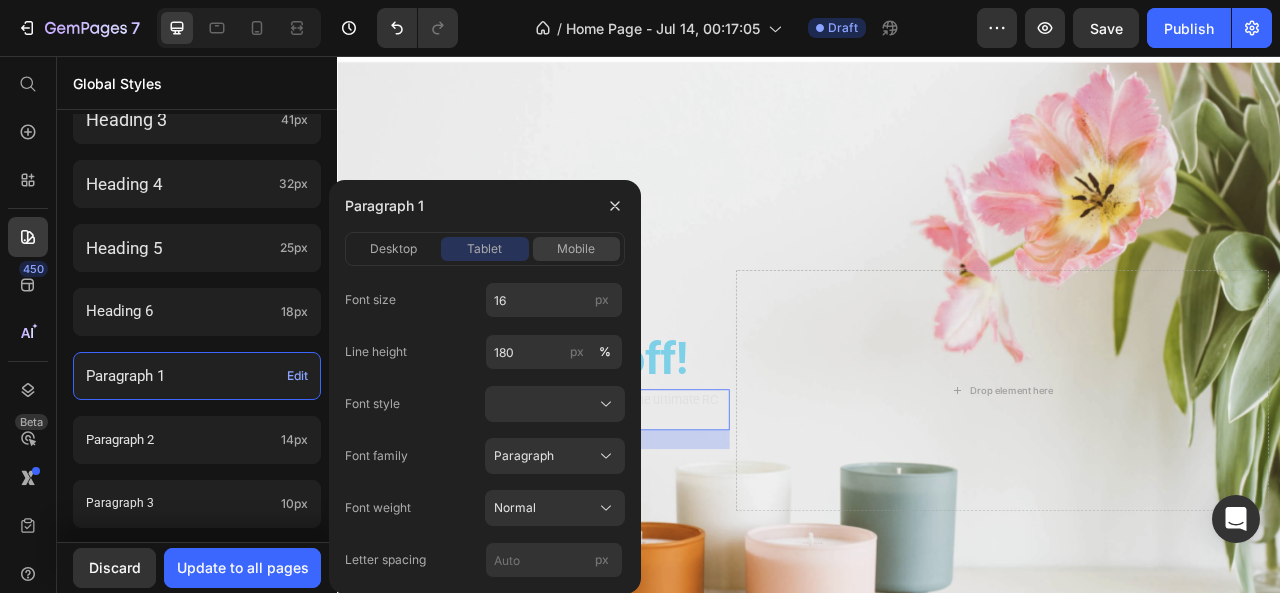 click on "mobile" at bounding box center (576, 249) 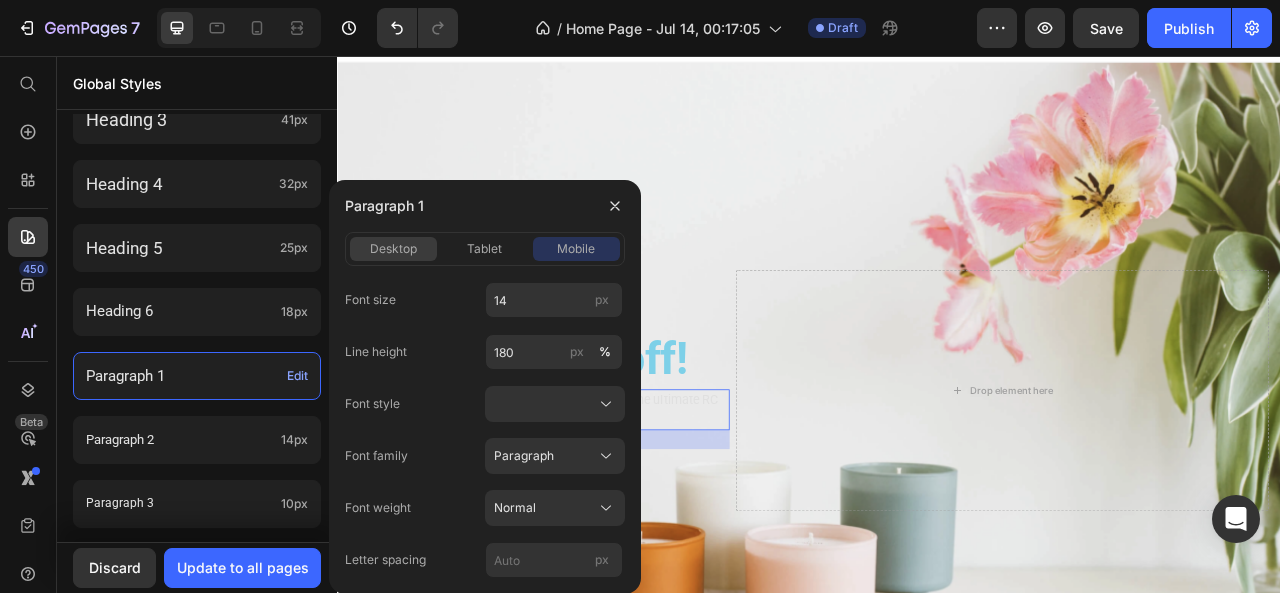 click on "desktop" at bounding box center [393, 249] 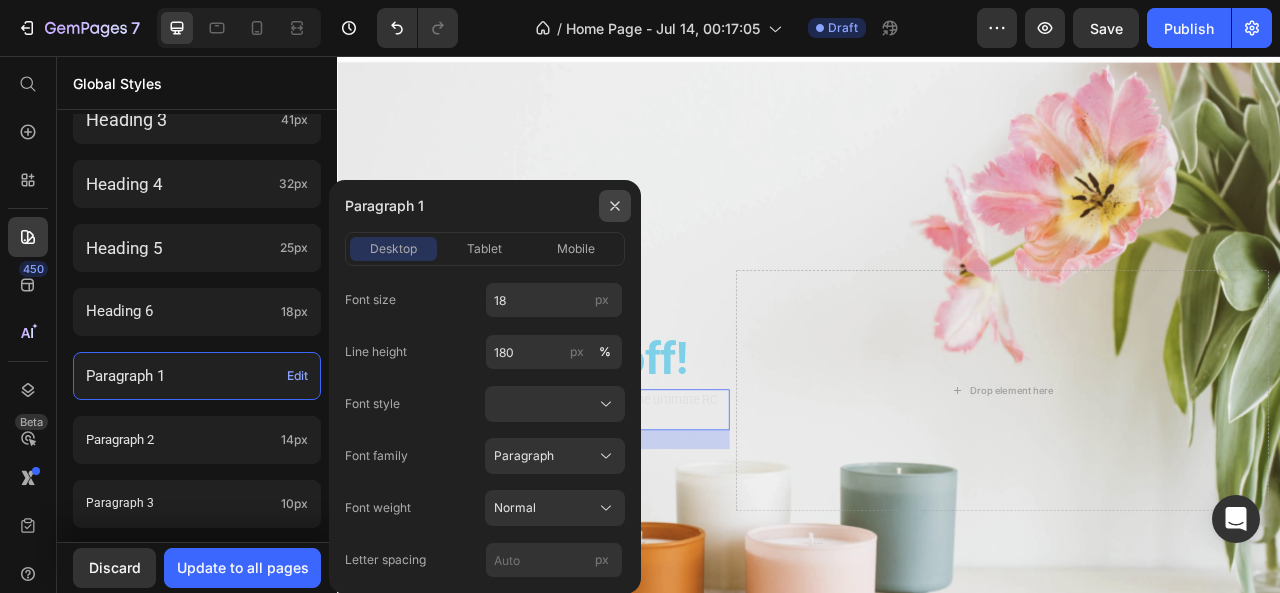 click 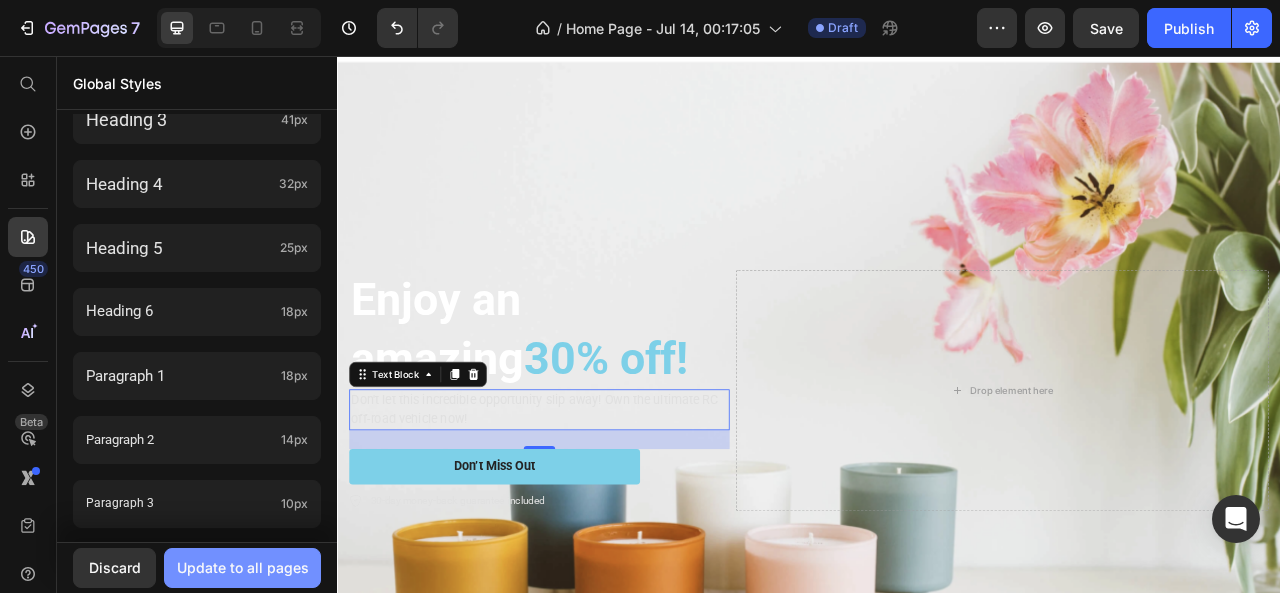 click on "Update to all pages" at bounding box center (242, 568) 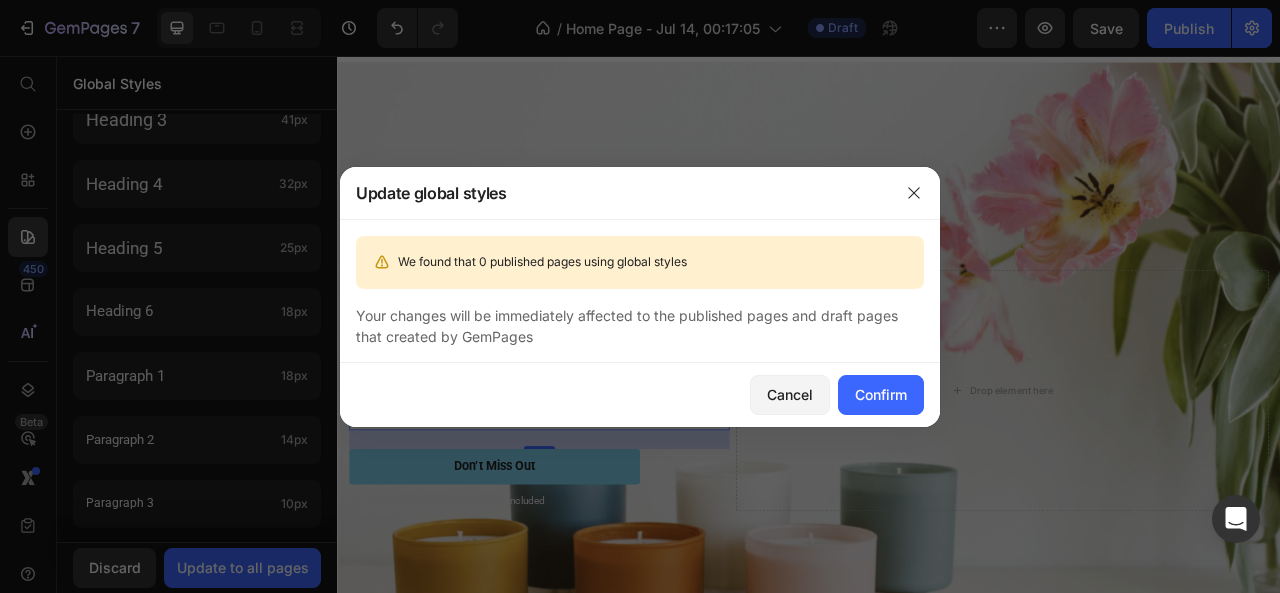 click on "Cancel Confirm" at bounding box center (640, 395) 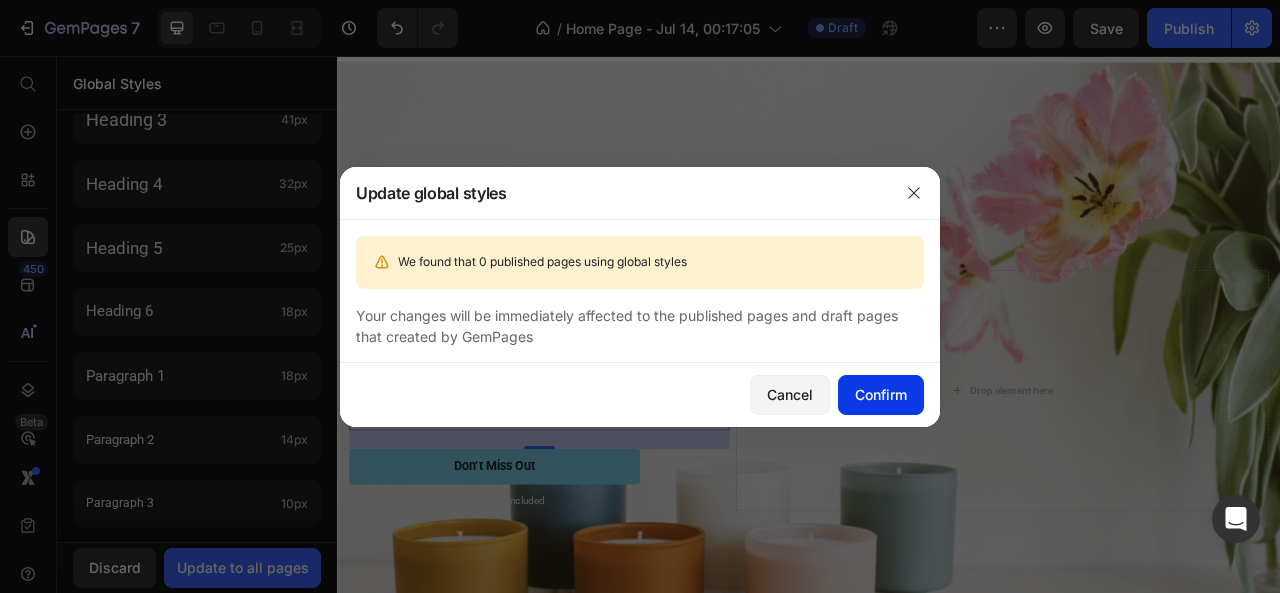 click on "Confirm" 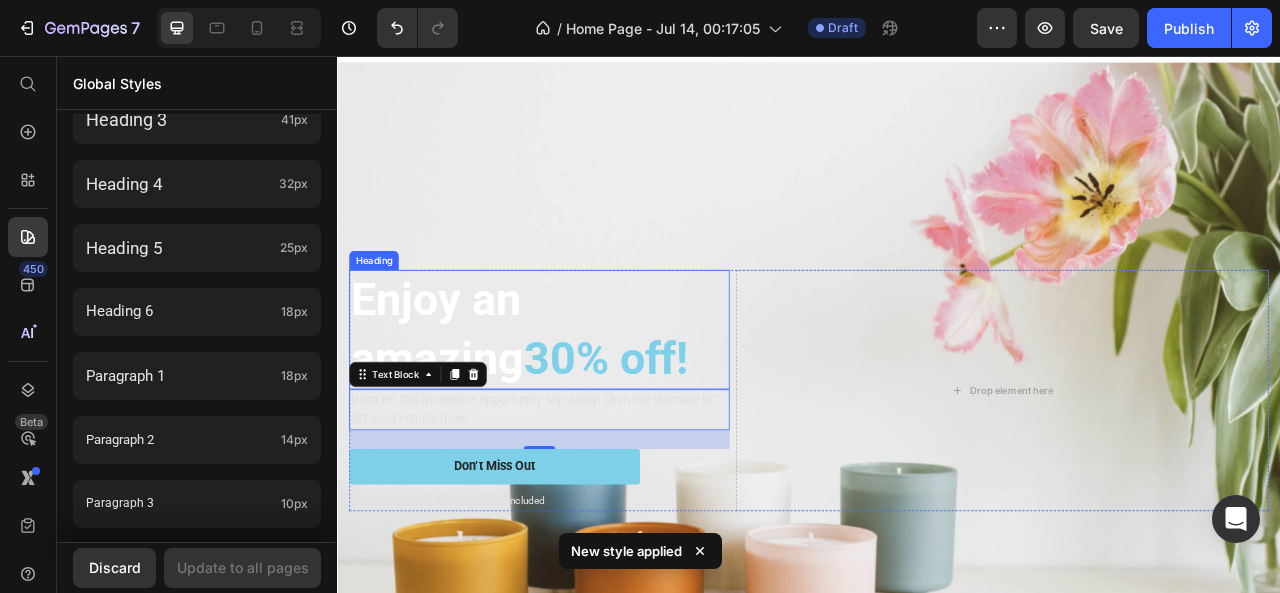 click on "Enjoy an amazing  30% off!" at bounding box center (594, 404) 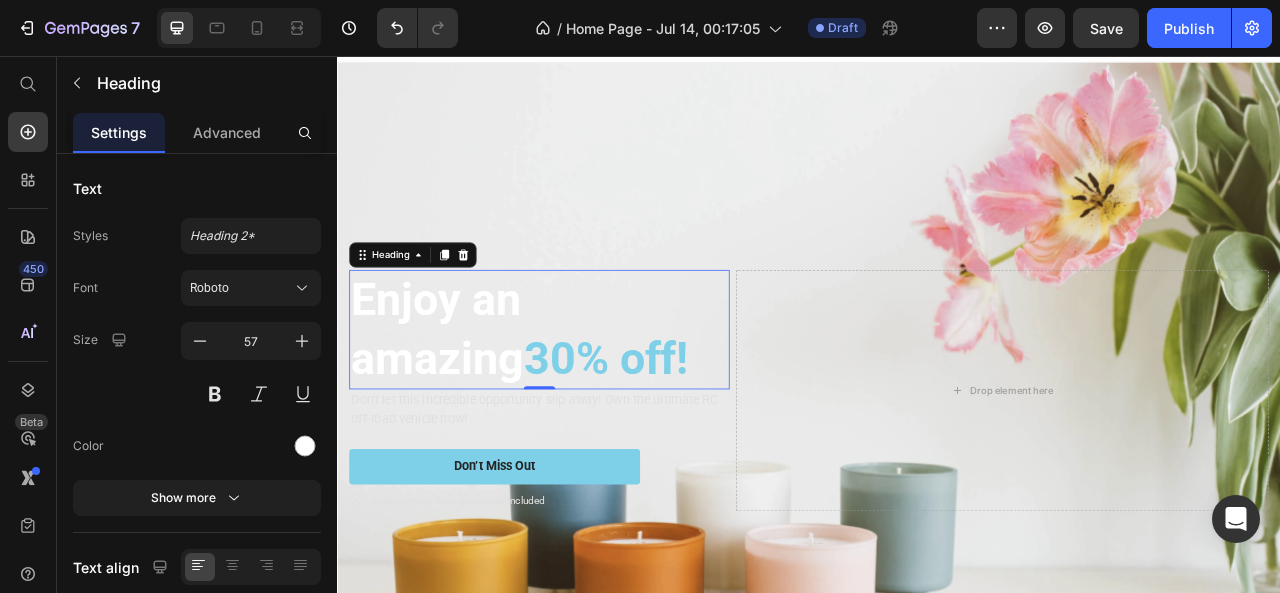 click on "Enjoy an amazing  30% off!" at bounding box center (594, 404) 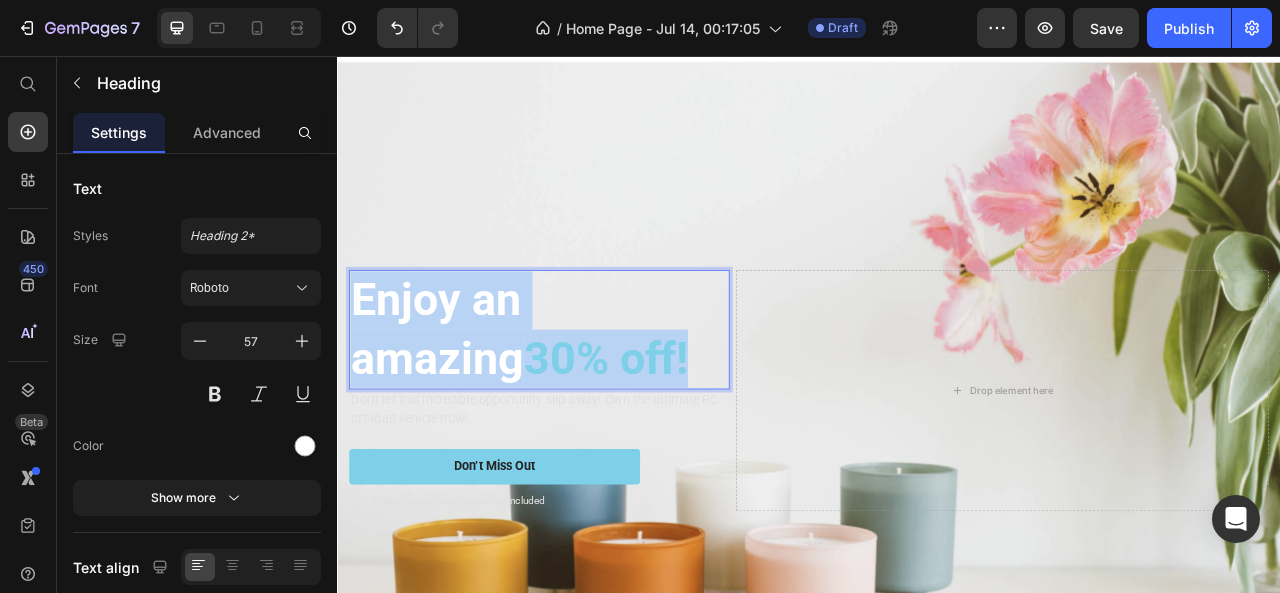 drag, startPoint x: 583, startPoint y: 433, endPoint x: 359, endPoint y: 346, distance: 240.3019 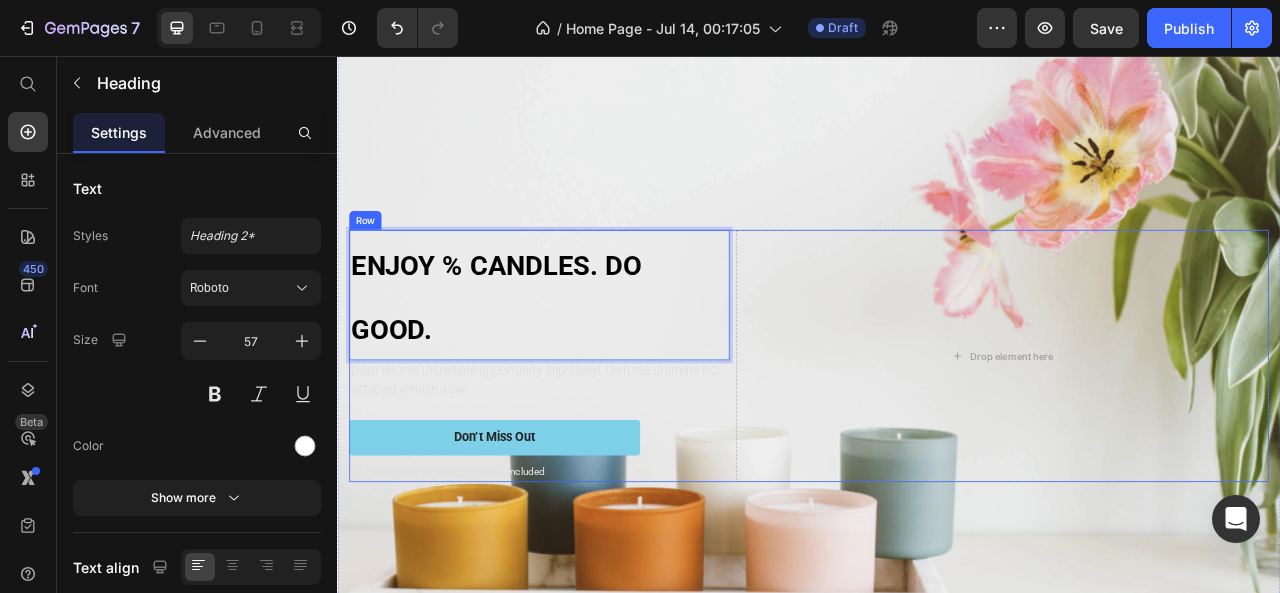scroll, scrollTop: 69, scrollLeft: 0, axis: vertical 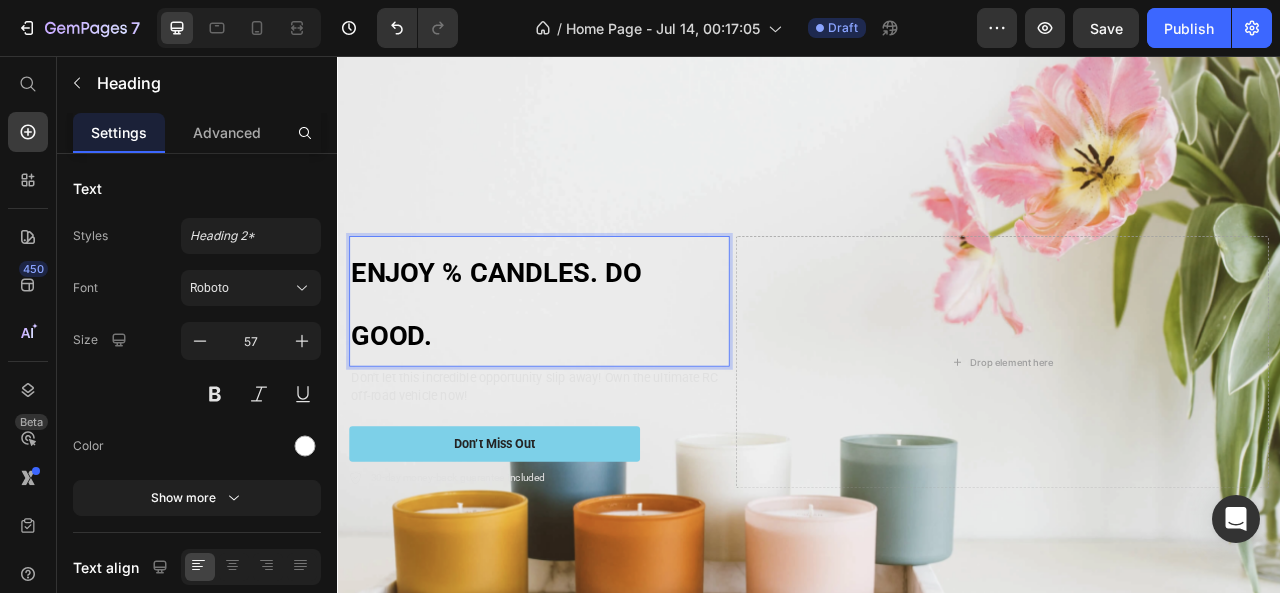 click on "ENJOY % CANDLES. DO GOOD." at bounding box center [594, 368] 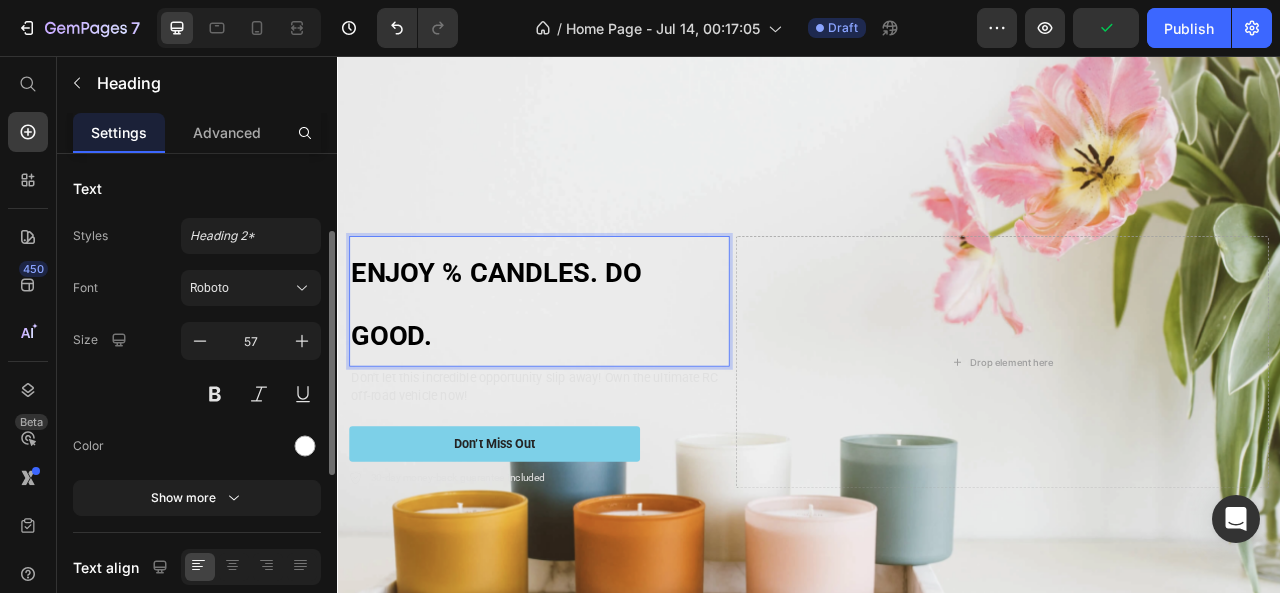scroll, scrollTop: 65, scrollLeft: 0, axis: vertical 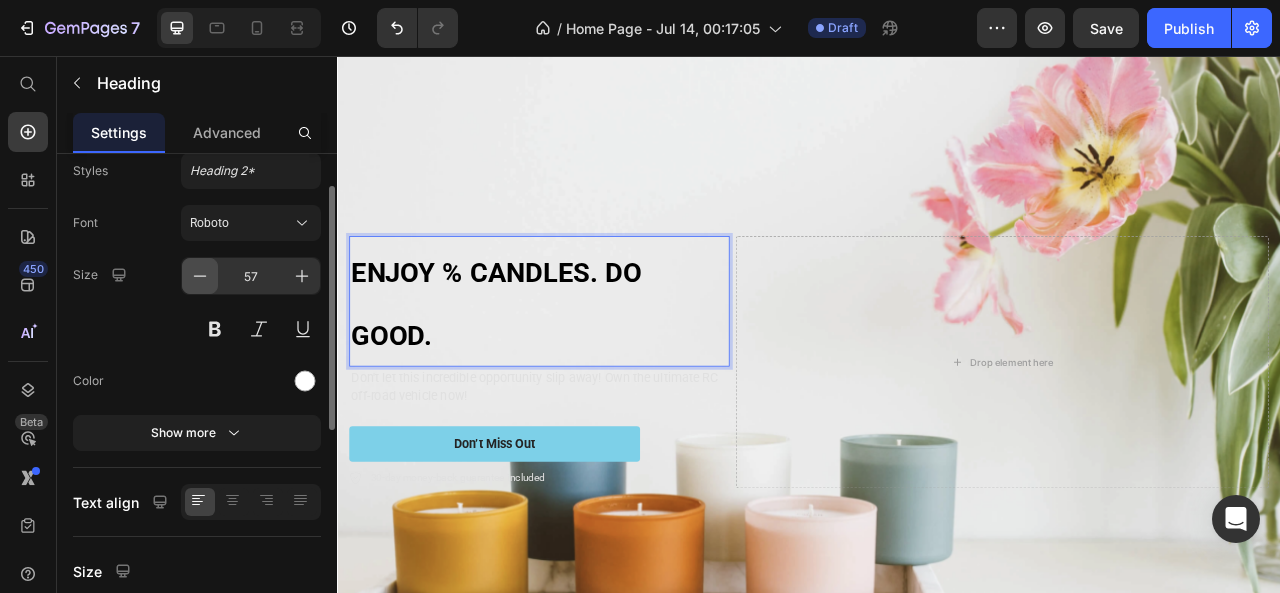 click 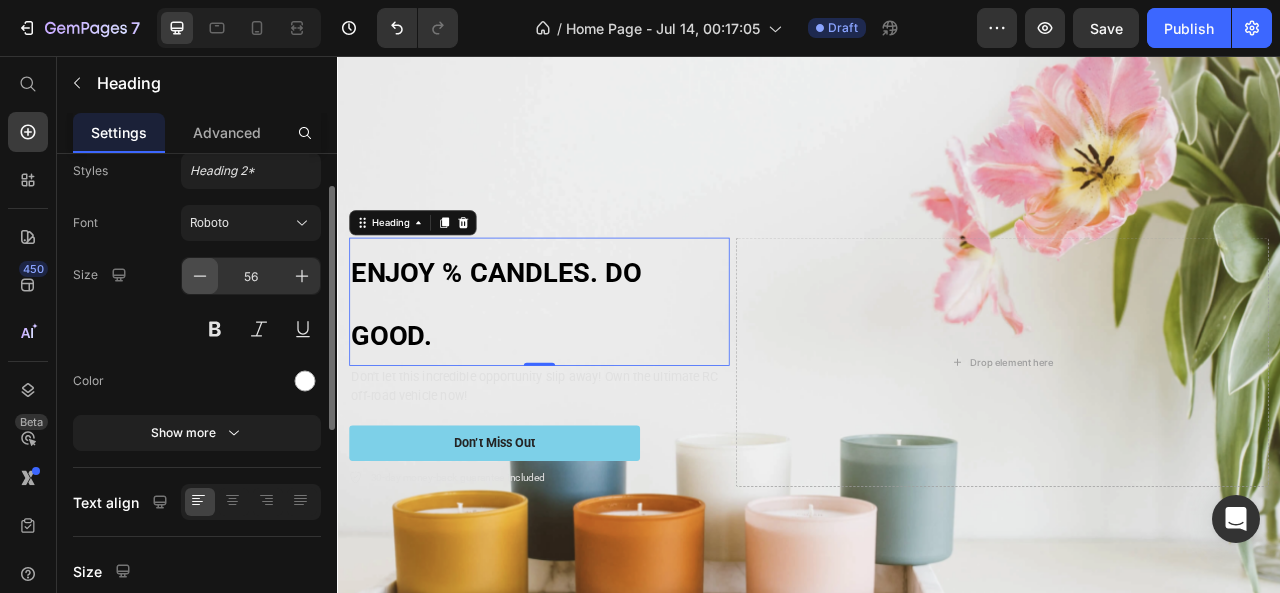 click 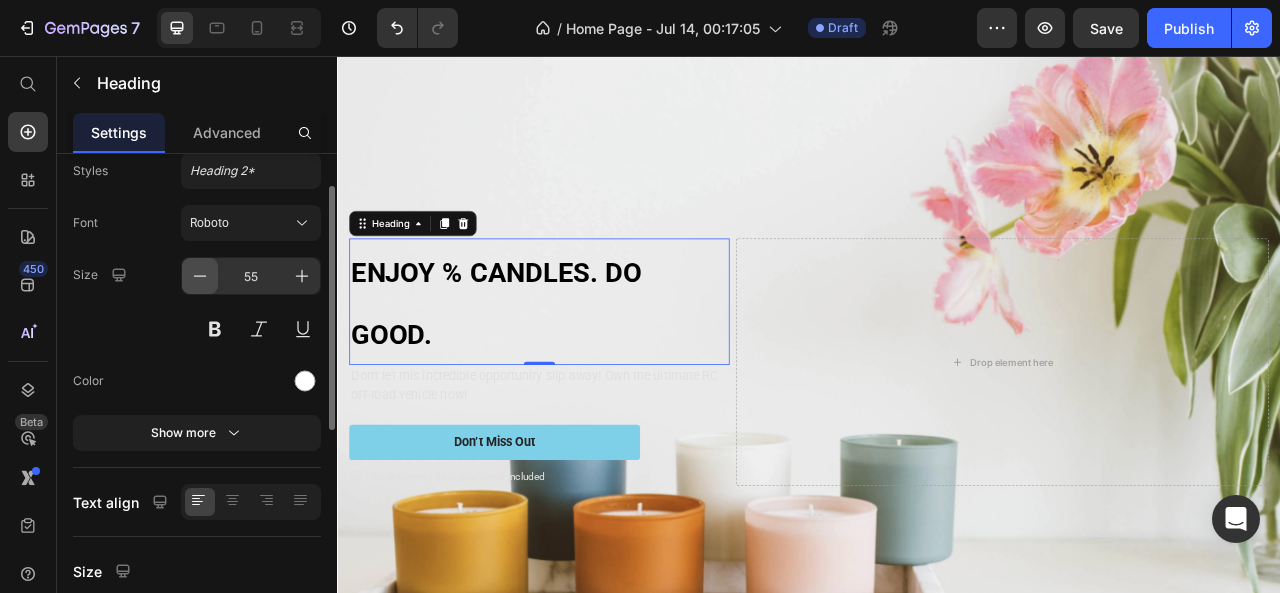 click 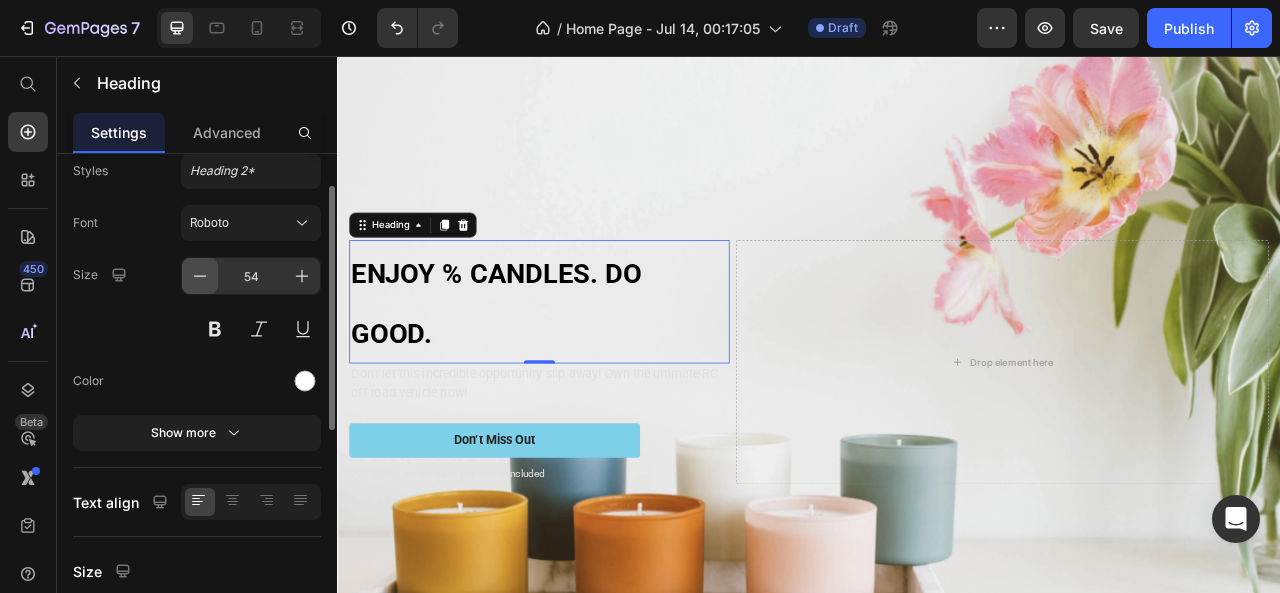 click 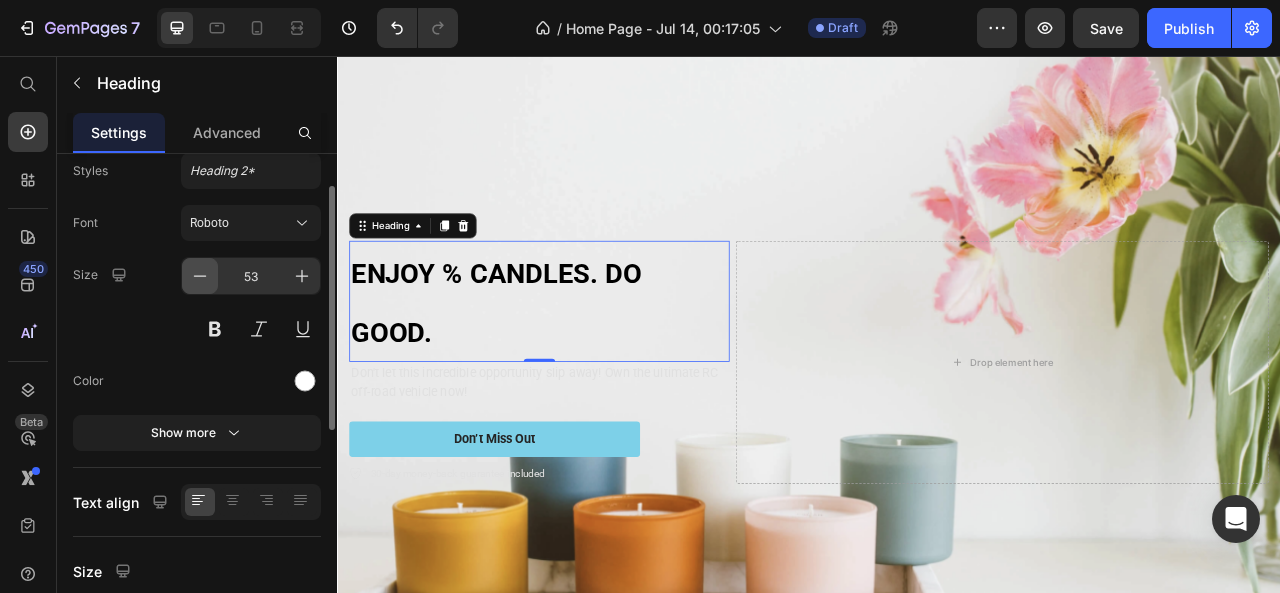 click 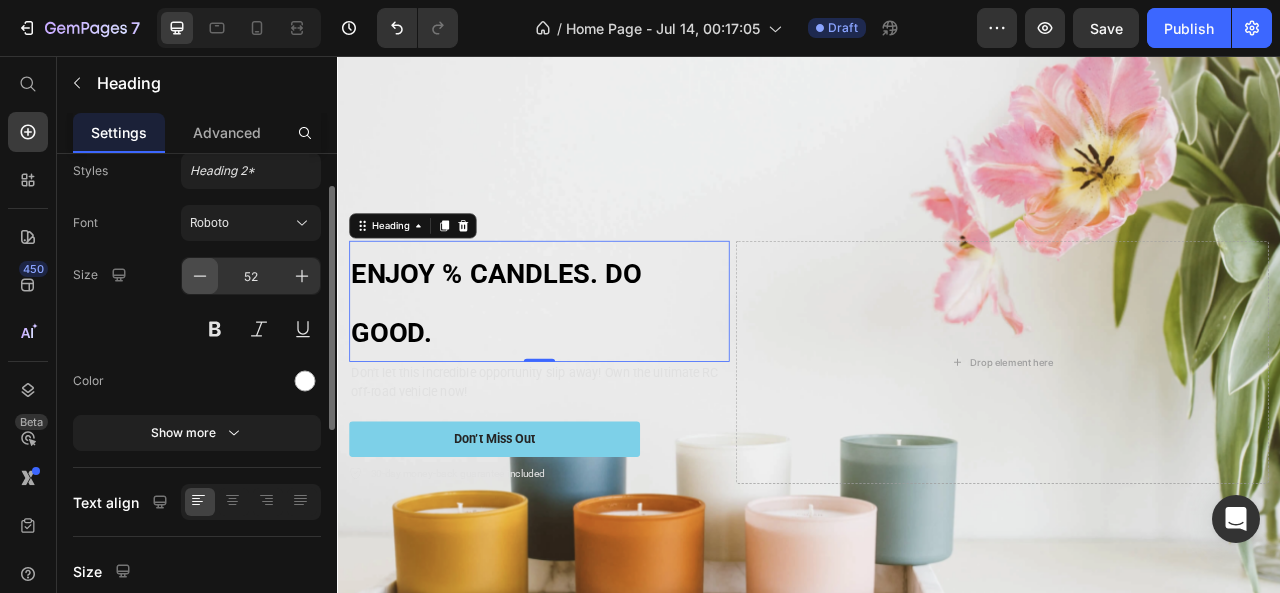 click 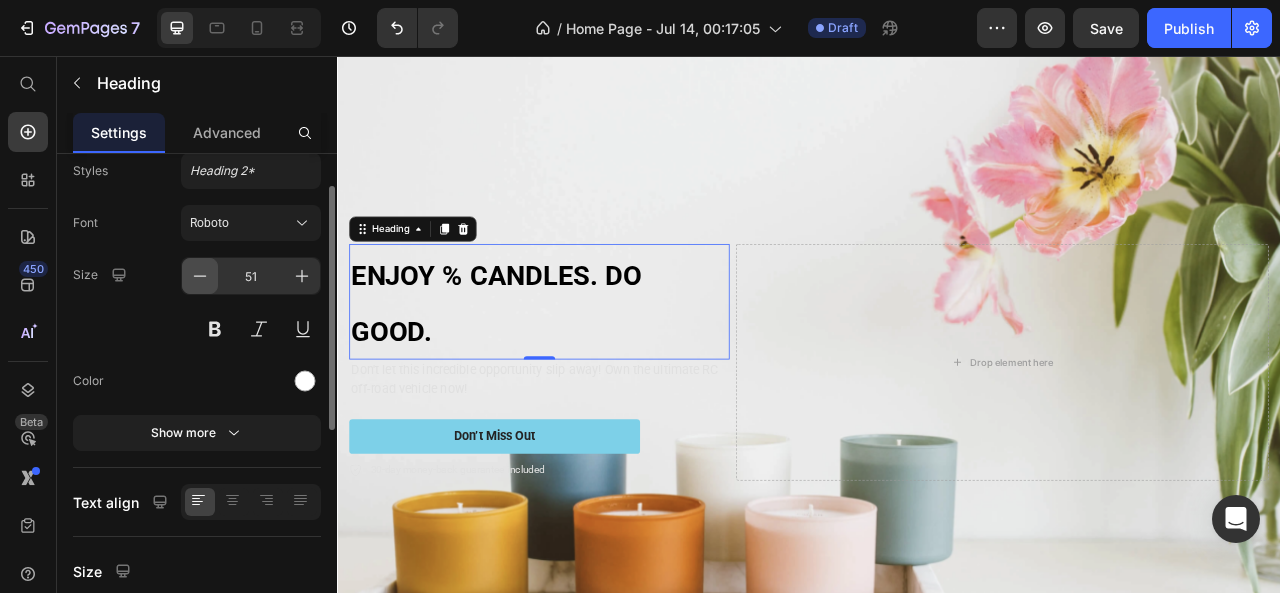 click 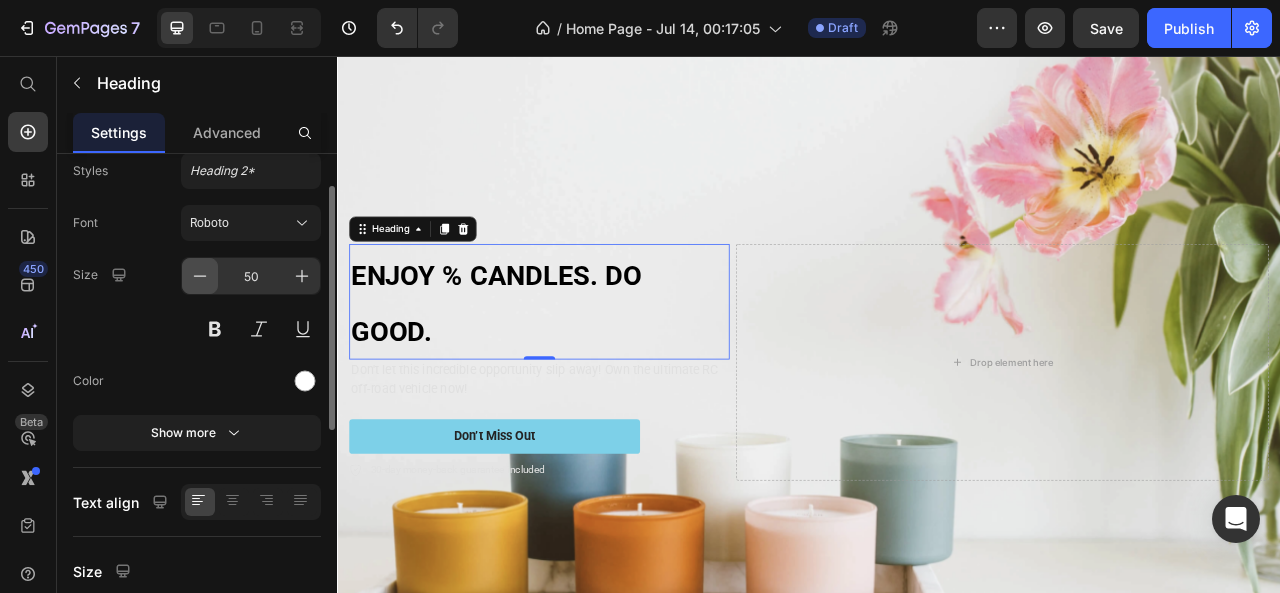 click 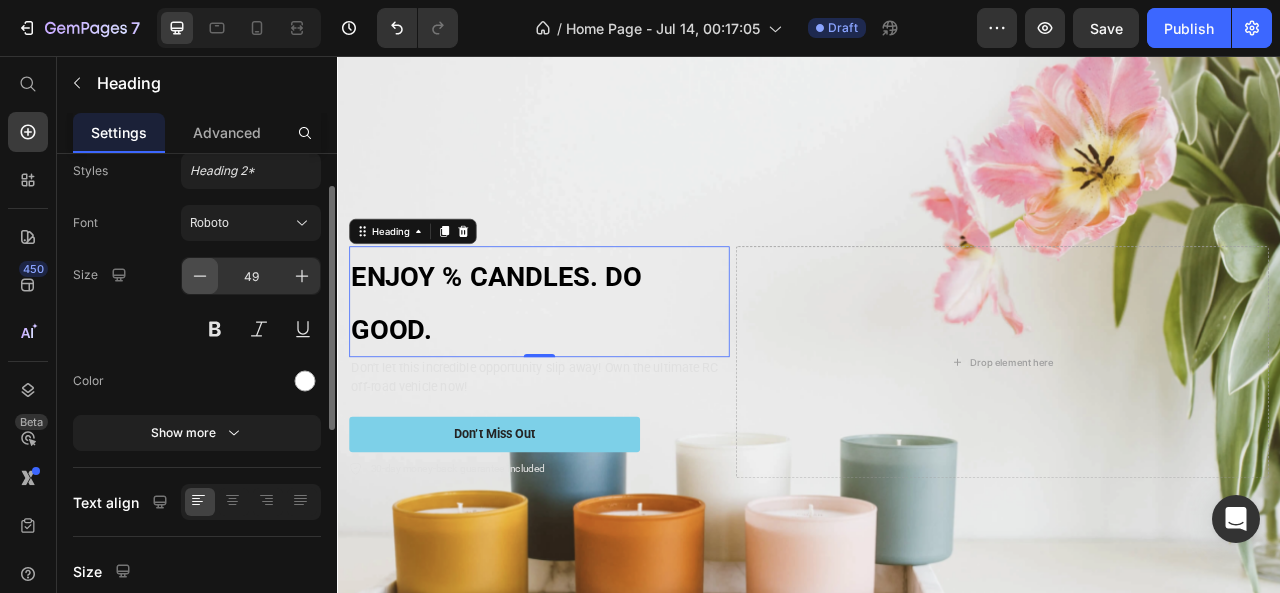click 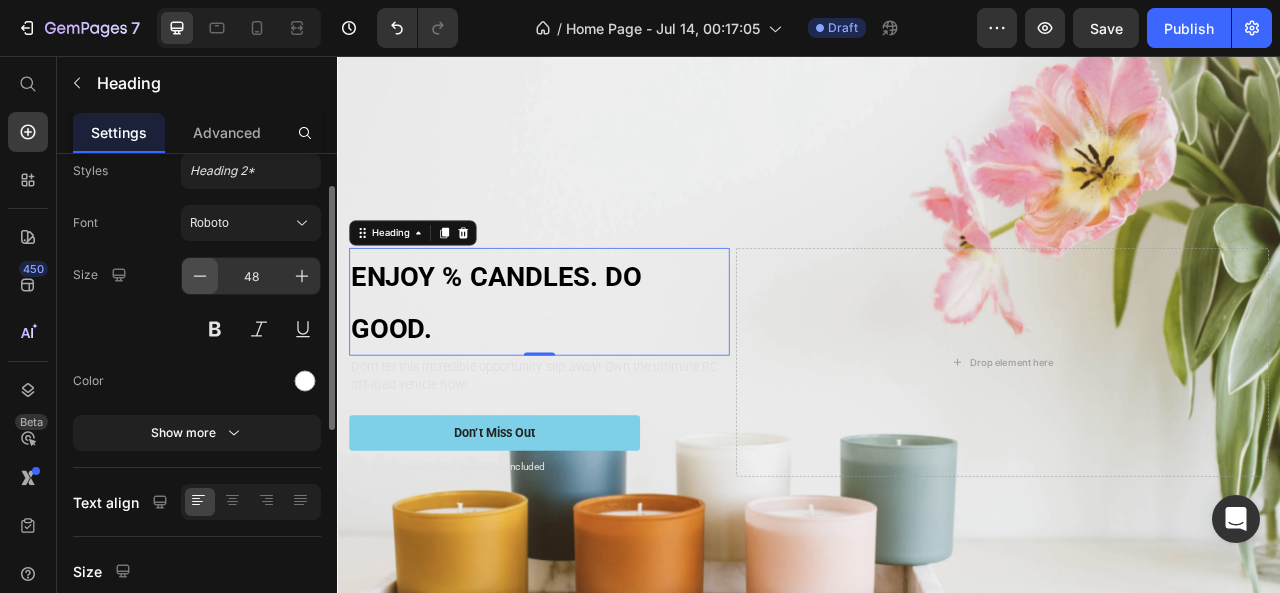 click 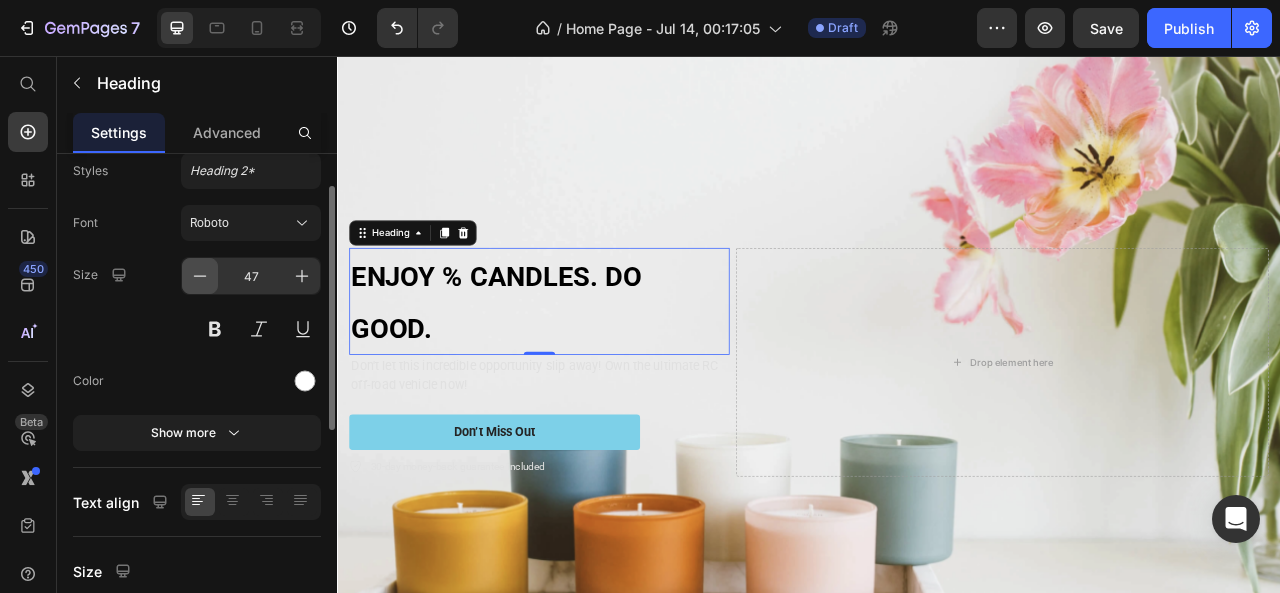 click 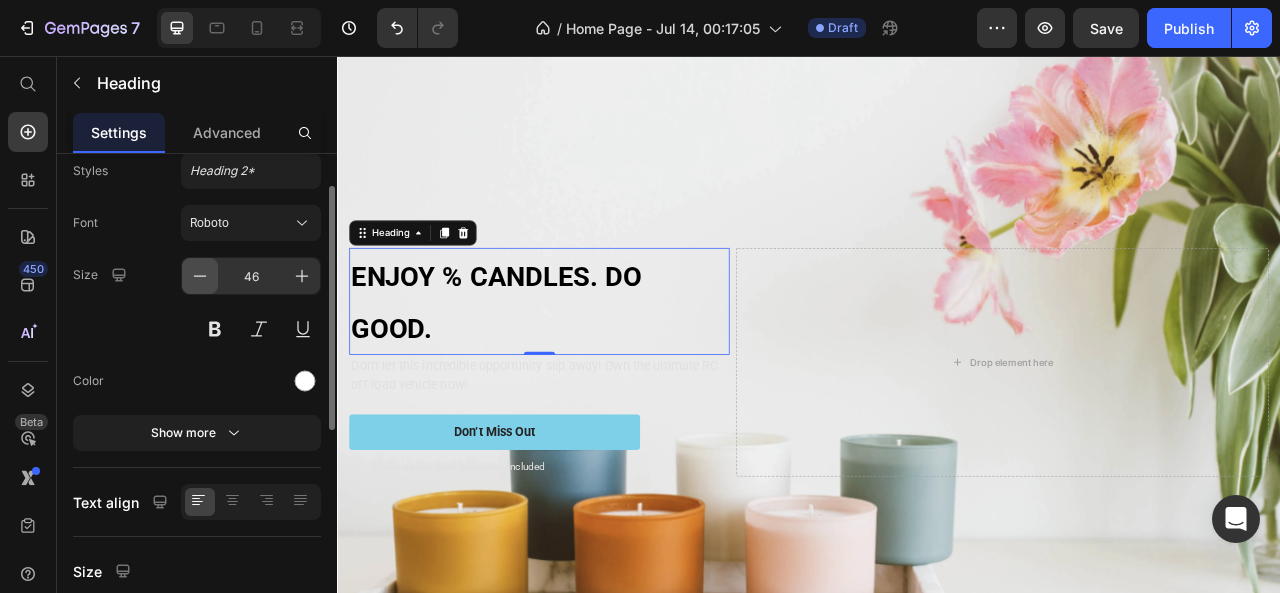 click 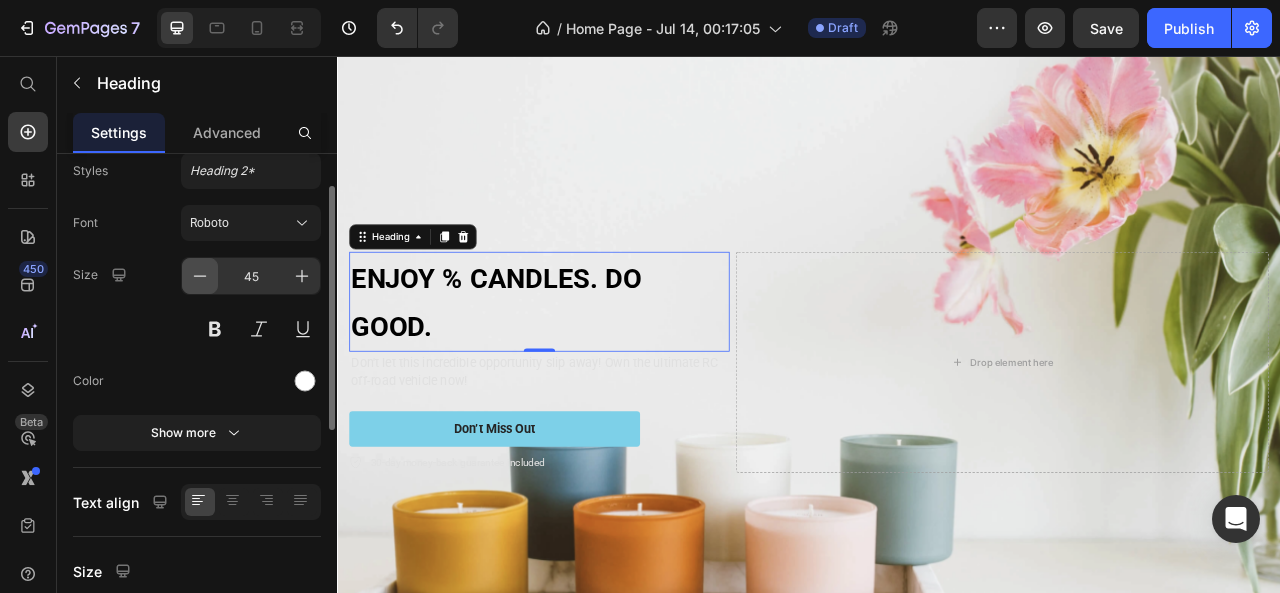 click 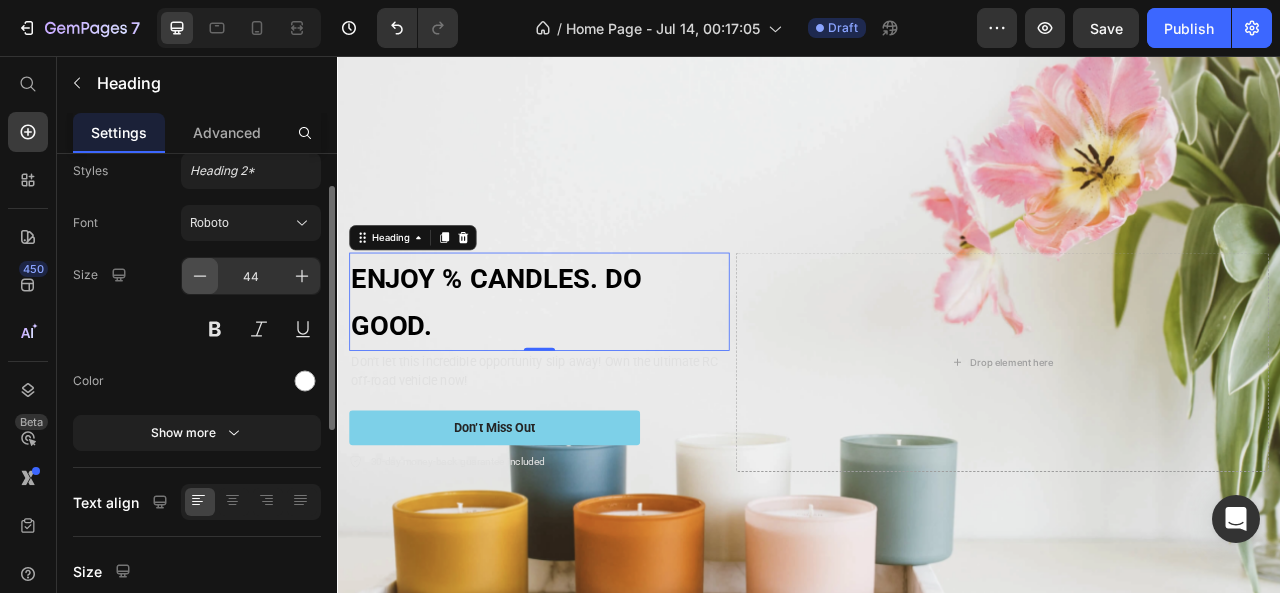 click 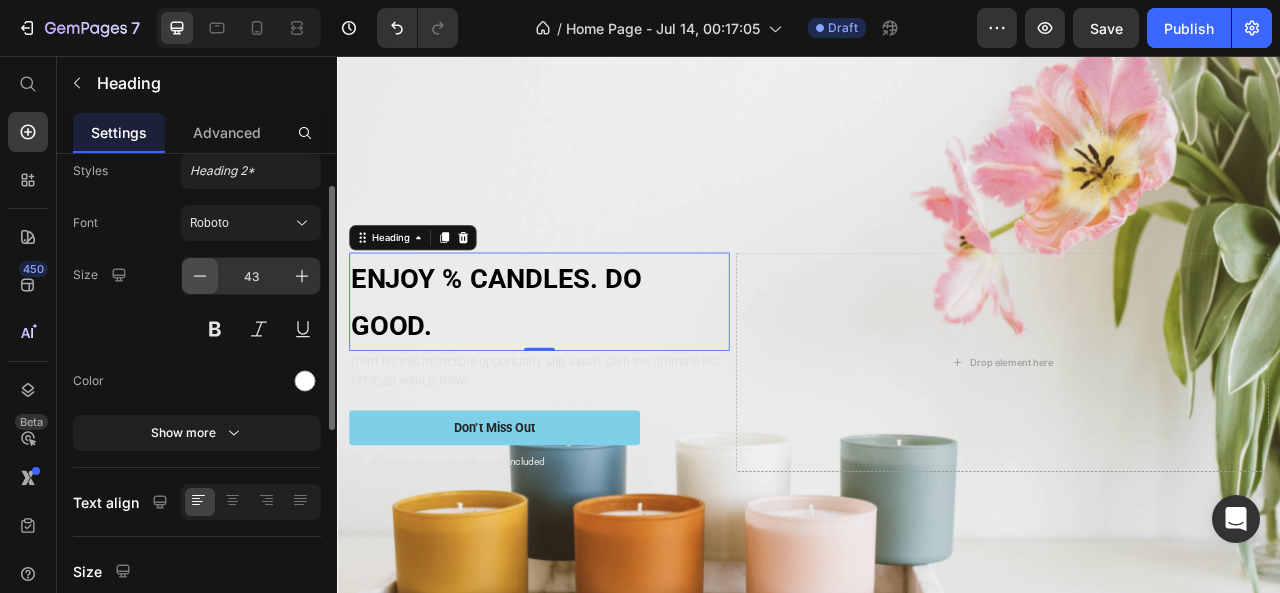 click 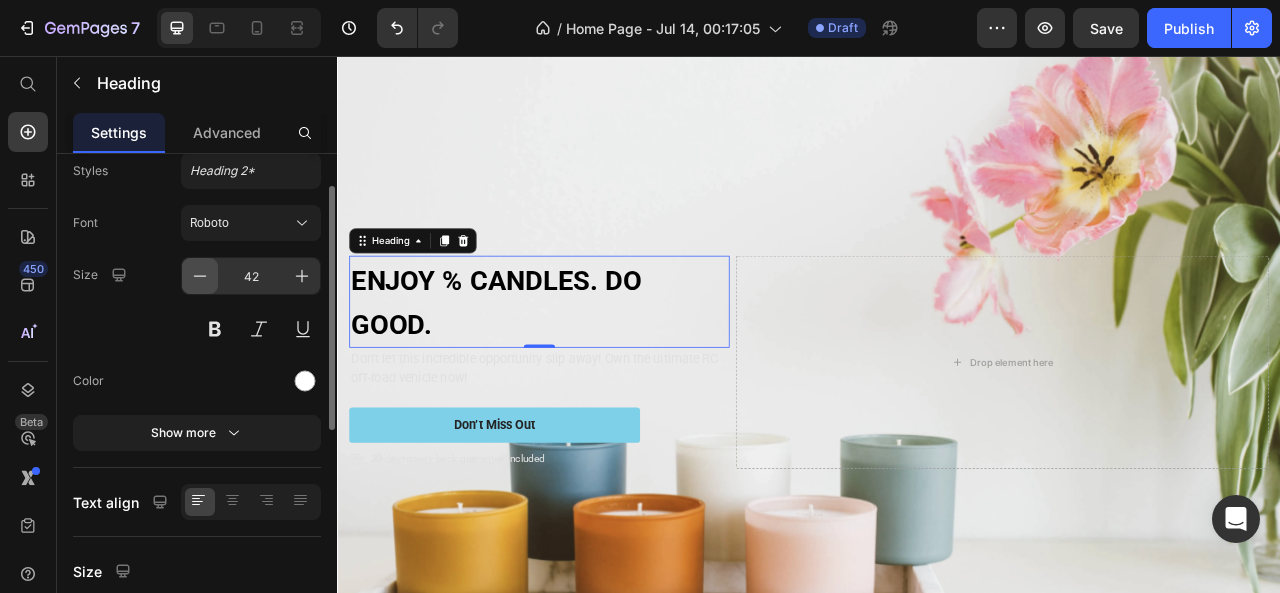 click 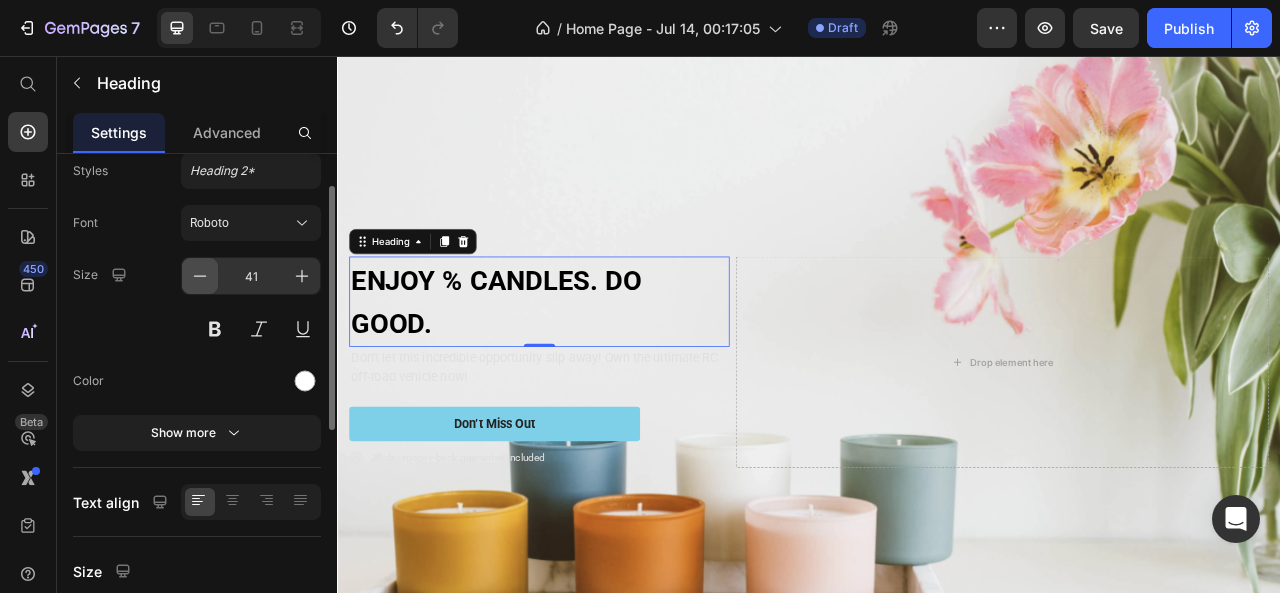 click 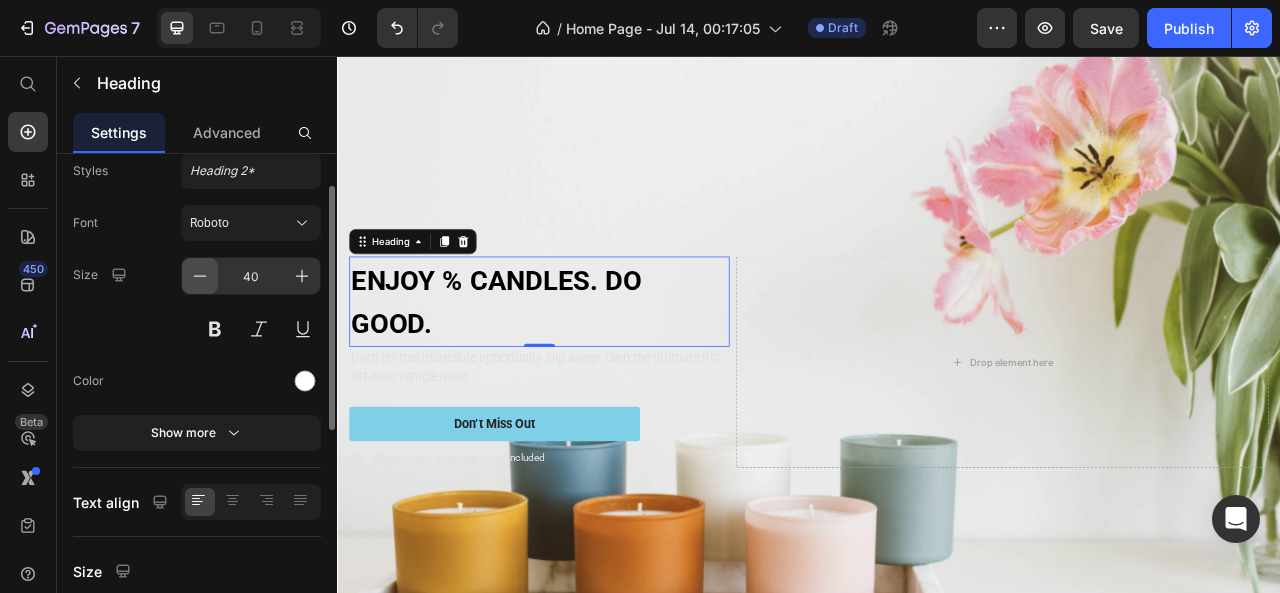 click 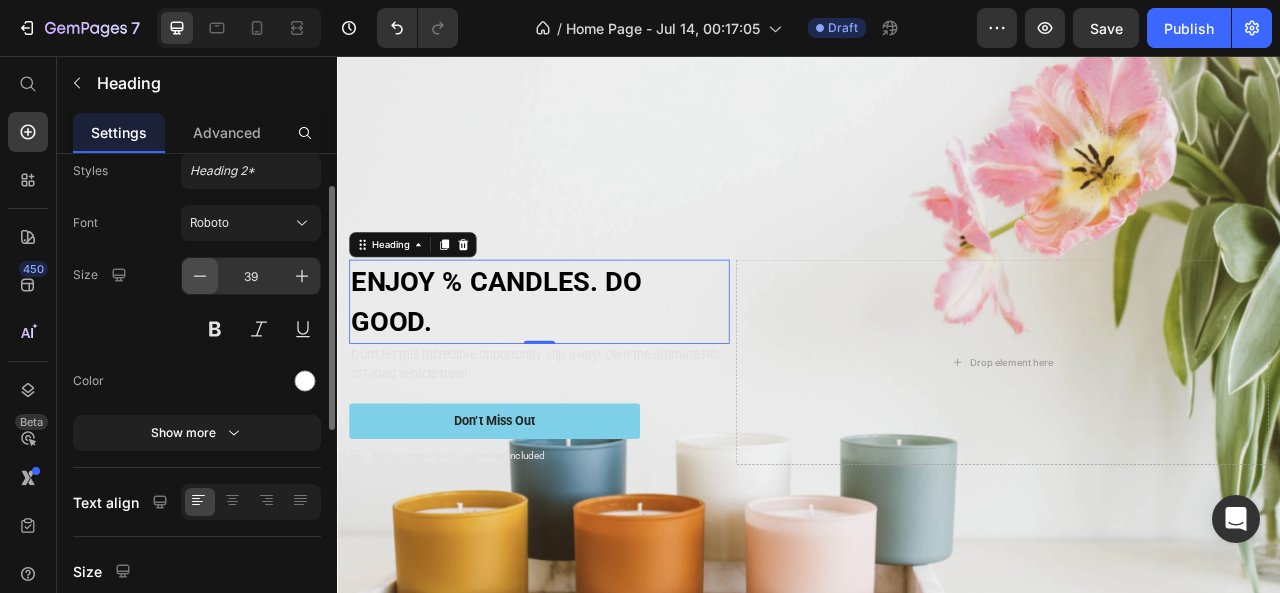 click 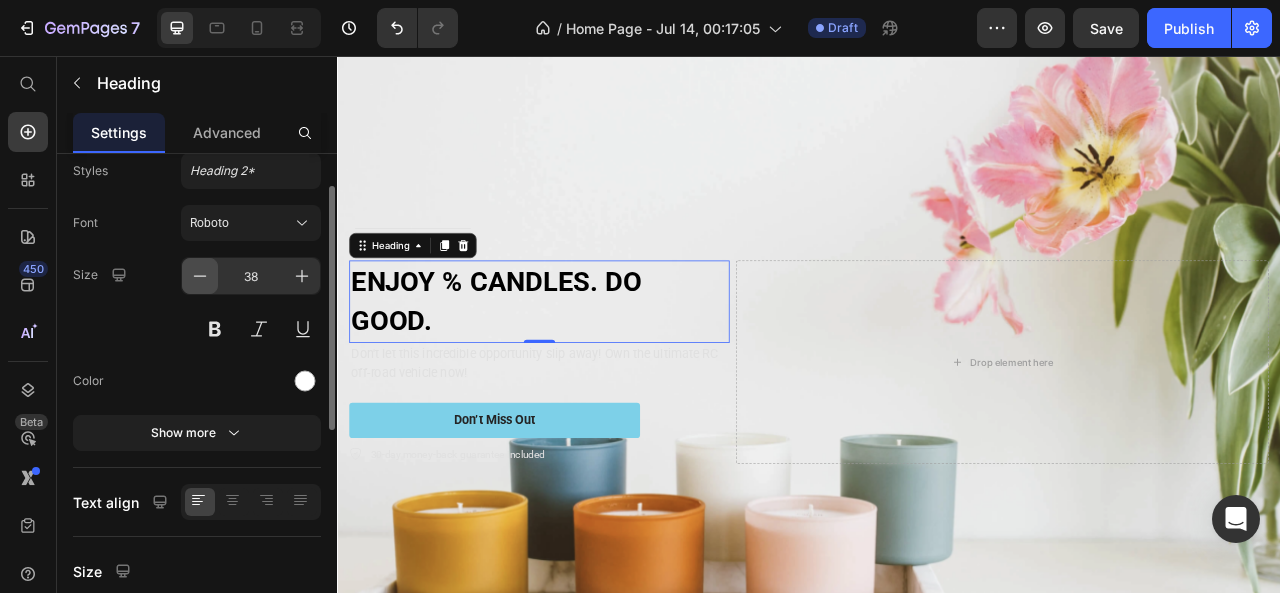 click 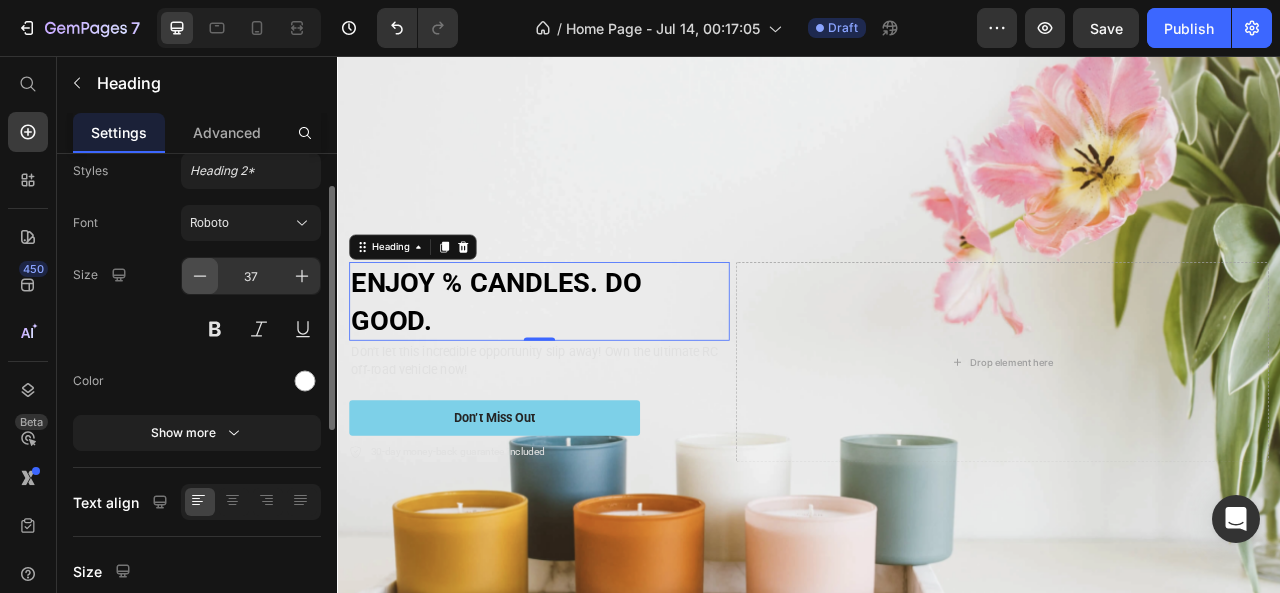 click 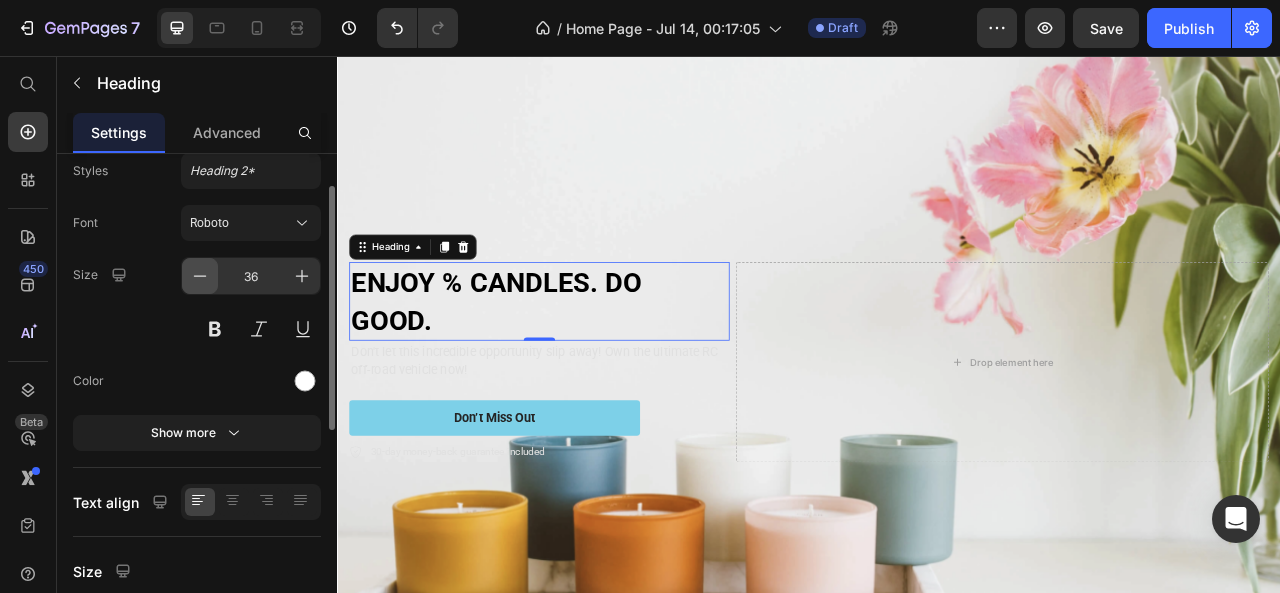 click 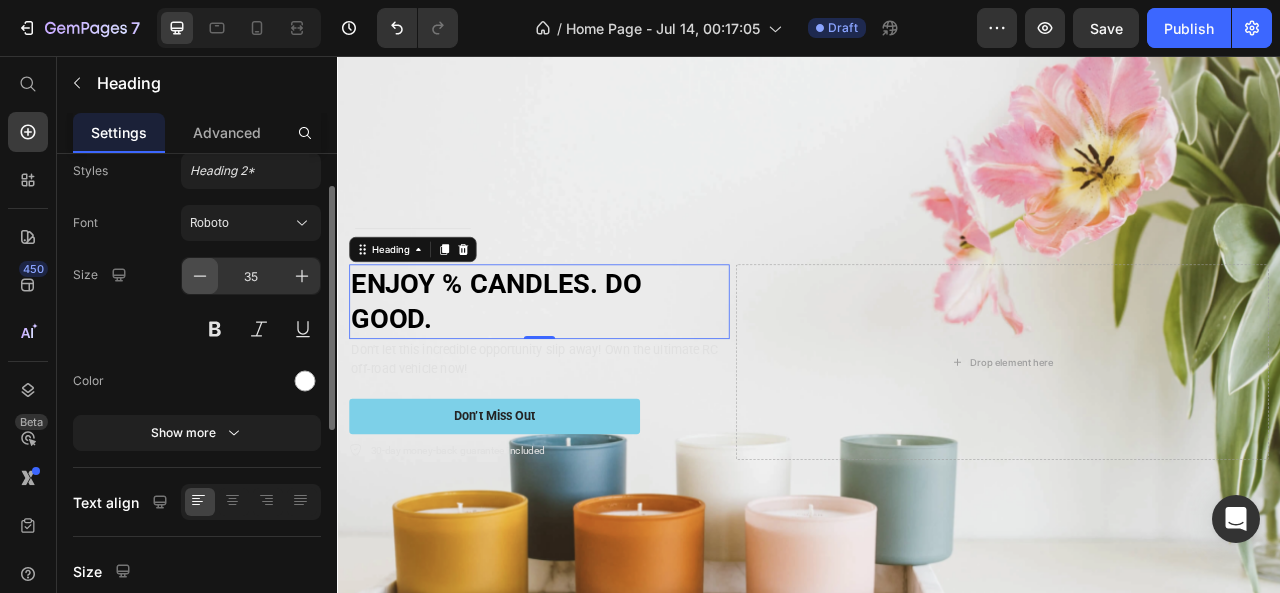 click 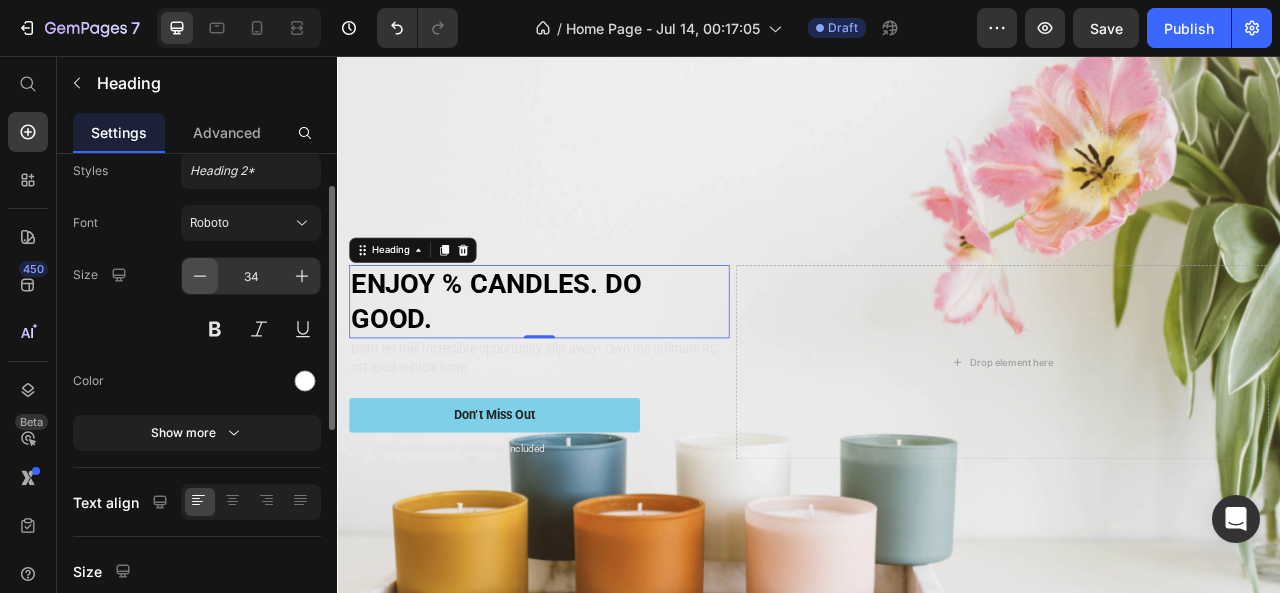 click 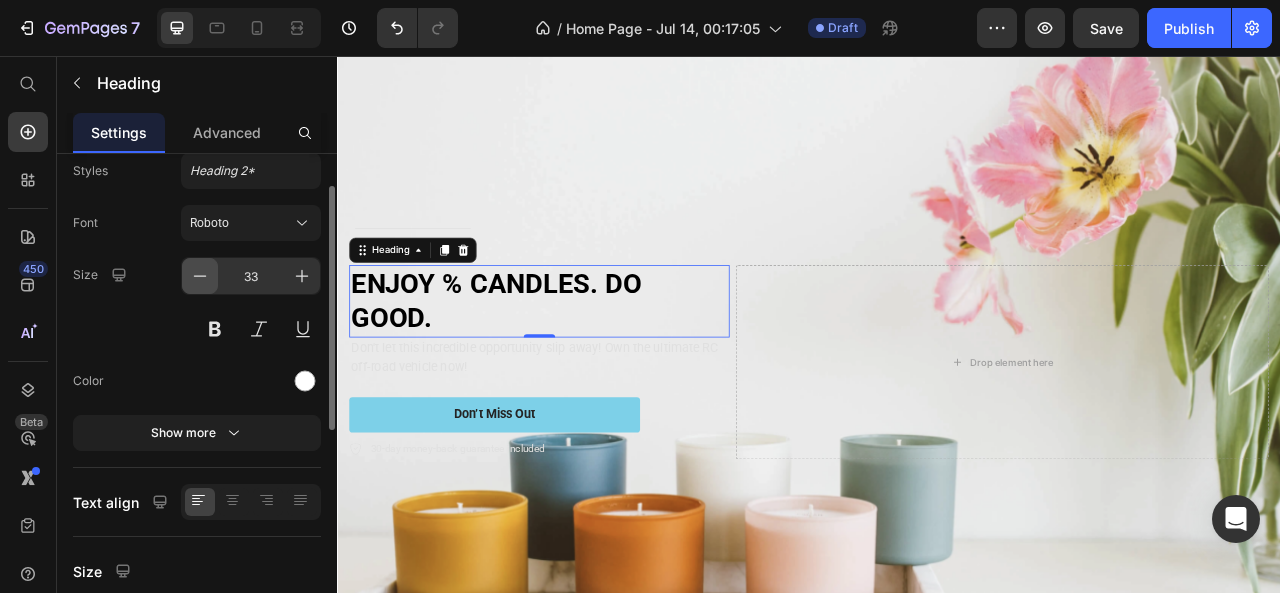 click 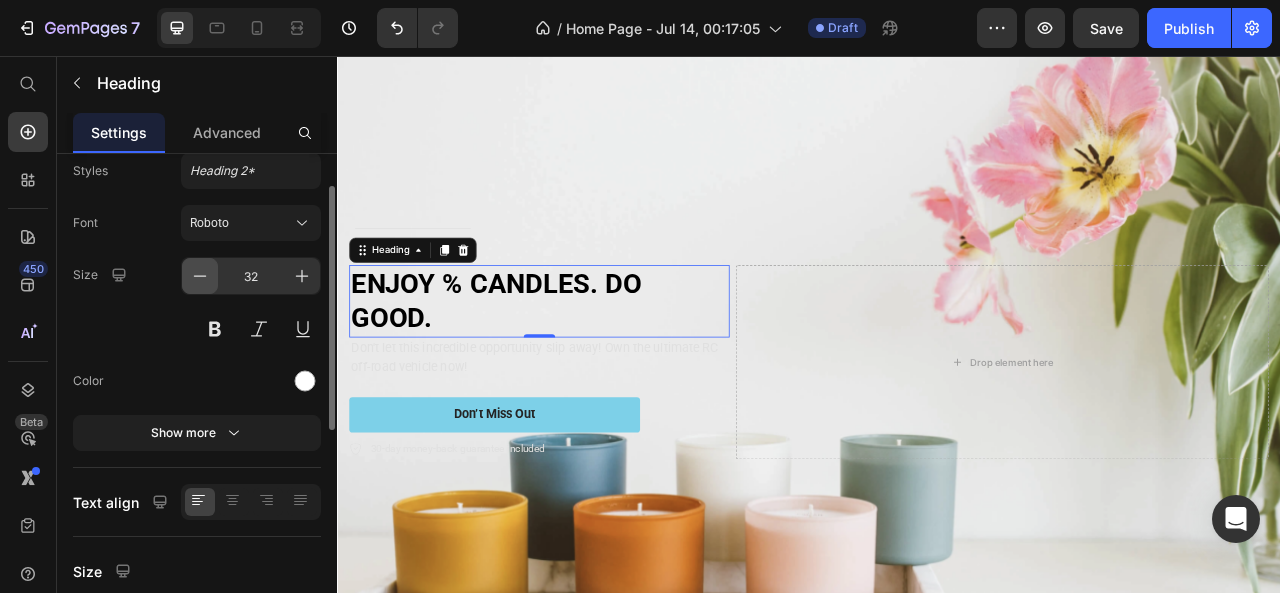 click 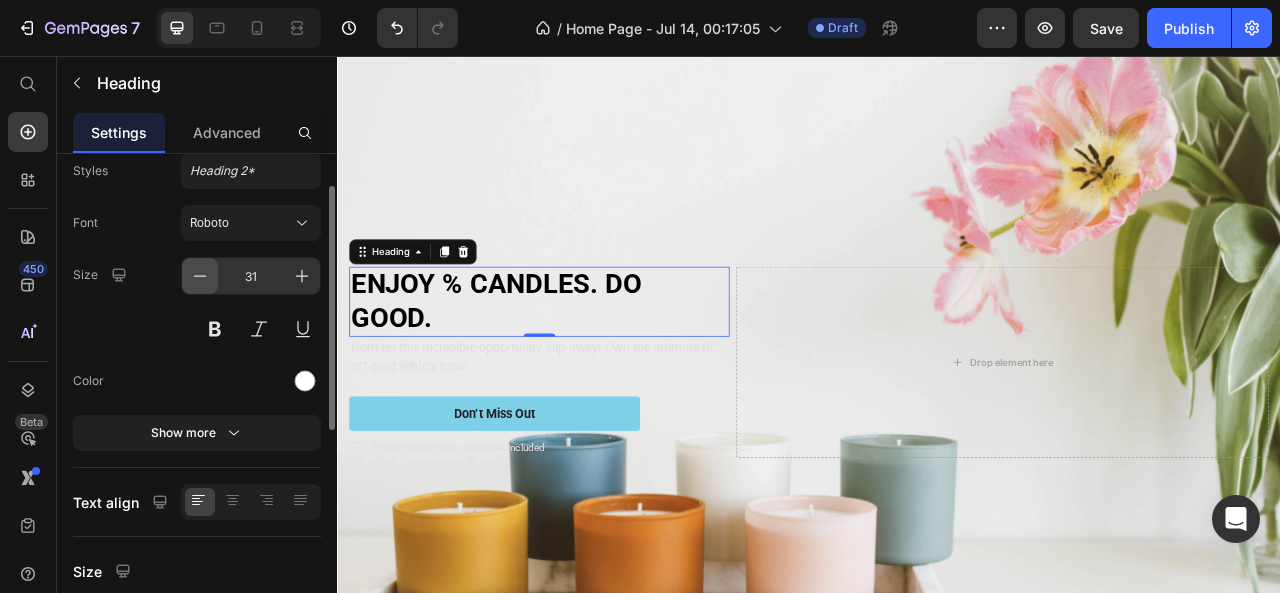 click 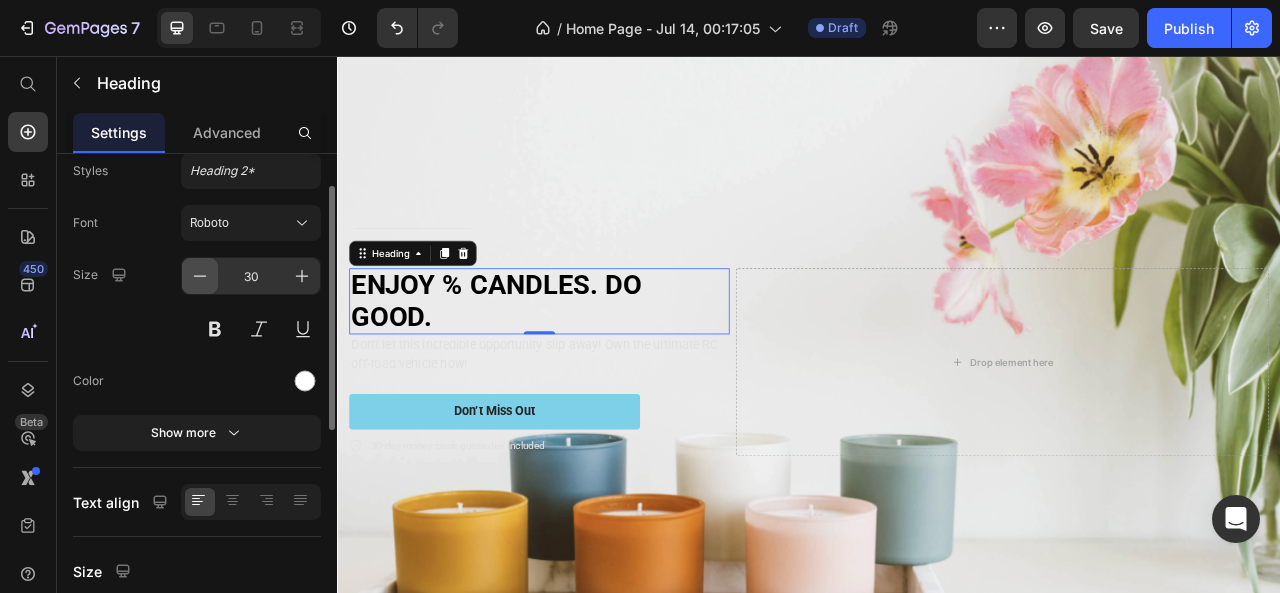 click 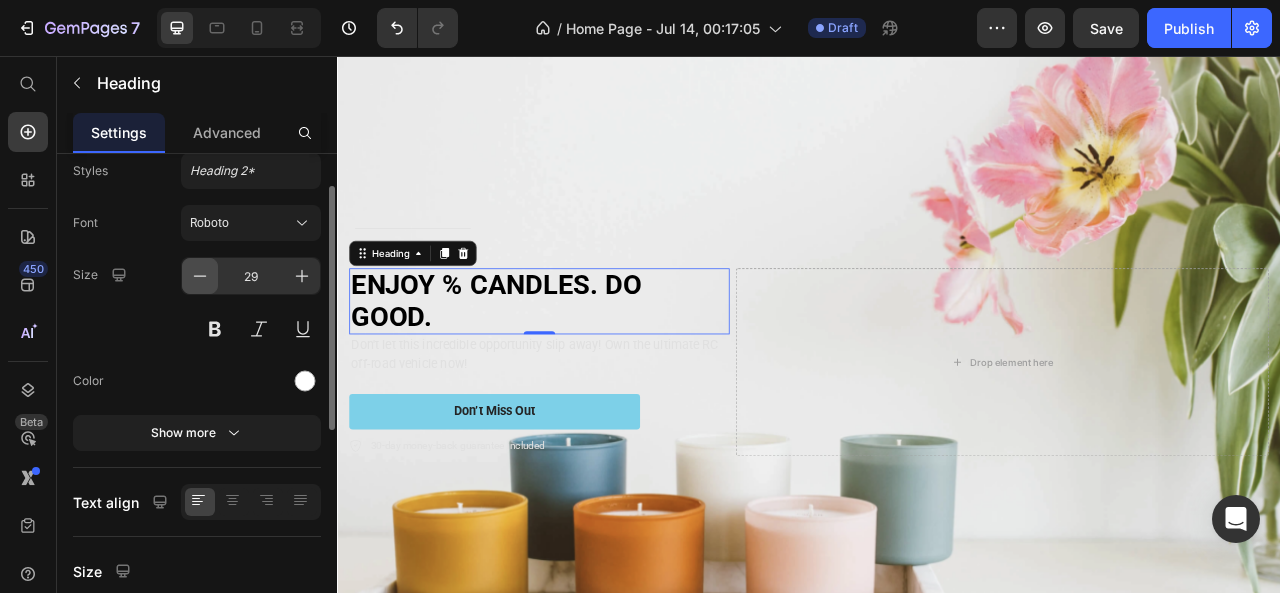 click 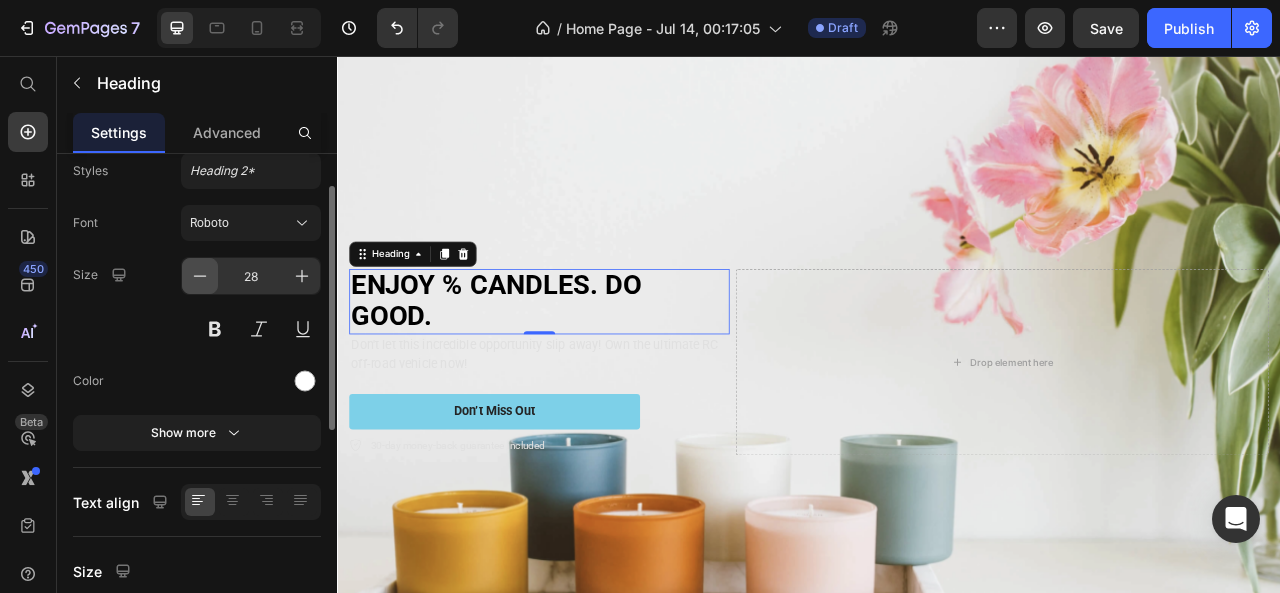 click 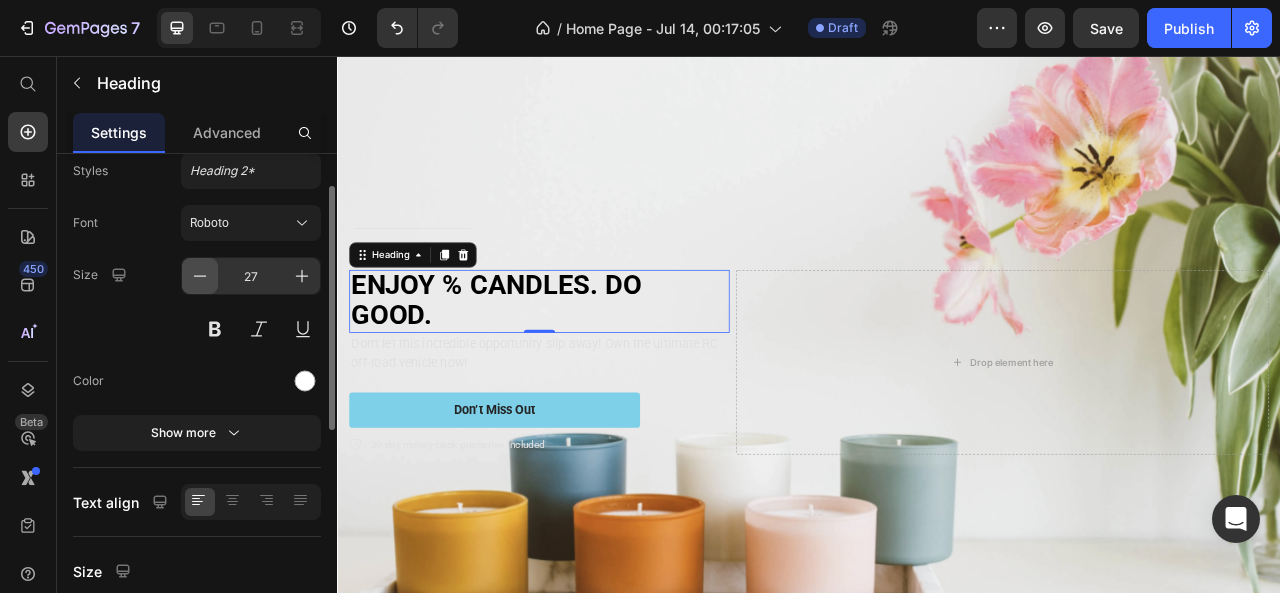 click 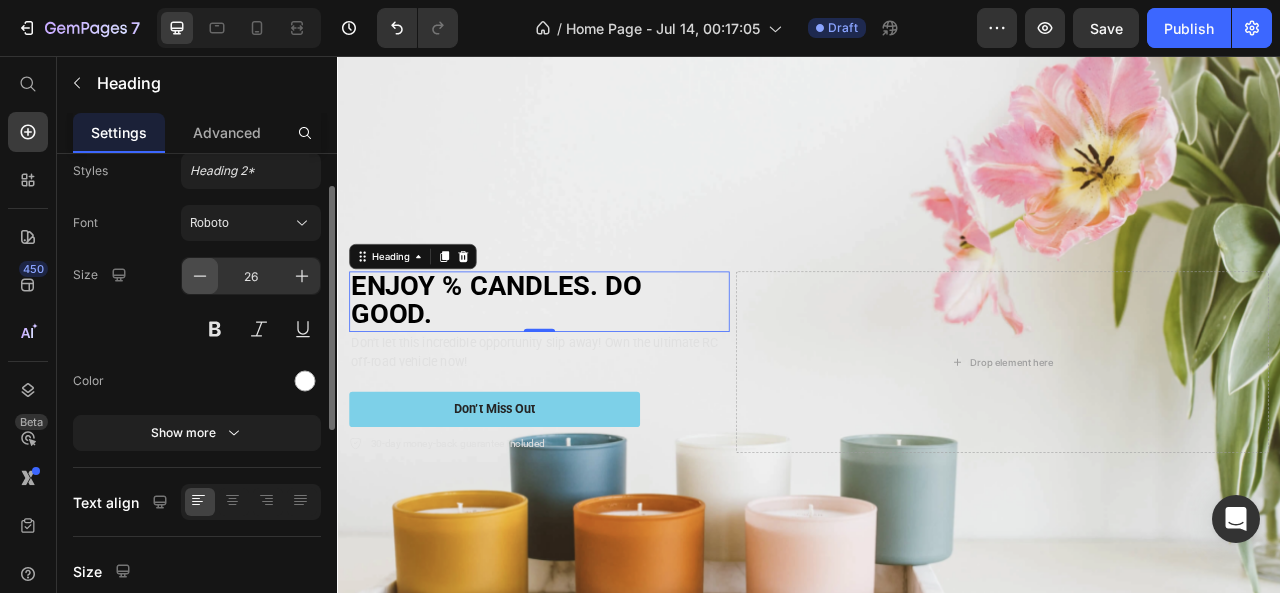 click 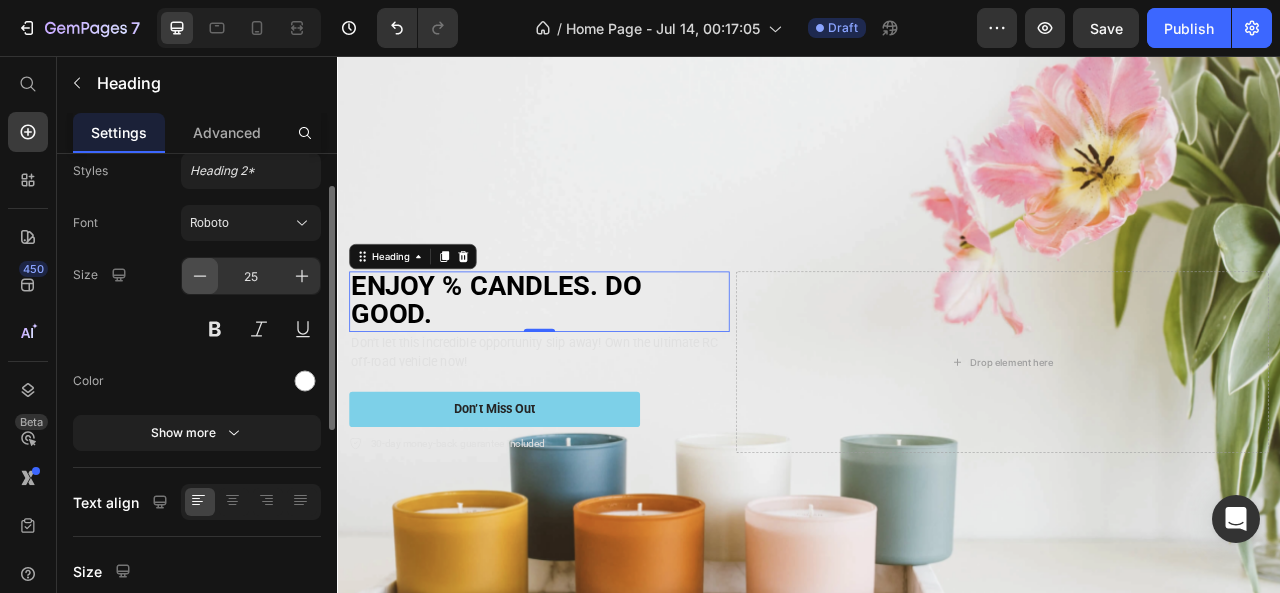click 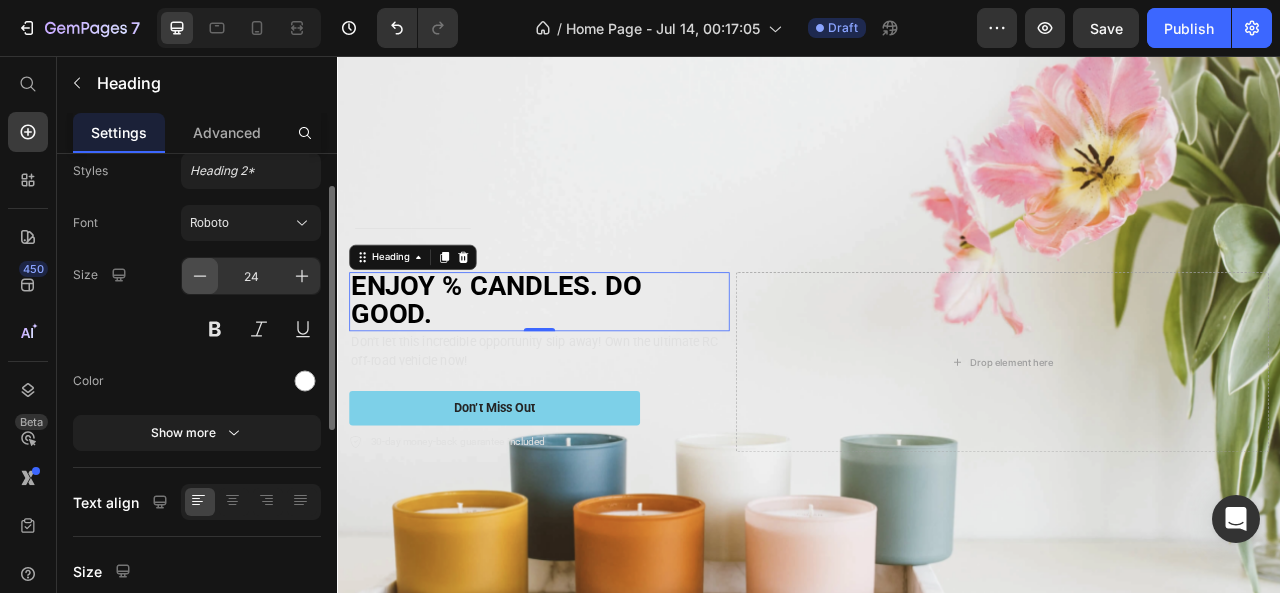 click 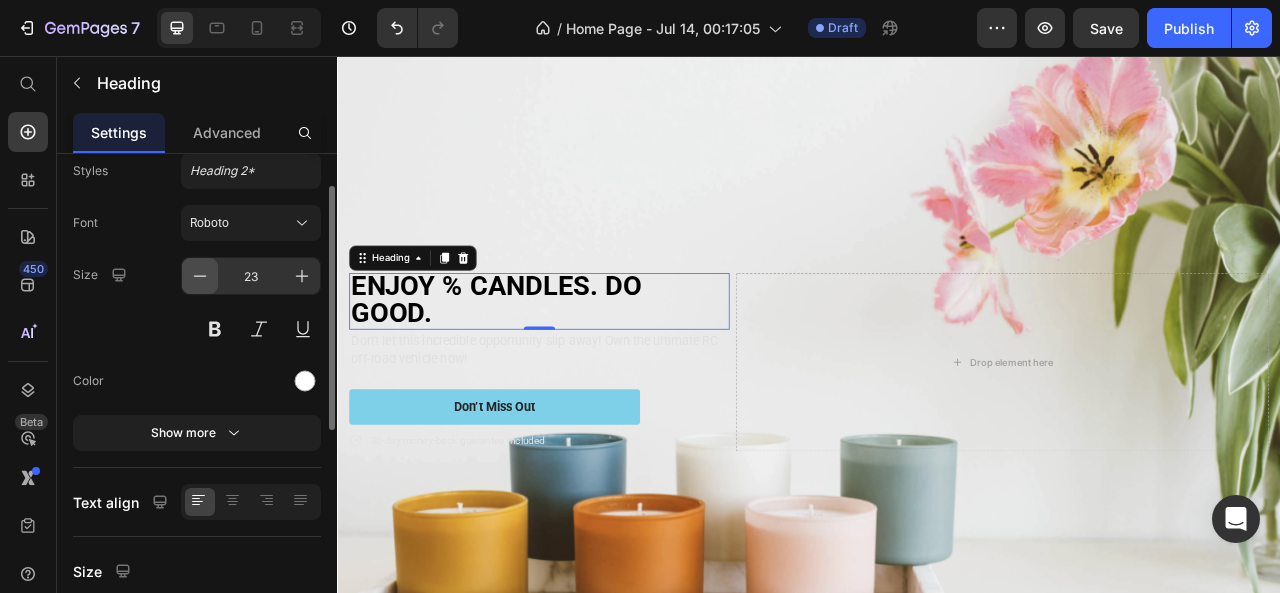 click 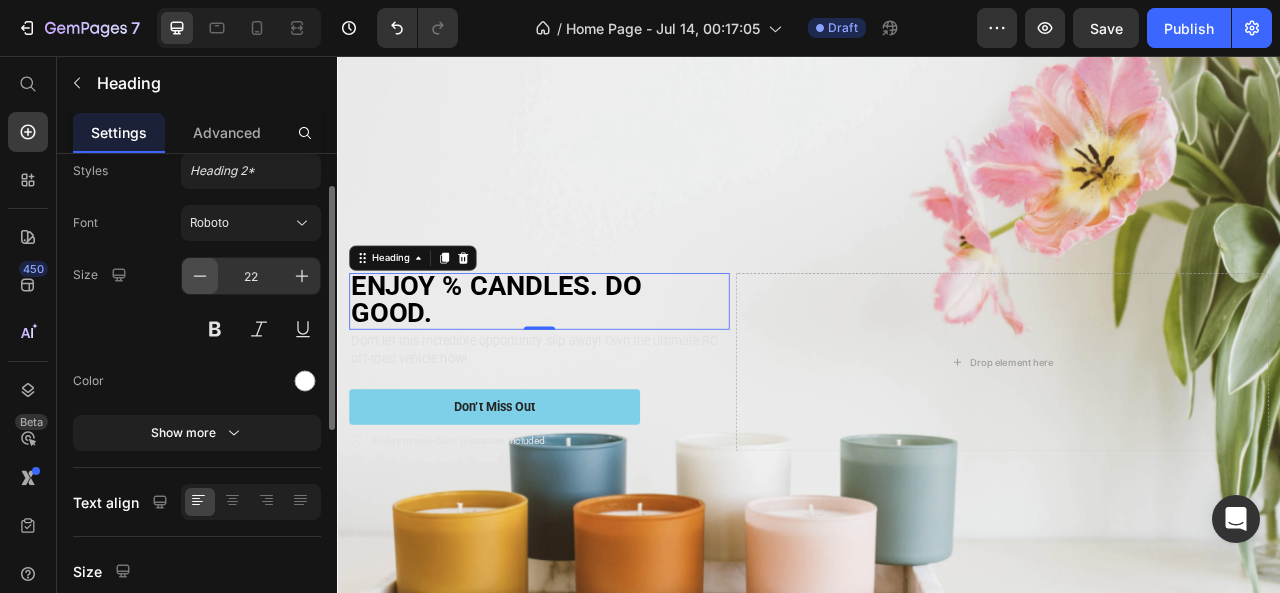 click 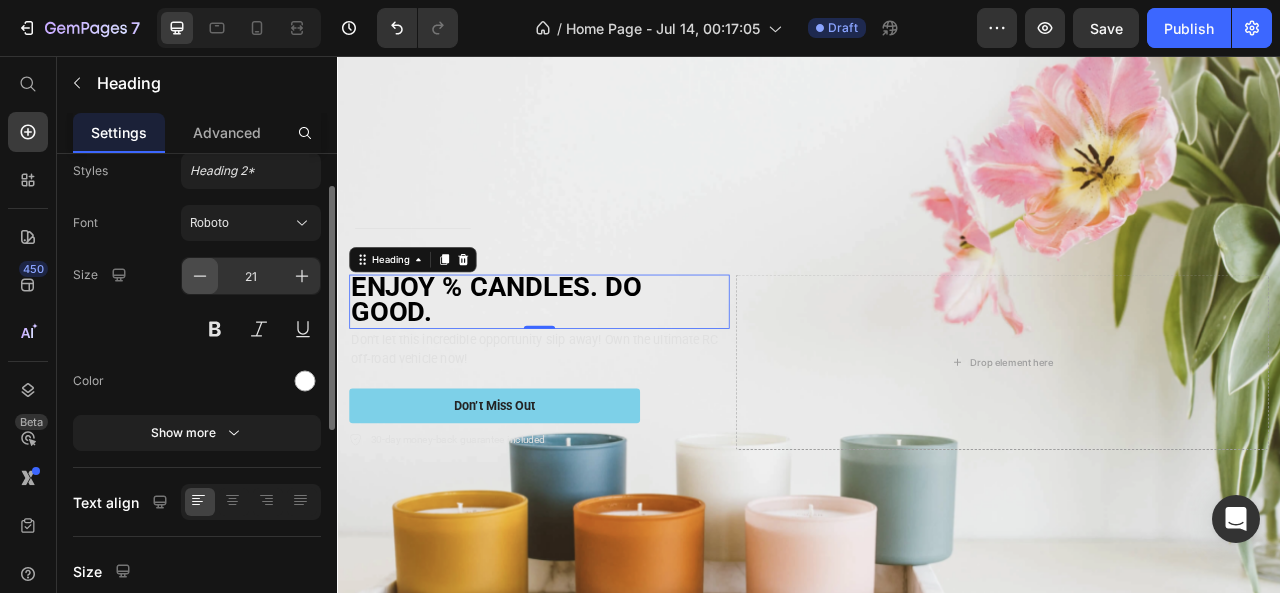click 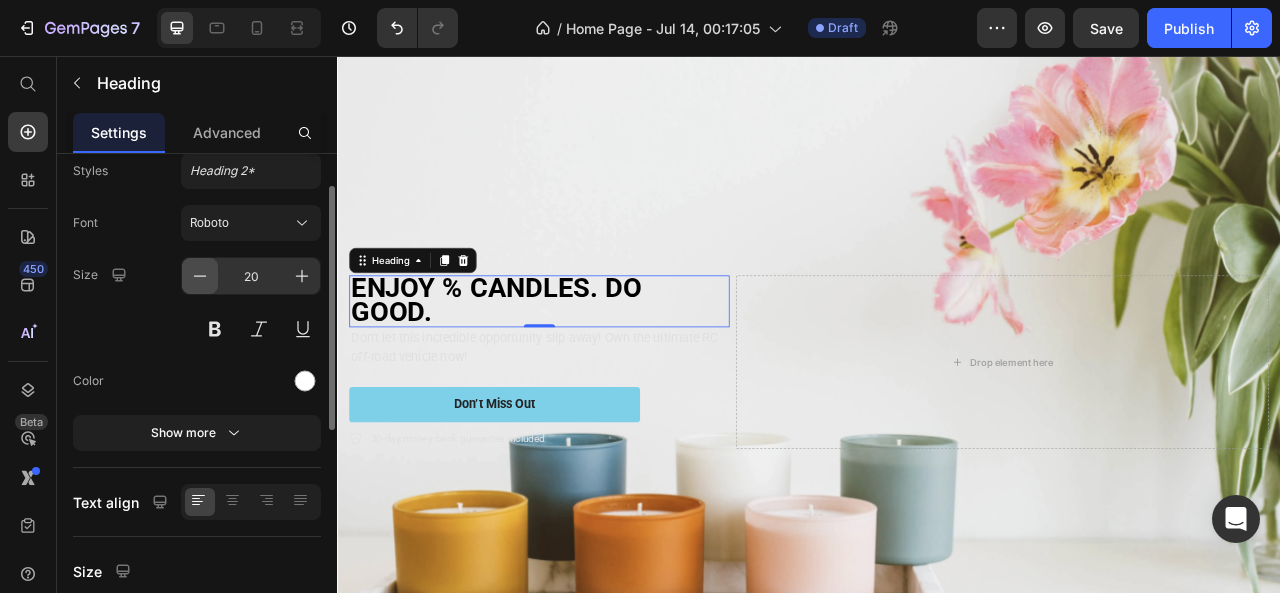 click 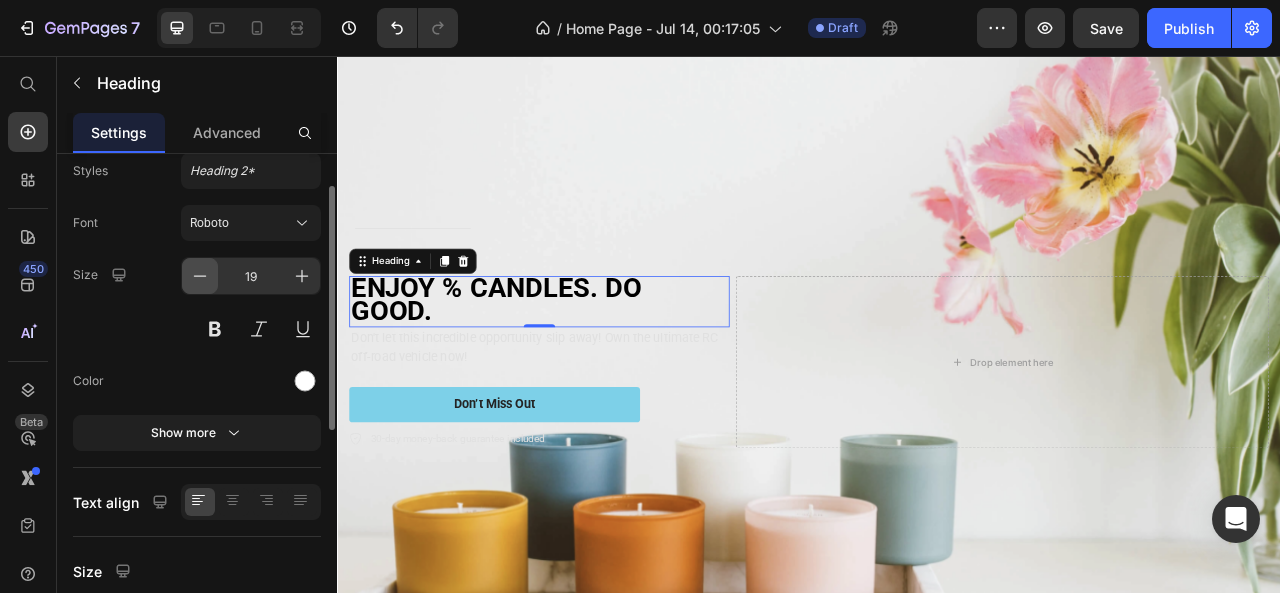 click 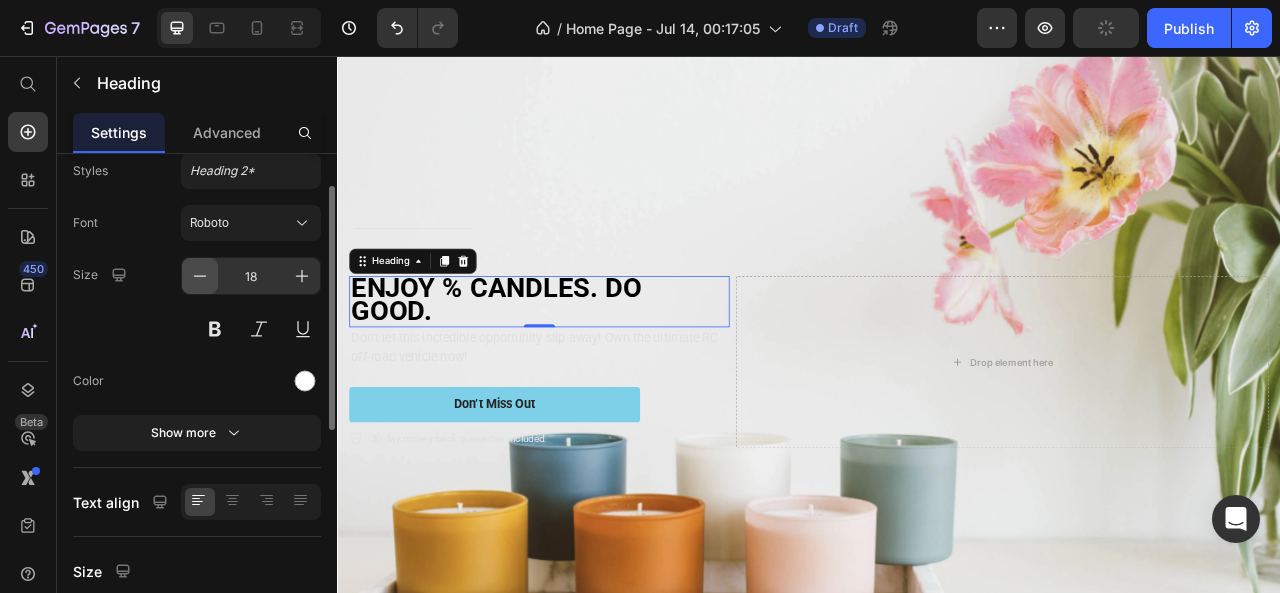 click 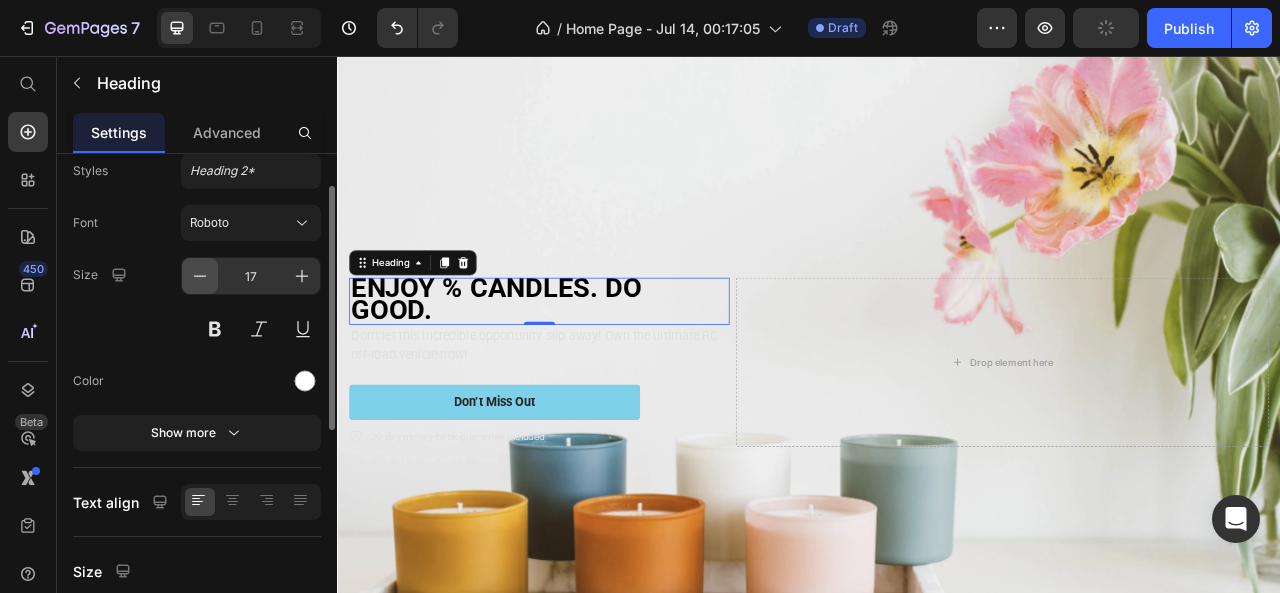 click 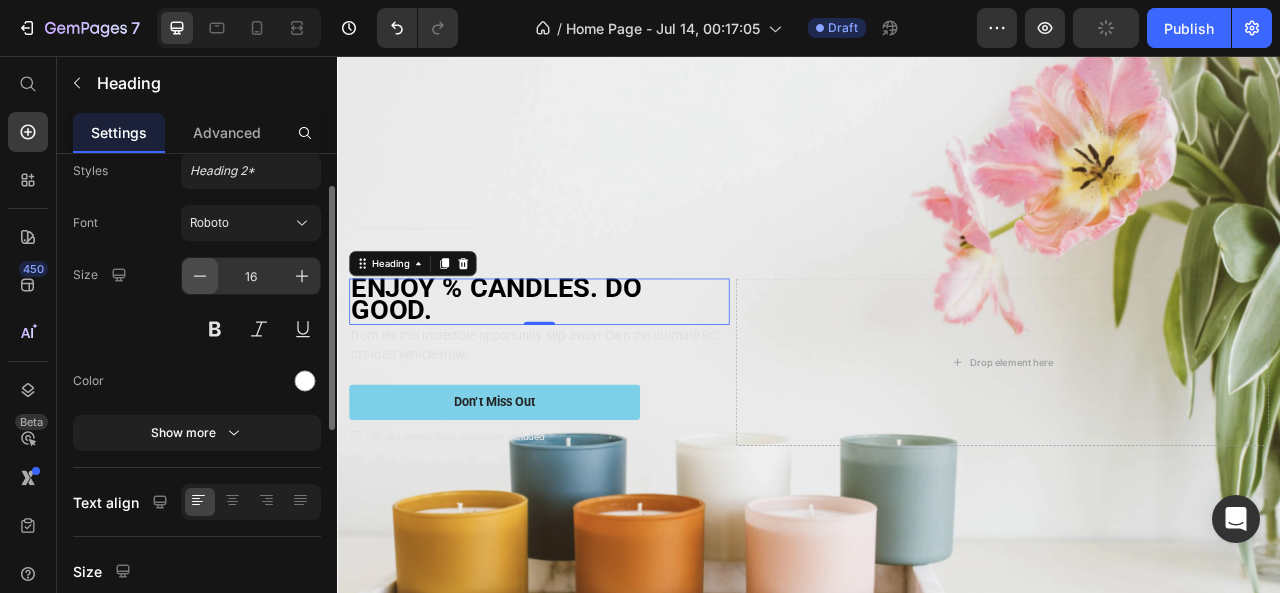 click 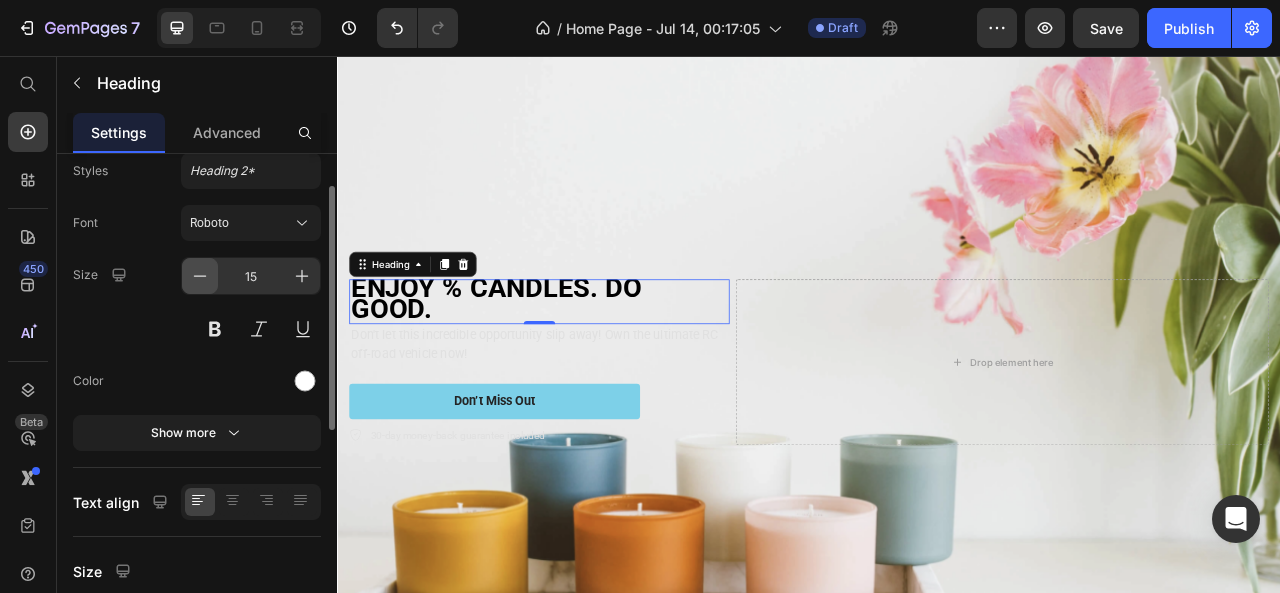 click 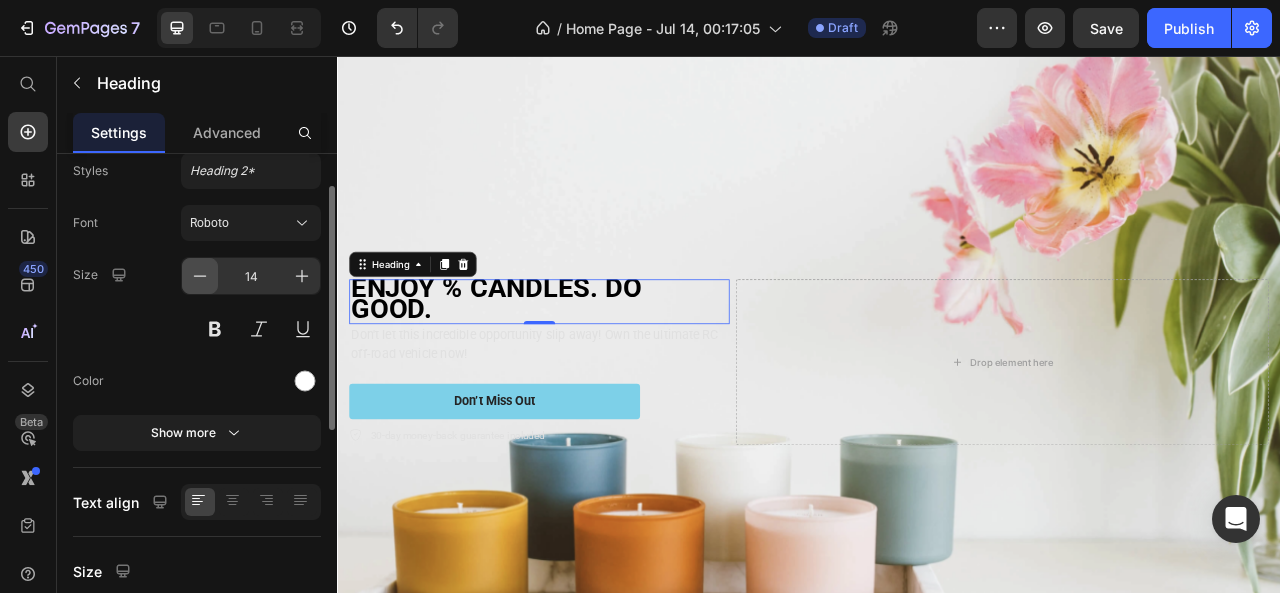 click 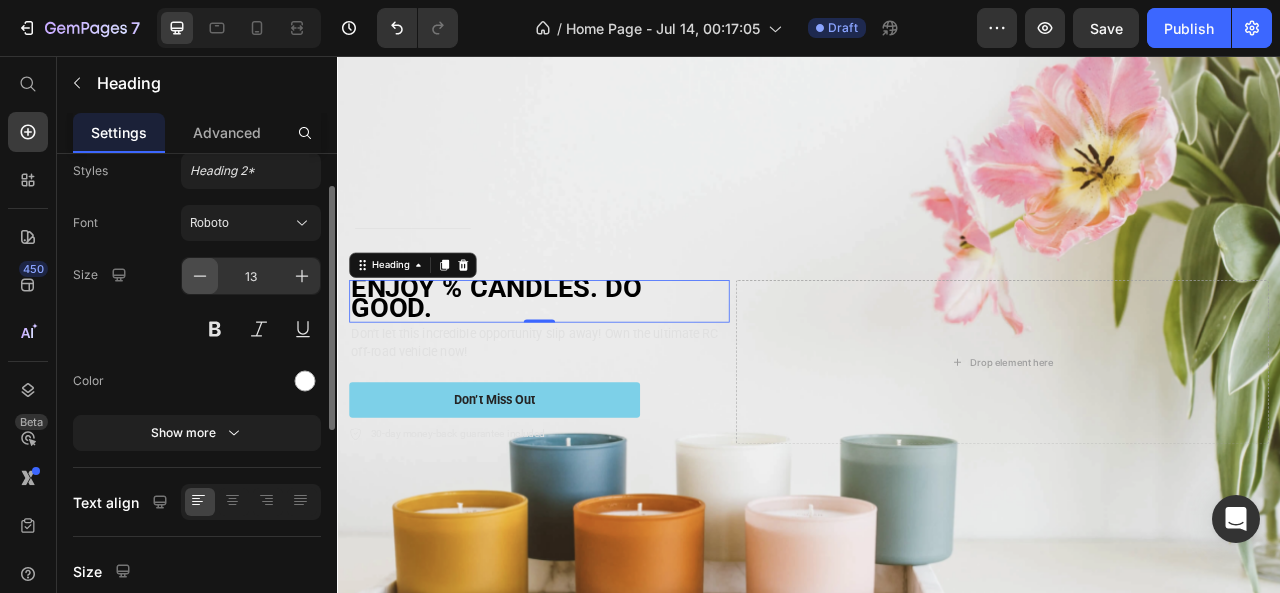 click 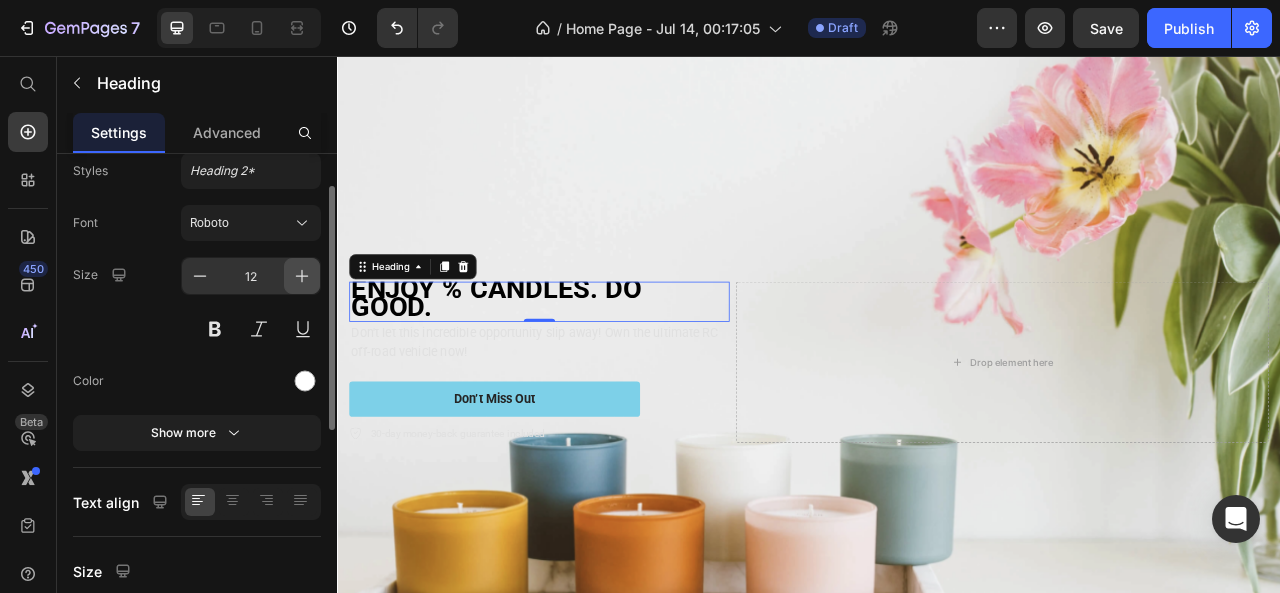 click 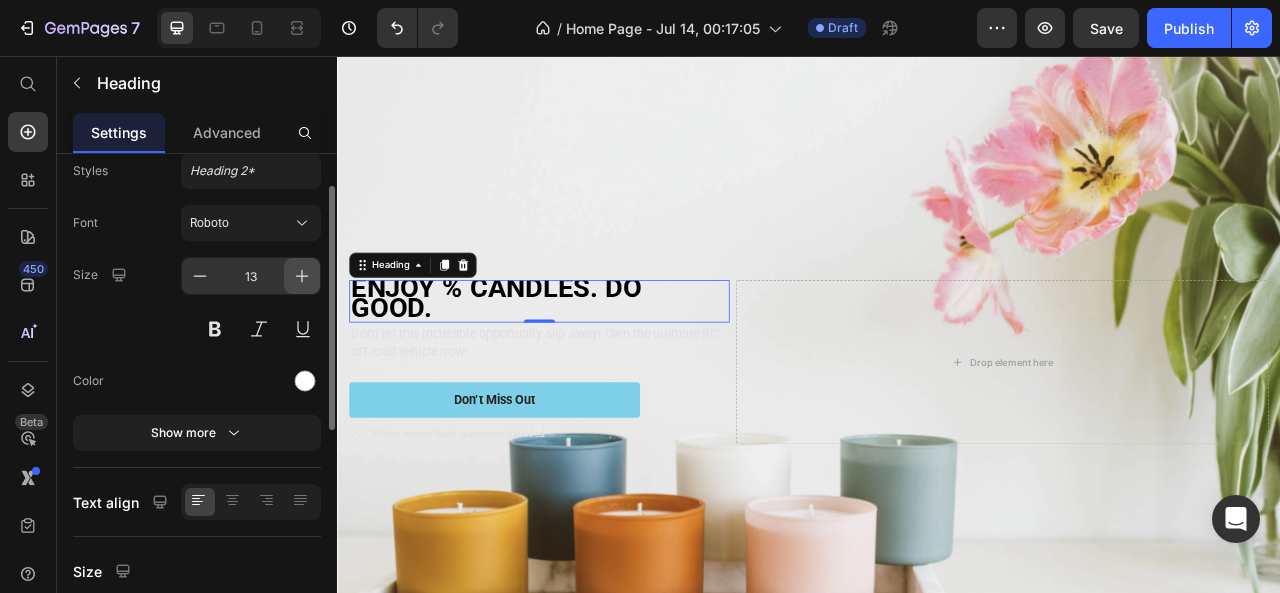 click 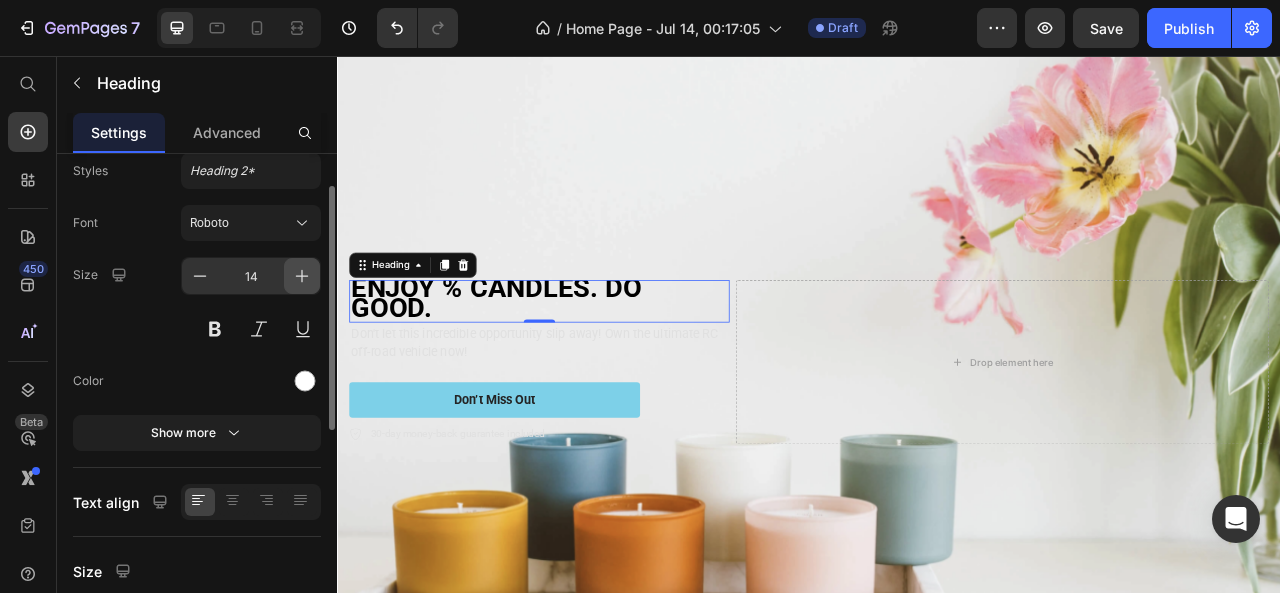click 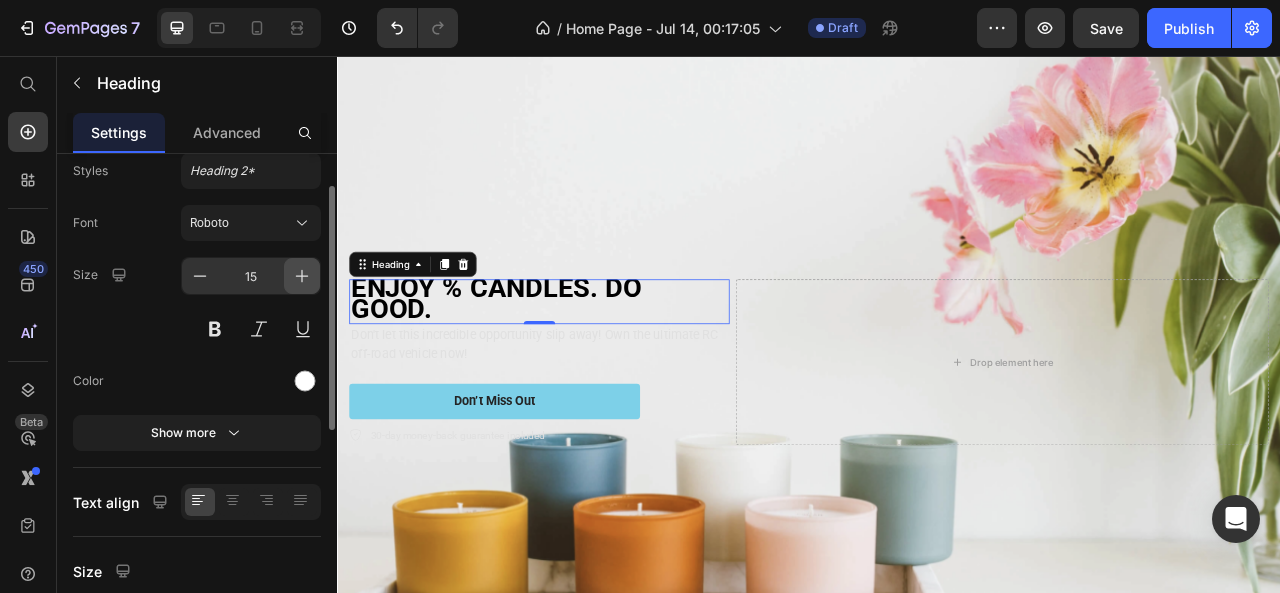 click 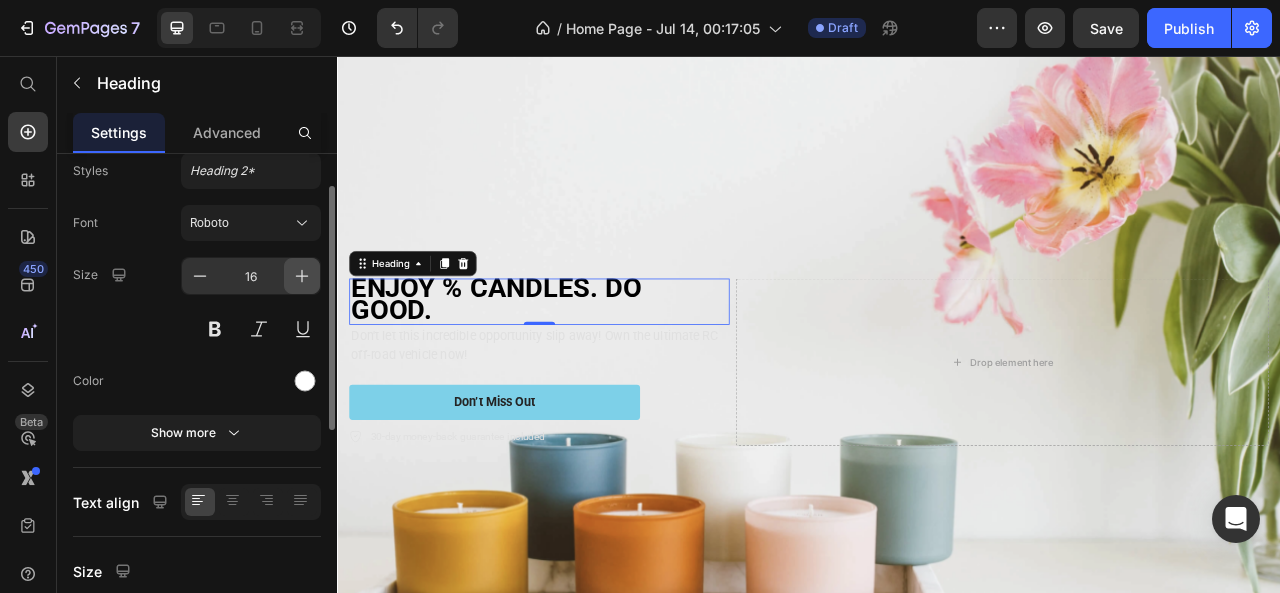 click 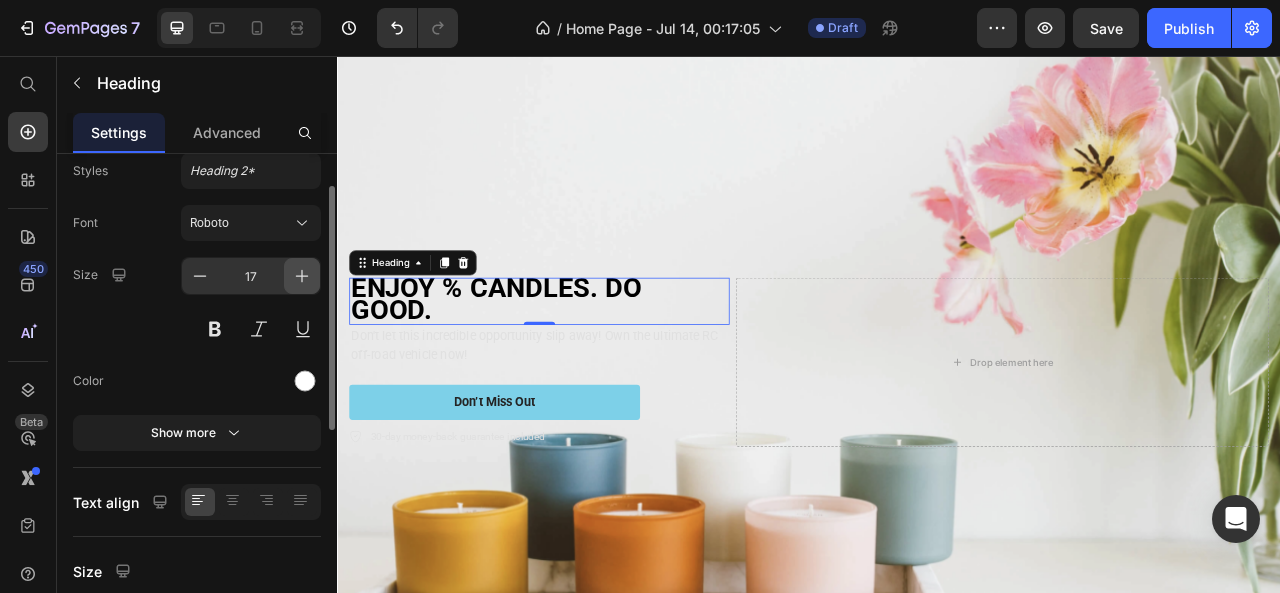 click 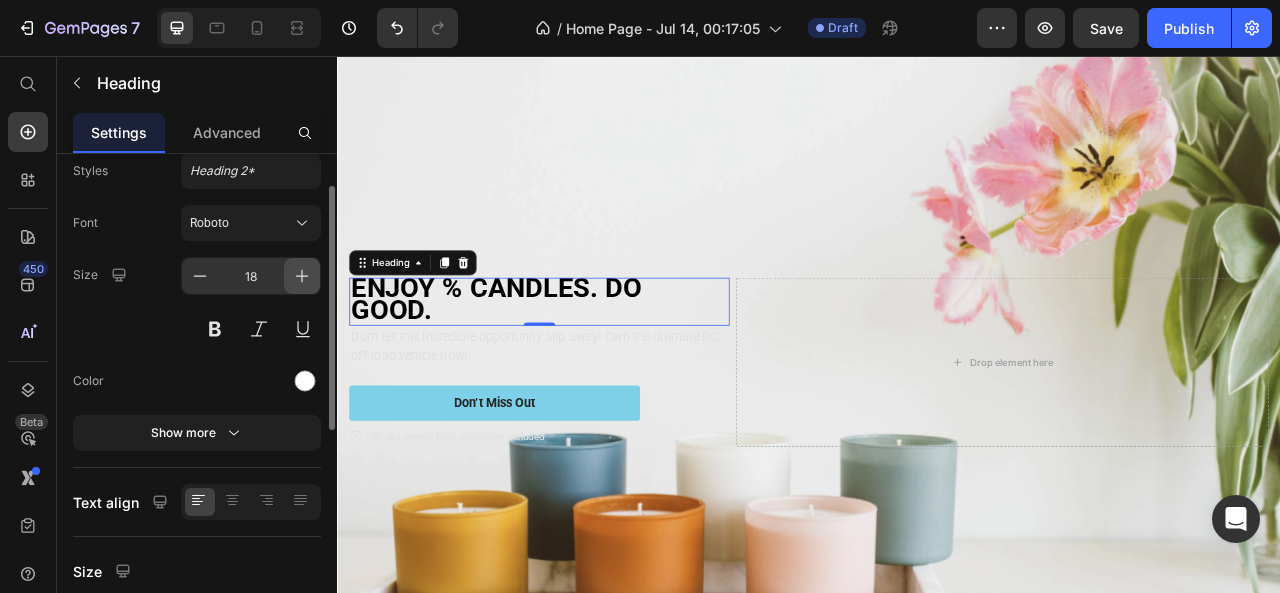 click 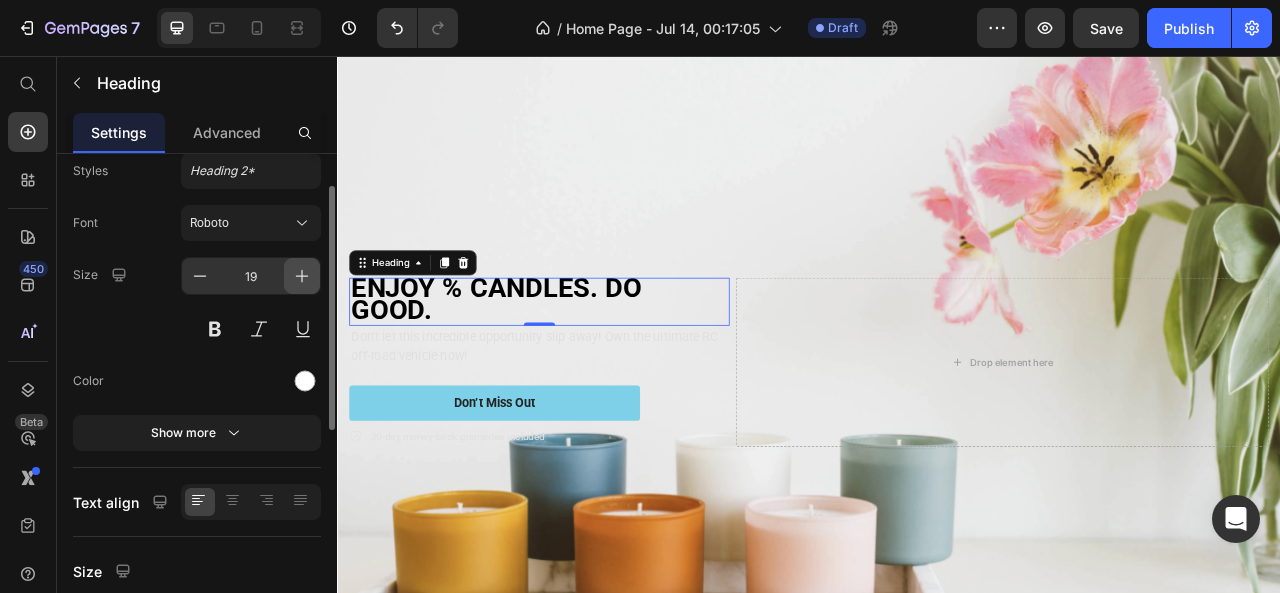click 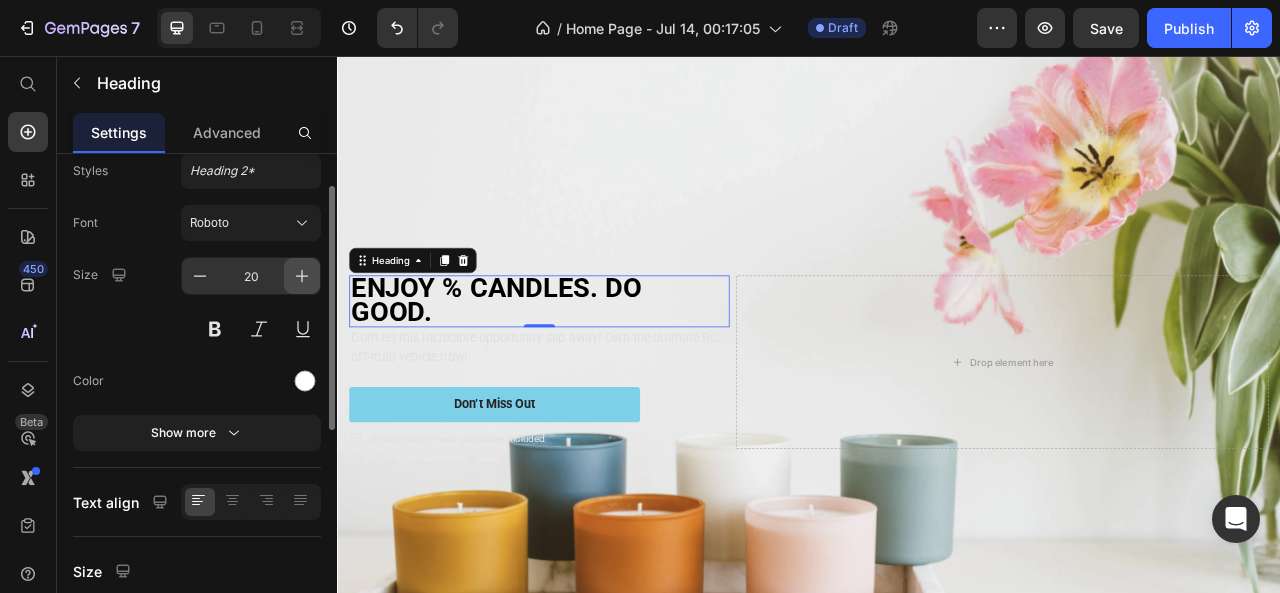click 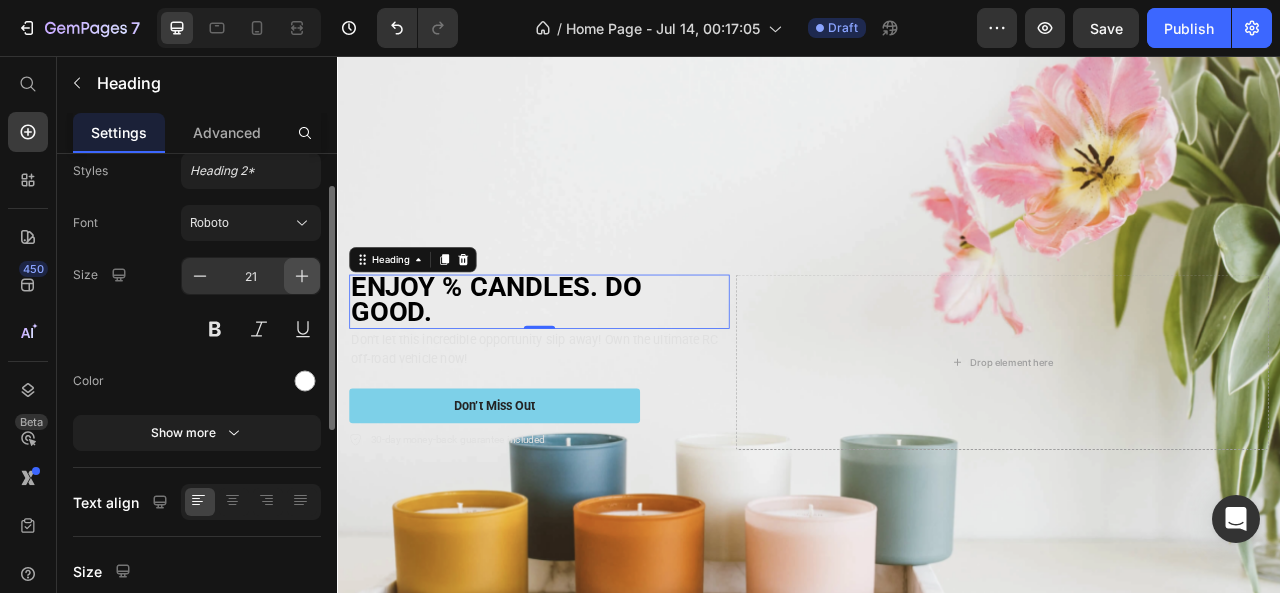 click 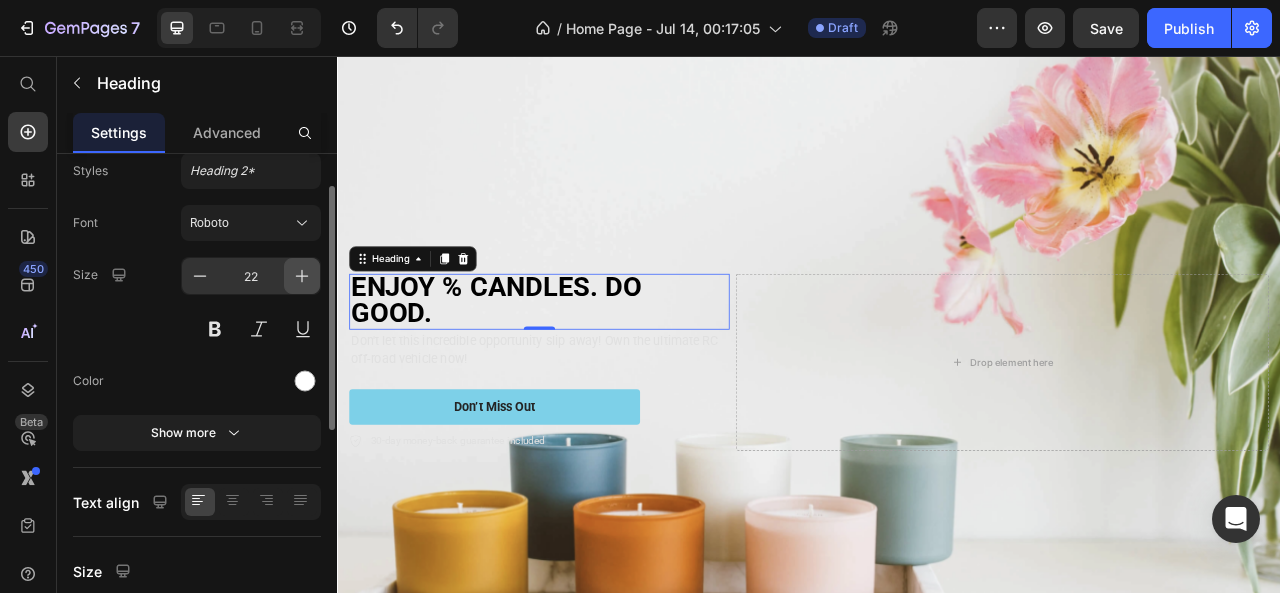 click 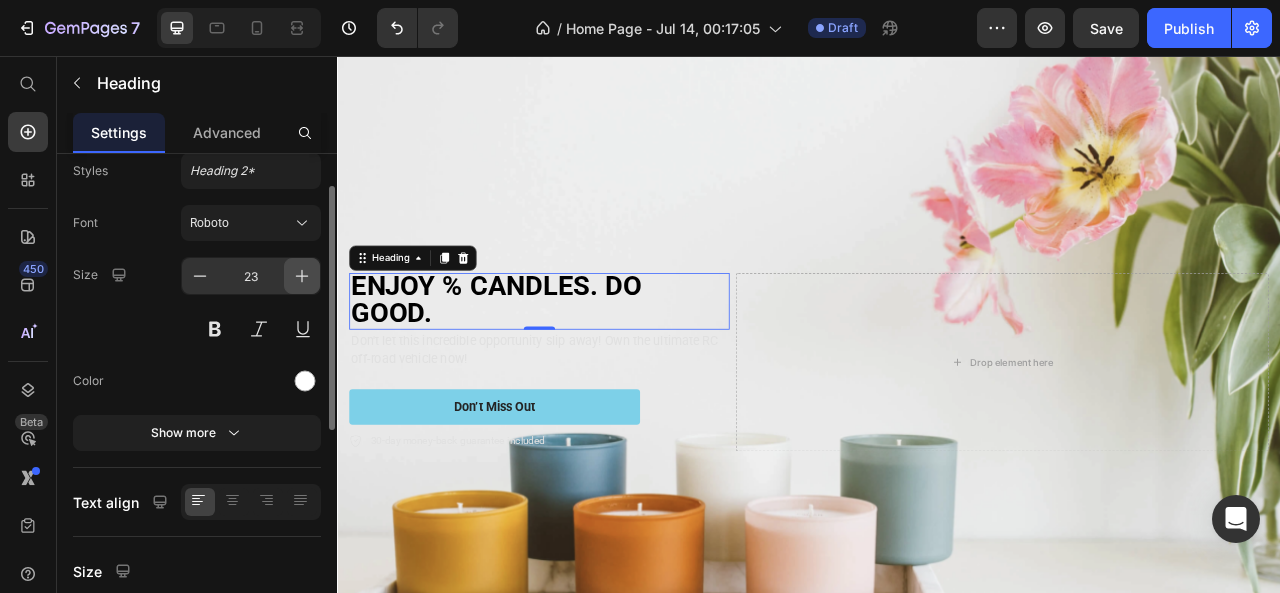 click 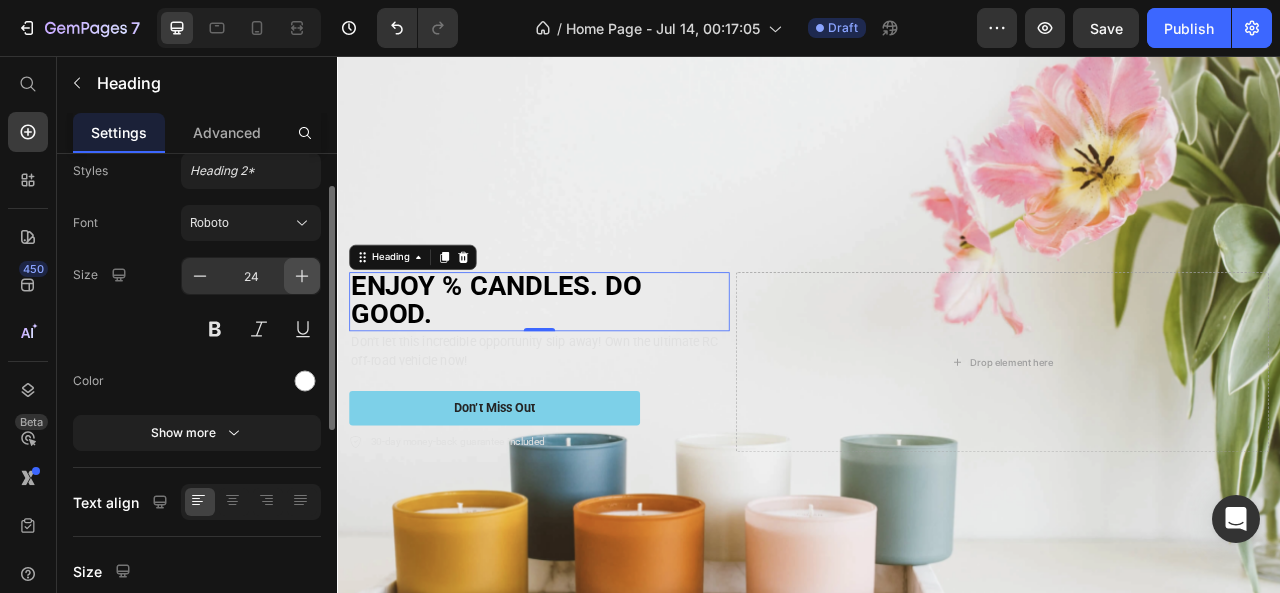 click 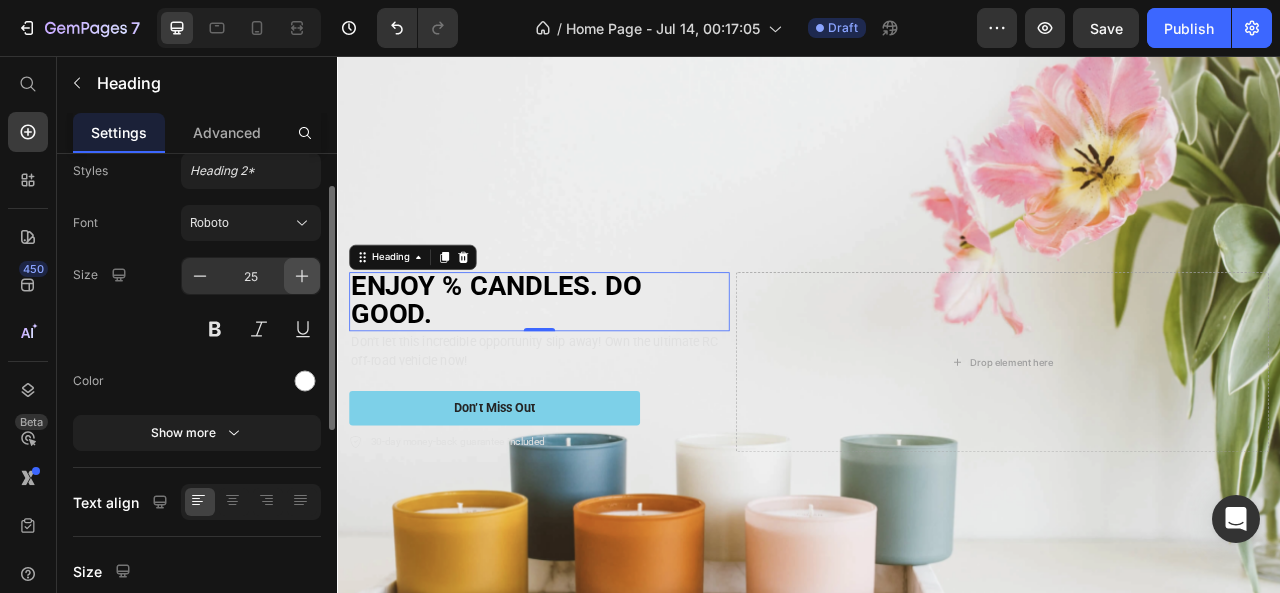 click 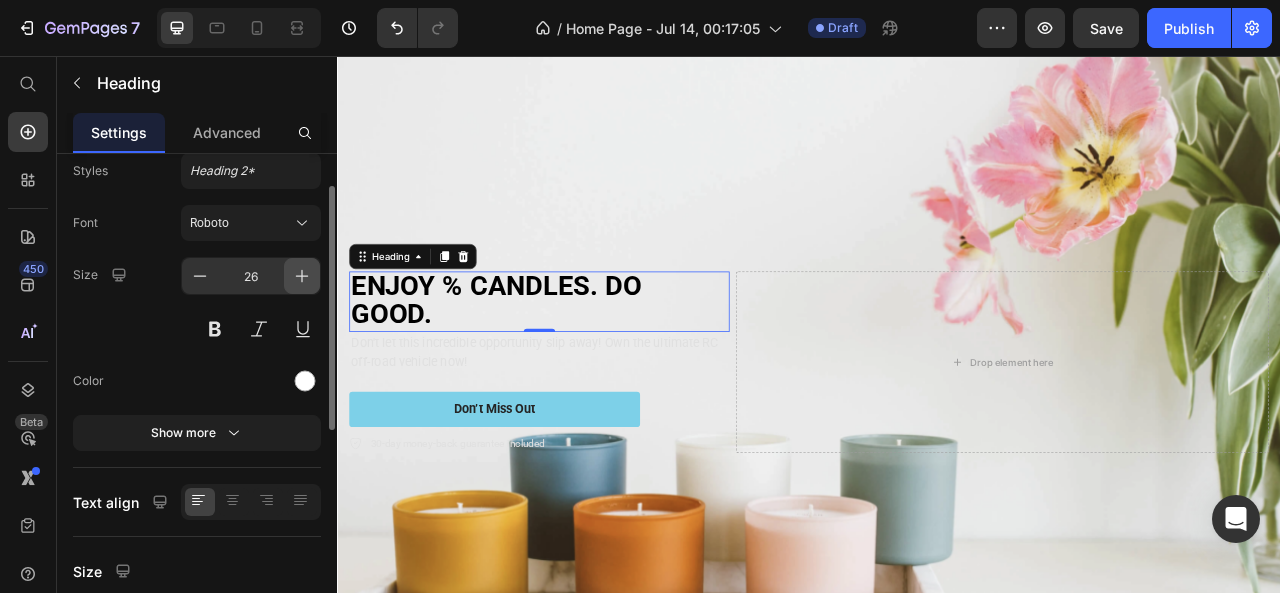 click 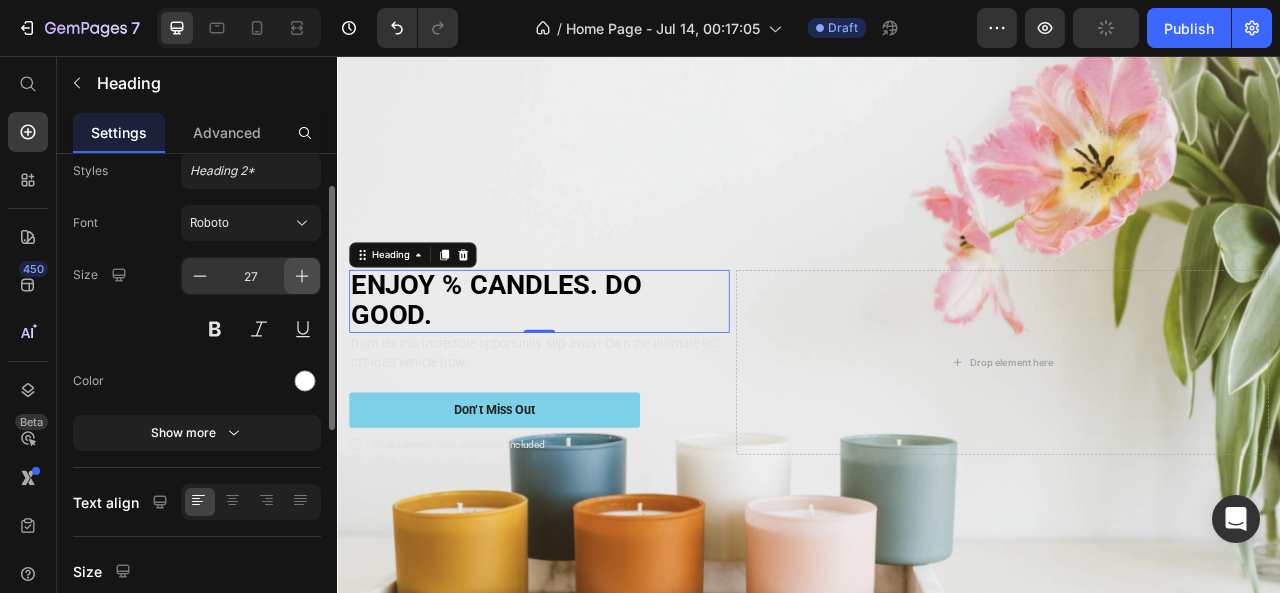 click 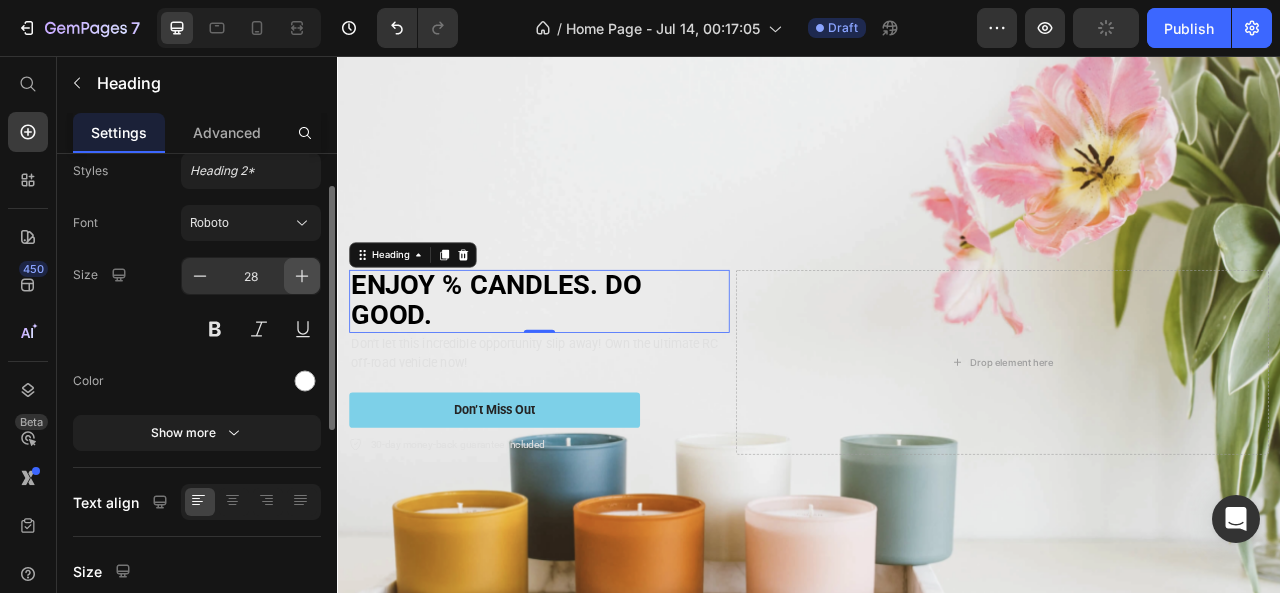 click 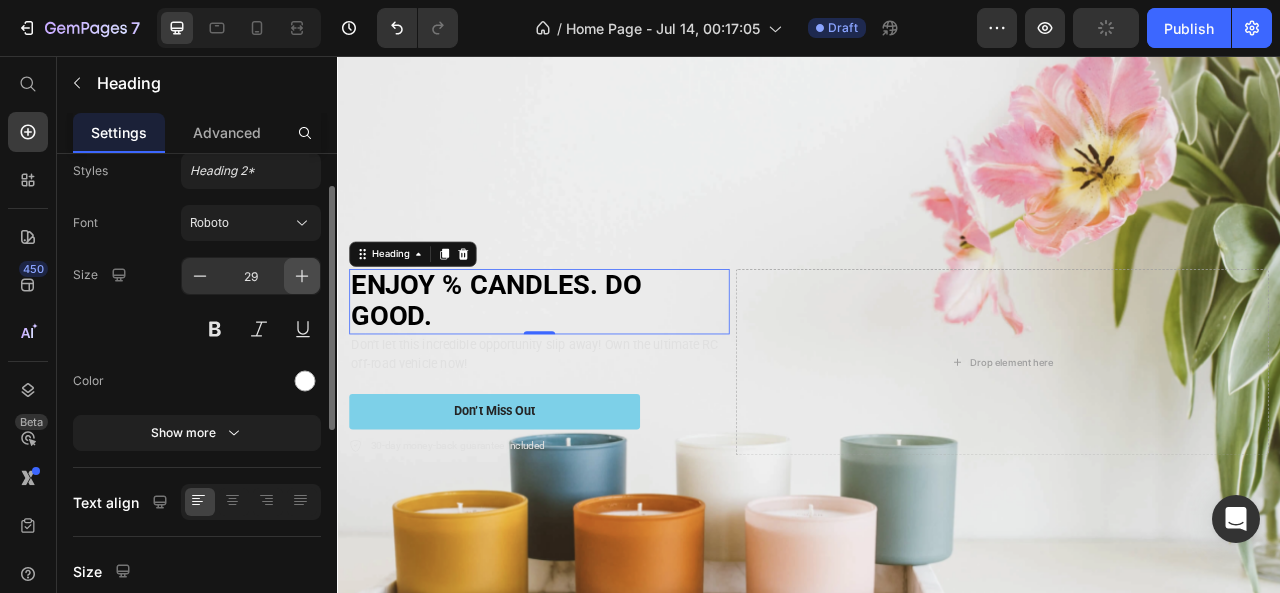 click 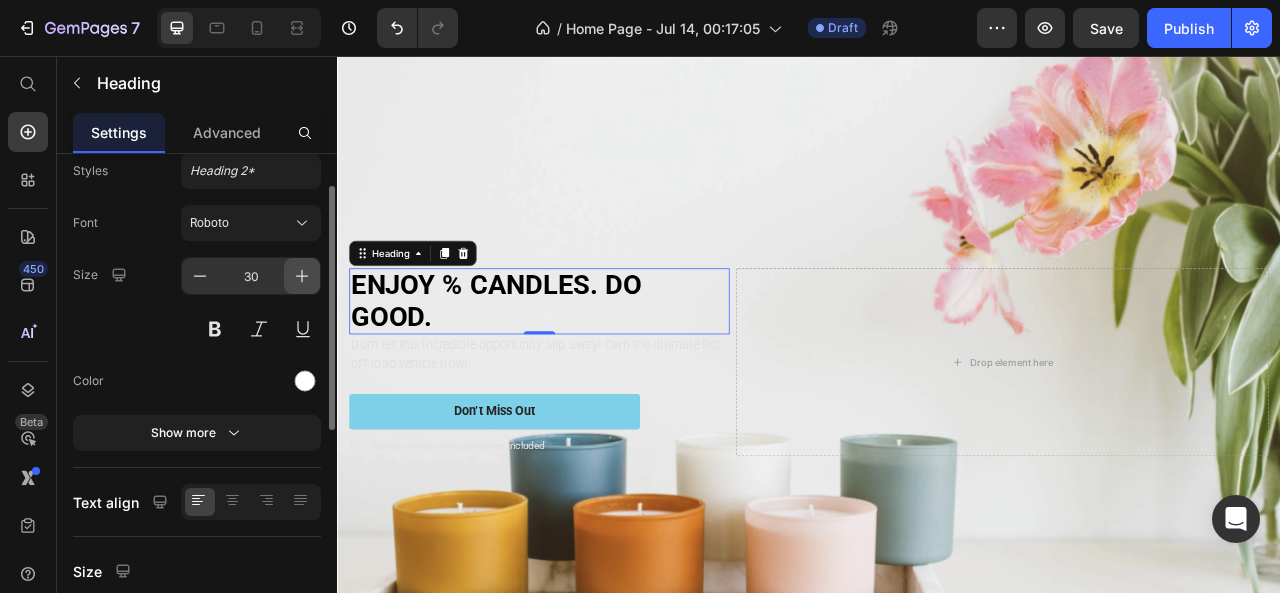 click 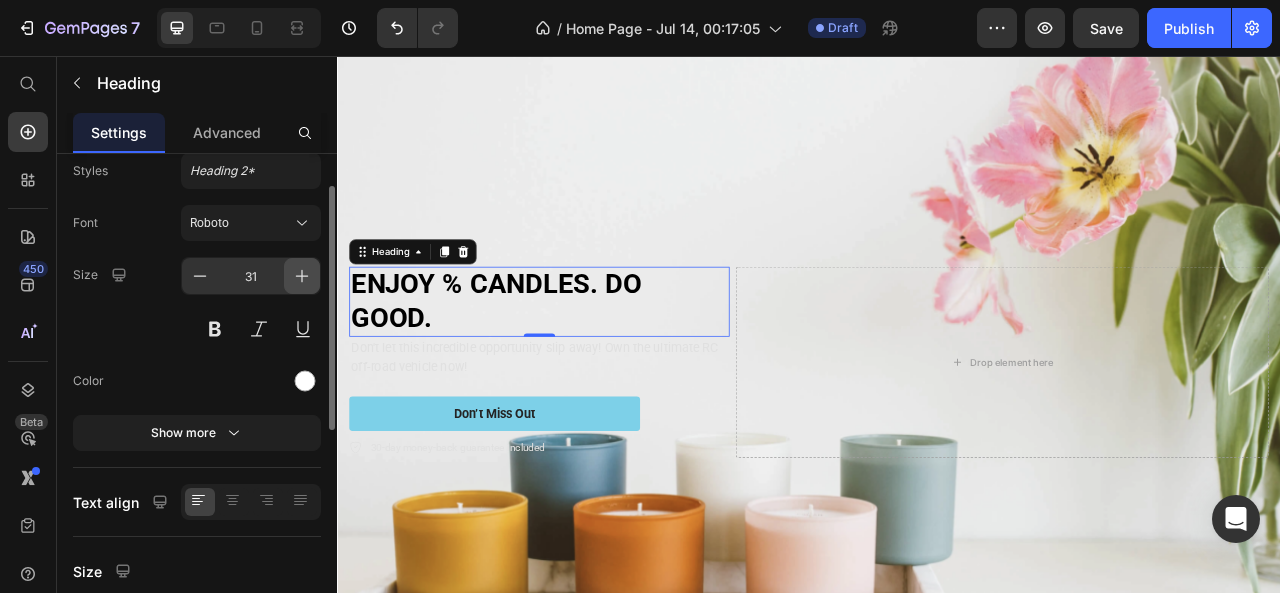 click 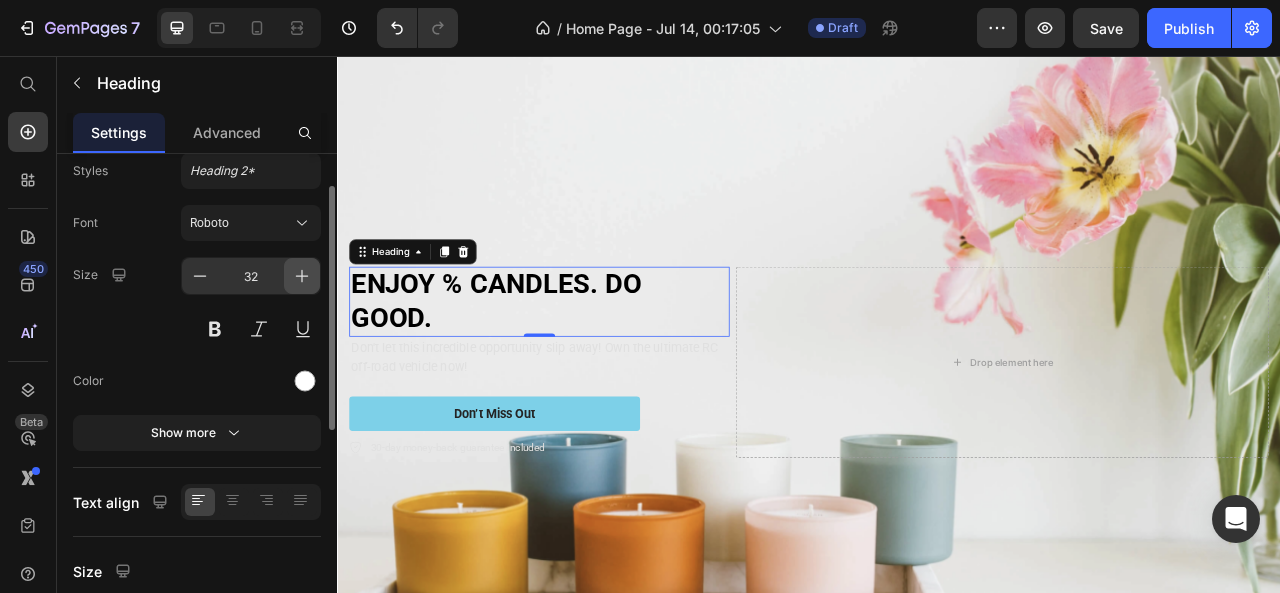 click 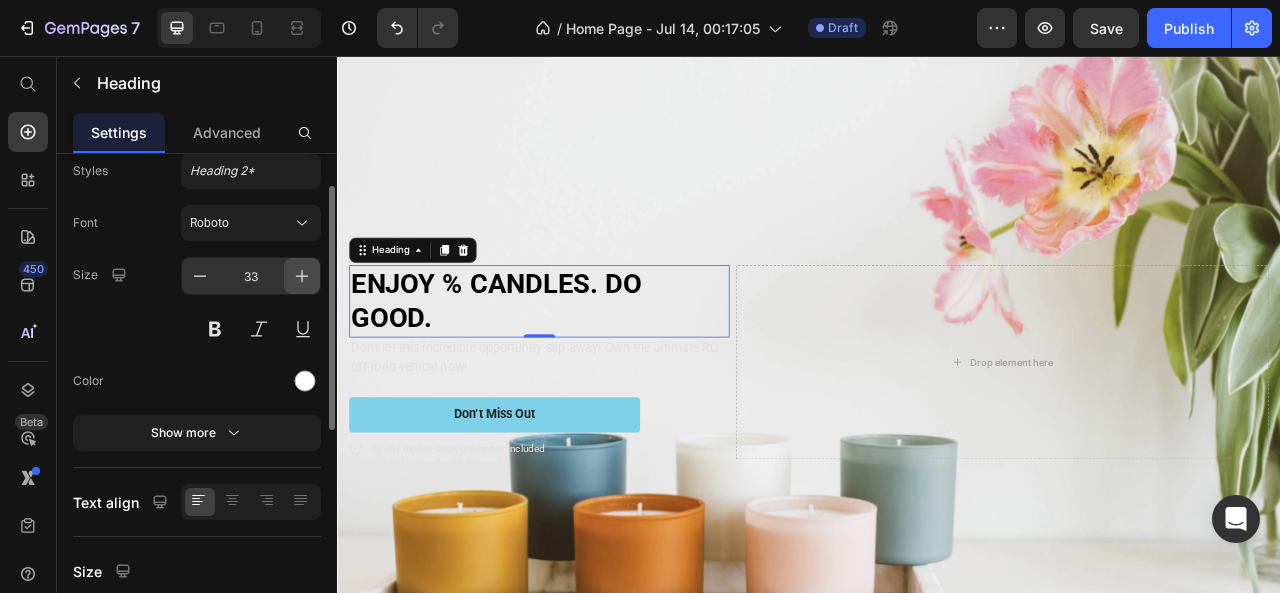click 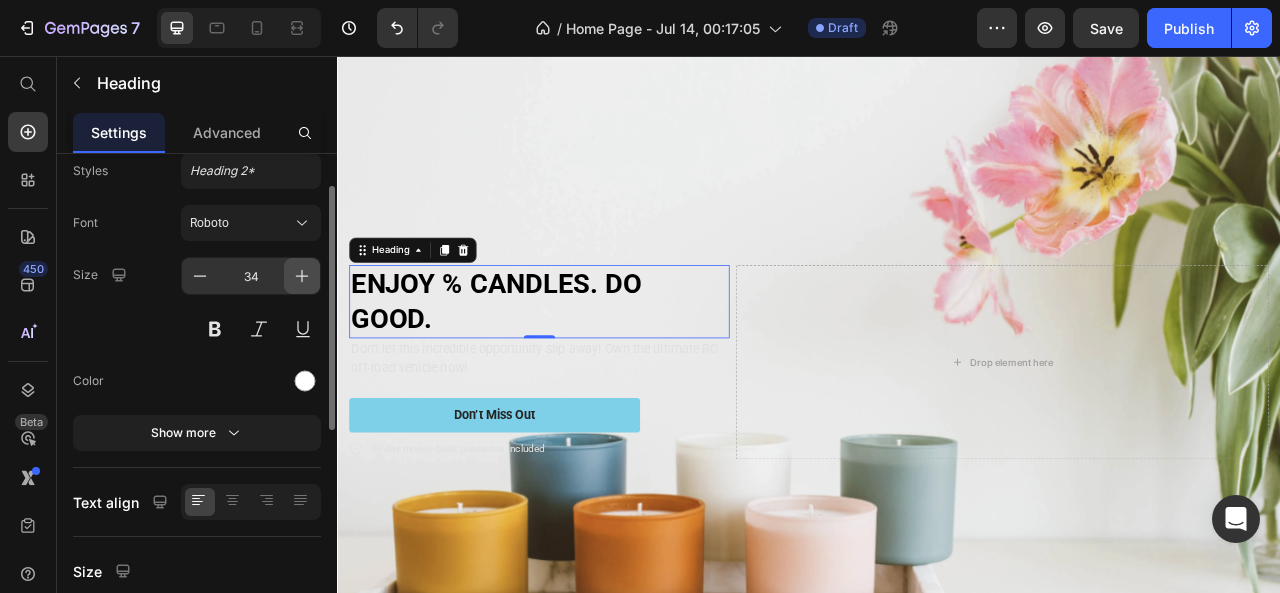 click 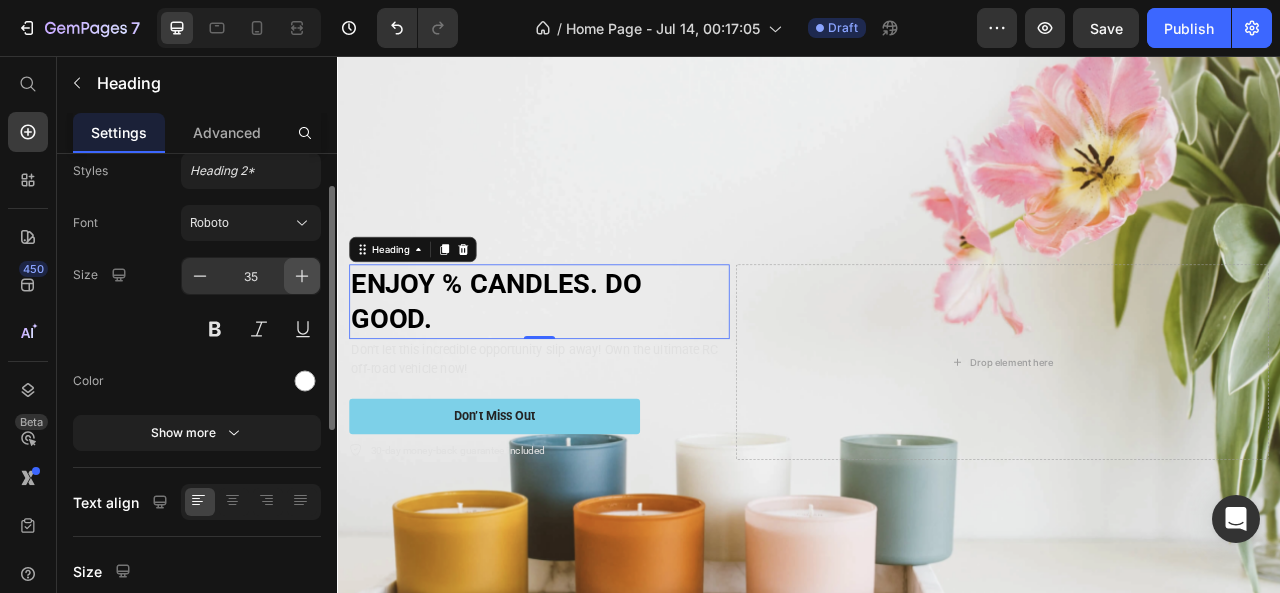 click 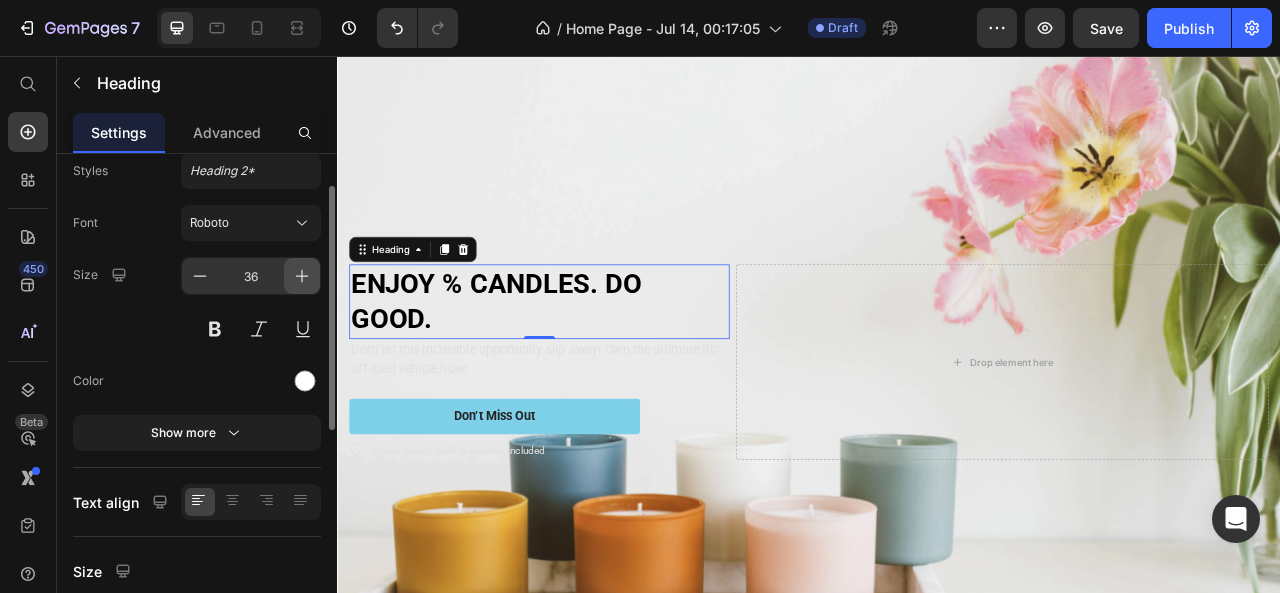 click 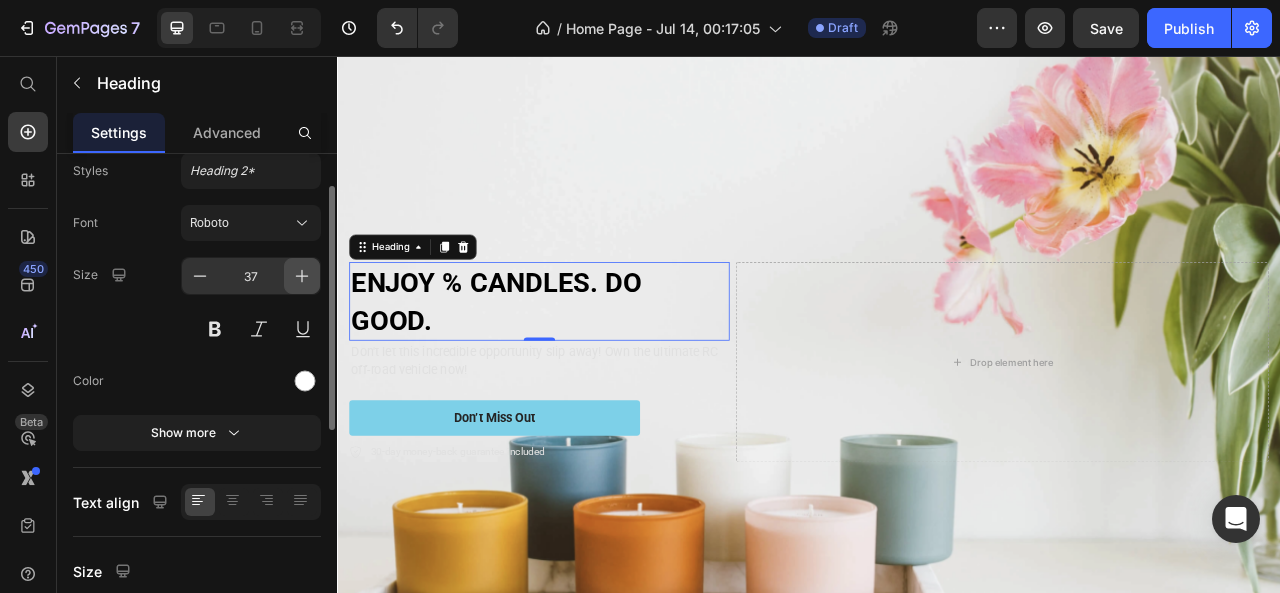 click 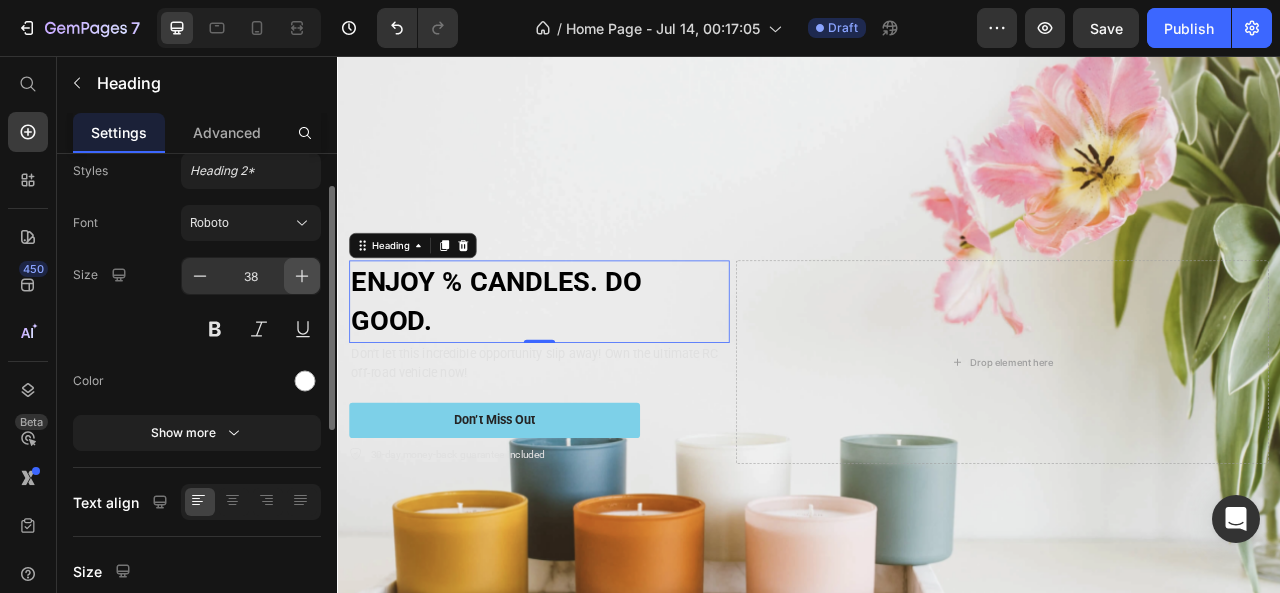 click 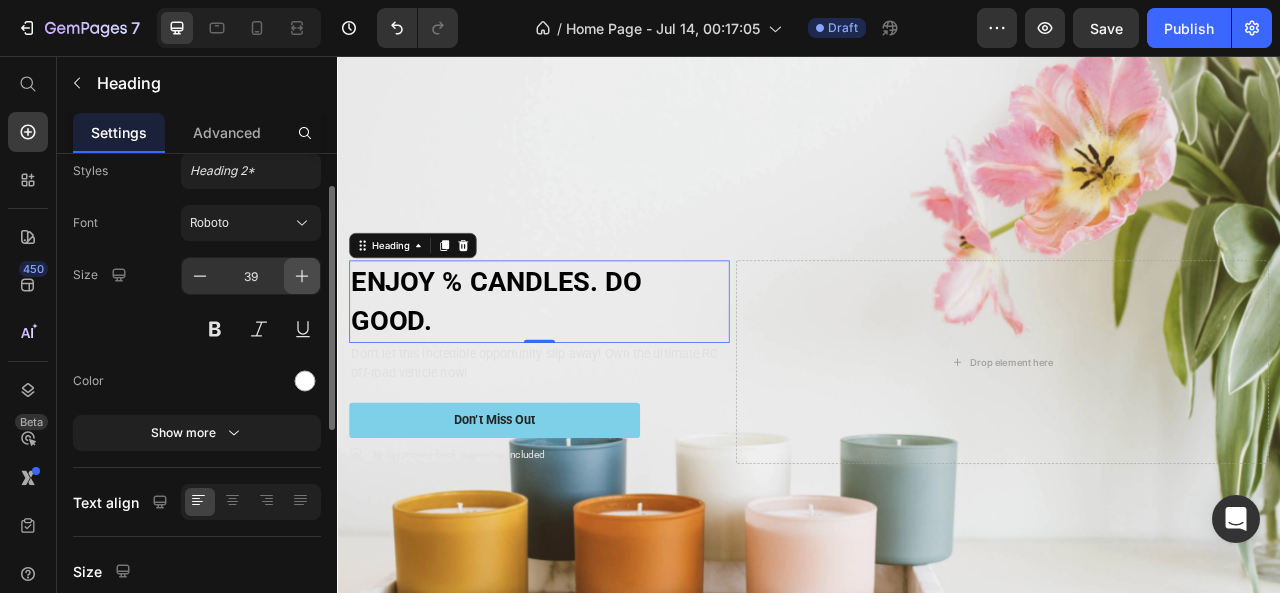 click 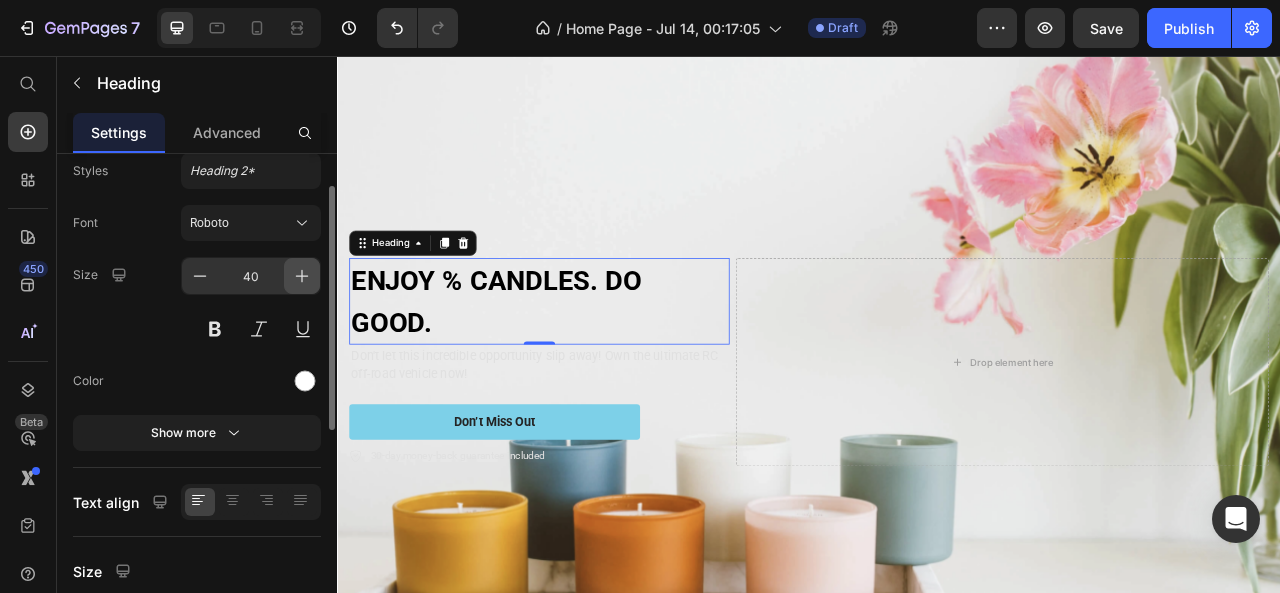 click 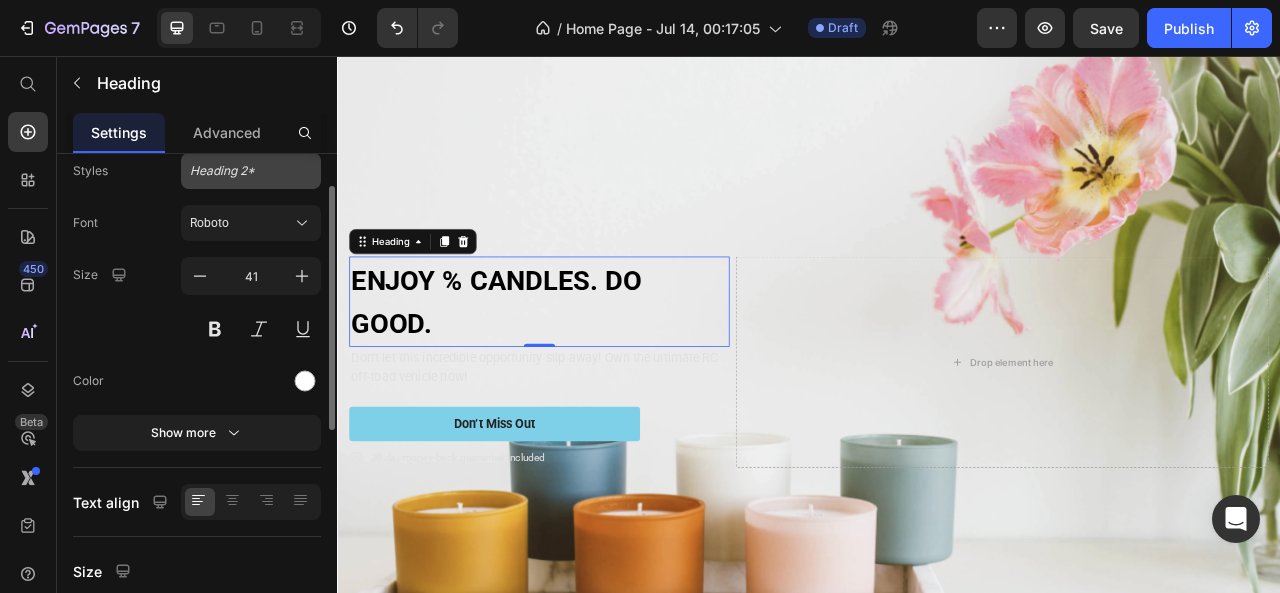 click on "Heading 2*" 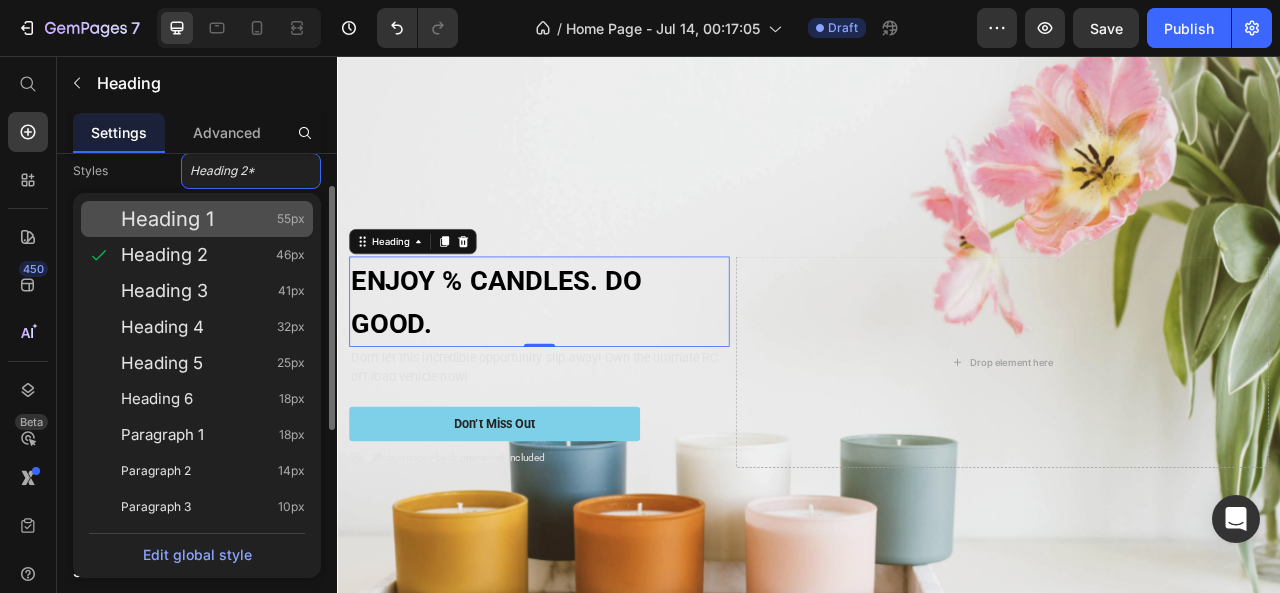 click on "Heading 1 55px" at bounding box center [213, 219] 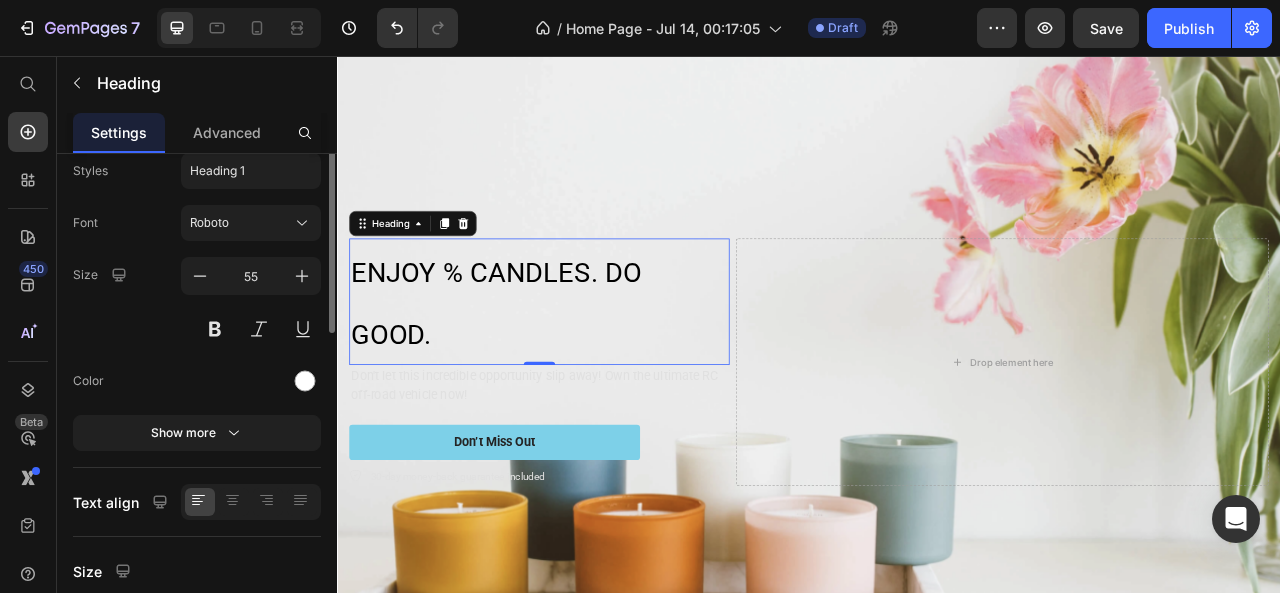 scroll, scrollTop: 0, scrollLeft: 0, axis: both 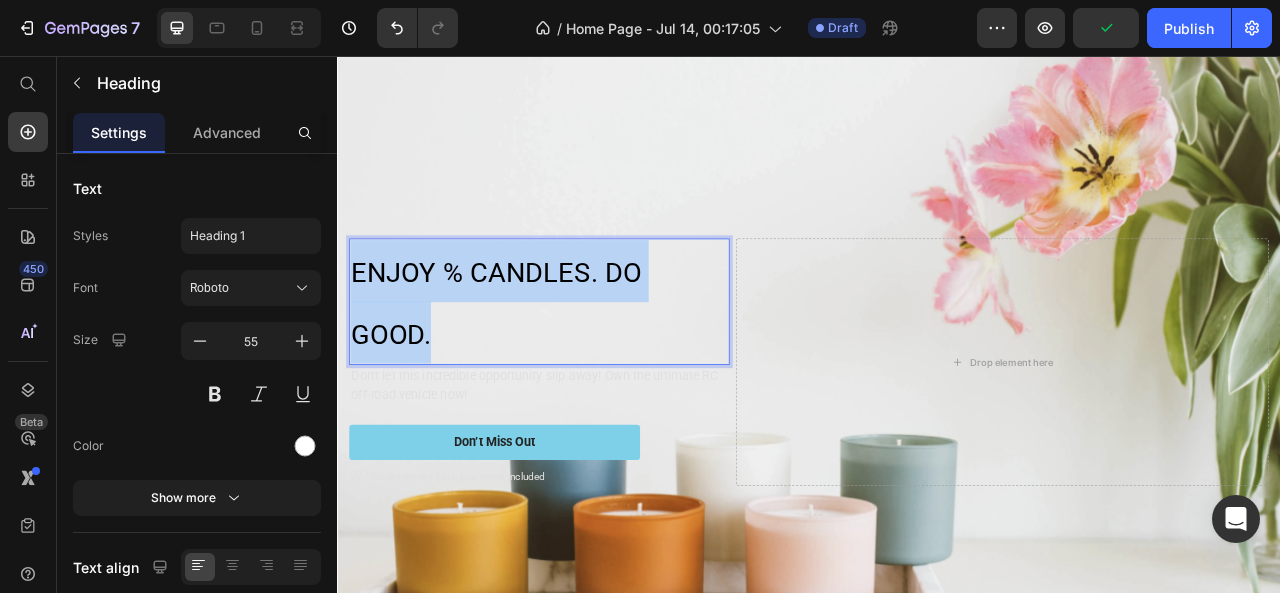 drag, startPoint x: 357, startPoint y: 317, endPoint x: 456, endPoint y: 398, distance: 127.91403 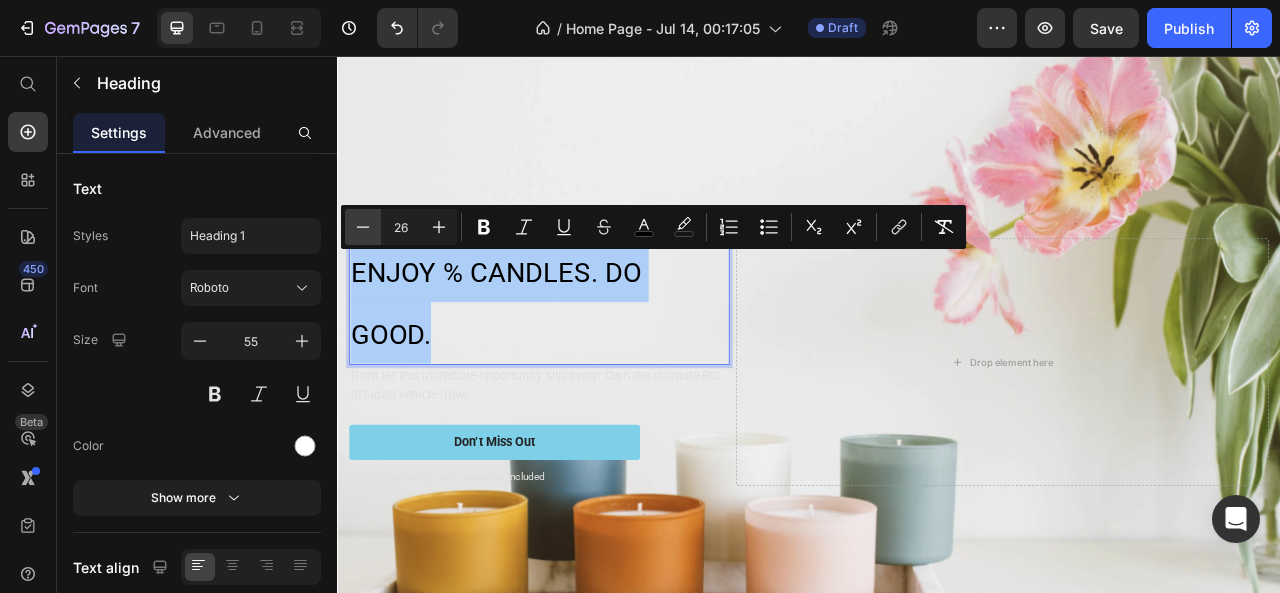 click on "Minus" at bounding box center (363, 227) 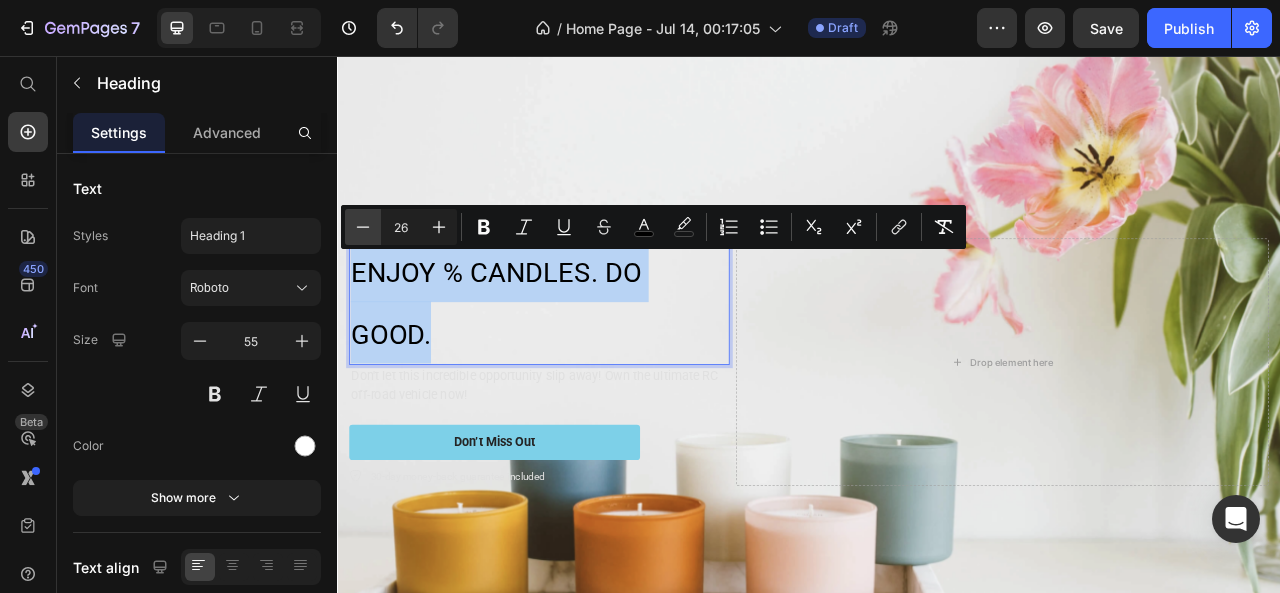 type on "25" 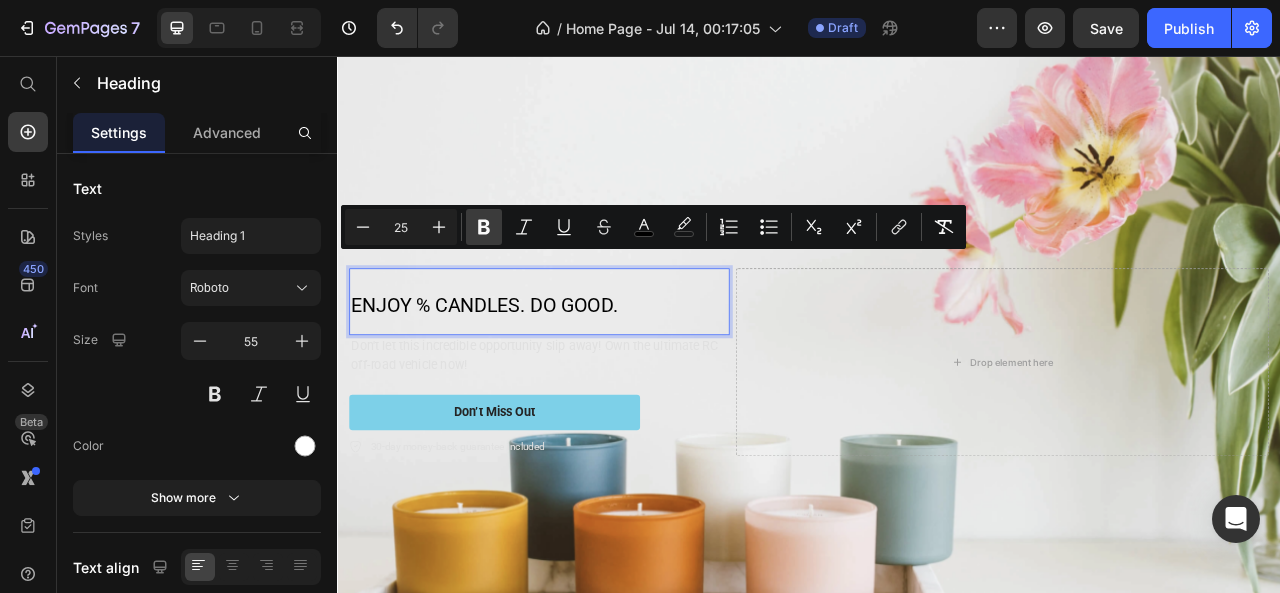 click on "Bold" at bounding box center [484, 227] 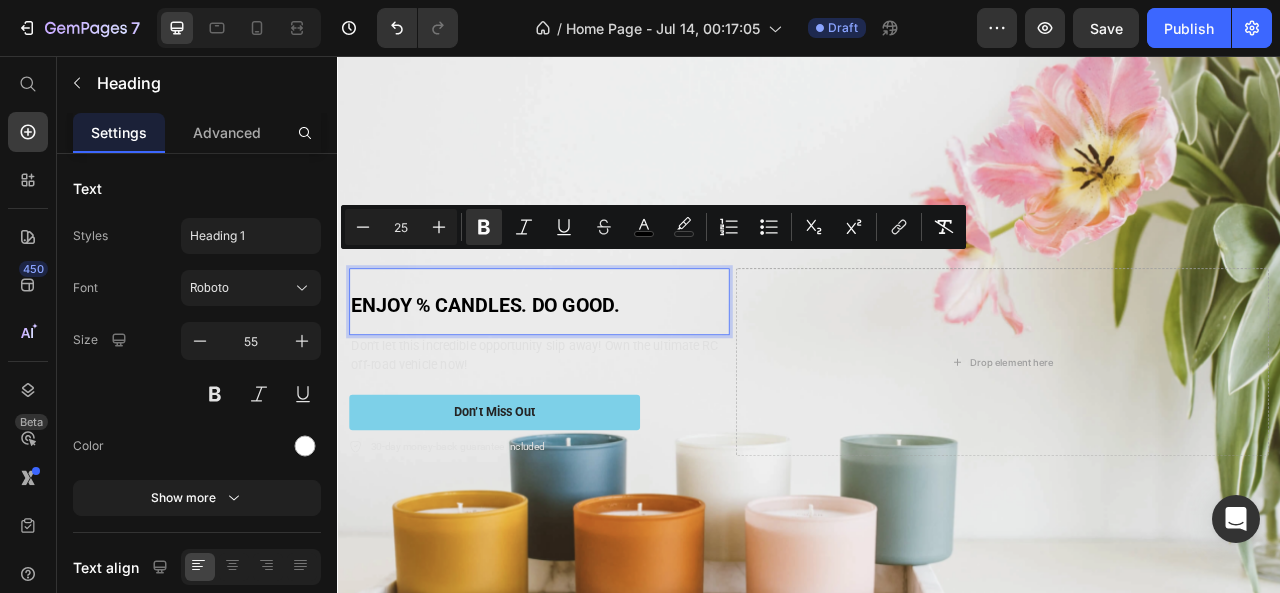 click on "ENJOY % CANDLES. DO GOOD." at bounding box center [525, 373] 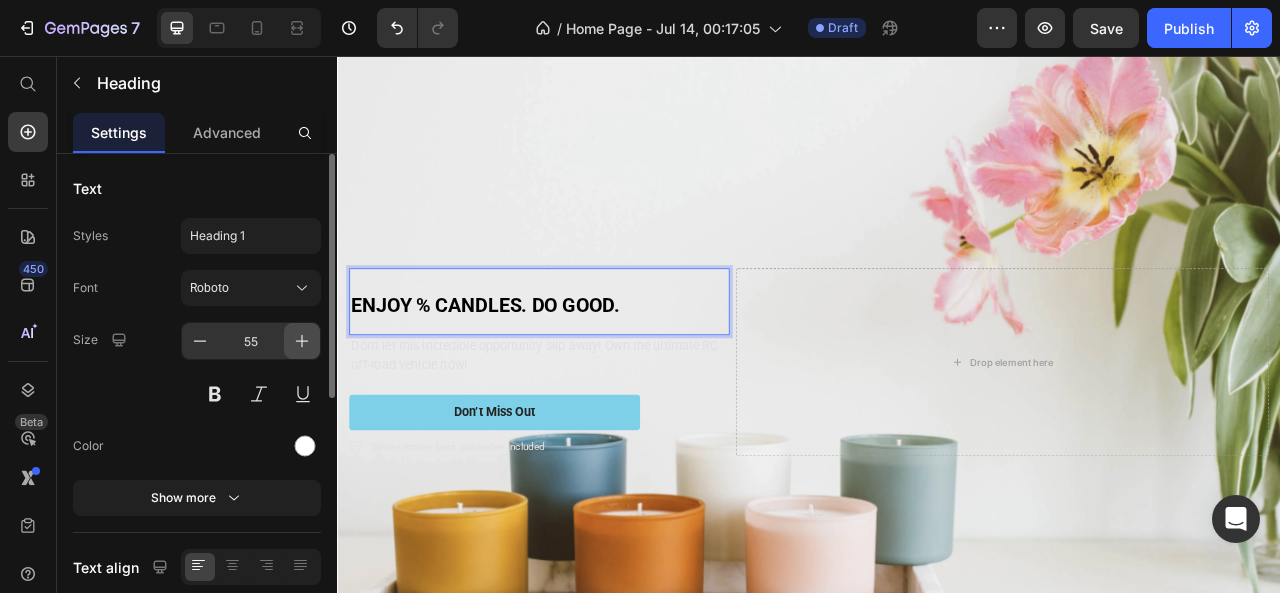 click 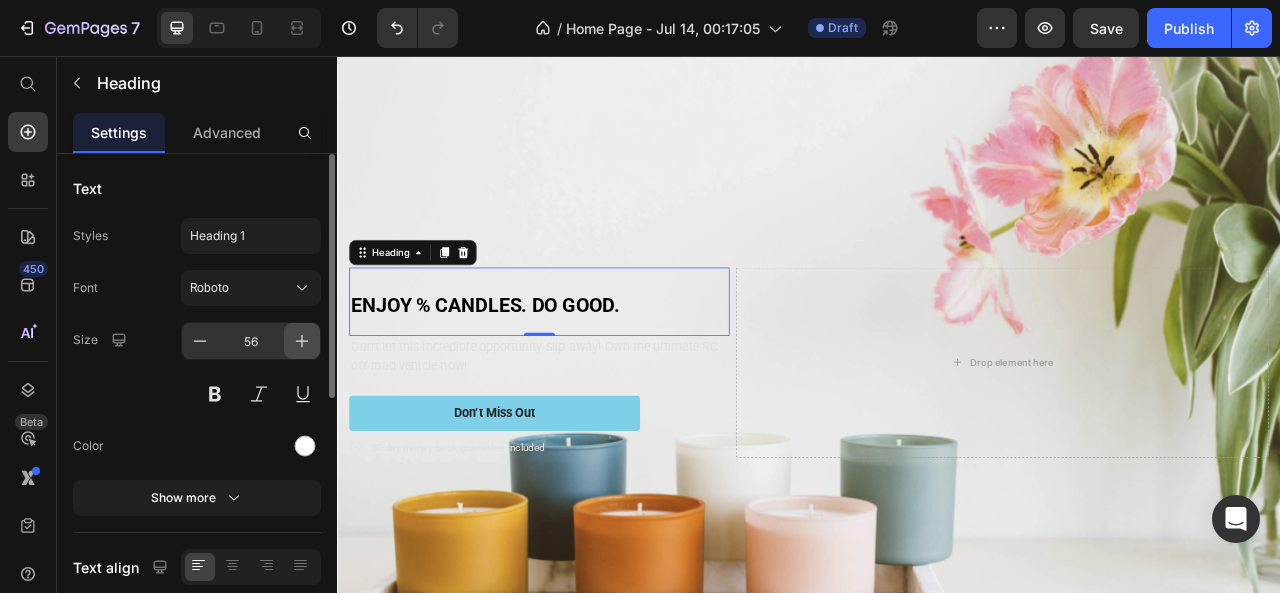 click 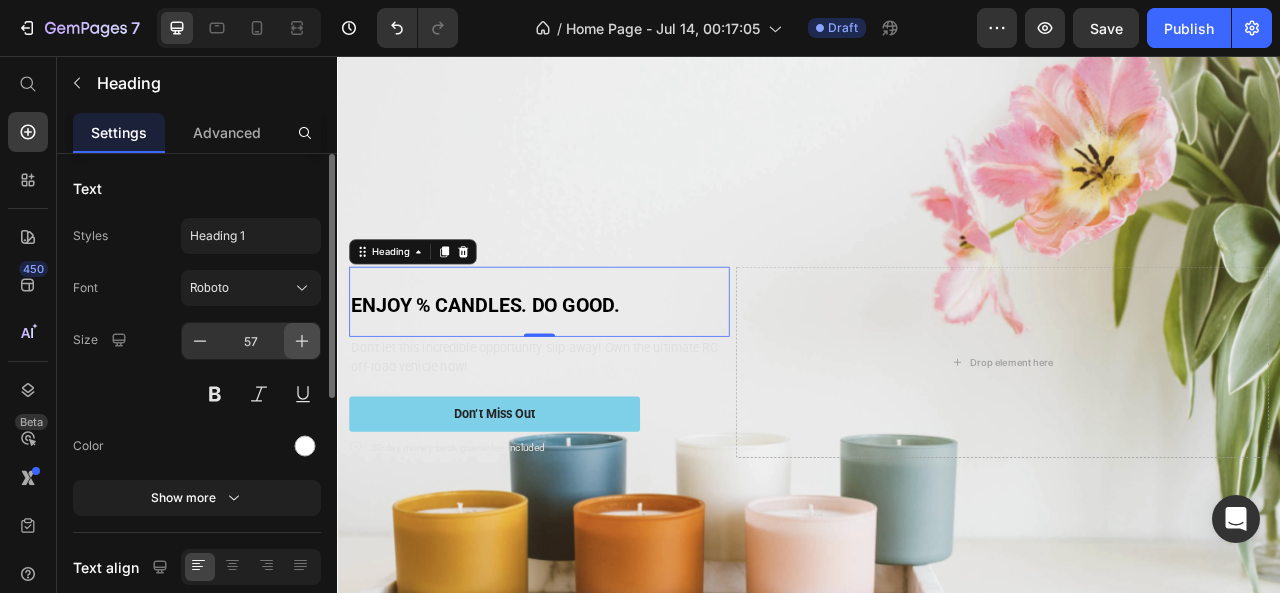 drag, startPoint x: 295, startPoint y: 341, endPoint x: 317, endPoint y: 333, distance: 23.409399 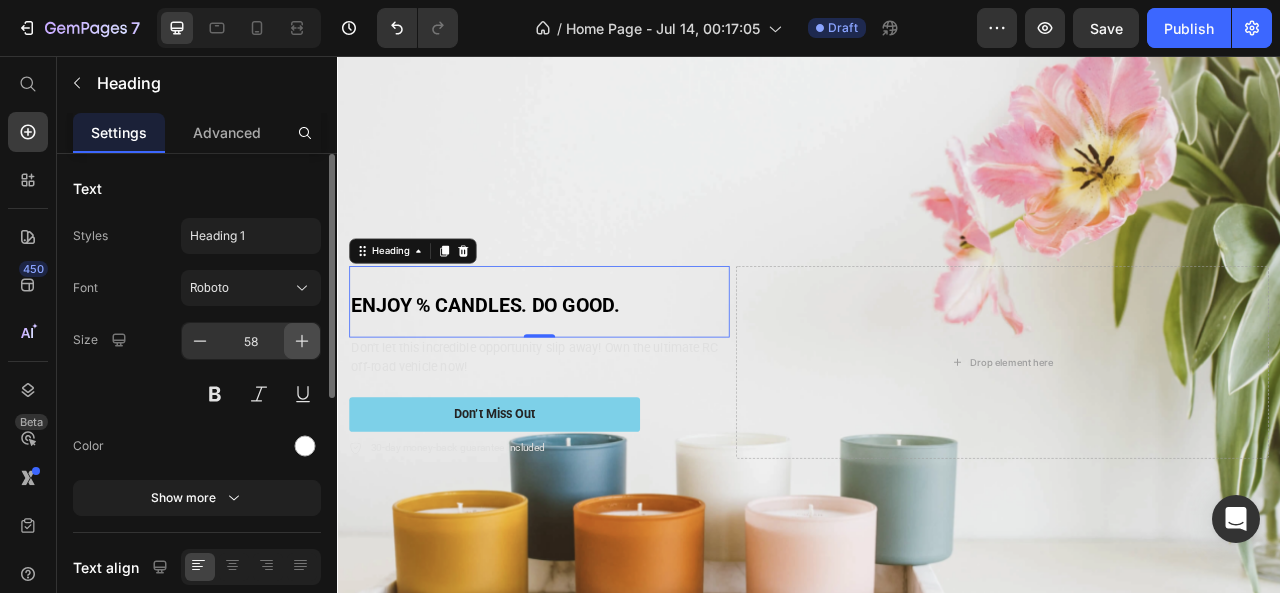 click at bounding box center [302, 341] 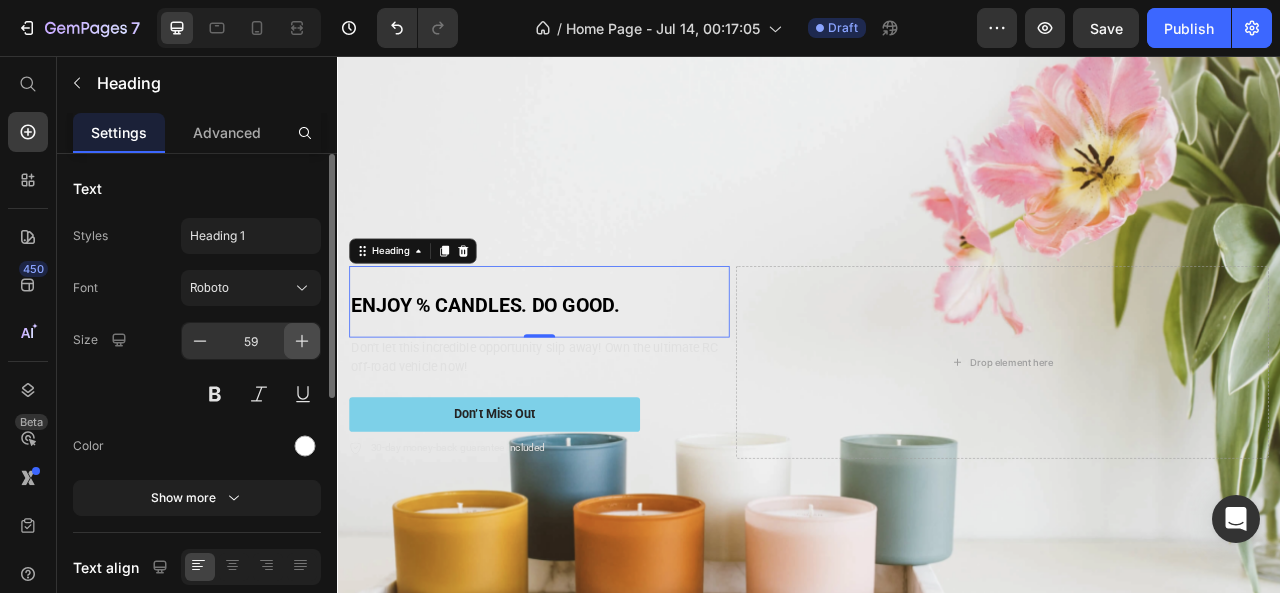 click at bounding box center [302, 341] 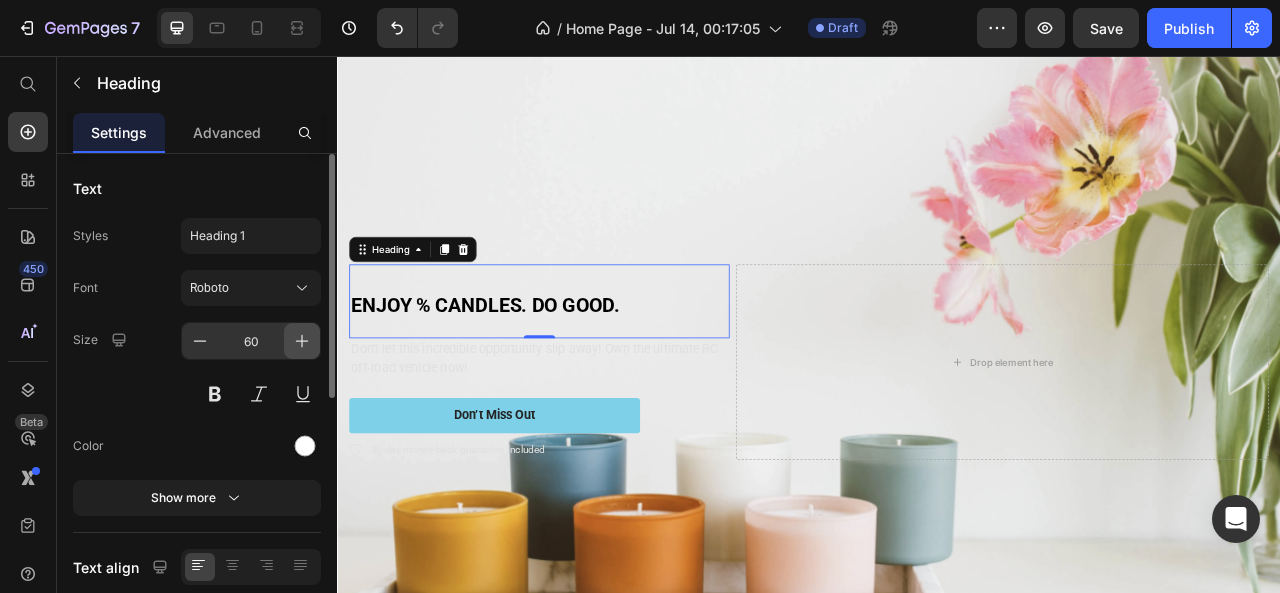 click at bounding box center [302, 341] 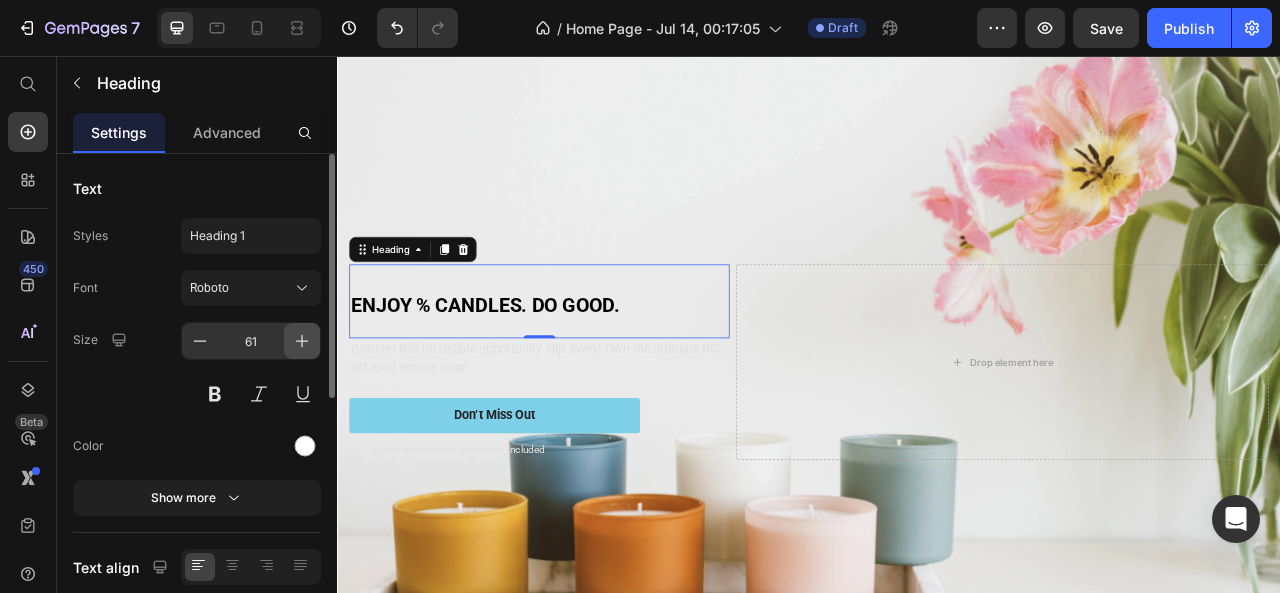 click at bounding box center (302, 341) 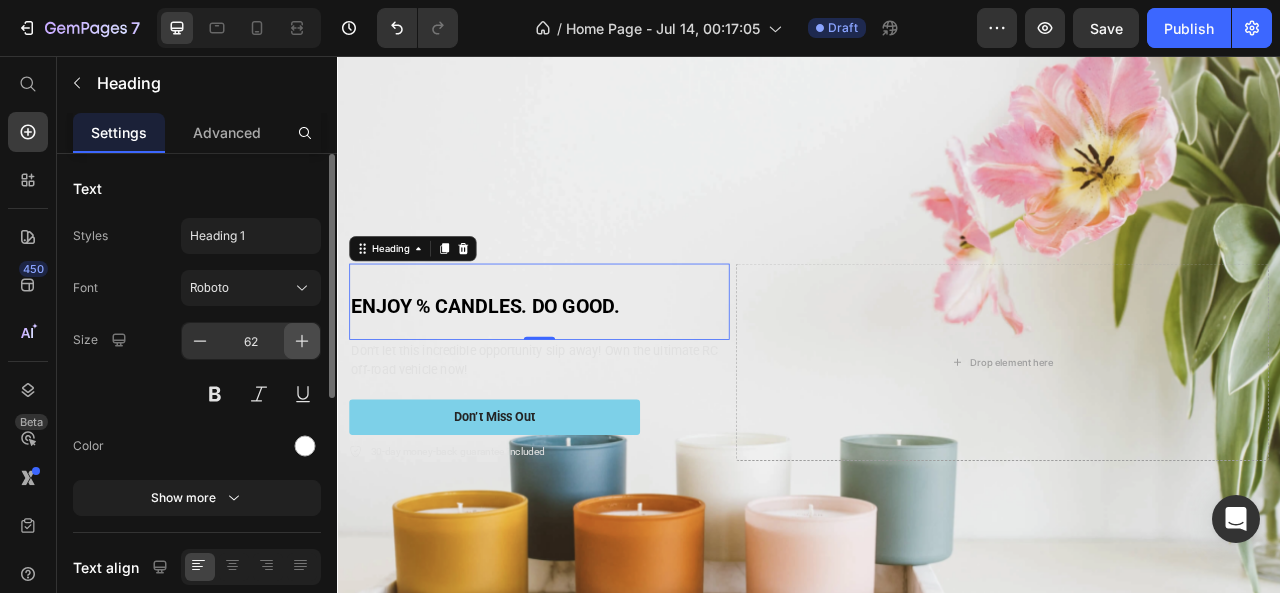 click at bounding box center (302, 341) 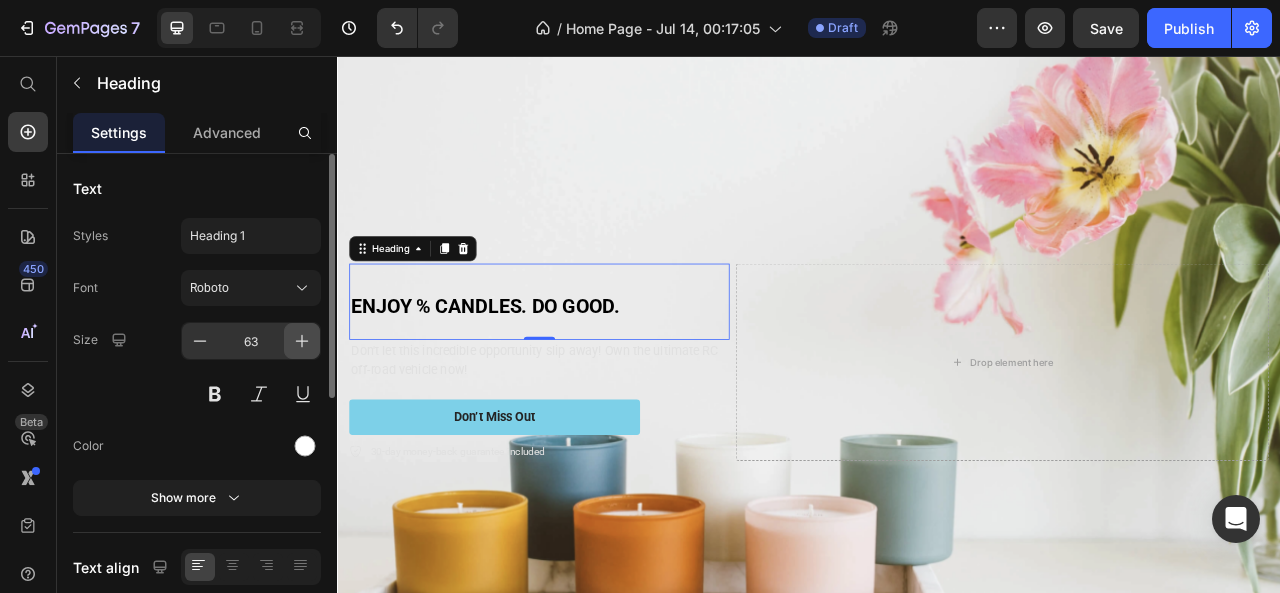 click at bounding box center (302, 341) 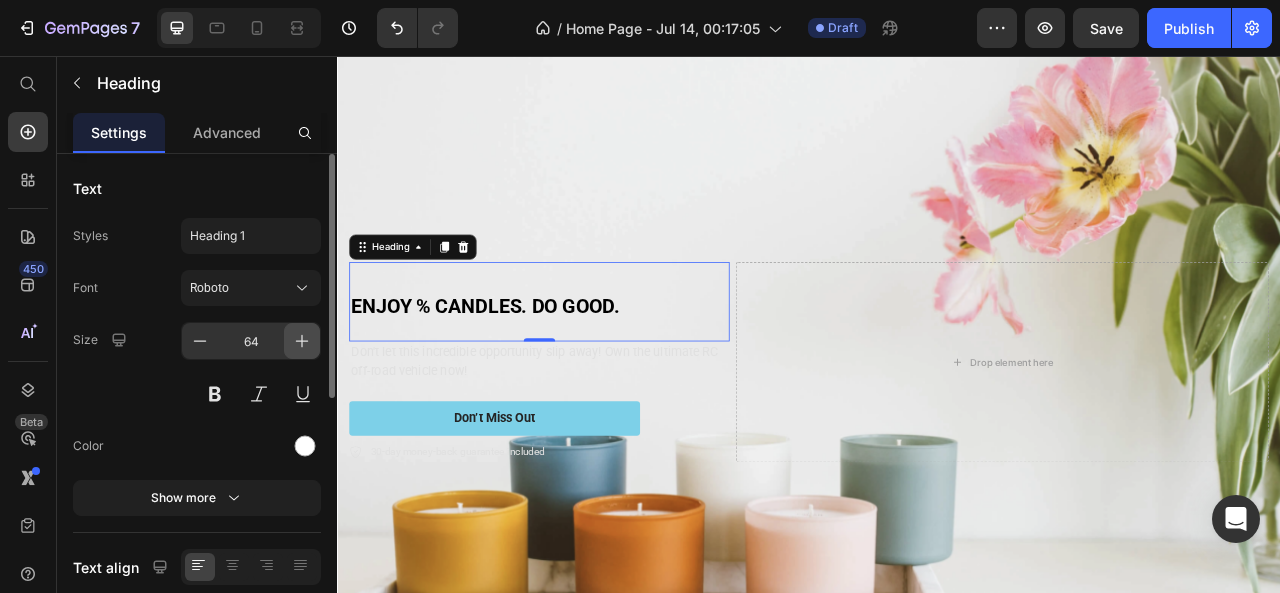 click at bounding box center (302, 341) 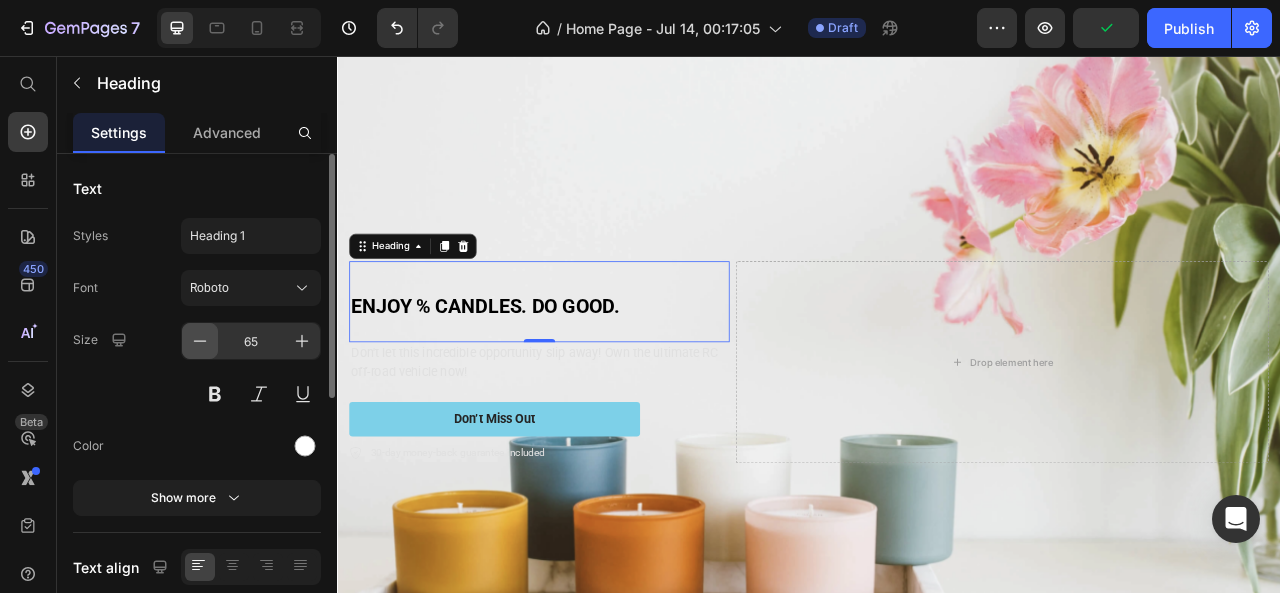 click 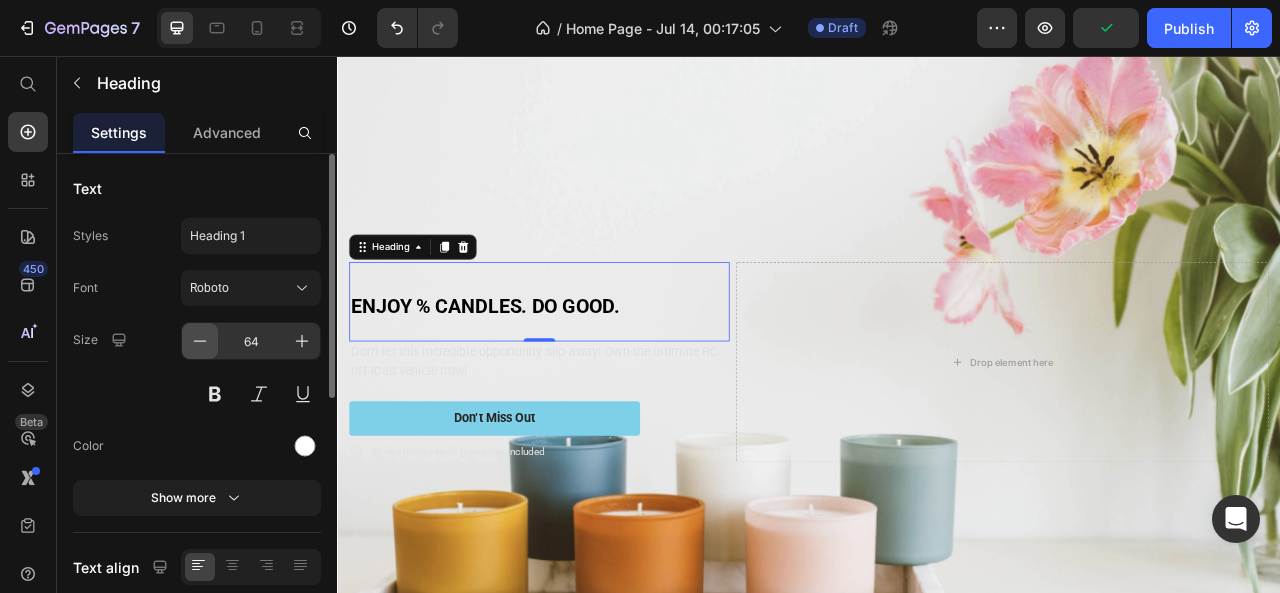 click 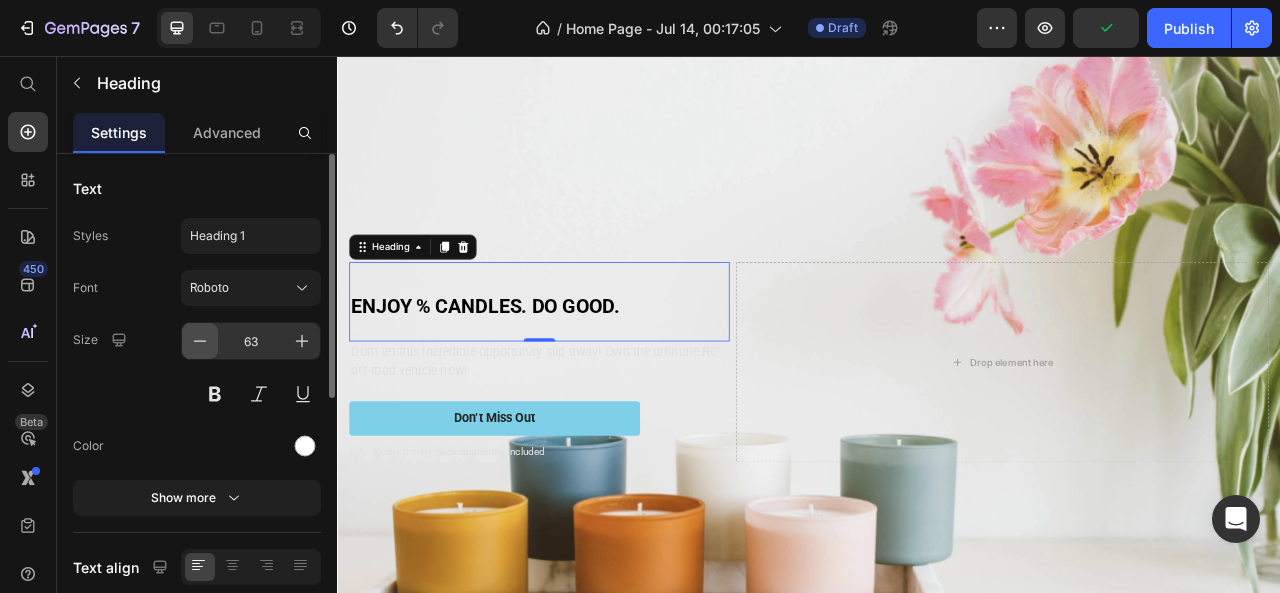 click 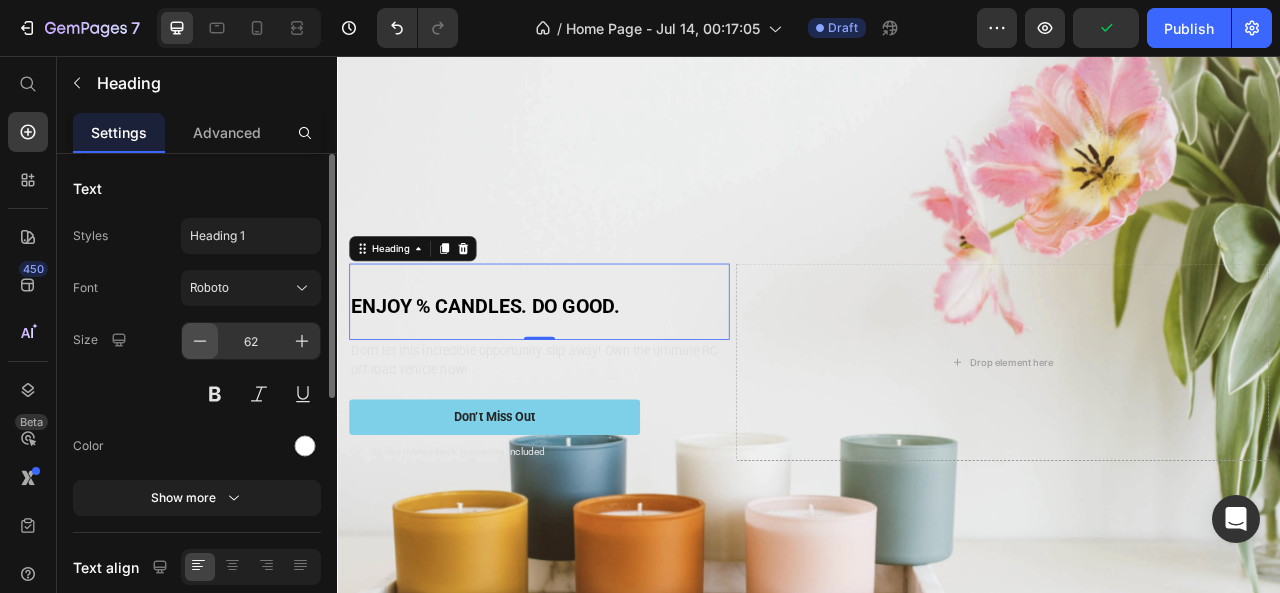 click 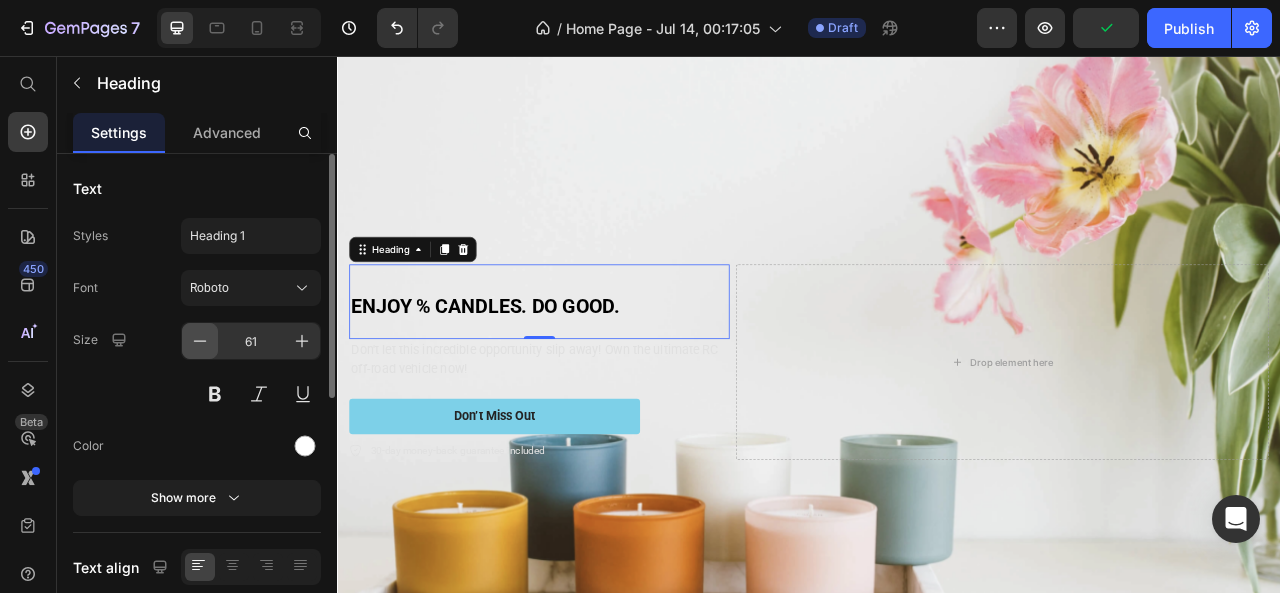 click 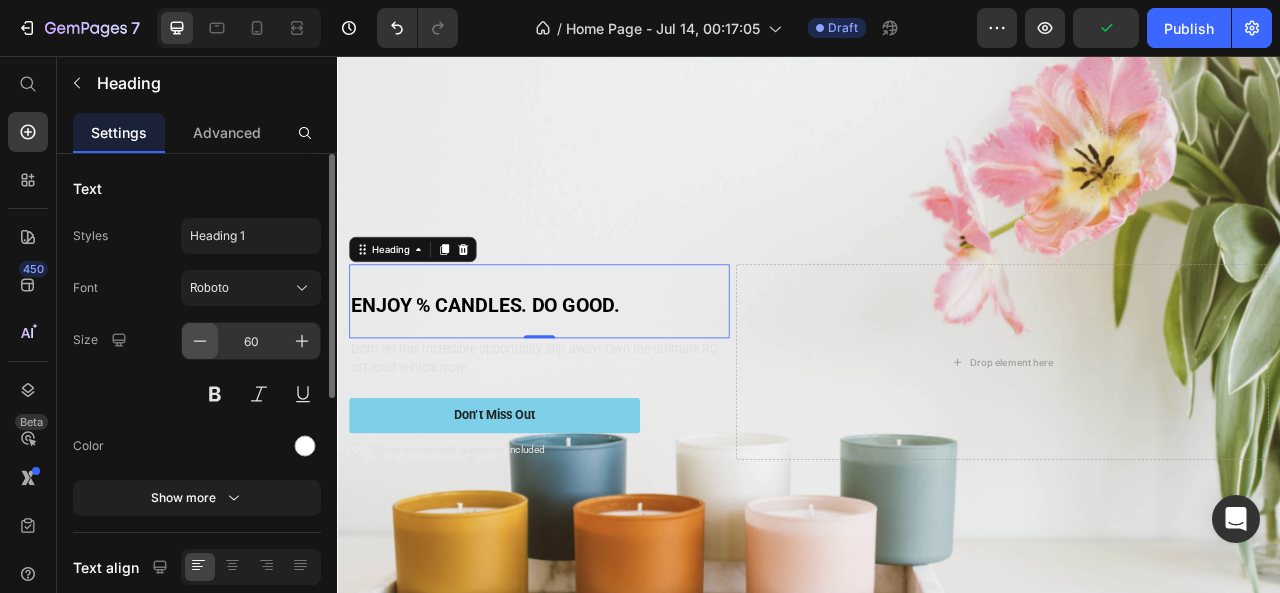 click 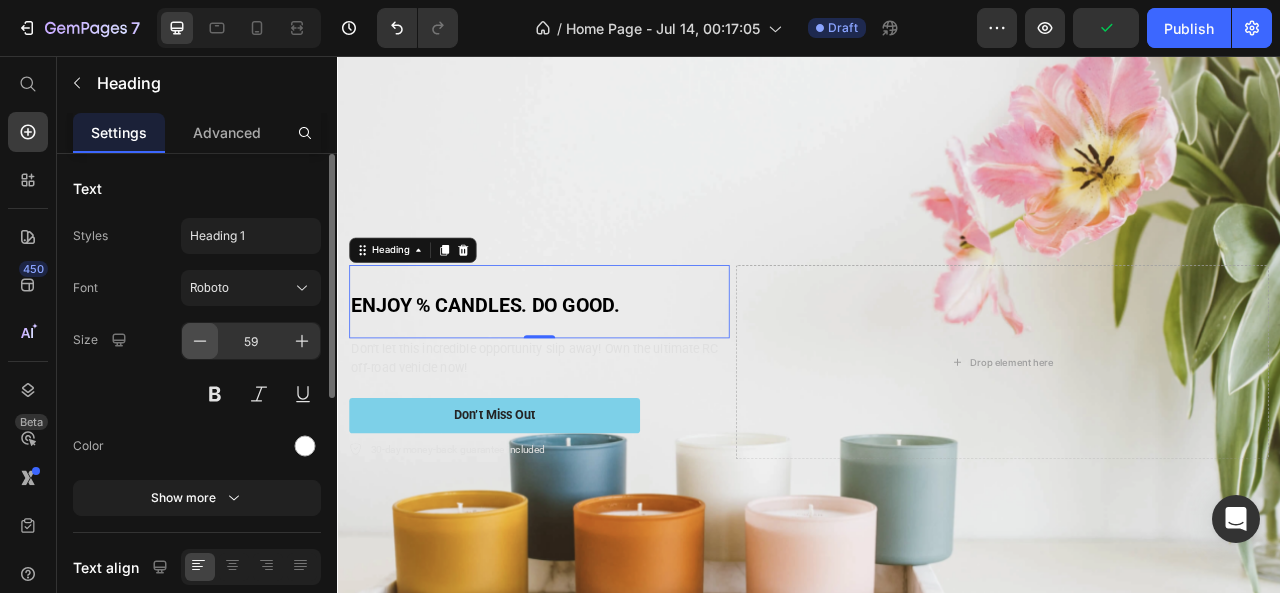 click 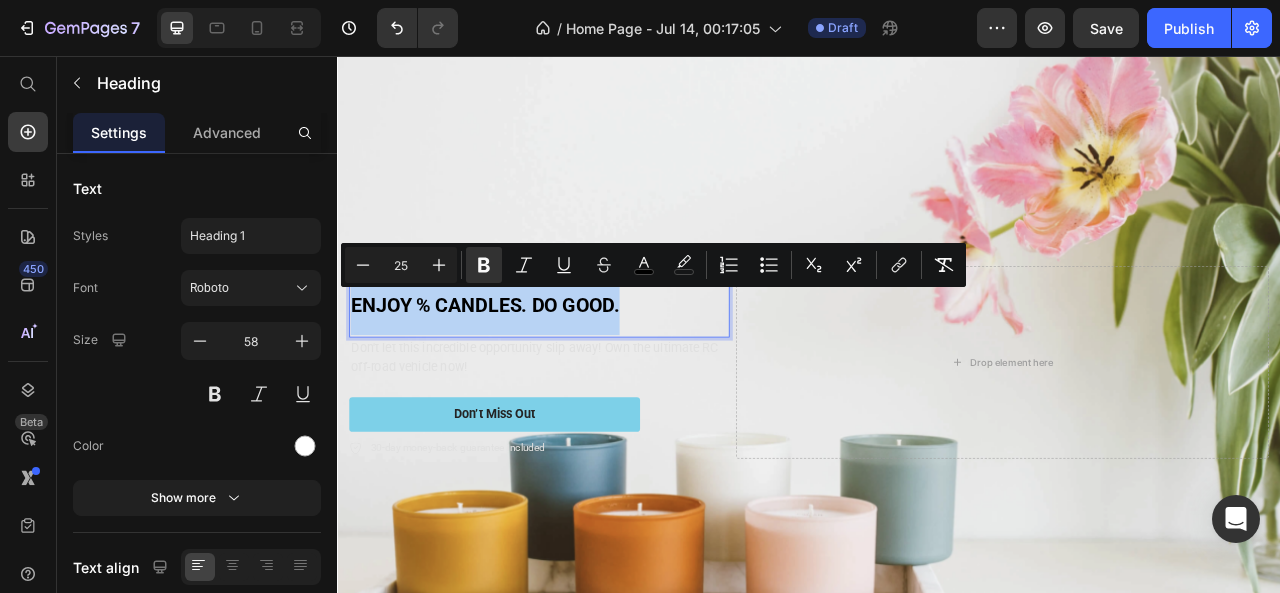 drag, startPoint x: 702, startPoint y: 367, endPoint x: 352, endPoint y: 361, distance: 350.05142 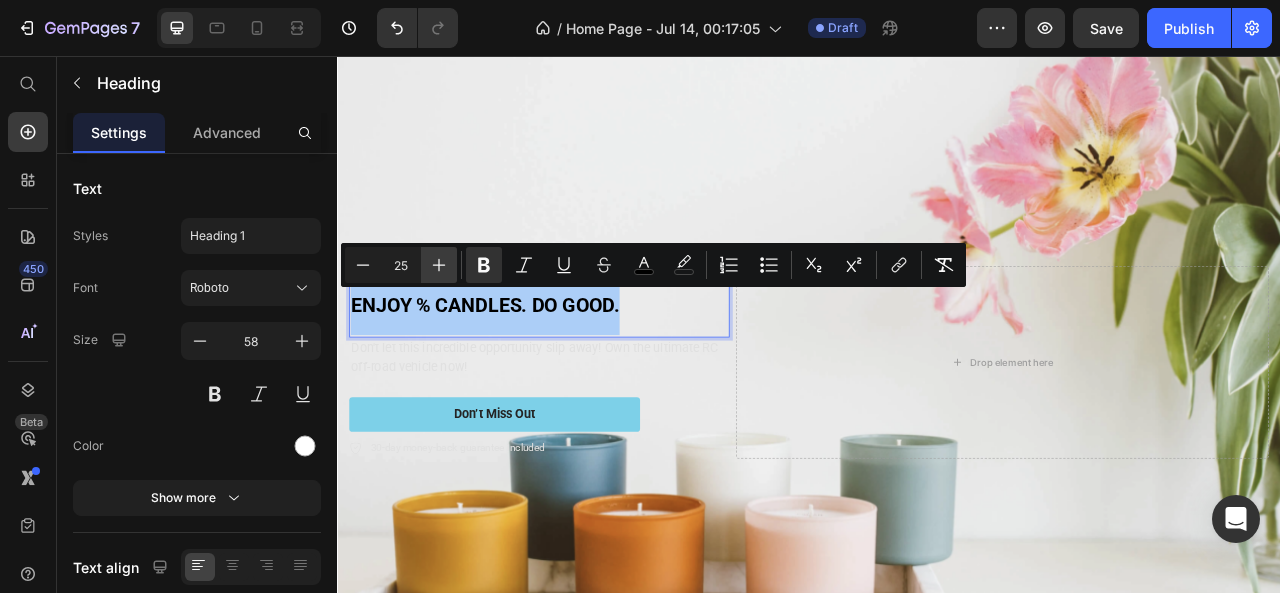 click 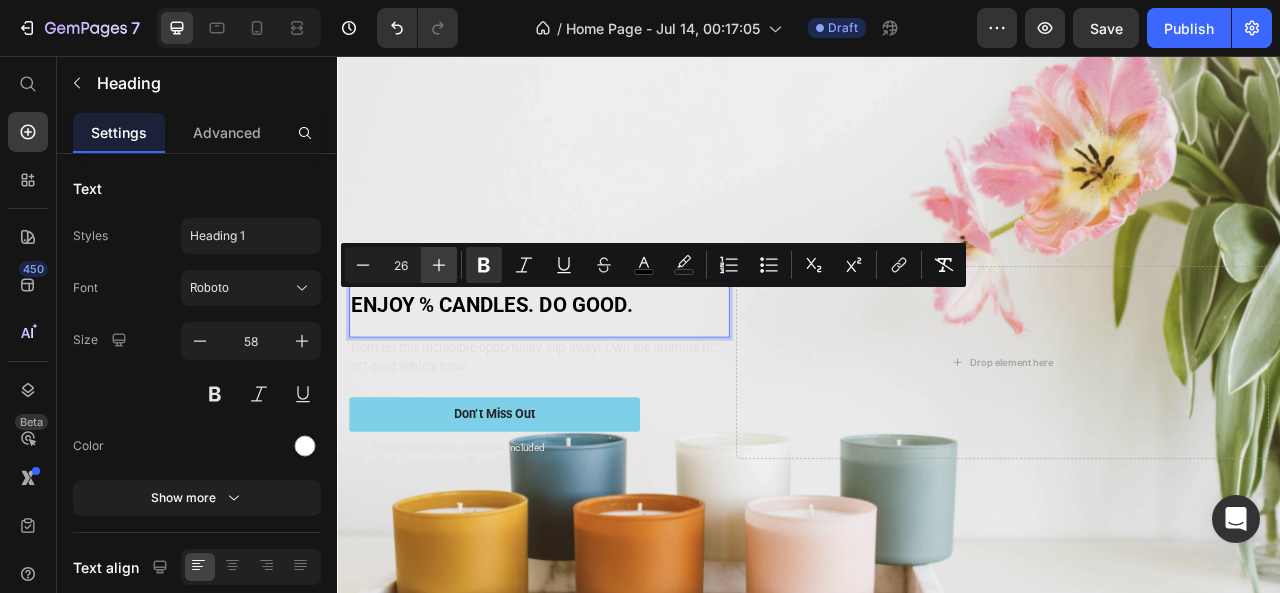 click 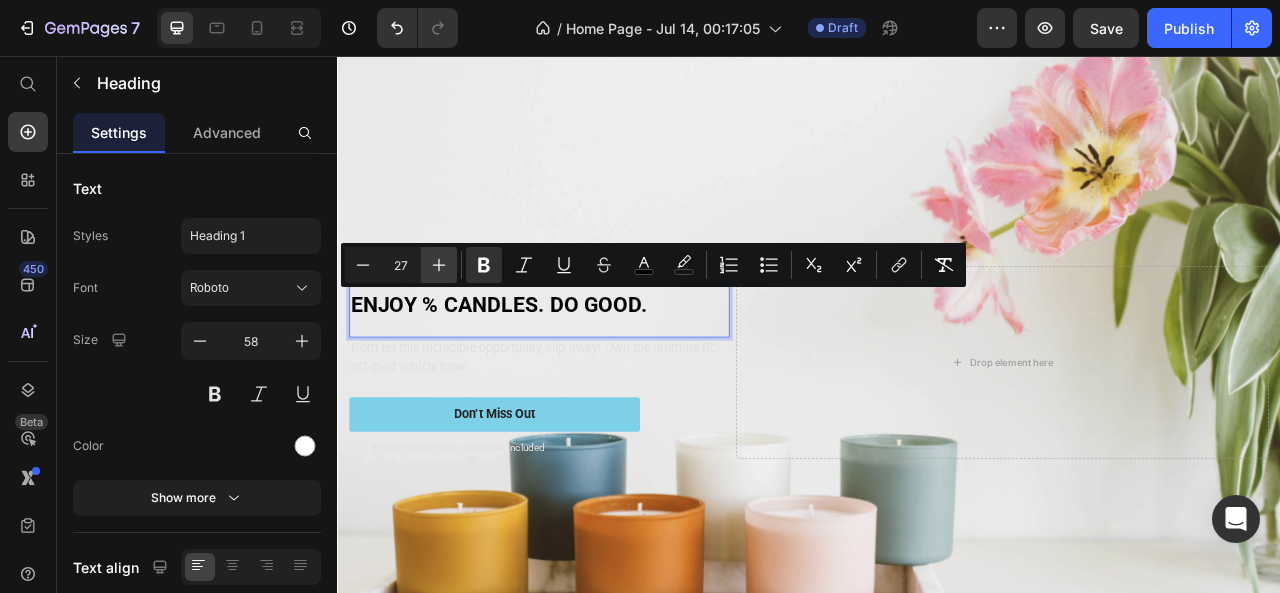 click 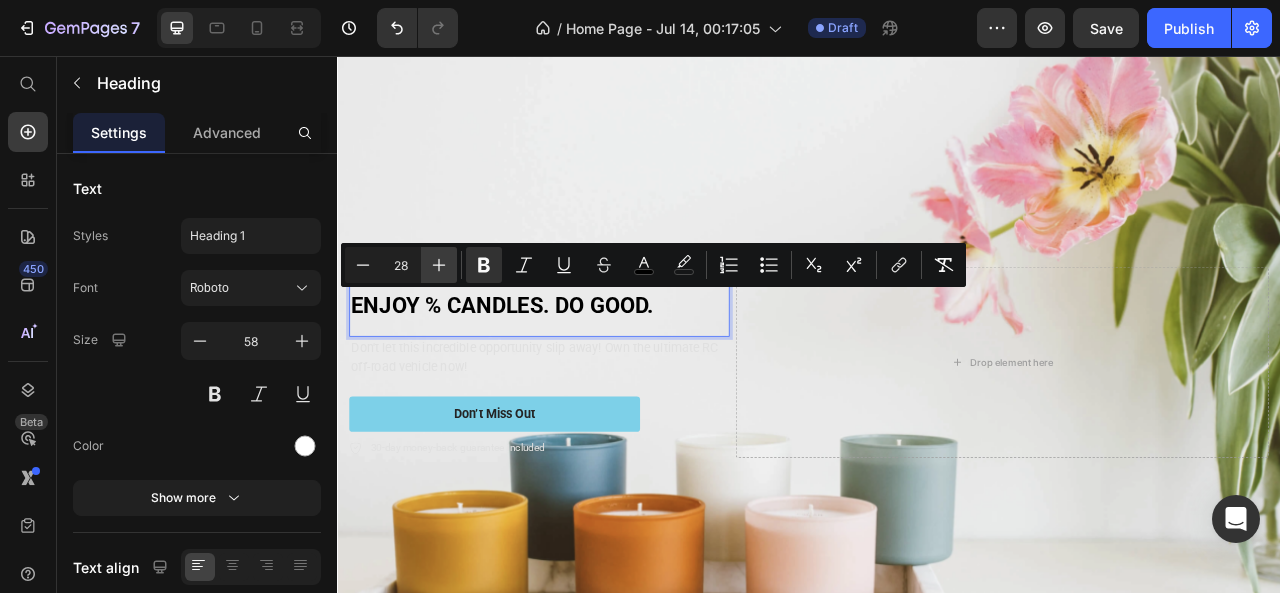click 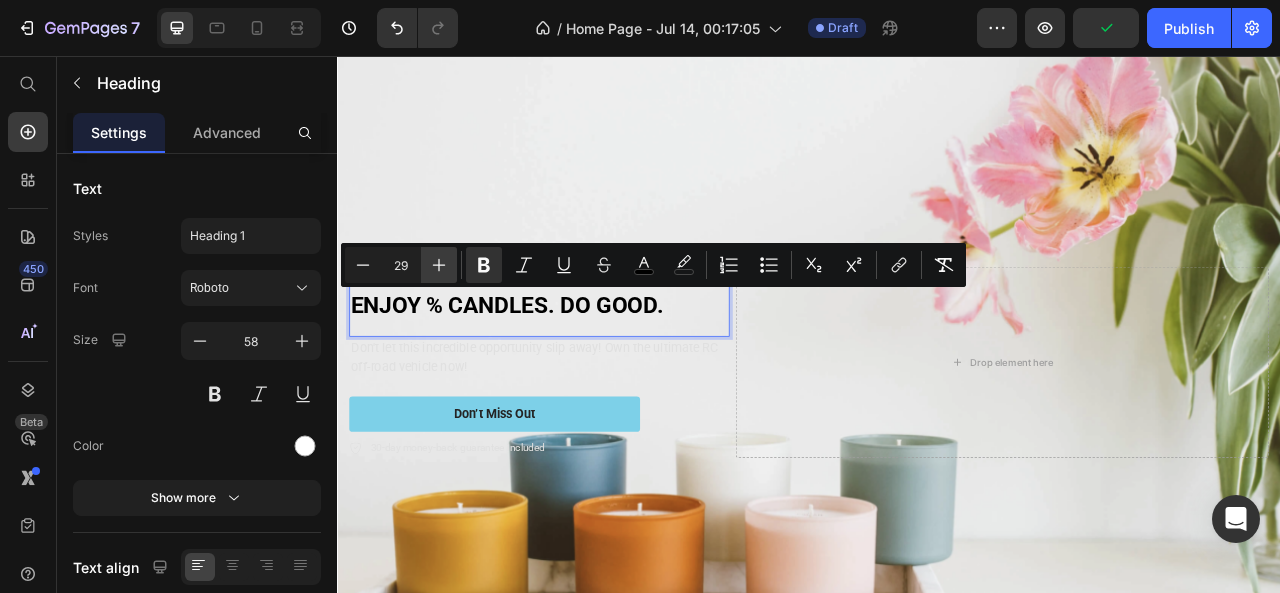 click 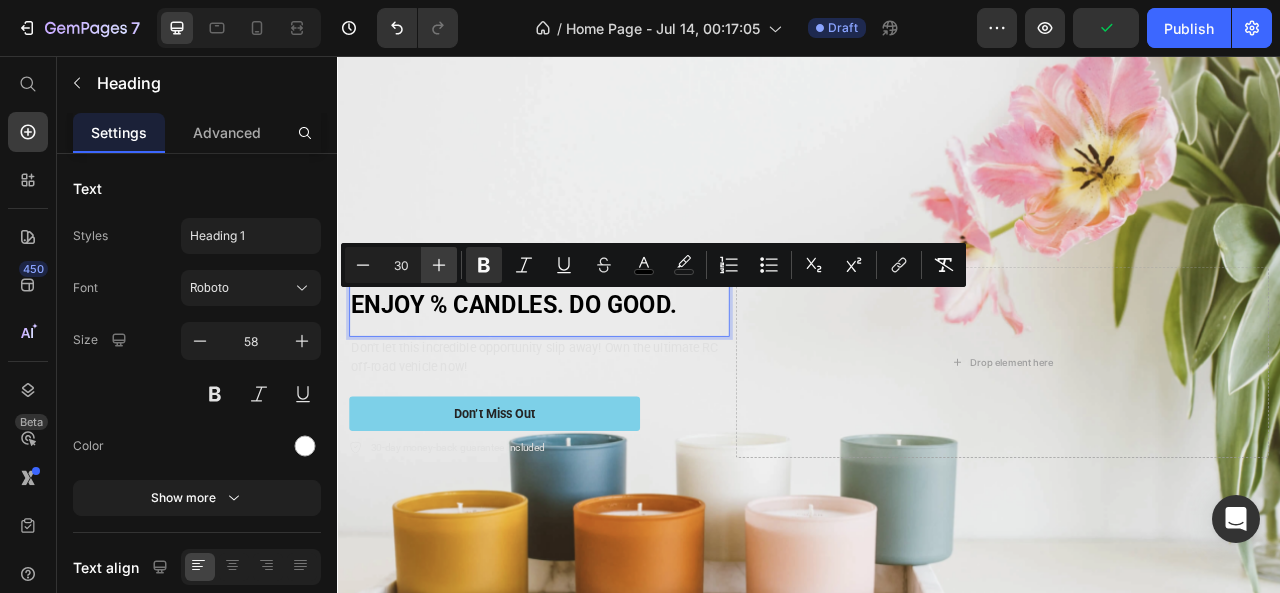 click 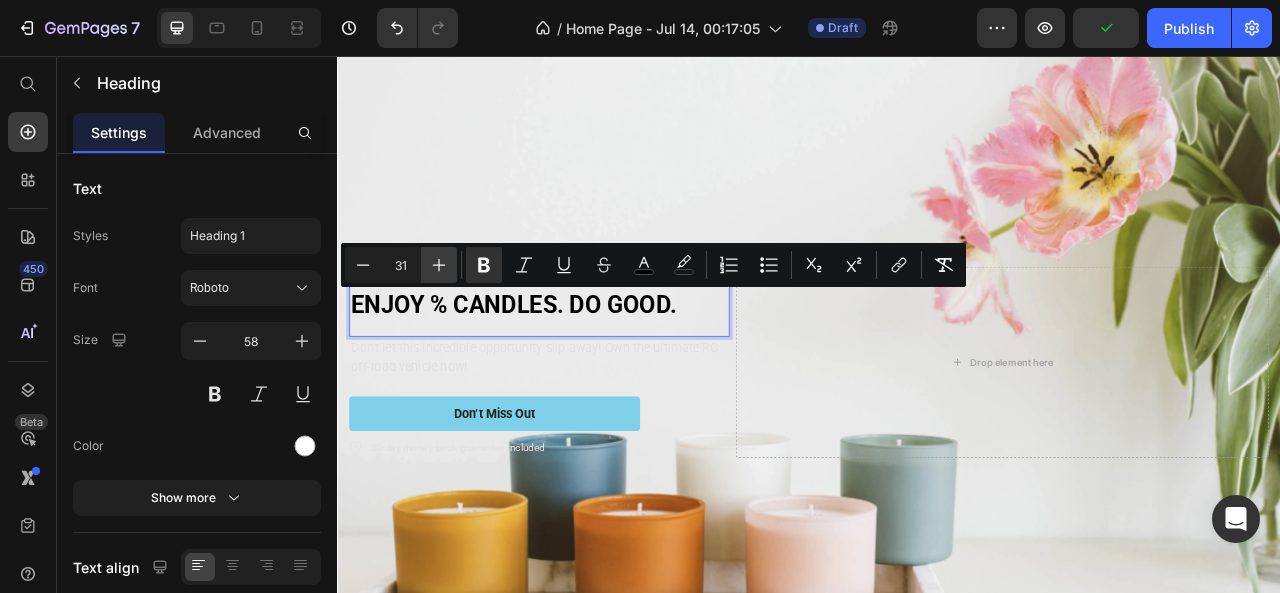 click 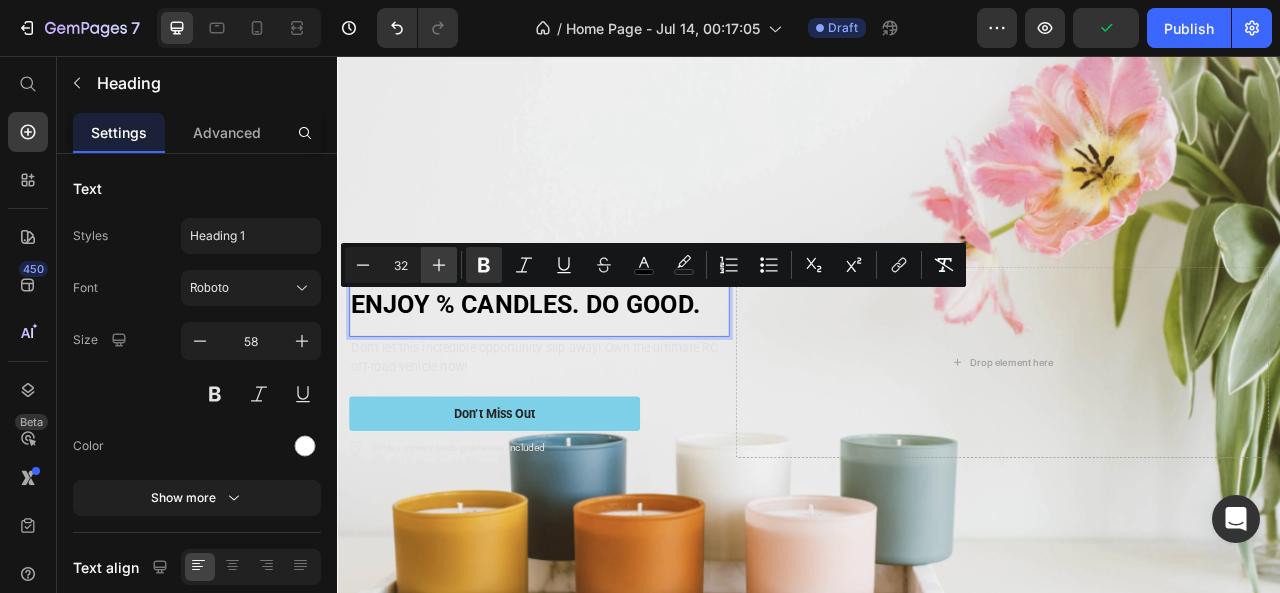 click 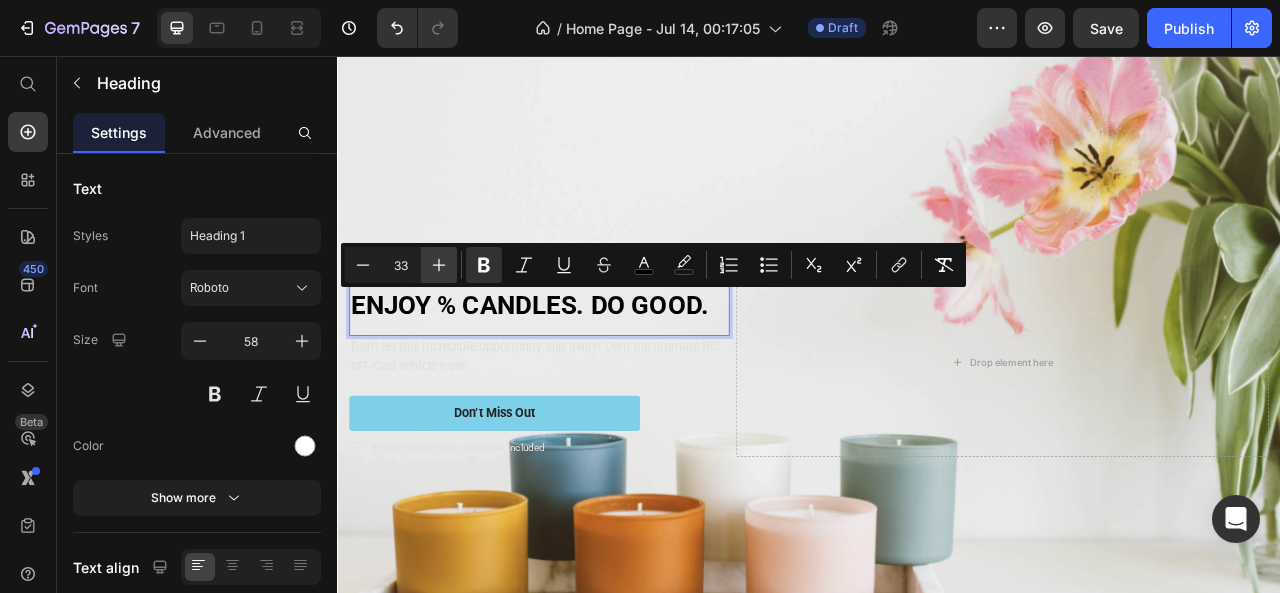 click 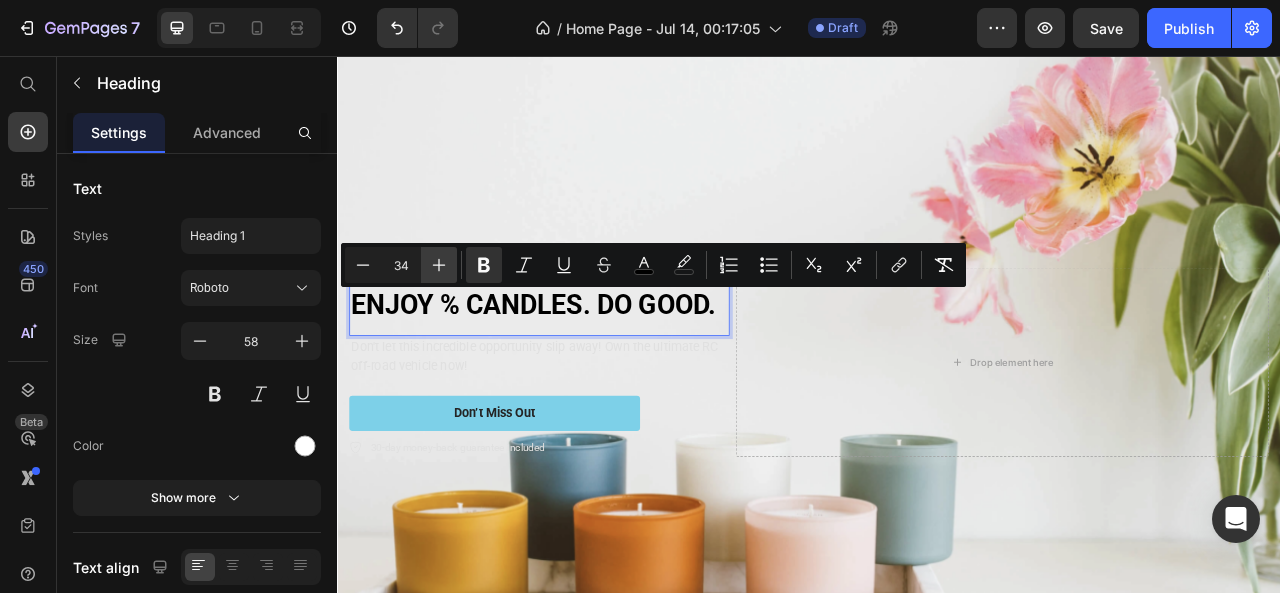 click 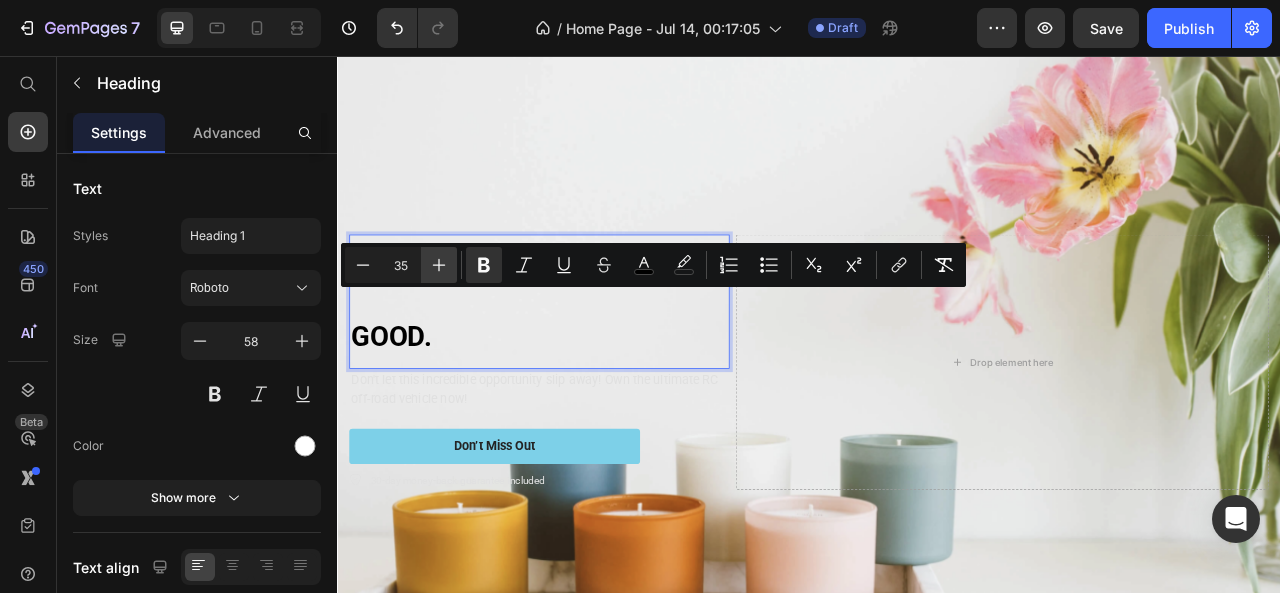click 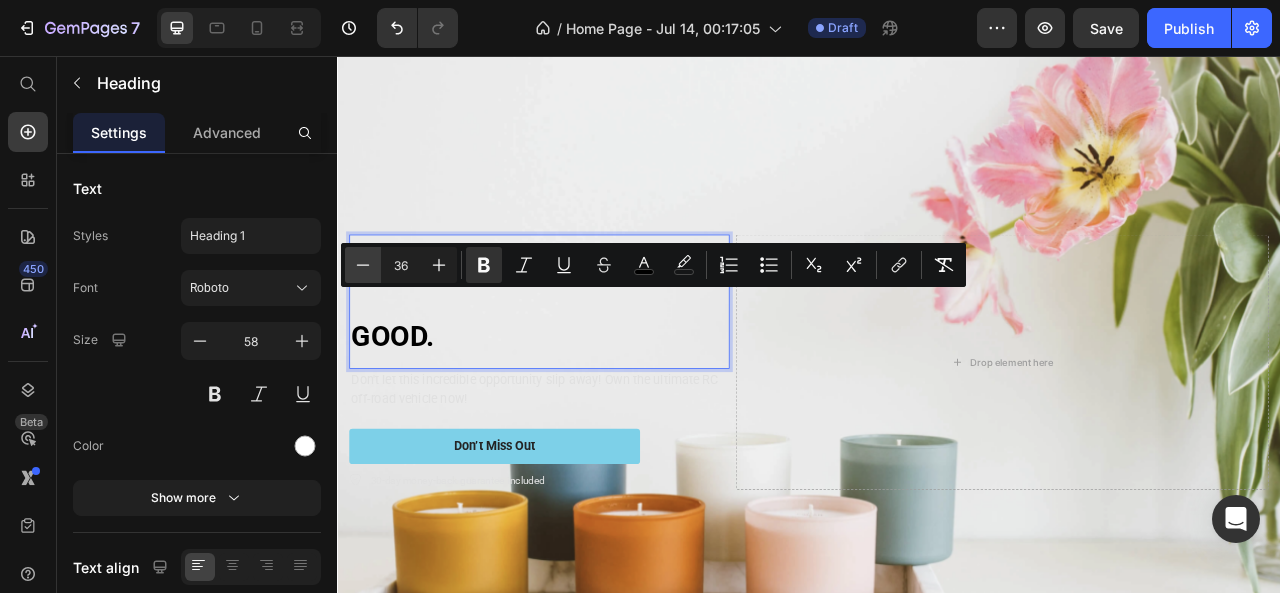 click on "Minus" at bounding box center (363, 265) 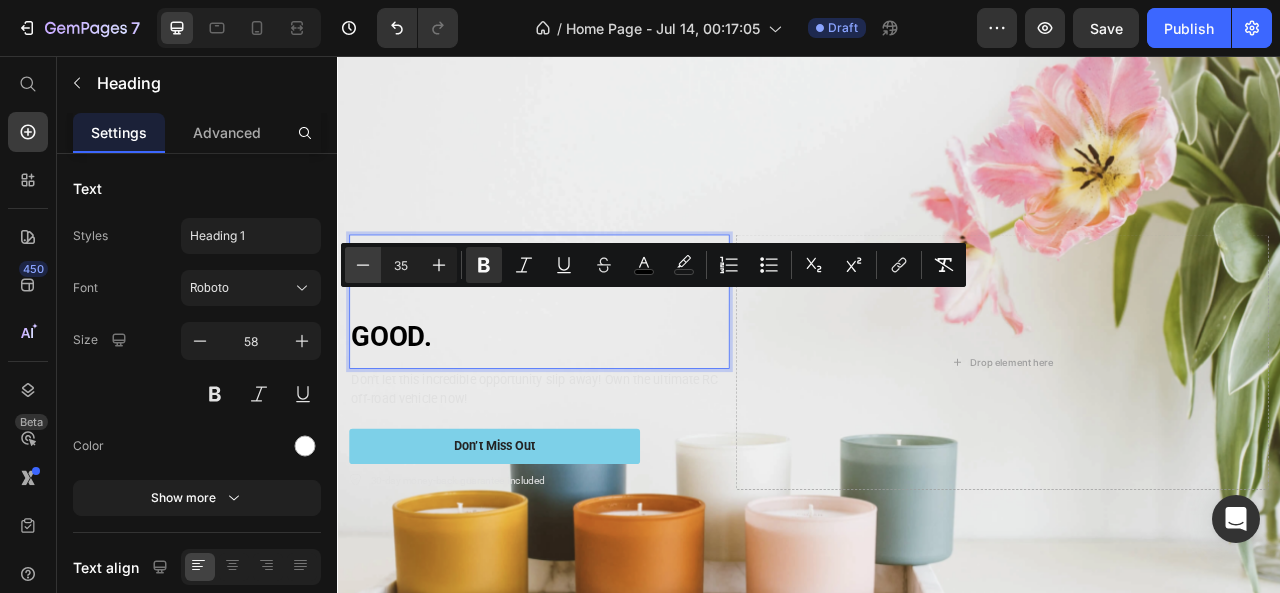 click on "Minus" at bounding box center [363, 265] 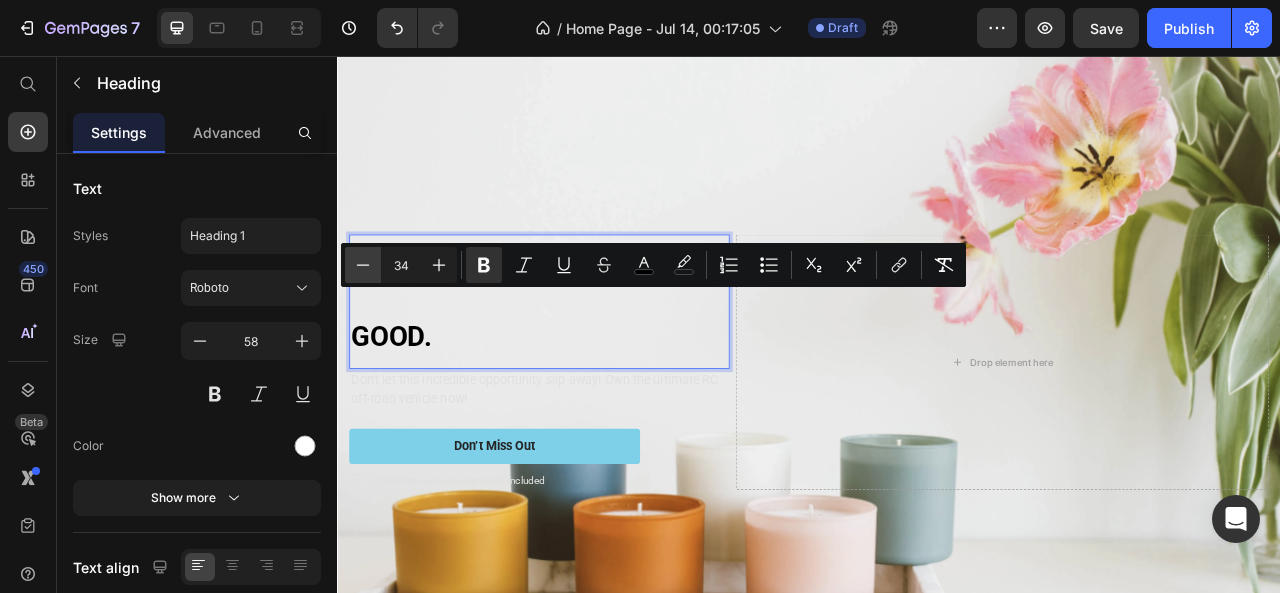 click on "Minus" at bounding box center [363, 265] 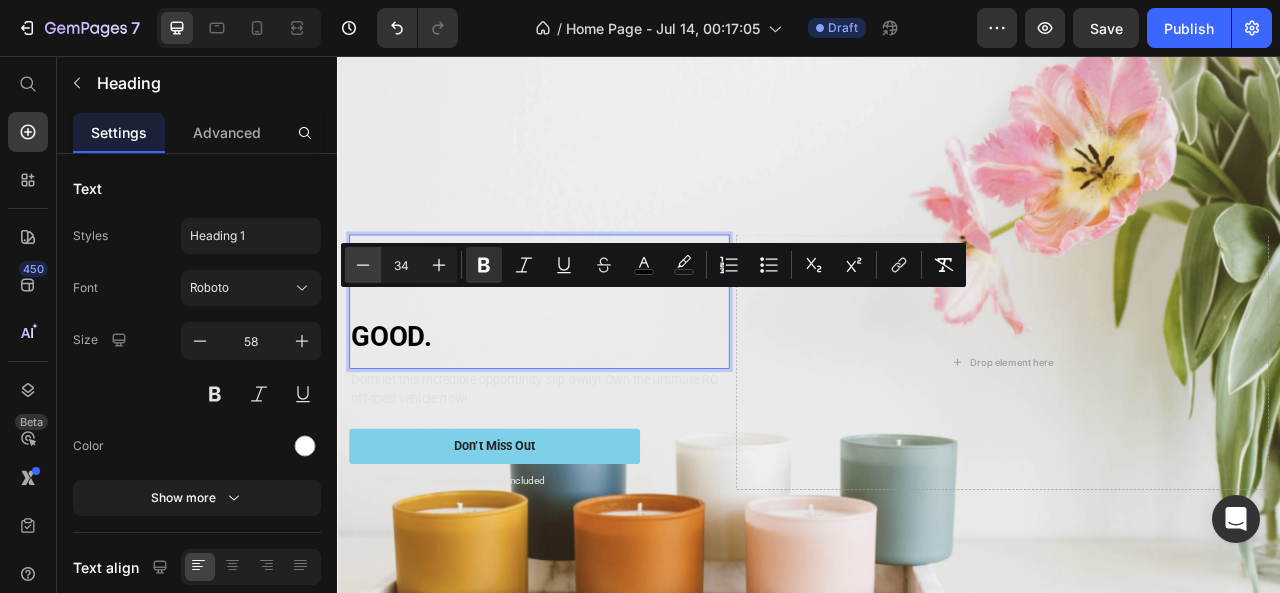 type on "33" 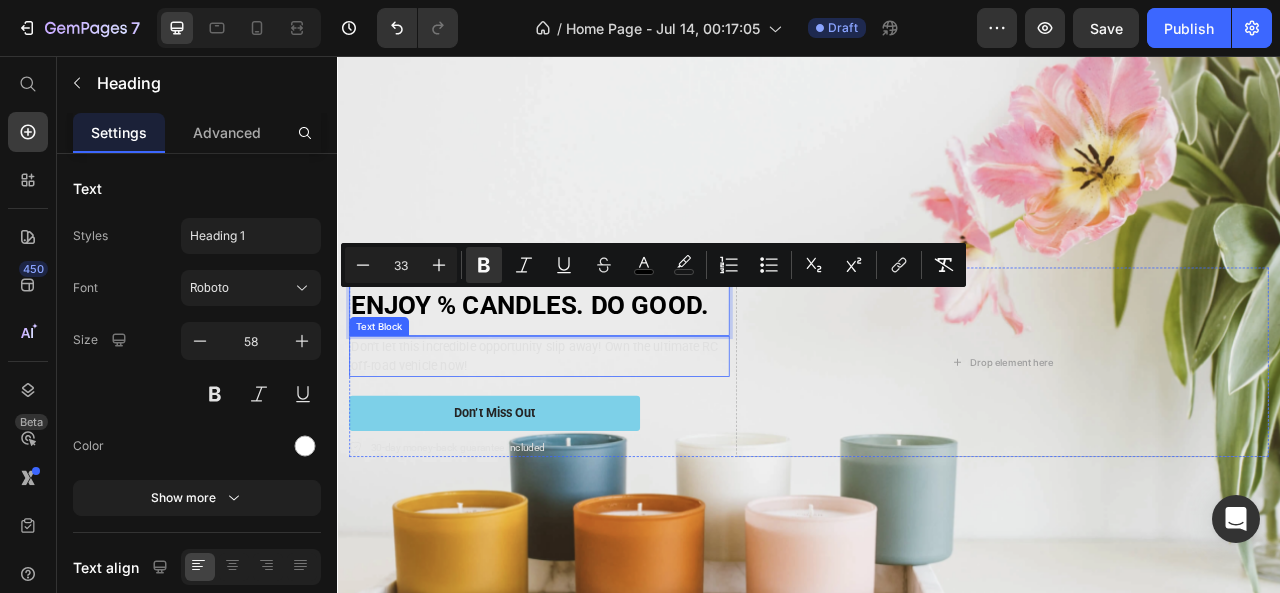 click on "Don't let this incredible opportunity slip away! Own the ultimate RC off-road vehicle now!" at bounding box center (594, 438) 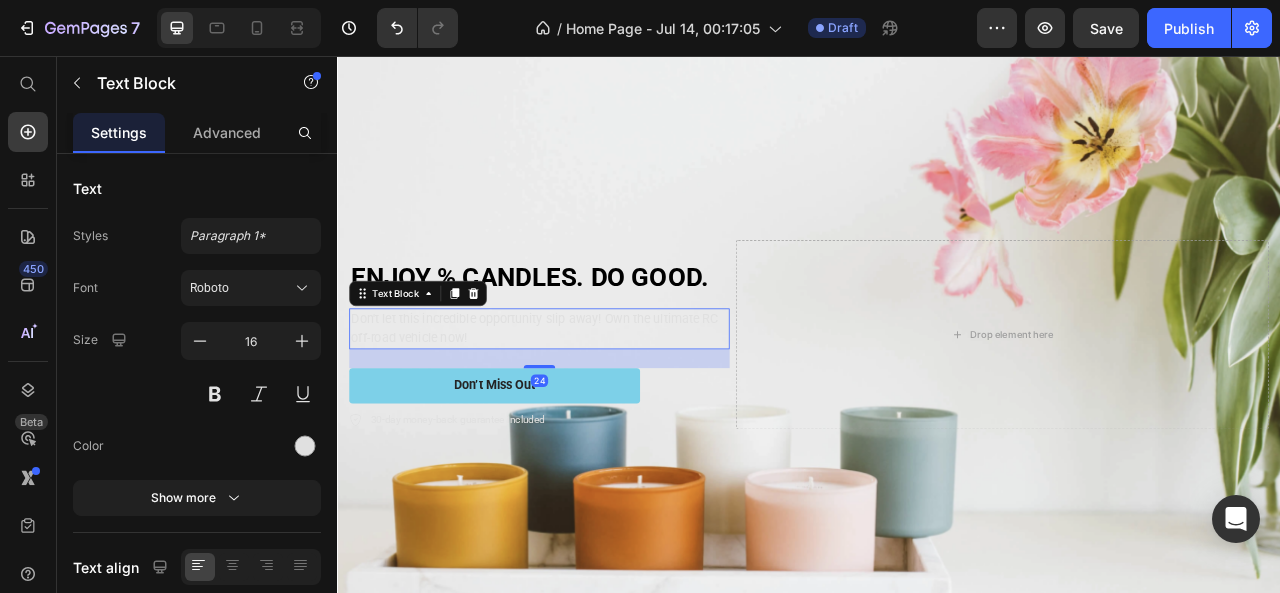 scroll, scrollTop: 105, scrollLeft: 0, axis: vertical 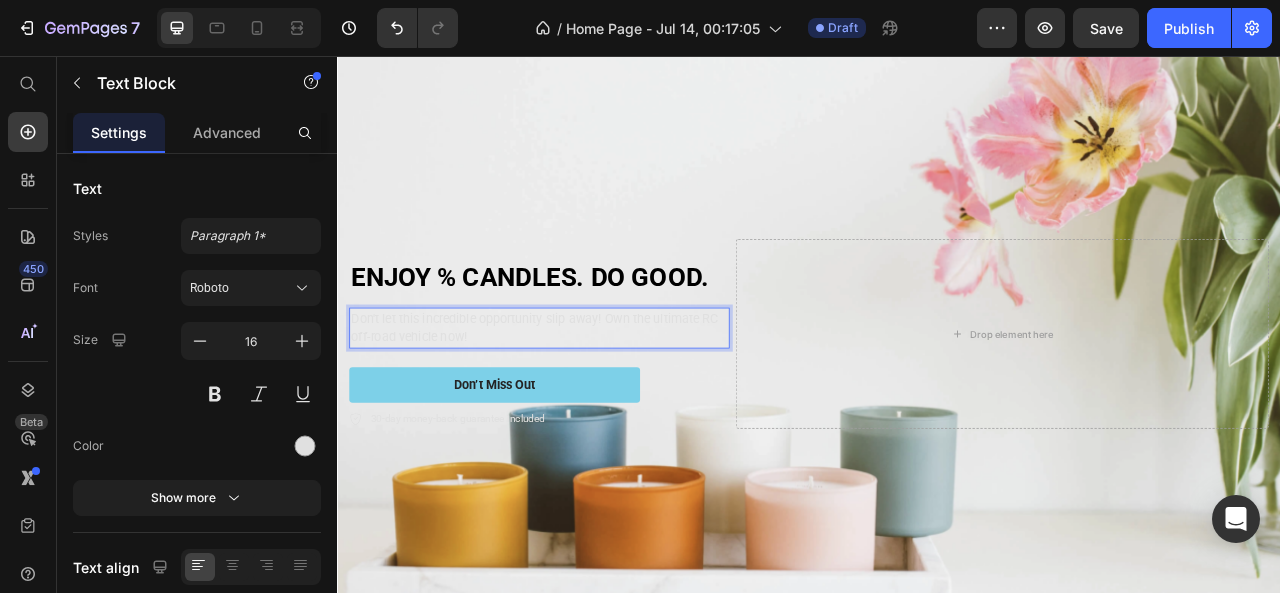 click on "⁠⁠⁠⁠⁠⁠⁠ ENJOY % CANDLES. DO GOOD. Heading Don't let this incredible opportunity slip away! Own the ultimate RC off-road vehicle now! Text Block   24 Don’t Miss Out Button
30-day money-back guarantee included  Item List" at bounding box center [594, 410] 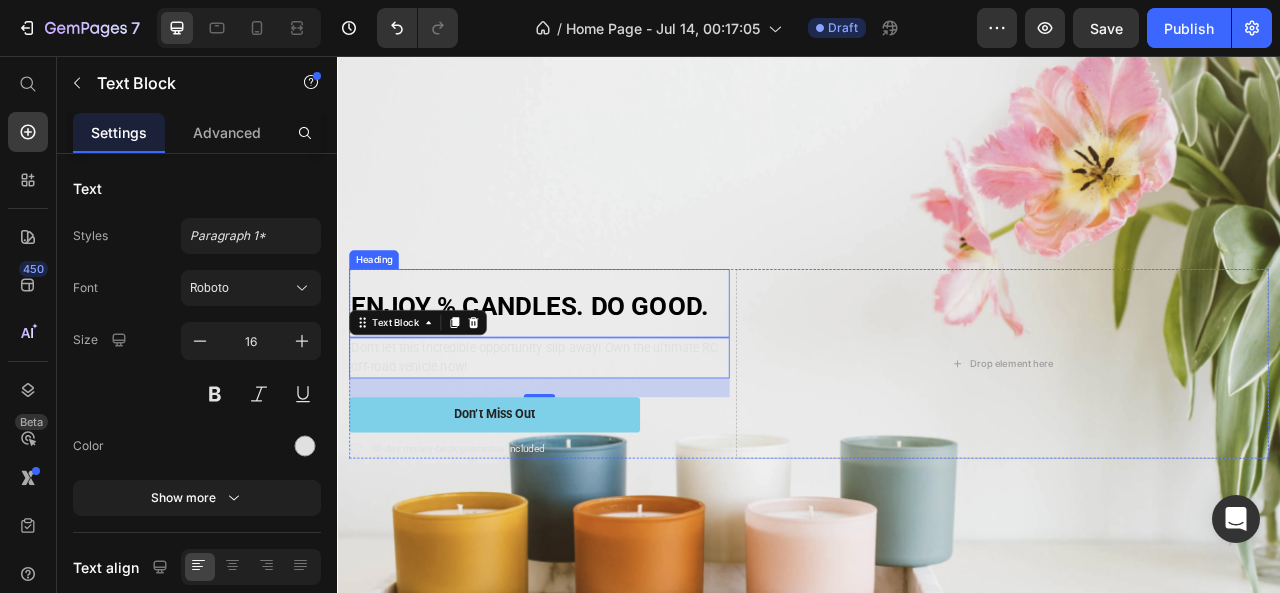 click on "⁠⁠⁠⁠⁠⁠⁠ ENJOY % CANDLES. DO GOOD." at bounding box center [594, 370] 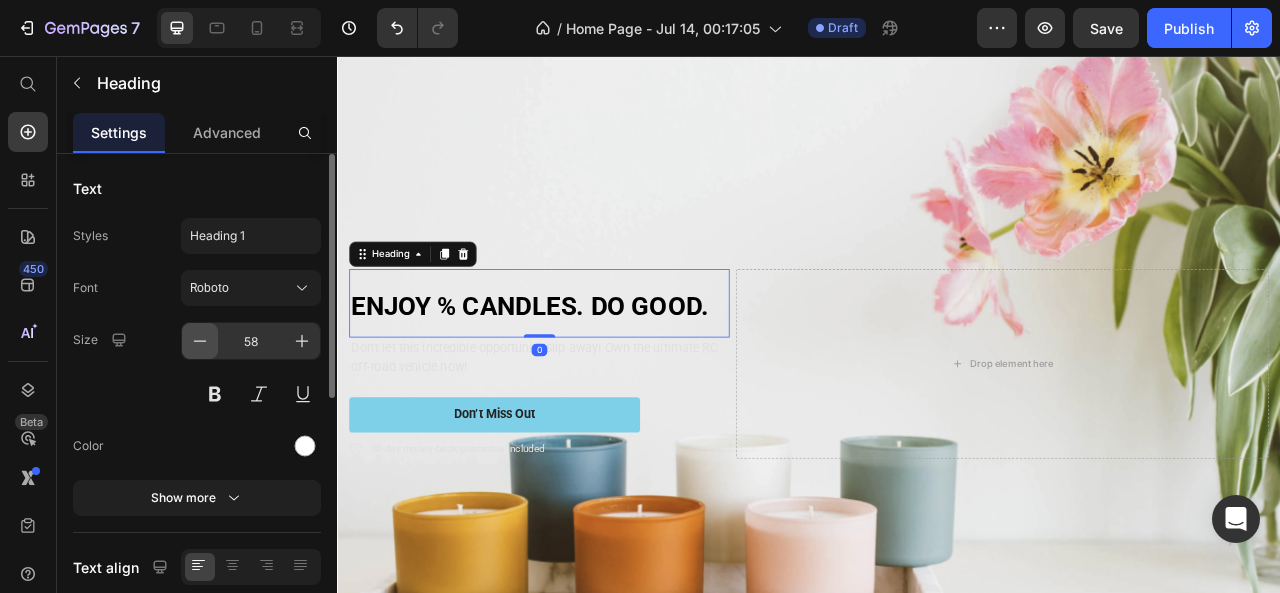 click 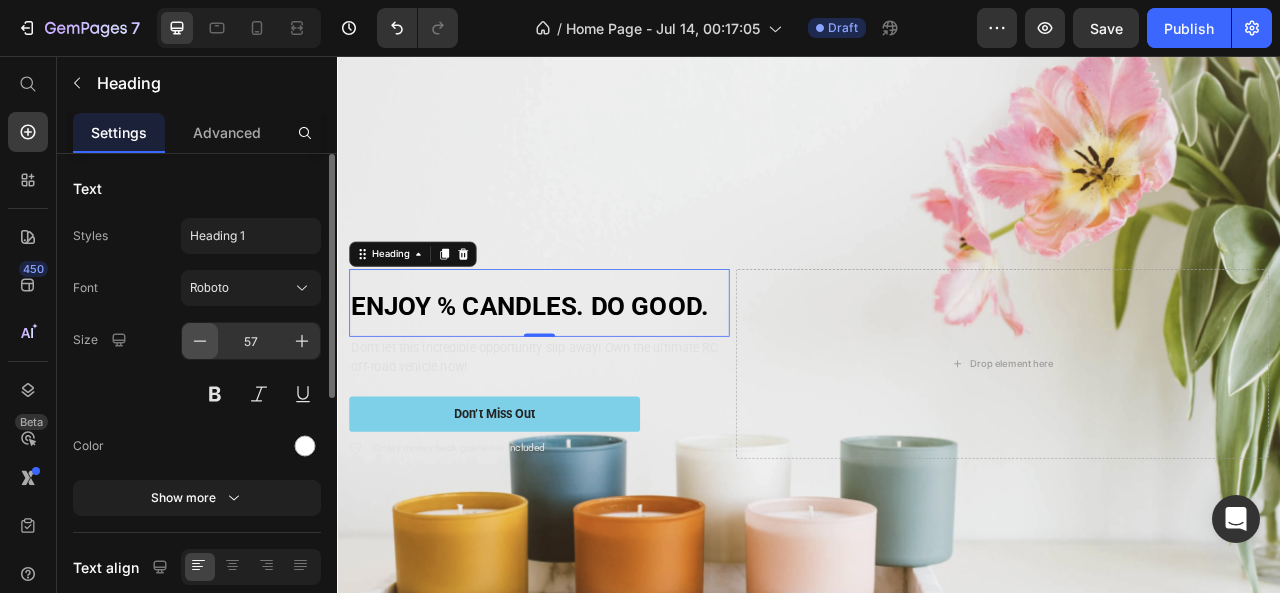 click 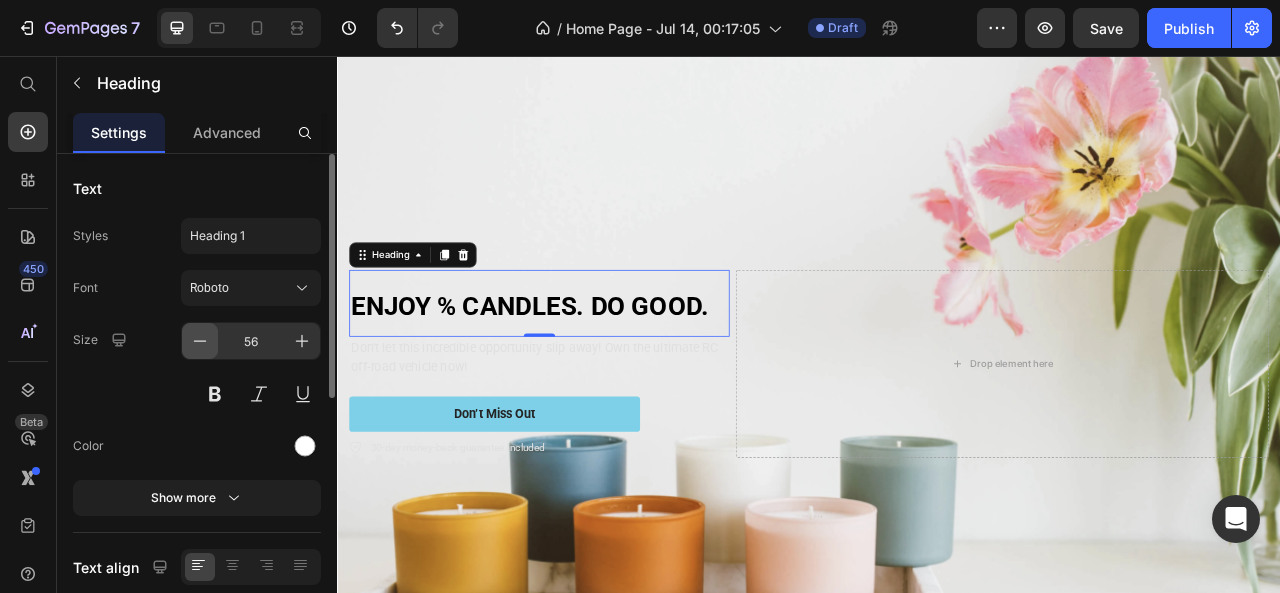 click 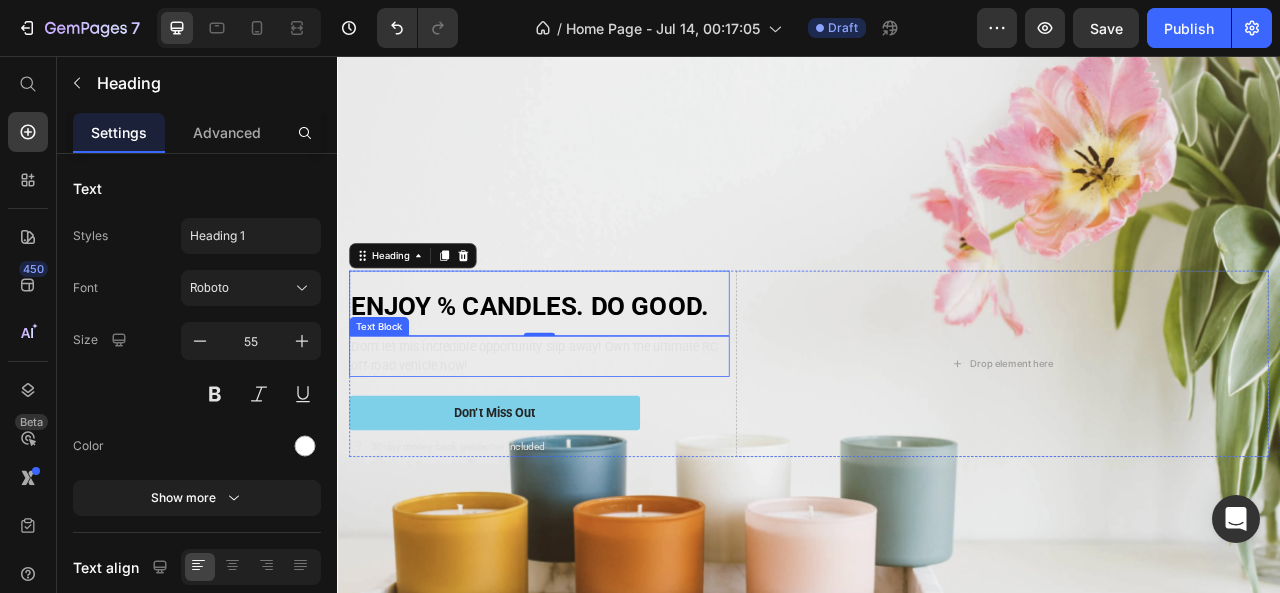 click on "Don't let this incredible opportunity slip away! Own the ultimate RC off-road vehicle now!" at bounding box center [594, 438] 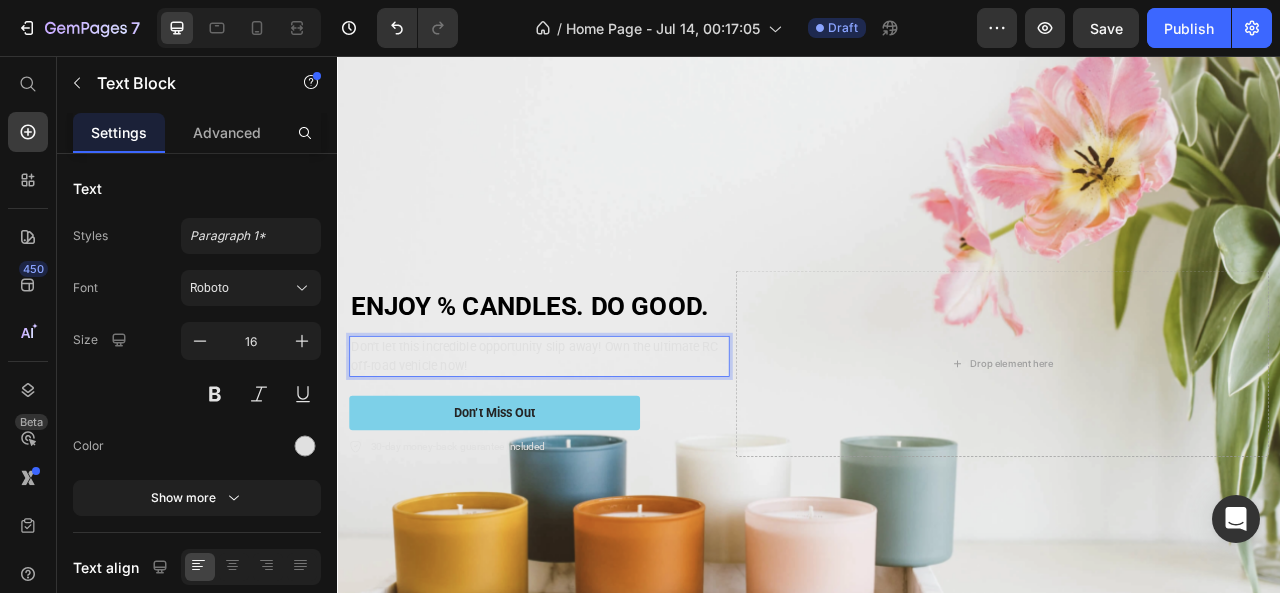 click on "Don't let this incredible opportunity slip away! Own the ultimate RC off-road vehicle now!" at bounding box center [594, 438] 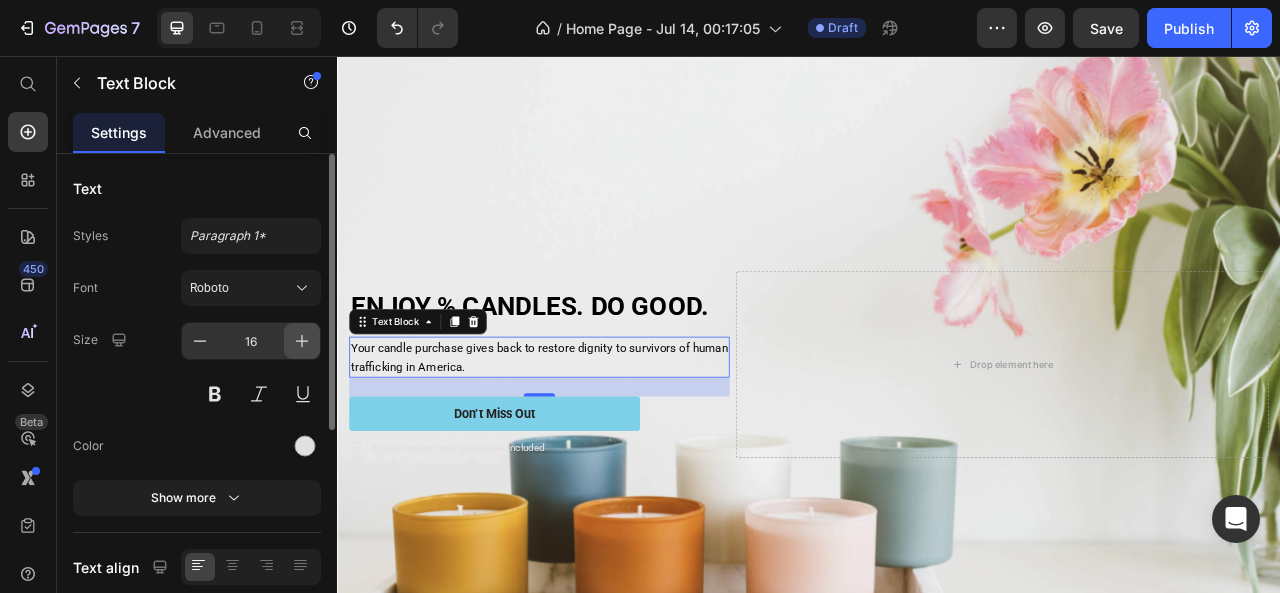 click 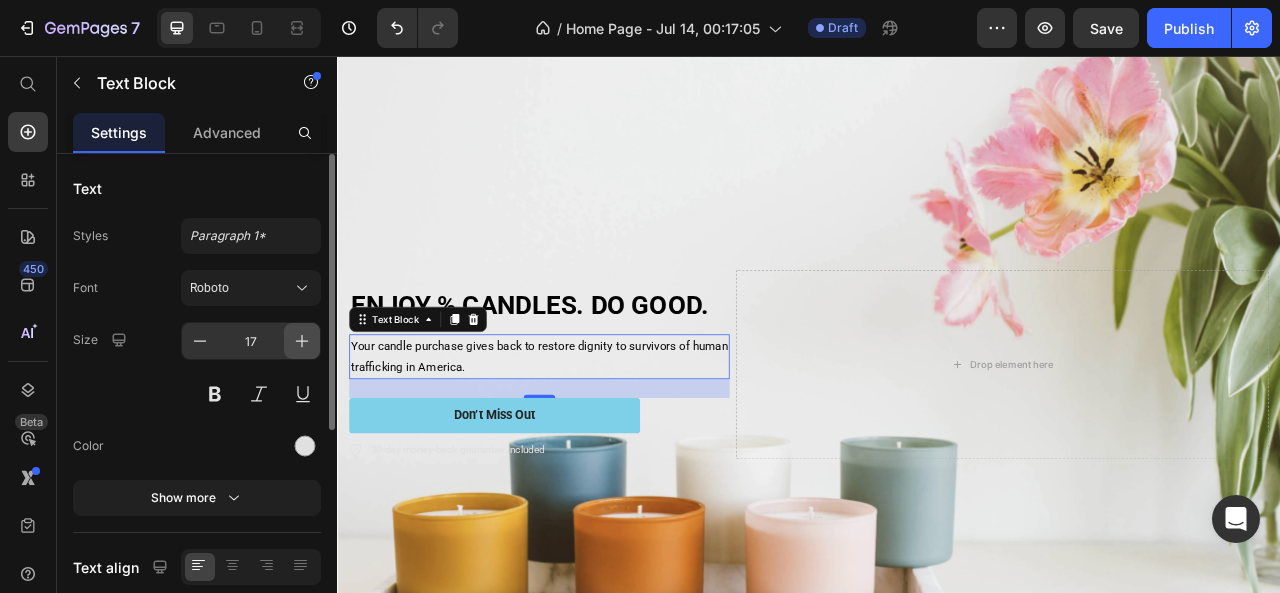 click 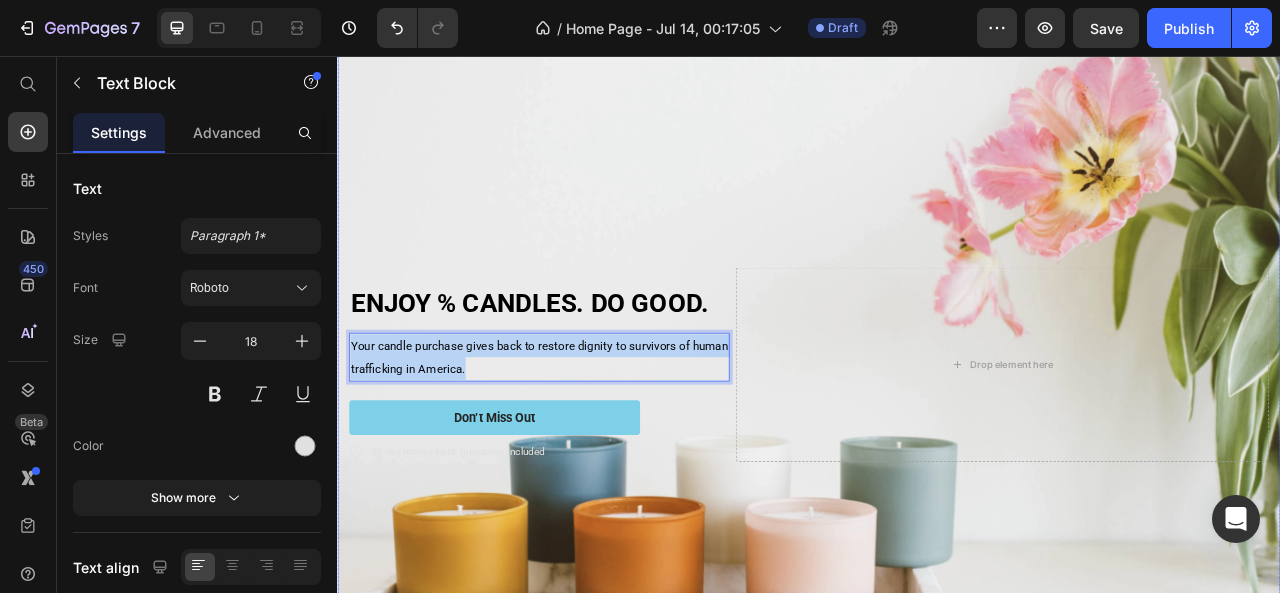drag, startPoint x: 501, startPoint y: 446, endPoint x: 349, endPoint y: 414, distance: 155.33191 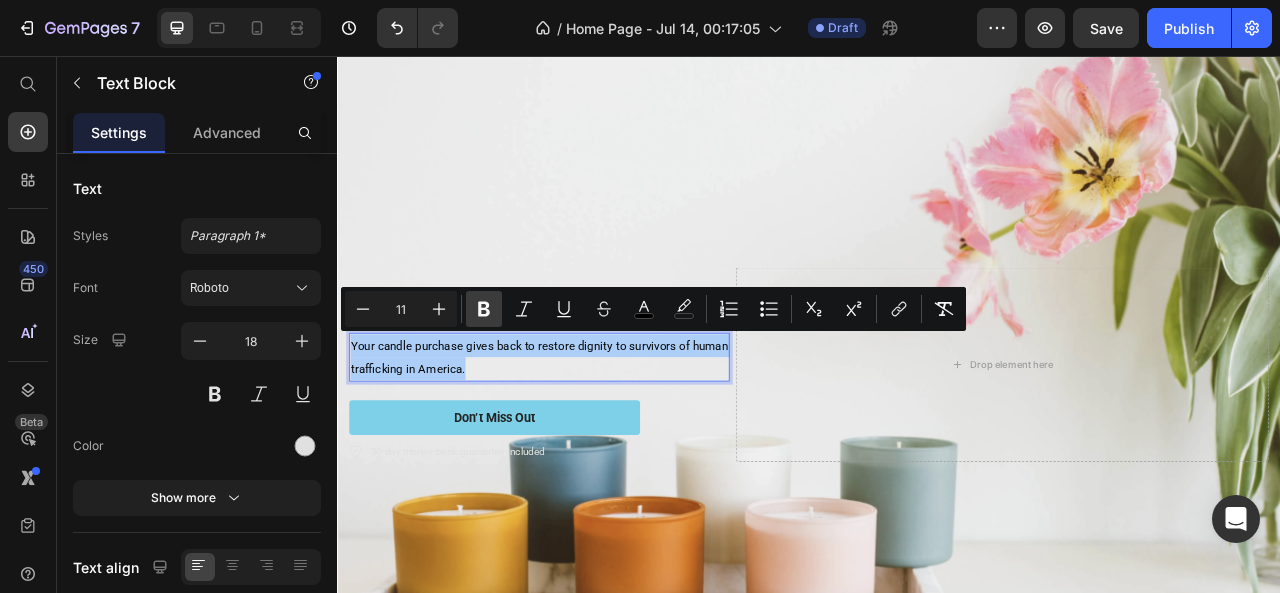 click 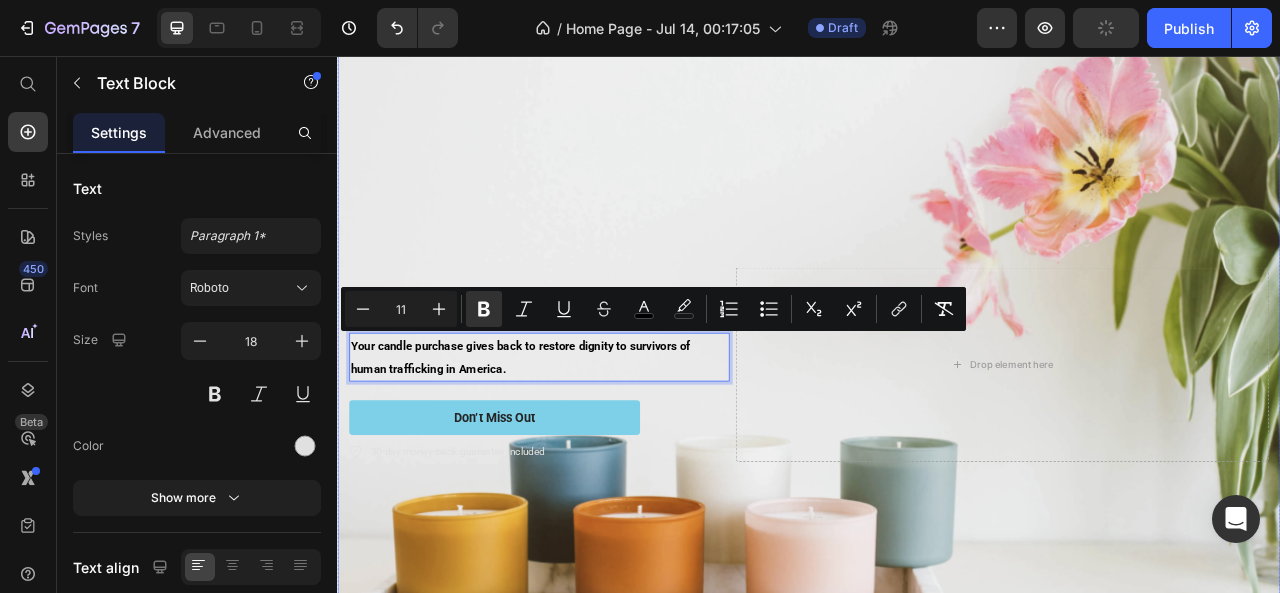 click at bounding box center [937, 448] 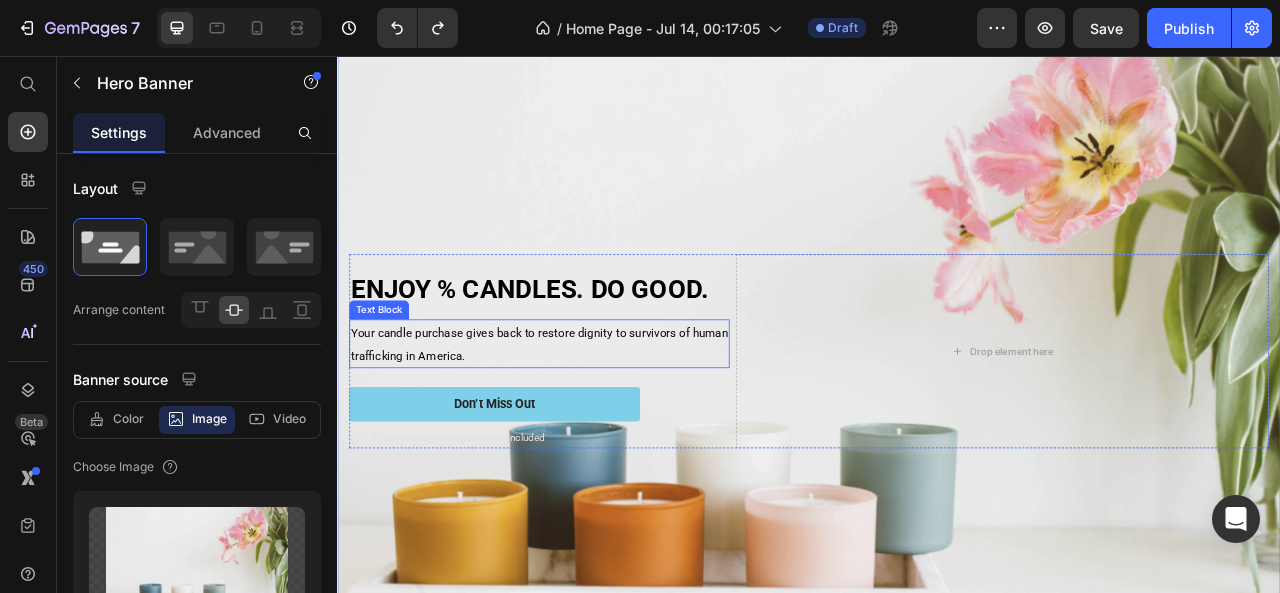 scroll, scrollTop: 84, scrollLeft: 0, axis: vertical 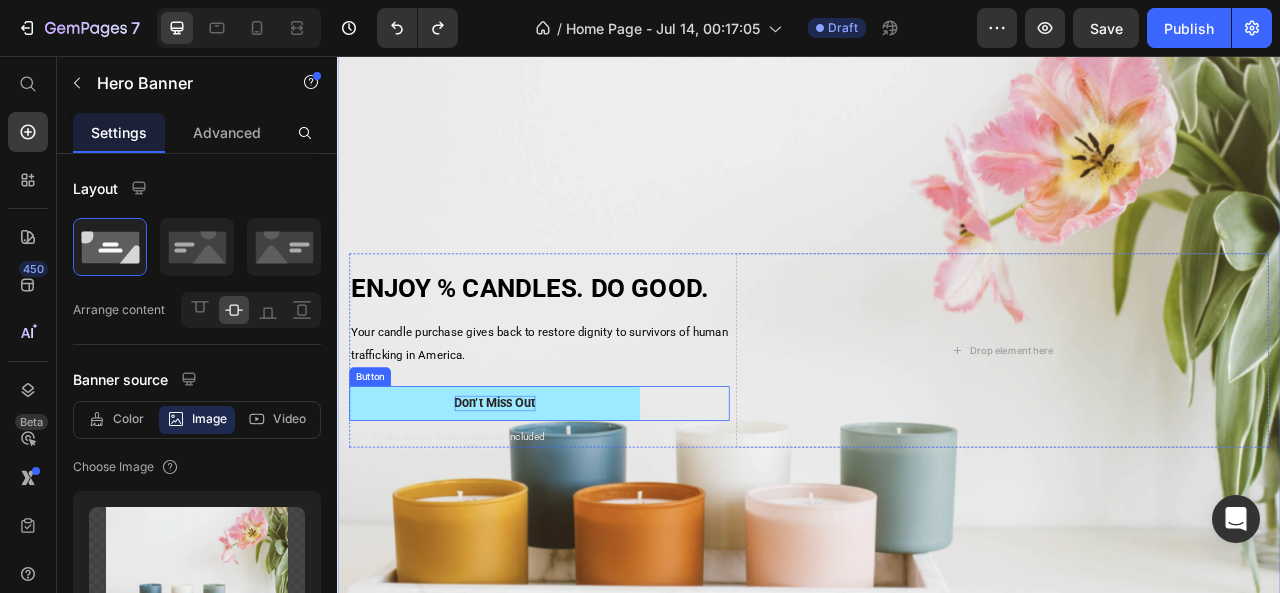 click on "Don’t Miss Out" at bounding box center [537, 498] 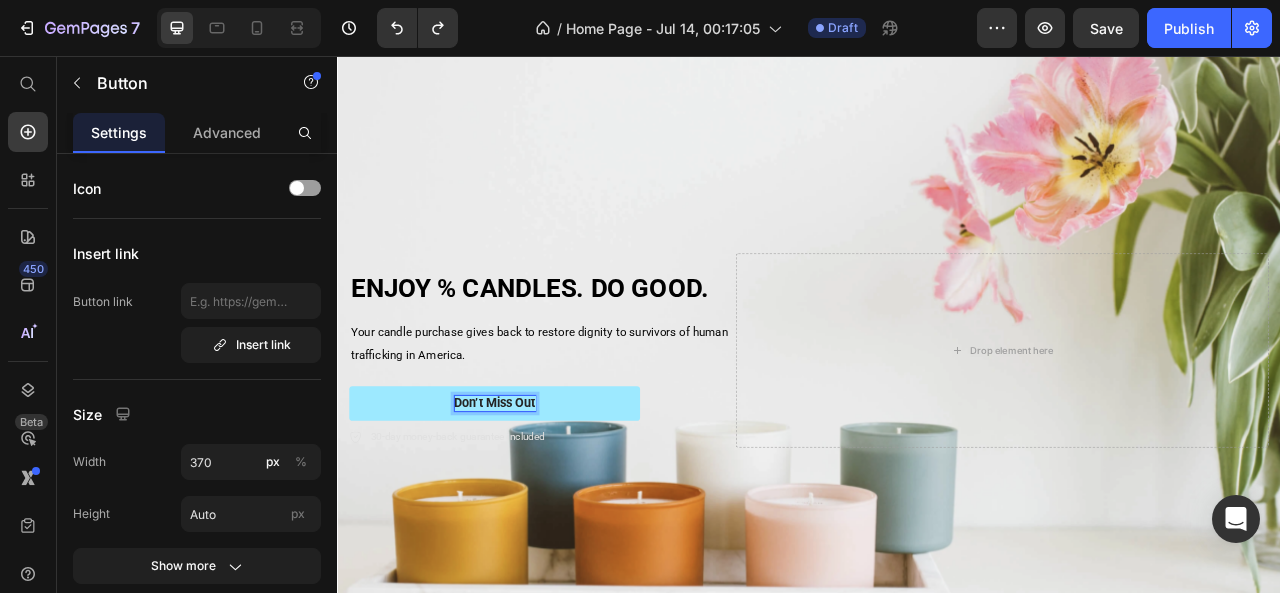 click on "⁠⁠⁠⁠⁠⁠⁠ ENJOY % CANDLES. DO GOOD. Heading Your candle purchase gives back to restore dignity to survivors of human trafficking in America. Text Block Don’t Miss Out Button   8
30-day money-back guarantee included  Item List" at bounding box center [594, 430] 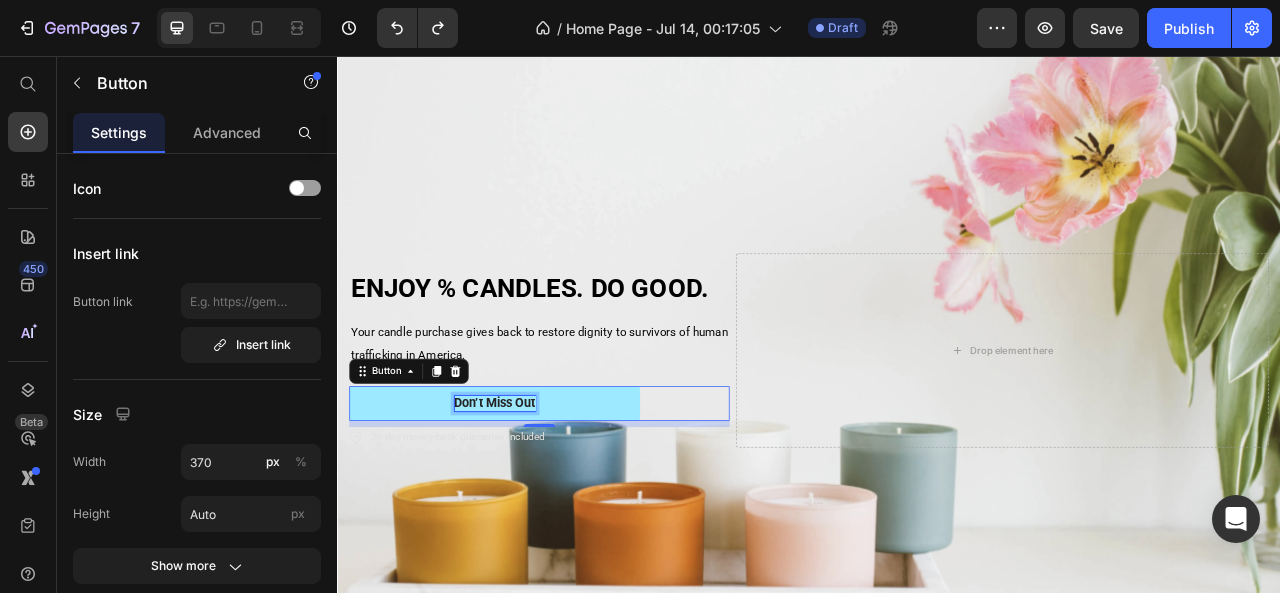 scroll, scrollTop: 58, scrollLeft: 0, axis: vertical 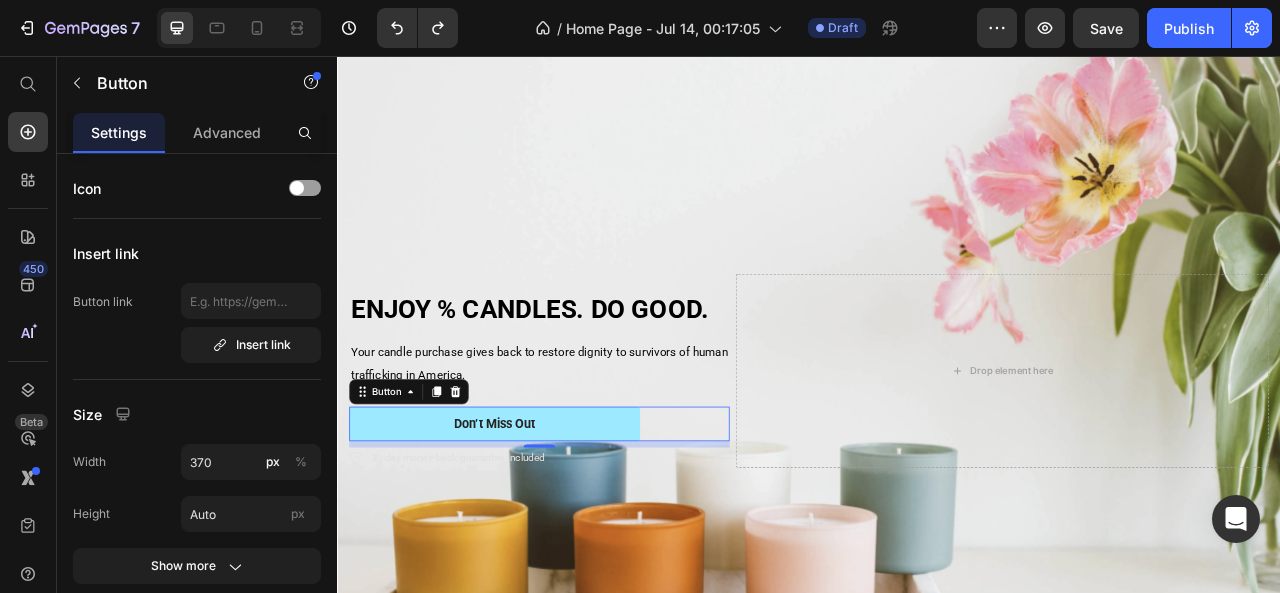 click on "Don’t Miss Out" at bounding box center [537, 524] 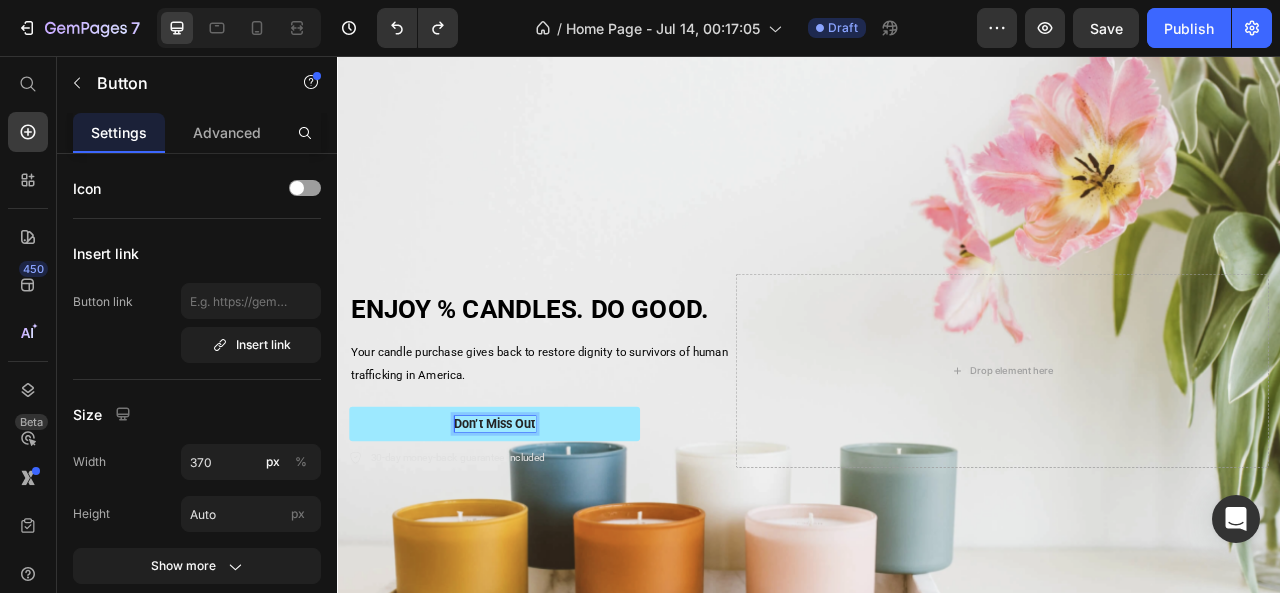 click on "Don’t Miss Out" at bounding box center [537, 524] 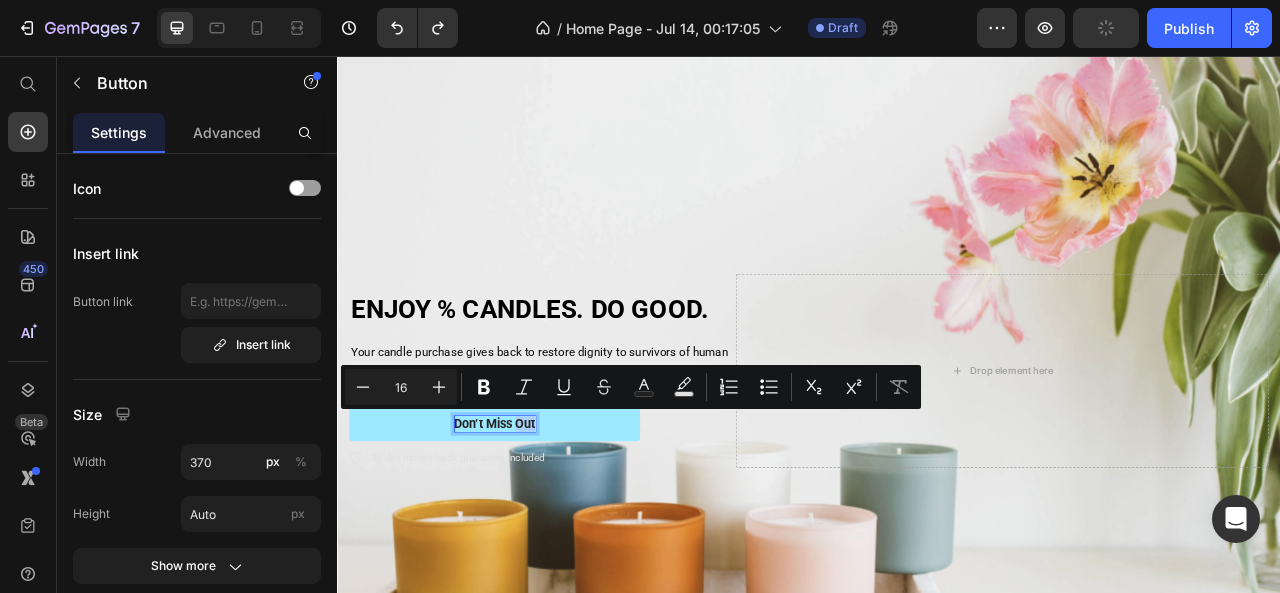 click on "Don’t Miss Out" at bounding box center (537, 524) 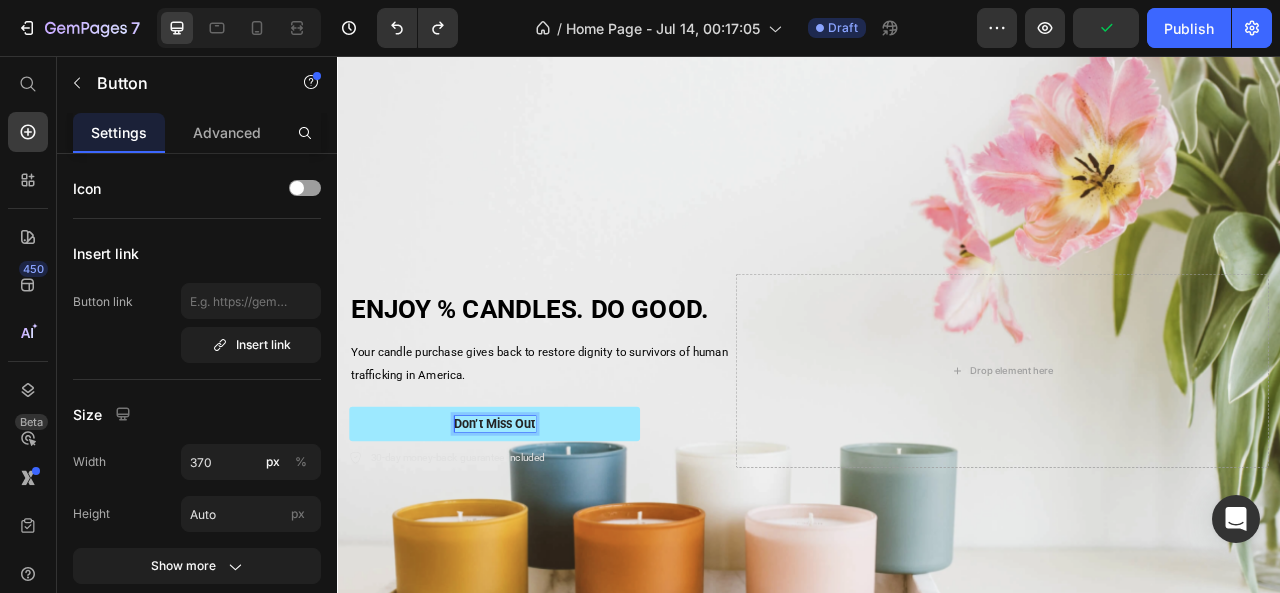 click on "Don’t Miss Out" at bounding box center [537, 524] 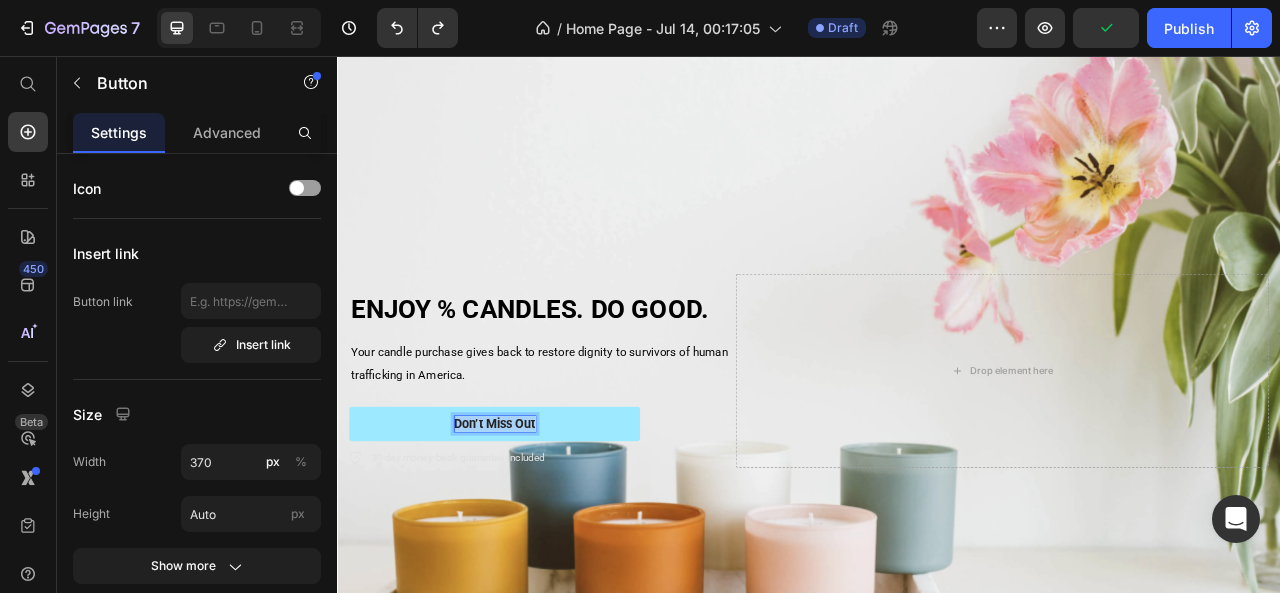 click on "Don’t Miss Out" at bounding box center [537, 524] 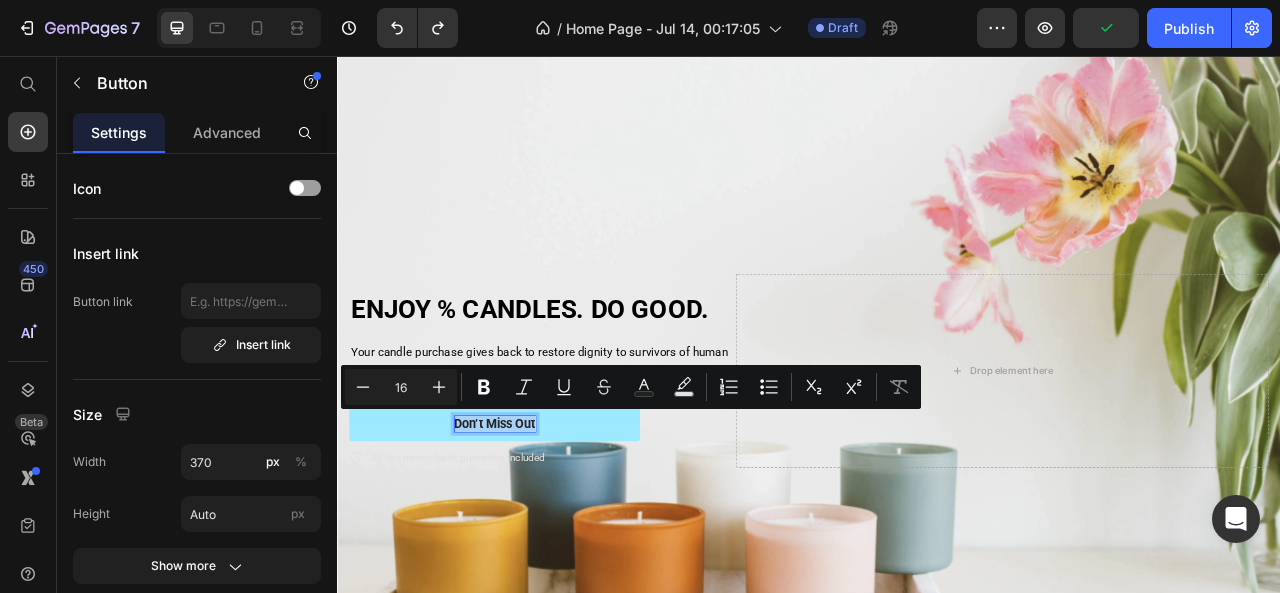 click on "Don’t Miss Out" at bounding box center (537, 524) 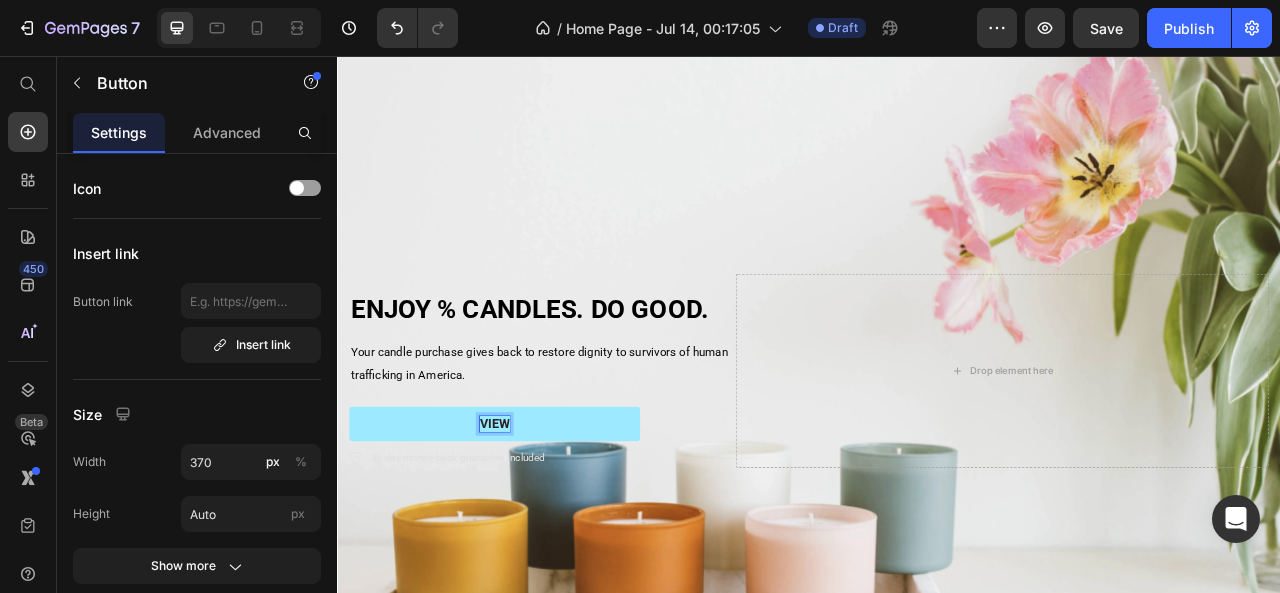 click on "VIEW" at bounding box center (537, 524) 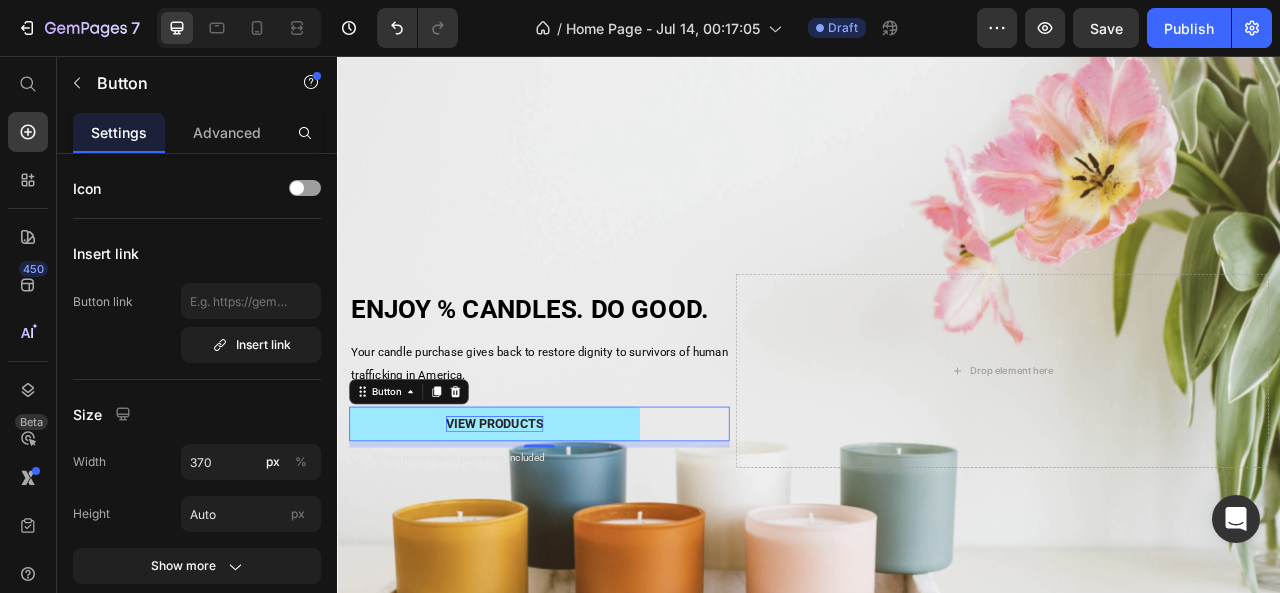 click on "VIEW PRODUCTS" at bounding box center (537, 524) 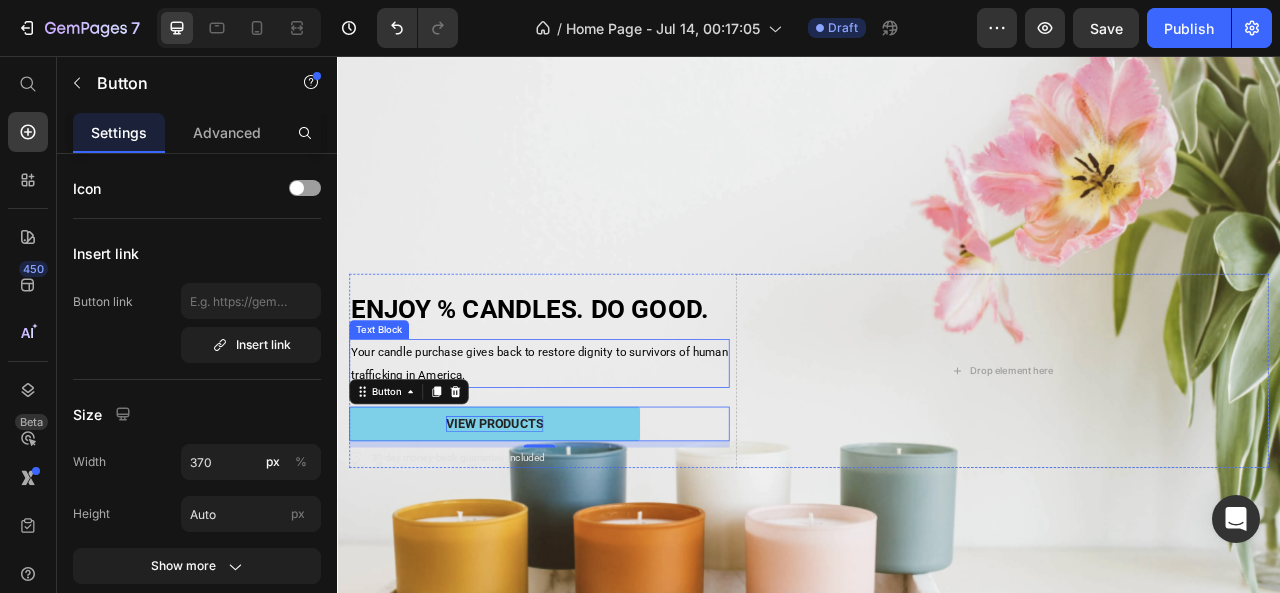 click on "Your candle purchase gives back to restore dignity to survivors of human trafficking in America." at bounding box center (594, 447) 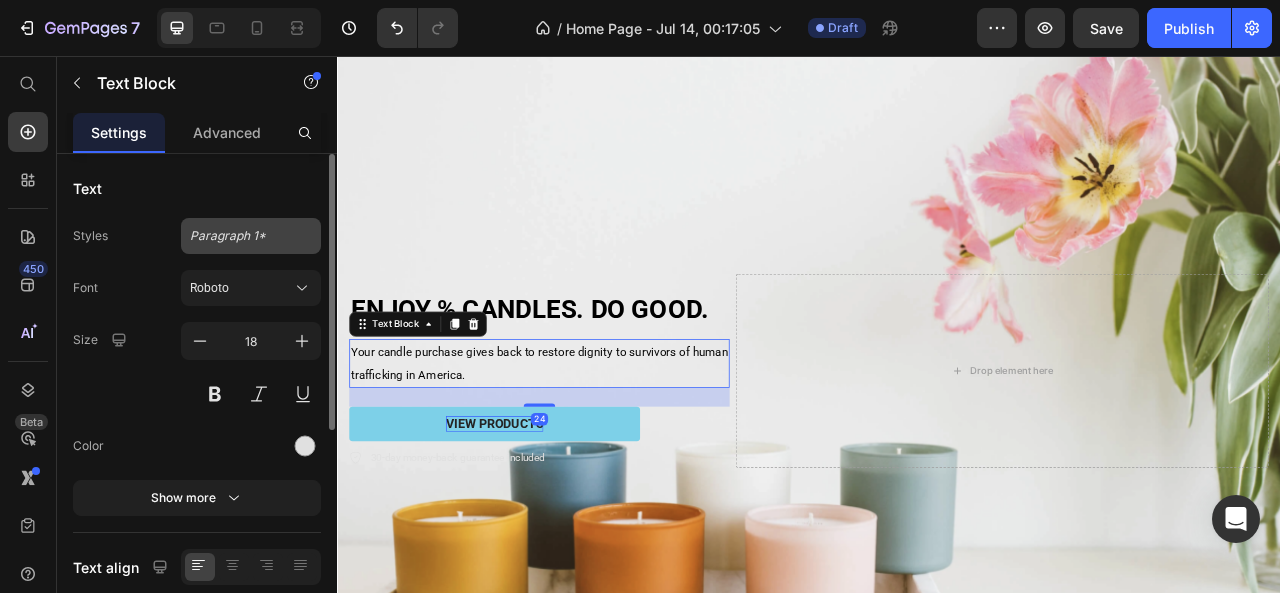 click on "Paragraph 1*" at bounding box center (251, 236) 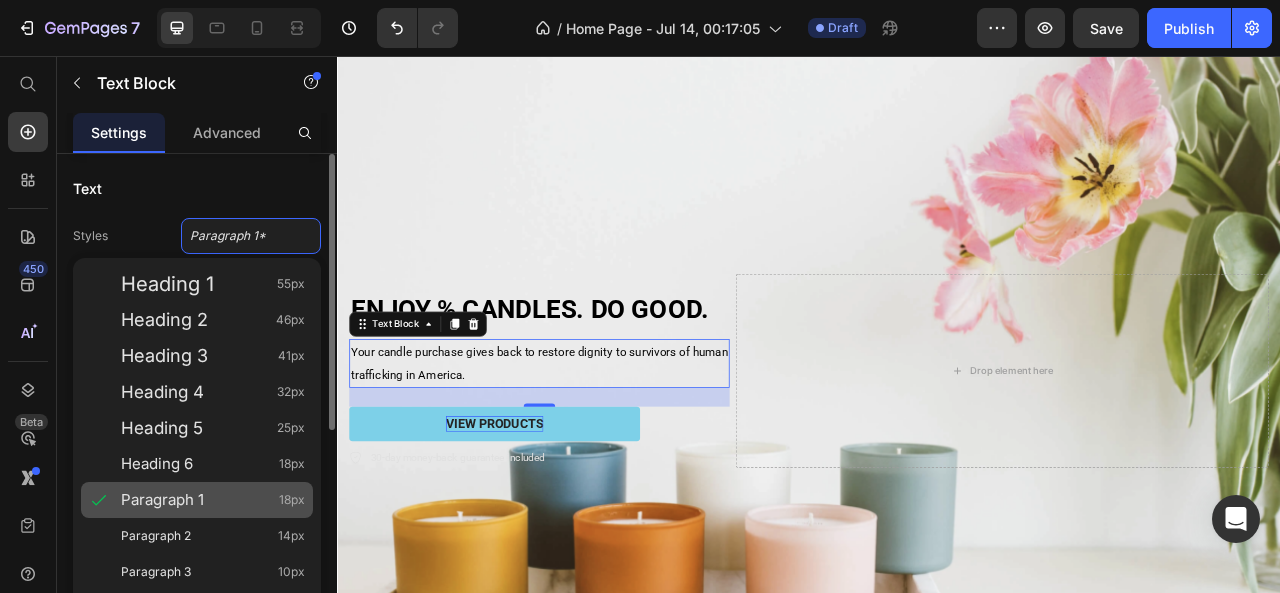 click on "Paragraph 1" at bounding box center (162, 500) 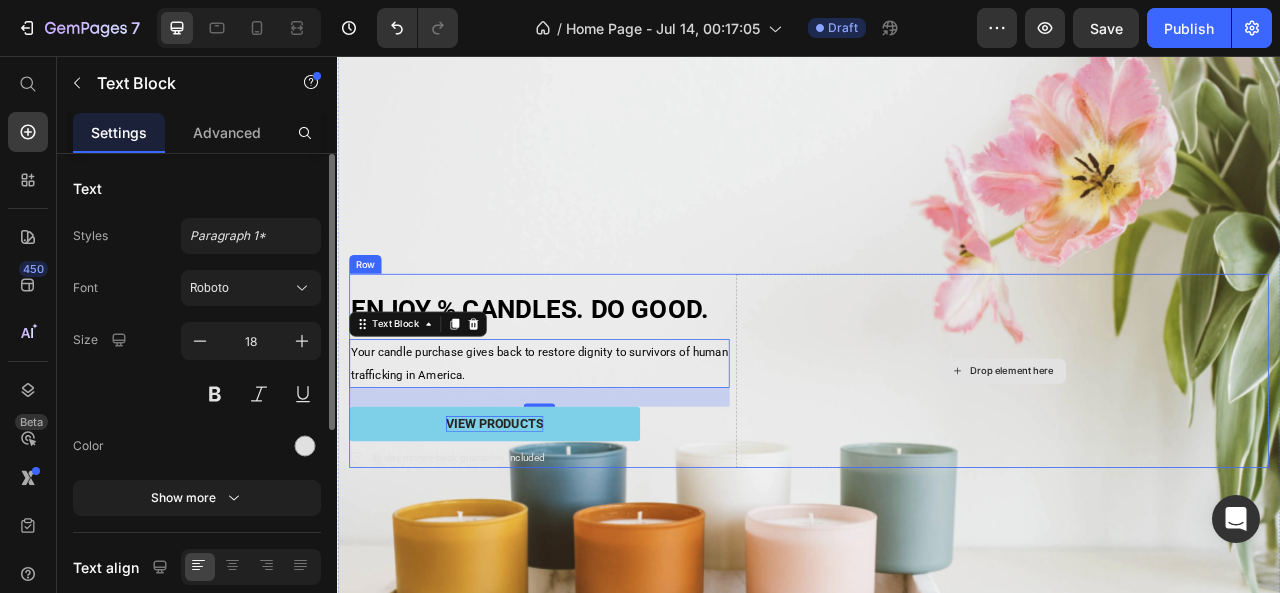 click on "Drop element here" at bounding box center [1183, 456] 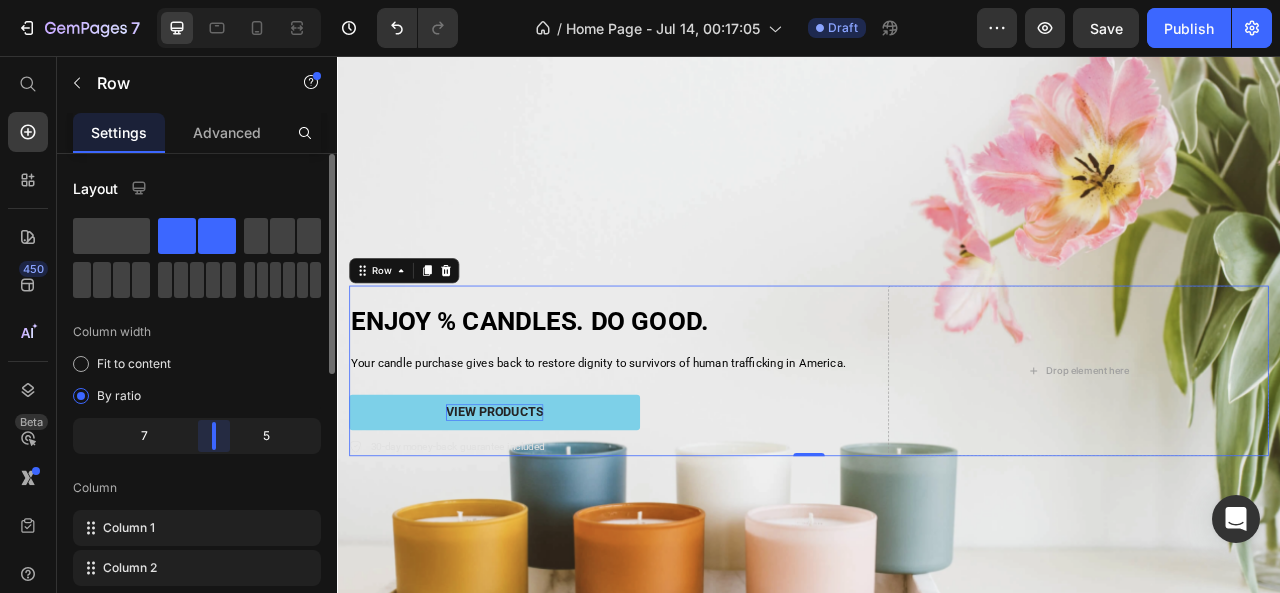 drag, startPoint x: 180, startPoint y: 431, endPoint x: 224, endPoint y: 434, distance: 44.102154 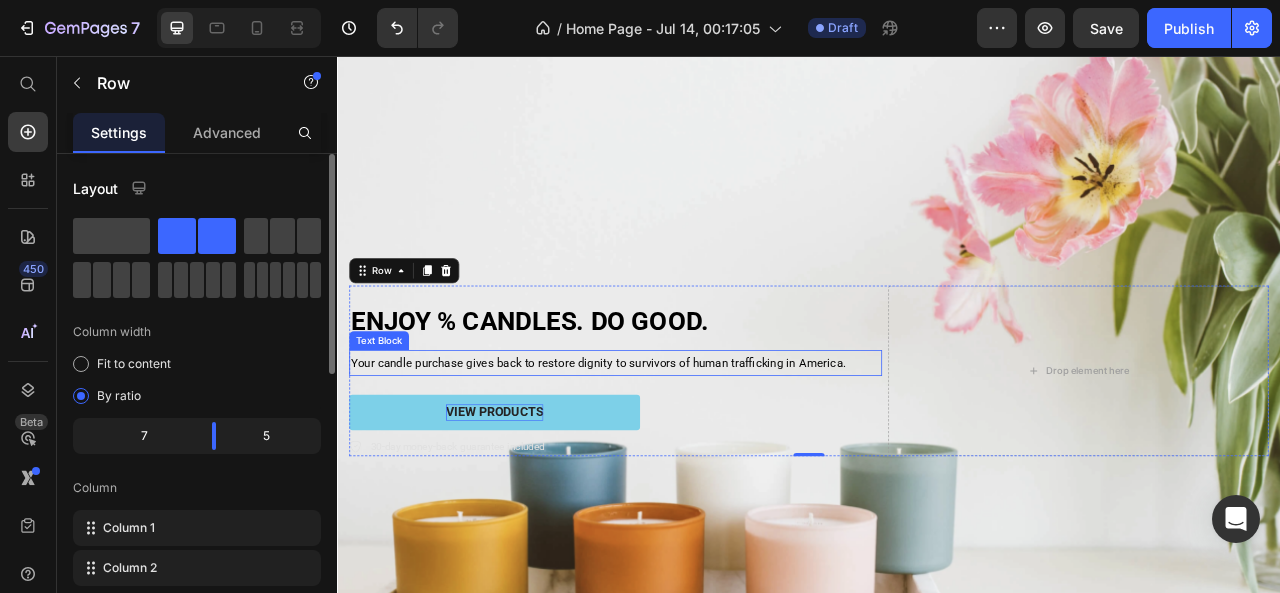 click on "Your candle purchase gives back to restore dignity to survivors of human trafficking in America." at bounding box center (669, 447) 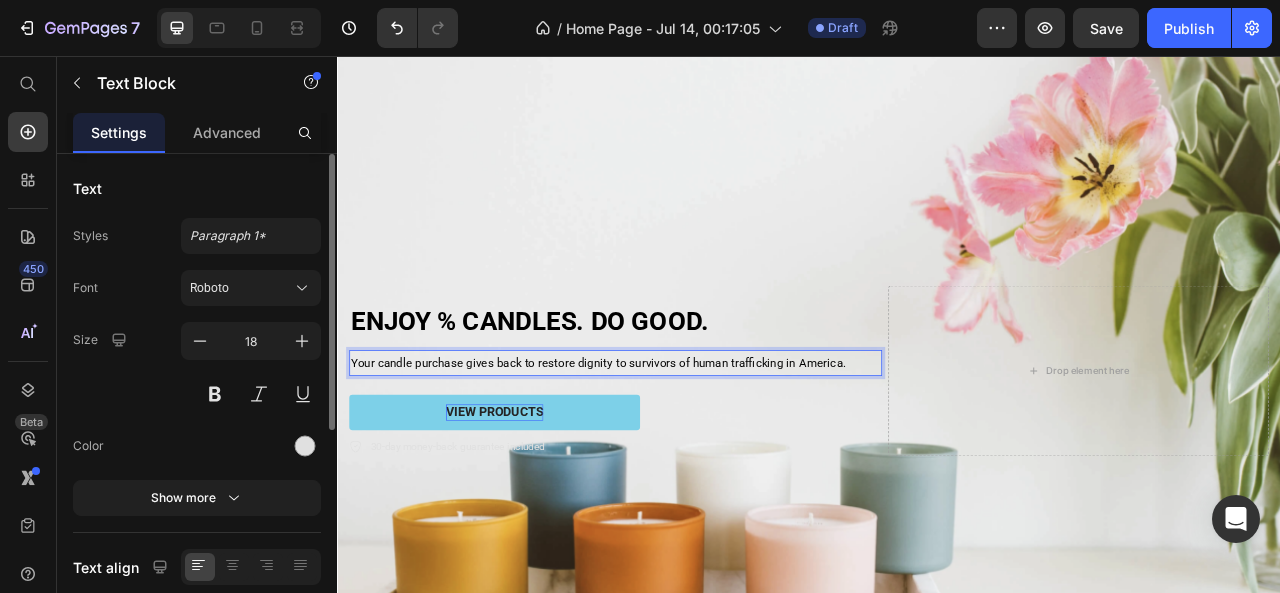 click on "Your candle purchase gives back to restore dignity to survivors of human trafficking in America." at bounding box center (669, 447) 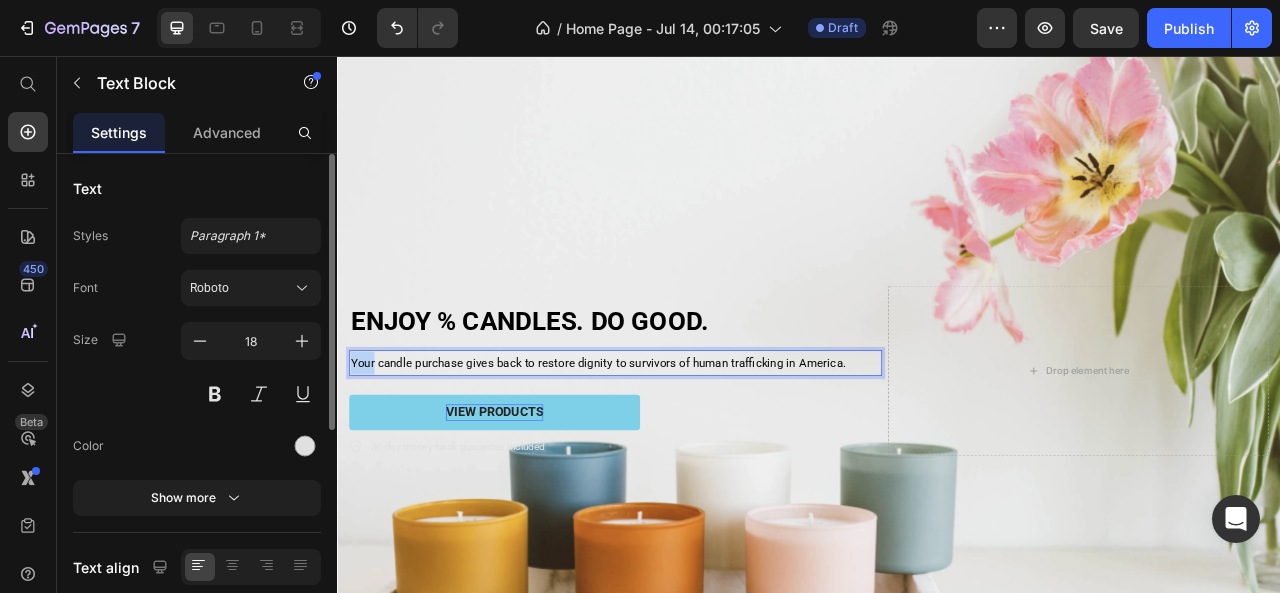 click on "Your candle purchase gives back to restore dignity to survivors of human trafficking in America." at bounding box center (669, 447) 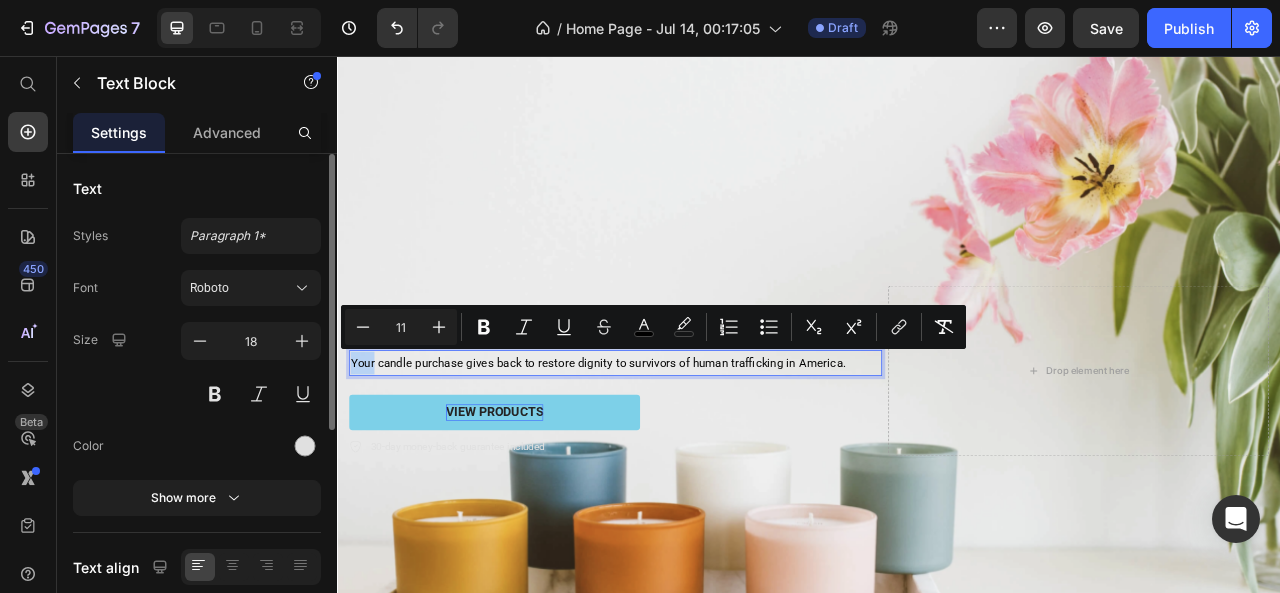 click on "Your candle purchase gives back to restore dignity to survivors of human trafficking in America." at bounding box center (669, 447) 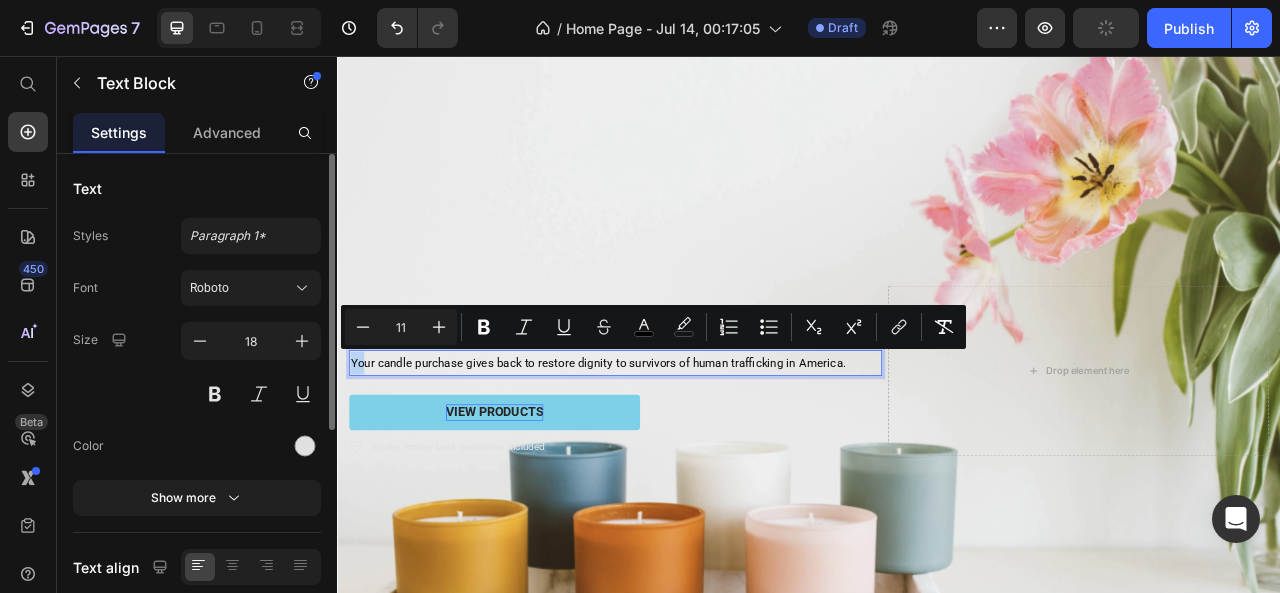 click on "Your candle purchase gives back to restore dignity to survivors of human trafficking in America." at bounding box center (669, 447) 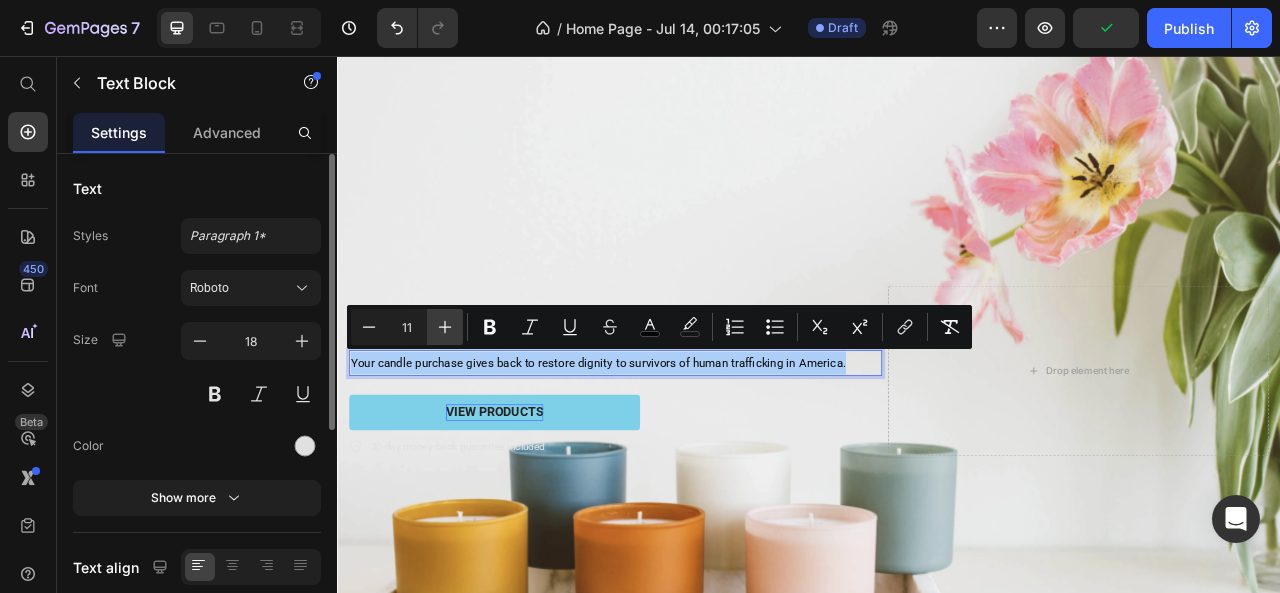click 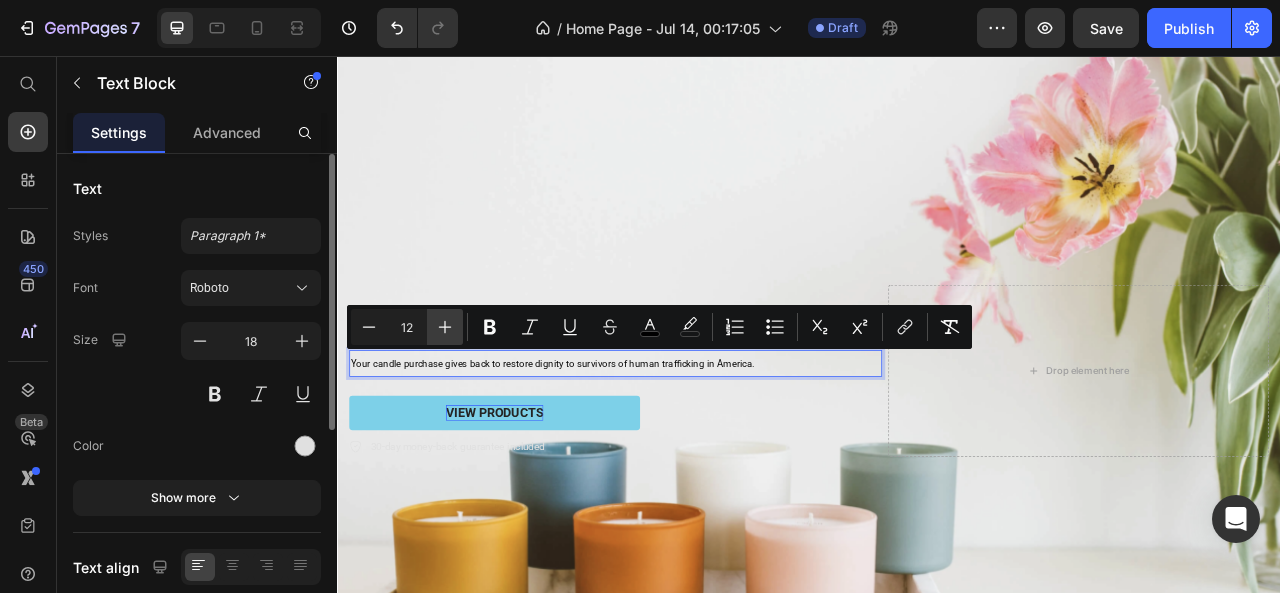 click on "Plus" at bounding box center (445, 327) 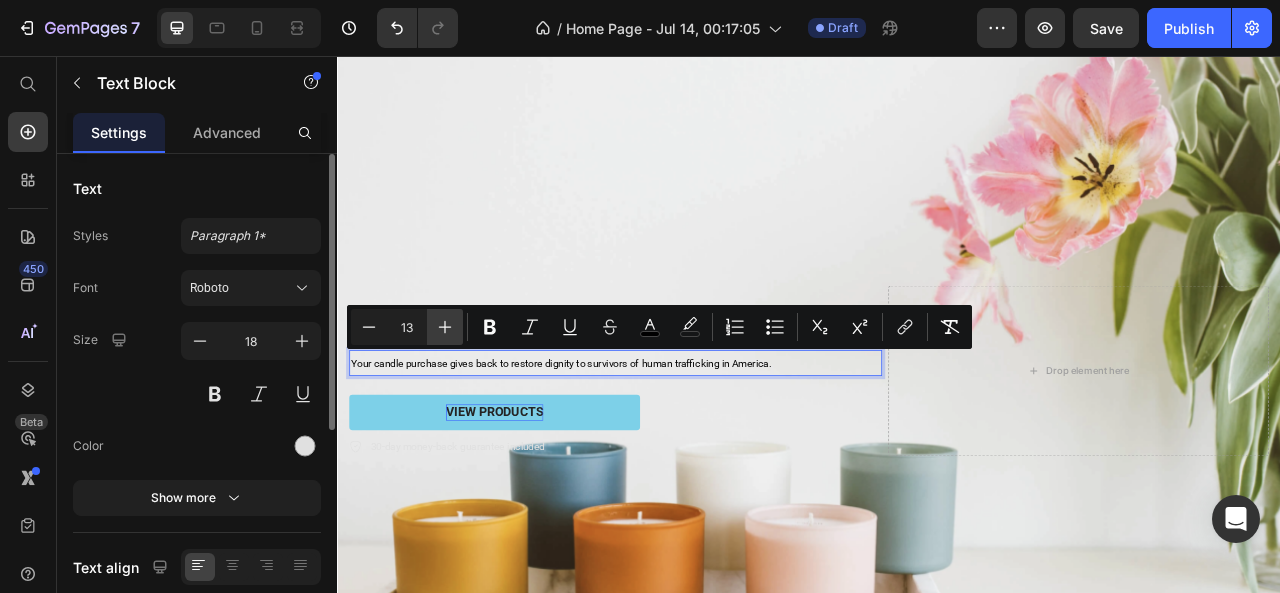click on "Plus" at bounding box center (445, 327) 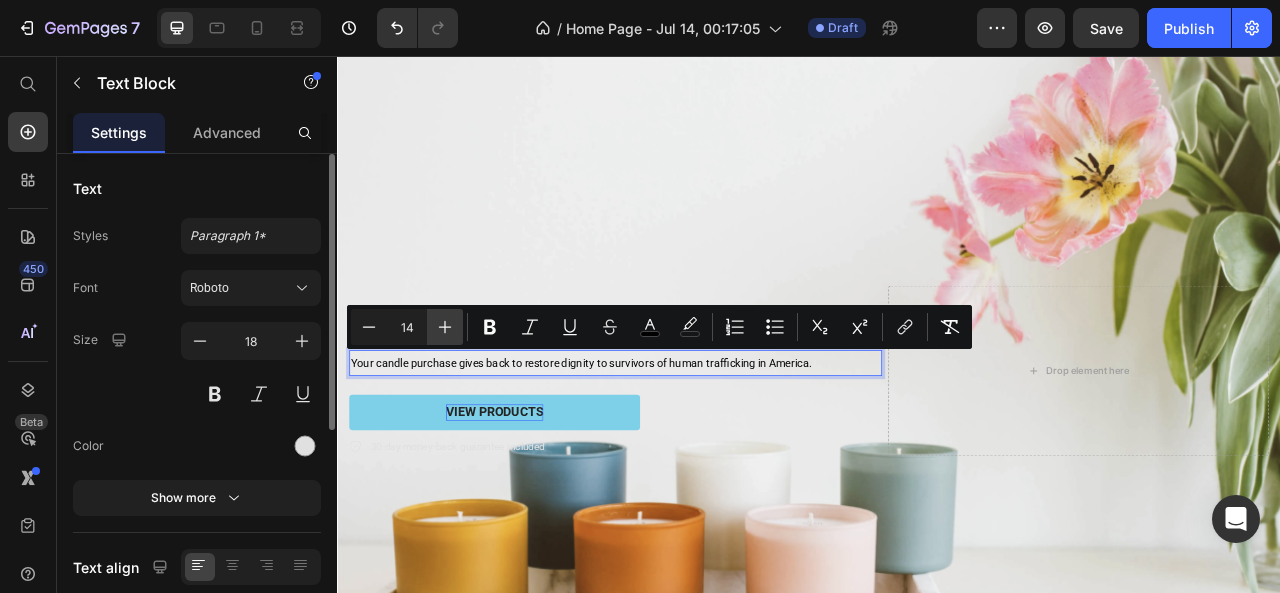click on "Plus" at bounding box center [445, 327] 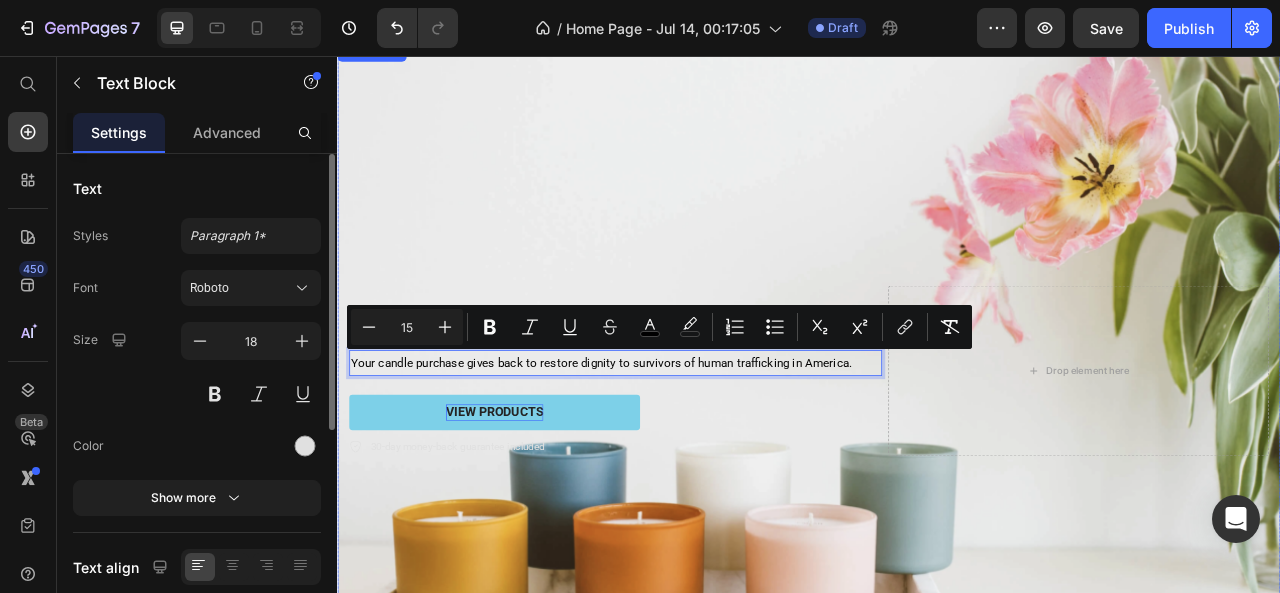 click at bounding box center (937, 456) 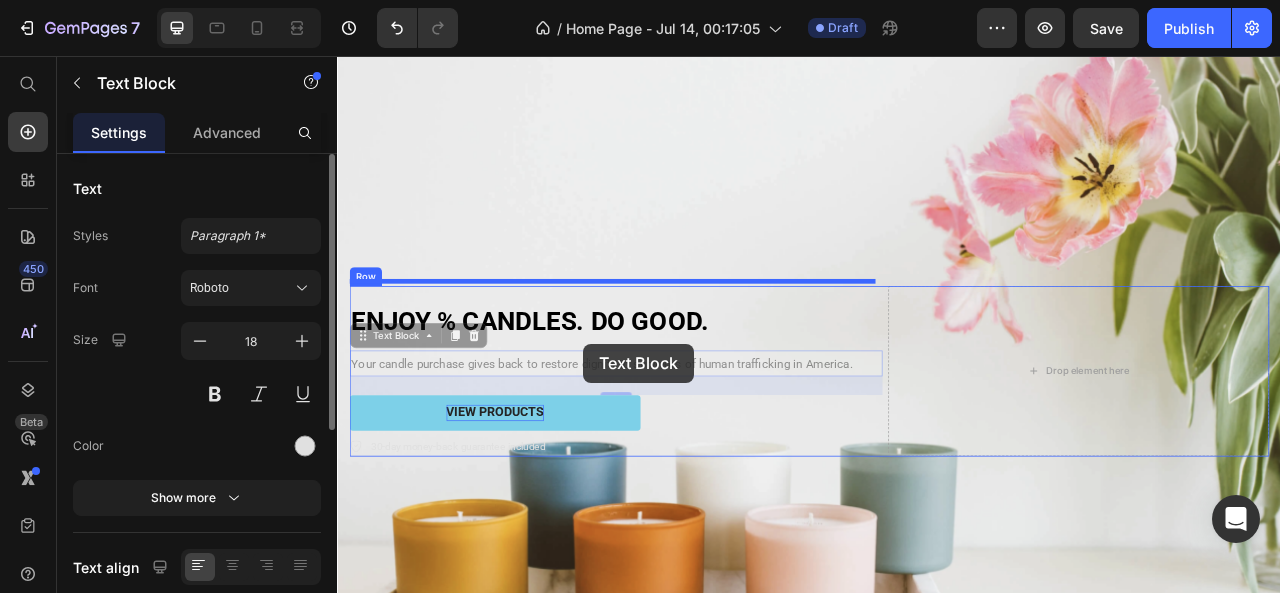 click on "Header ⁠⁠⁠⁠⁠⁠⁠ ENJOY % CANDLES. DO GOOD. Heading Your candle purchase gives back to restore dignity to survivors of human trafficking in America. Text Block   24 Your candle purchase gives back to restore dignity to survivors of human trafficking in America. Text Block   0 VIEW PRODUCTS Button
30-day money-back guarantee included  Item List
Drop element here Row Hero Banner Section 1 Root Start with Sections from sidebar Add sections Add elements Start with Generating from URL or image Add section Choose templates inspired by CRO experts Generate layout from URL or image Add blank section then drag & drop elements Footer" at bounding box center (937, 580) 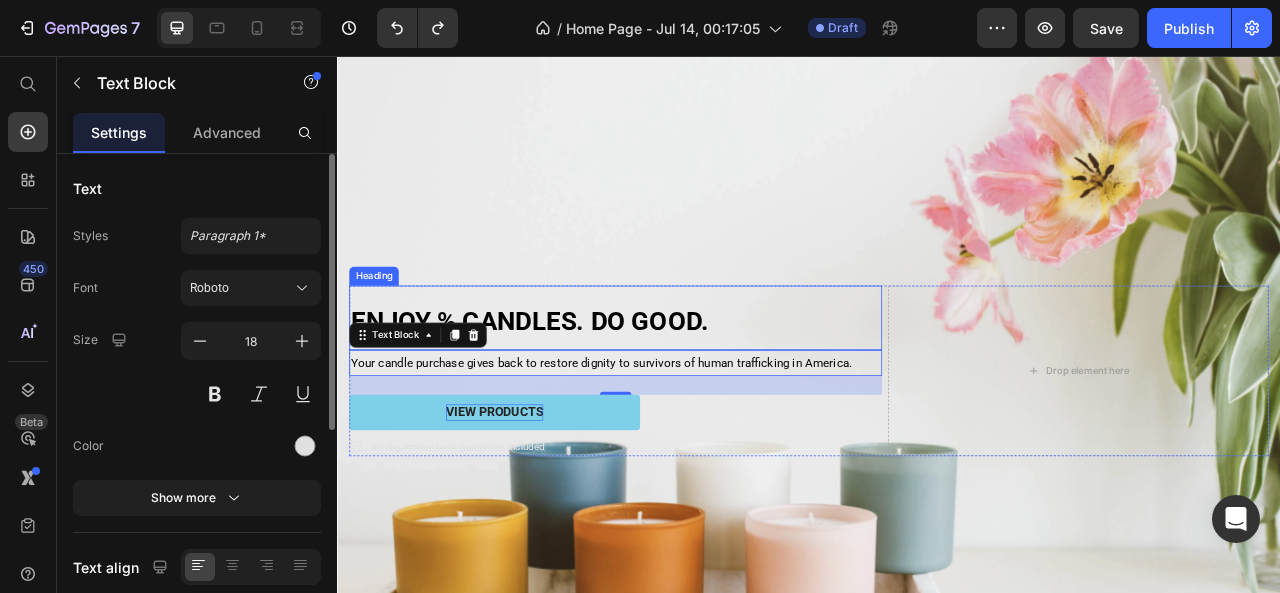 click on "⁠⁠⁠⁠⁠⁠⁠ ENJOY % CANDLES. DO GOOD." at bounding box center [691, 389] 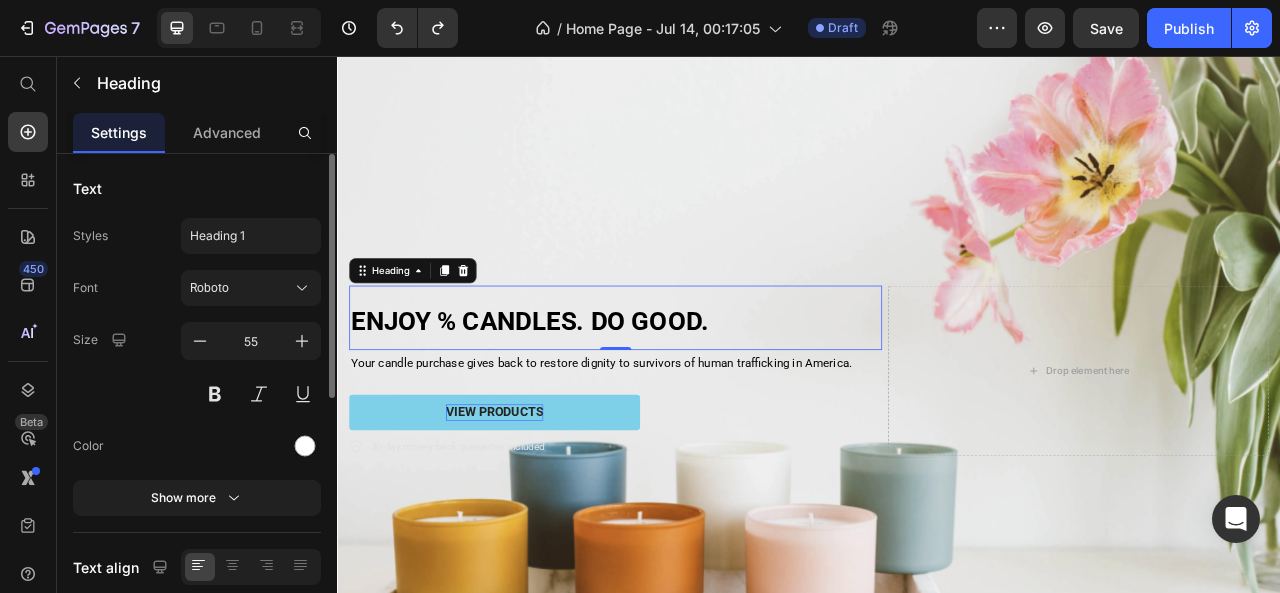 click on "ENJOY % CANDLES. DO GOOD. Heading   0 Your candle purchase gives back to restore dignity to survivors of human trafficking in America. Text Block VIEW PRODUCTS Button
30-day money-back guarantee included  Item List
Drop element here Row" at bounding box center (937, 456) 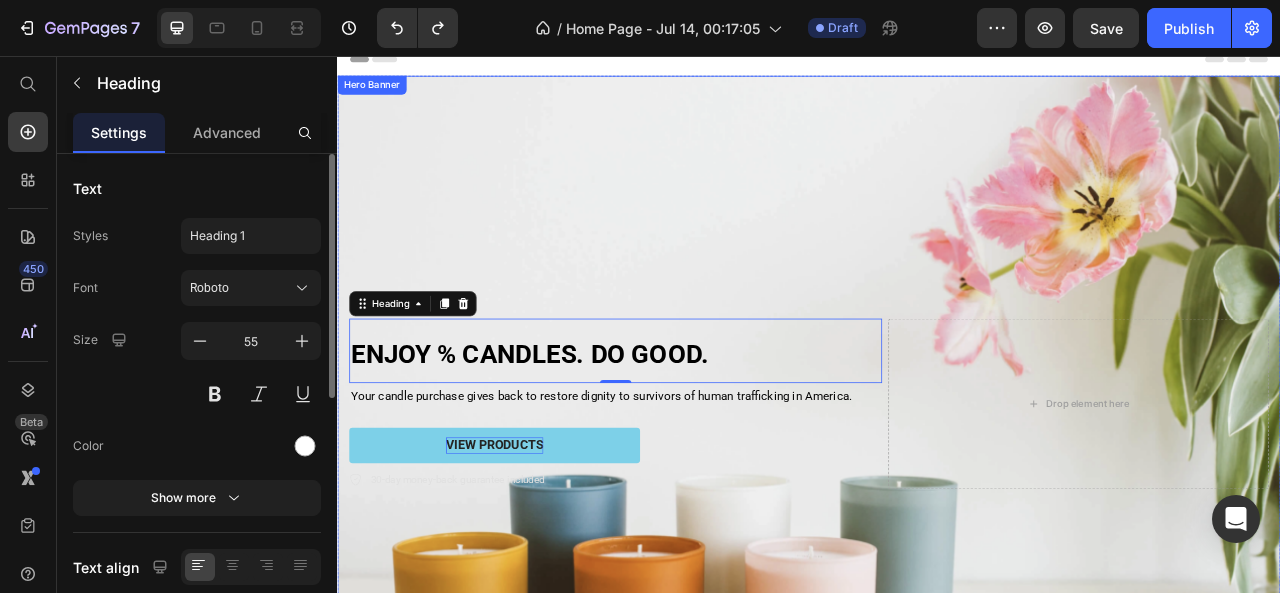 click on "ENJOY % CANDLES. DO GOOD. Heading   0 Your candle purchase gives back to restore dignity to survivors of human trafficking in America. Text Block VIEW PRODUCTS Button
30-day money-back guarantee included  Item List
Drop element here Row" at bounding box center (937, 499) 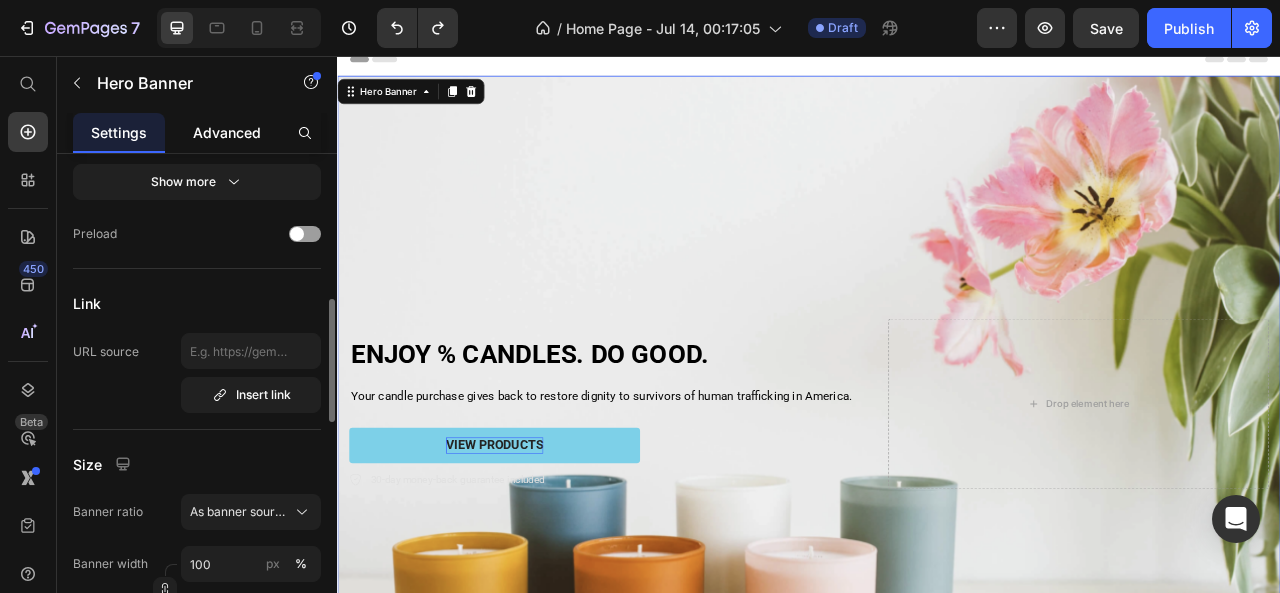 scroll, scrollTop: 580, scrollLeft: 0, axis: vertical 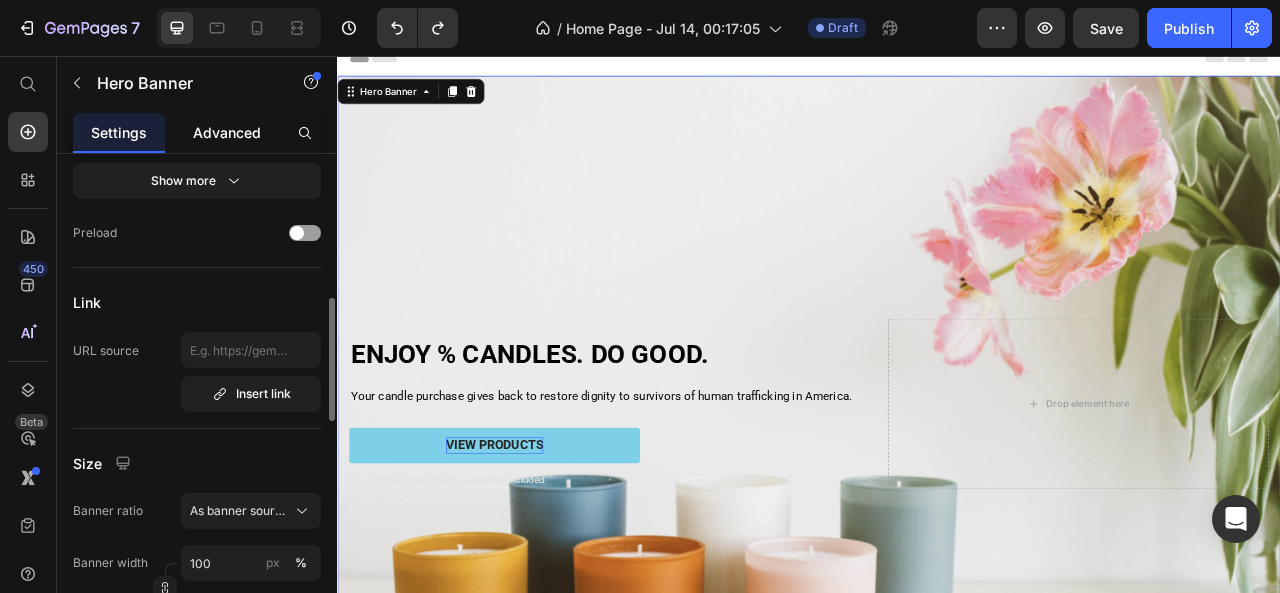 click on "Advanced" at bounding box center [227, 132] 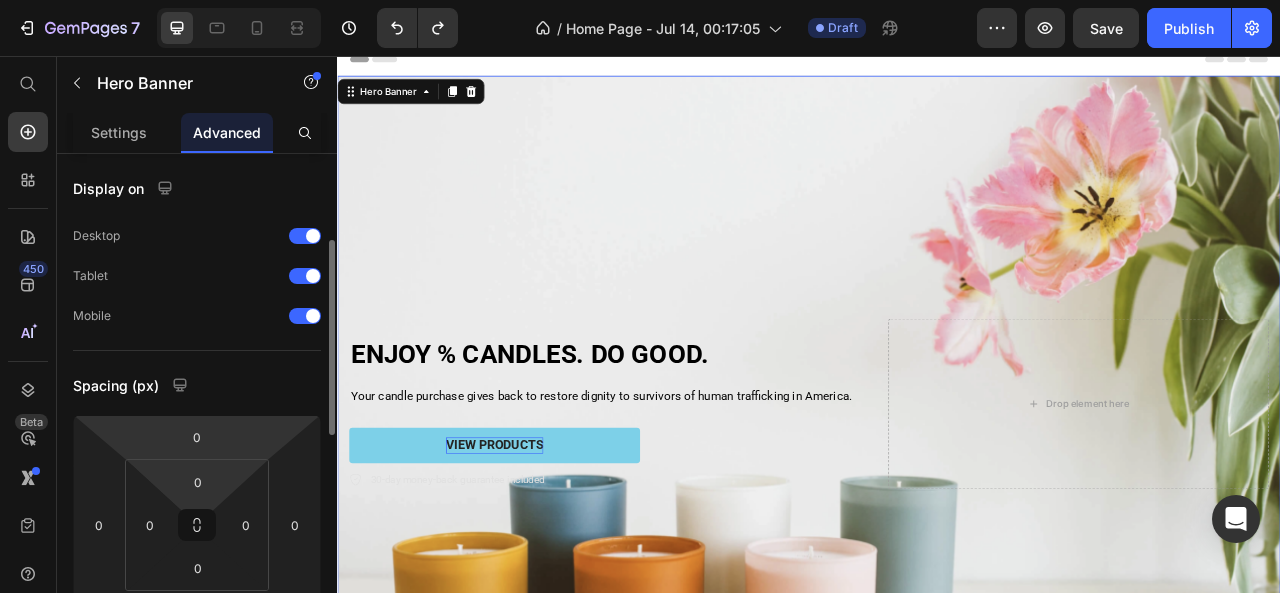 scroll, scrollTop: 64, scrollLeft: 0, axis: vertical 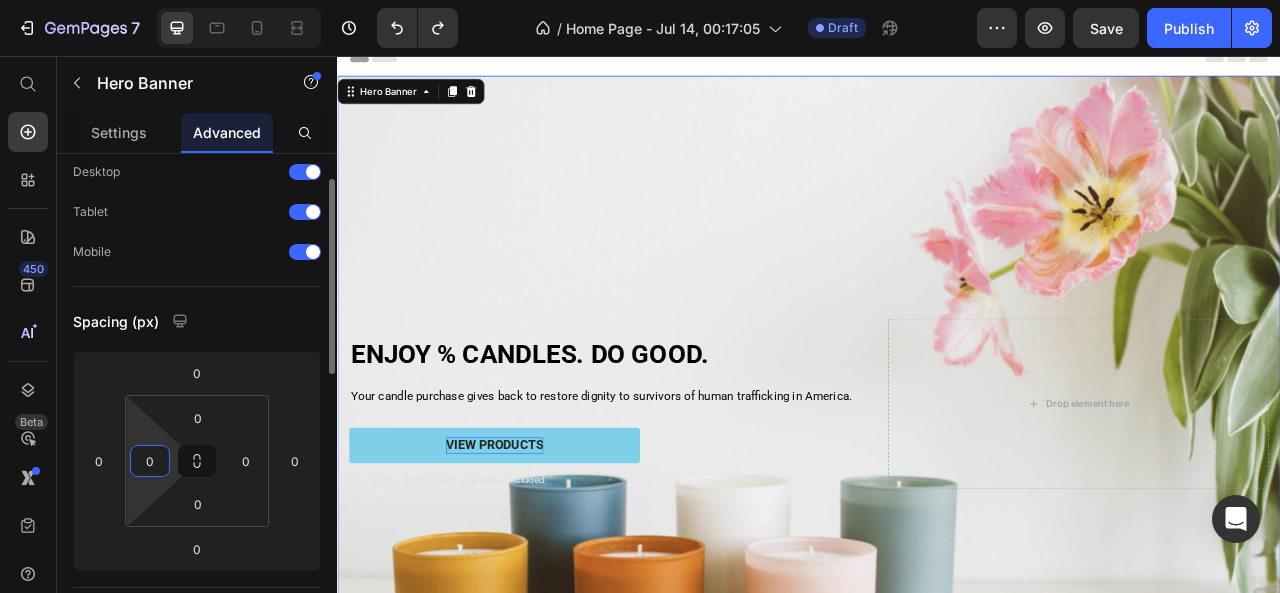 click on "0" at bounding box center (150, 461) 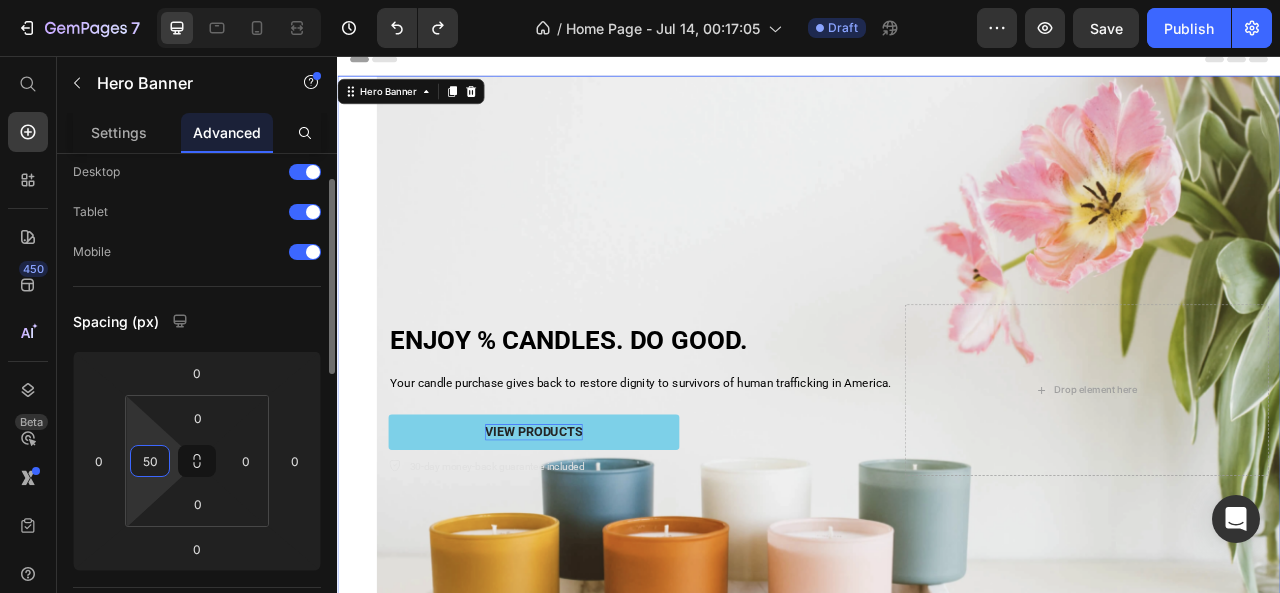 type on "5" 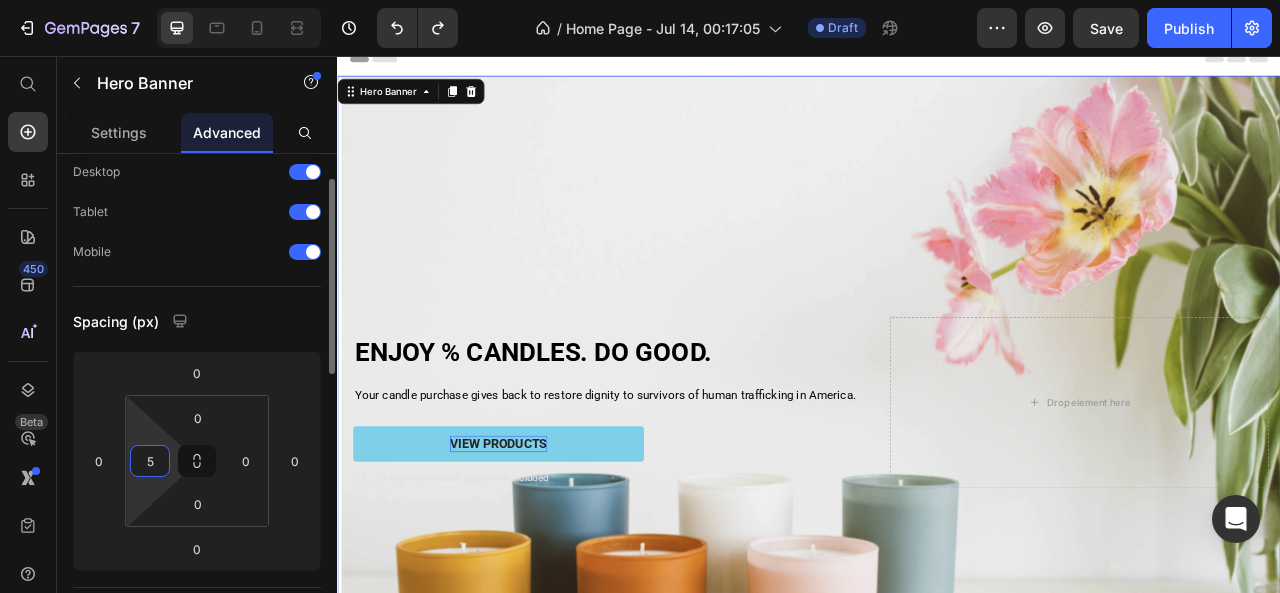 type 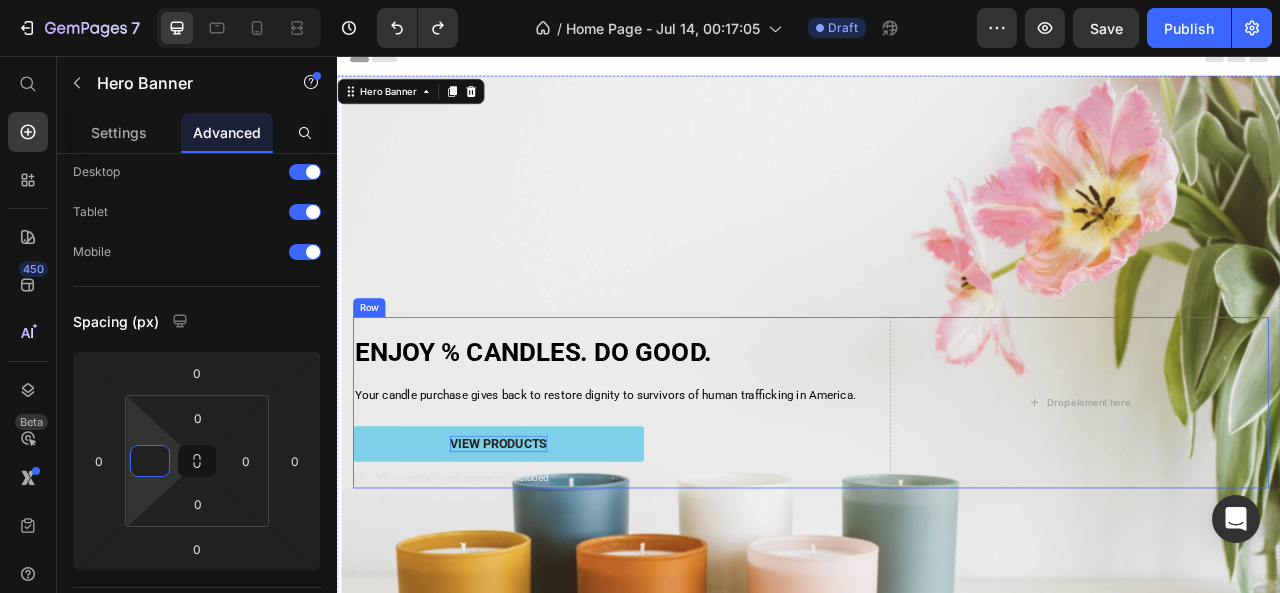 click on "⁠⁠⁠⁠⁠⁠⁠ ENJOY % CANDLES. DO GOOD. Heading Your candle purchase gives back to restore dignity to survivors of human trafficking in America. Text Block VIEW PRODUCTS Button
30-day money-back guarantee included  Item List
Drop element here Row" at bounding box center [939, 497] 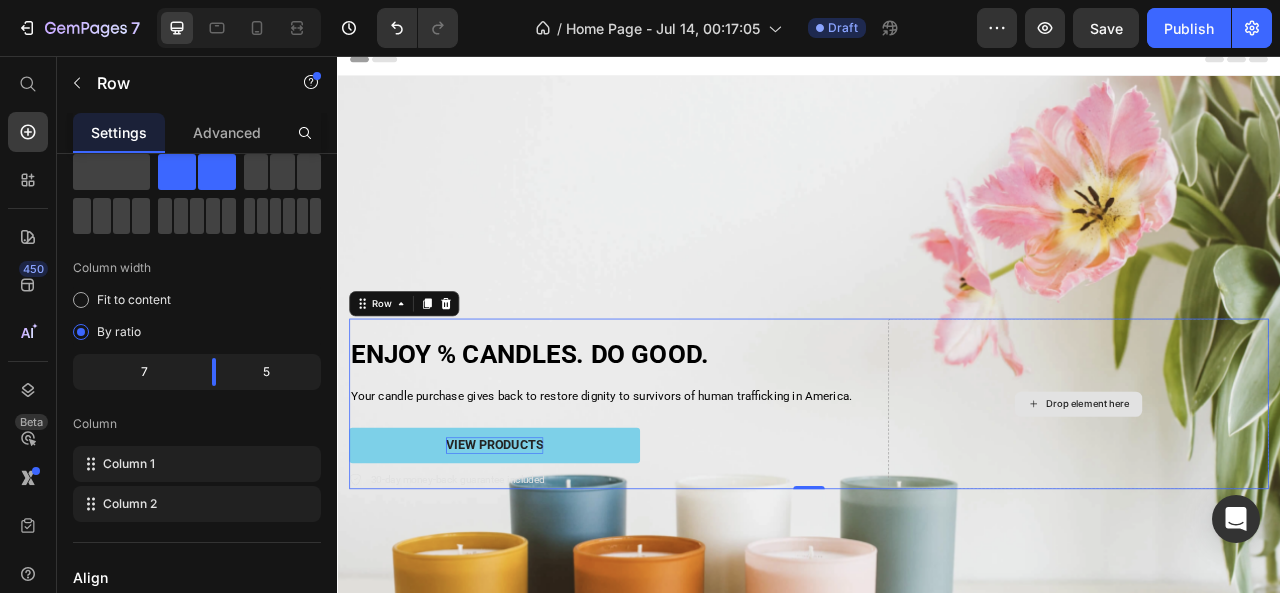 scroll, scrollTop: 0, scrollLeft: 0, axis: both 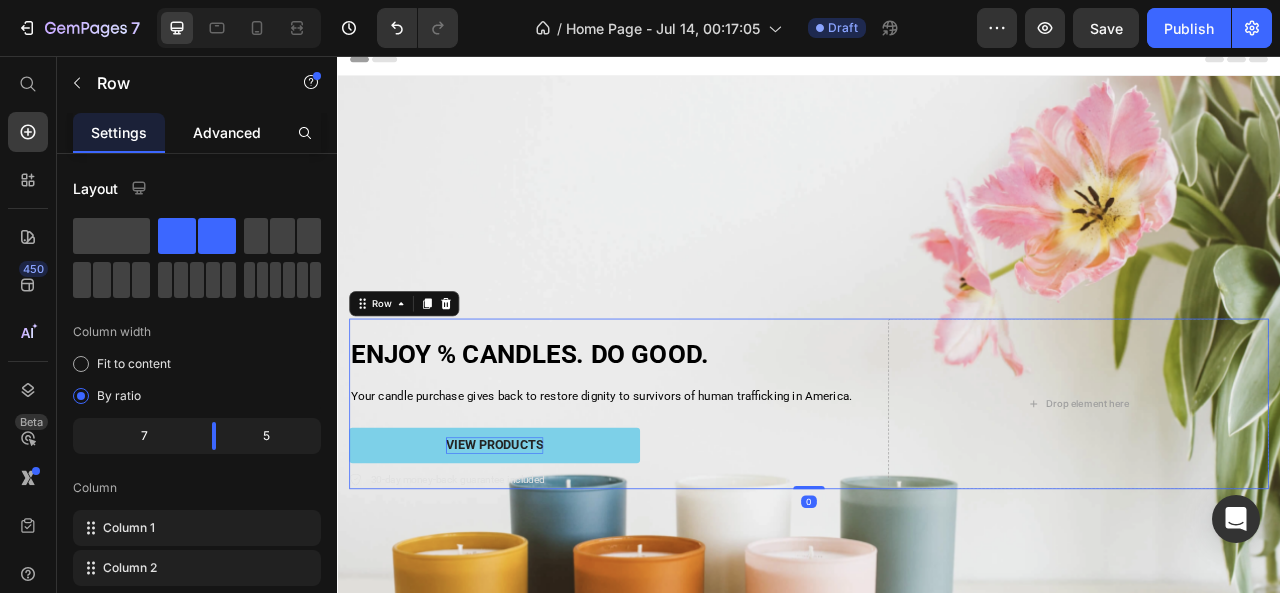 click on "Advanced" at bounding box center (227, 132) 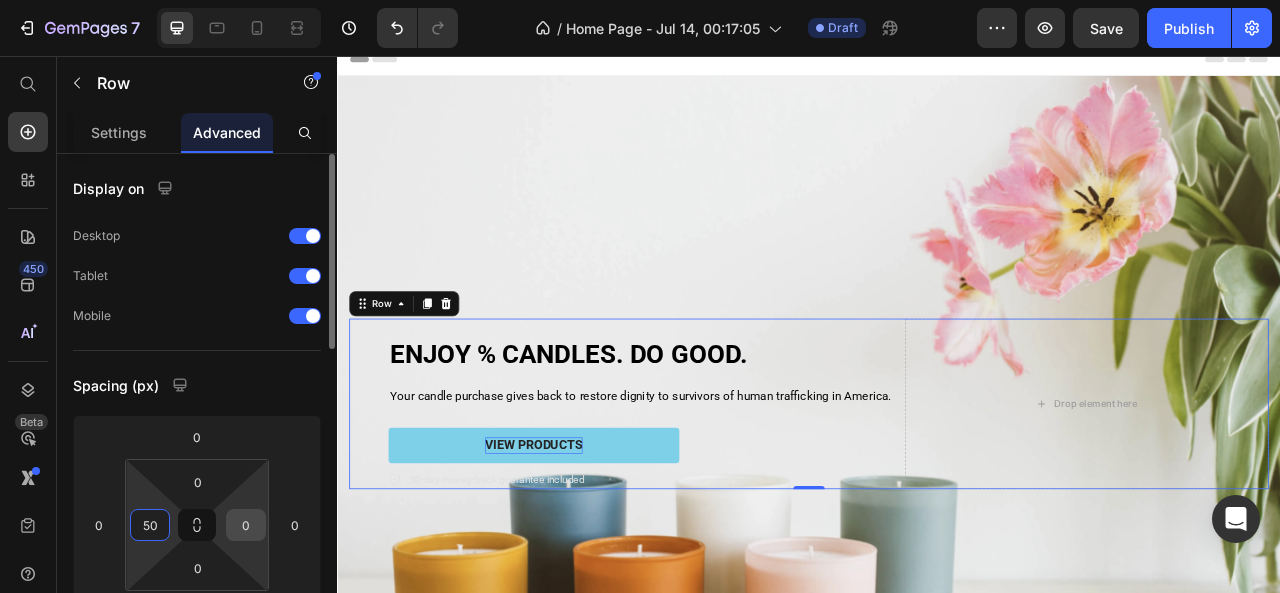 type on "50" 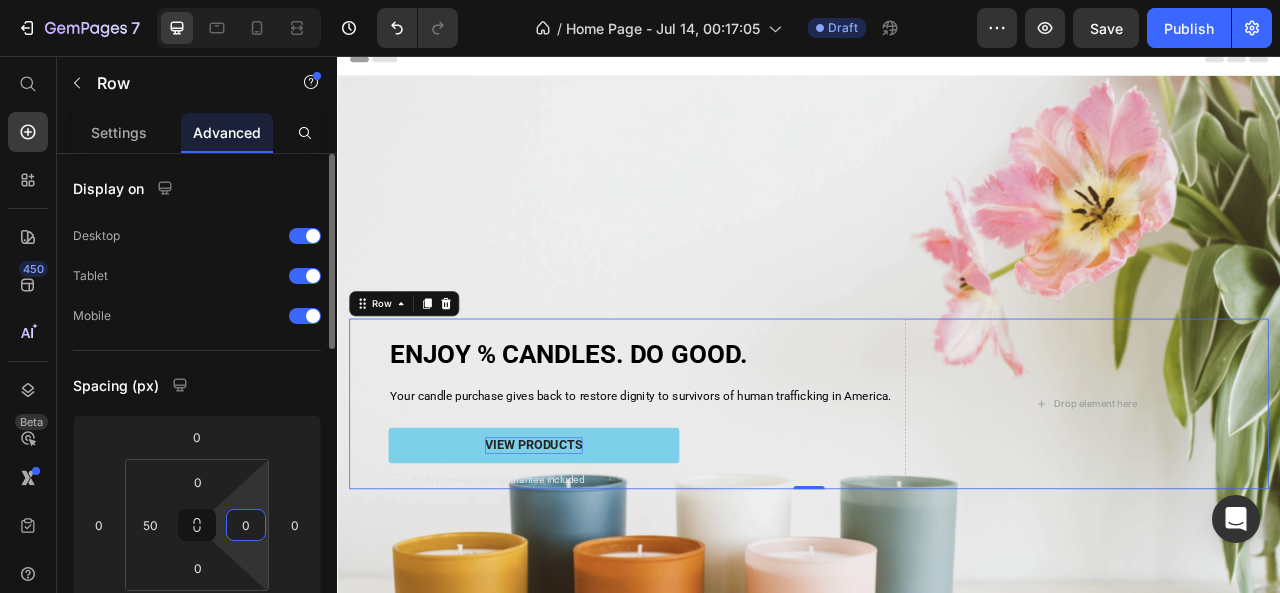 click on "0" at bounding box center [246, 525] 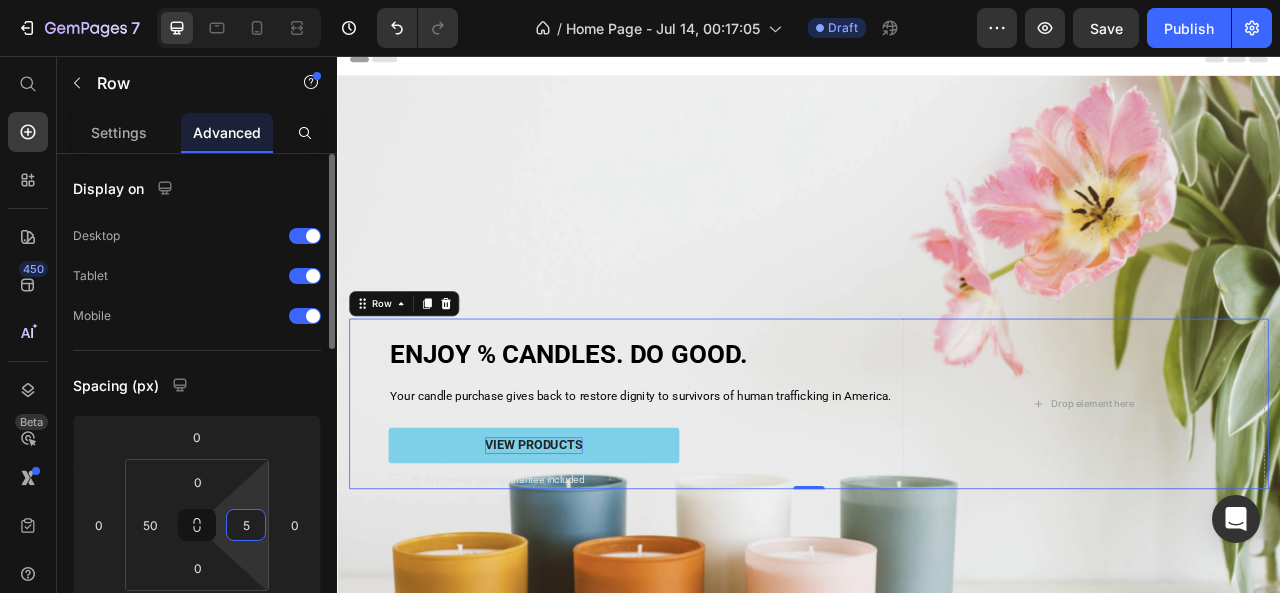 type on "50" 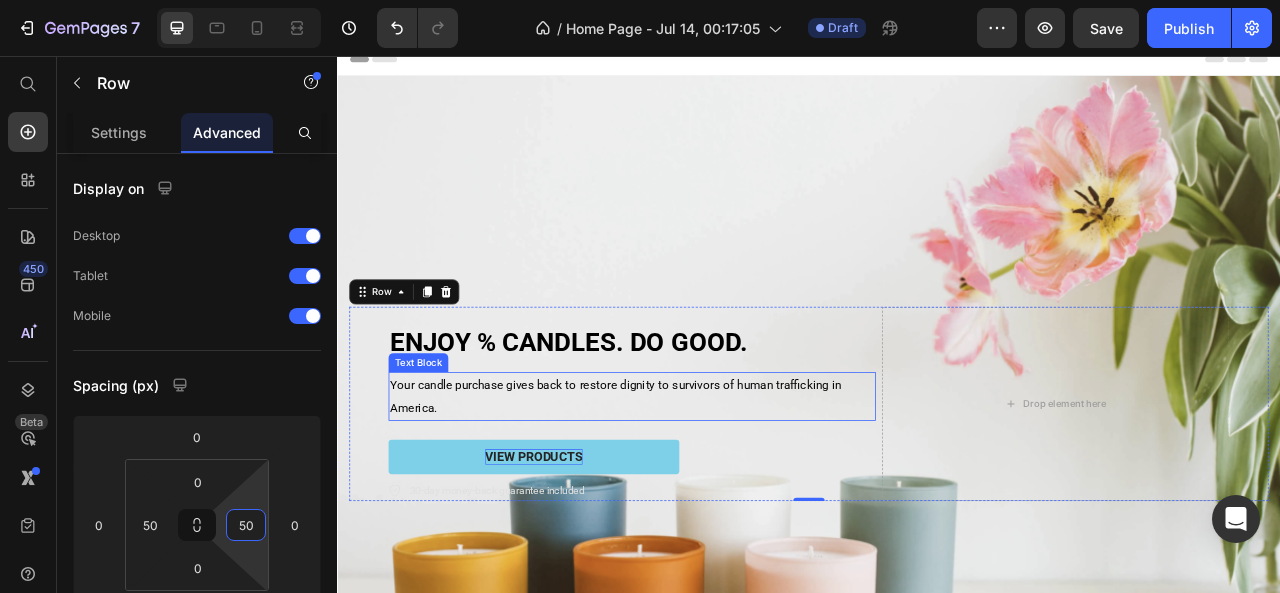 click on "Your candle purchase gives back to restore dignity to survivors of human trafficking in America." at bounding box center (712, 489) 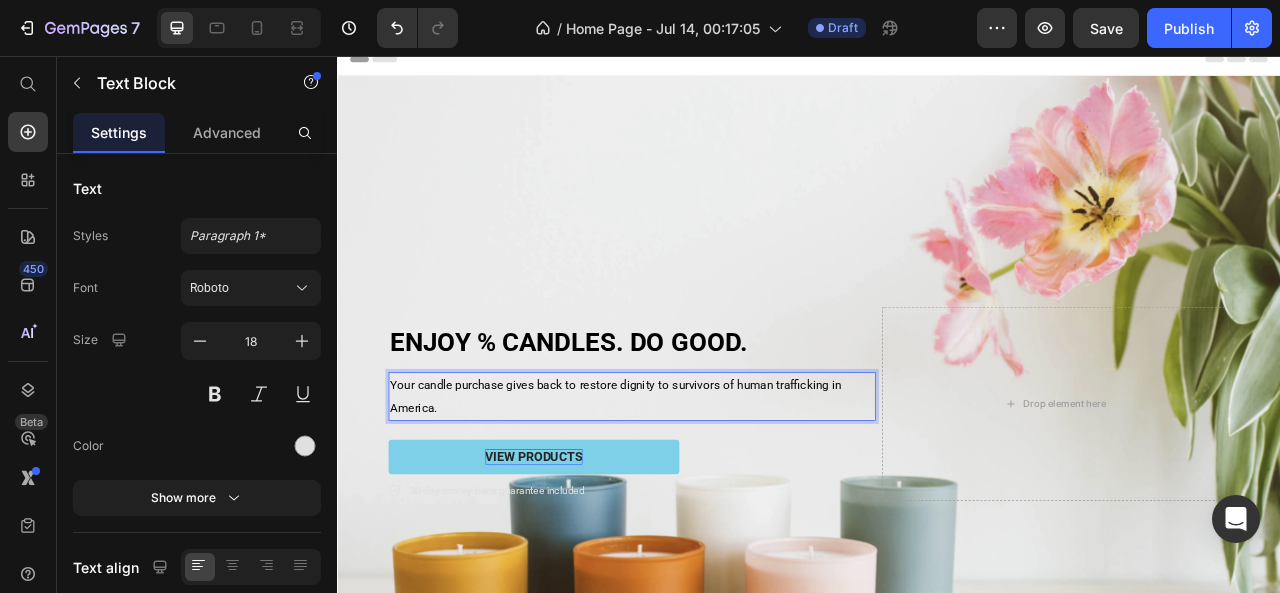 click on "Your candle purchase gives back to restore dignity to survivors of human trafficking in America." at bounding box center [691, 489] 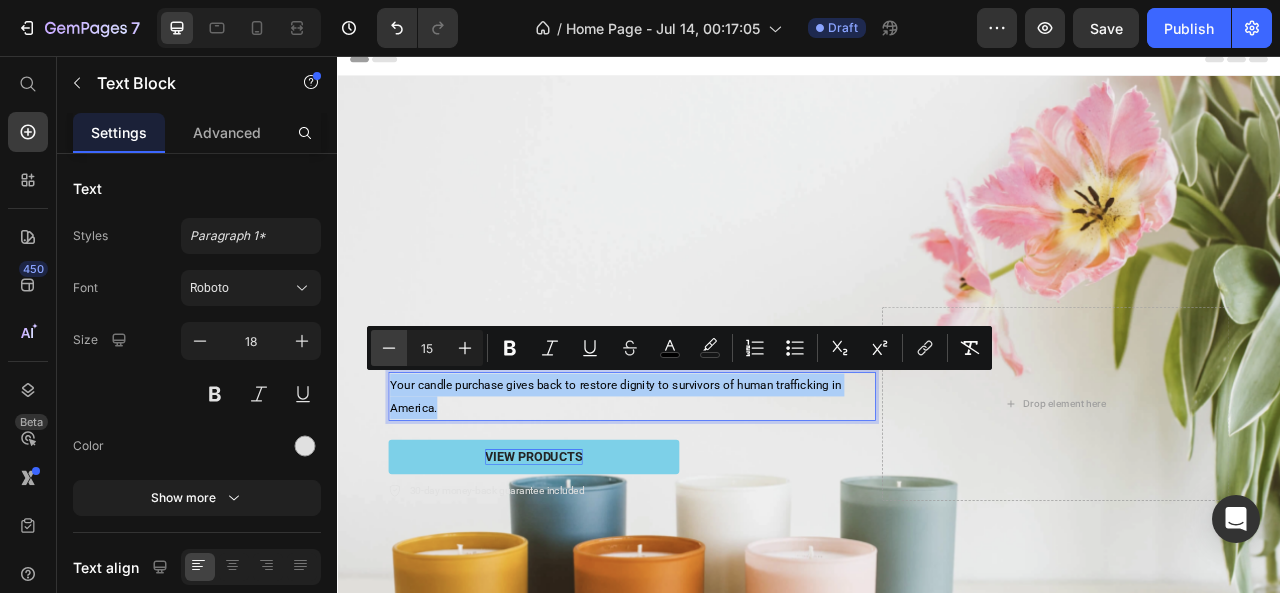 click 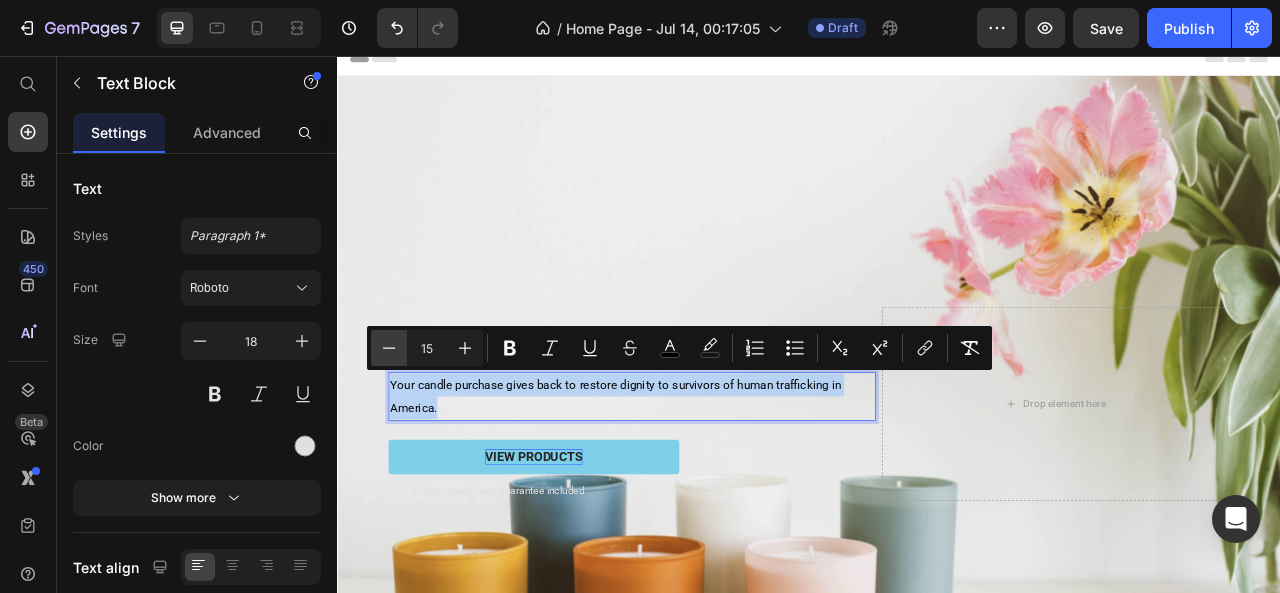 type on "14" 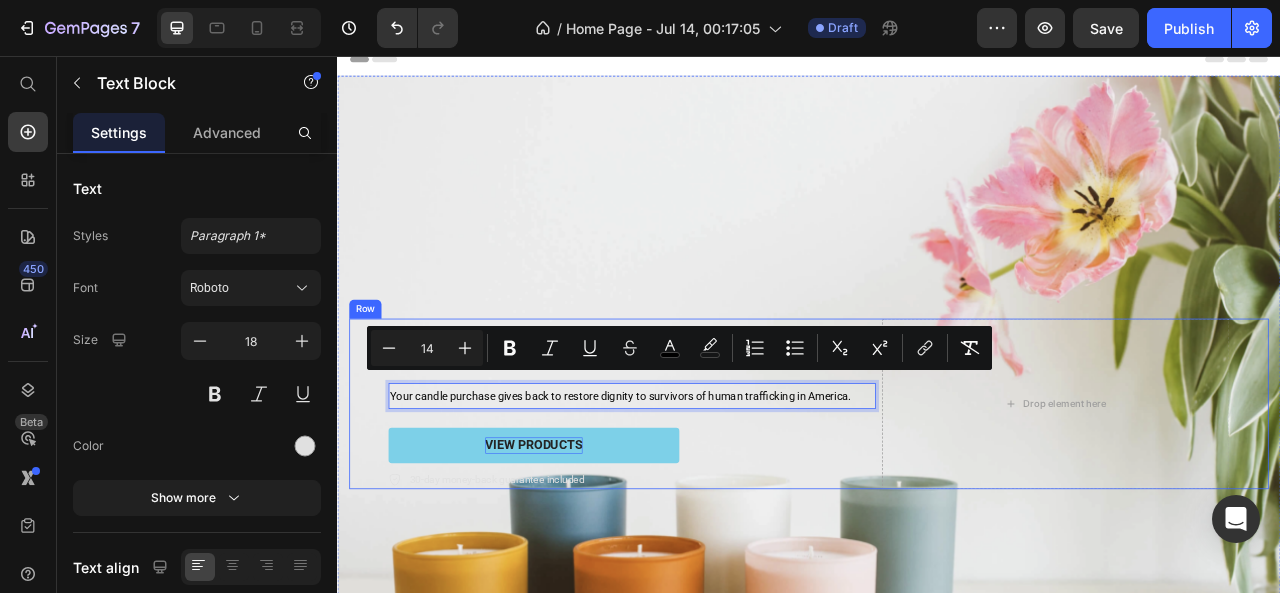 click on "⁠⁠⁠⁠⁠⁠⁠ ENJOY % CANDLES. DO GOOD. Heading Your candle purchase gives back to restore dignity to survivors of human trafficking in America. Text Block   24 VIEW PRODUCTS Button
30-day money-back guarantee included  Item List" at bounding box center (712, 499) 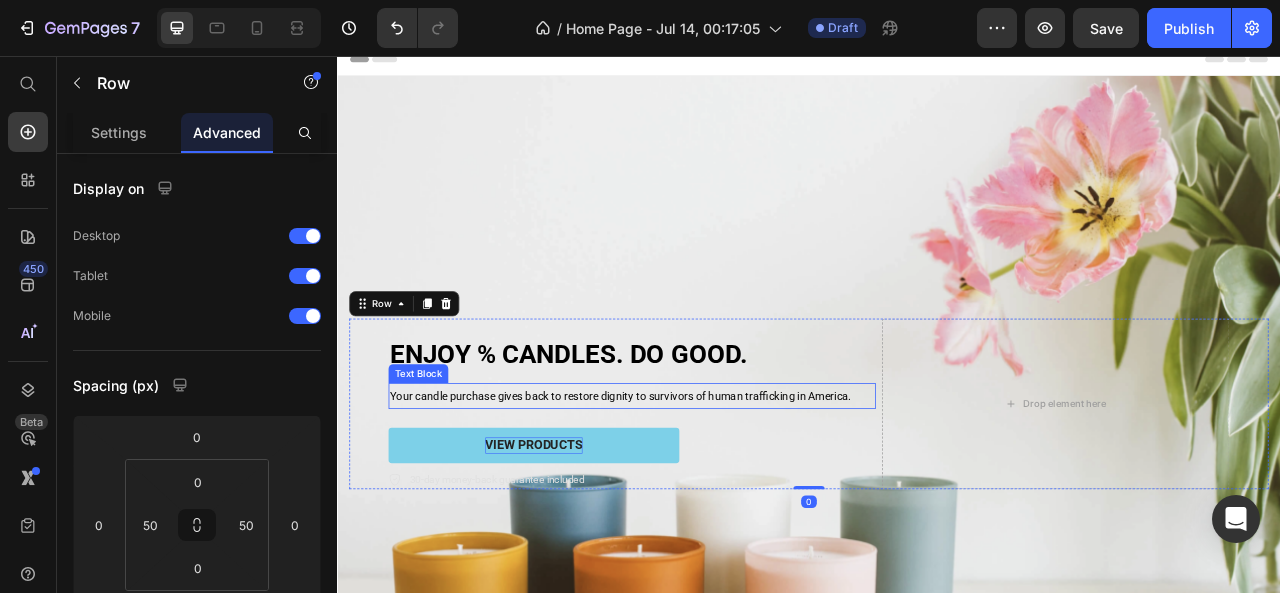 click on "Your candle purchase gives back to restore dignity to survivors of human trafficking in America." at bounding box center [697, 489] 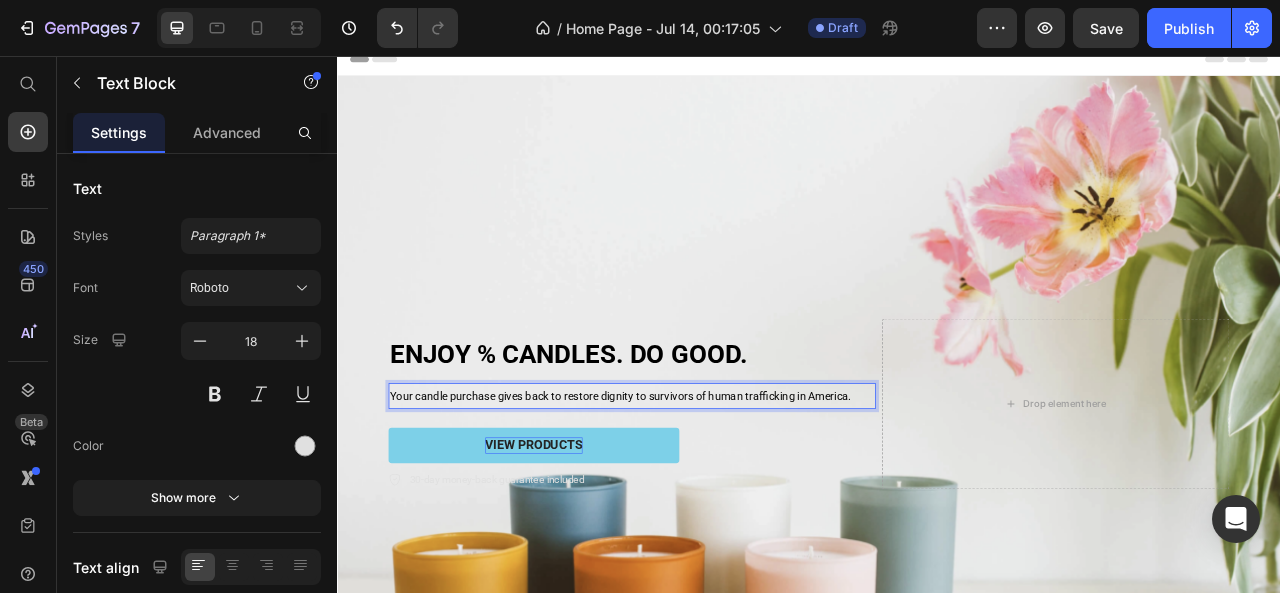 click on "Your candle purchase gives back to restore dignity to survivors of human trafficking in America." at bounding box center [697, 489] 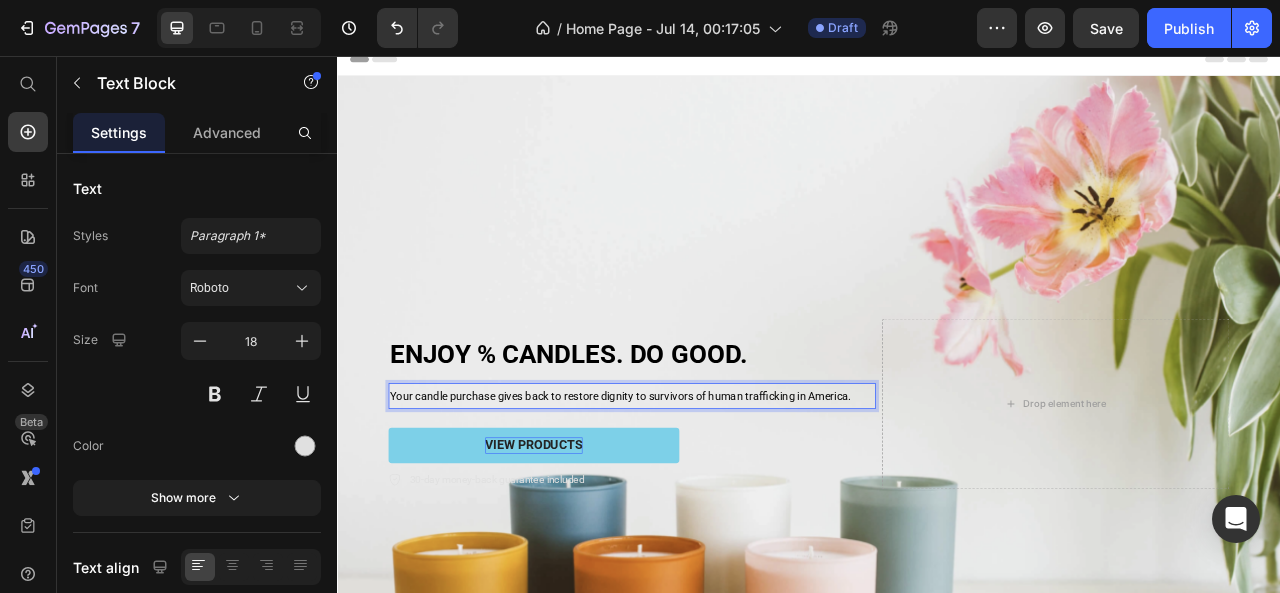 click on "Your candle purchase gives back to restore dignity to survivors of human trafficking in America." at bounding box center (697, 489) 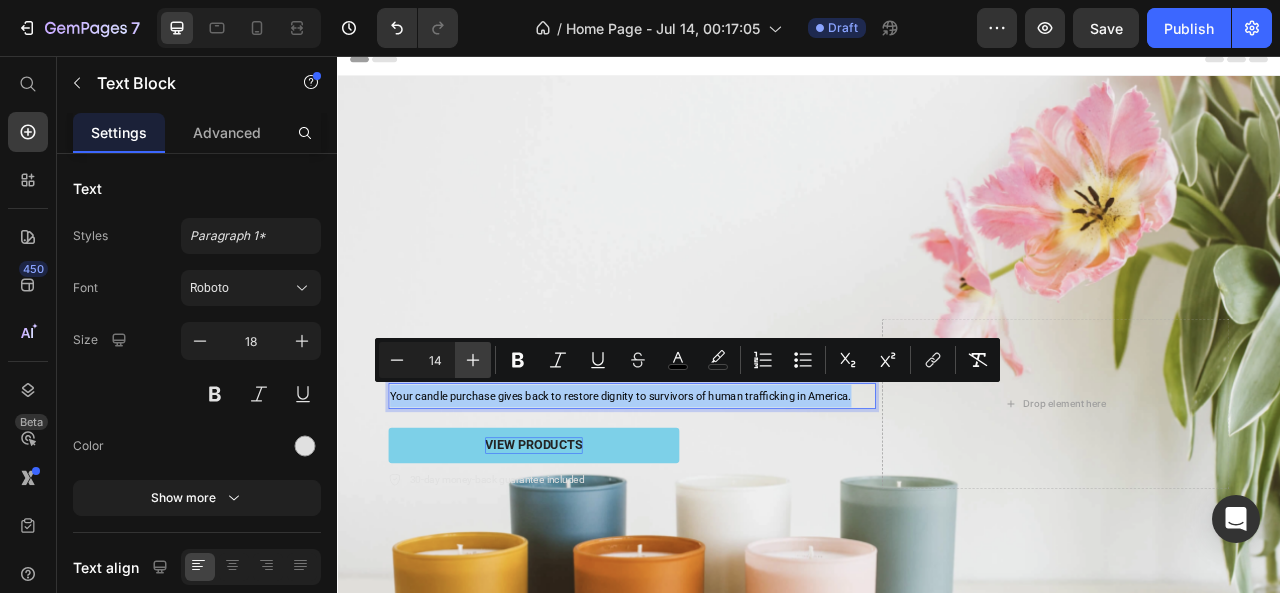 click 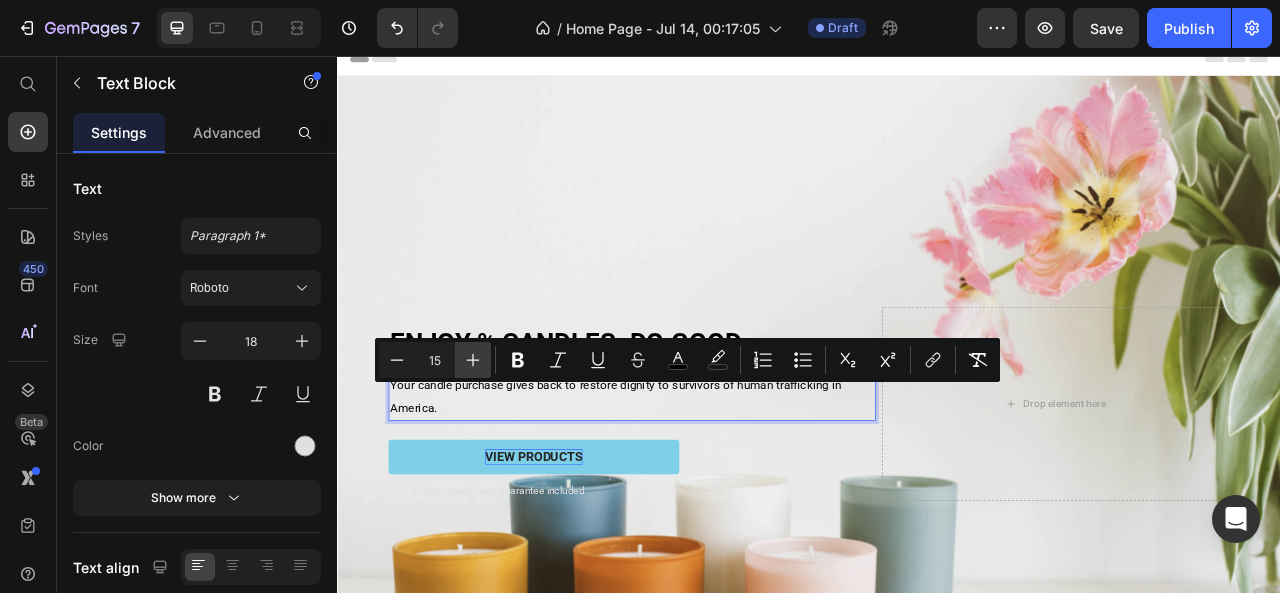 click 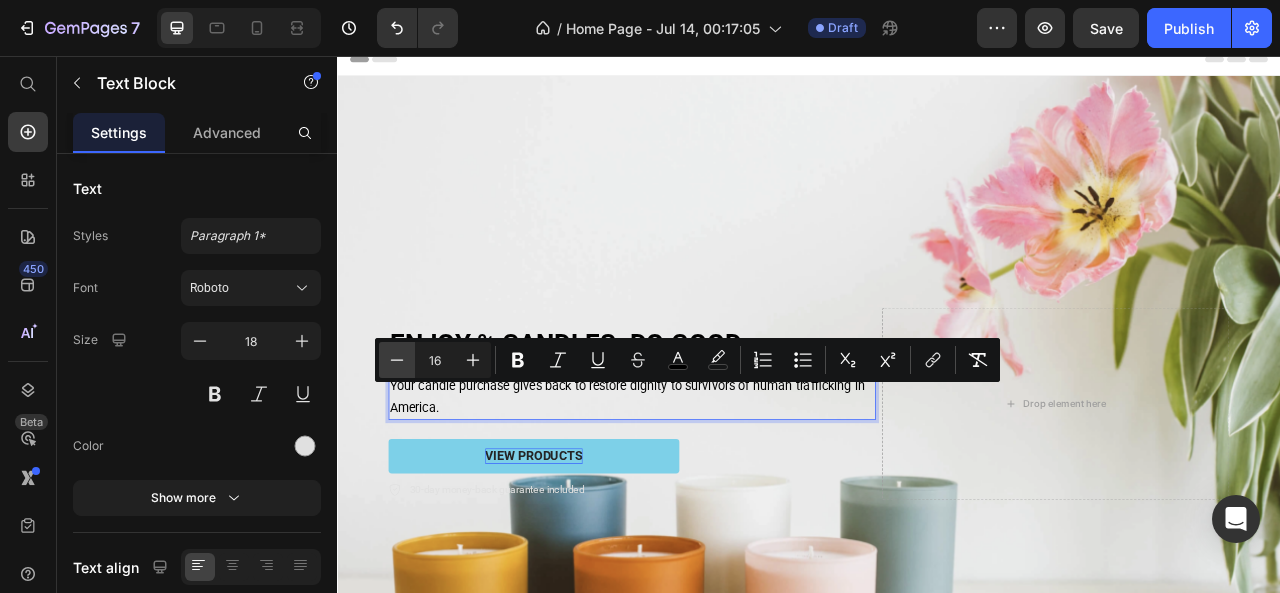 click 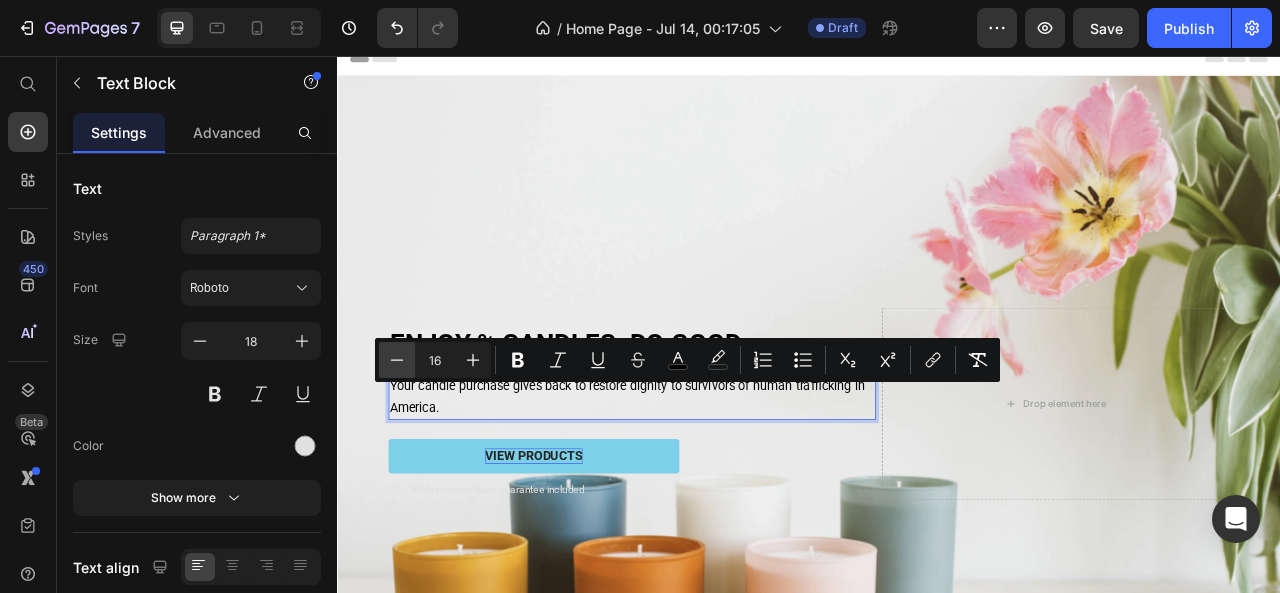 type on "15" 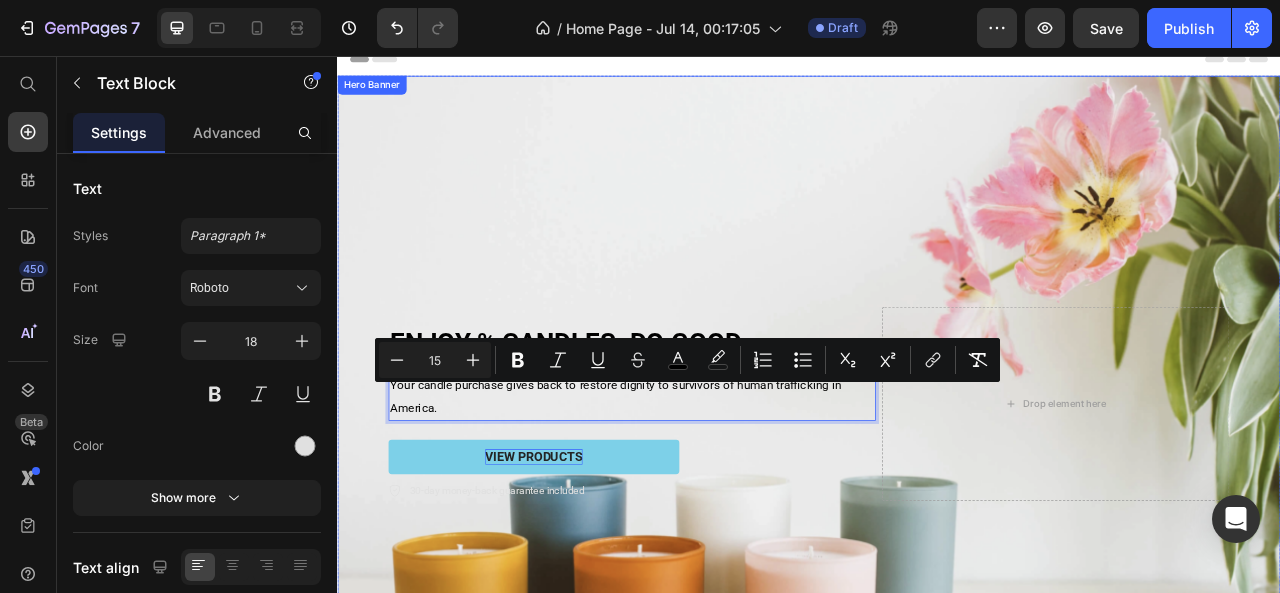 click on "⁠⁠⁠⁠⁠⁠⁠ ENJOY % CANDLES. DO GOOD. Heading Your candle purchase gives back to restore dignity to survivors of human trafficking in America. Text Block   24 VIEW PRODUCTS Button
30-day money-back guarantee included  Item List
Drop element here Row" at bounding box center (937, 498) 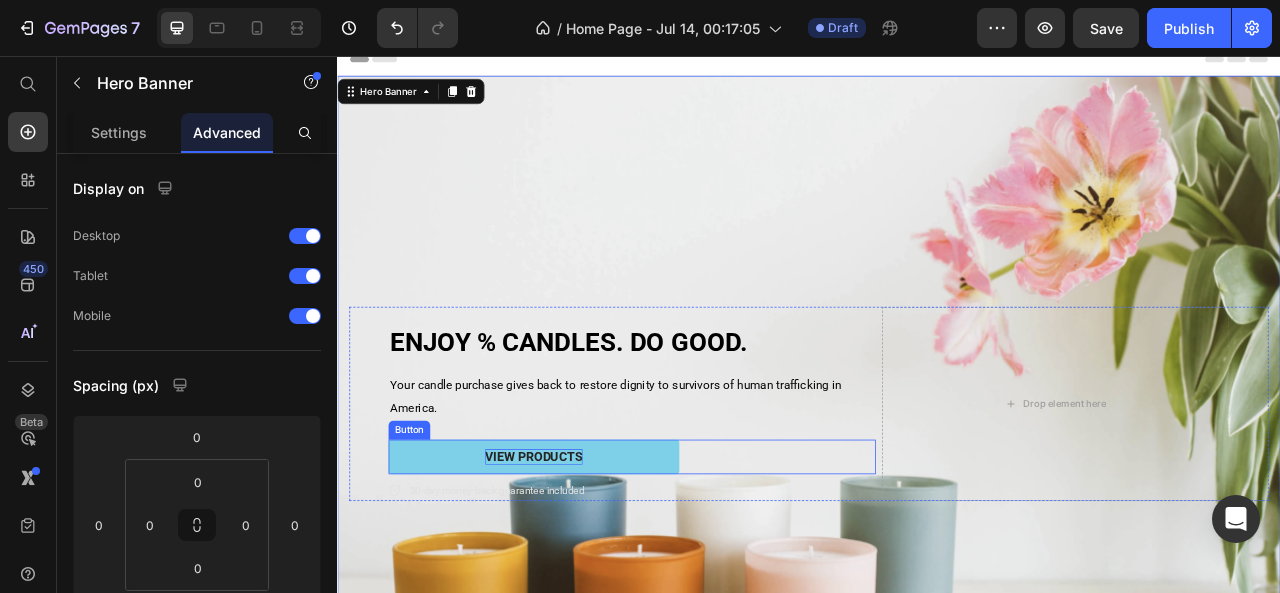 click on "VIEW PRODUCTS" at bounding box center [587, 566] 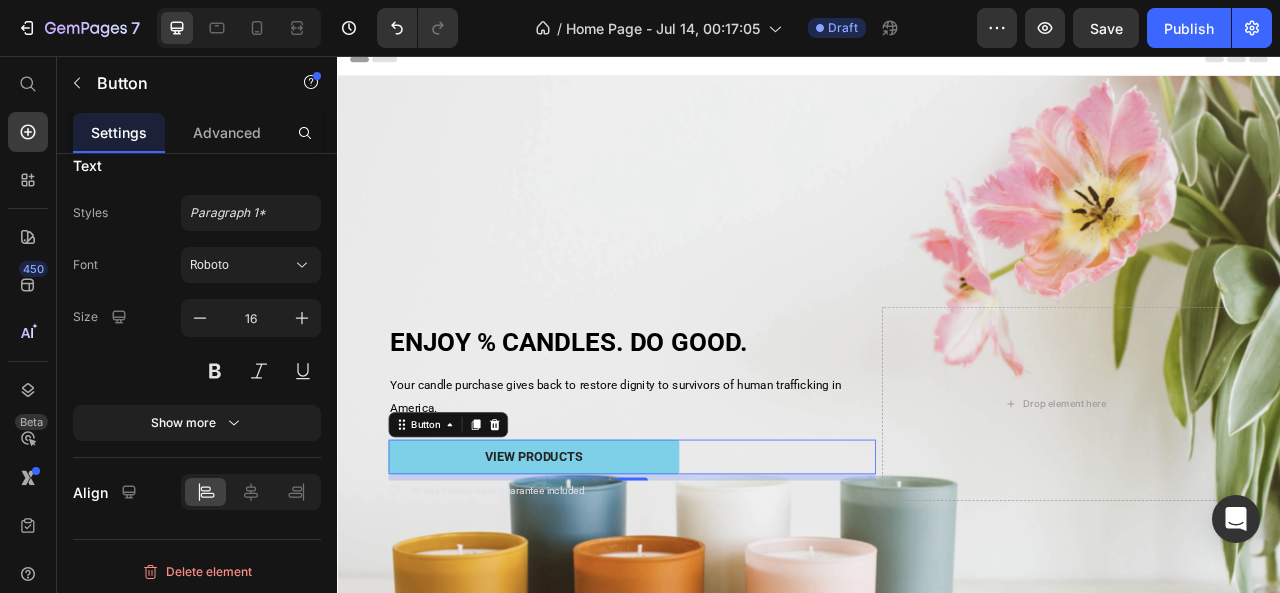 scroll, scrollTop: 0, scrollLeft: 0, axis: both 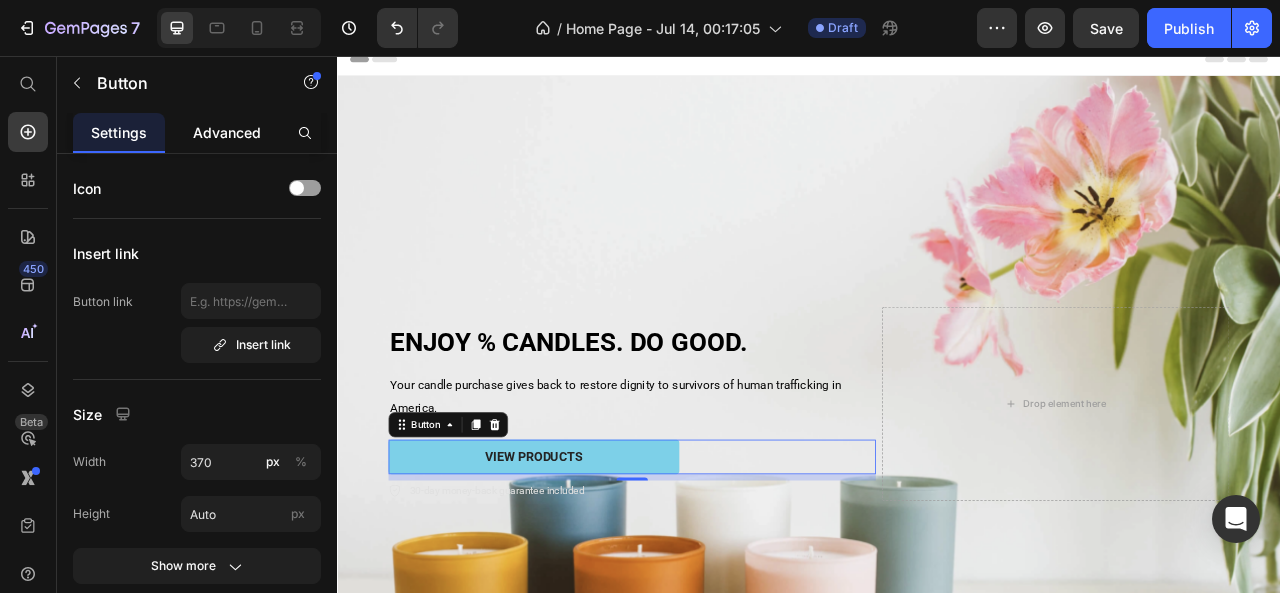 click on "Advanced" at bounding box center (227, 132) 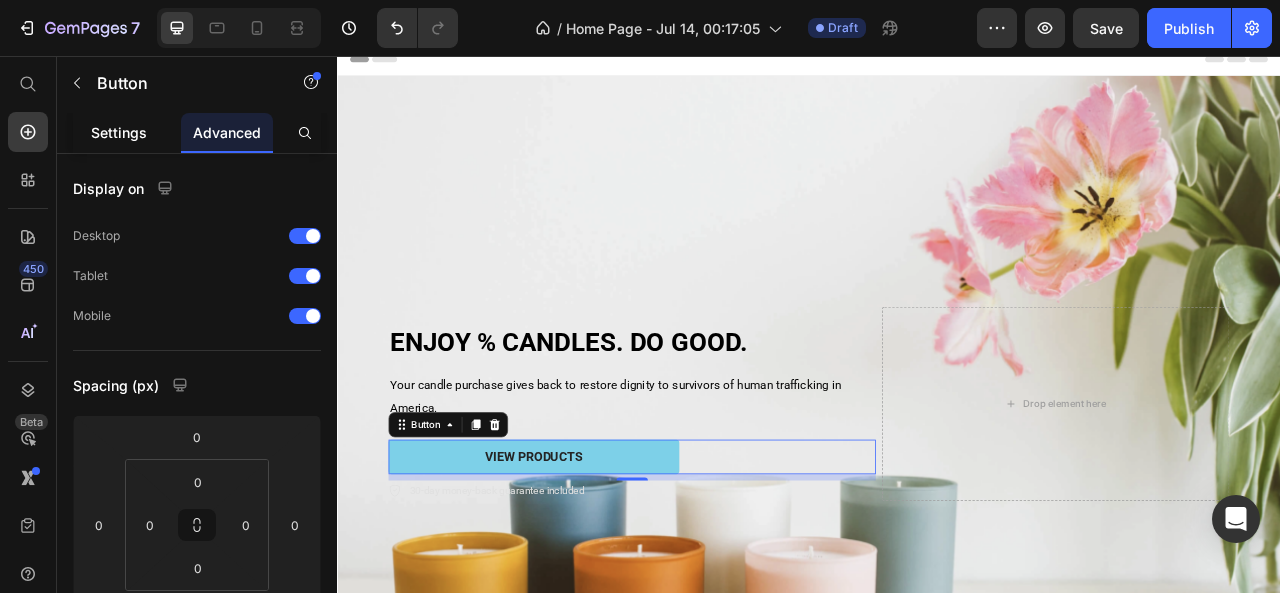 click on "Settings" at bounding box center [119, 132] 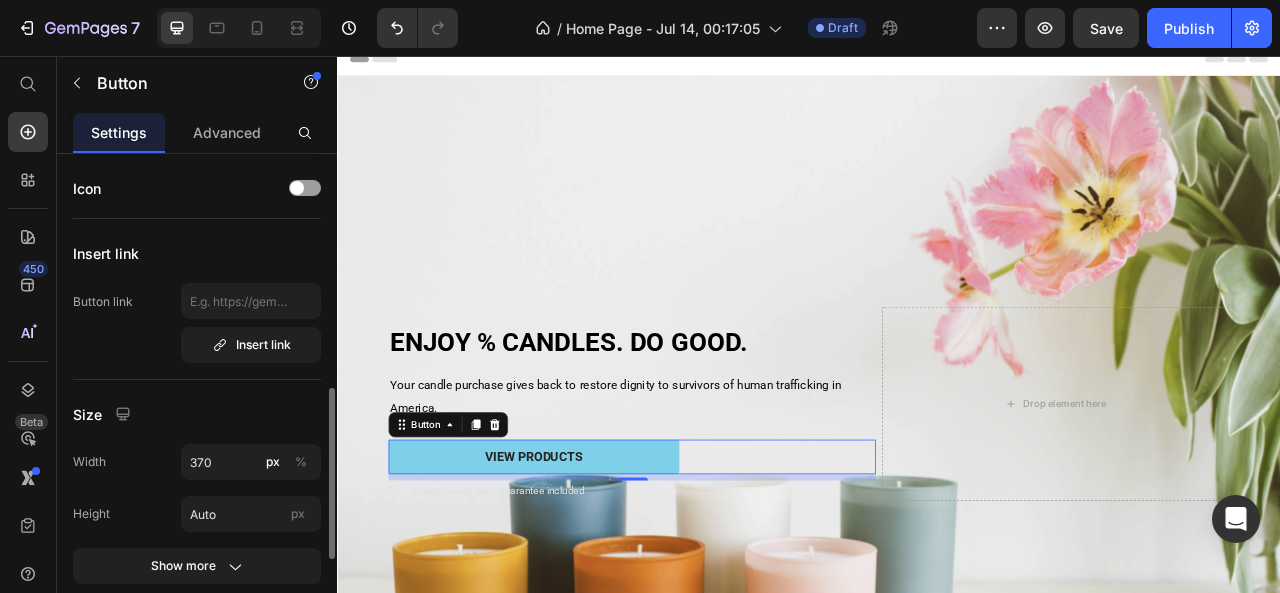 scroll, scrollTop: 187, scrollLeft: 0, axis: vertical 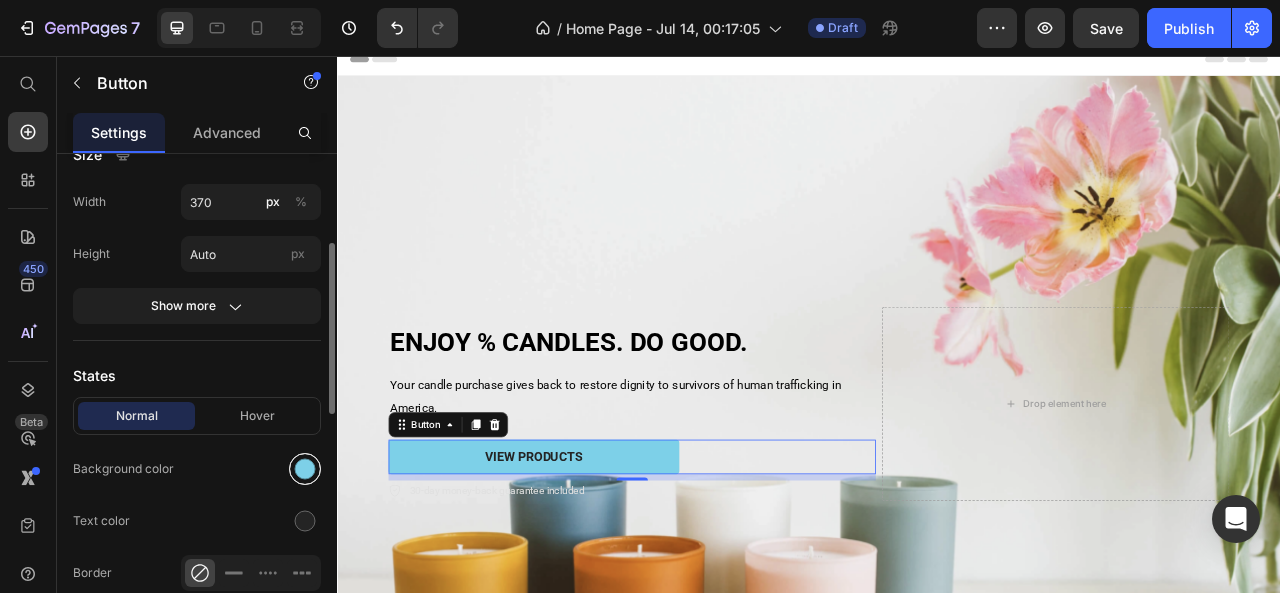 click at bounding box center [305, 469] 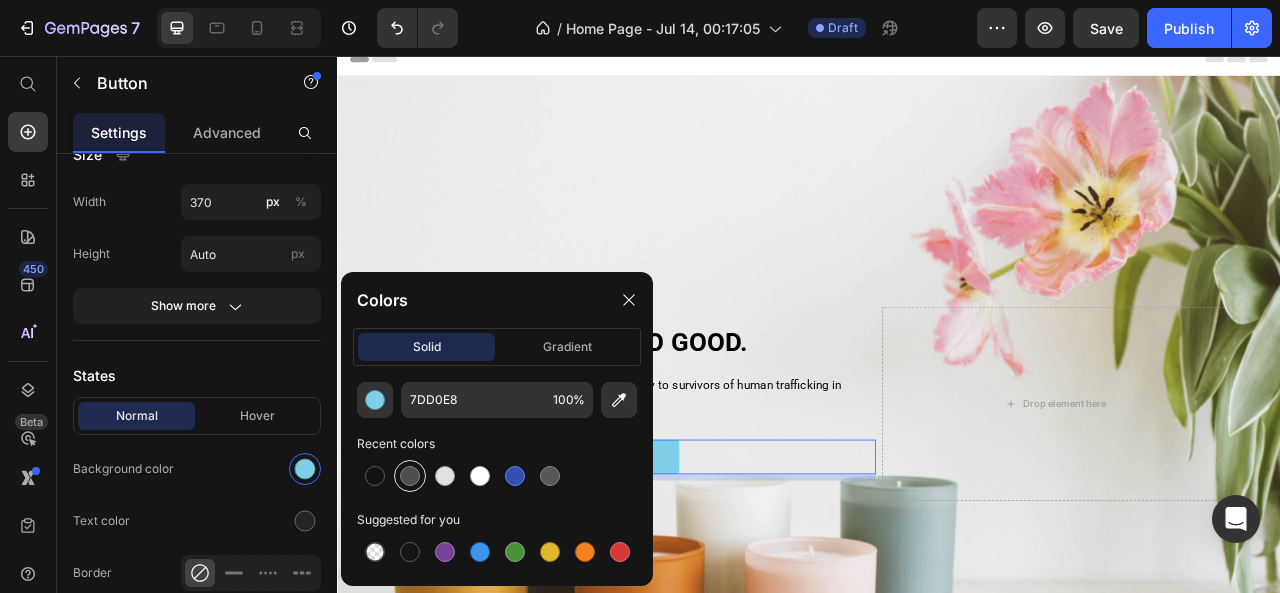 click at bounding box center [410, 476] 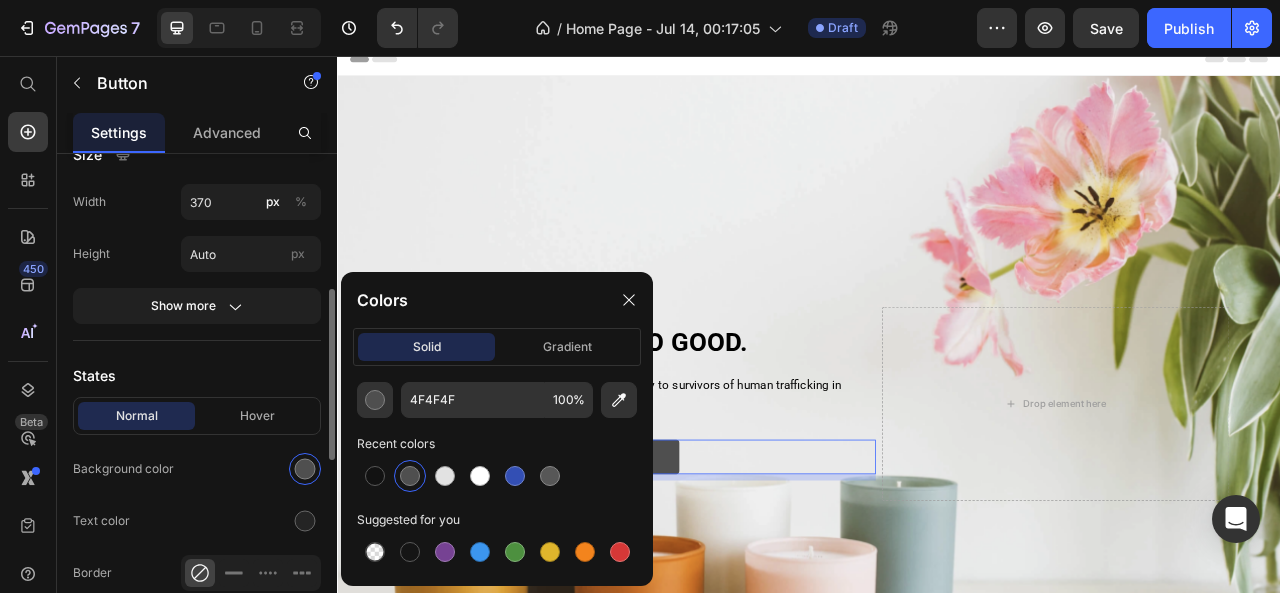 scroll, scrollTop: 294, scrollLeft: 0, axis: vertical 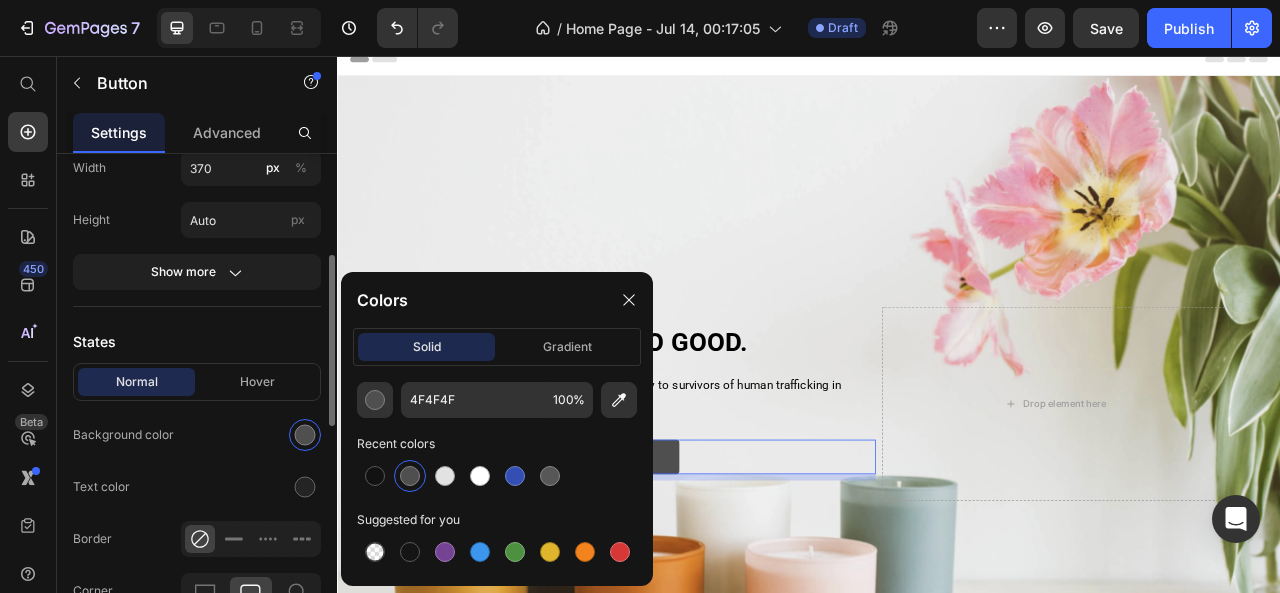 click on "Text color" 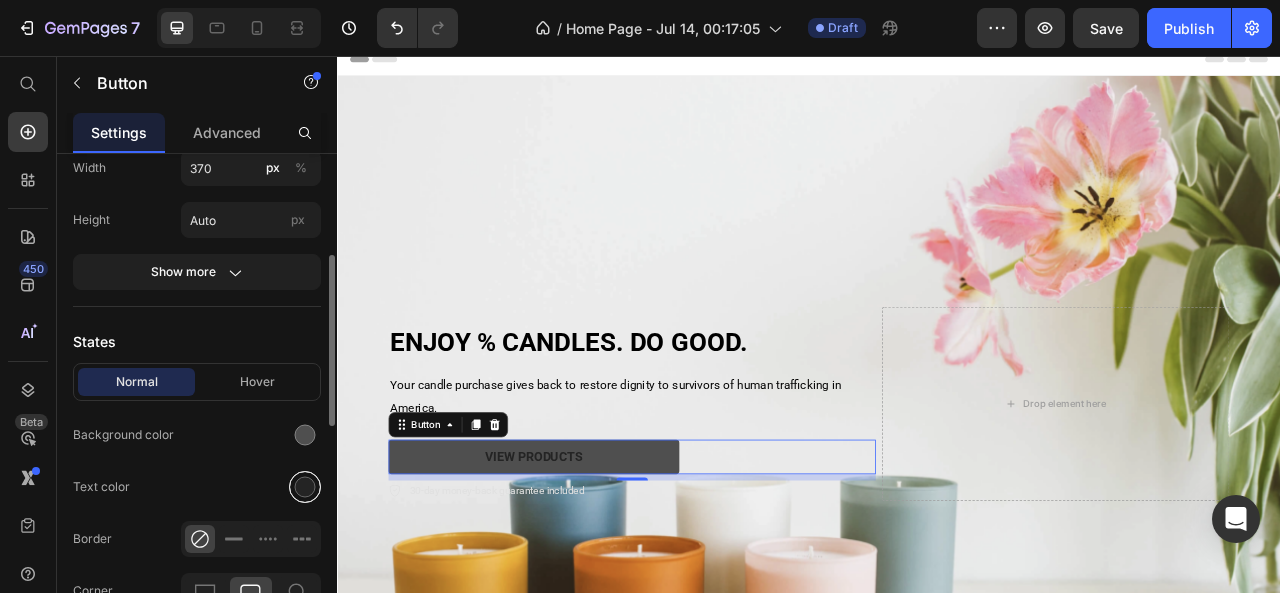 click at bounding box center (305, 487) 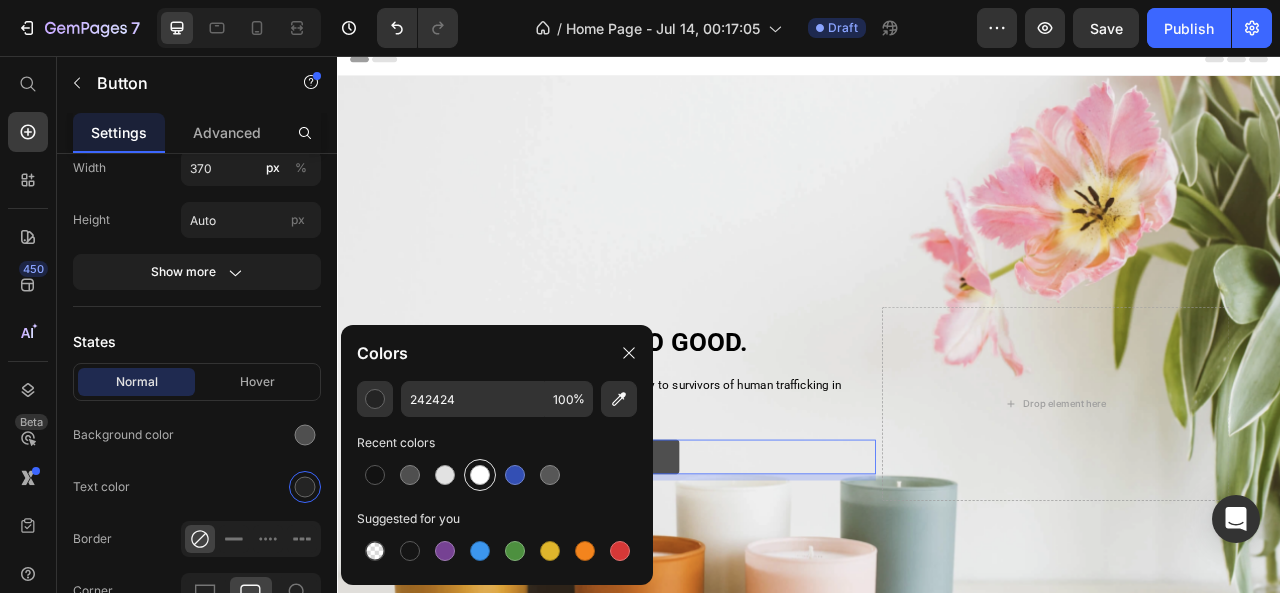 click at bounding box center [480, 475] 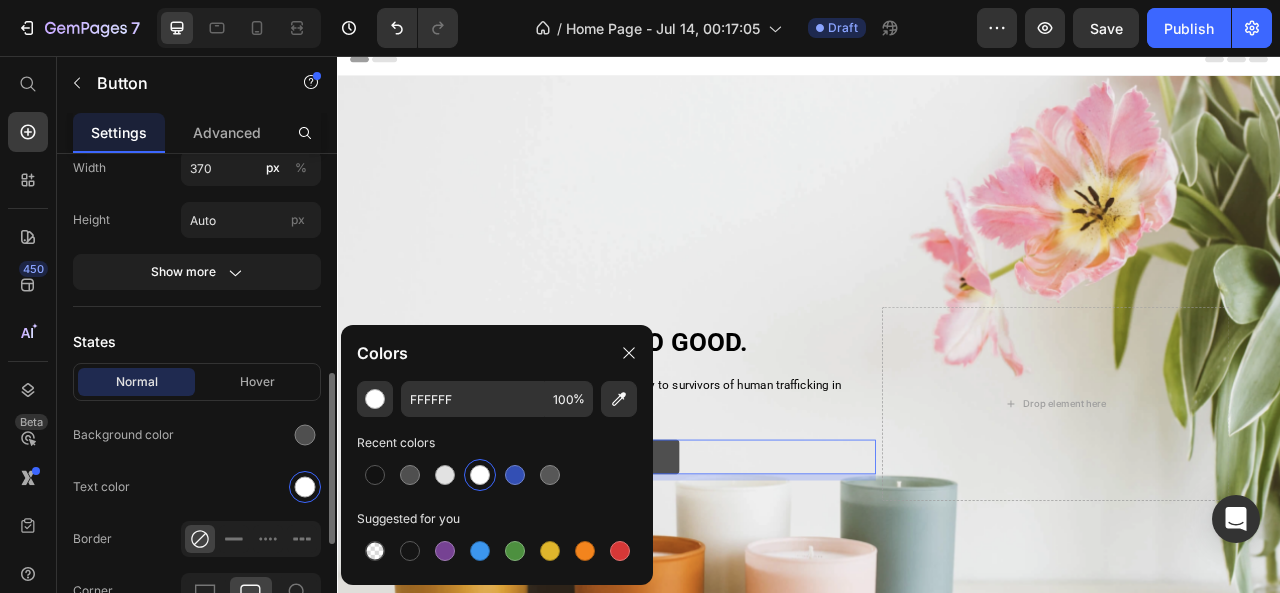 scroll, scrollTop: 383, scrollLeft: 0, axis: vertical 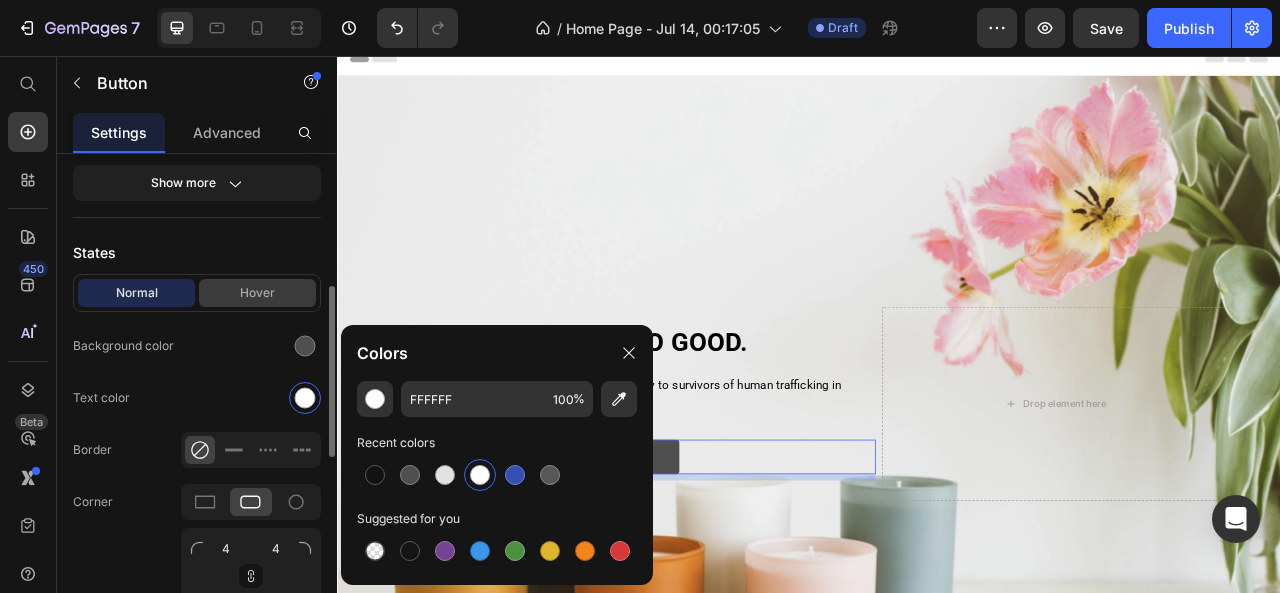 click on "Hover" at bounding box center [257, 293] 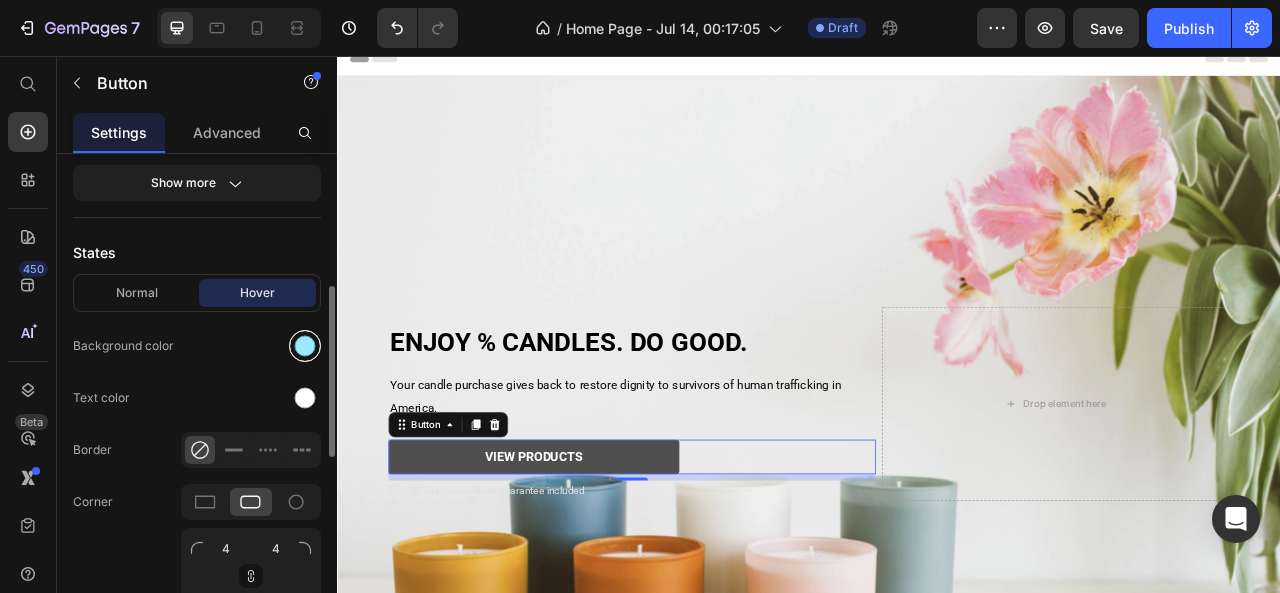 click at bounding box center [305, 346] 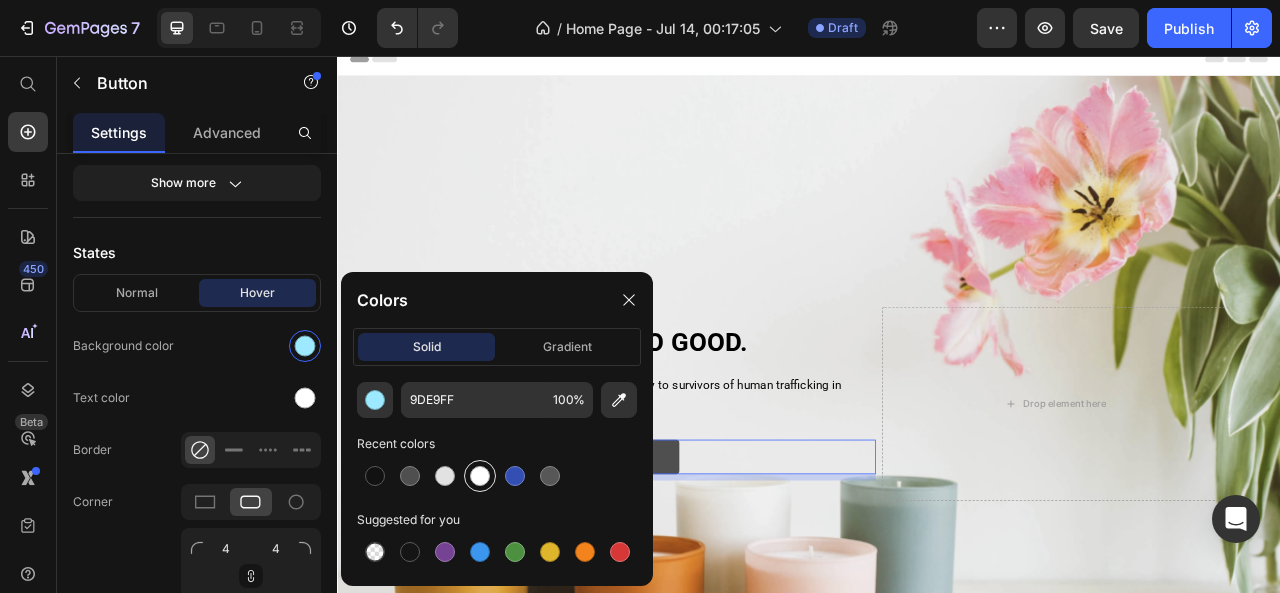 click at bounding box center (480, 476) 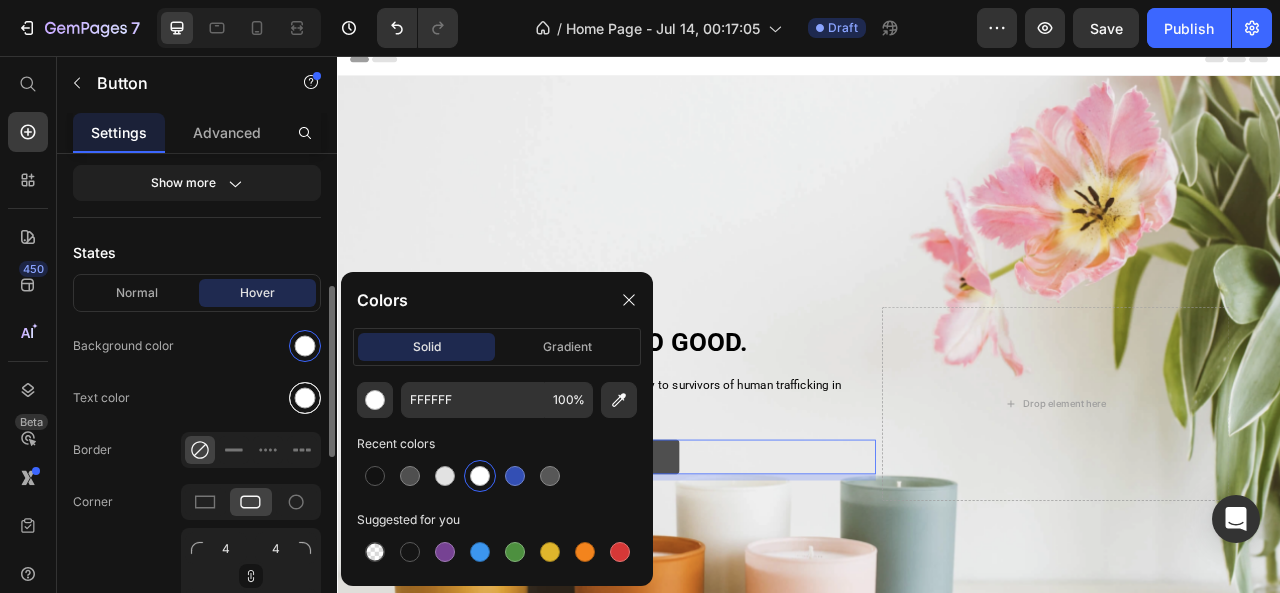 click at bounding box center (305, 398) 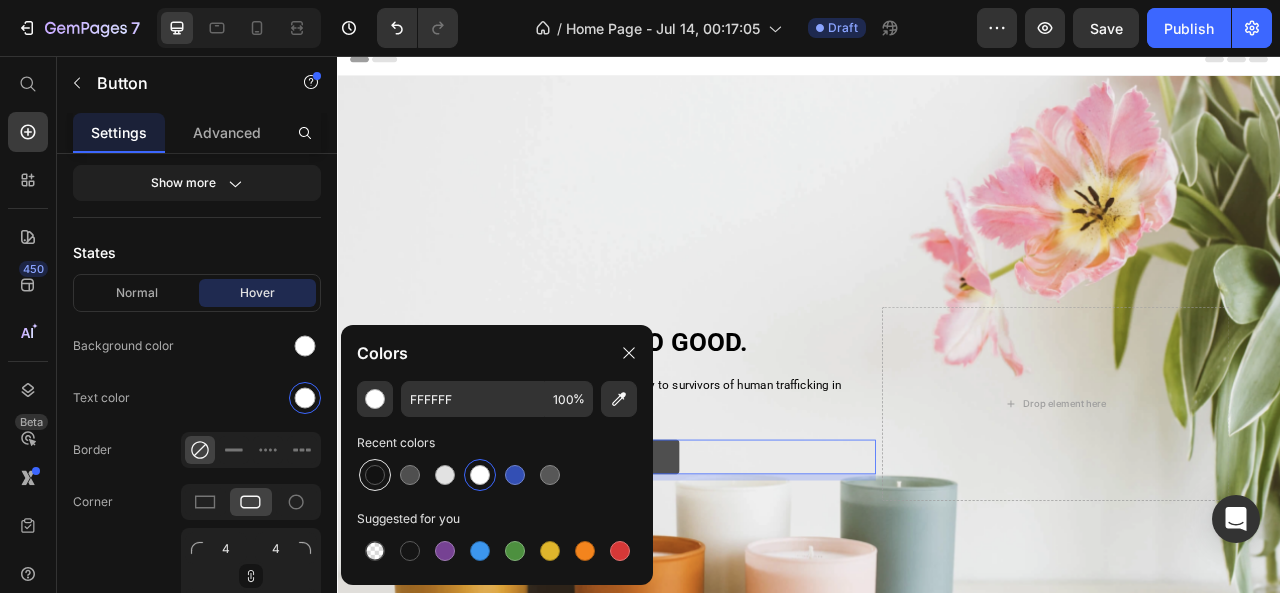 click at bounding box center [375, 475] 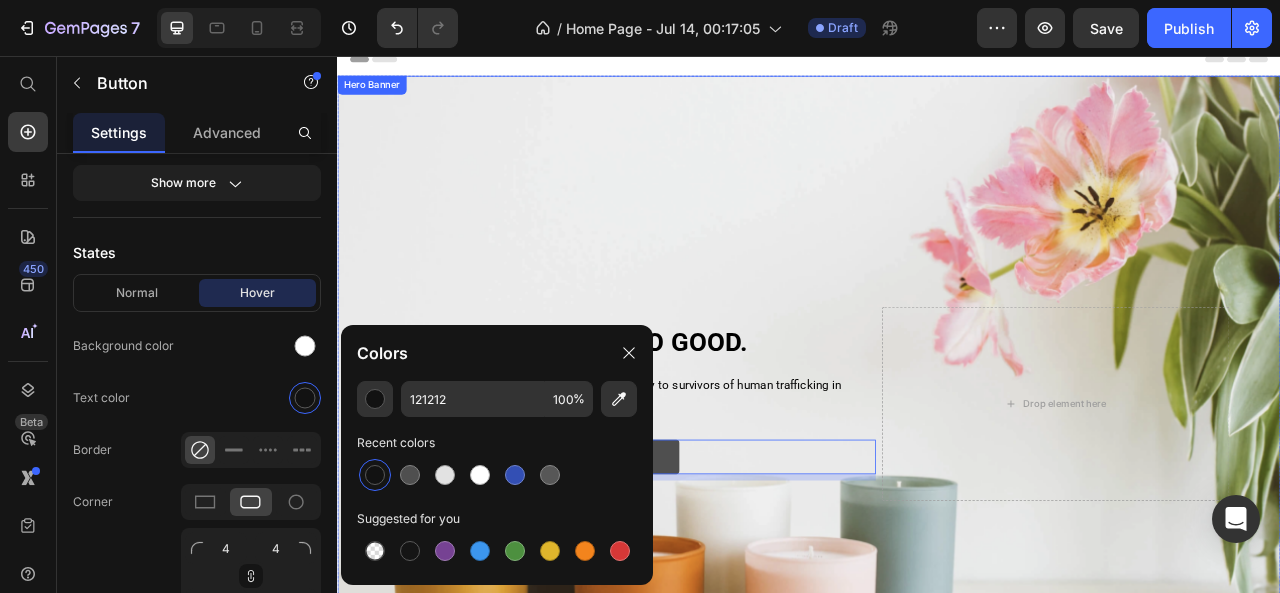 click at bounding box center (937, 498) 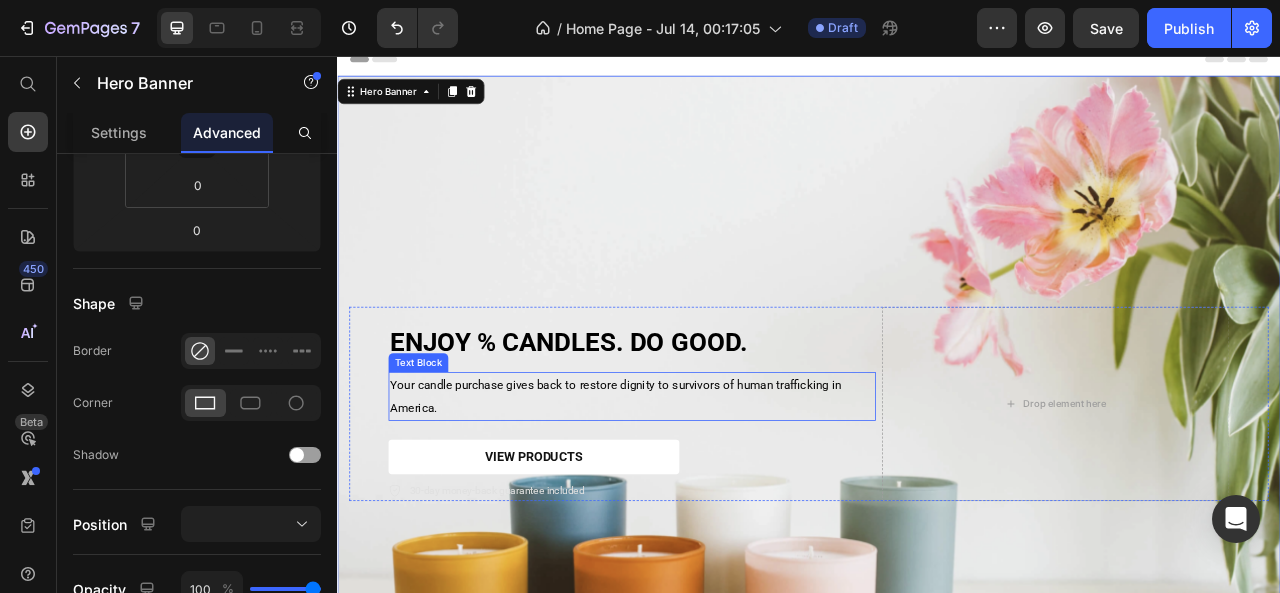 scroll, scrollTop: 0, scrollLeft: 0, axis: both 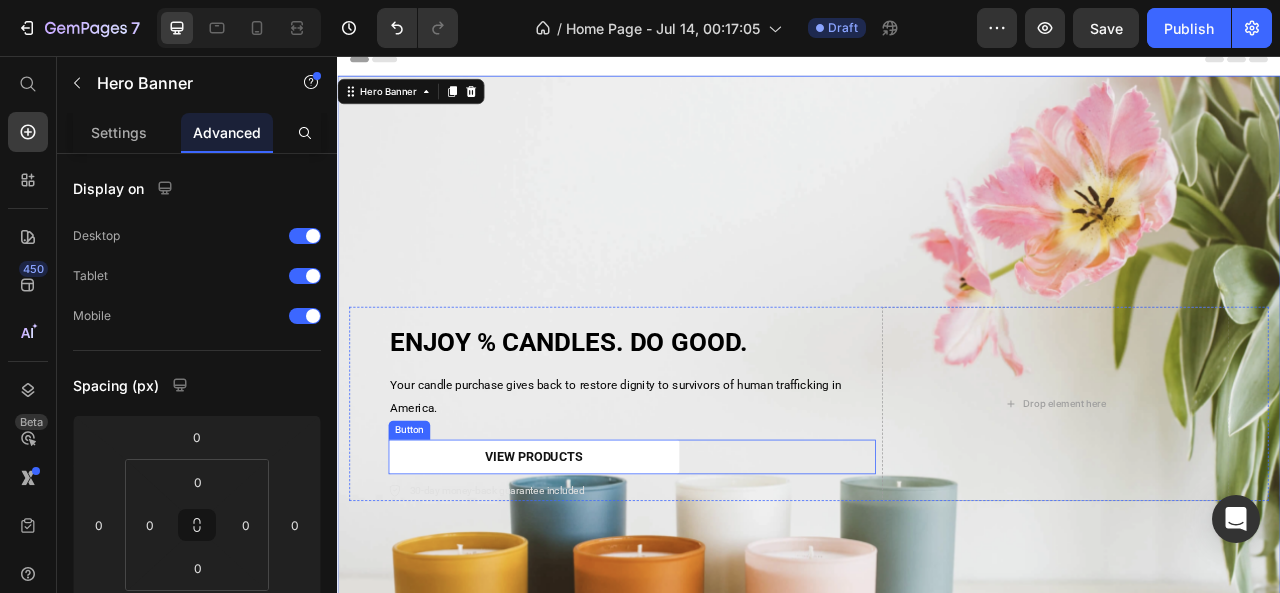 click on "VIEW PRODUCTS" at bounding box center (587, 566) 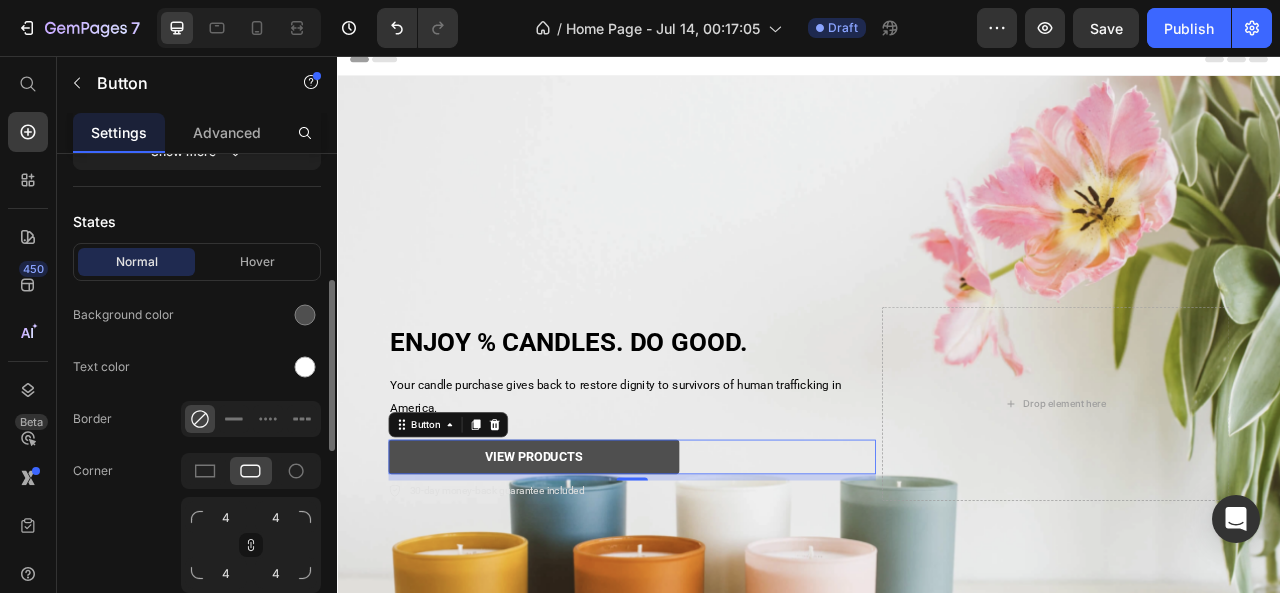 scroll, scrollTop: 352, scrollLeft: 0, axis: vertical 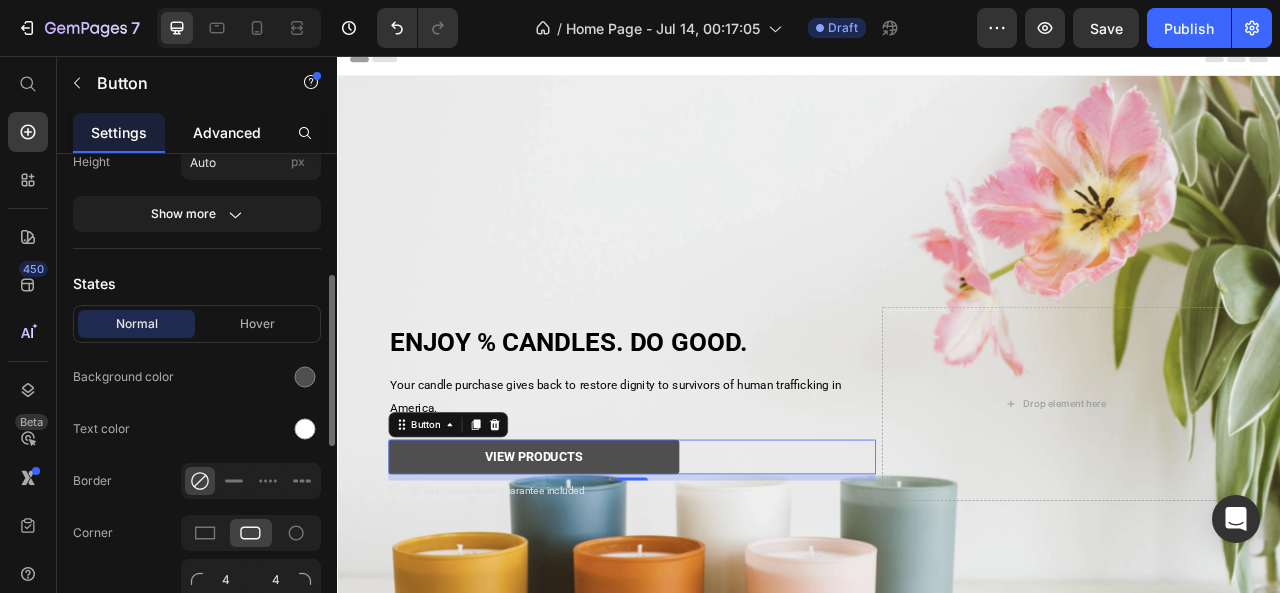 click on "Advanced" 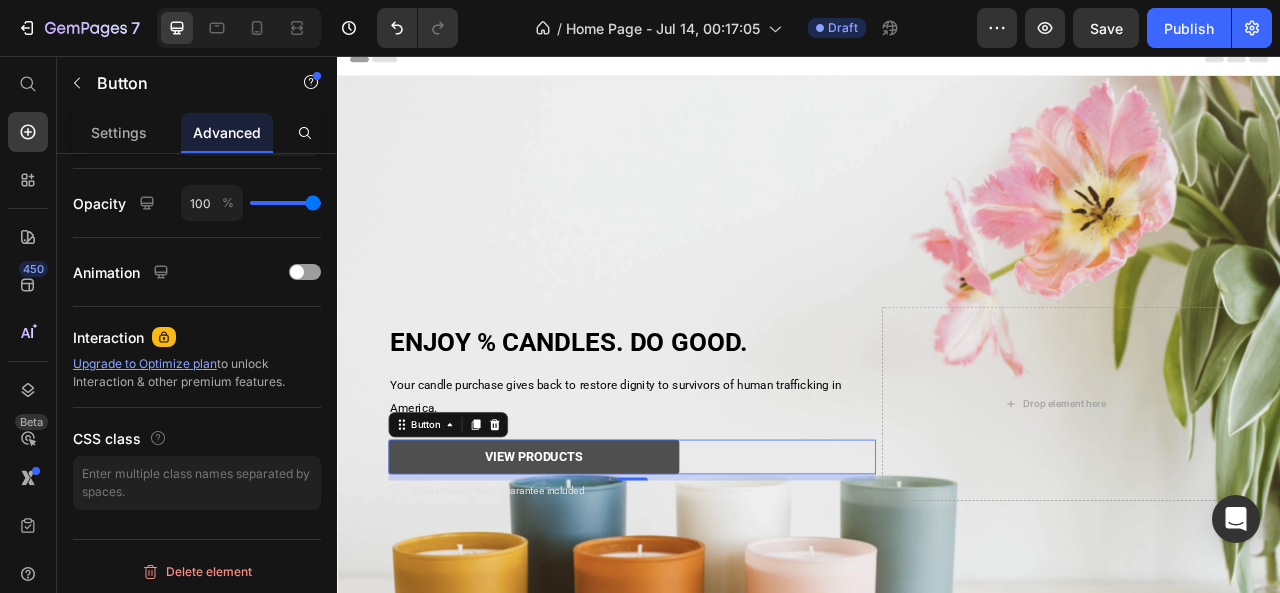 scroll, scrollTop: 0, scrollLeft: 0, axis: both 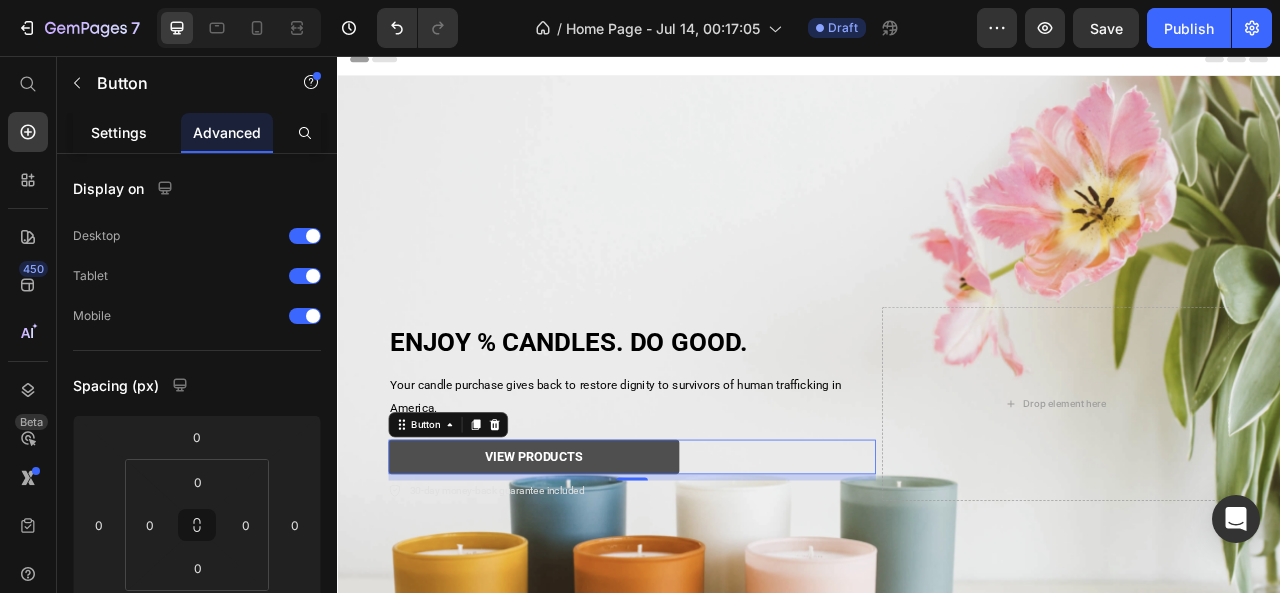 click on "Settings" at bounding box center [119, 132] 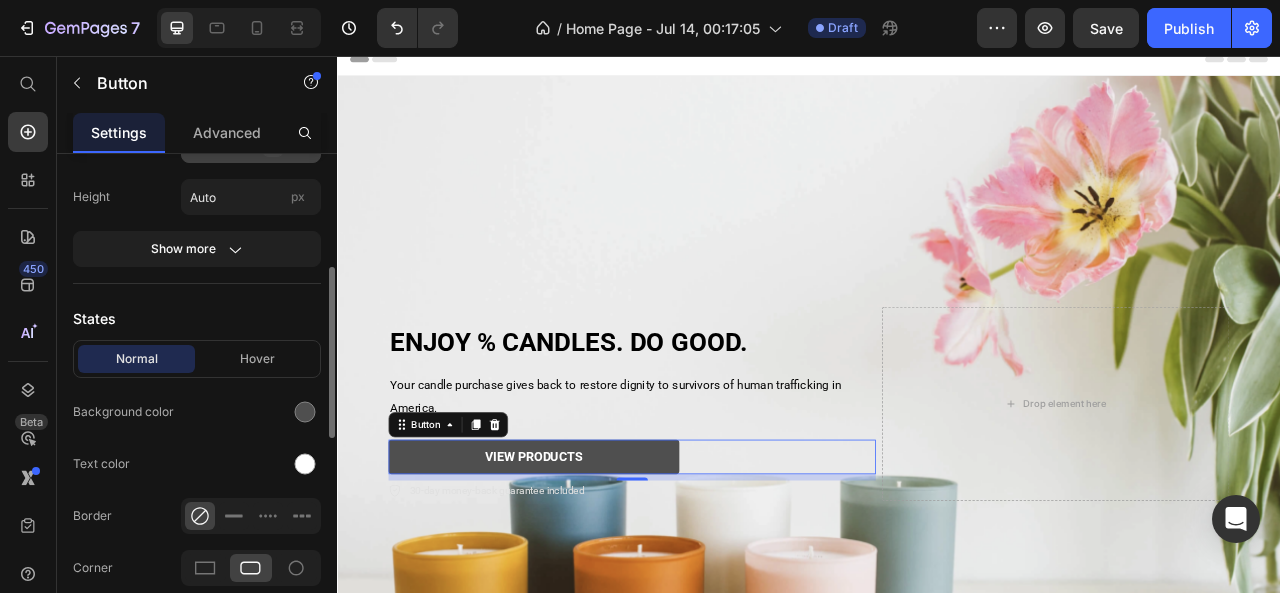 scroll, scrollTop: 320, scrollLeft: 0, axis: vertical 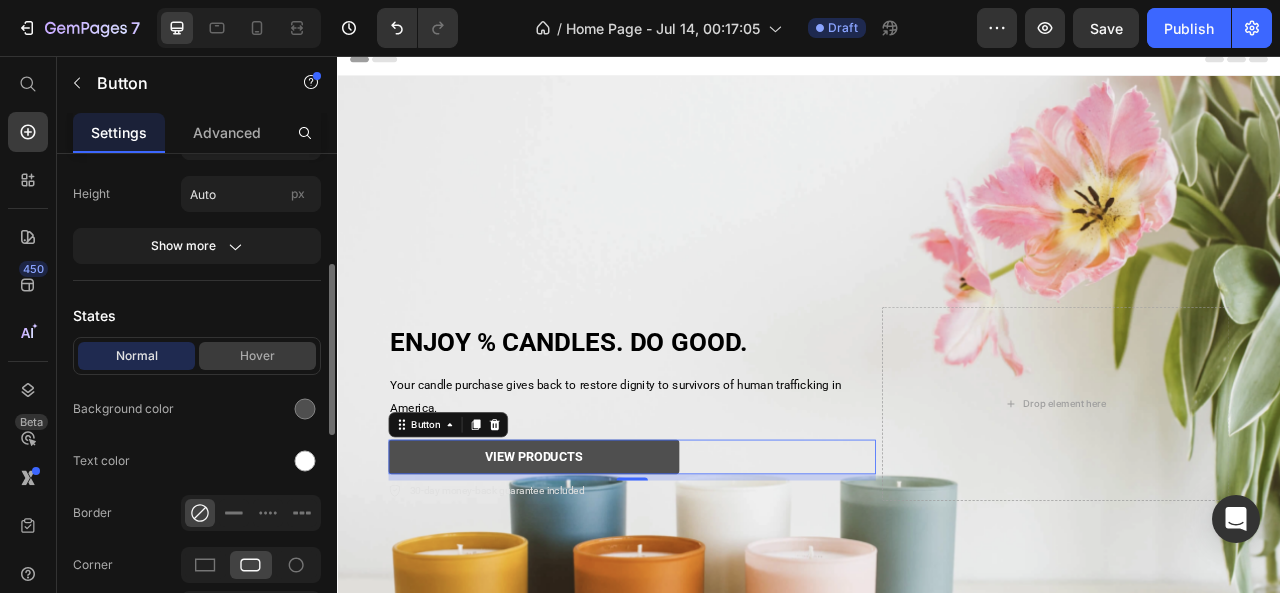 click on "Hover" at bounding box center [257, 356] 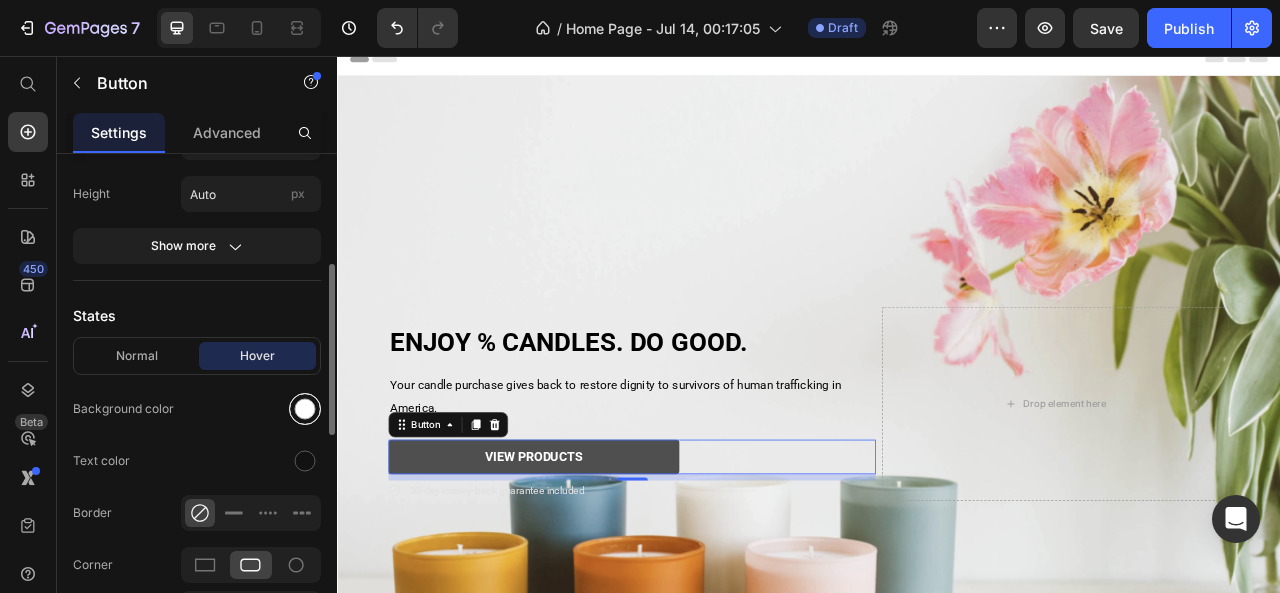 click at bounding box center (305, 409) 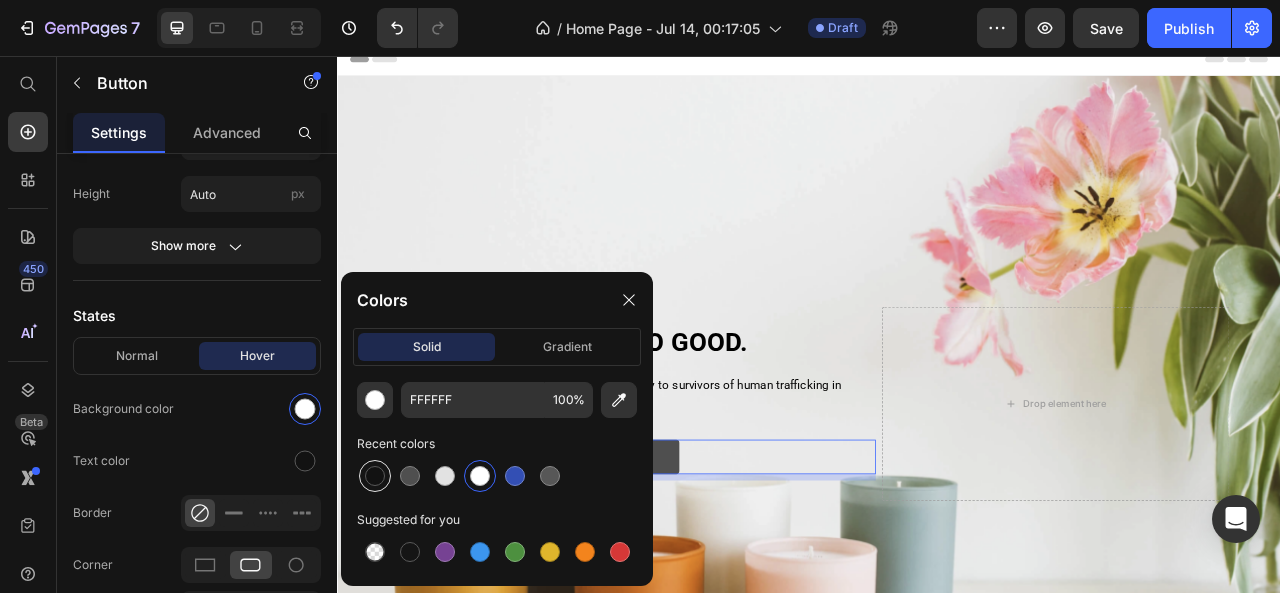 click at bounding box center [375, 476] 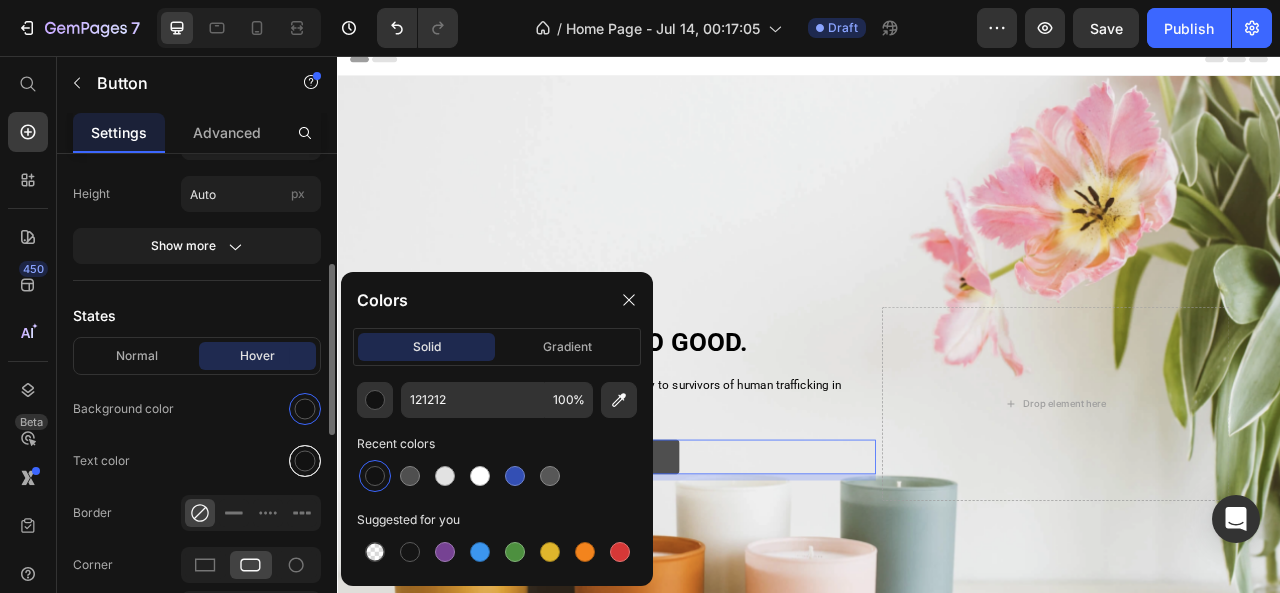 click at bounding box center (305, 461) 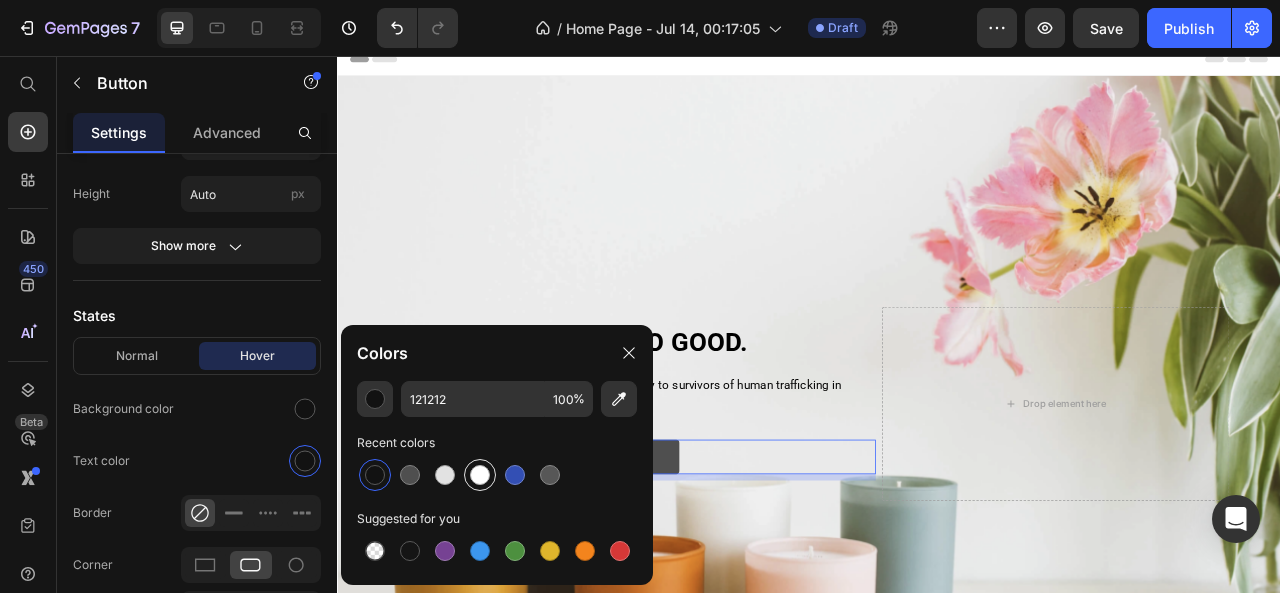 click at bounding box center (480, 475) 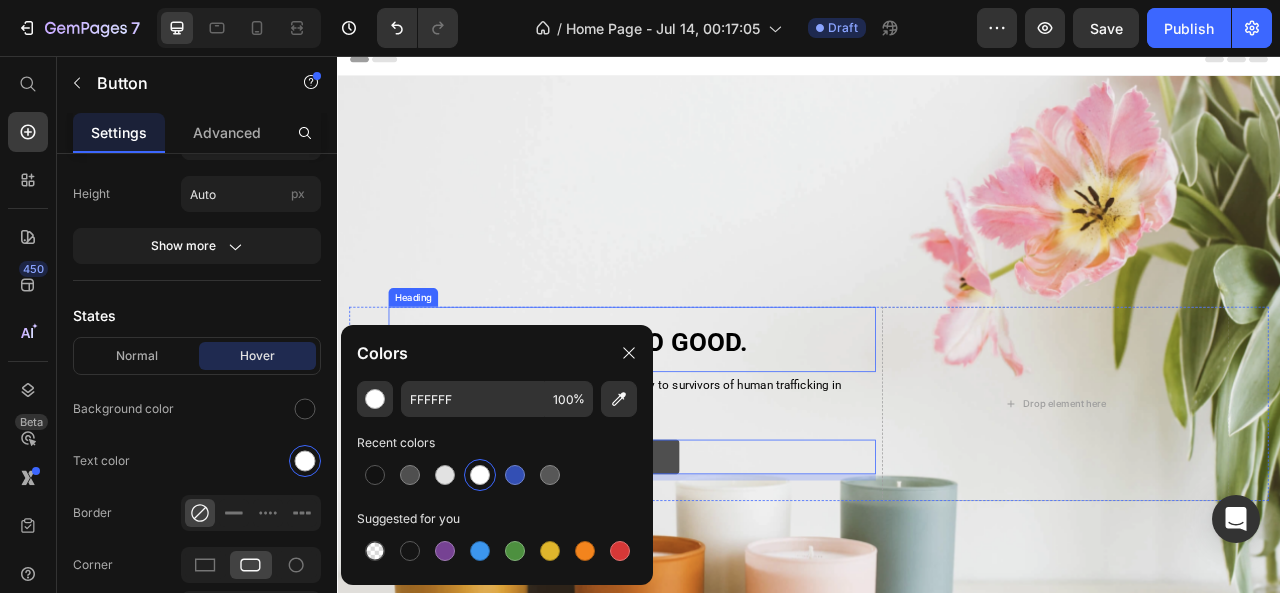 click on "⁠⁠⁠⁠⁠⁠⁠ ENJOY % CANDLES. DO GOOD." at bounding box center (712, 416) 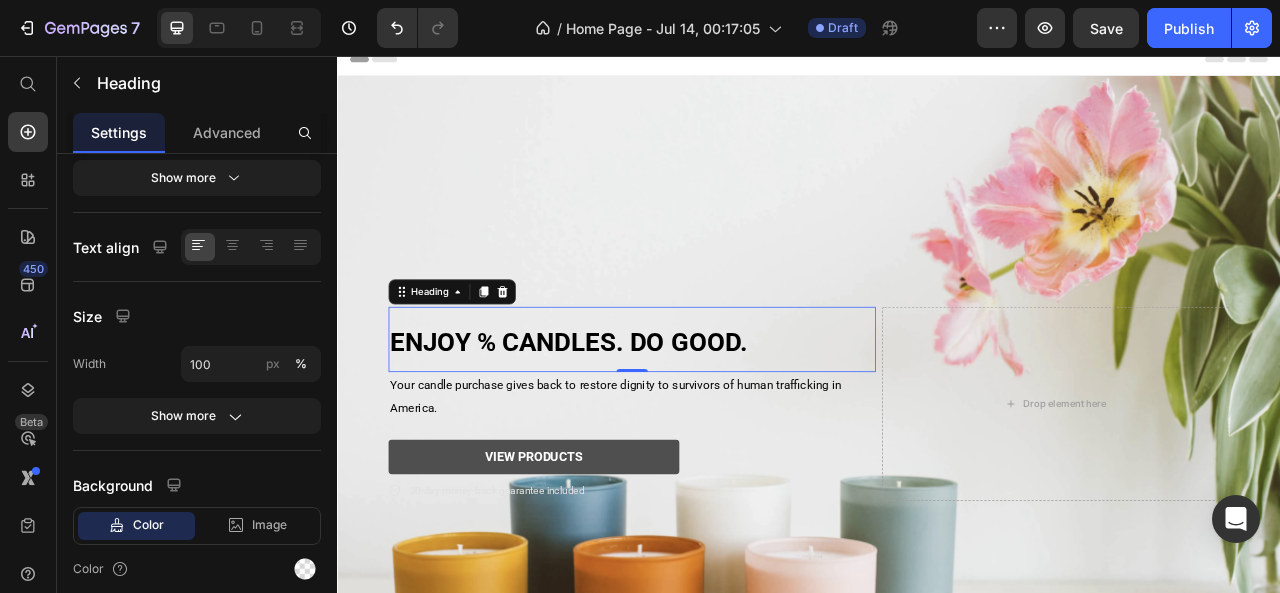 scroll, scrollTop: 0, scrollLeft: 0, axis: both 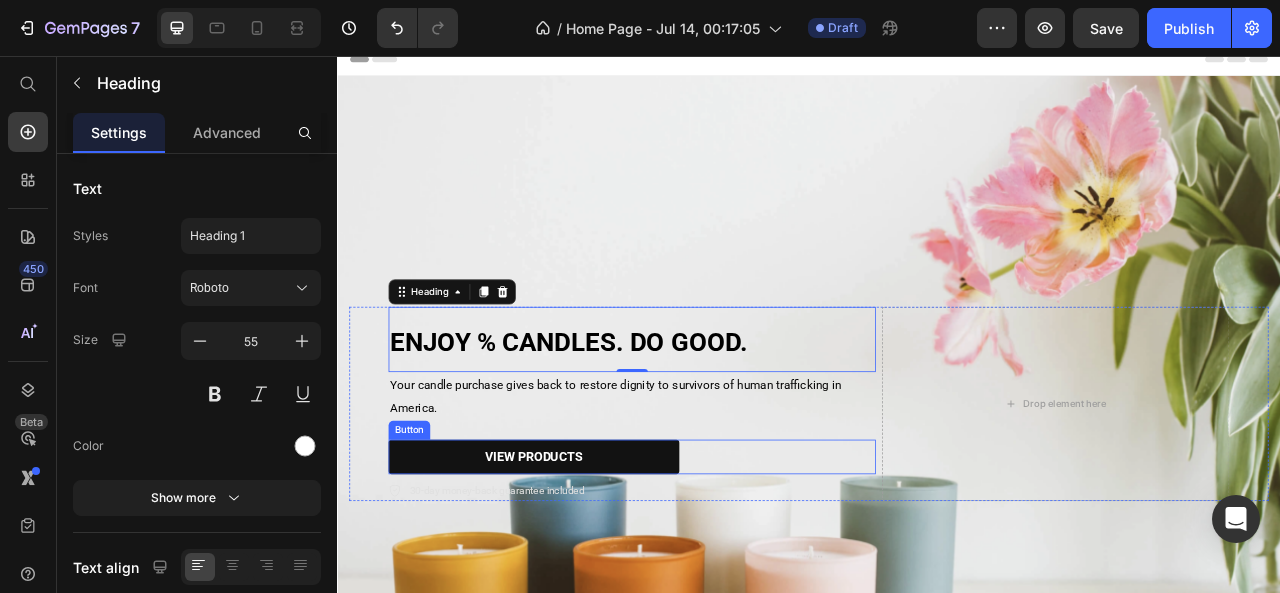 click on "VIEW PRODUCTS" at bounding box center (587, 566) 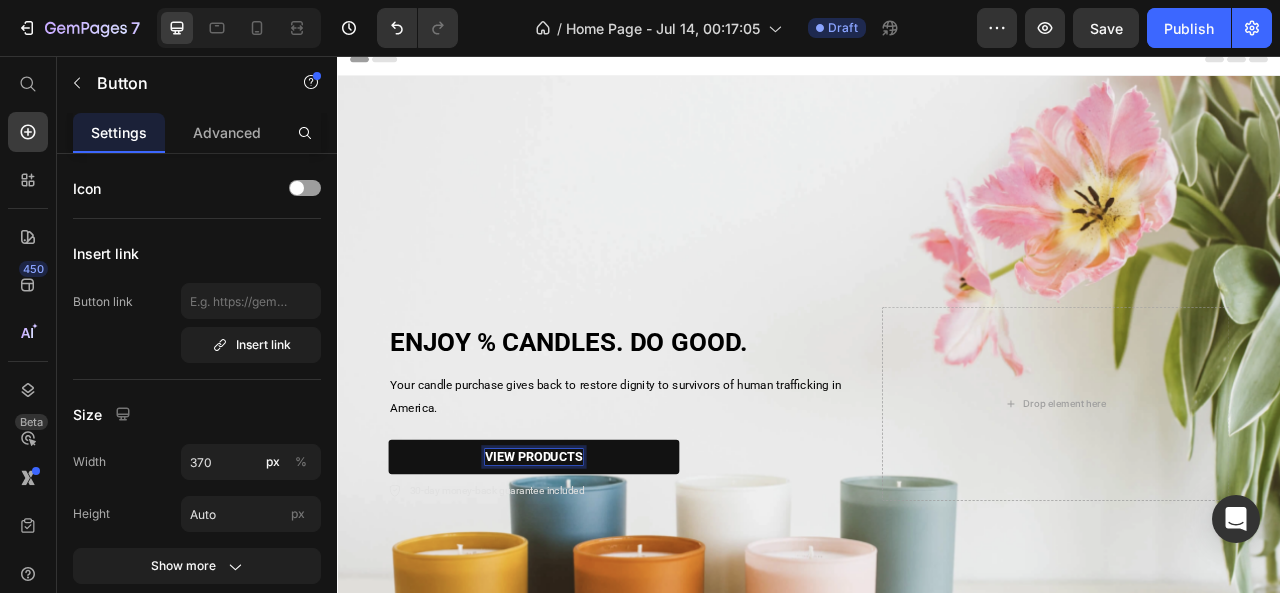 click on "VIEW PRODUCTS" at bounding box center [587, 566] 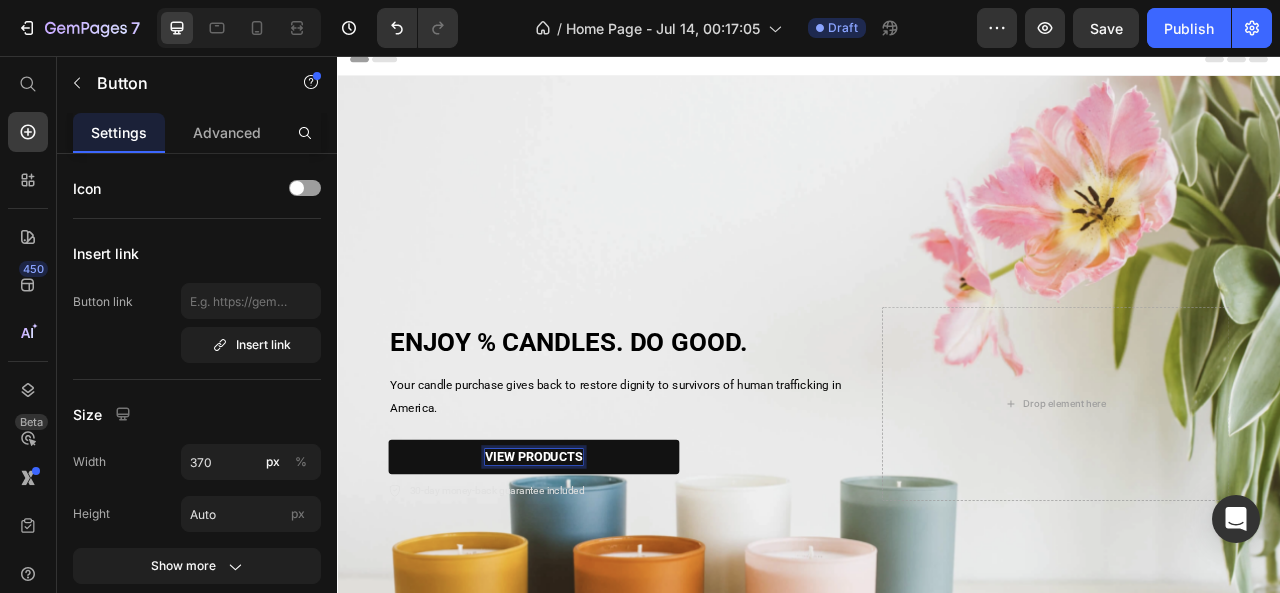 click on "VIEW PRODUCTS" at bounding box center (587, 566) 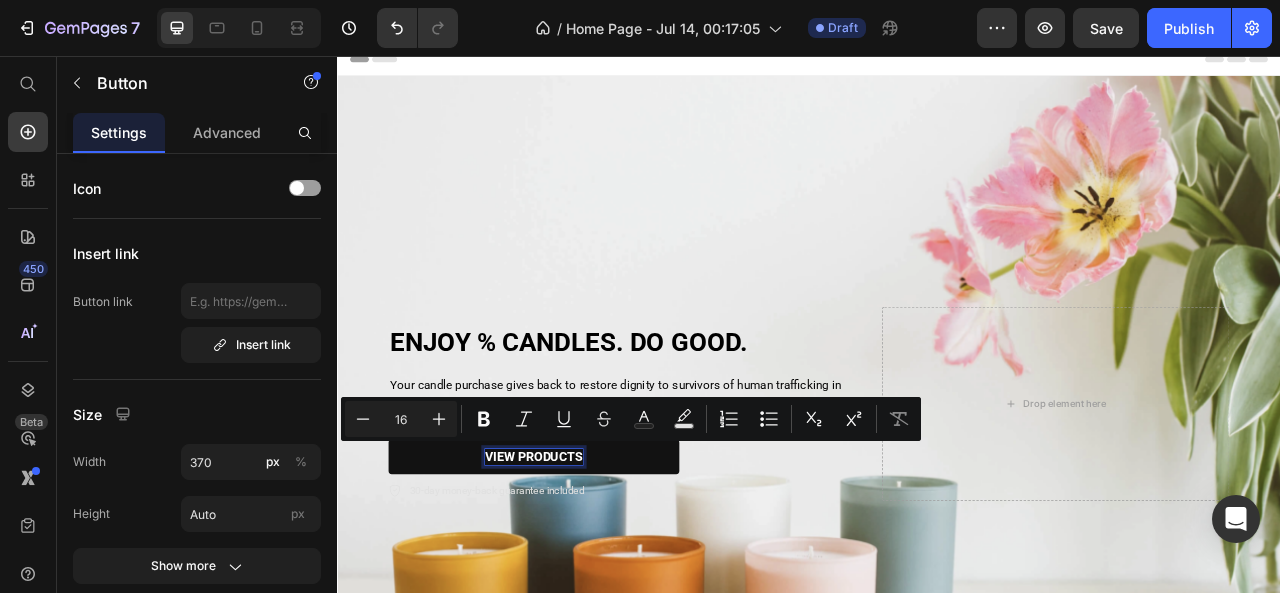 click on "VIEW PRODUCTS" at bounding box center (587, 566) 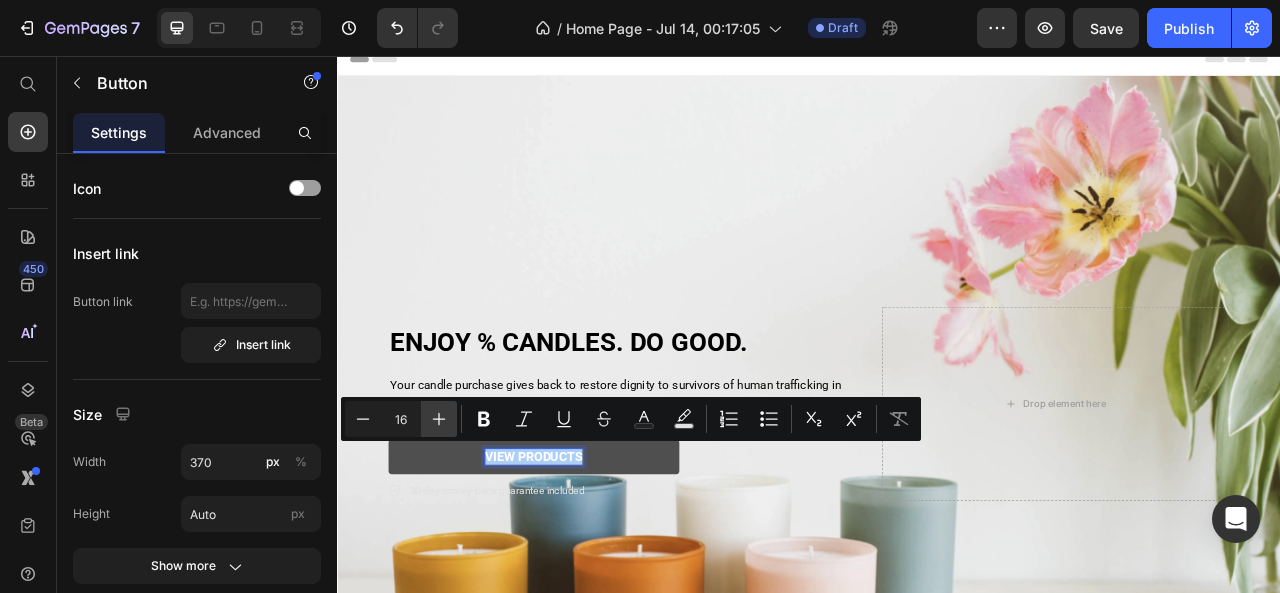 click 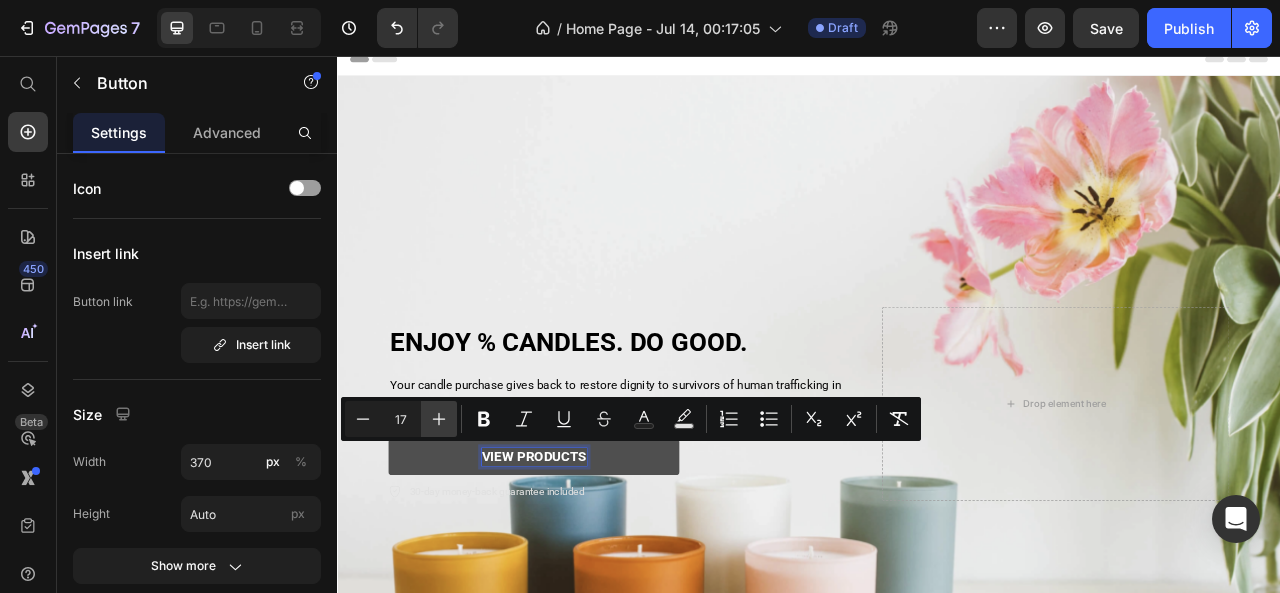 click 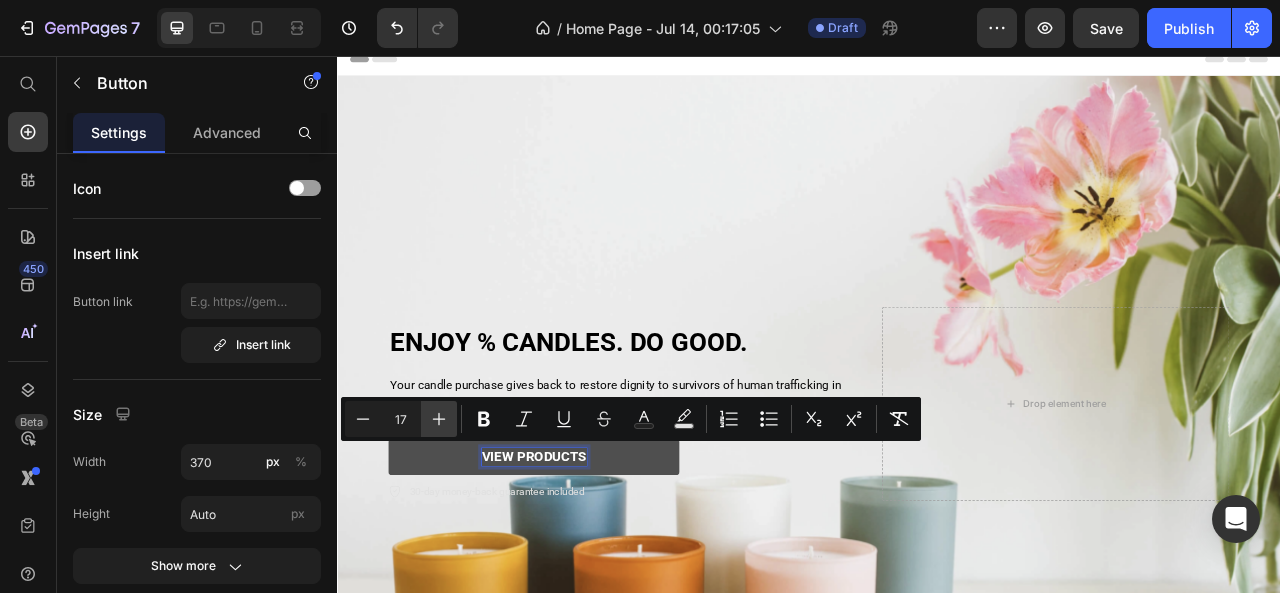 type on "18" 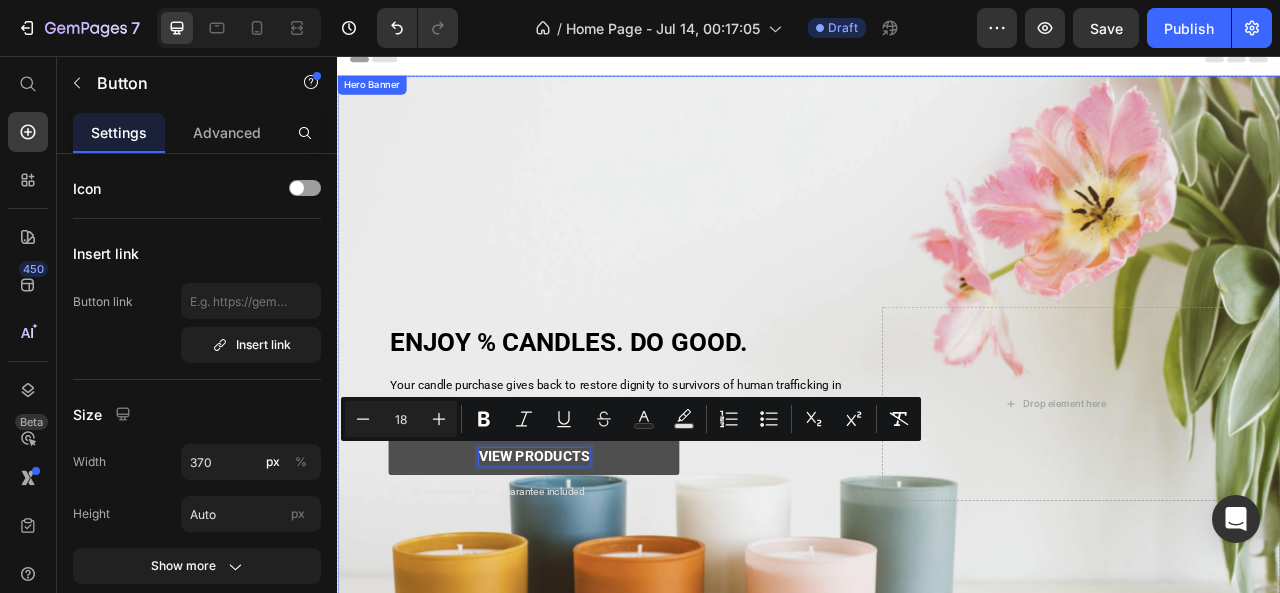 click on "⁠⁠⁠⁠⁠⁠⁠ ENJOY % CANDLES. DO GOOD. Heading Your candle purchase gives back to restore dignity to survivors of human trafficking in America. Text Block VIEW PRODUCTS Button   8
30-day money-back guarantee included  Item List
Drop element here Row" at bounding box center (937, 499) 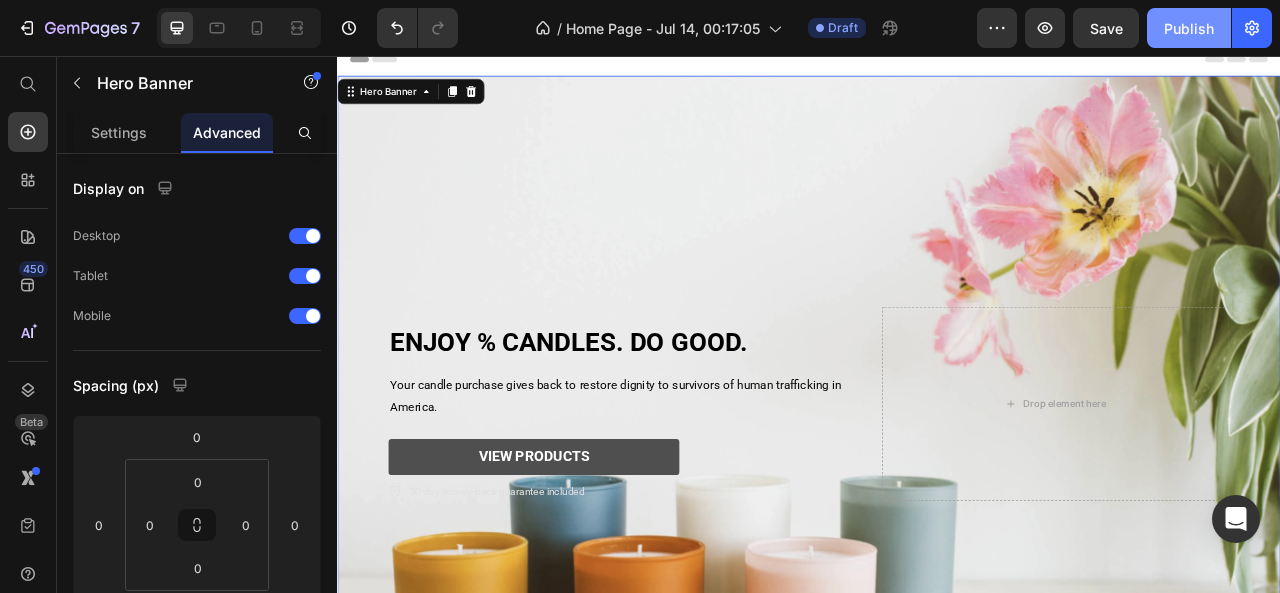 click on "Publish" 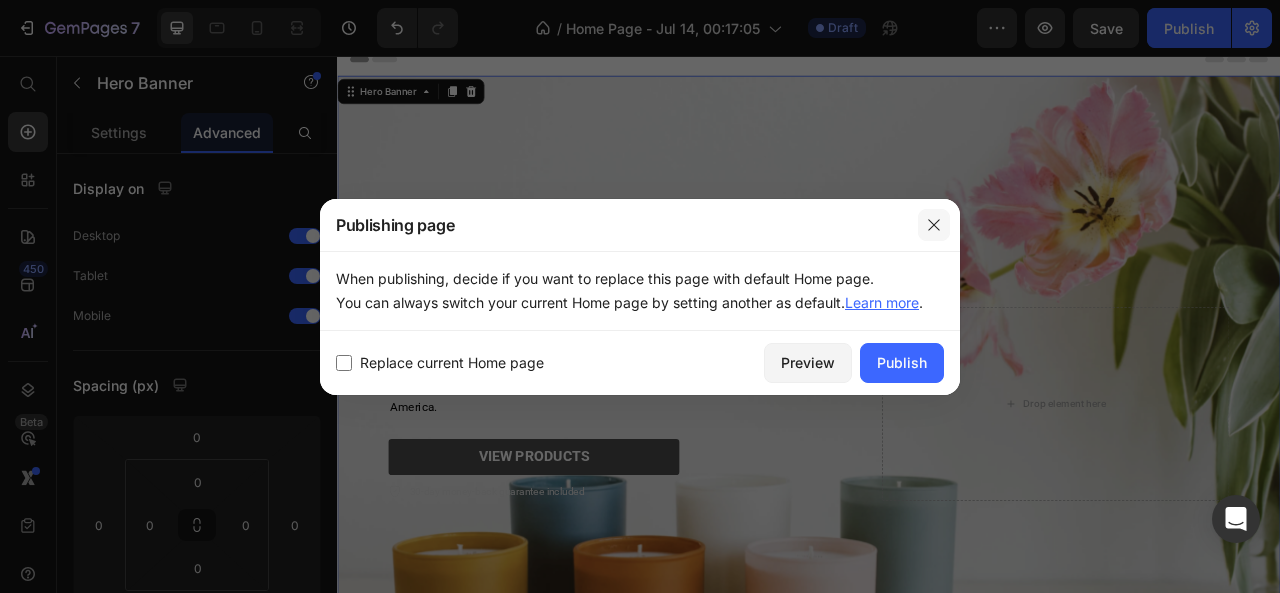 click 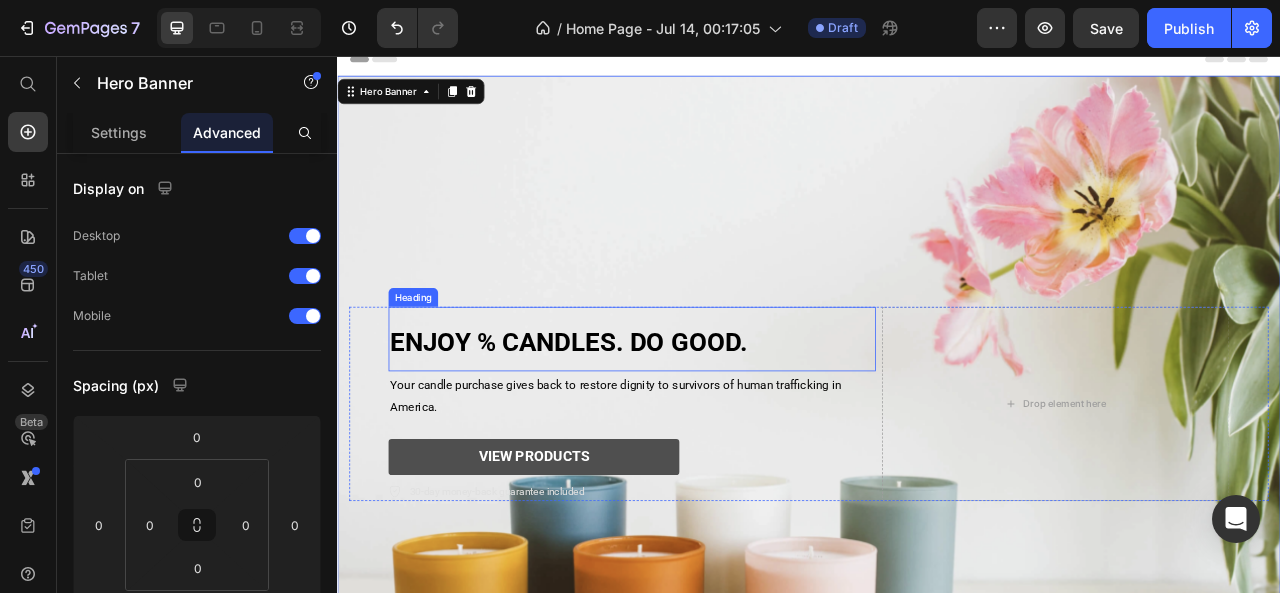 scroll, scrollTop: 49, scrollLeft: 0, axis: vertical 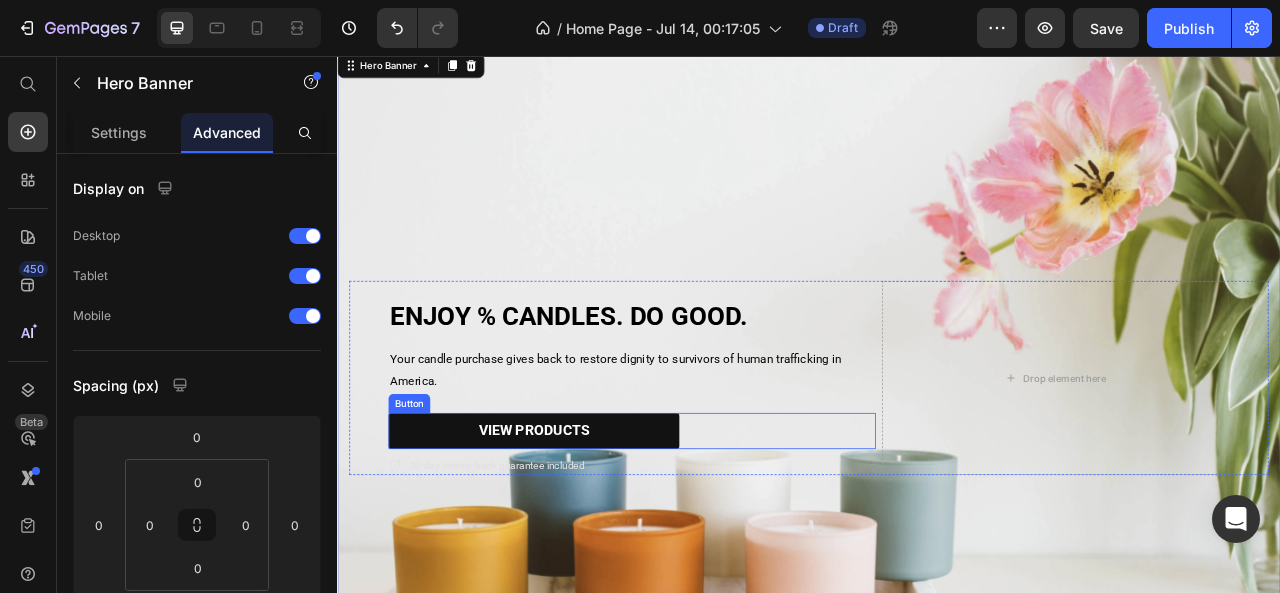 click on "VIEW PRODUCTS" at bounding box center (587, 533) 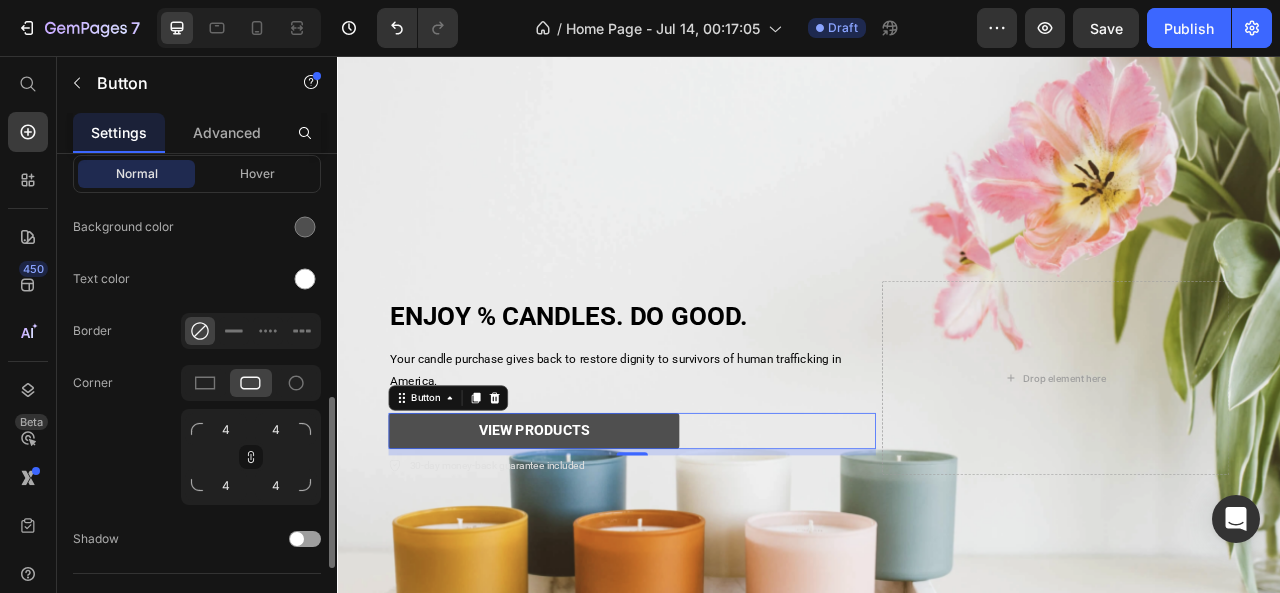 scroll, scrollTop: 556, scrollLeft: 0, axis: vertical 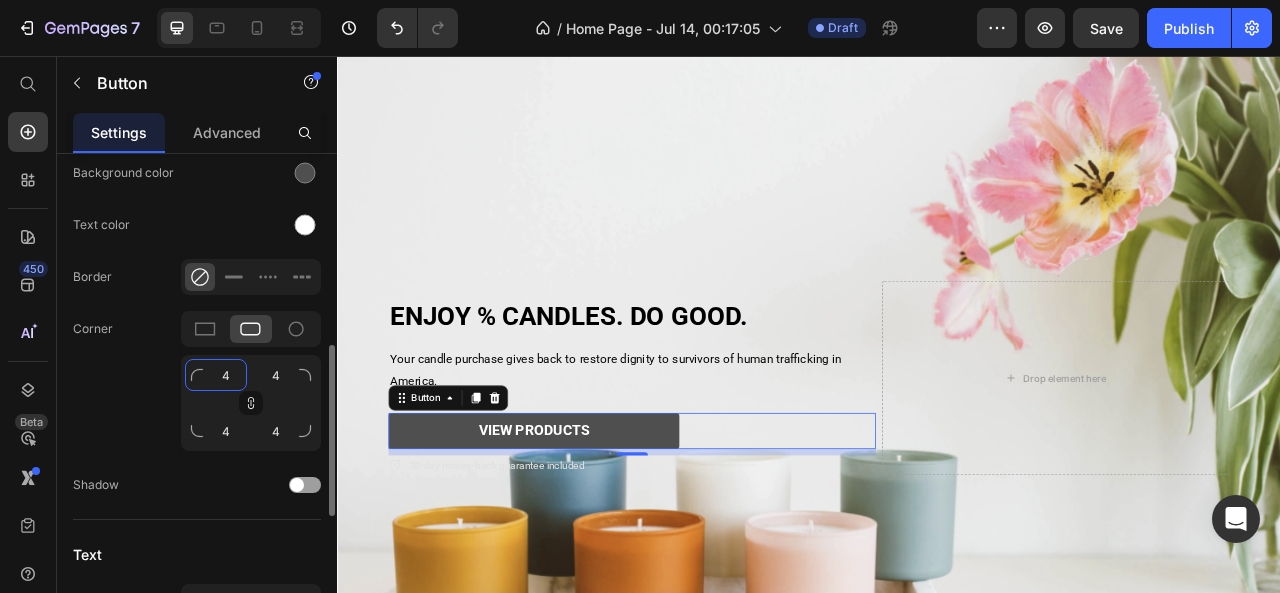 click on "4" 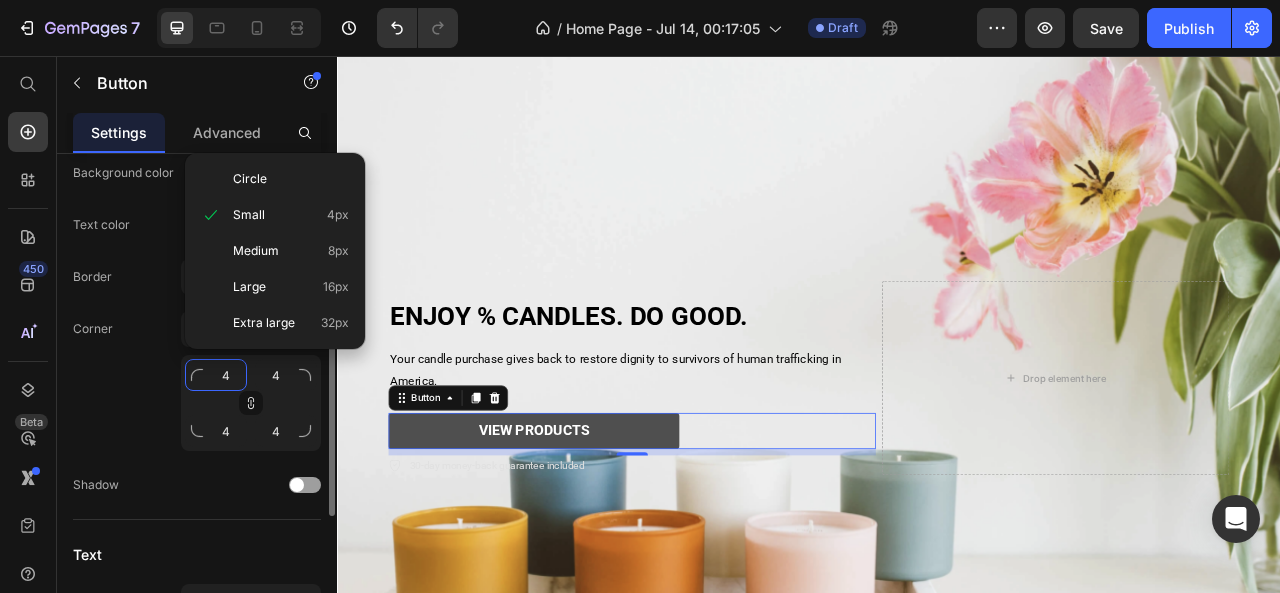 type 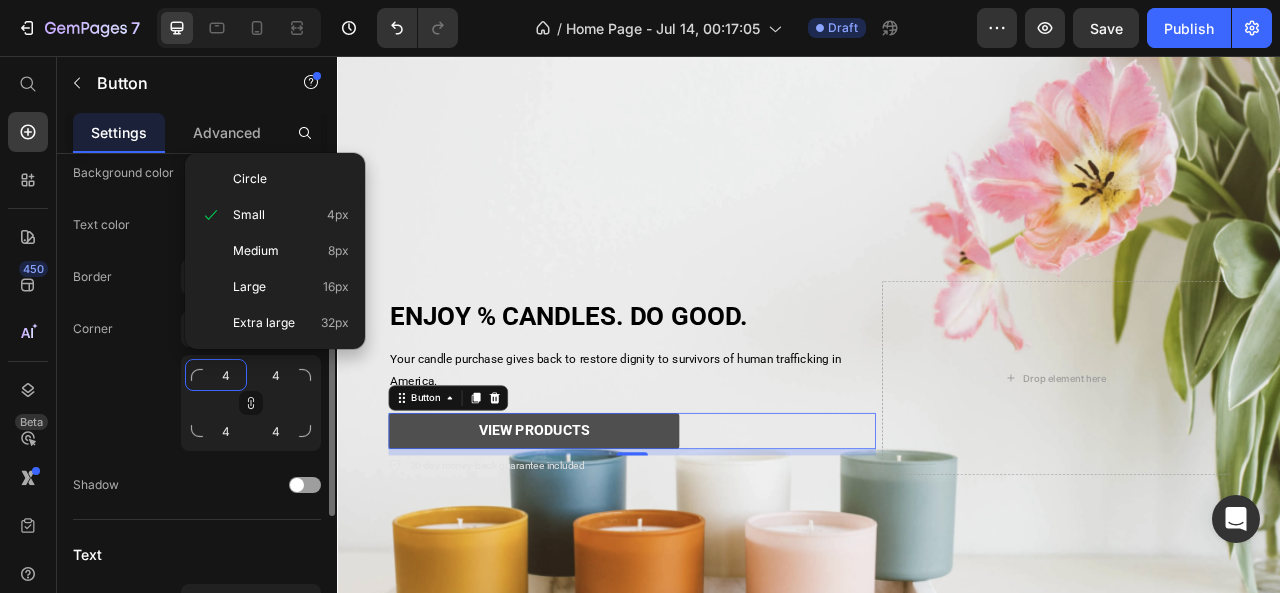 type 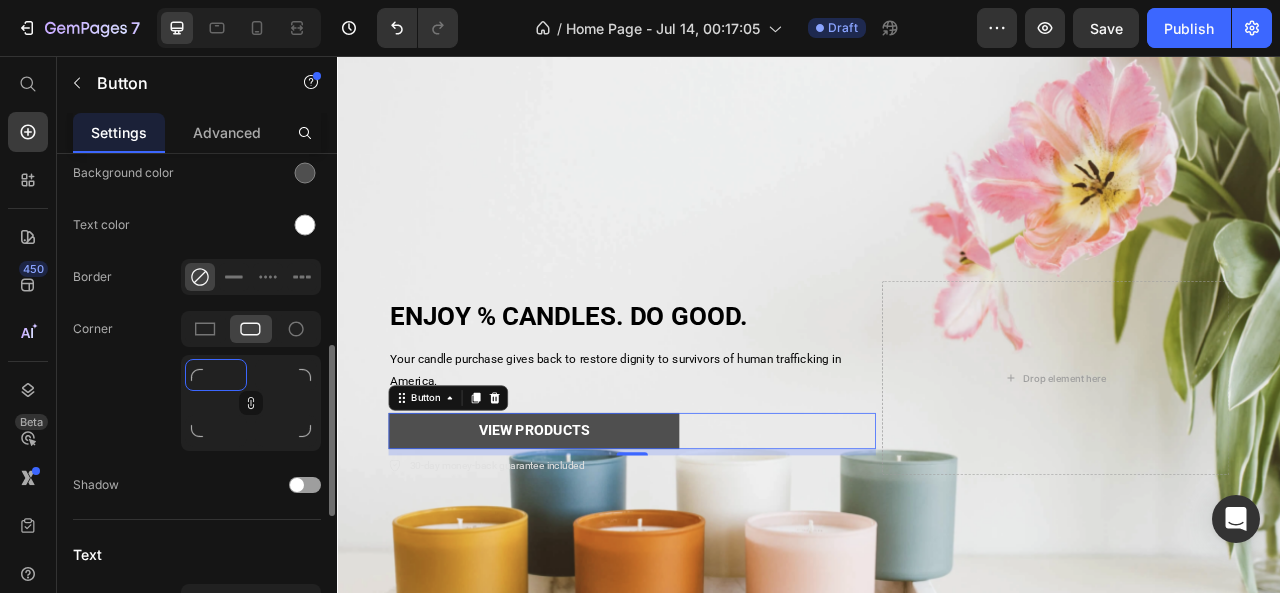 type on "5" 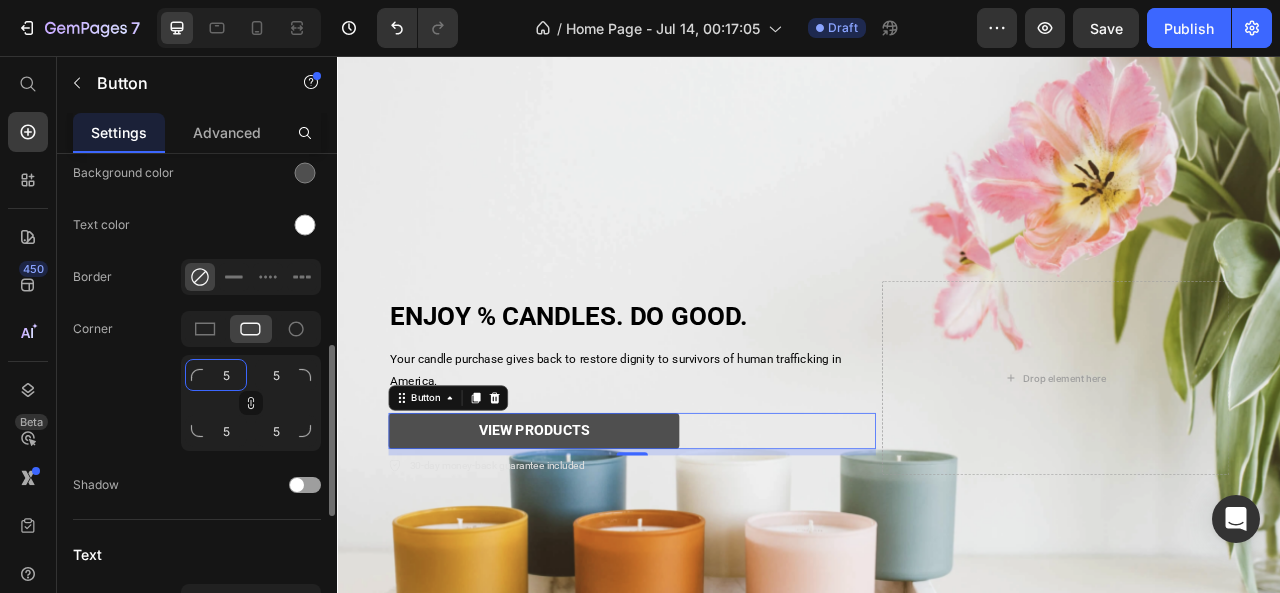 click on "5" 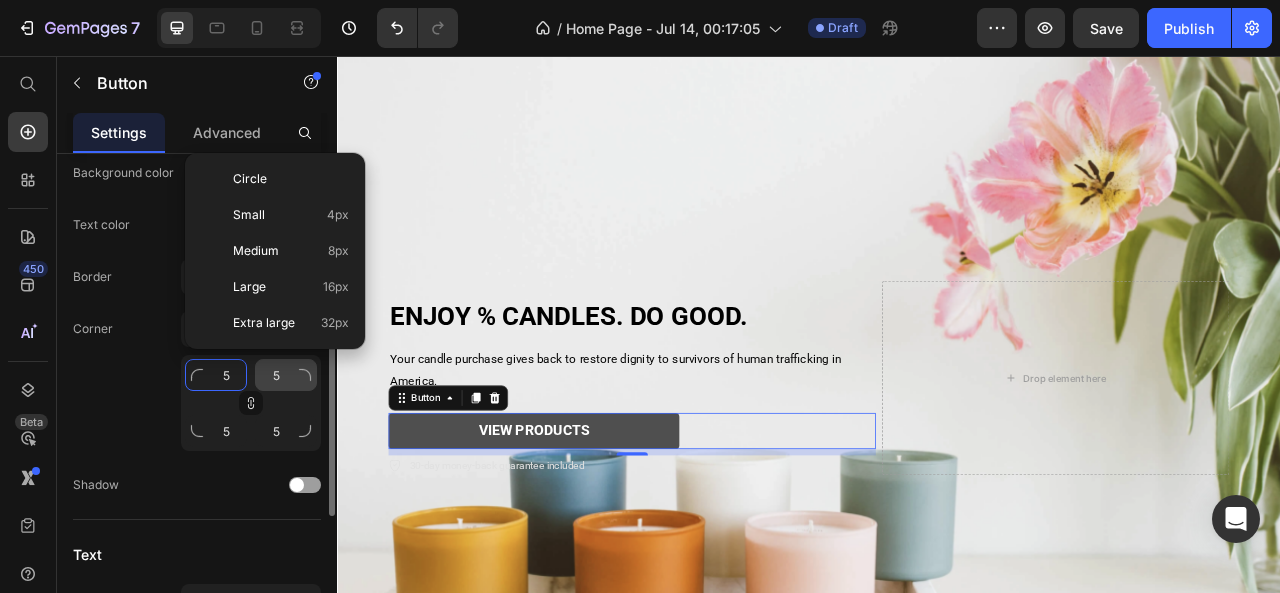 type 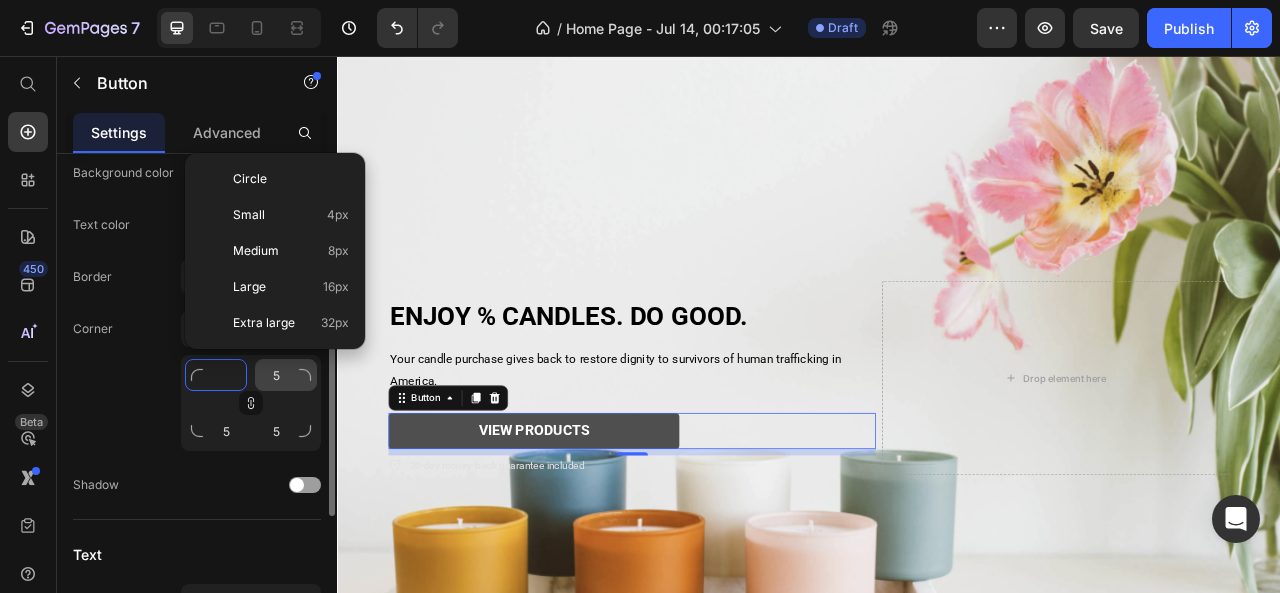 type 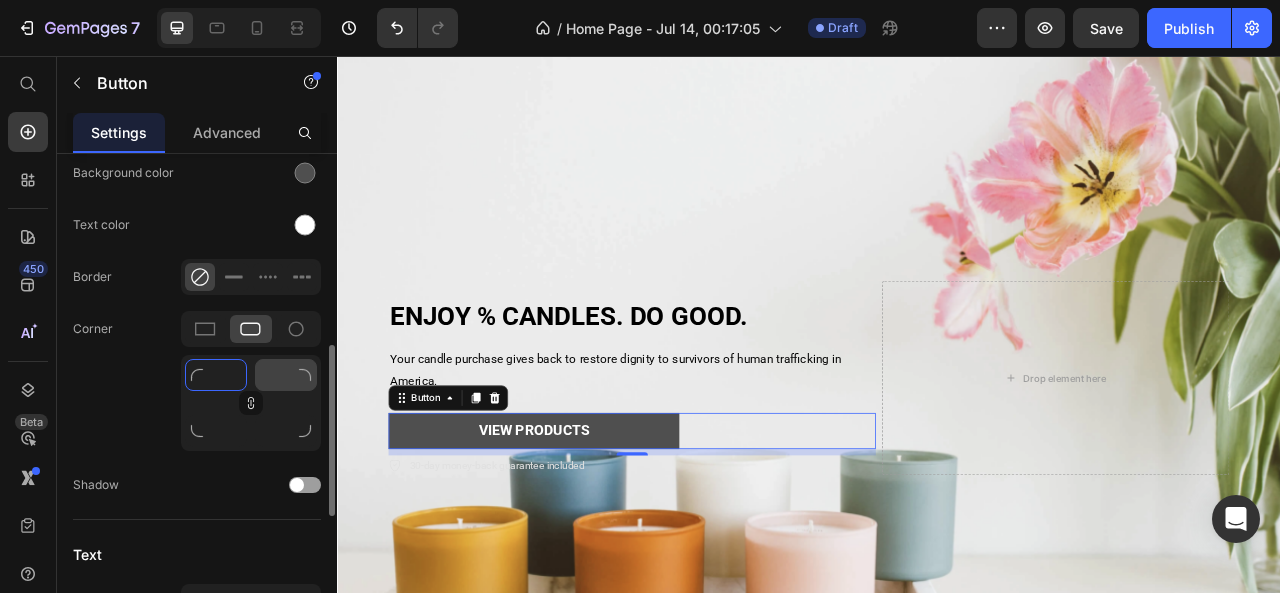 type on "5" 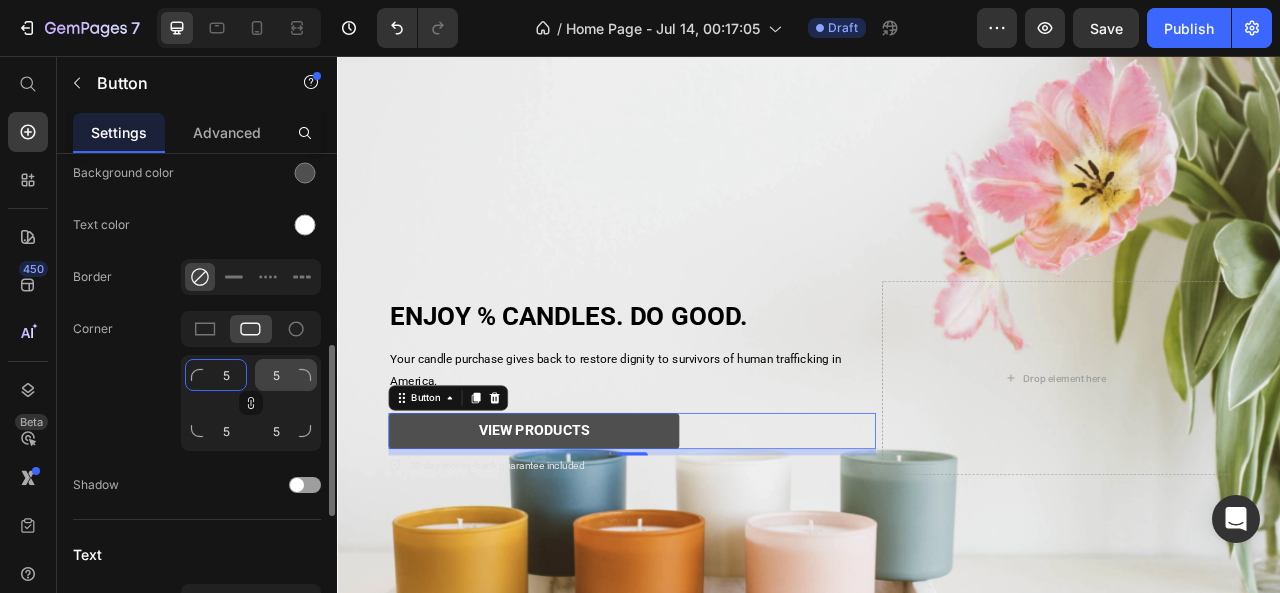 type 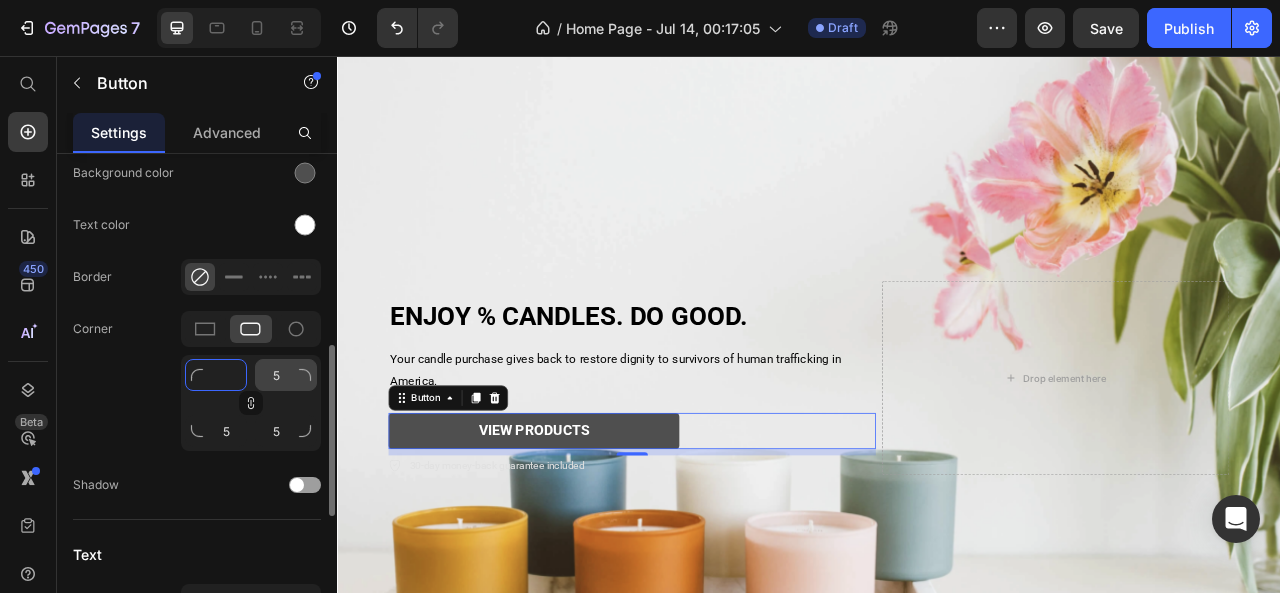 type 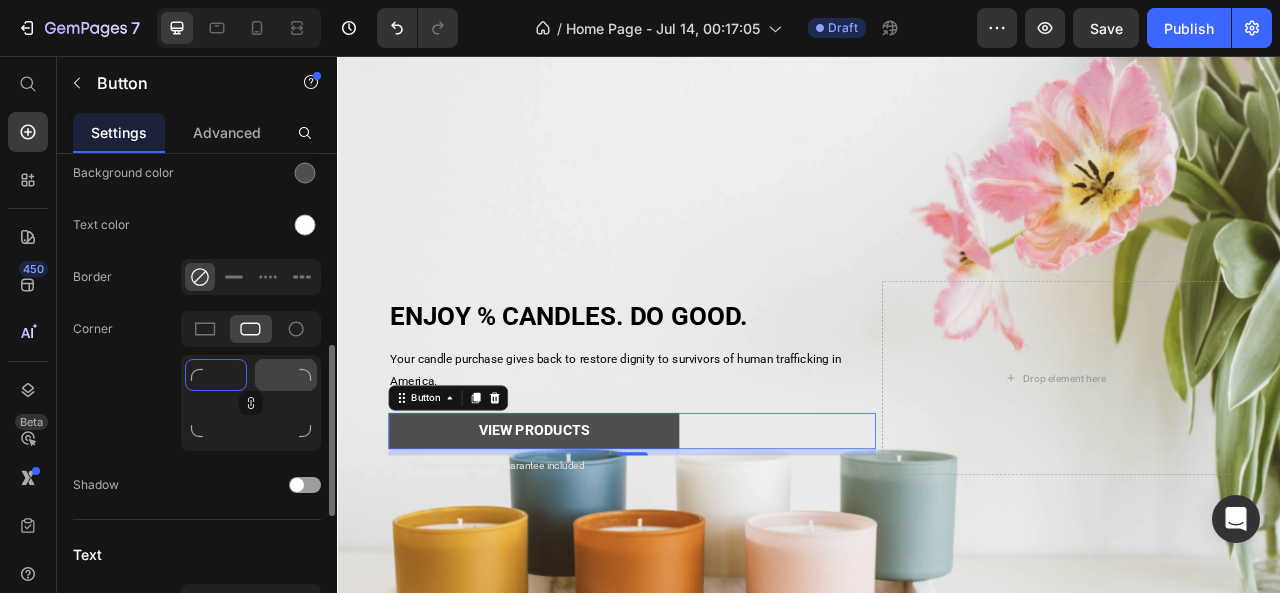 type on "6" 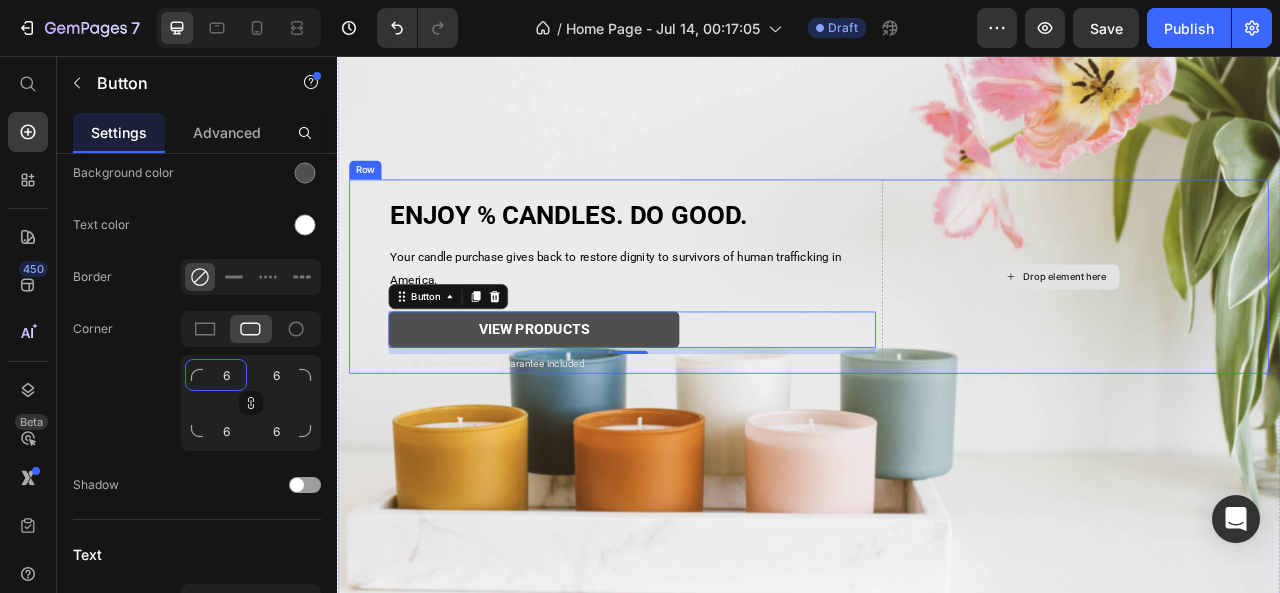 scroll, scrollTop: 156, scrollLeft: 0, axis: vertical 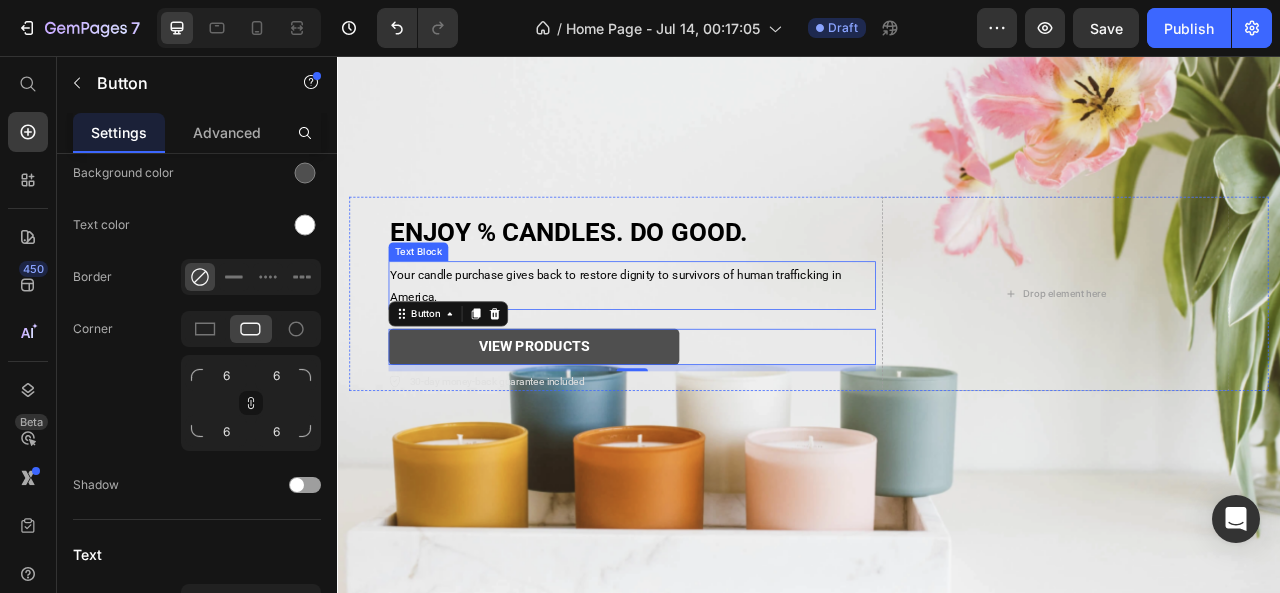click on "Your candle purchase gives back to restore dignity to survivors of human trafficking in America." at bounding box center (691, 348) 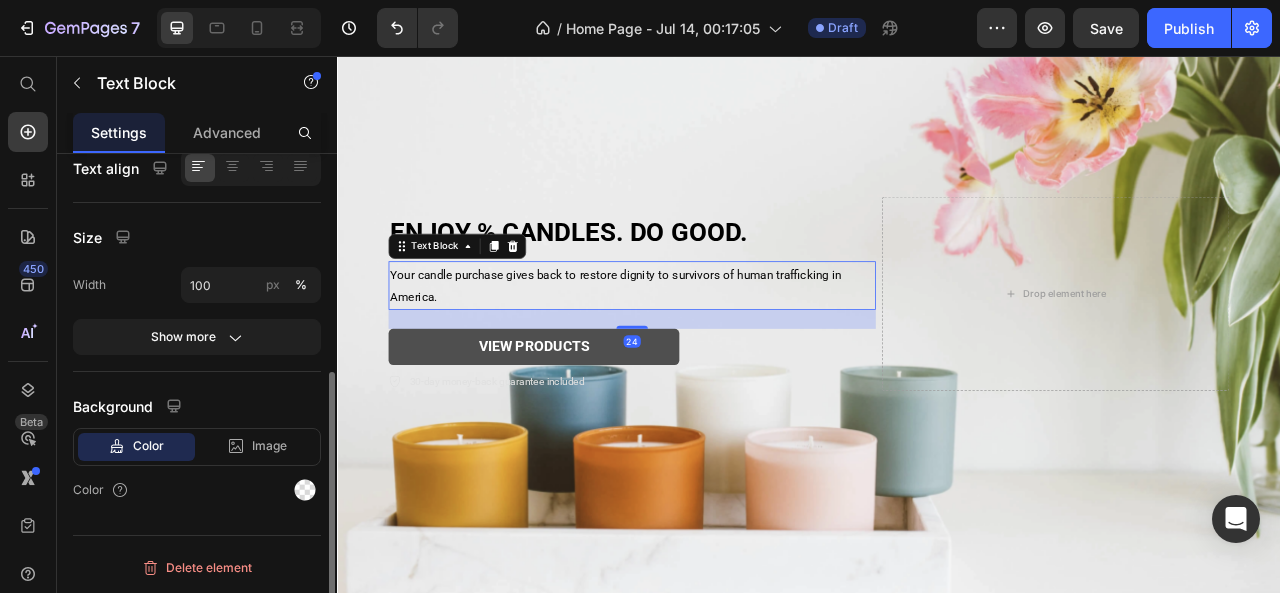 scroll, scrollTop: 0, scrollLeft: 0, axis: both 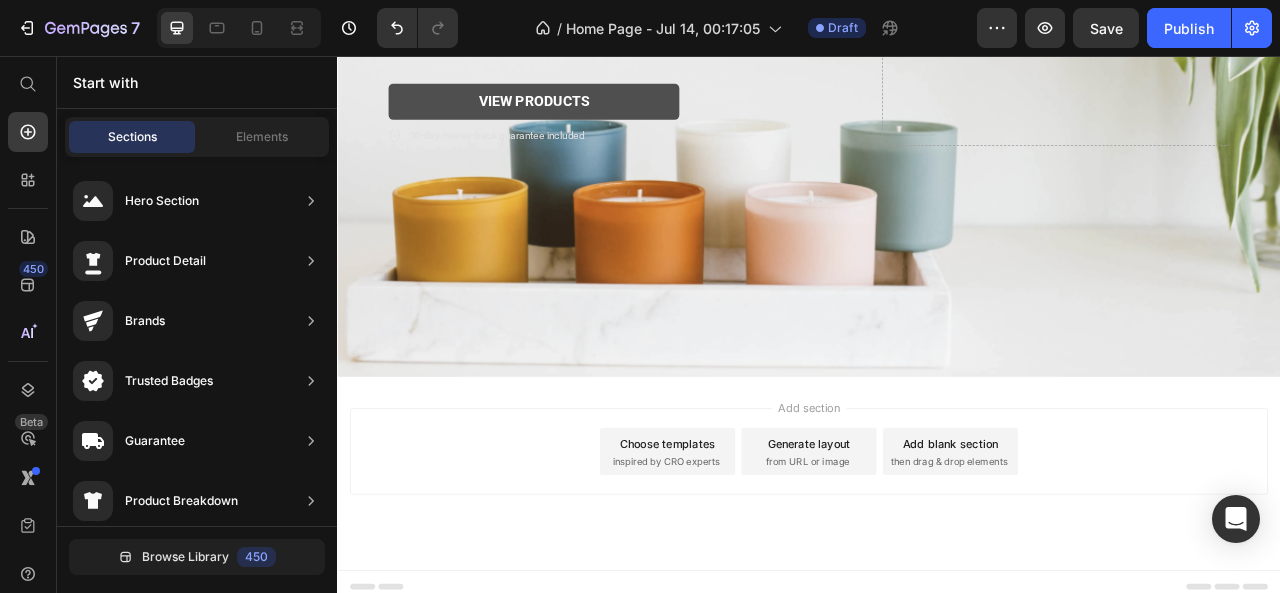 click on "Choose templates" at bounding box center (757, 548) 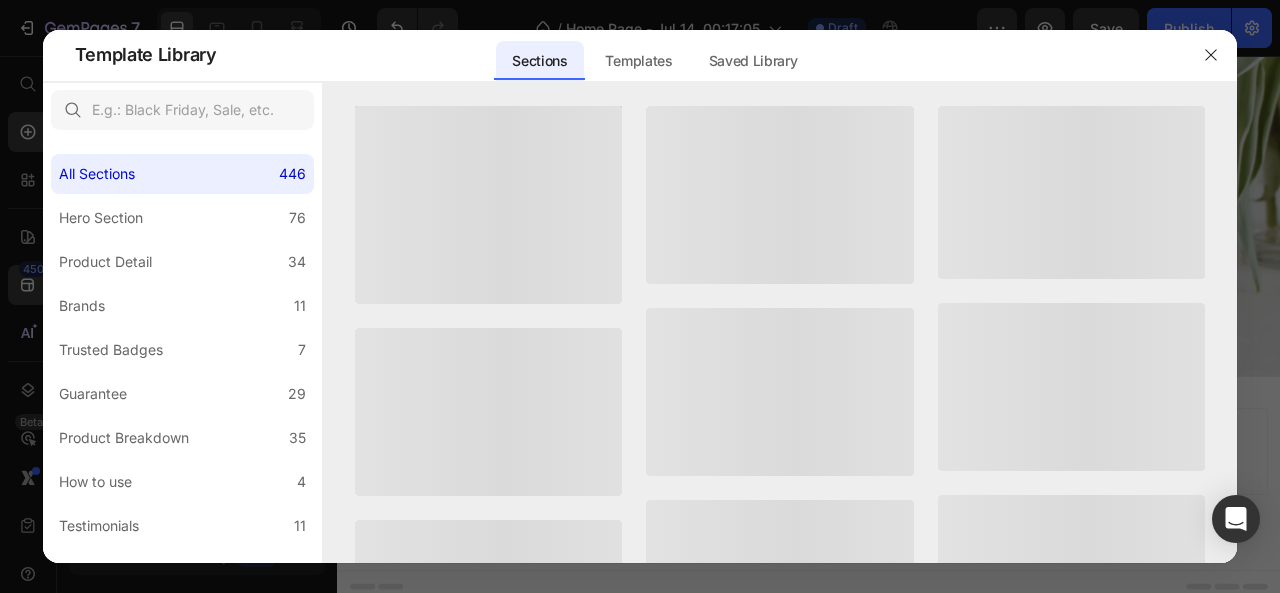 click at bounding box center (780, 392) 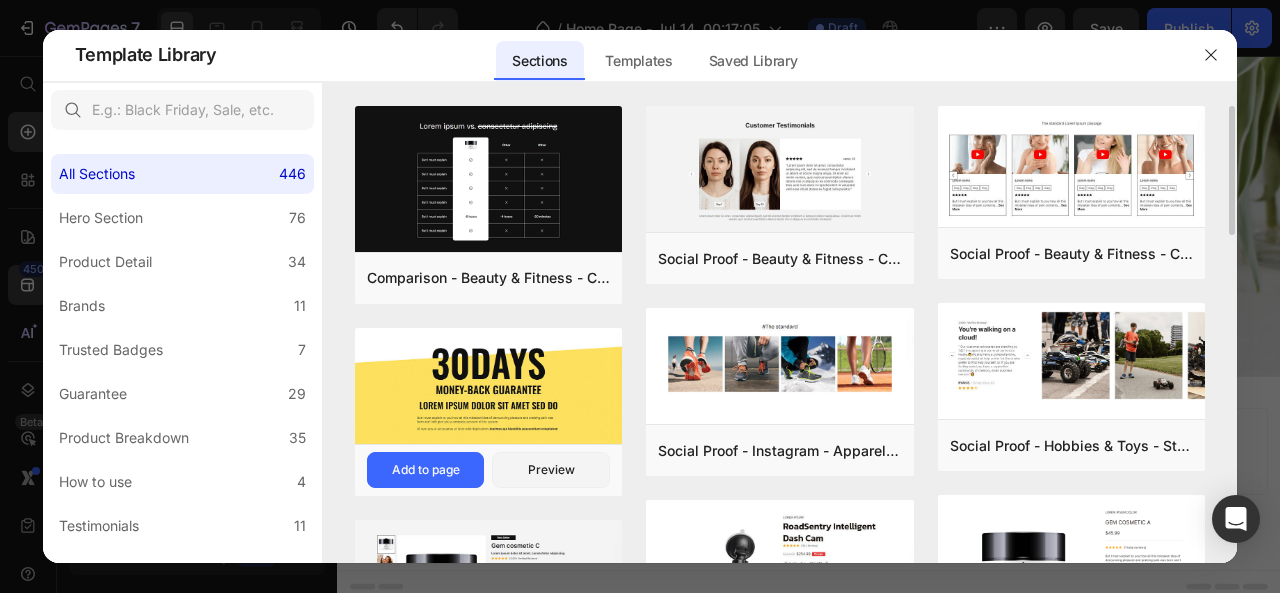 click at bounding box center (489, 387) 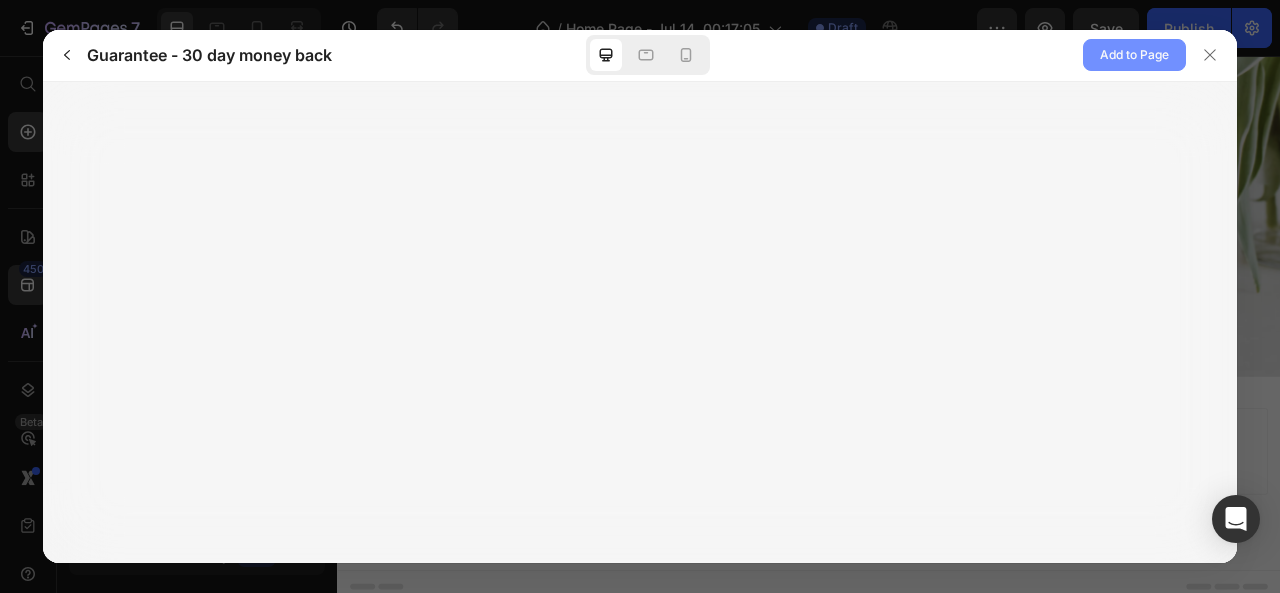 click on "Add to Page" 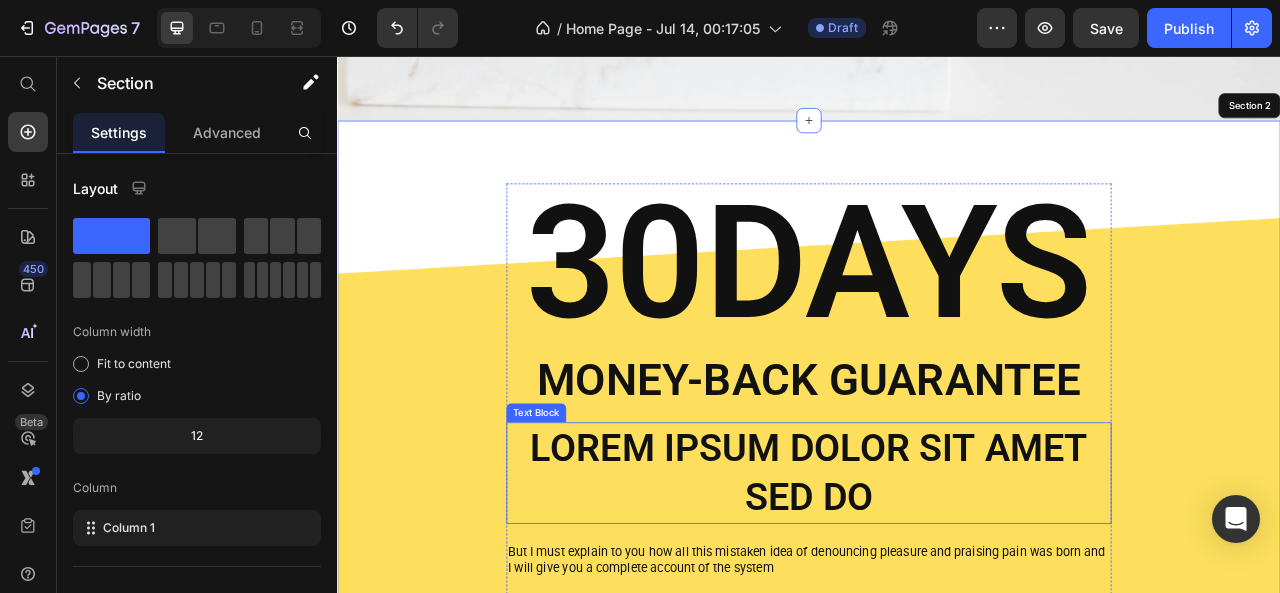 scroll, scrollTop: 795, scrollLeft: 0, axis: vertical 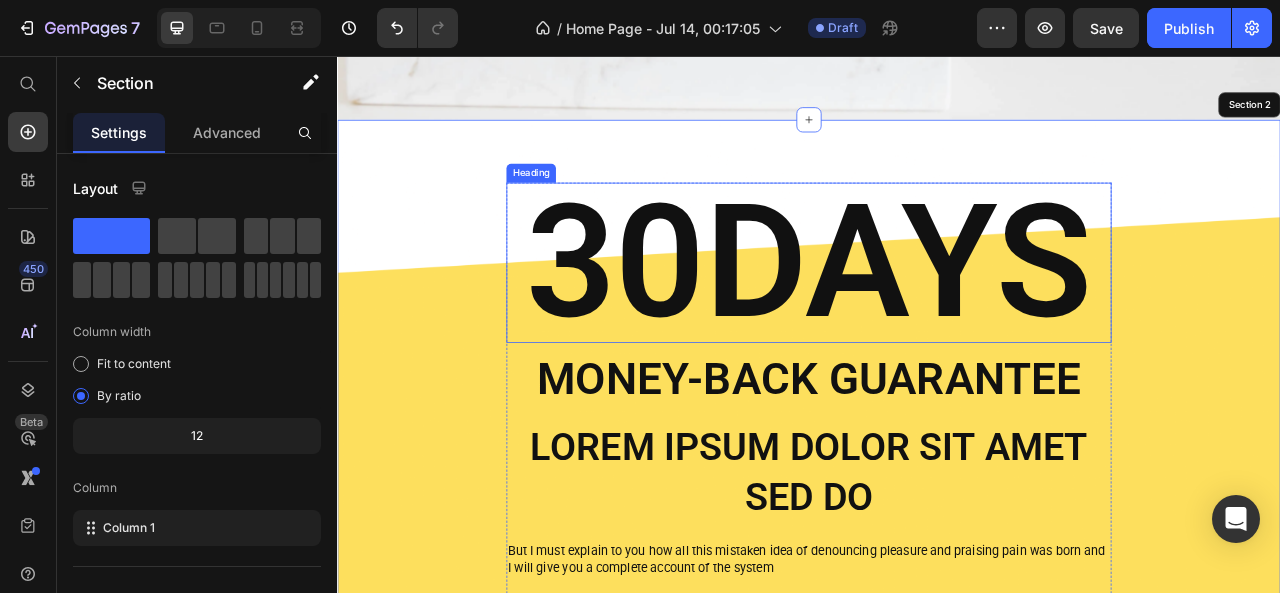 click on "30DAYS" at bounding box center (937, 319) 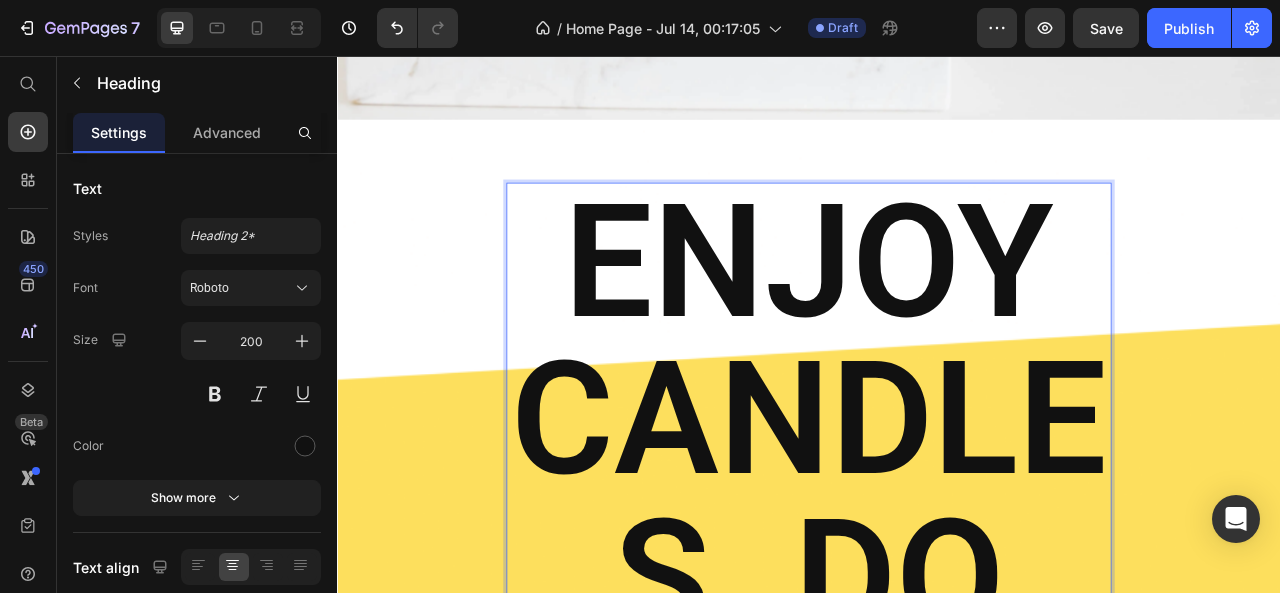 scroll, scrollTop: 817, scrollLeft: 0, axis: vertical 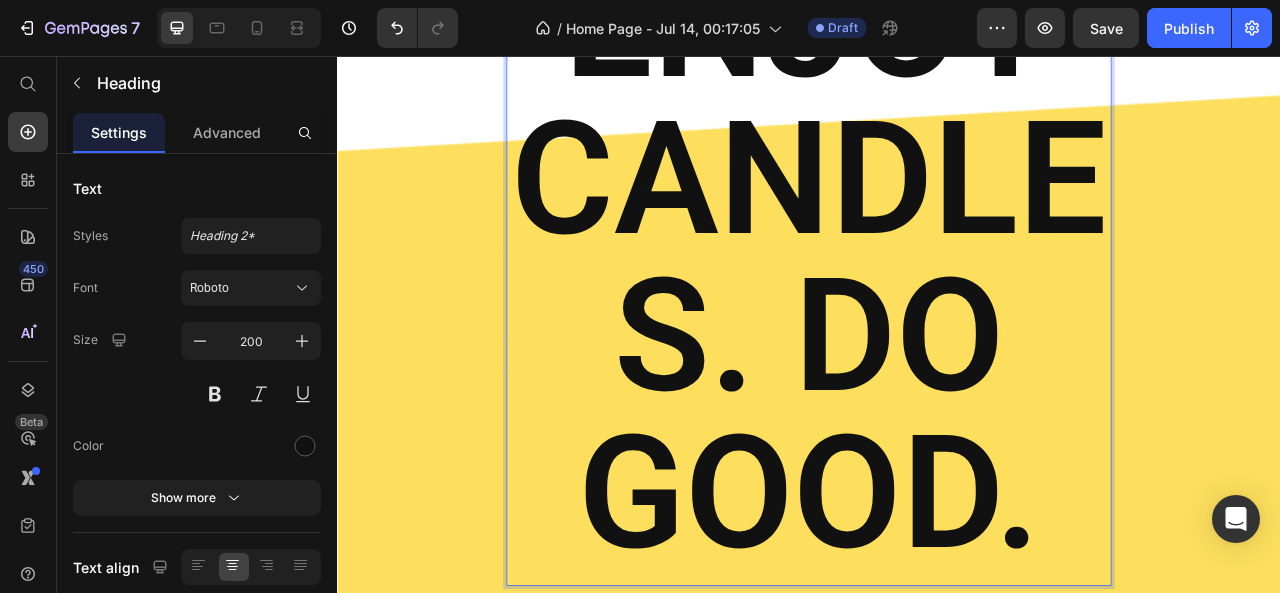 click on "ENJOY CANDLES. DO GOOD." at bounding box center (937, 313) 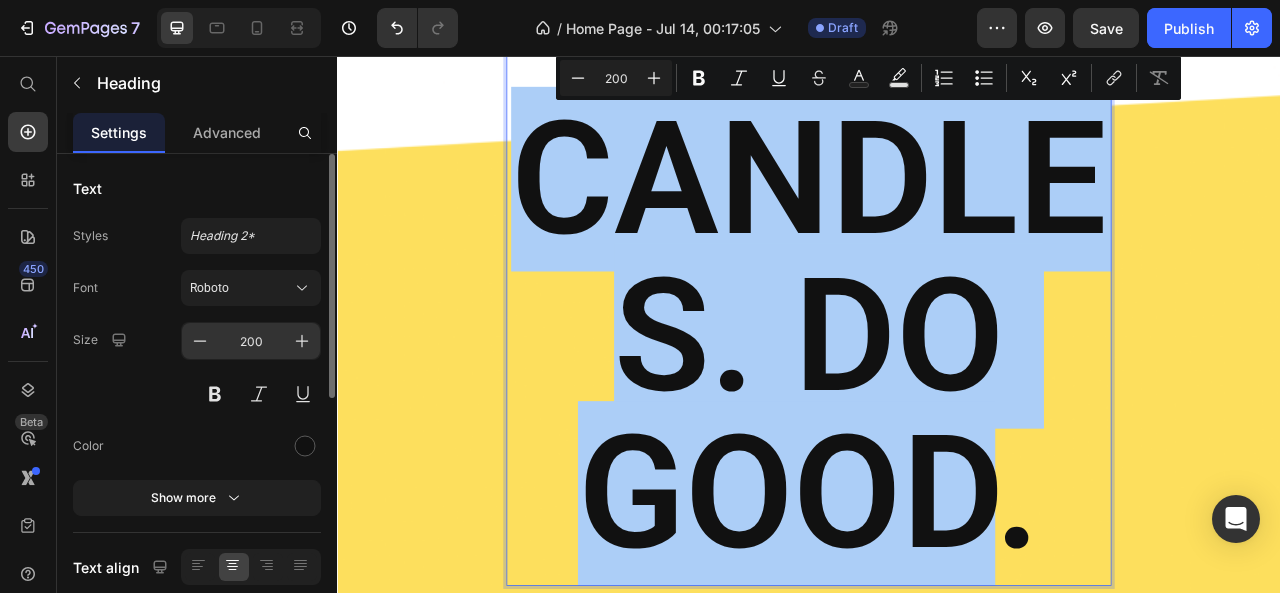click on "200" at bounding box center (251, 341) 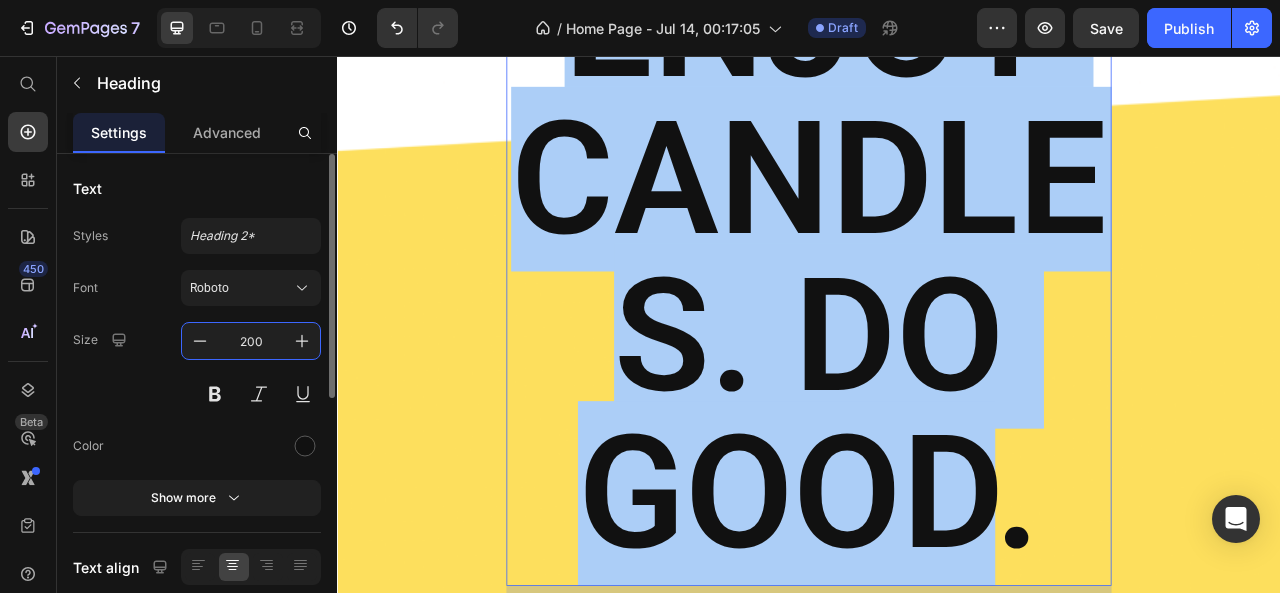 click on "200" at bounding box center [251, 341] 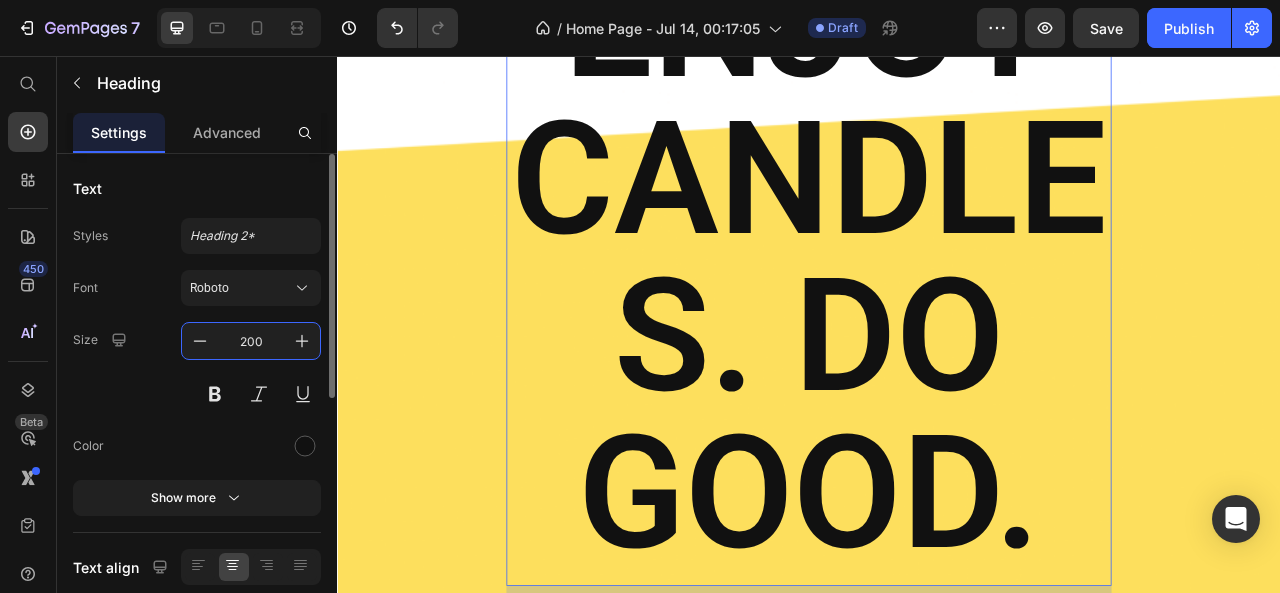 click on "200" at bounding box center [251, 341] 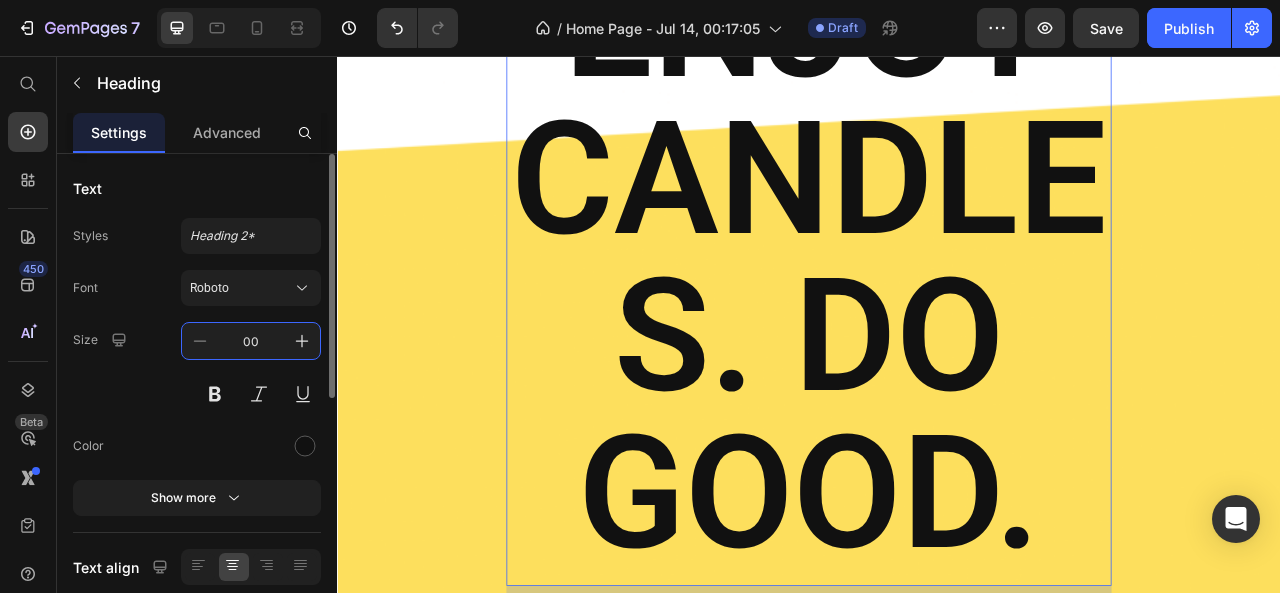 type on "100" 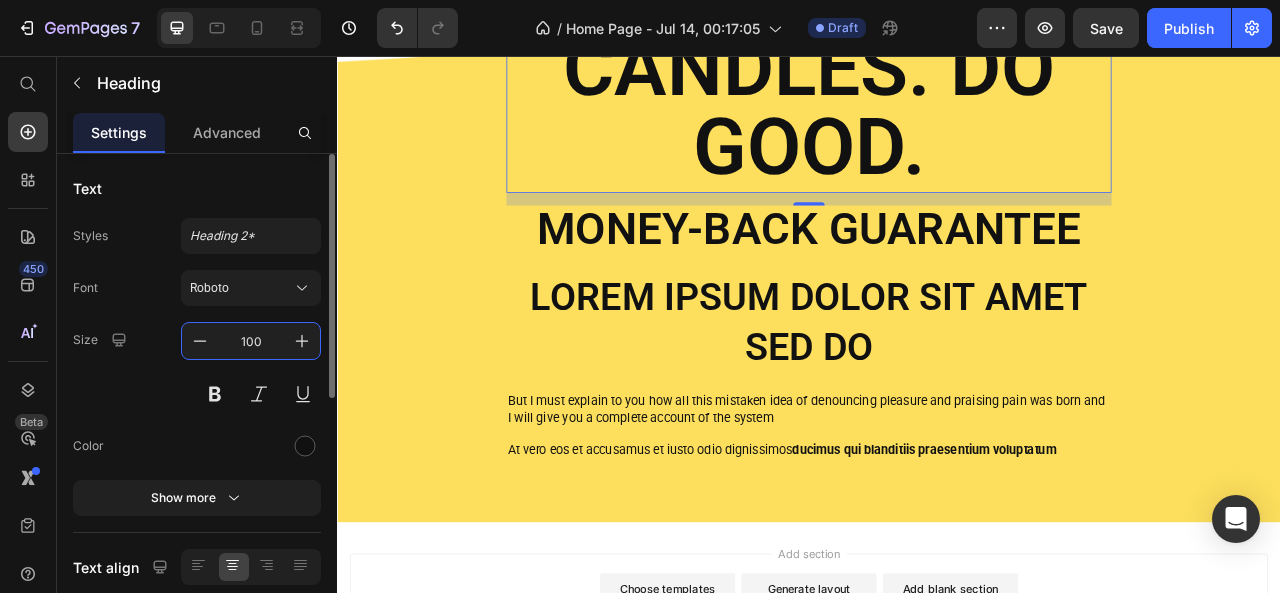 scroll, scrollTop: 8, scrollLeft: 0, axis: vertical 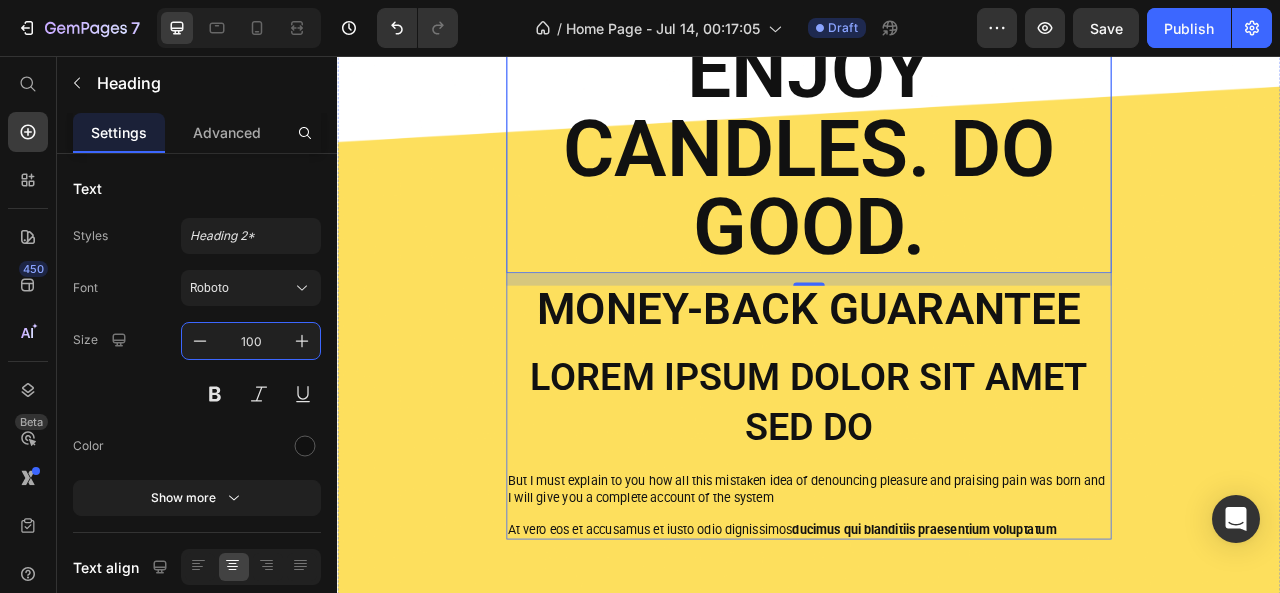 click on "ENJOY CANDLES. DO GOOD. Heading   16 Money-Back Guarantee Text Block Lorem ipsum dolor sit amet sed do Text Block But I must explain to you how all this mistaken idea of denouncing pleasure and praising pain was born and I will give you a complete account of the system Text Block At vero eos et accusamus et iusto odio dignissimos  ducimus qui blanditiis praesentium voluptatum Text Block" at bounding box center [937, 349] 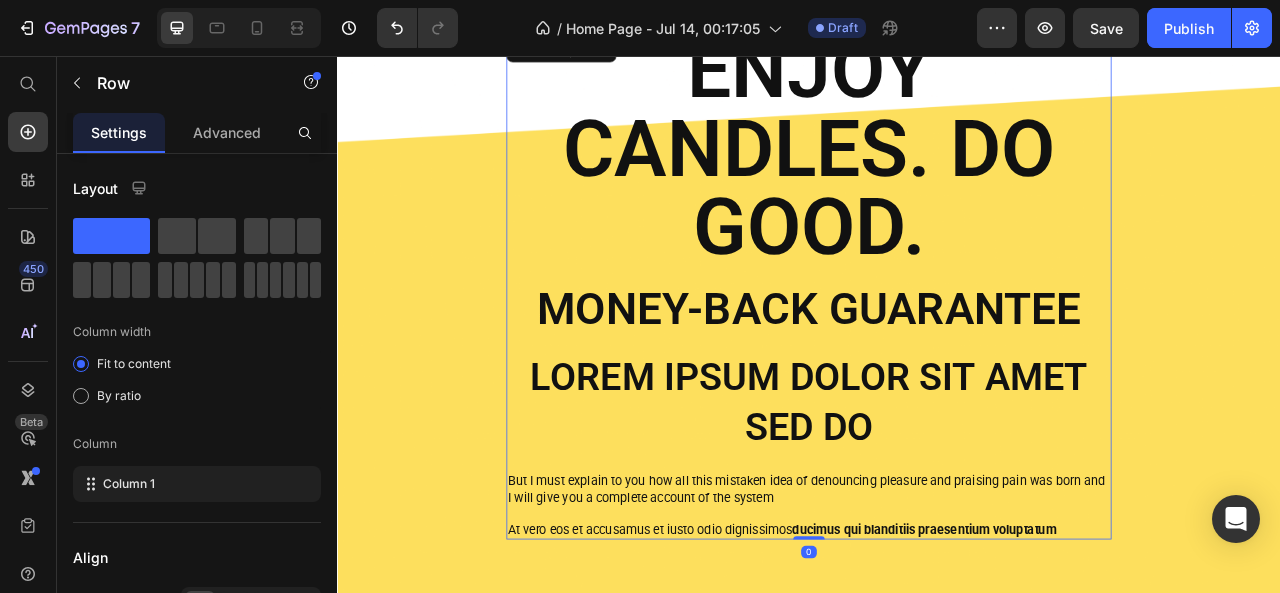 scroll, scrollTop: 0, scrollLeft: 0, axis: both 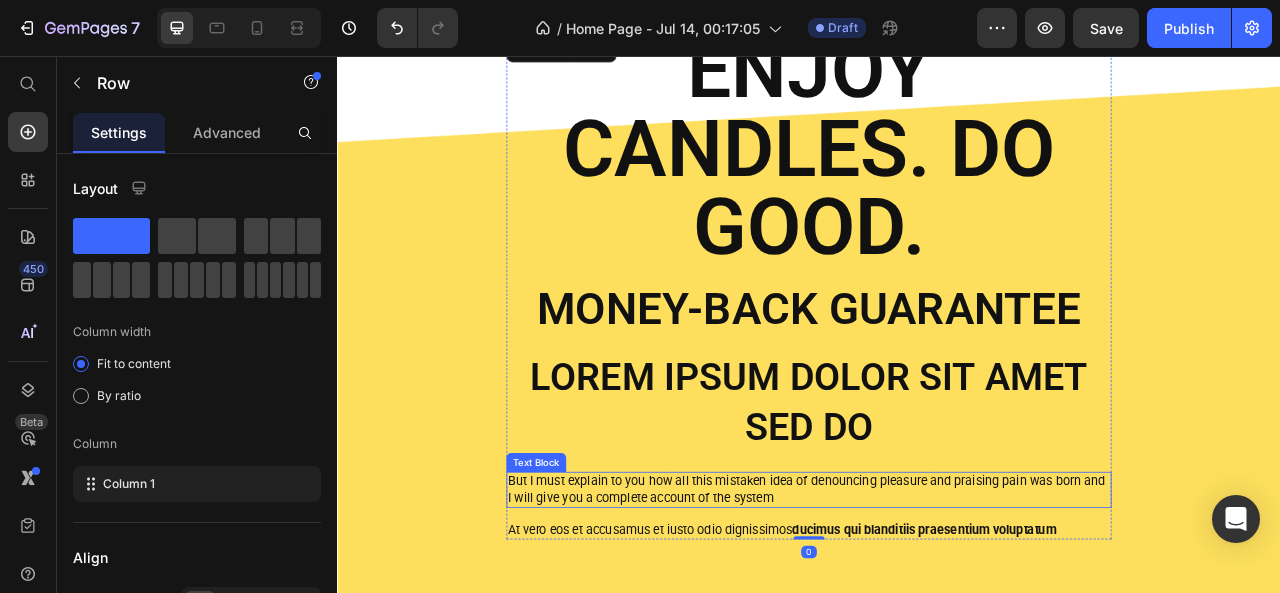 click on "But I must explain to you how all this mistaken idea of denouncing pleasure and praising pain was born and I will give you a complete account of the system" at bounding box center [937, 608] 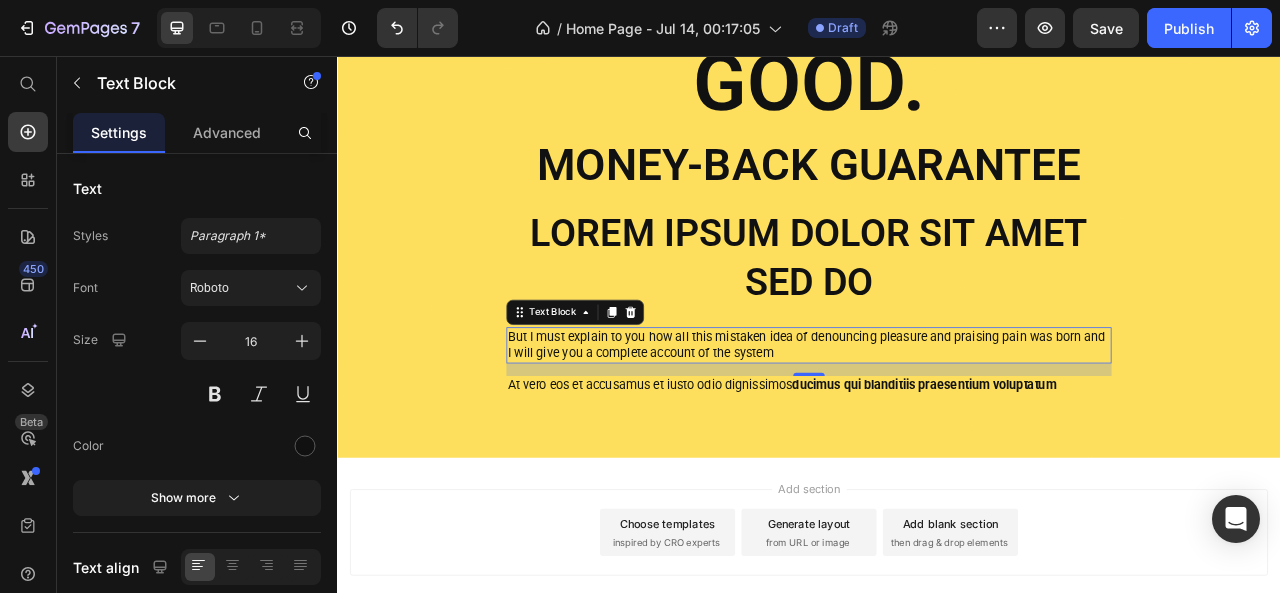scroll, scrollTop: 1200, scrollLeft: 0, axis: vertical 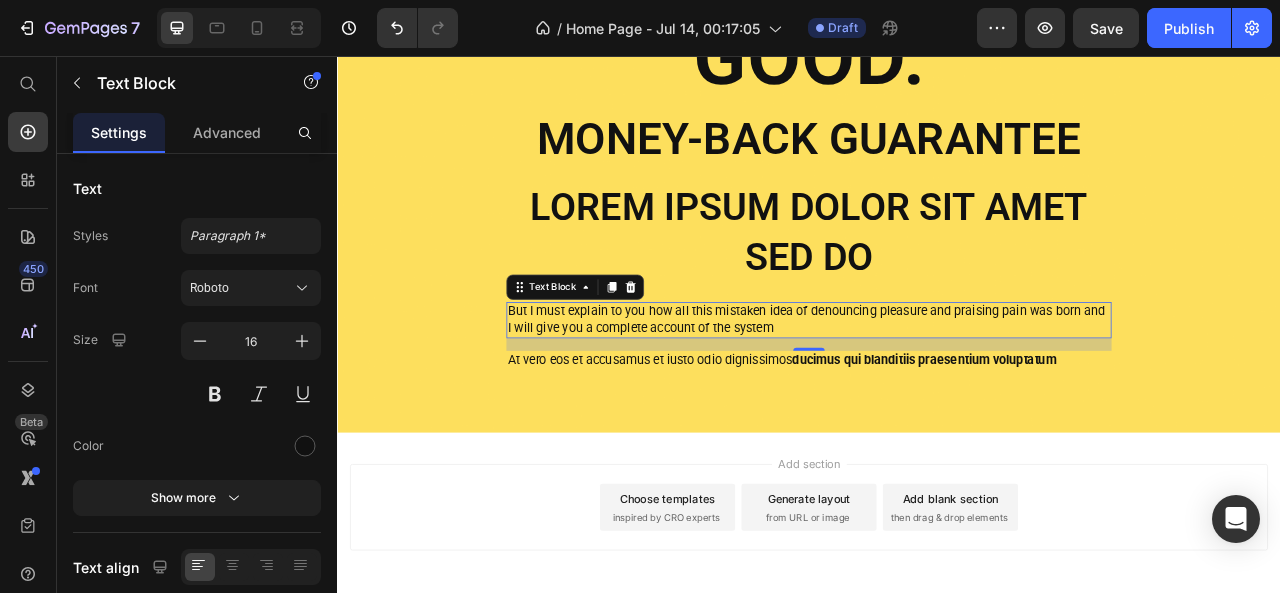 click on "But I must explain to you how all this mistaken idea of denouncing pleasure and praising pain was born and I will give you a complete account of the system" at bounding box center (937, 392) 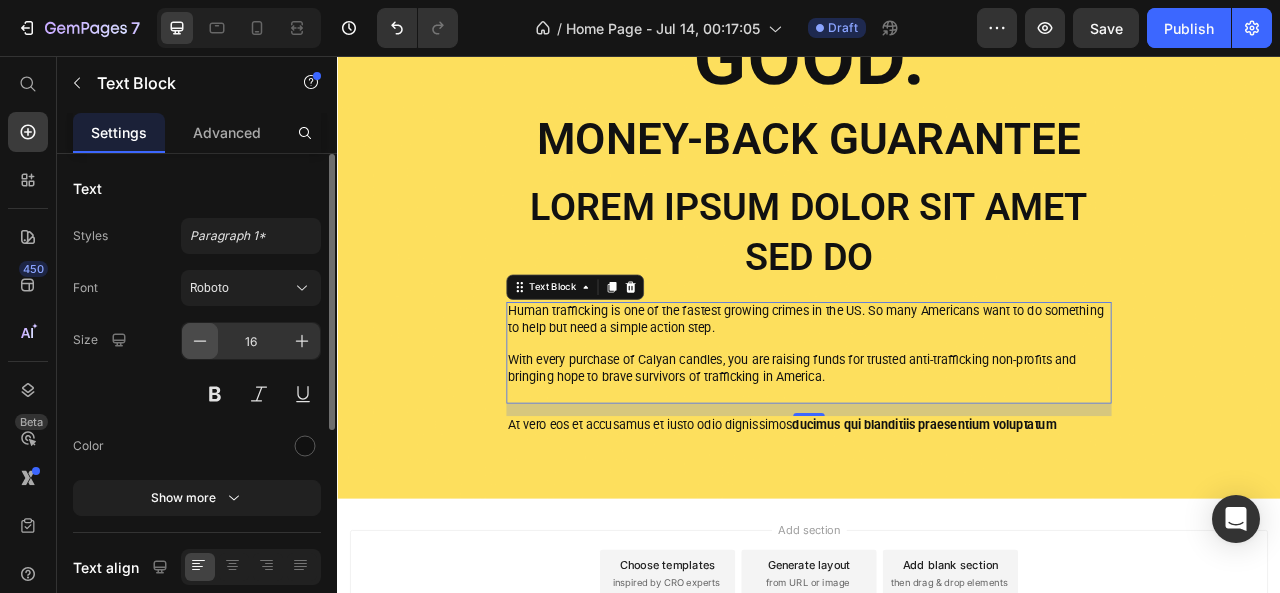 click 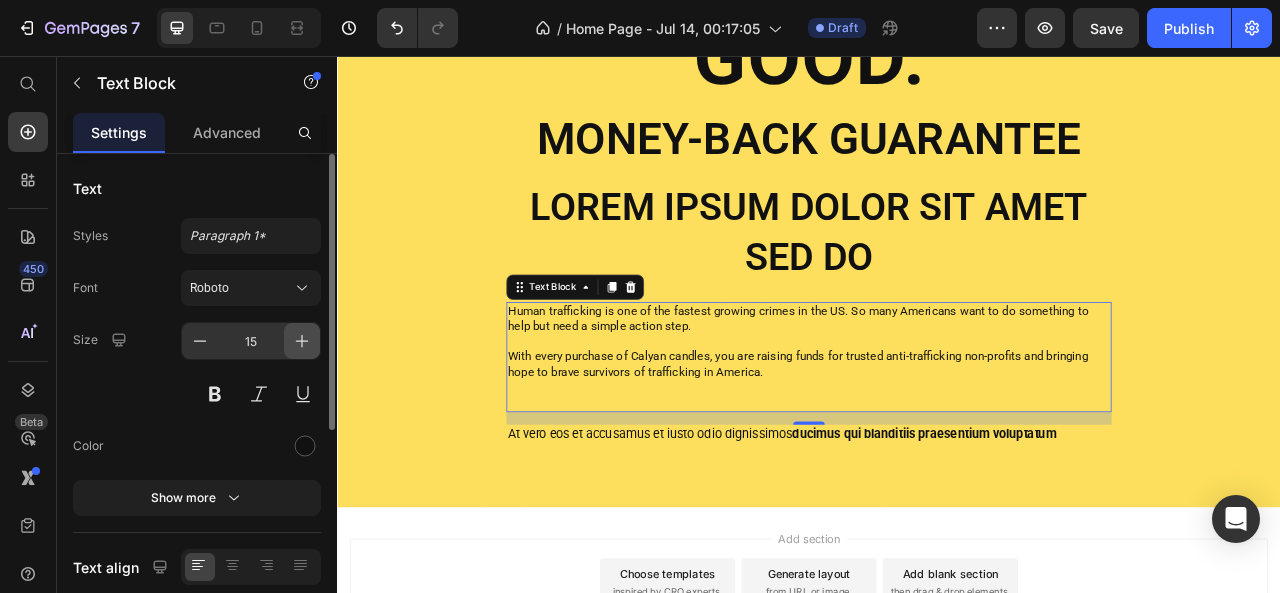 click 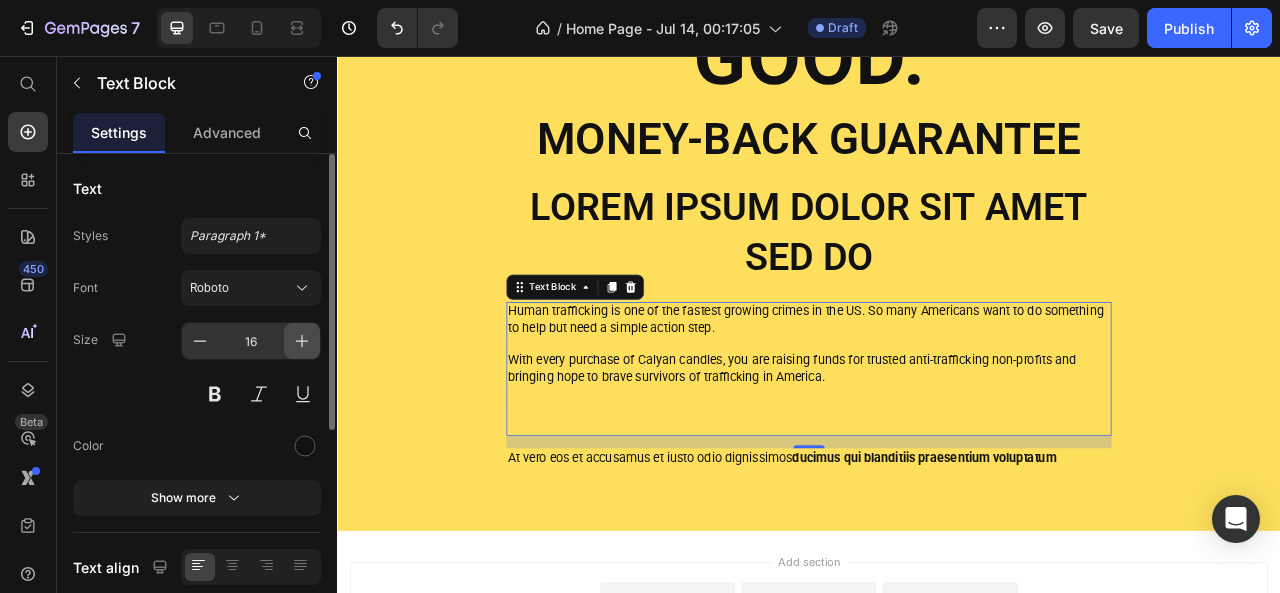 click 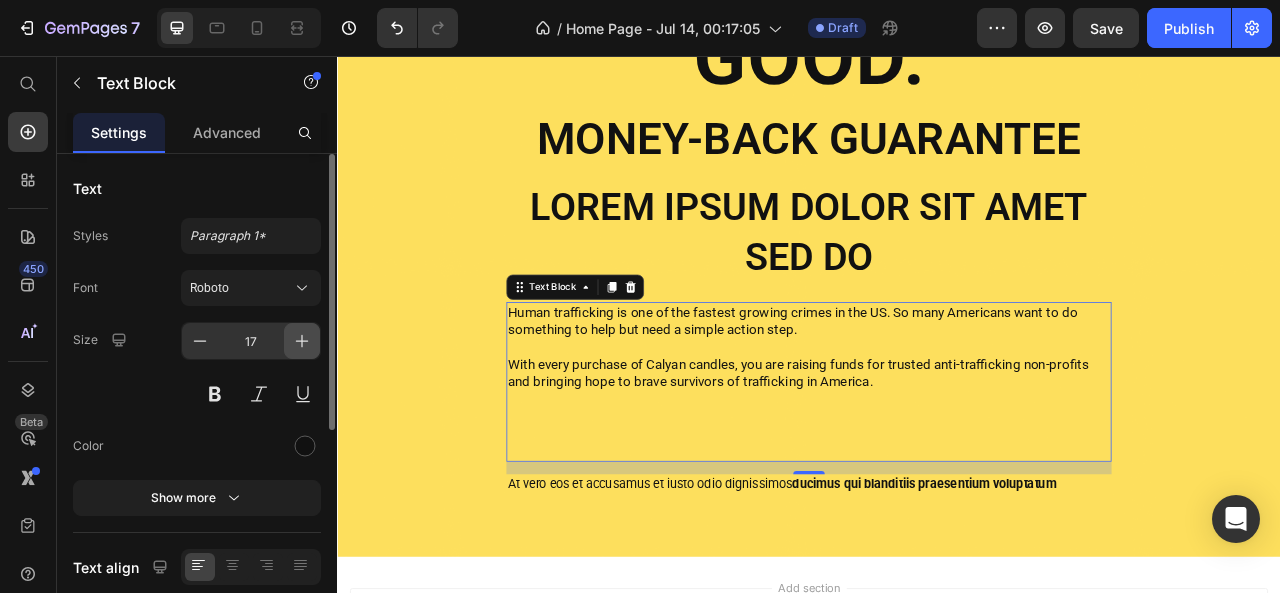 click 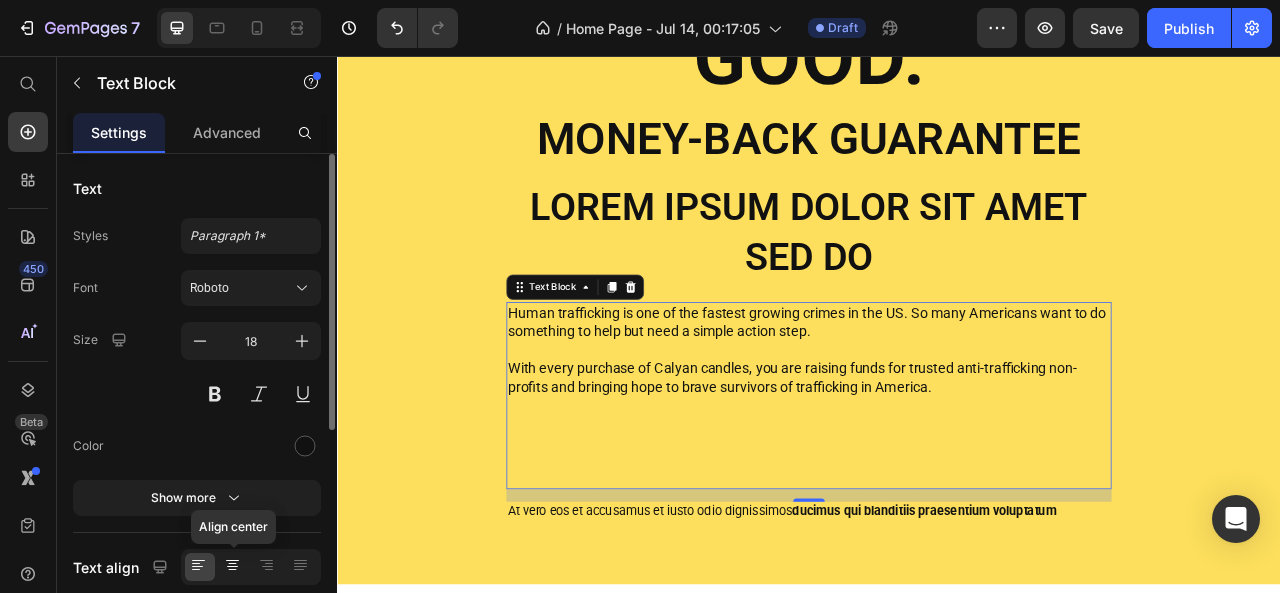 click 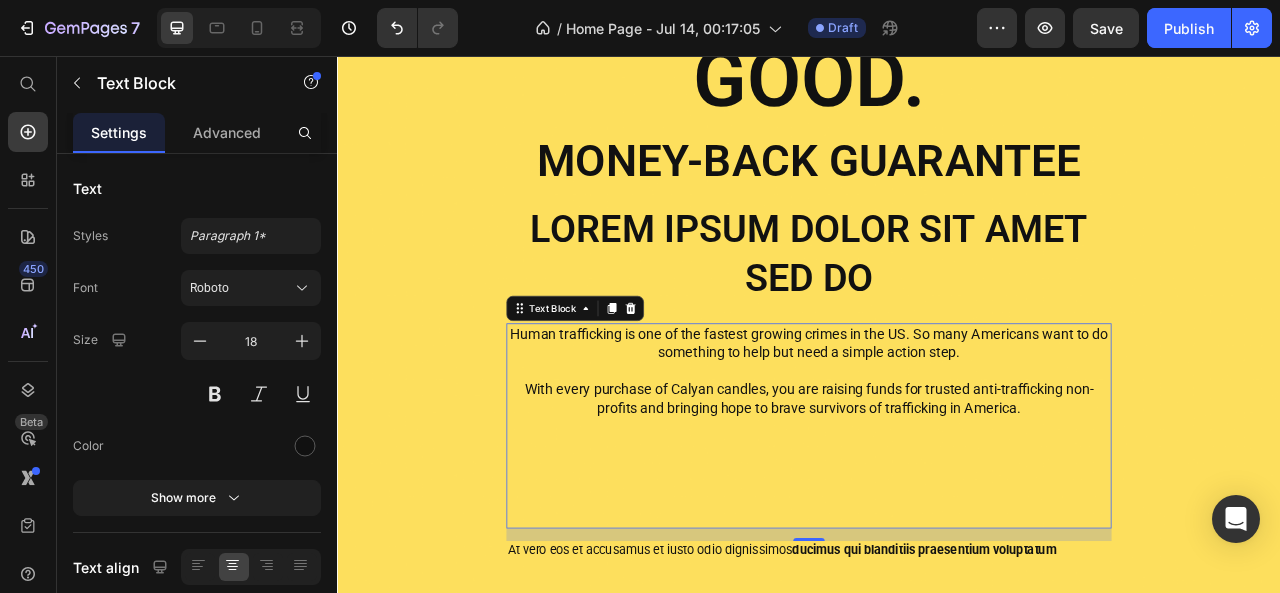 scroll, scrollTop: 1177, scrollLeft: 0, axis: vertical 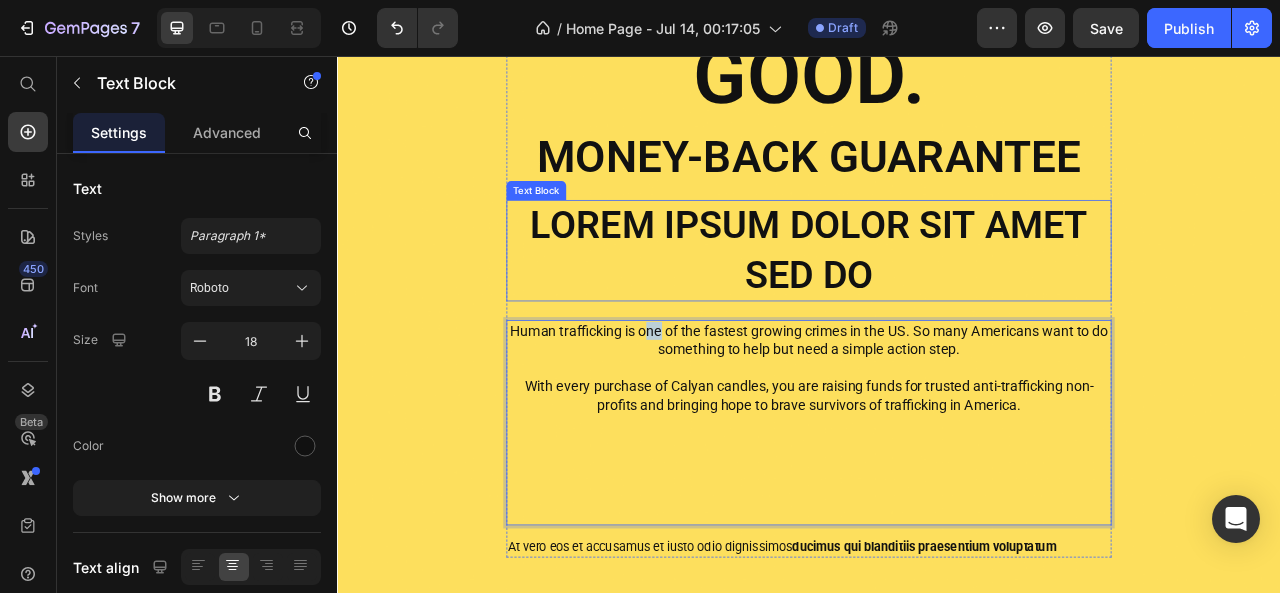 click on "ENJOY CANDLES. DO GOOD. Heading Money-Back Guarantee Text Block Lorem ipsum dolor sit amet sed do Text Block Human trafficking is one of the fastest growing crimes in the US. So many Americans want to do something to help but need a simple action step. With every purchase of Calyan candles, you are raising funds for trusted anti-trafficking non-profits and bringing hope to brave survivors of trafficking in America. Text Block   16 At vero eos et accusamus et iusto odio dignissimos  ducimus qui blanditiis praesentium voluptatum Text Block" at bounding box center [937, 264] 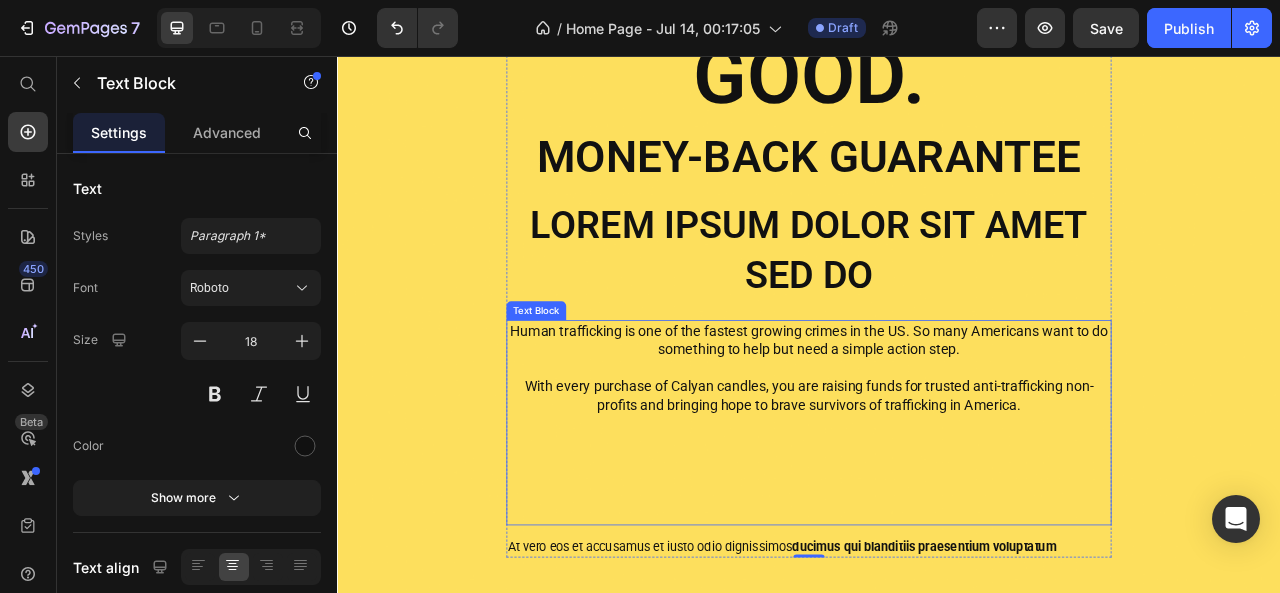 click on "With every purchase of Calyan candles, you are raising funds for trusted anti-trafficking non-profits and bringing hope to brave survivors of trafficking in America." at bounding box center [937, 546] 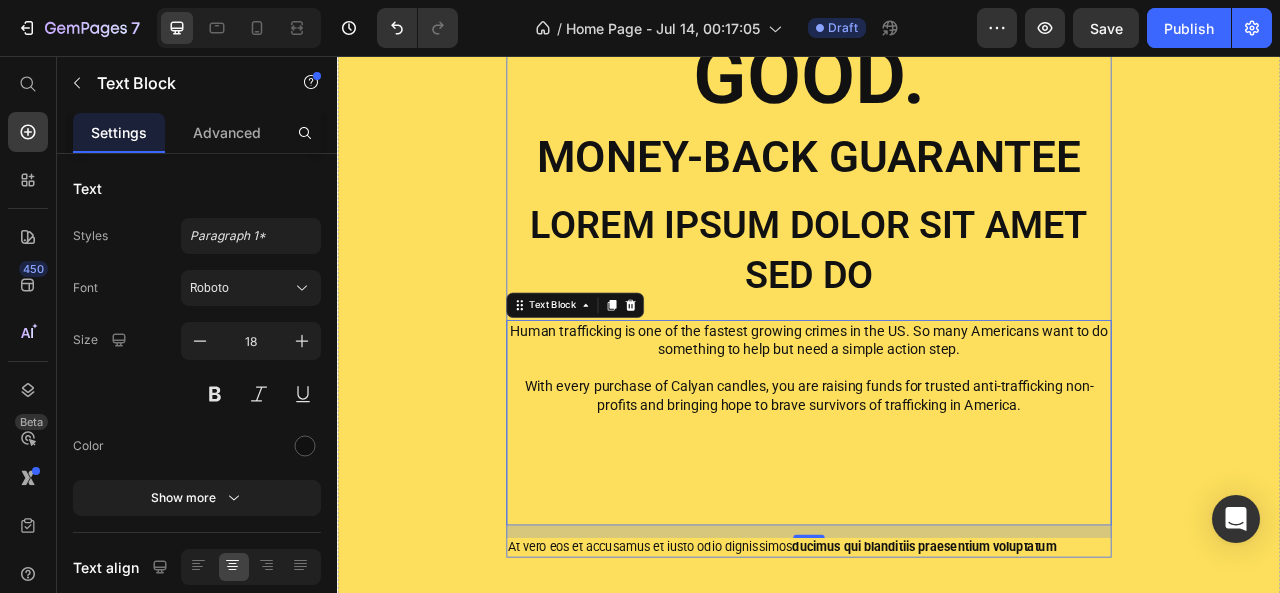 drag, startPoint x: 855, startPoint y: 646, endPoint x: 807, endPoint y: 130, distance: 518.2277 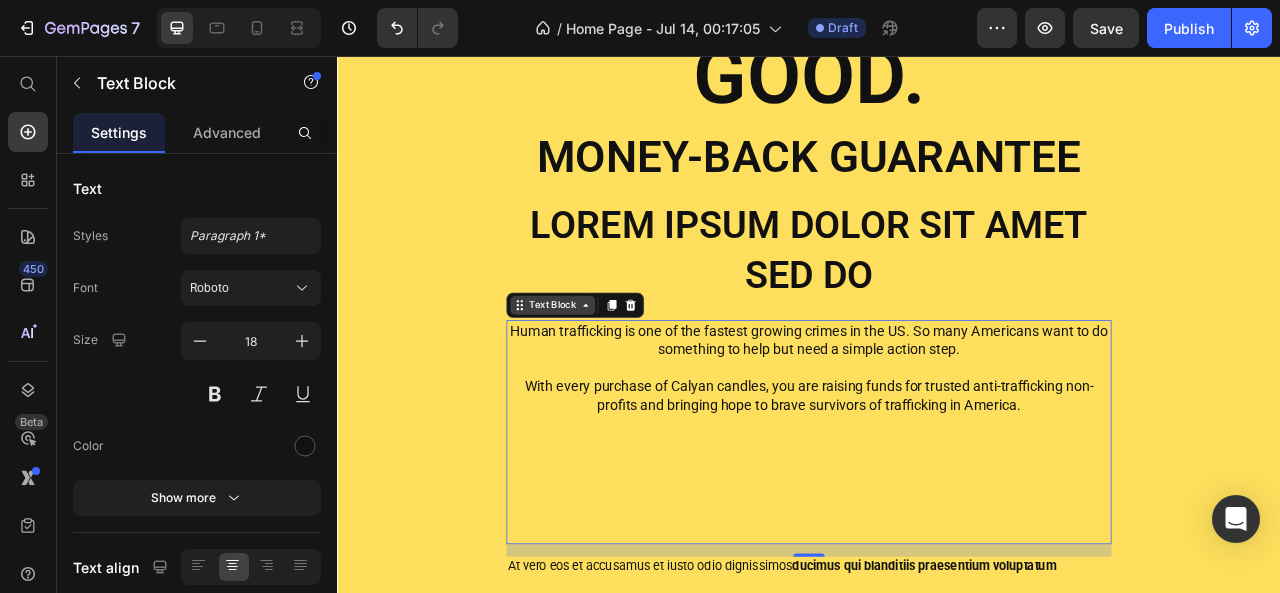 click 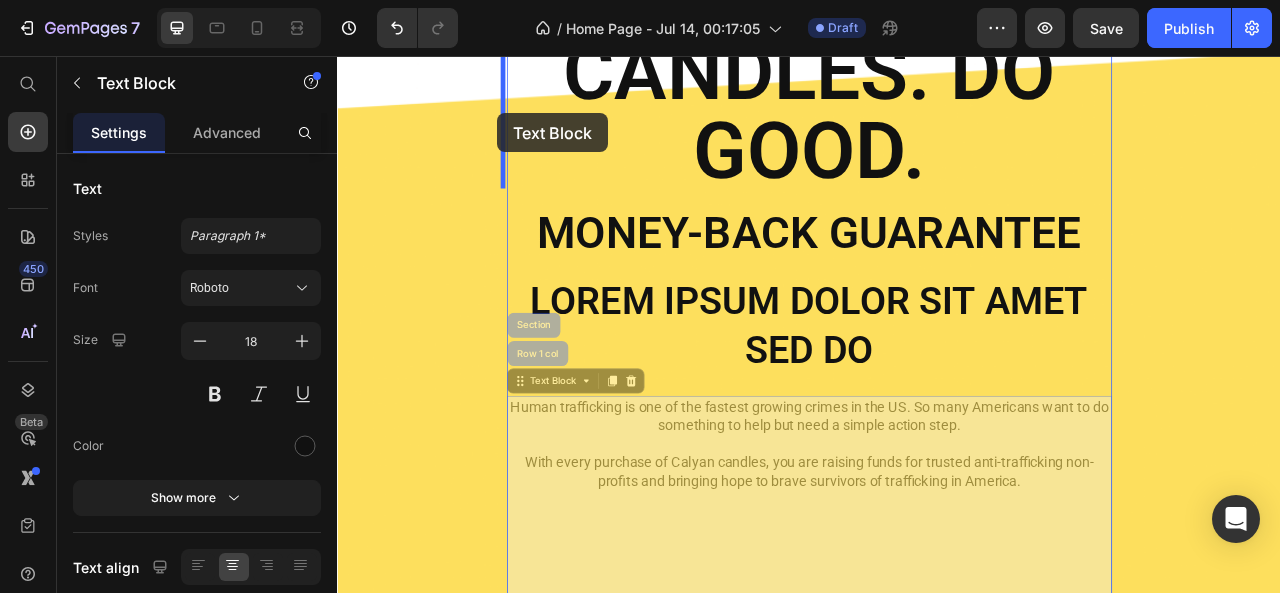 scroll, scrollTop: 1018, scrollLeft: 0, axis: vertical 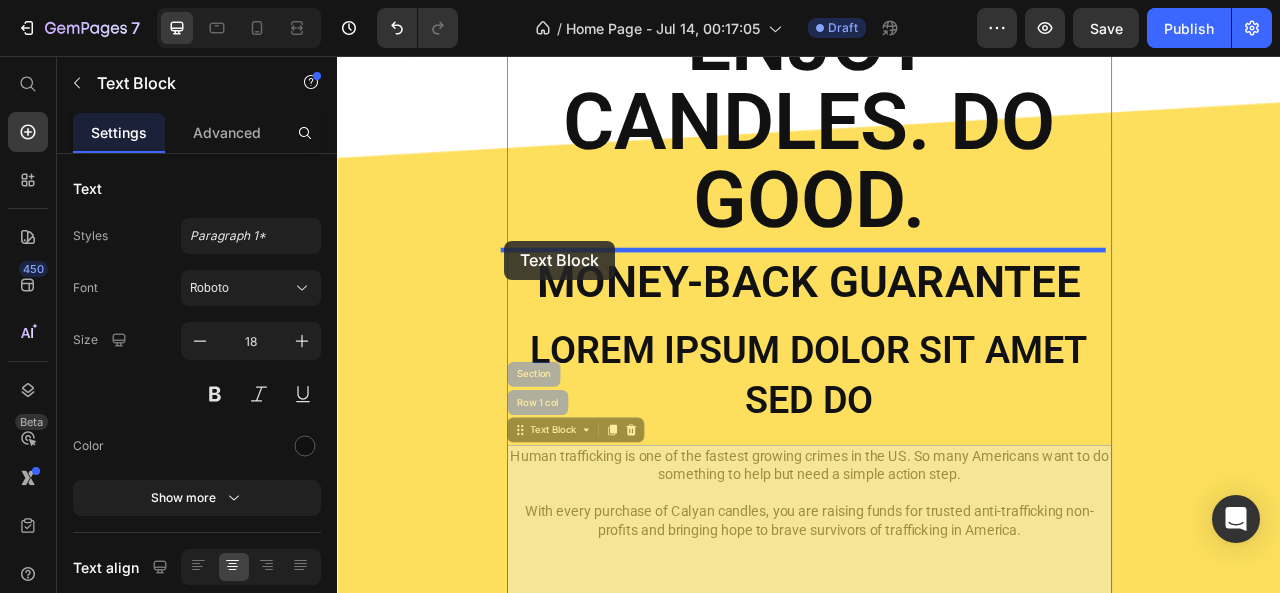 drag, startPoint x: 557, startPoint y: 363, endPoint x: 549, endPoint y: 291, distance: 72.443085 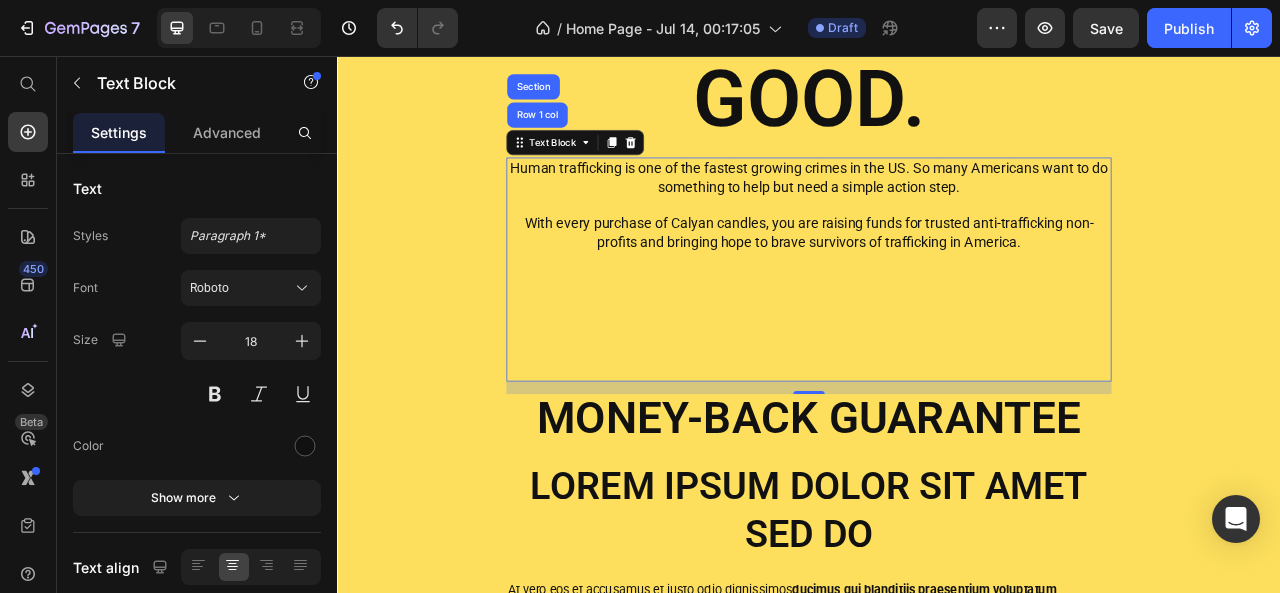 scroll, scrollTop: 1148, scrollLeft: 0, axis: vertical 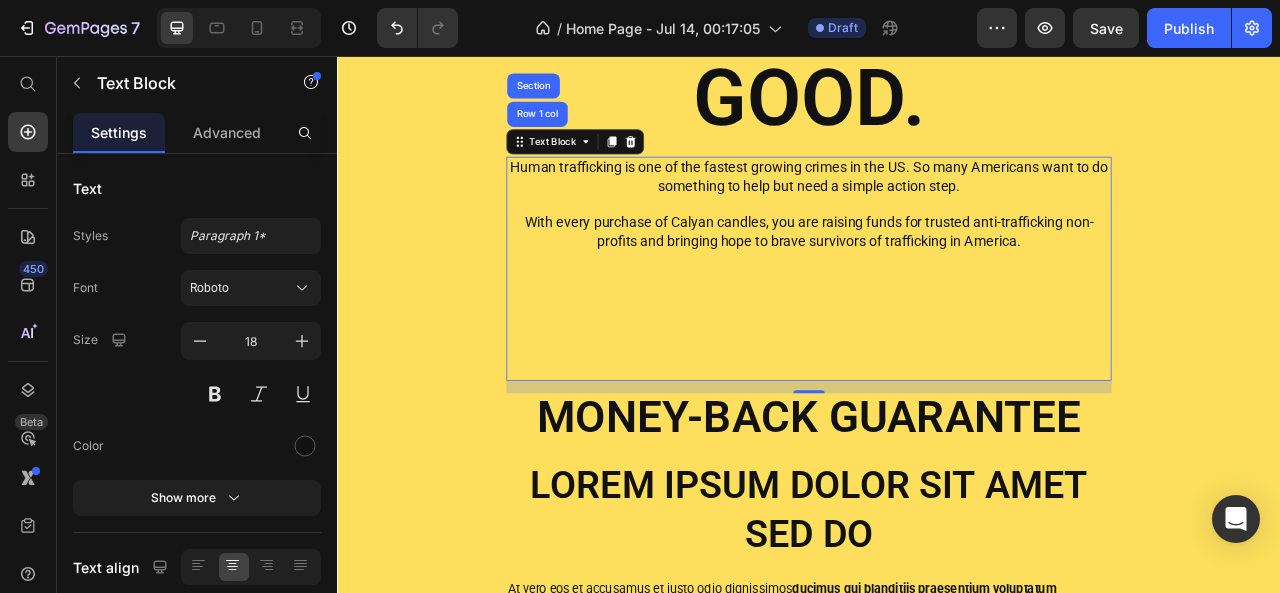 click on "16" at bounding box center [937, 477] 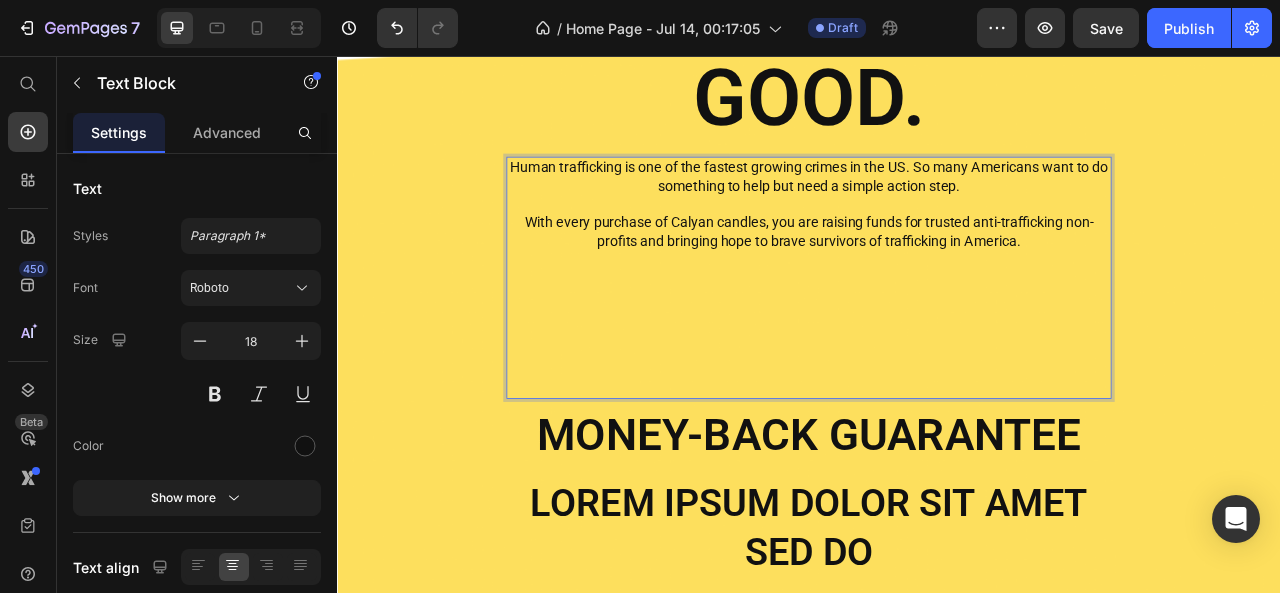 click on "With every purchase of Calyan candles, you are raising funds for trusted anti-trafficking non-profits and bringing hope to brave survivors of trafficking in America. ⁠⁠⁠⁠⁠⁠⁠" at bounding box center [937, 361] 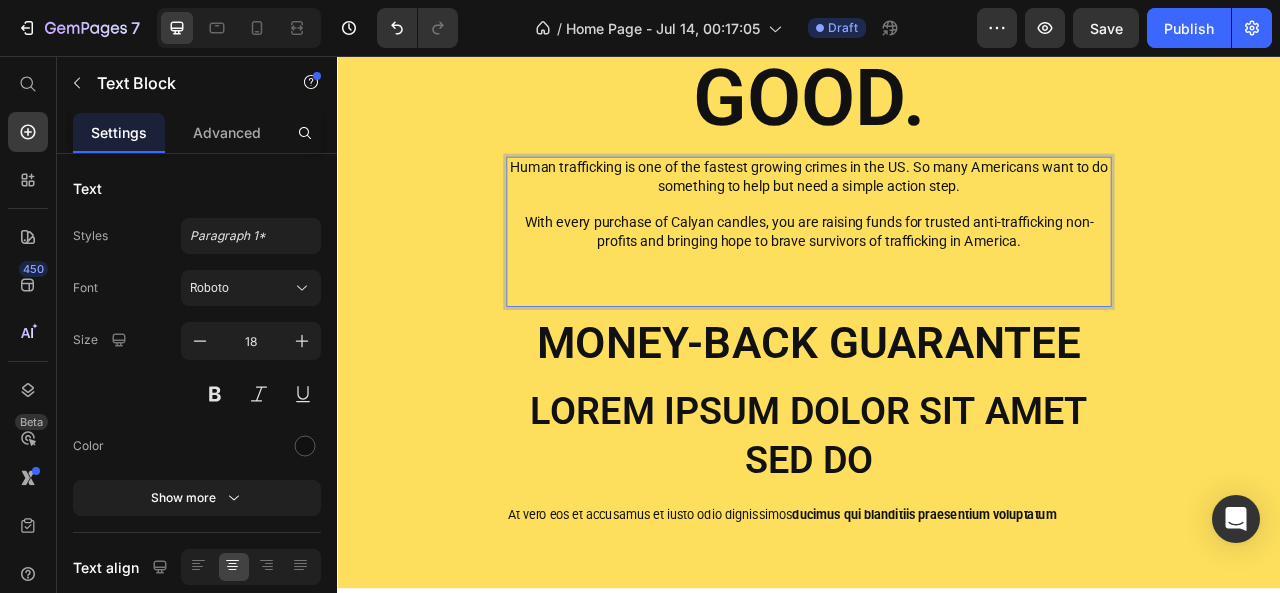 click on "With every purchase of Calyan candles, you are raising funds for trusted anti-trafficking non-profits and bringing hope to brave survivors of trafficking in America. ⁠⁠⁠⁠⁠⁠⁠" at bounding box center [937, 303] 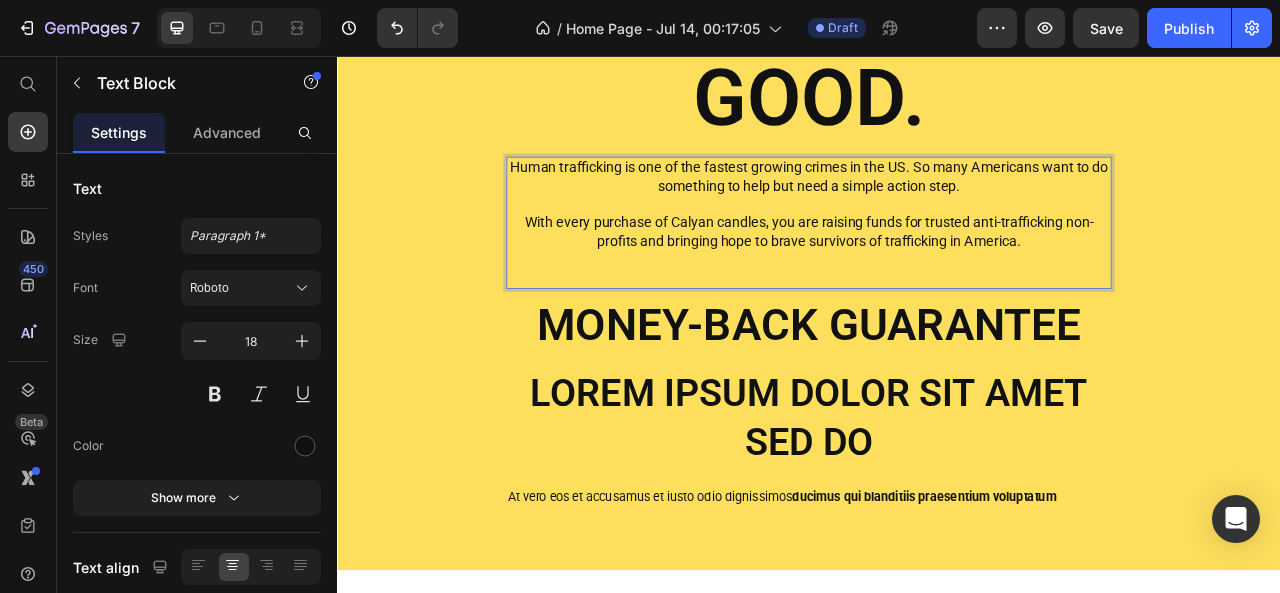 click on "With every purchase of Calyan candles, you are raising funds for trusted anti-trafficking non-profits and bringing hope to brave survivors of trafficking in America. ⁠⁠⁠⁠⁠⁠⁠" at bounding box center [937, 291] 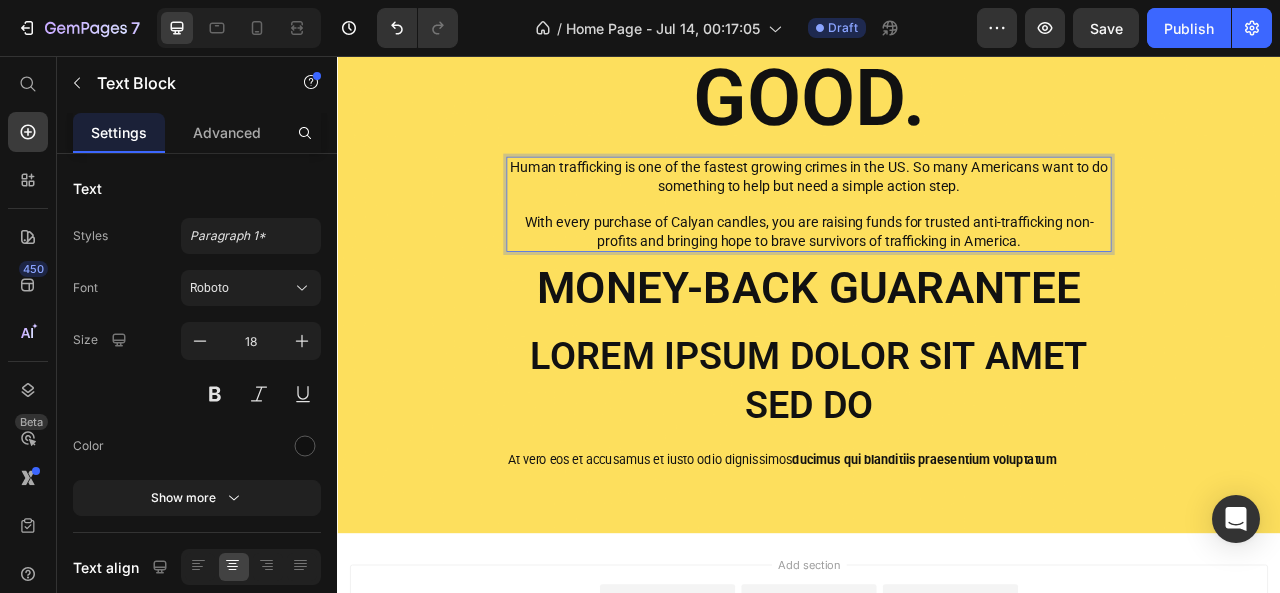click on "Human trafficking is one of the fastest growing crimes in the US. So many Americans want to do something to help but need a simple action step." at bounding box center [937, 209] 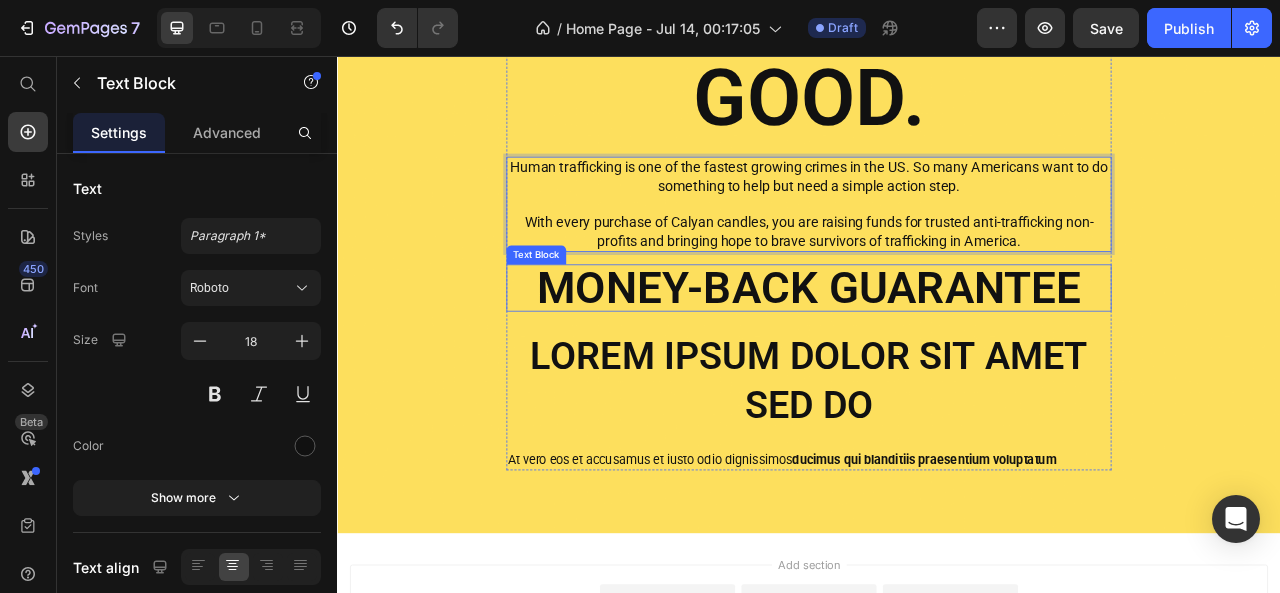 click on "Money-Back Guarantee" at bounding box center (937, 351) 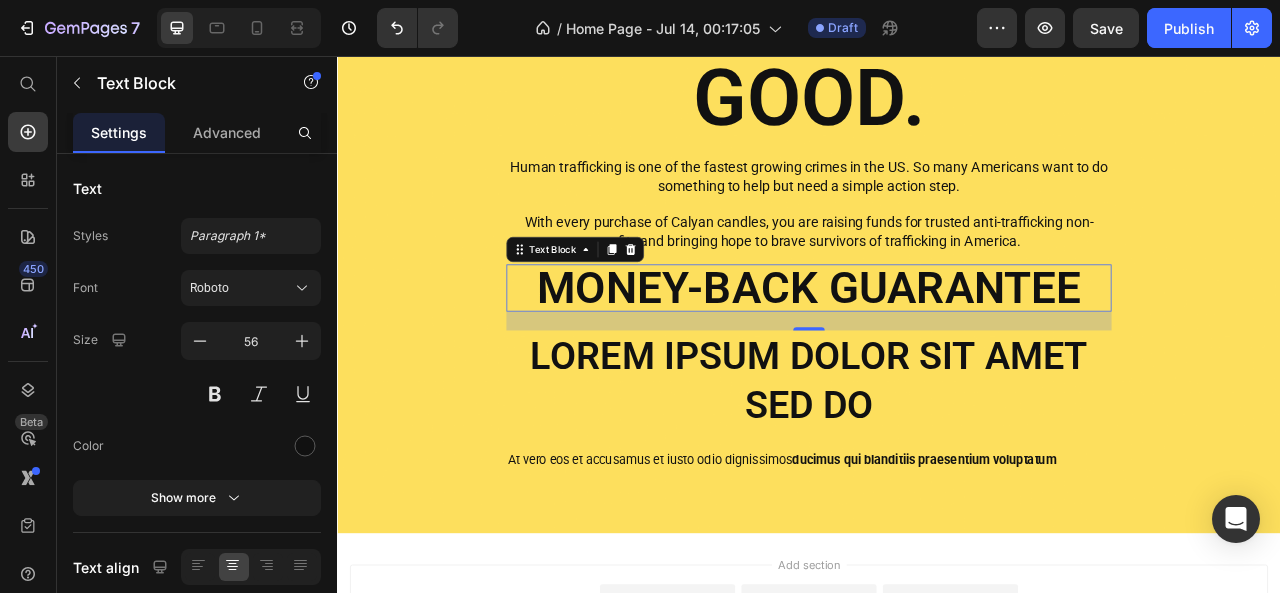 click on "Money-Back Guarantee" at bounding box center (937, 351) 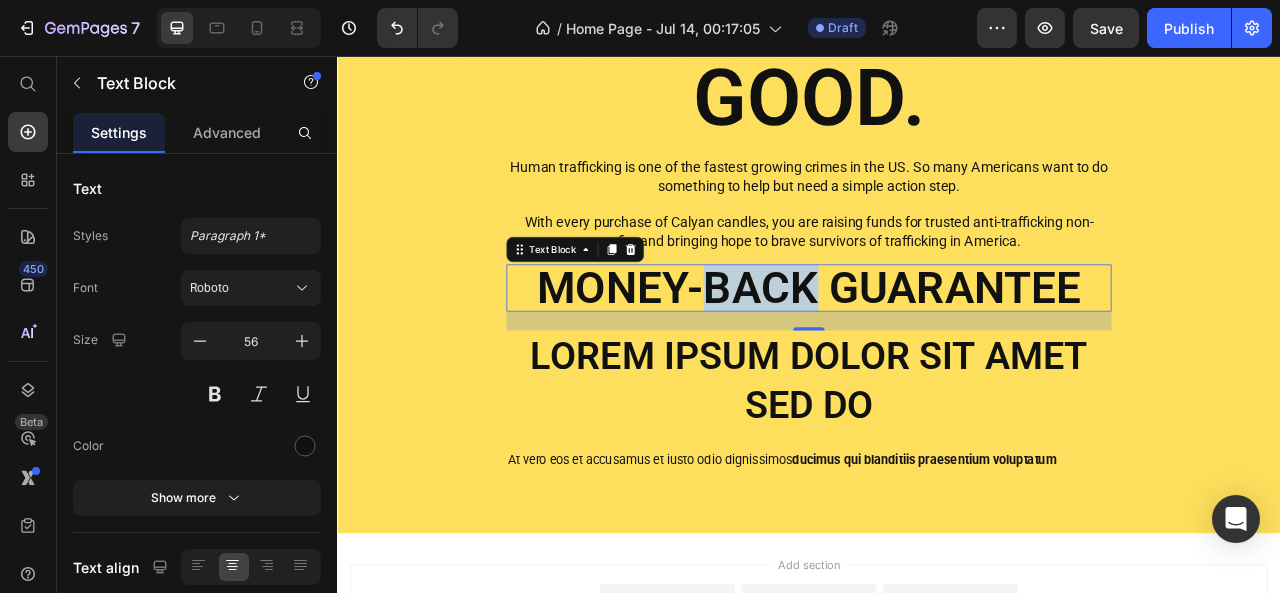 click on "Money-Back Guarantee" at bounding box center (937, 351) 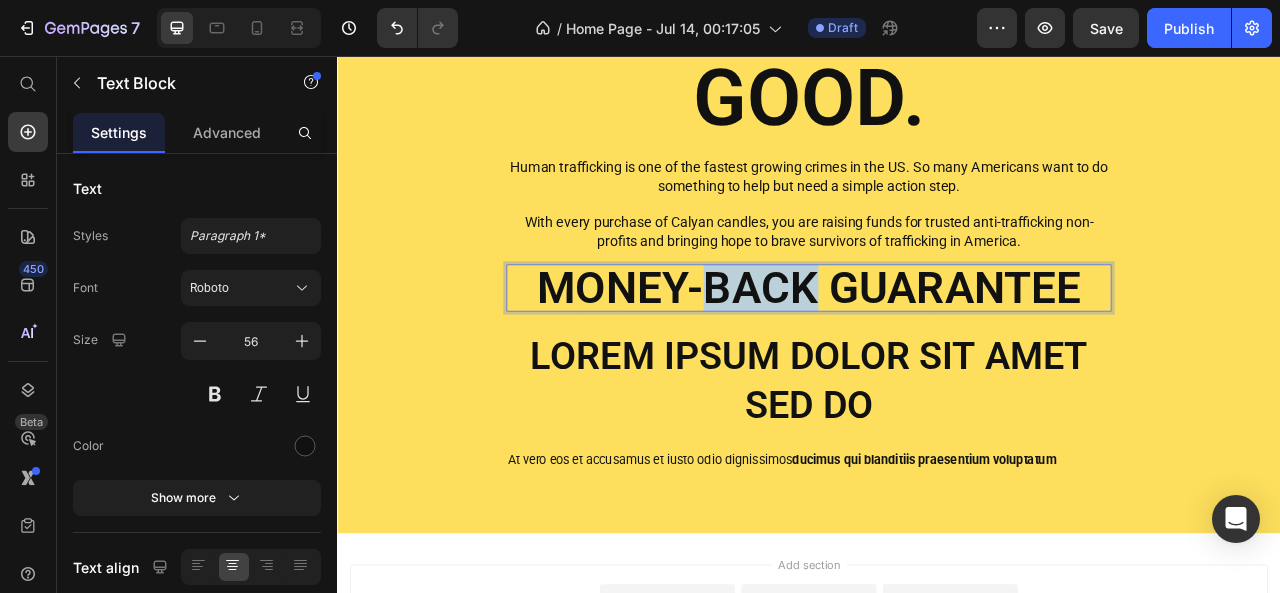 click on "Money-Back Guarantee" at bounding box center [937, 351] 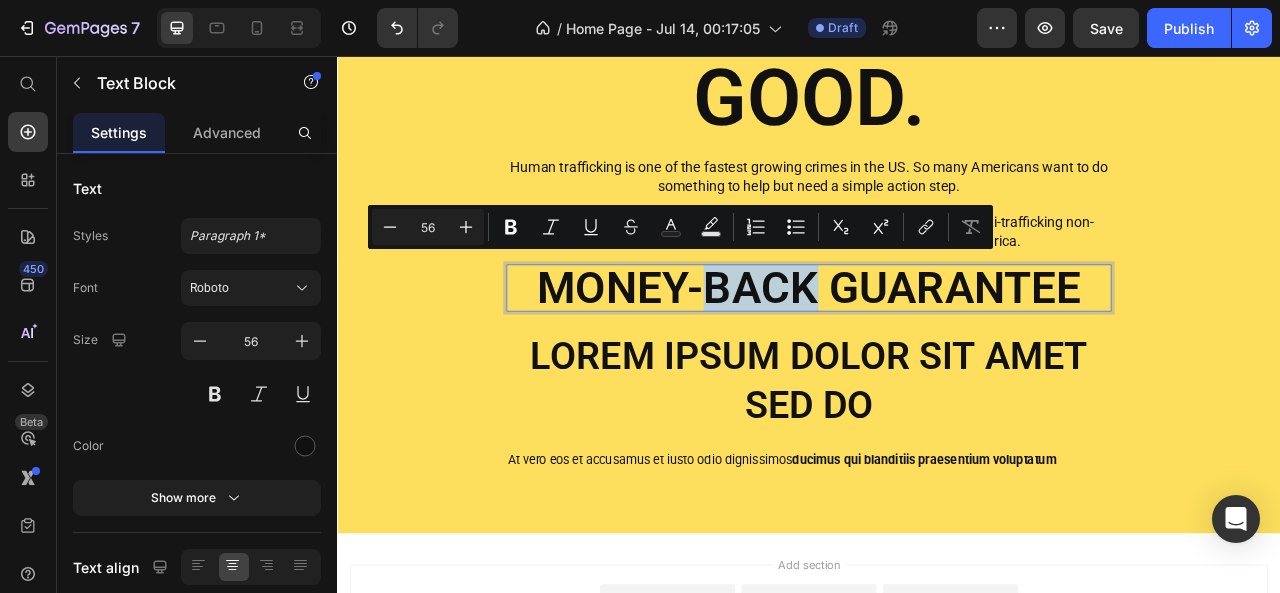click on "Money-Back Guarantee" at bounding box center [937, 351] 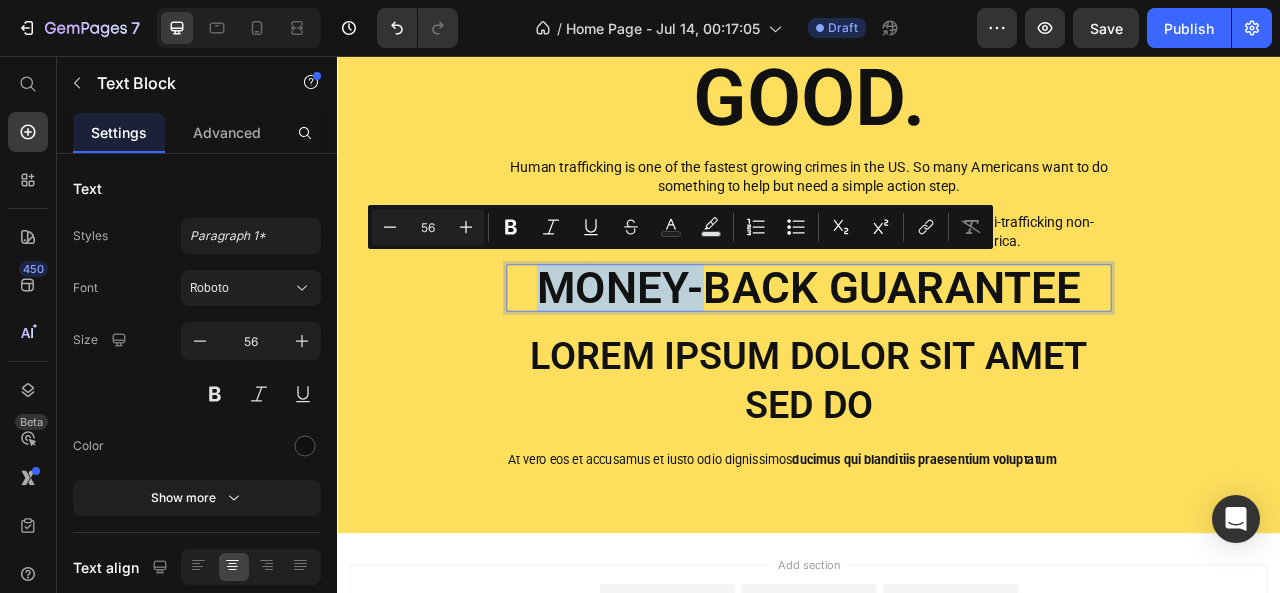 click on "Money-Back Guarantee" at bounding box center (937, 351) 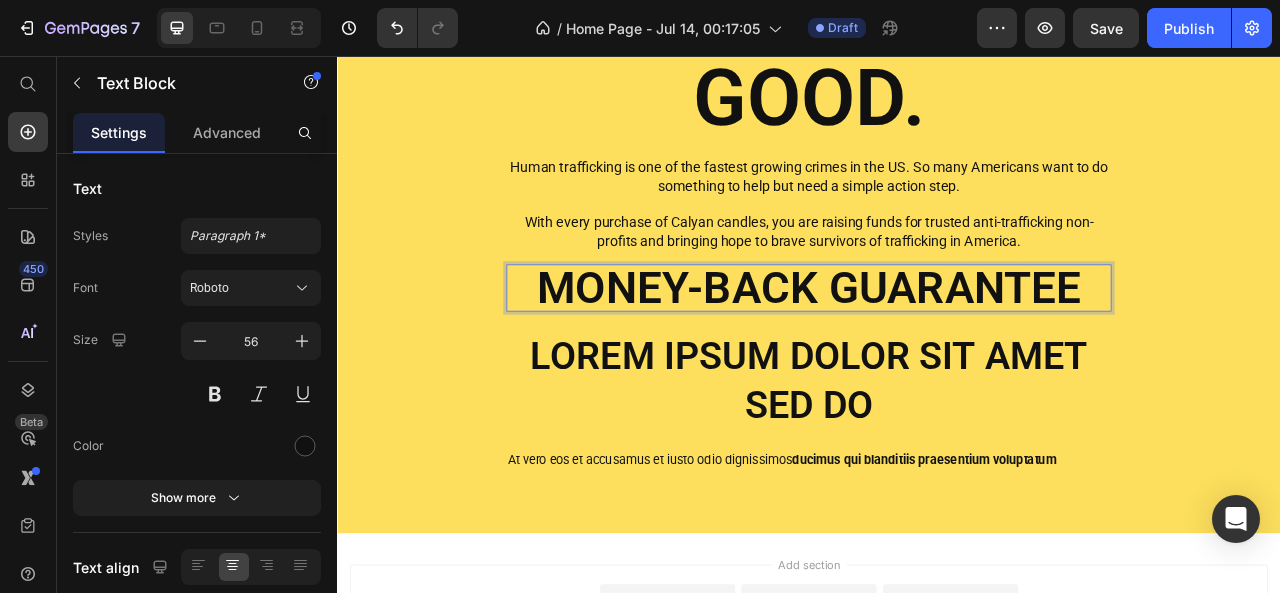 click on "Money-Back Guarantee" at bounding box center (937, 351) 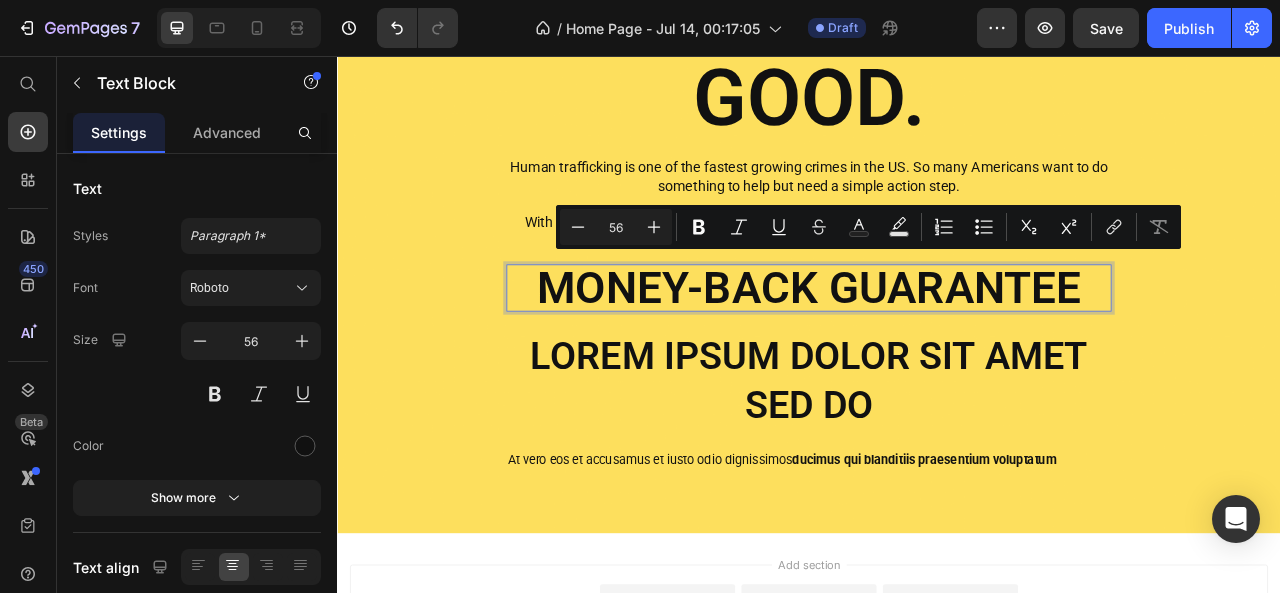 scroll, scrollTop: 3, scrollLeft: 0, axis: vertical 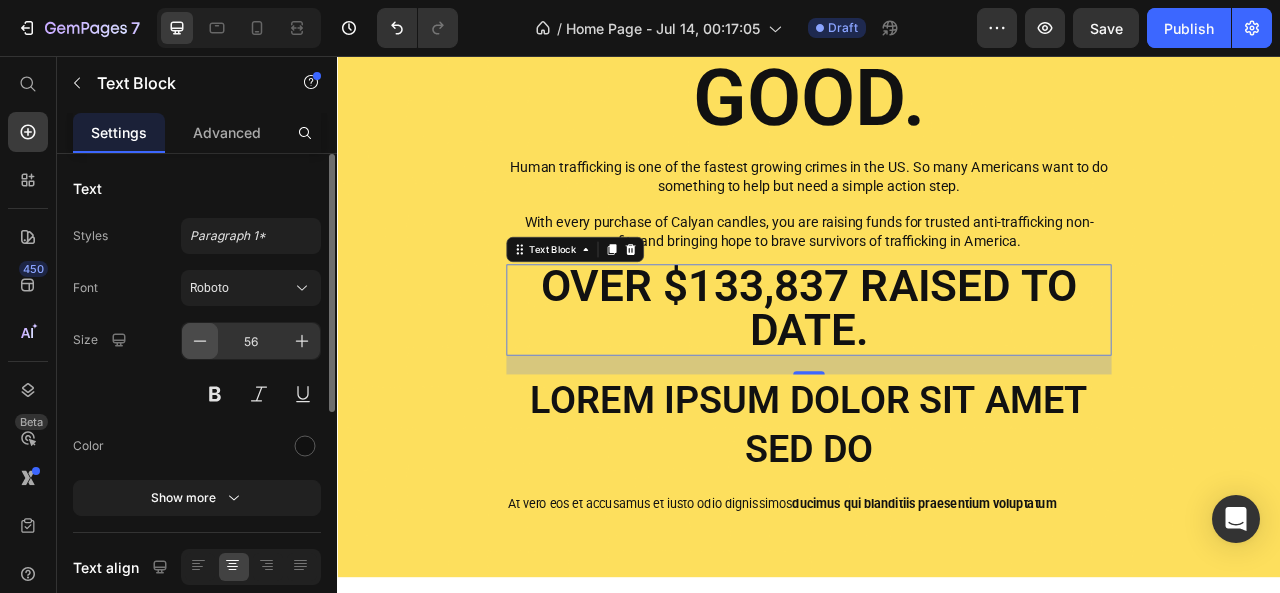 click 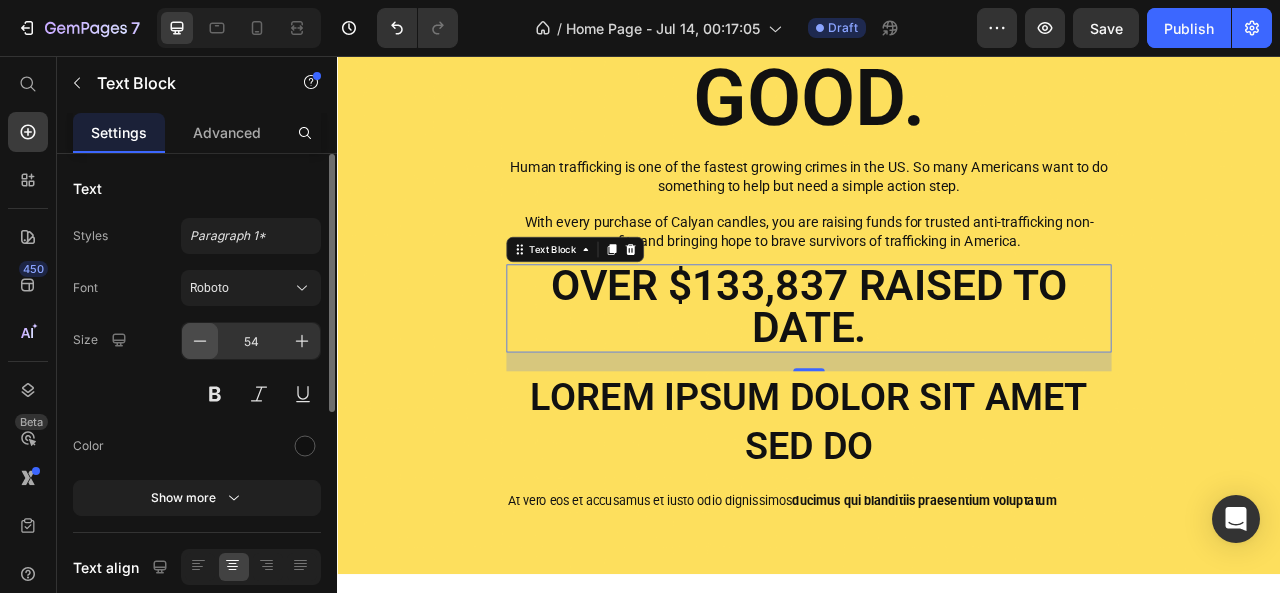 click 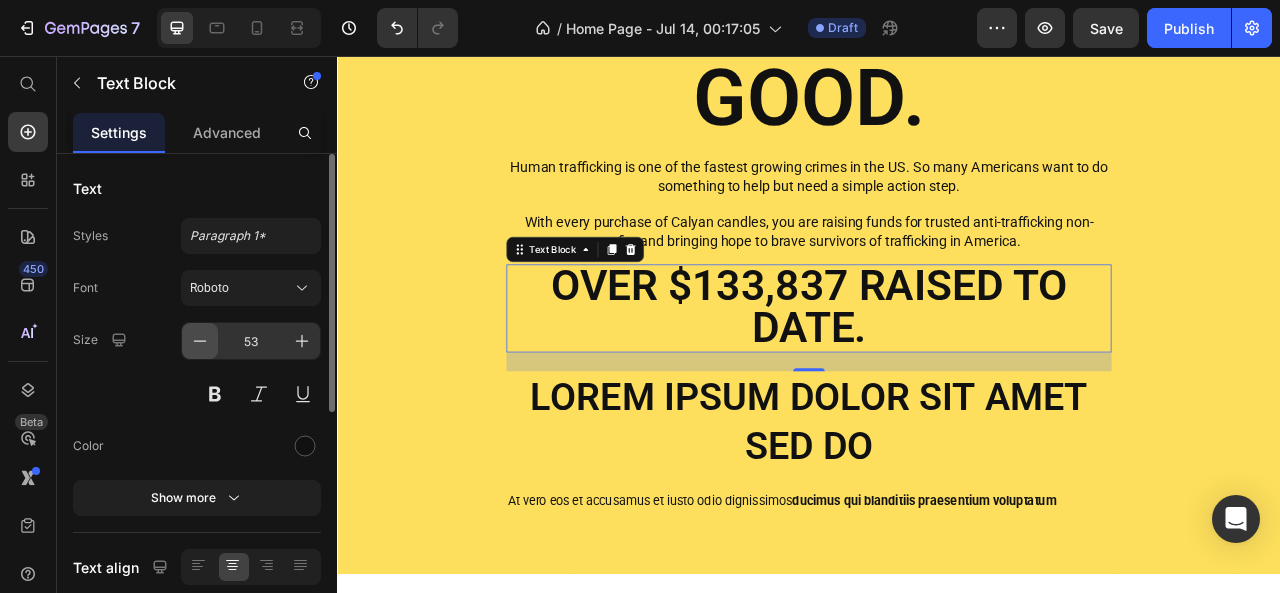 click 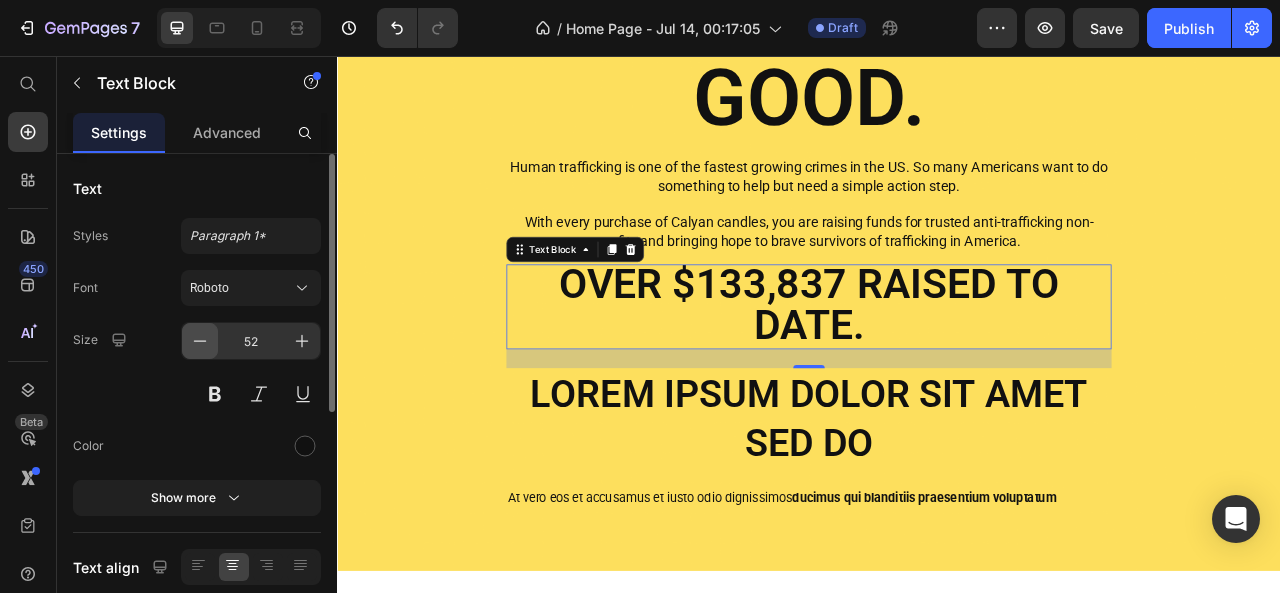click 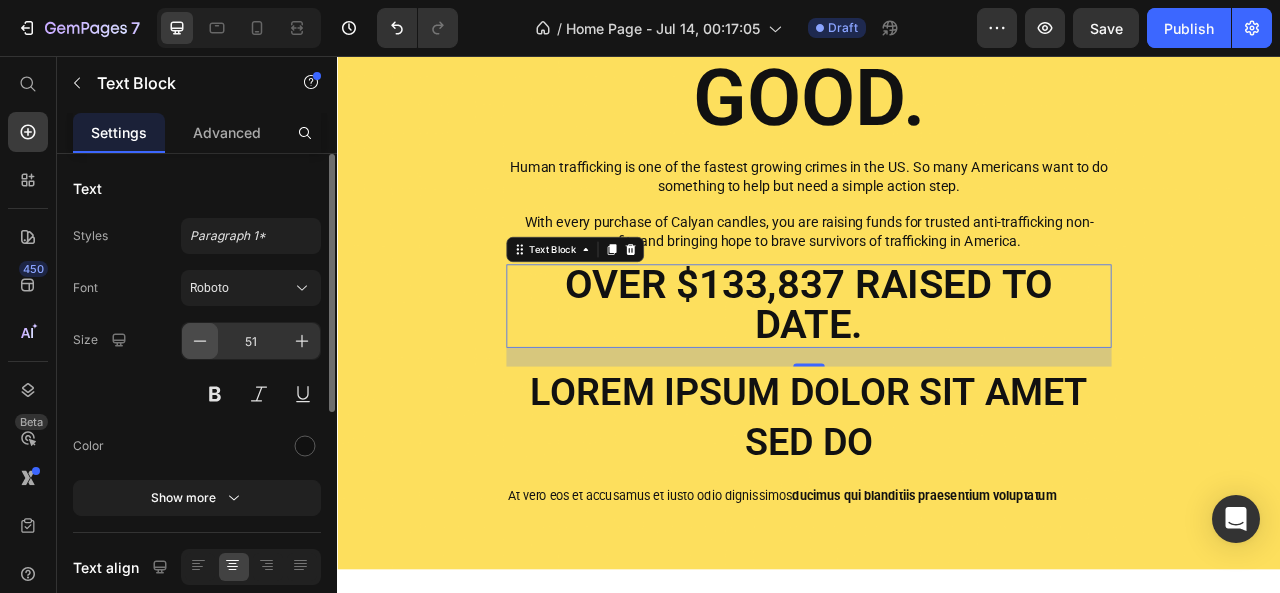 click 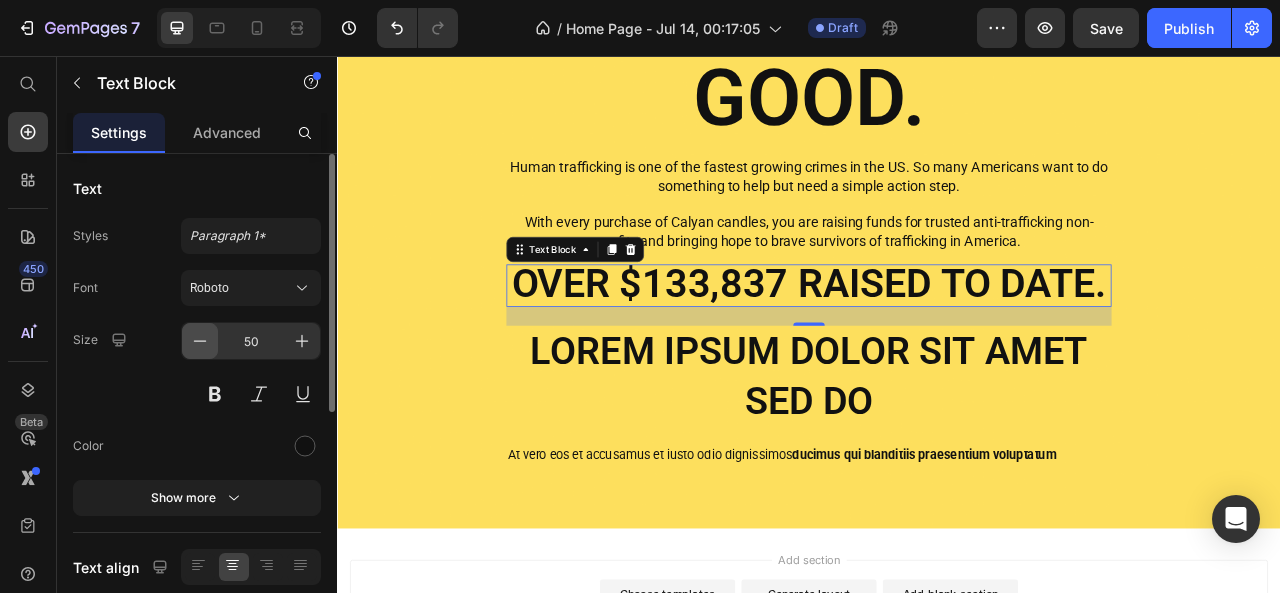 scroll, scrollTop: 2, scrollLeft: 0, axis: vertical 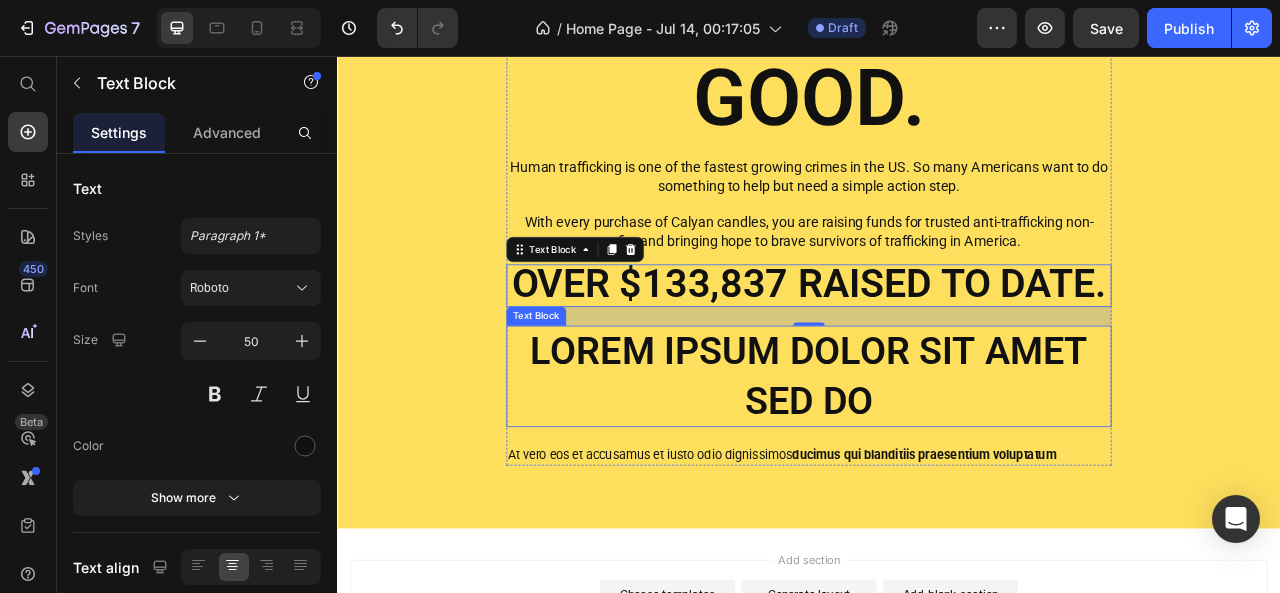 click on "Lorem ipsum dolor sit amet sed do" at bounding box center [937, 463] 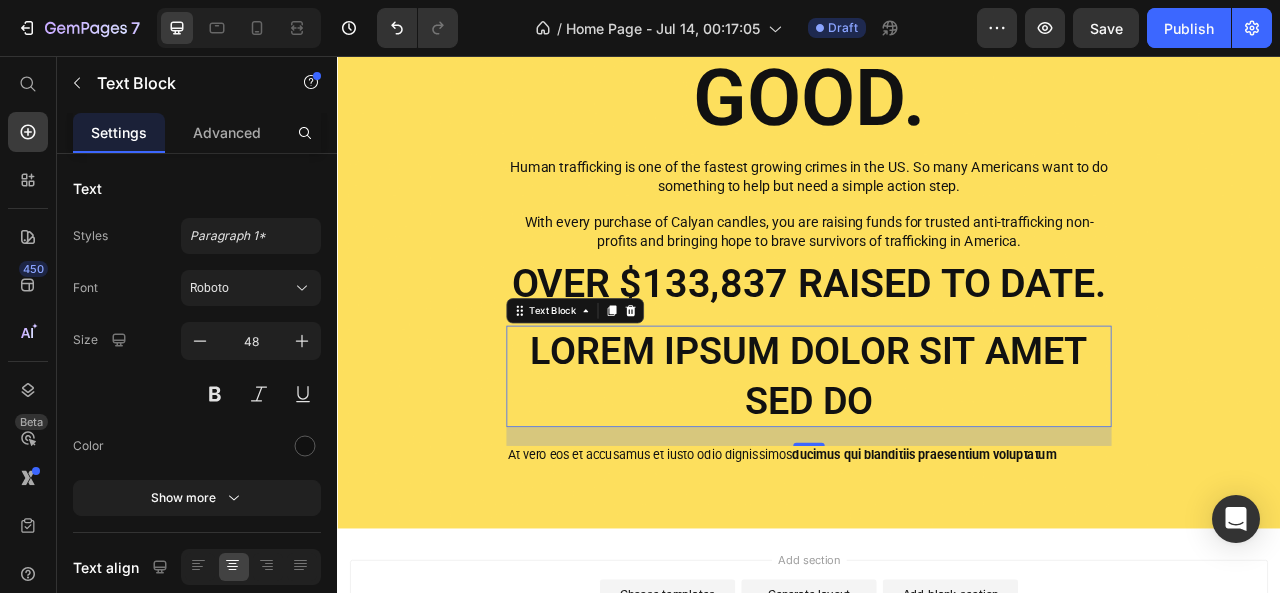 click on "Lorem ipsum dolor sit amet sed do" at bounding box center [937, 463] 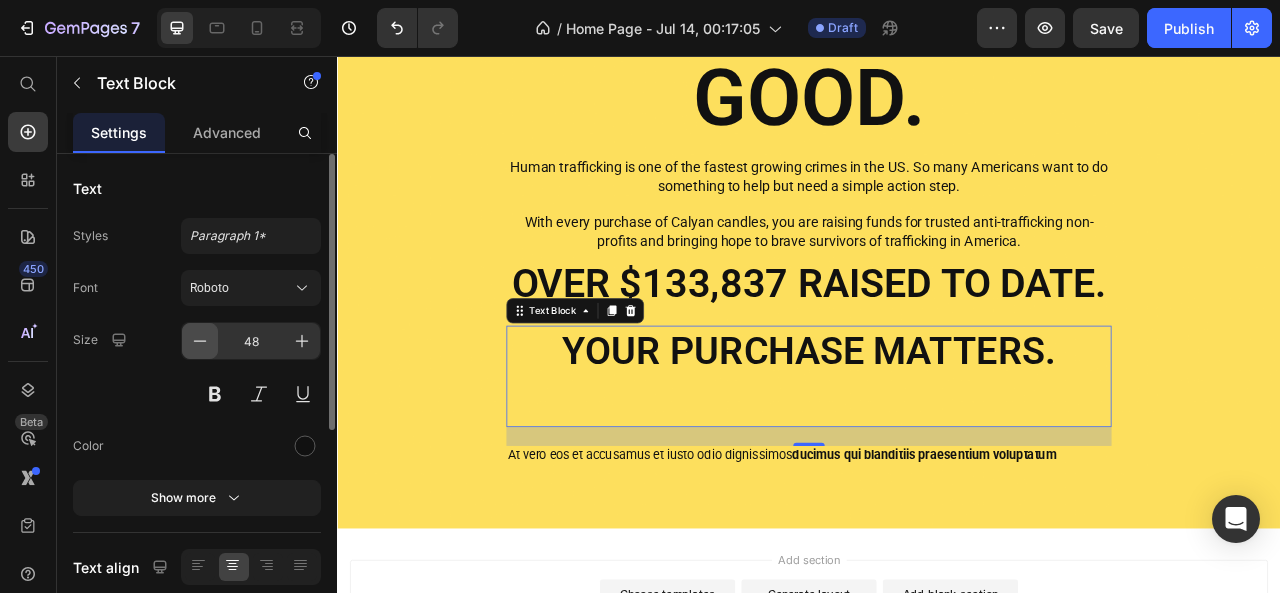 click 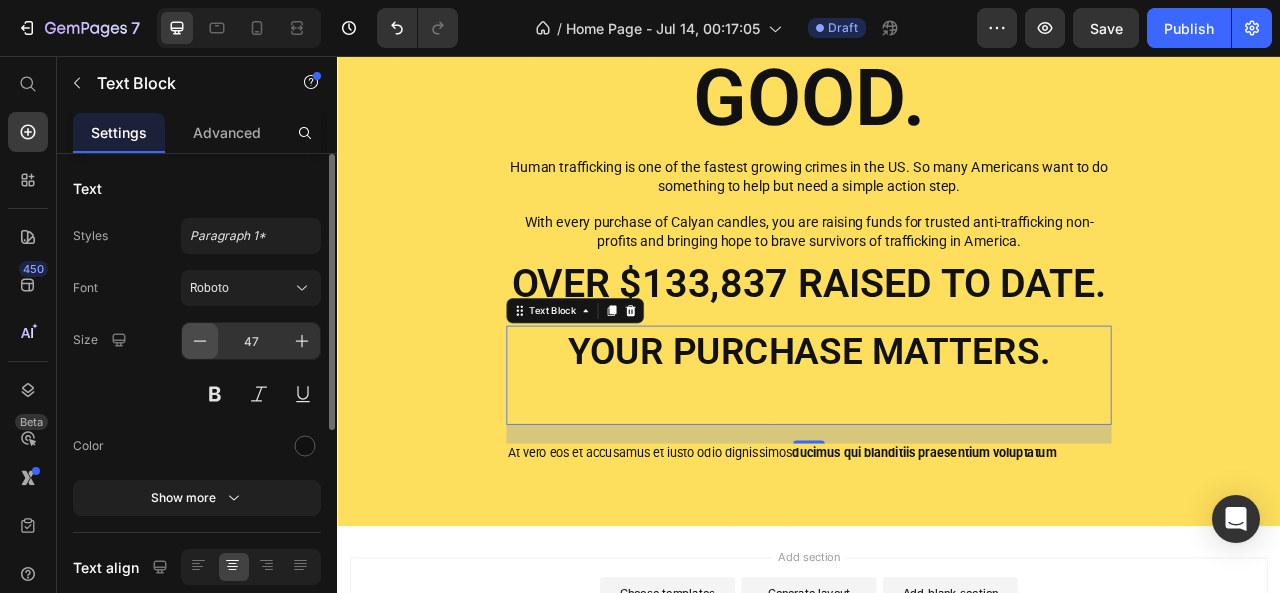 click 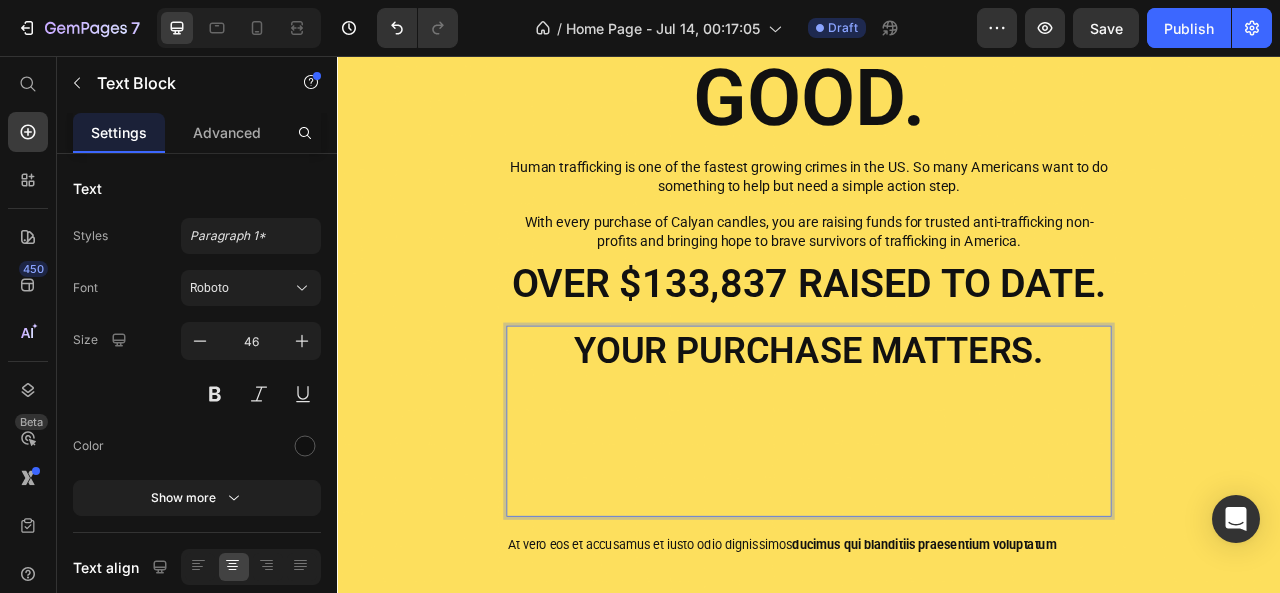 click on "YOUR PURCHASE MATTERS." at bounding box center (937, 520) 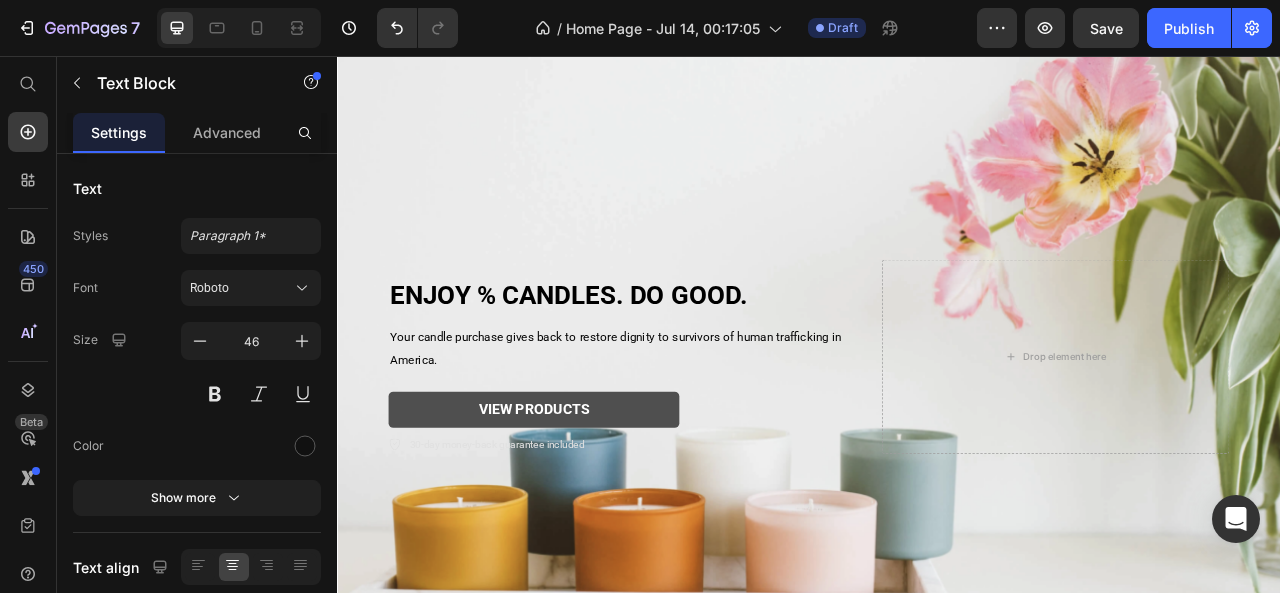 scroll, scrollTop: 83, scrollLeft: 0, axis: vertical 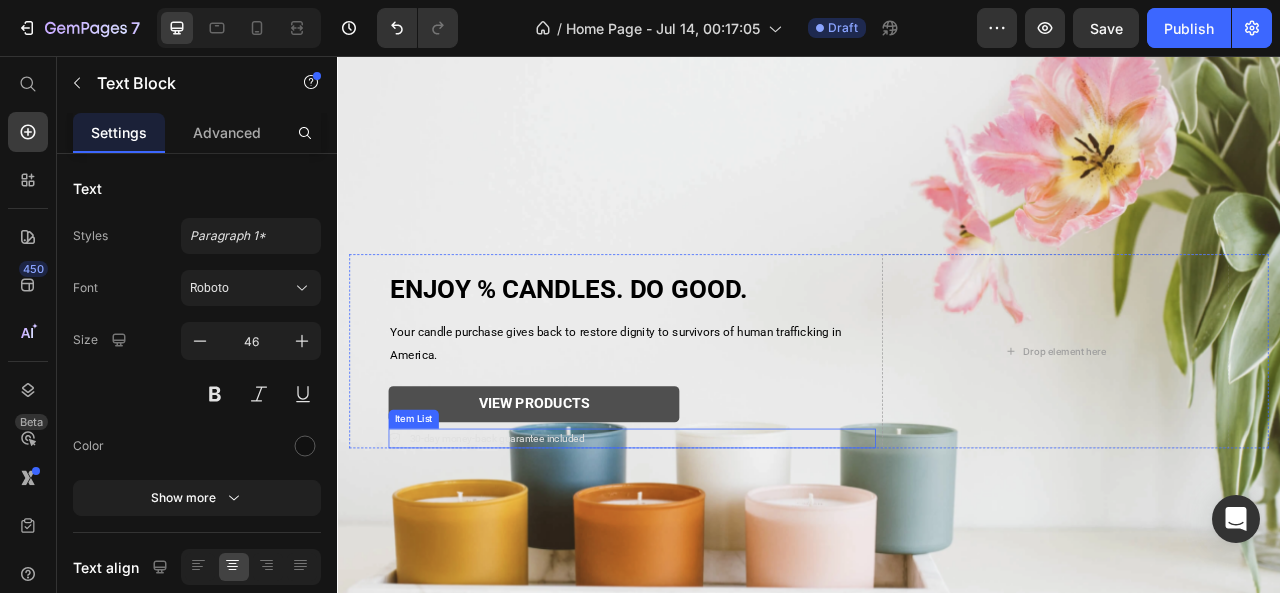 click on "30-day money-back guarantee included" at bounding box center [712, 543] 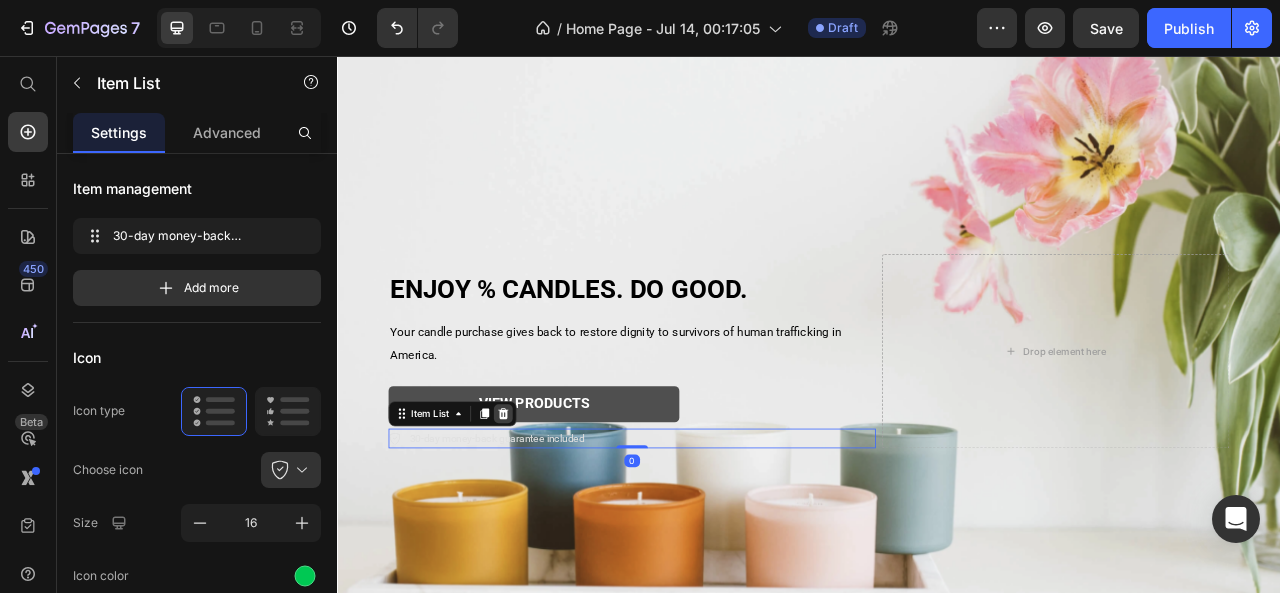 click 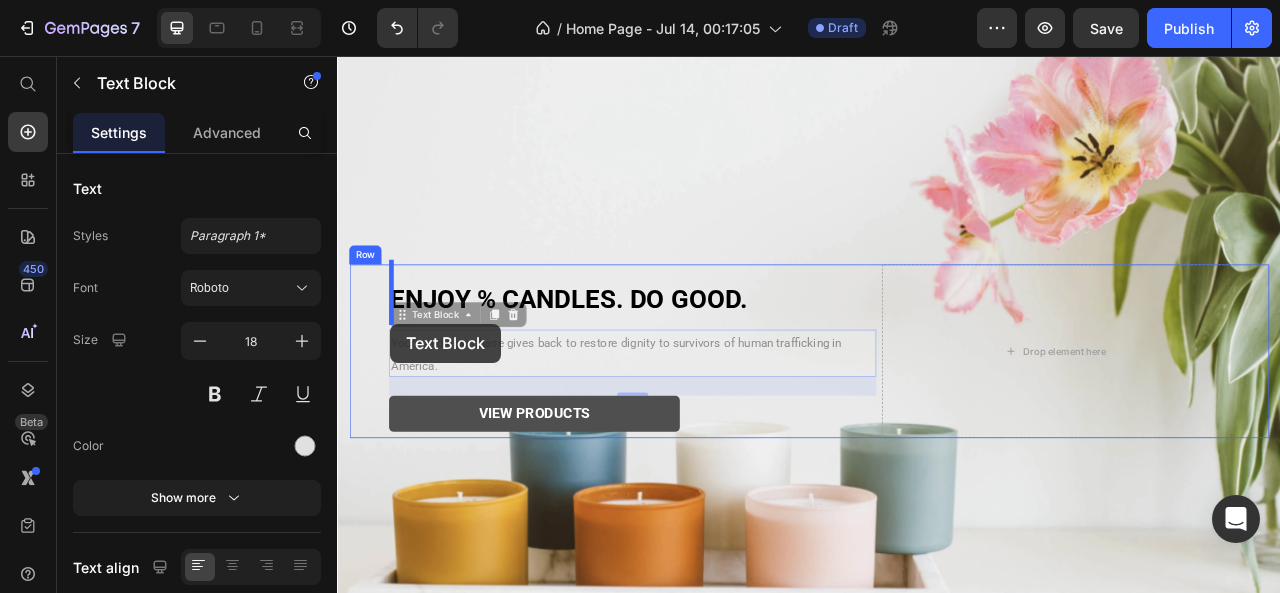 drag, startPoint x: 408, startPoint y: 385, endPoint x: 405, endPoint y: 397, distance: 12.369317 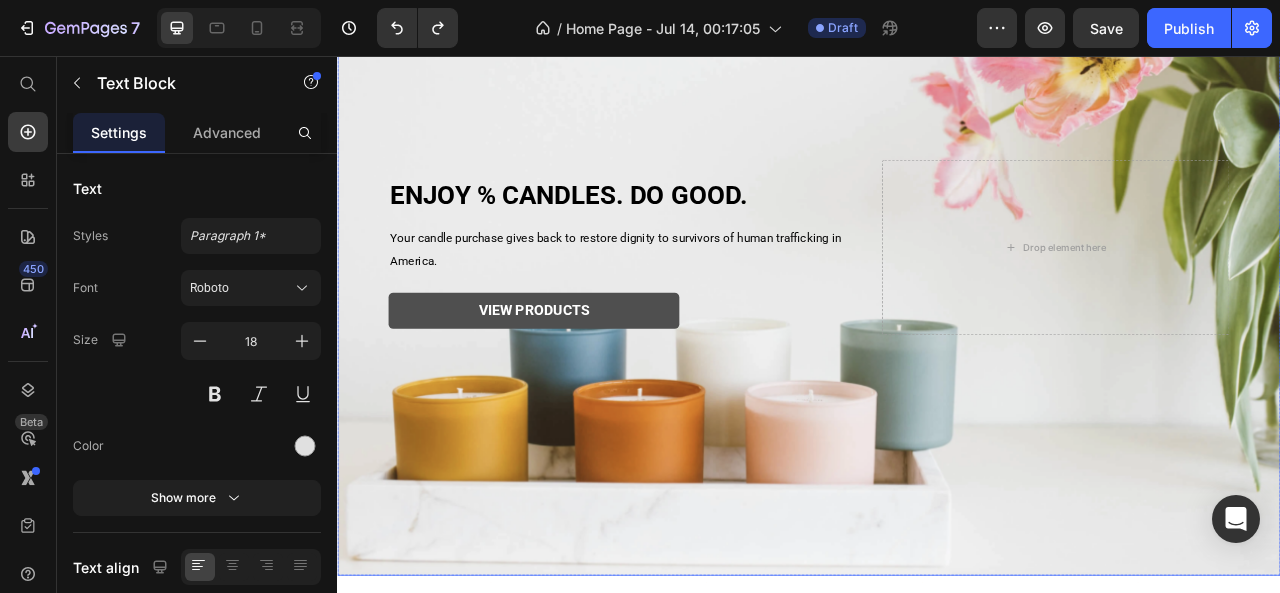 scroll, scrollTop: 216, scrollLeft: 0, axis: vertical 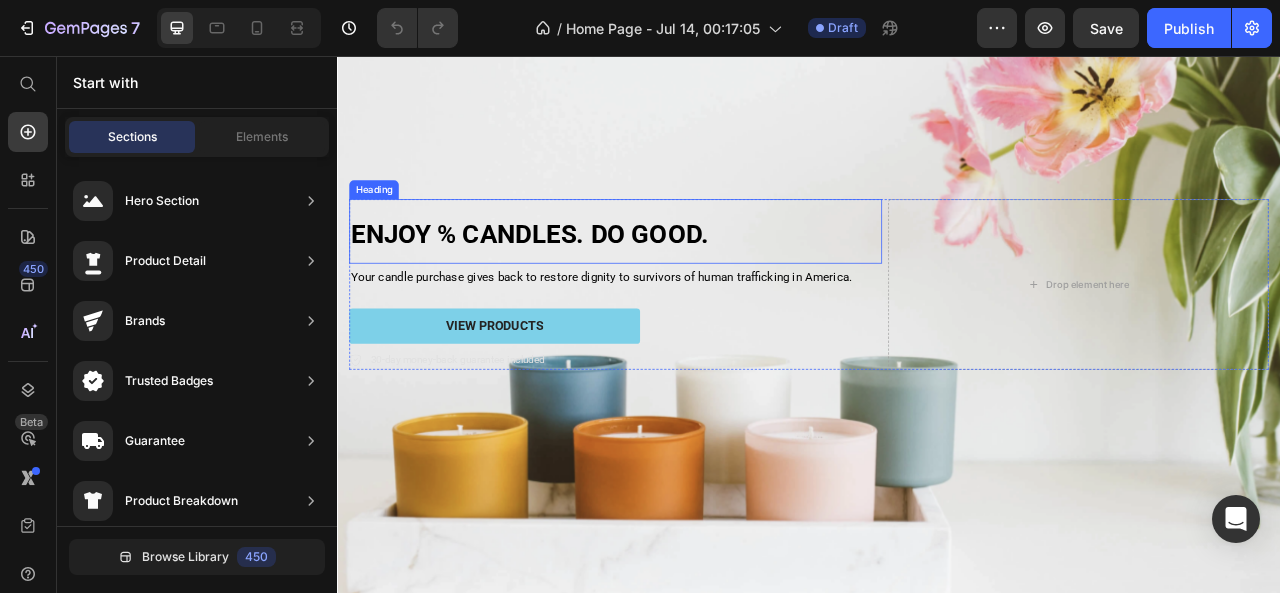 click on "ENJOY % CANDLES. DO GOOD." at bounding box center (581, 282) 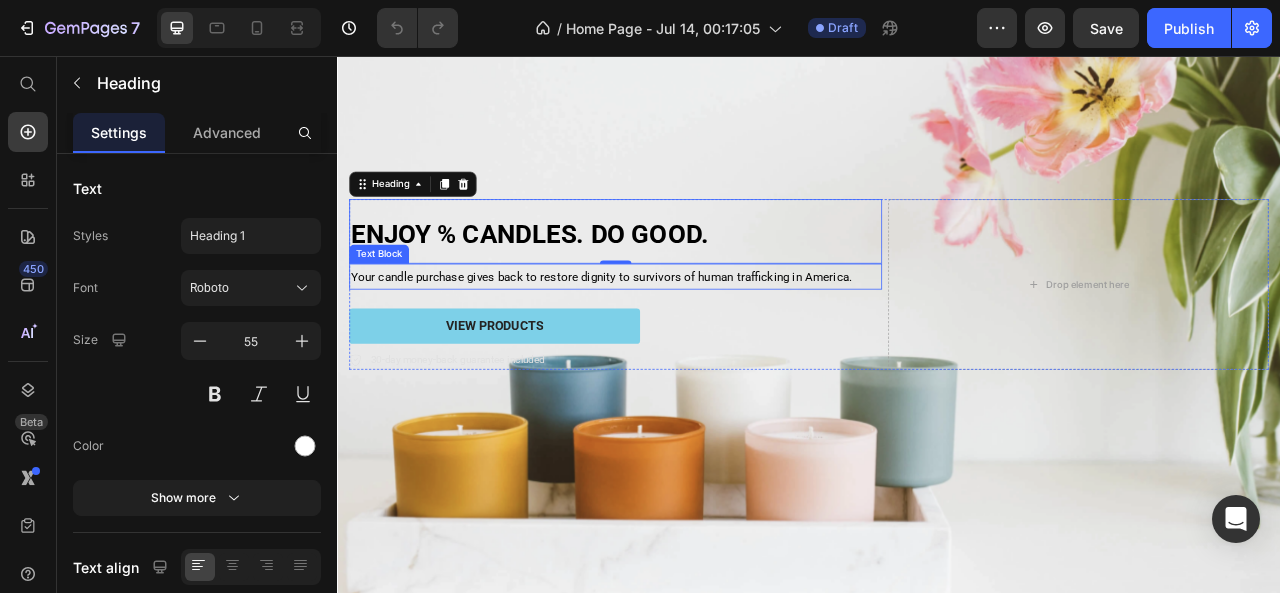 click on "Your candle purchase gives back to restore dignity to survivors of human trafficking in America." at bounding box center (673, 337) 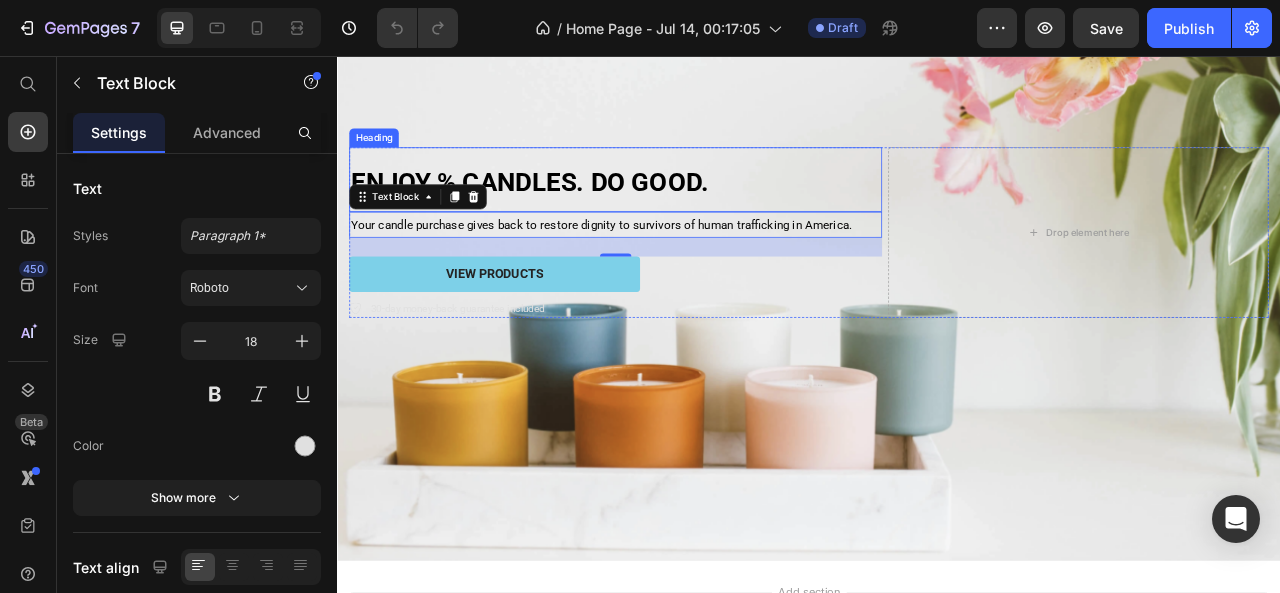 scroll, scrollTop: 238, scrollLeft: 0, axis: vertical 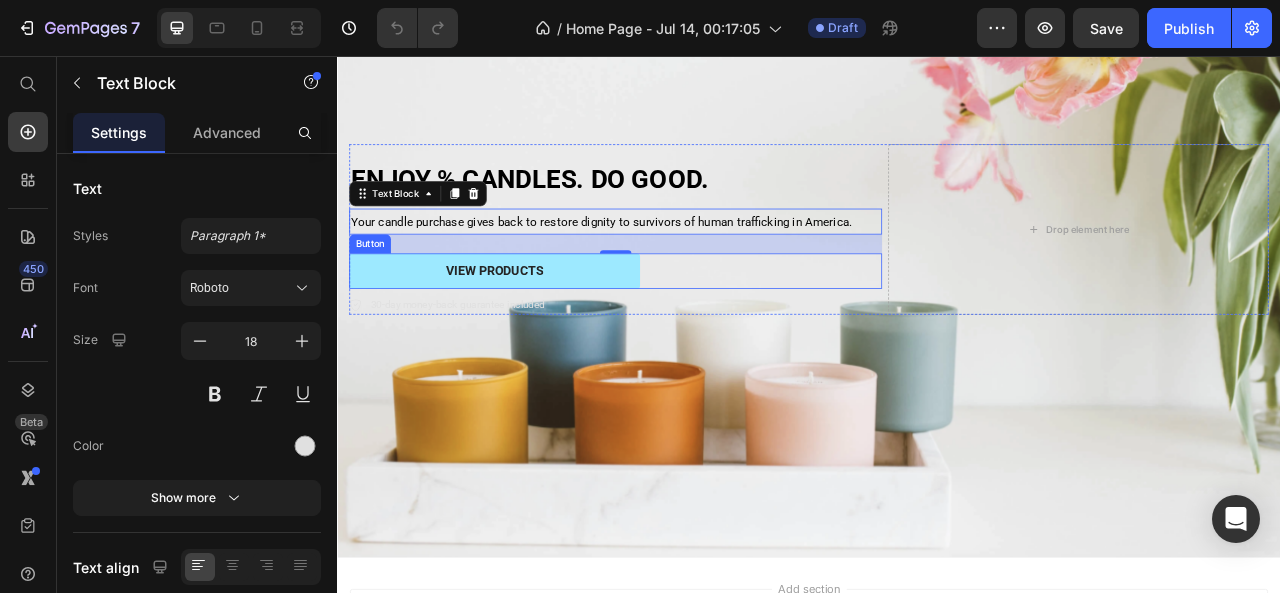 click on "VIEW PRODUCTS" at bounding box center [537, 329] 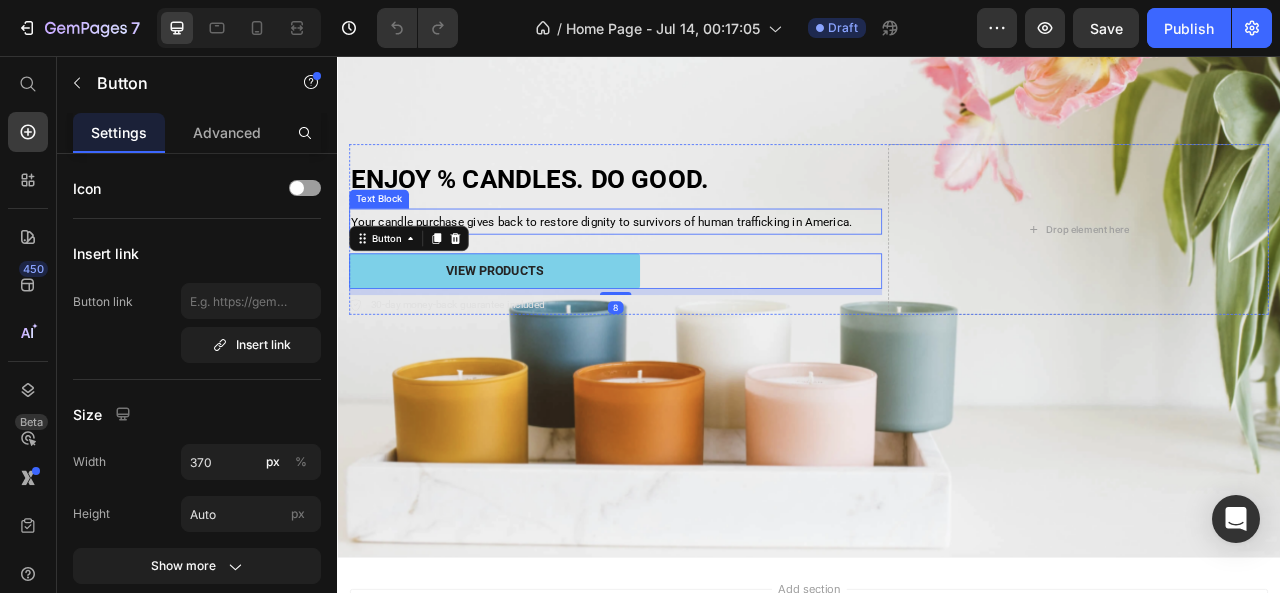 click on "Your candle purchase gives back to restore dignity to survivors of human trafficking in America." at bounding box center [691, 266] 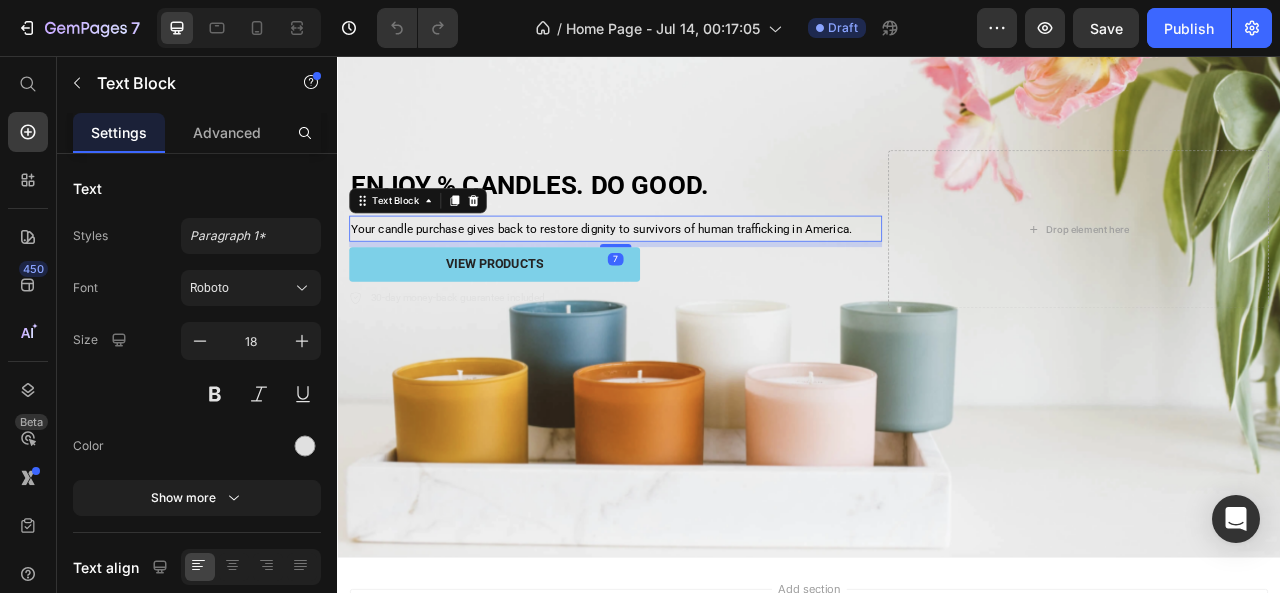 drag, startPoint x: 684, startPoint y: 299, endPoint x: 679, endPoint y: 282, distance: 17.720045 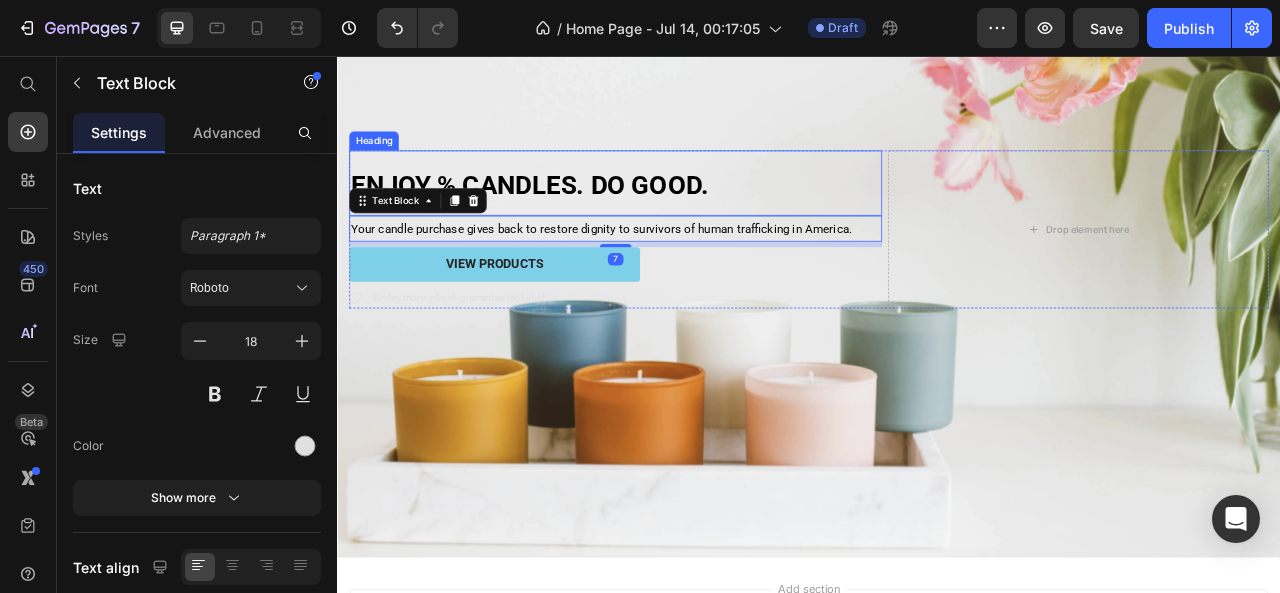 click on "ENJOY % CANDLES. DO GOOD." at bounding box center [691, 217] 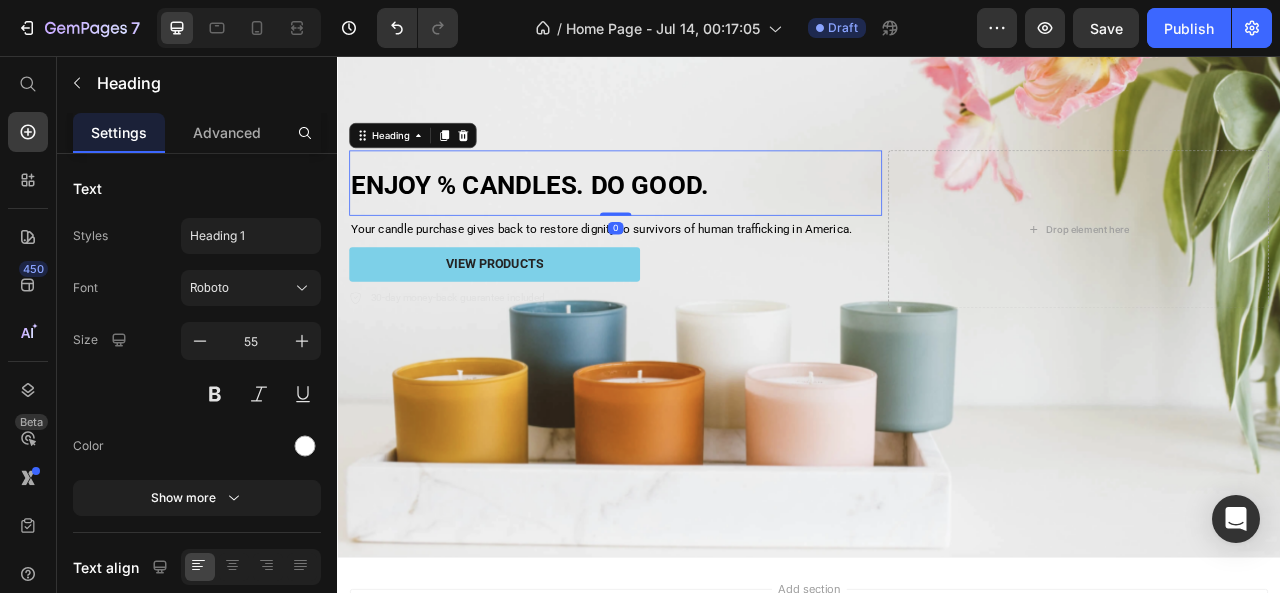 click on "ENJOY % CANDLES. DO GOOD. Heading   0" at bounding box center (691, 217) 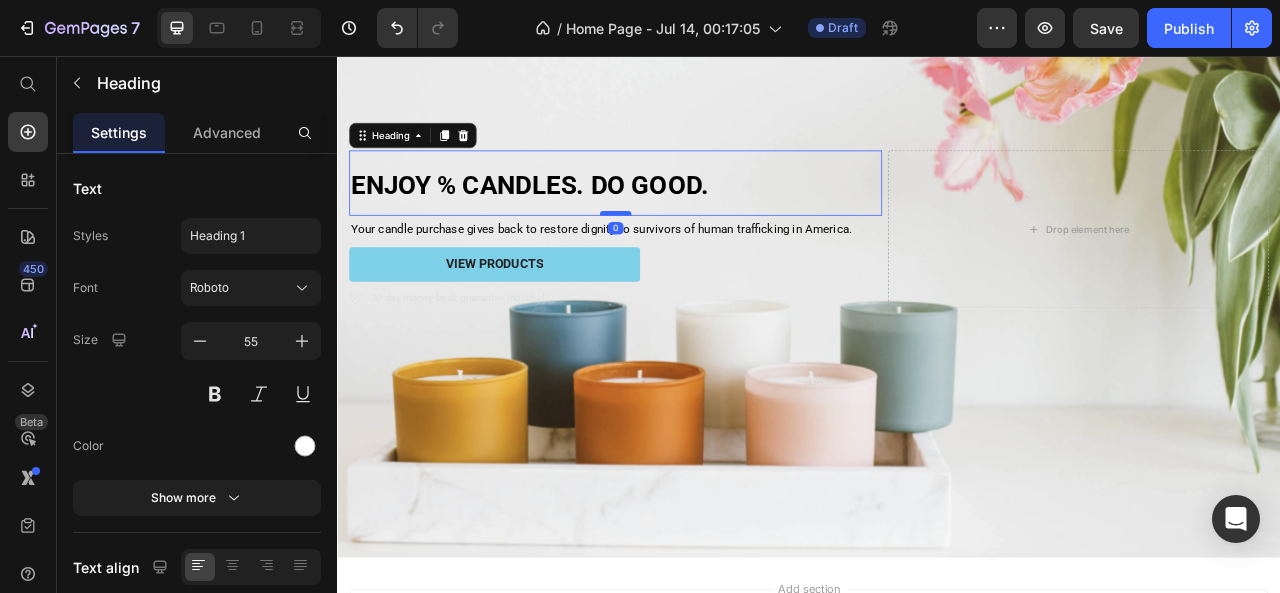 click at bounding box center (691, 256) 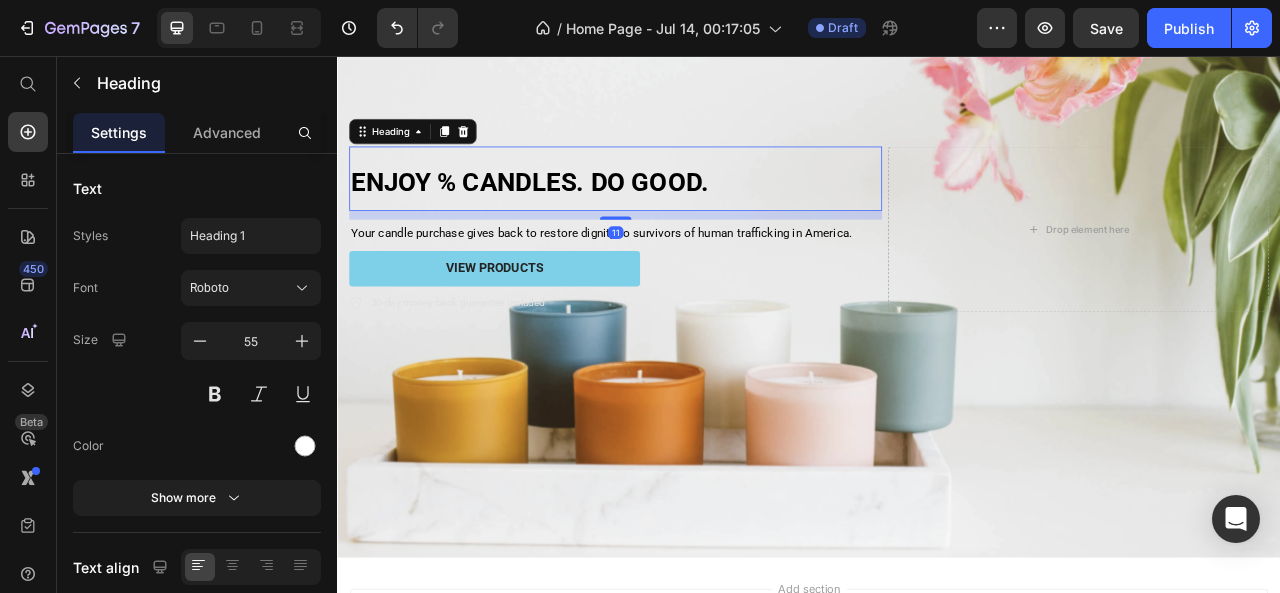 drag, startPoint x: 687, startPoint y: 249, endPoint x: 687, endPoint y: 261, distance: 12 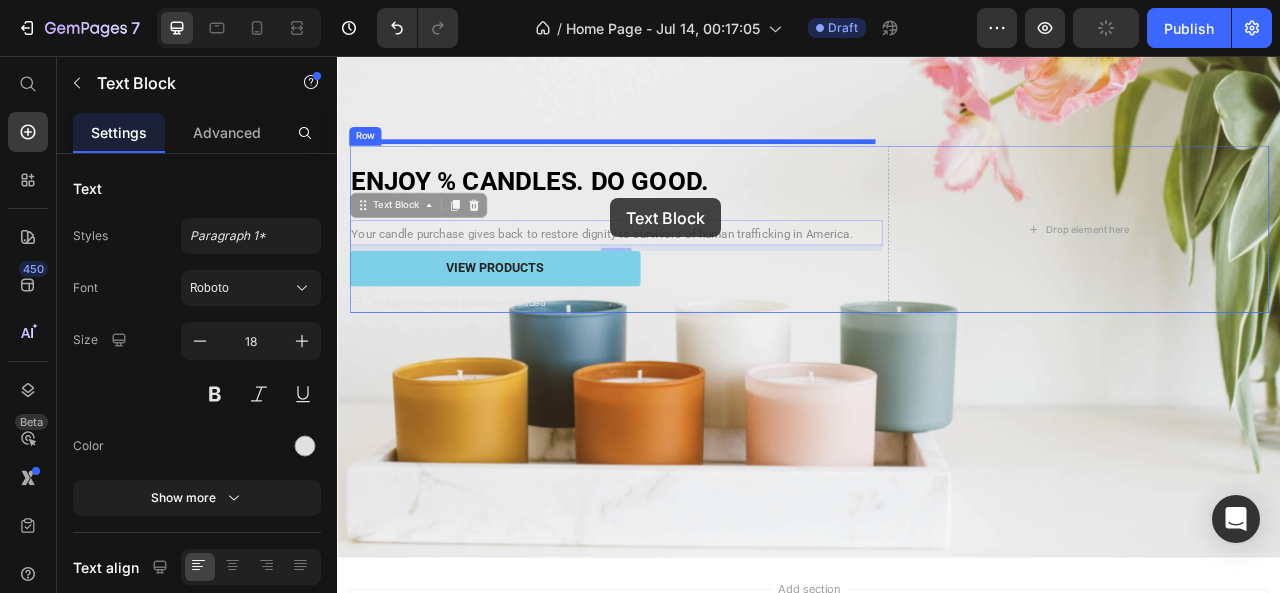 drag, startPoint x: 687, startPoint y: 261, endPoint x: 685, endPoint y: 237, distance: 24.083189 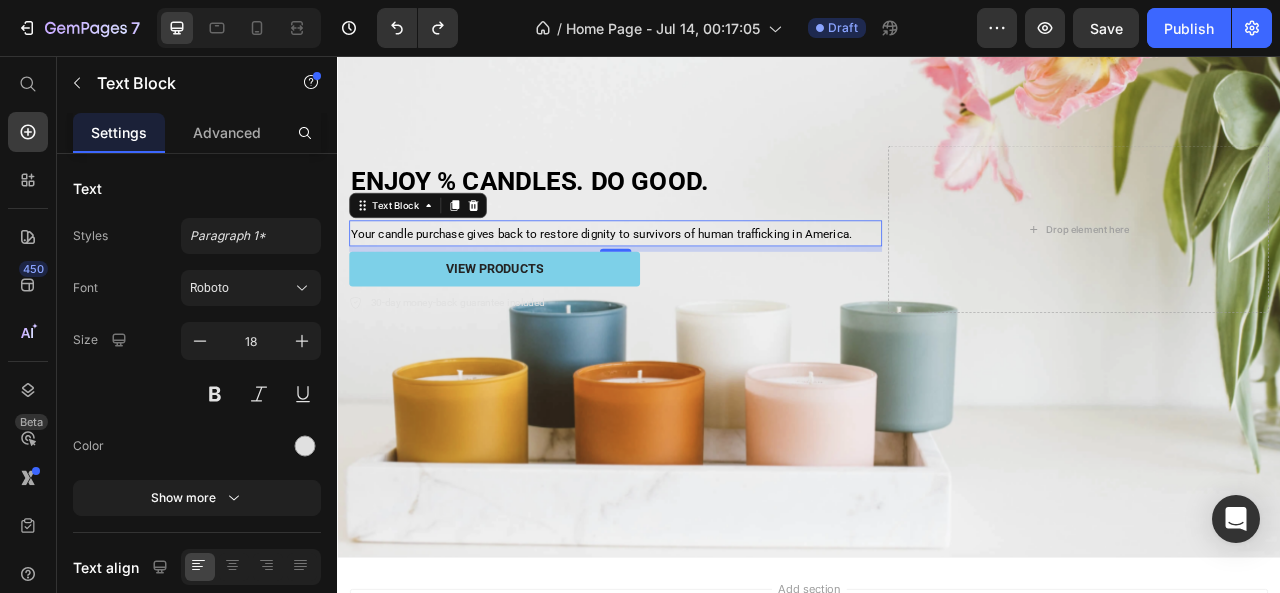 click on "ENJOY % CANDLES. DO GOOD. Heading Your candle purchase gives back to restore dignity to survivors of human trafficking in America. Text Block   7 VIEW PRODUCTS Button
30-day money-back guarantee included  Item List" at bounding box center [691, 276] 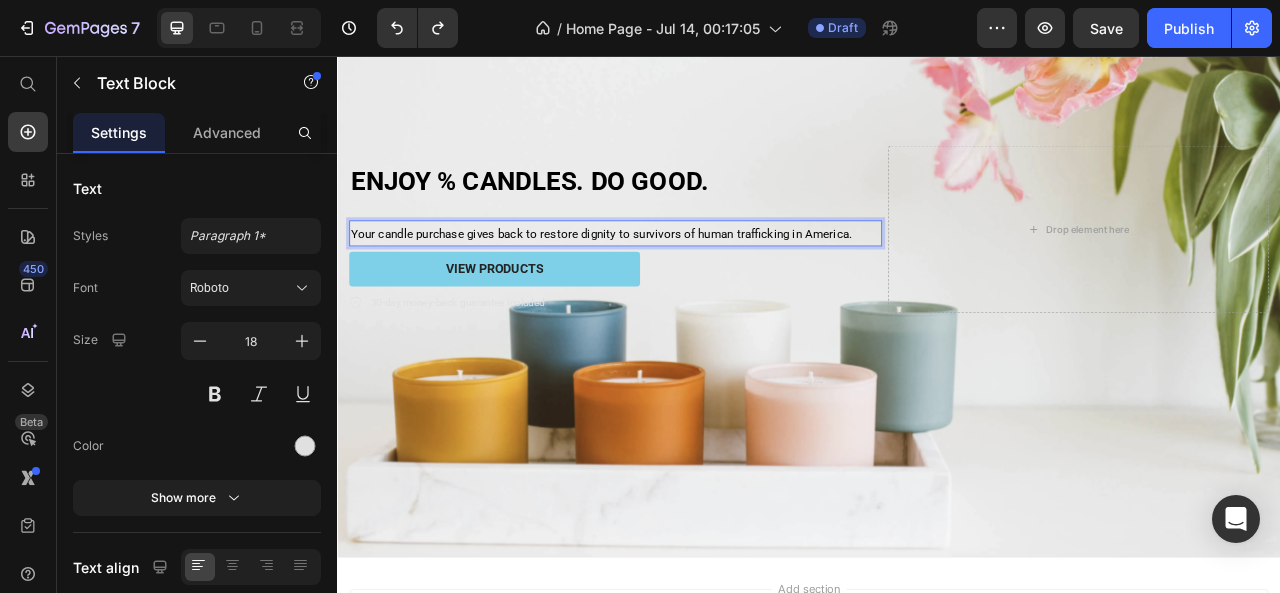 scroll, scrollTop: 218, scrollLeft: 0, axis: vertical 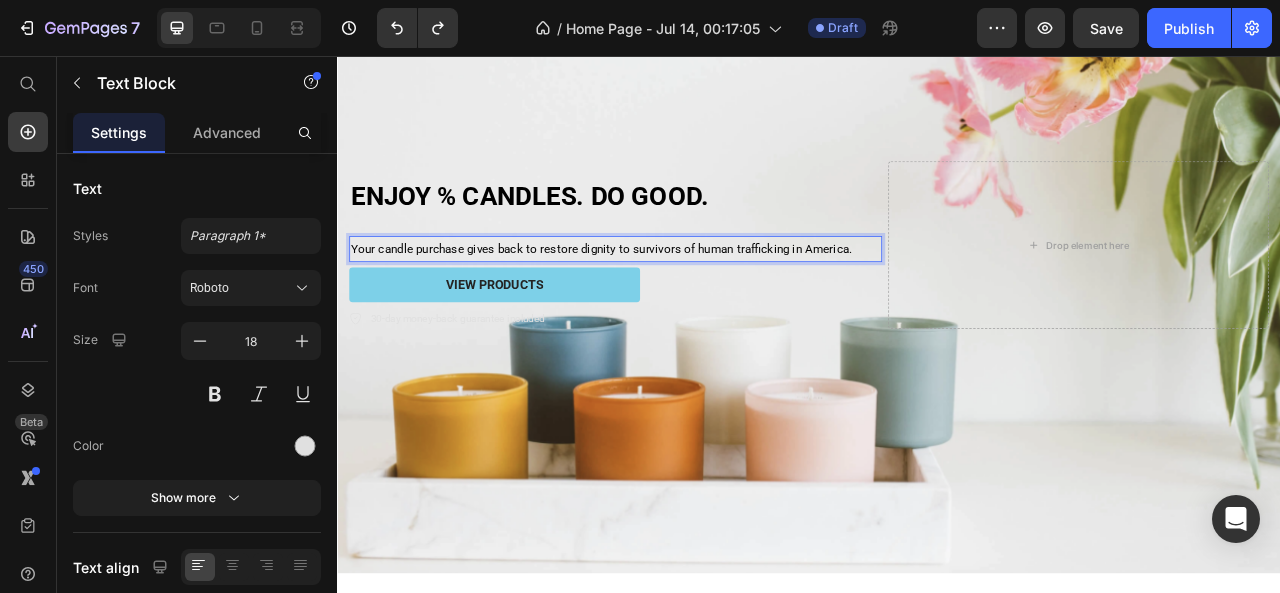 click on "Your candle purchase gives back to restore dignity to survivors of human trafficking in America." at bounding box center [691, 301] 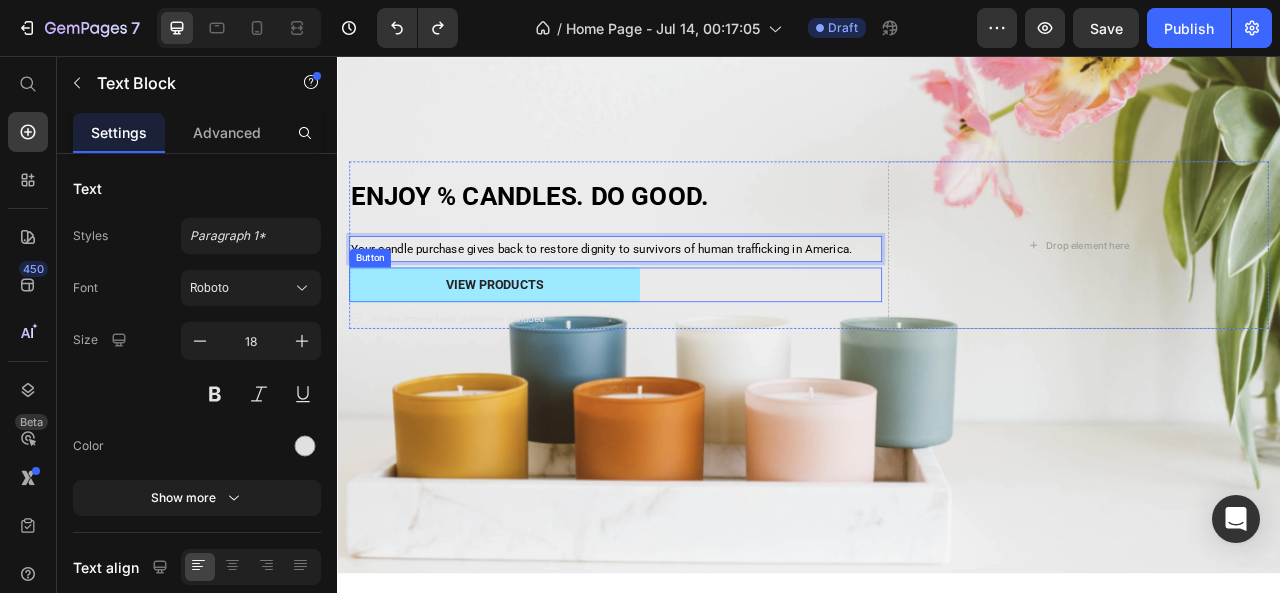 click on "VIEW PRODUCTS" at bounding box center (537, 347) 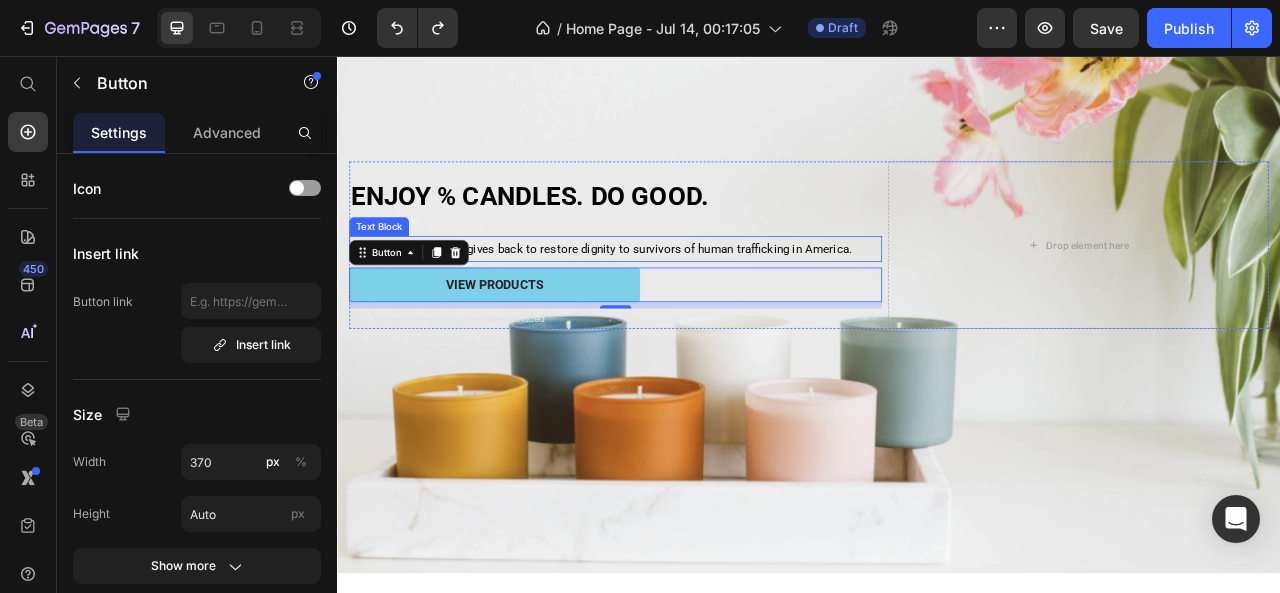 click on "Your candle purchase gives back to restore dignity to survivors of human trafficking in America." at bounding box center [691, 301] 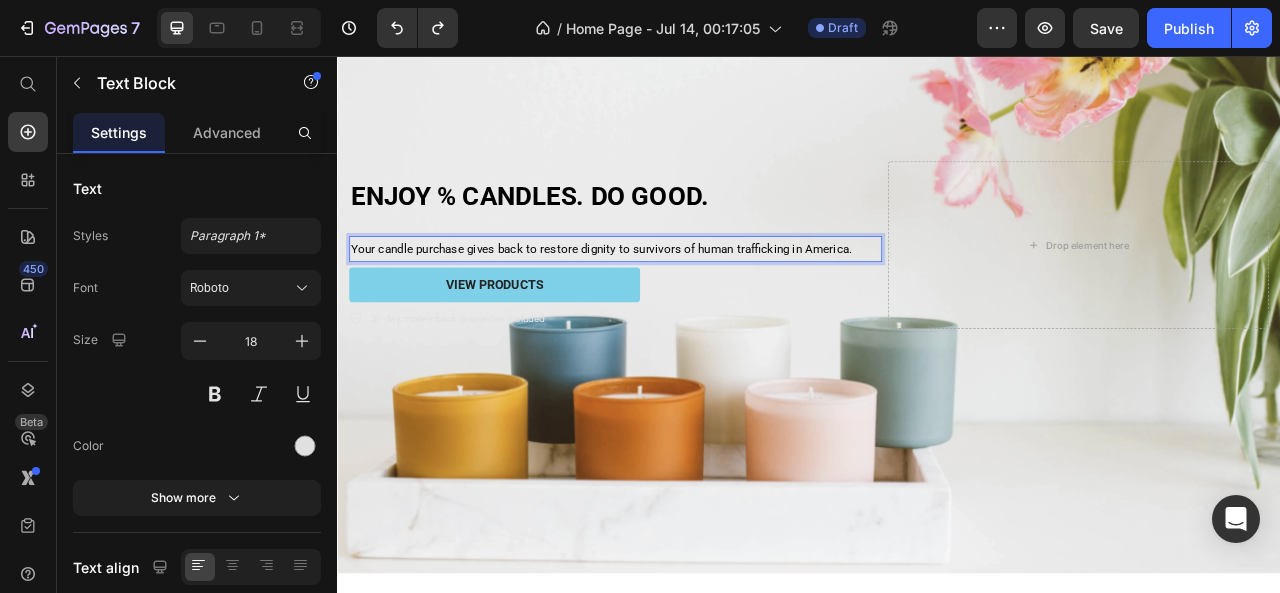 click on "ENJOY % CANDLES. DO GOOD. Heading Your candle purchase gives back to restore dignity to survivors of human trafficking in America. Text Block   7 VIEW PRODUCTS Button
30-day money-back guarantee included  Item List" at bounding box center (691, 296) 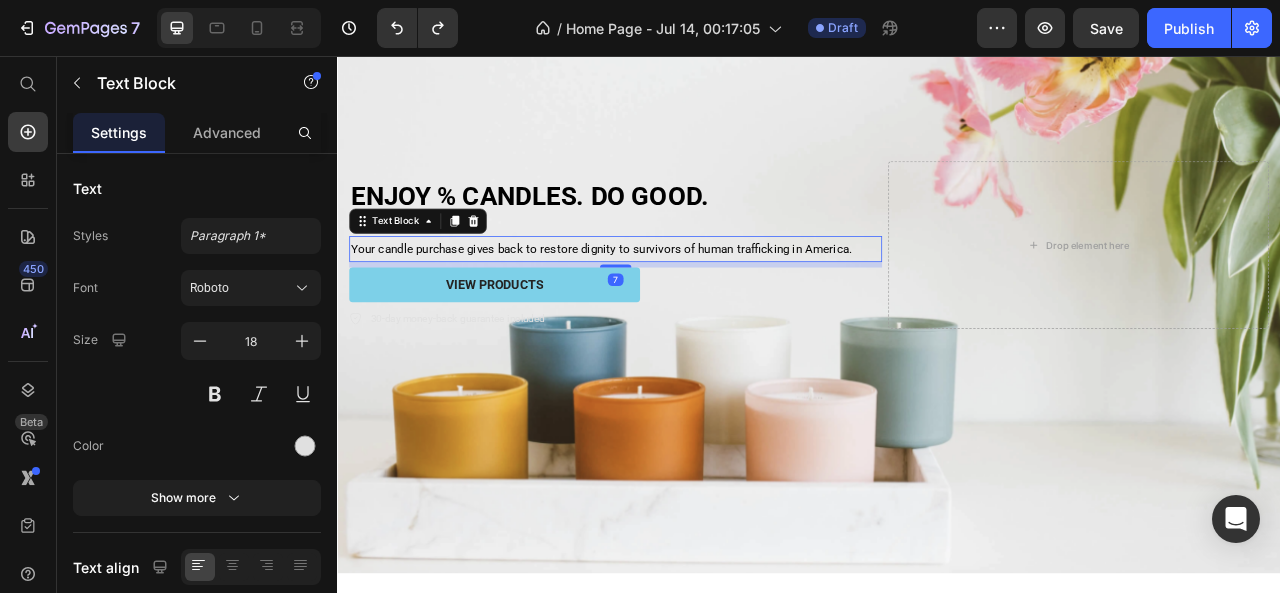scroll, scrollTop: 198, scrollLeft: 0, axis: vertical 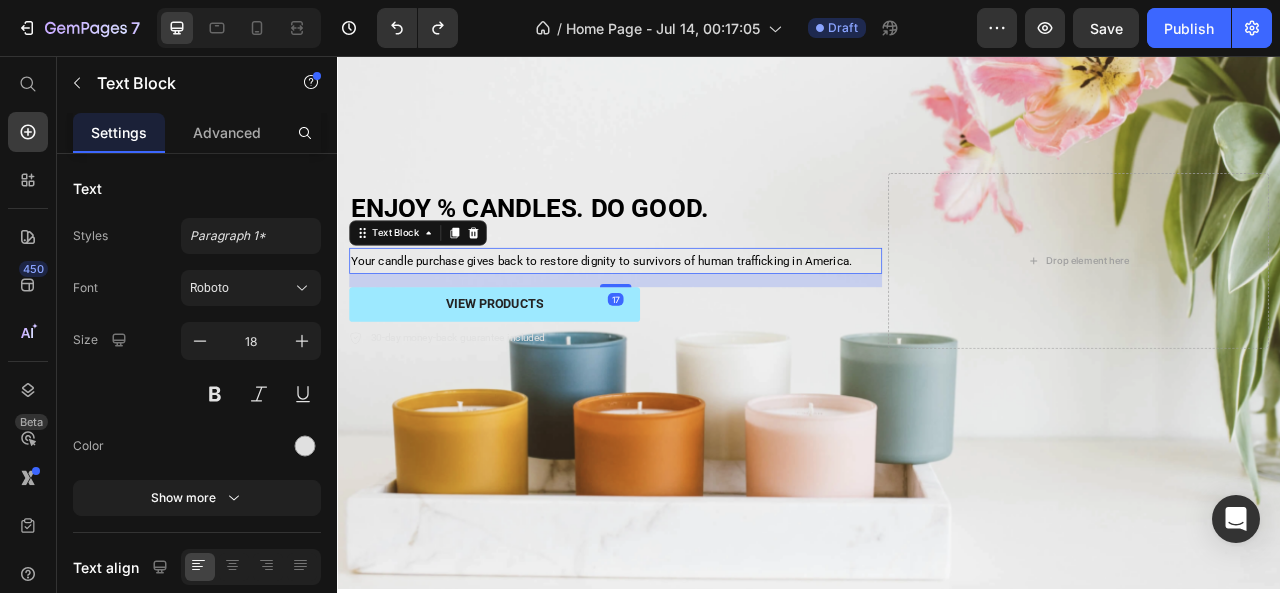 drag, startPoint x: 692, startPoint y: 337, endPoint x: 693, endPoint y: 347, distance: 10.049875 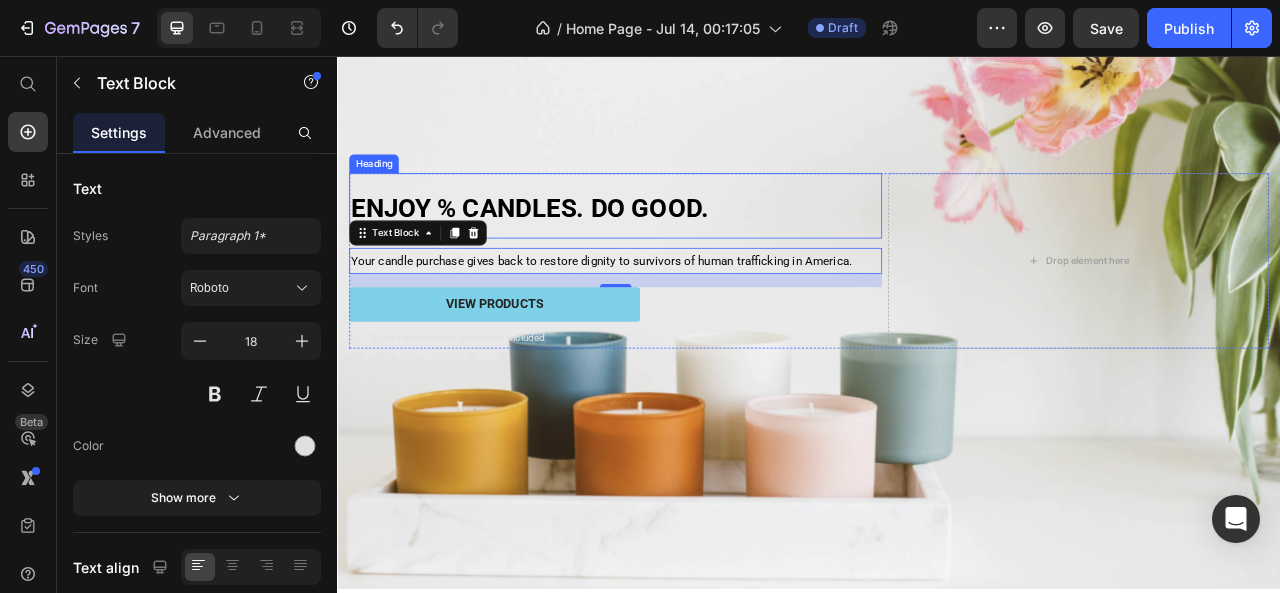 click on "ENJOY % CANDLES. DO GOOD." at bounding box center (581, 249) 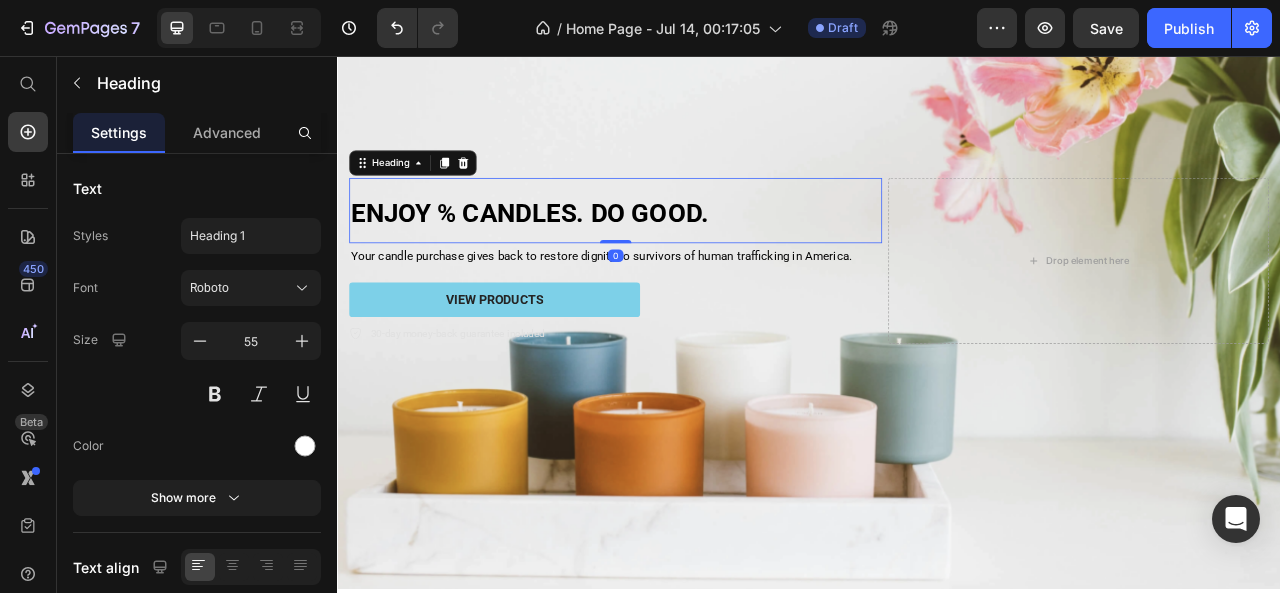 drag, startPoint x: 689, startPoint y: 291, endPoint x: 686, endPoint y: 265, distance: 26.172504 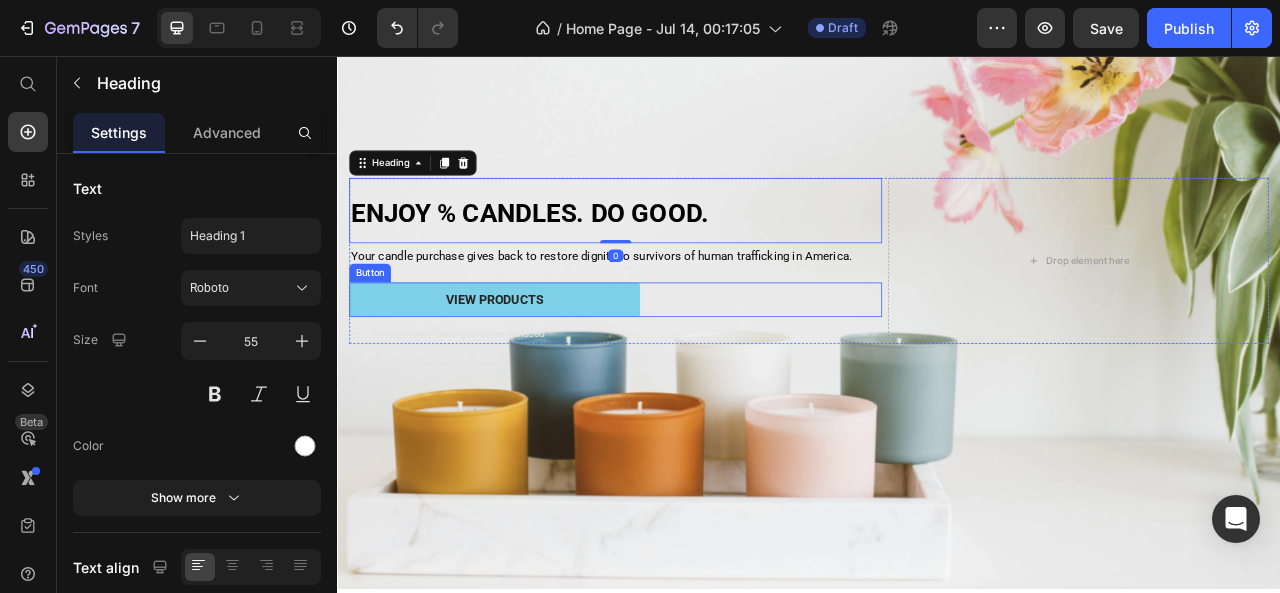 click on "VIEW PRODUCTS Button" at bounding box center [691, 366] 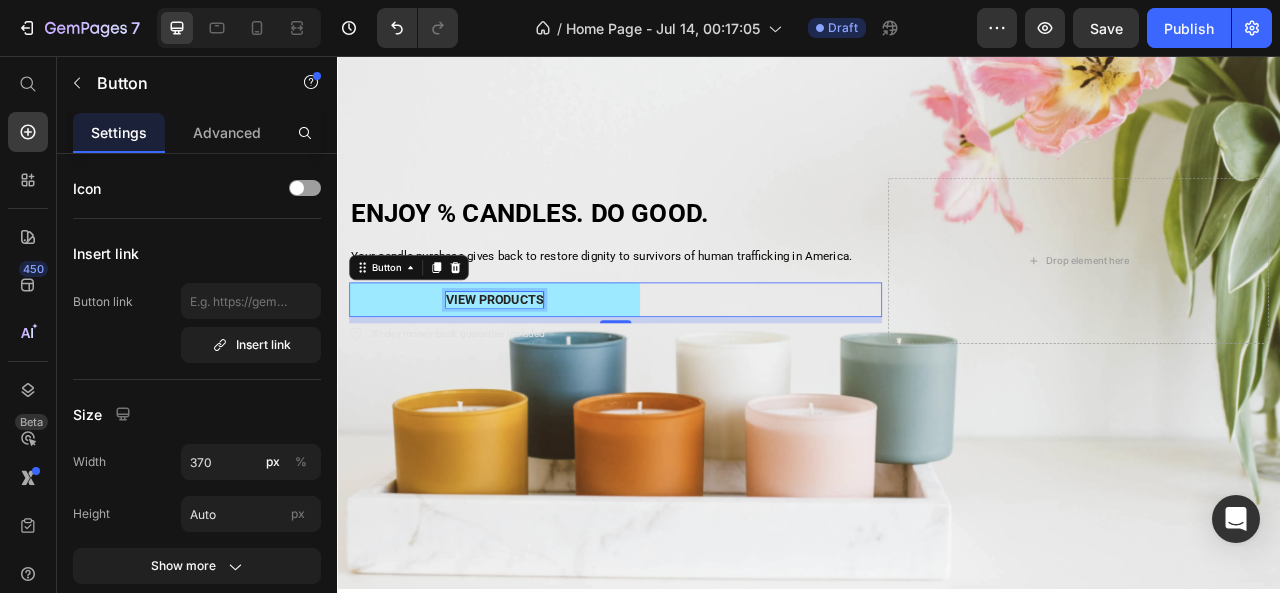 scroll, scrollTop: 172, scrollLeft: 0, axis: vertical 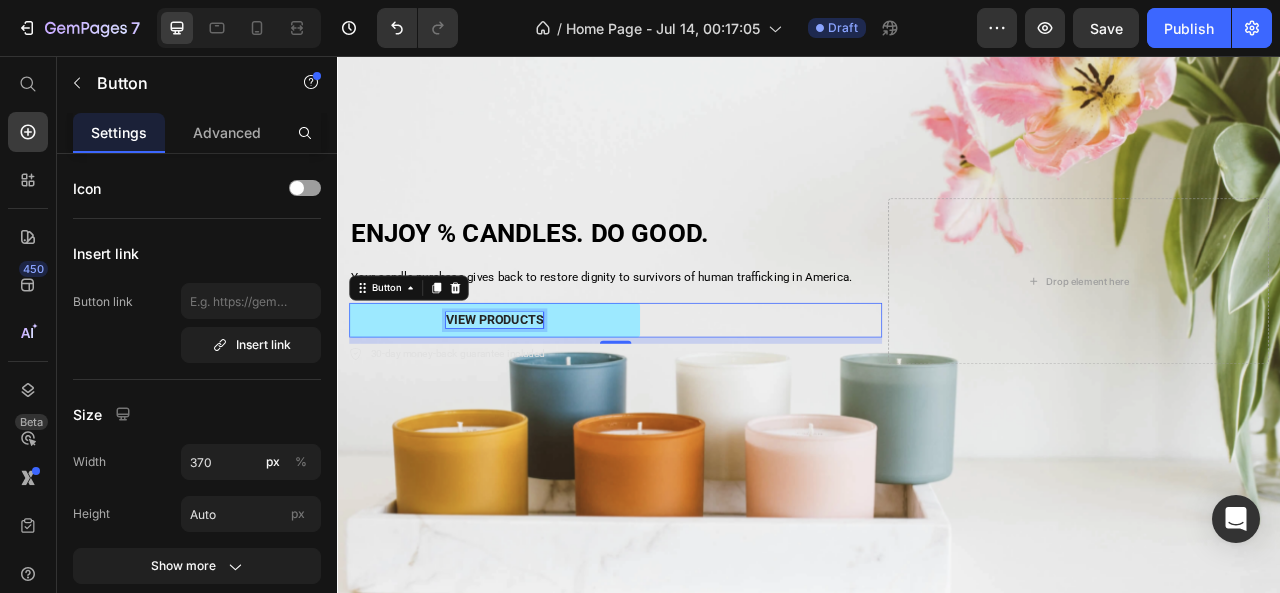 click on "VIEW PRODUCTS" at bounding box center (537, 392) 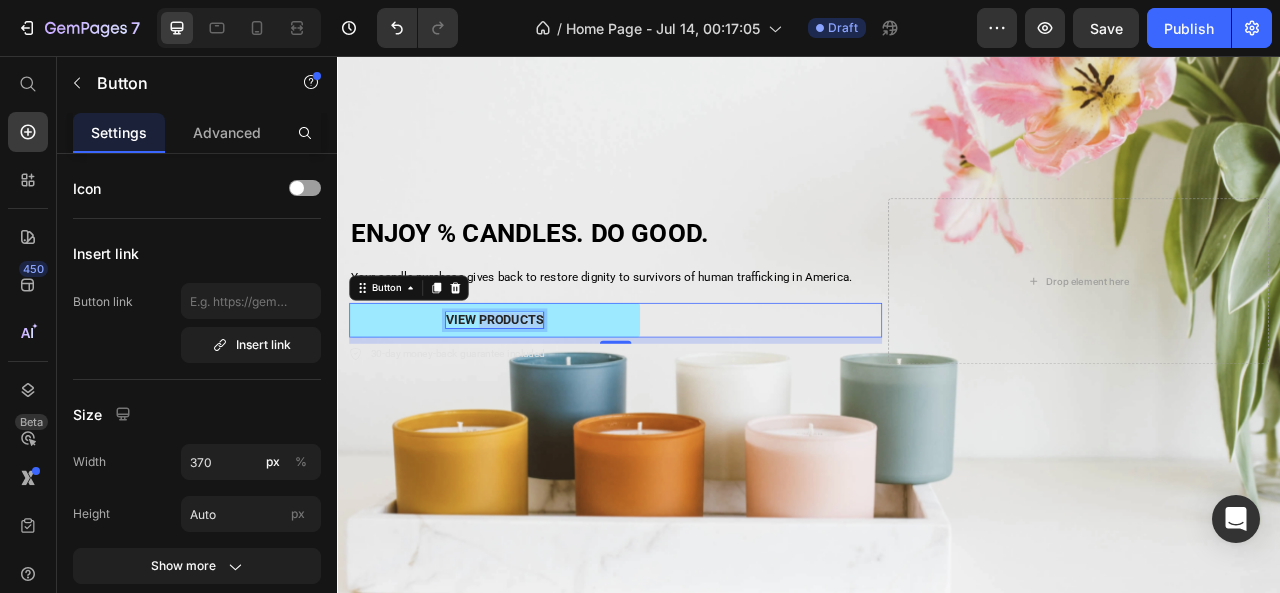 click on "VIEW PRODUCTS" at bounding box center [537, 392] 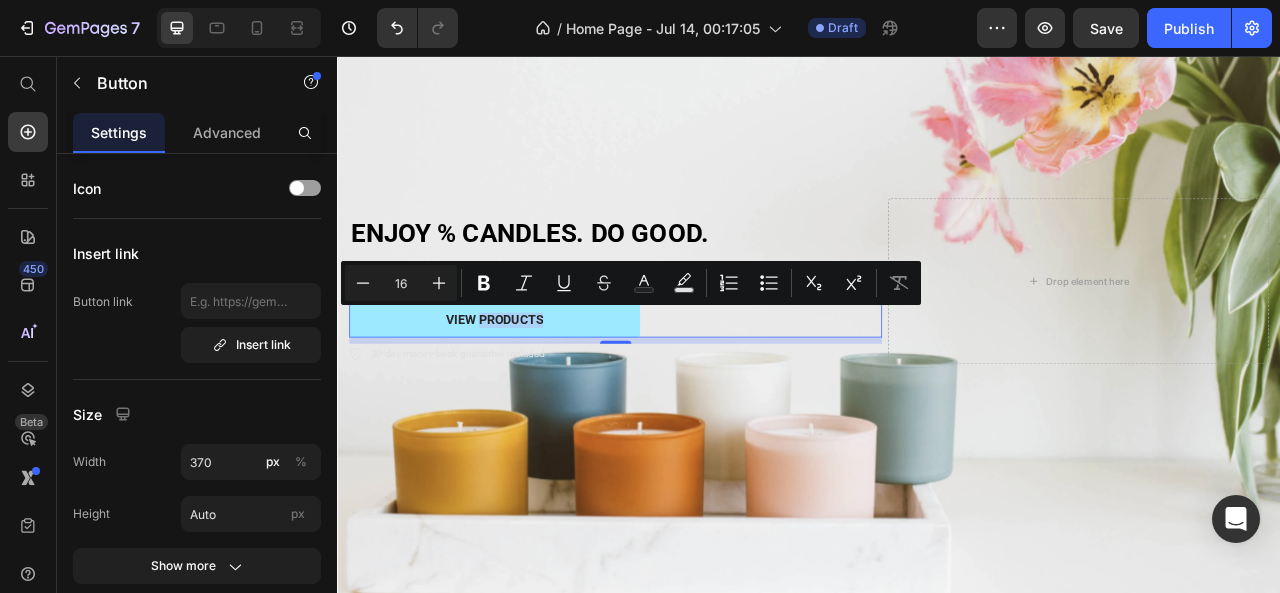 click on "VIEW PRODUCTS" at bounding box center [537, 392] 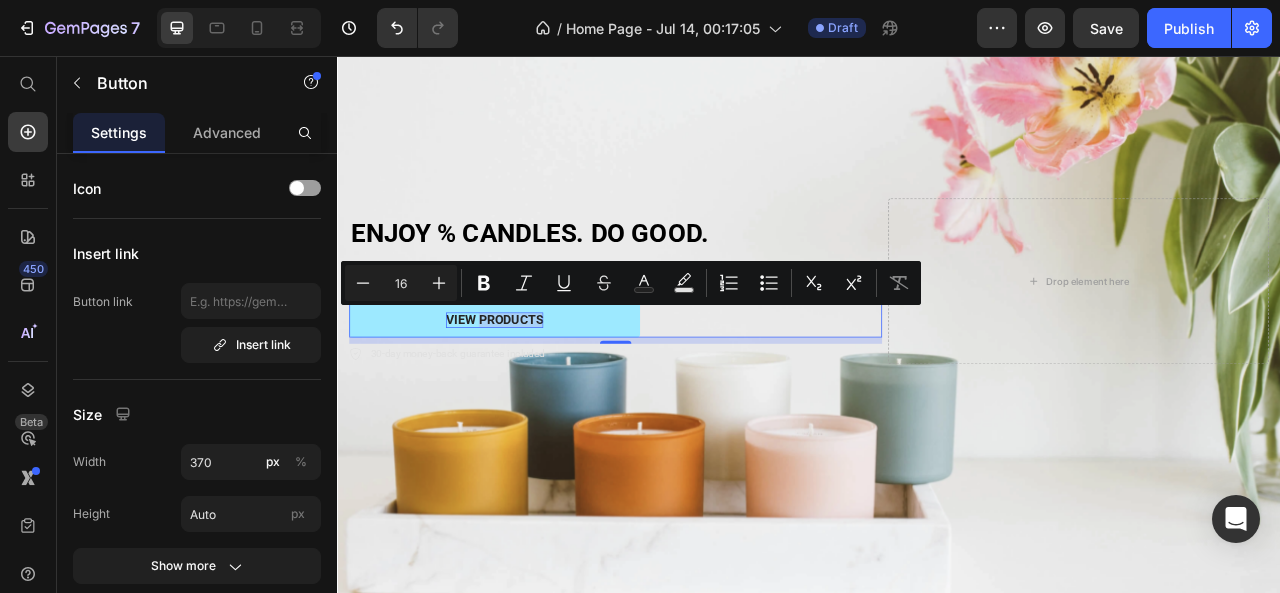 click on "VIEW PRODUCTS" at bounding box center (537, 392) 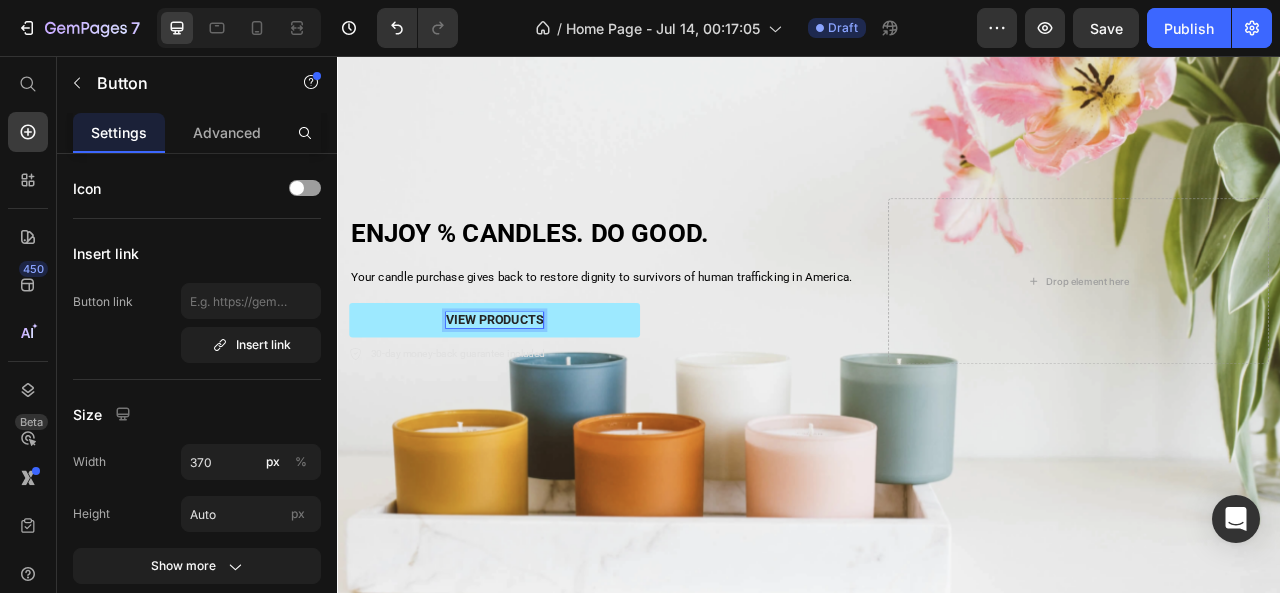 click on "VIEW PRODUCTS" at bounding box center [537, 392] 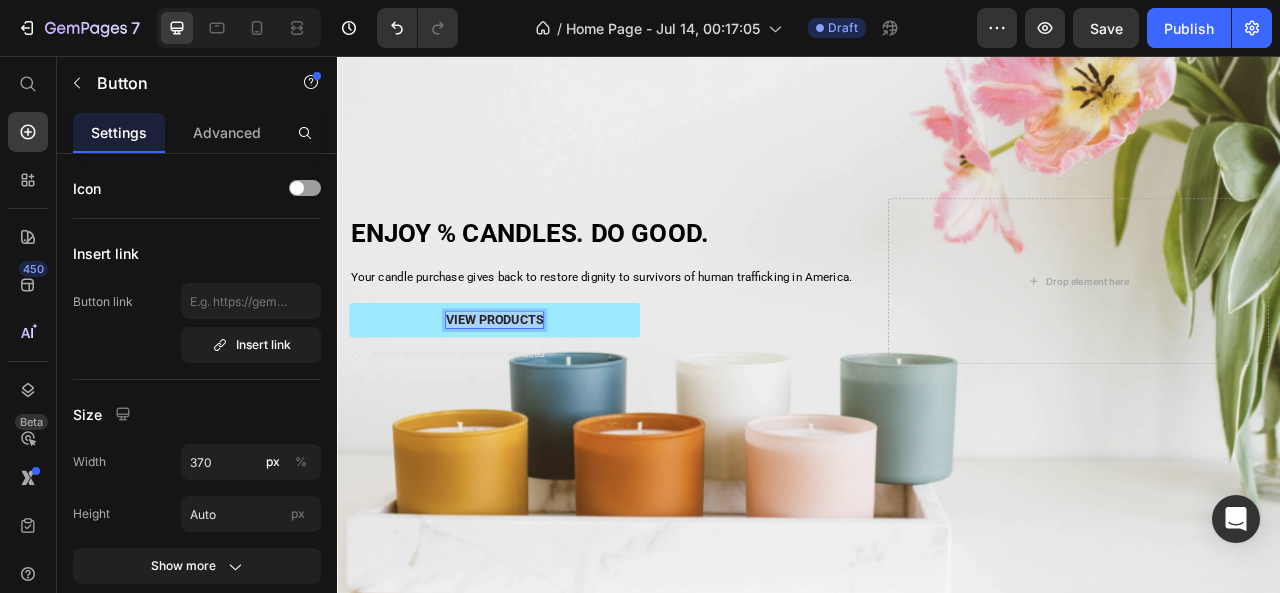 click on "VIEW PRODUCTS" at bounding box center (537, 392) 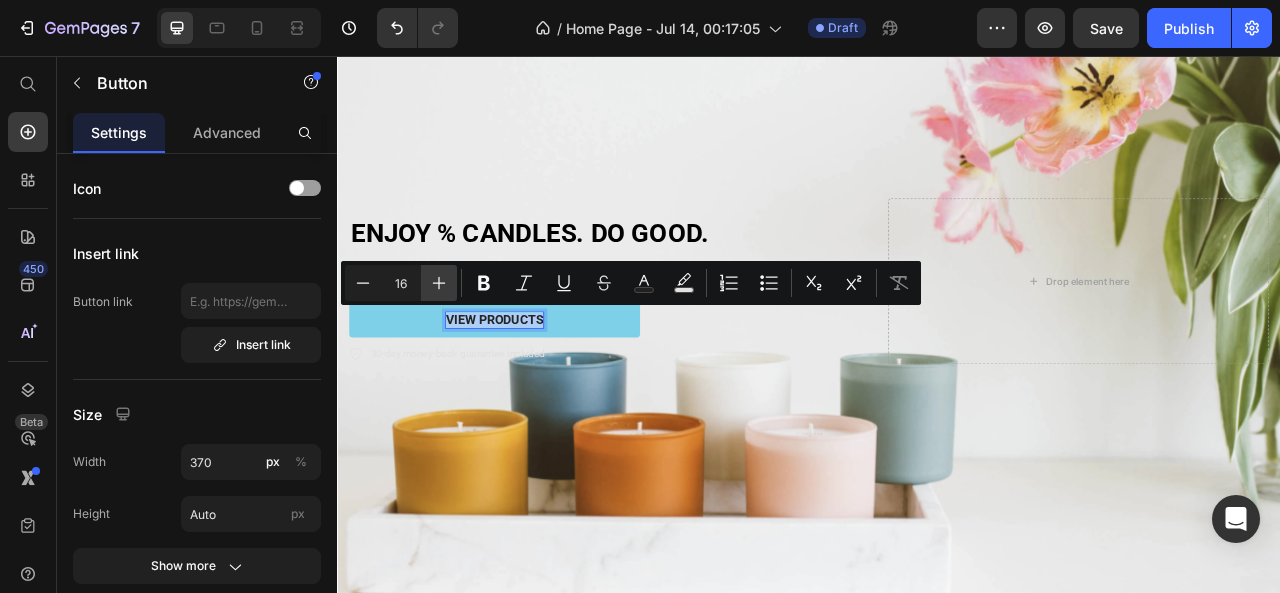 click 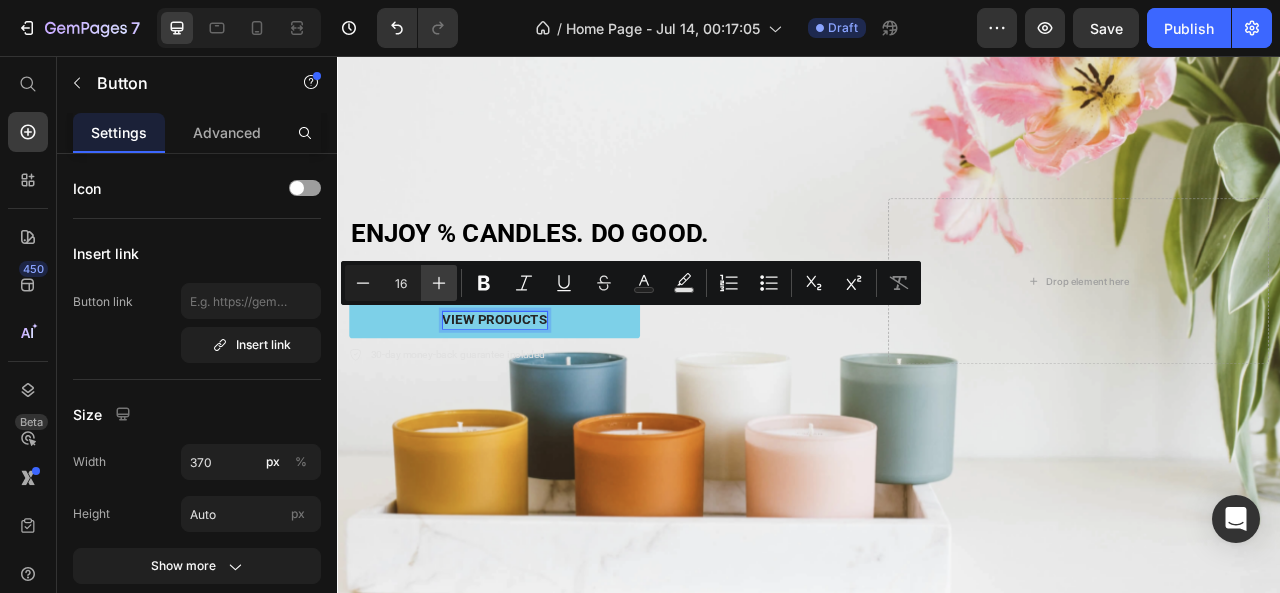 type on "17" 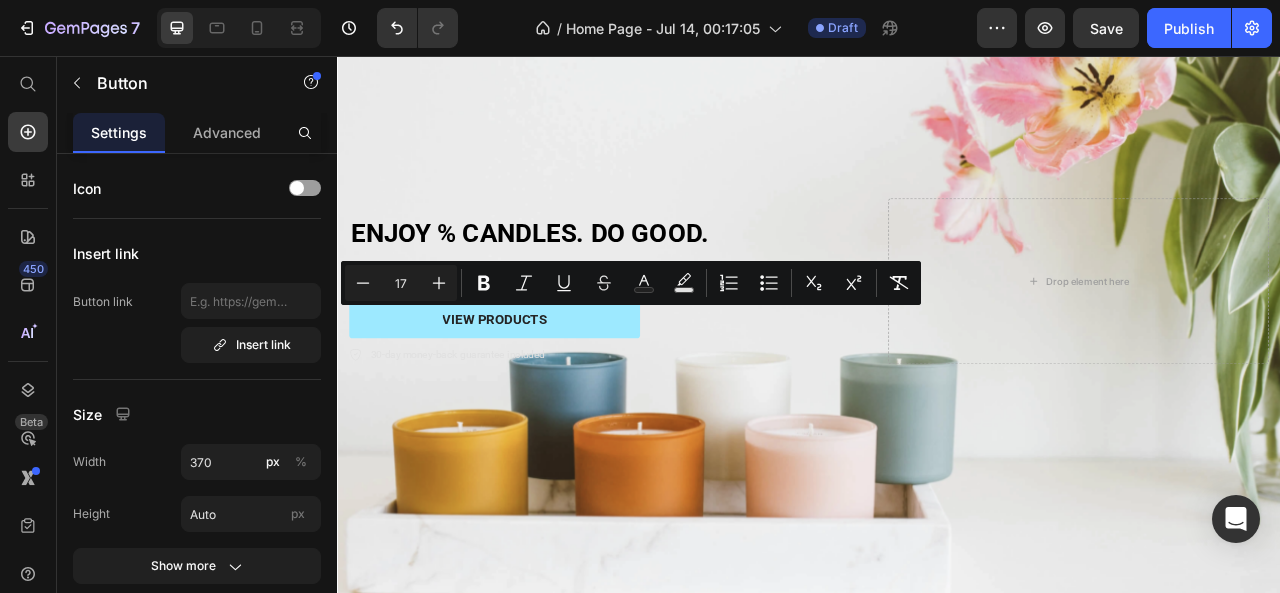 click on "VIEW PRODUCTS" at bounding box center (537, 392) 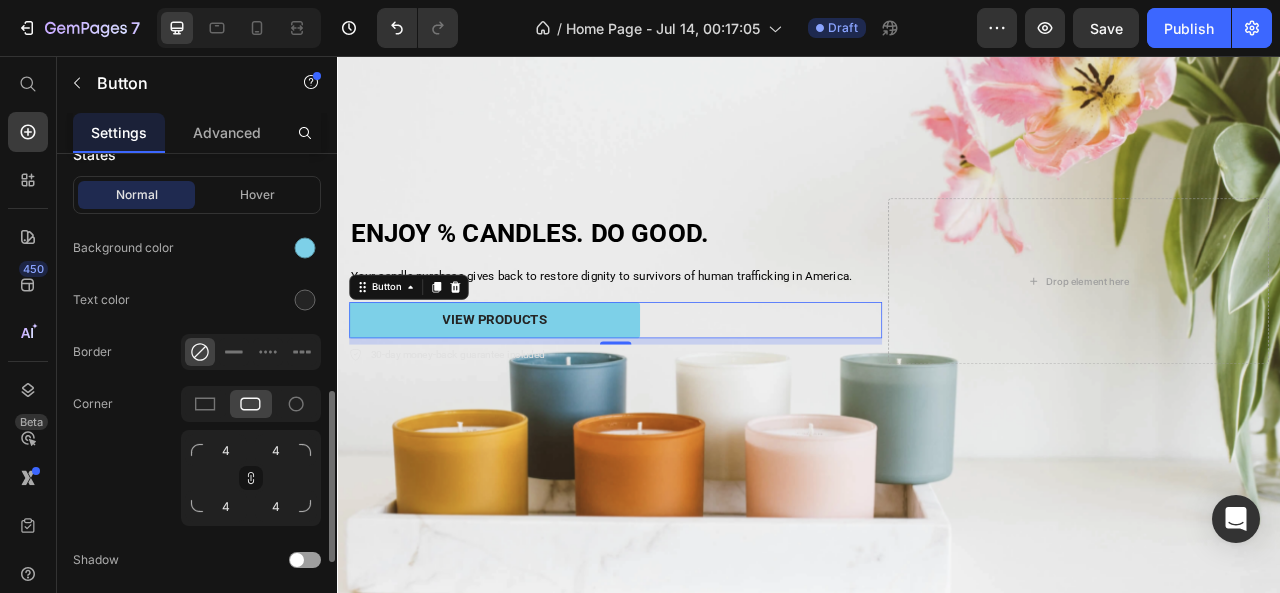 scroll, scrollTop: 540, scrollLeft: 0, axis: vertical 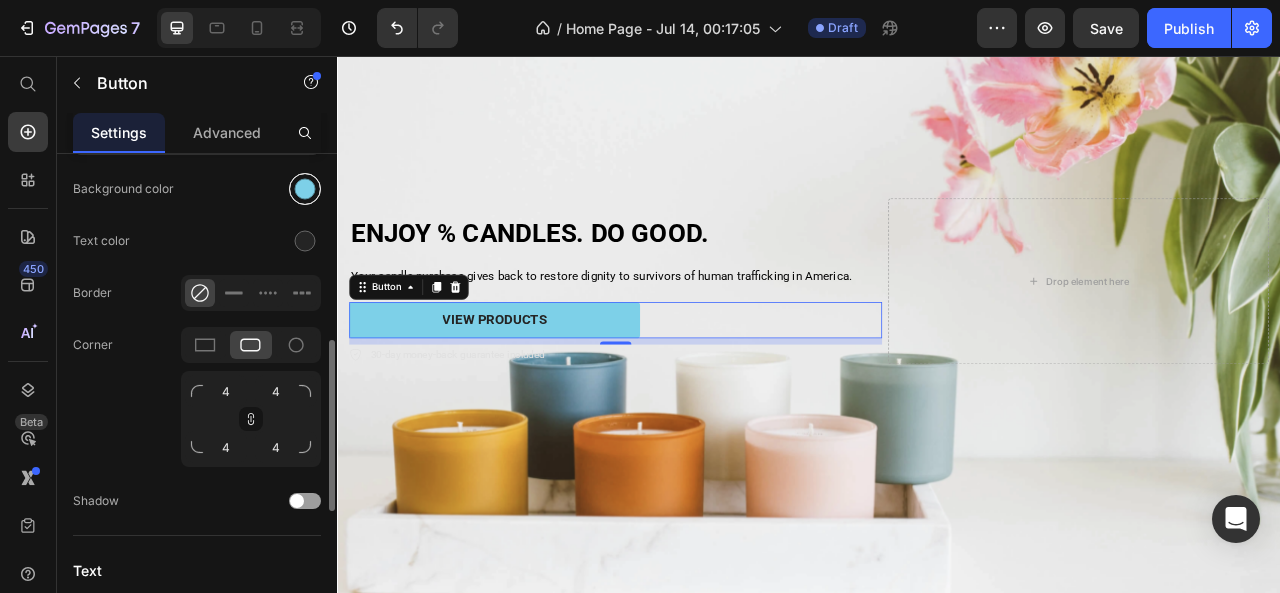 click at bounding box center (305, 189) 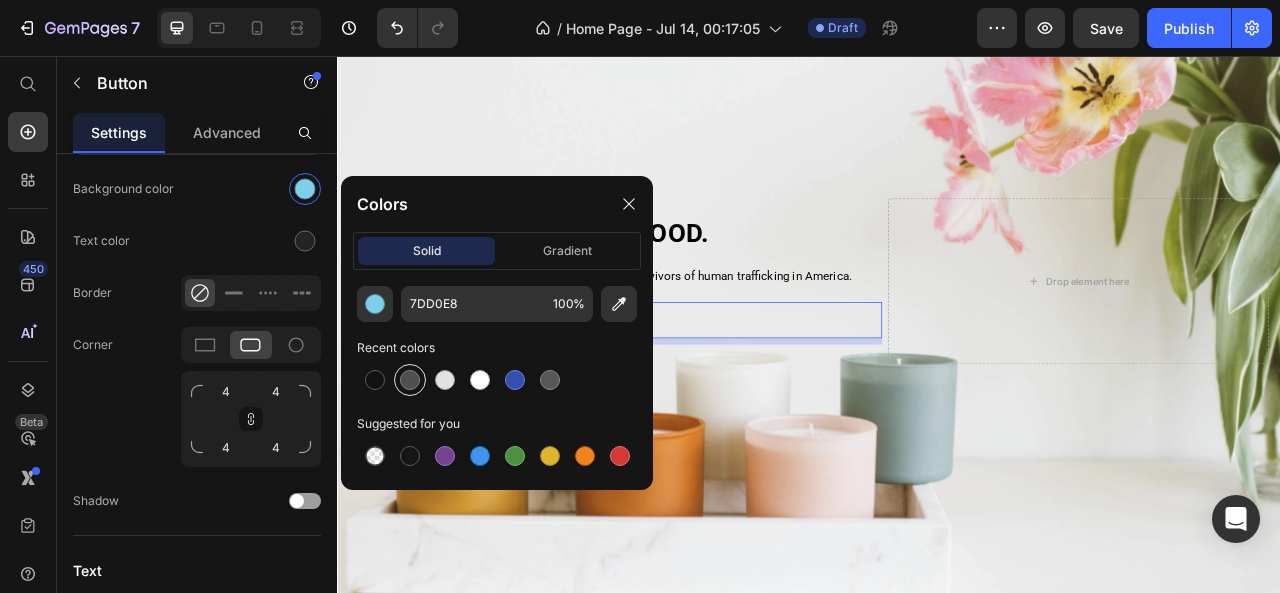 click at bounding box center (410, 380) 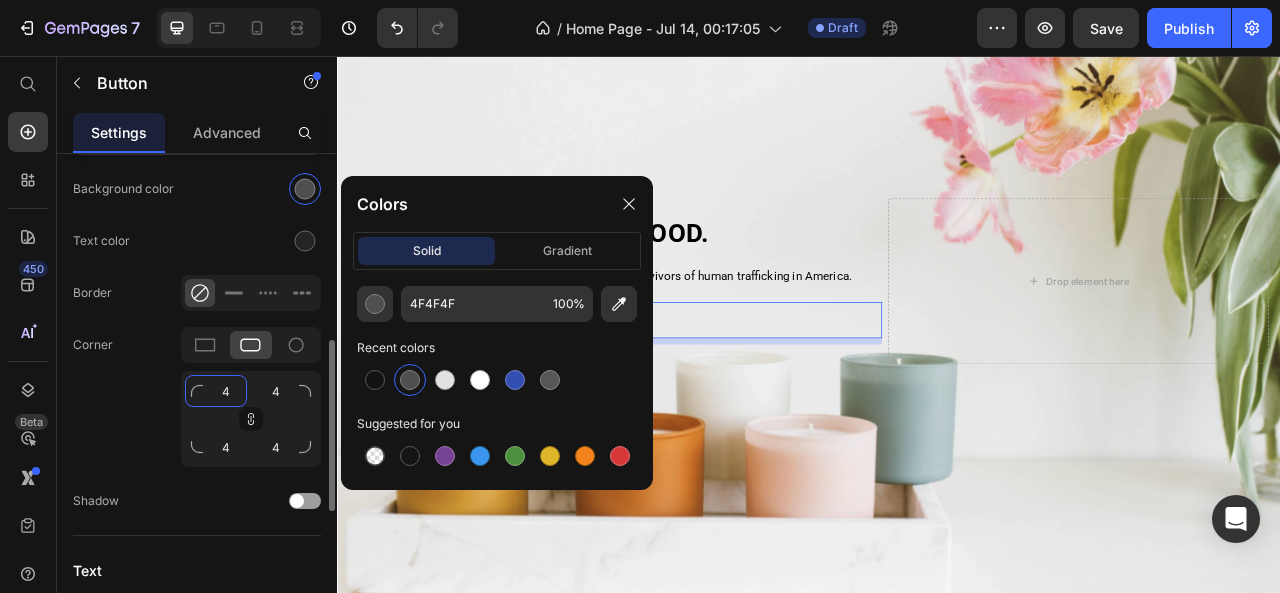 click on "4" 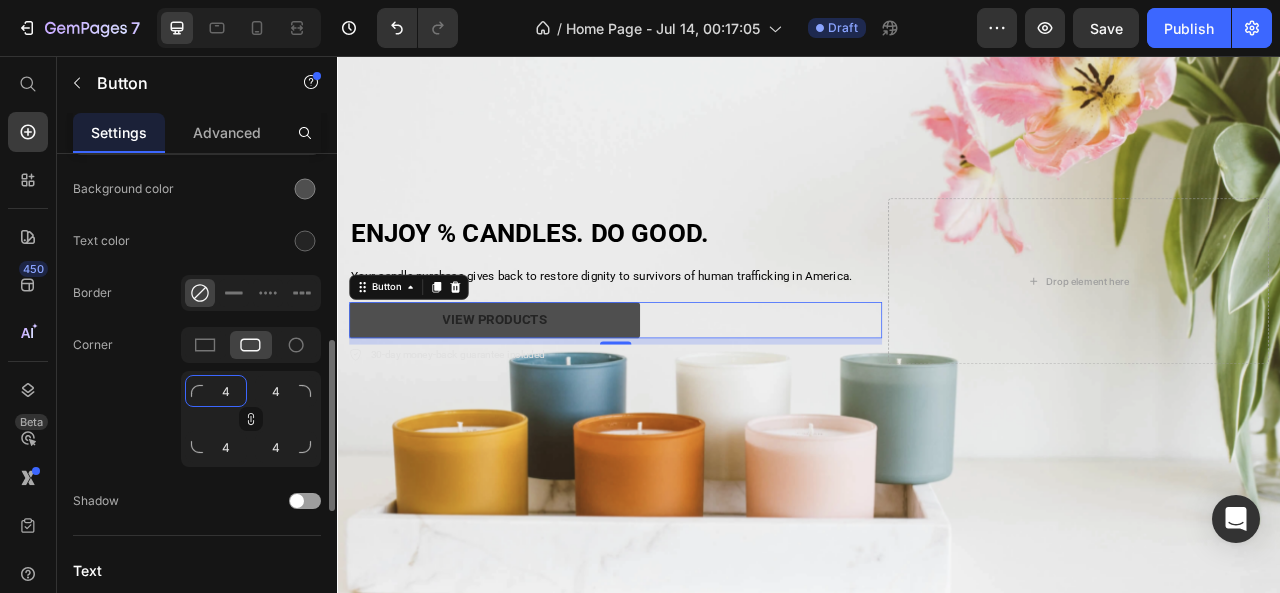 click on "4" 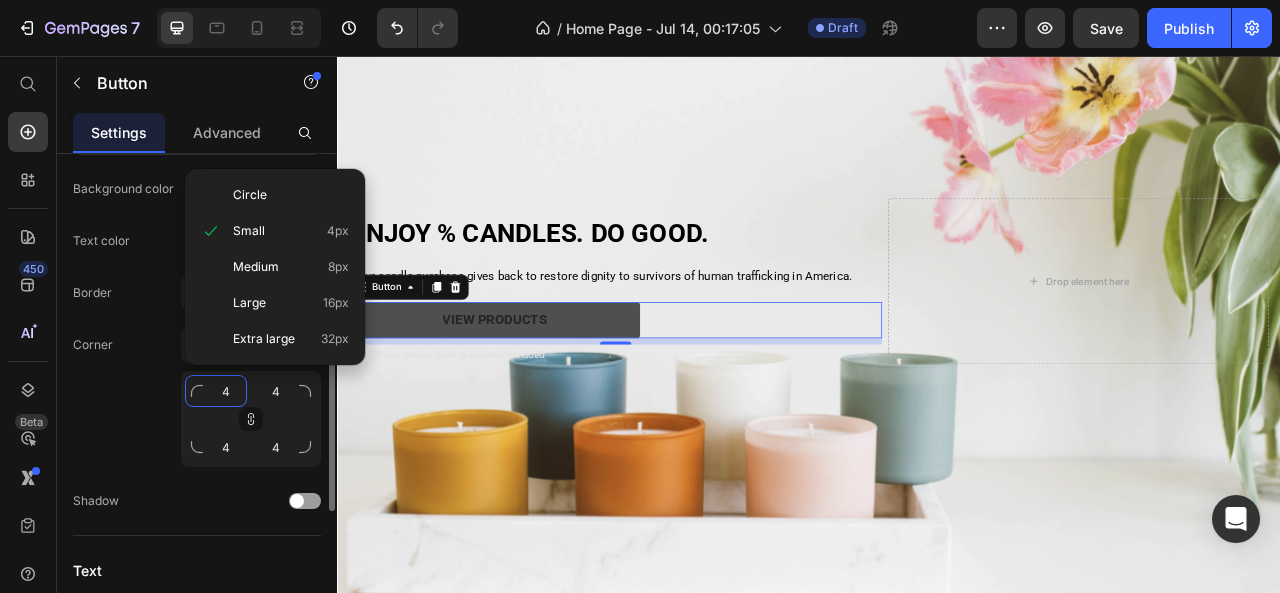 type on "64" 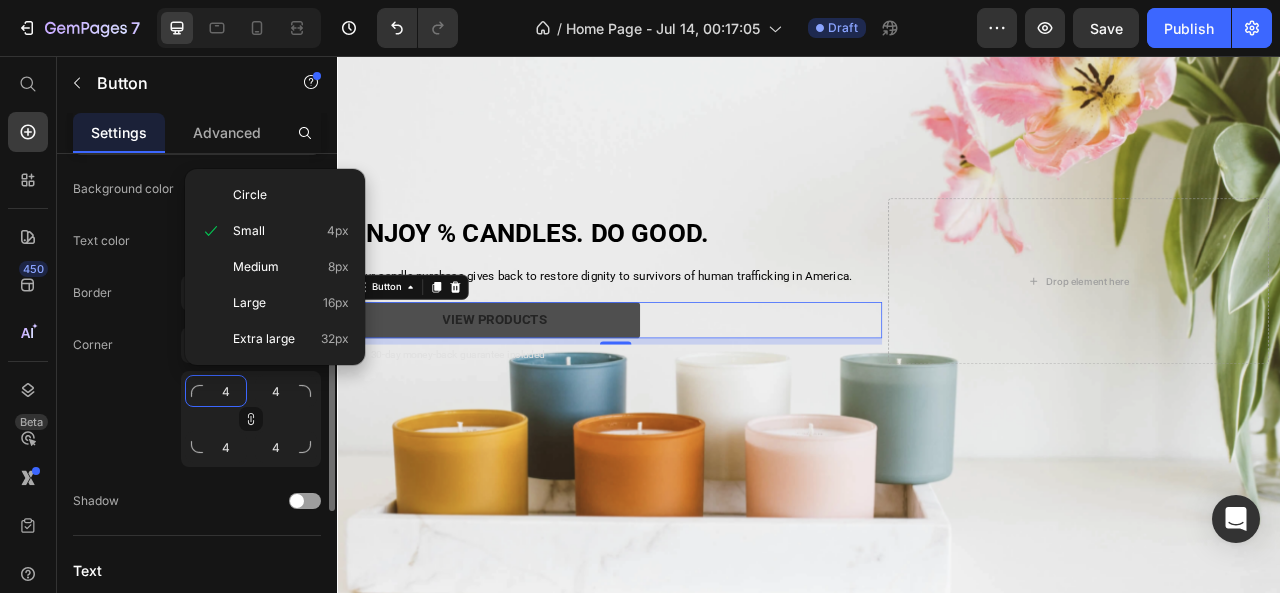 type on "64" 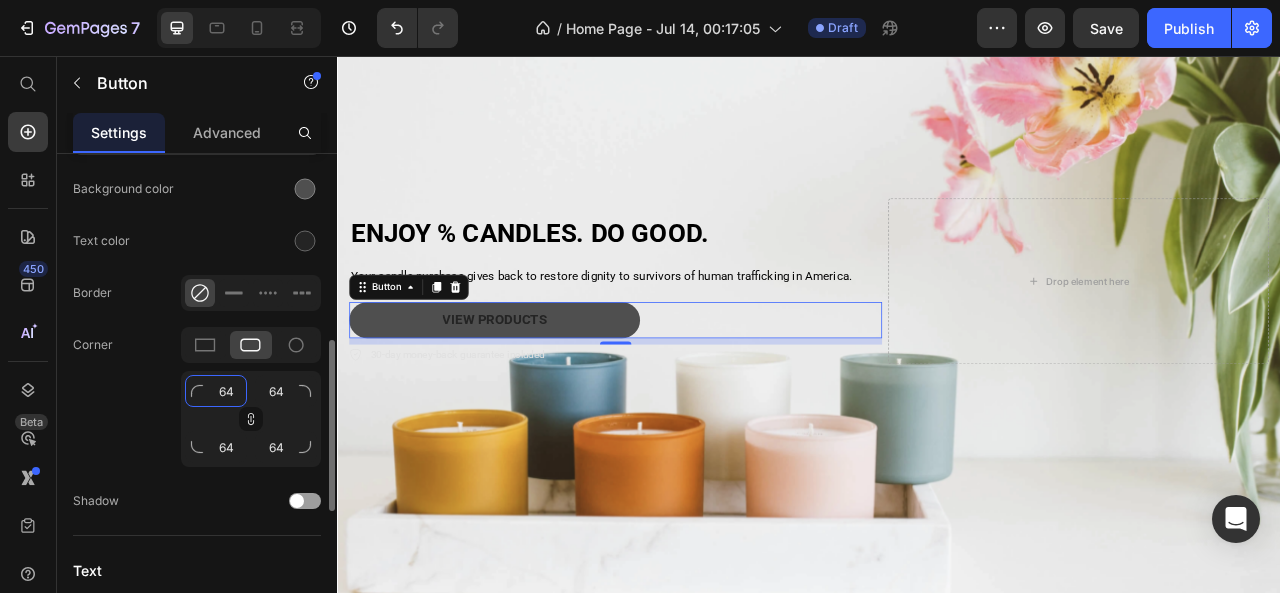 type on "4" 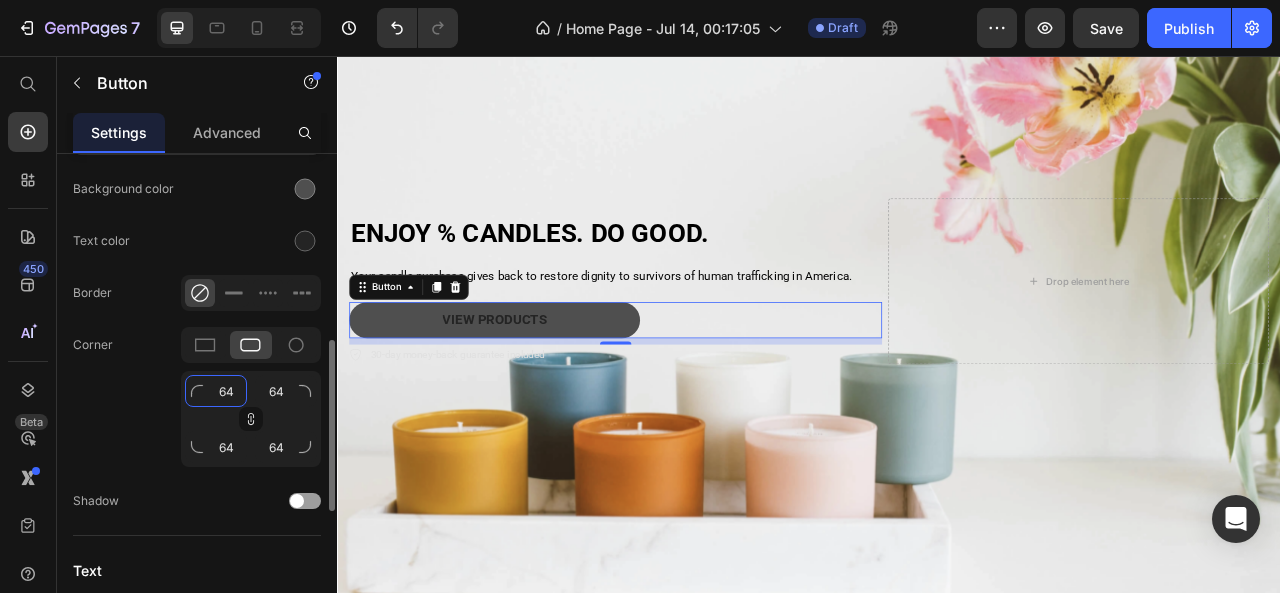 type on "4" 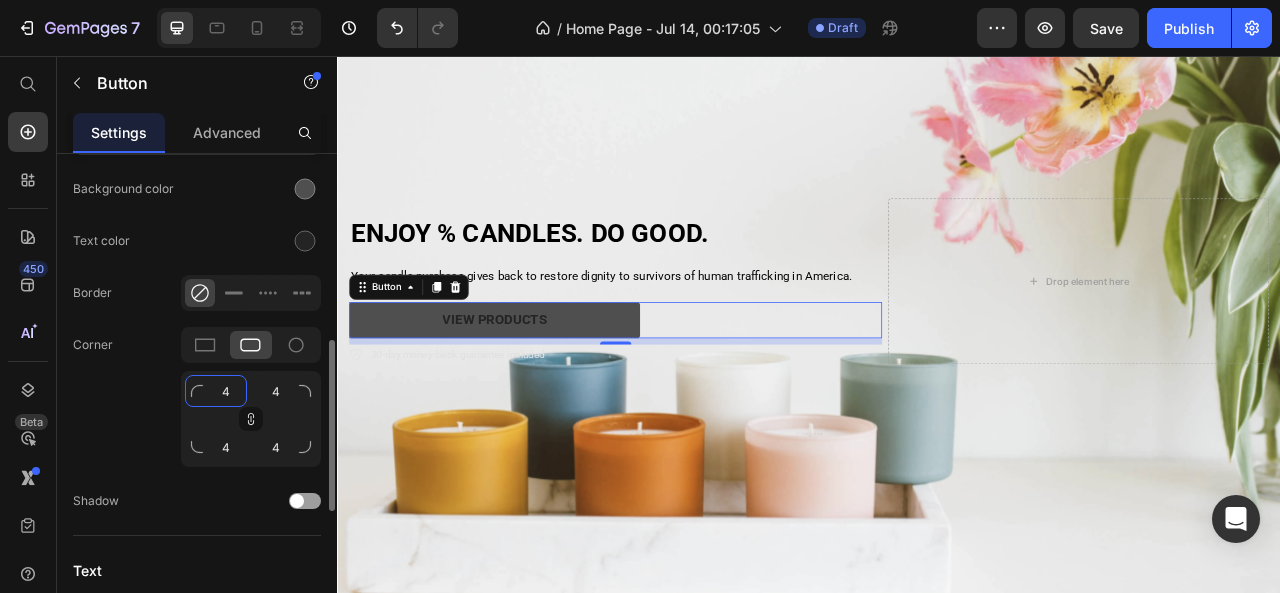 click on "4" 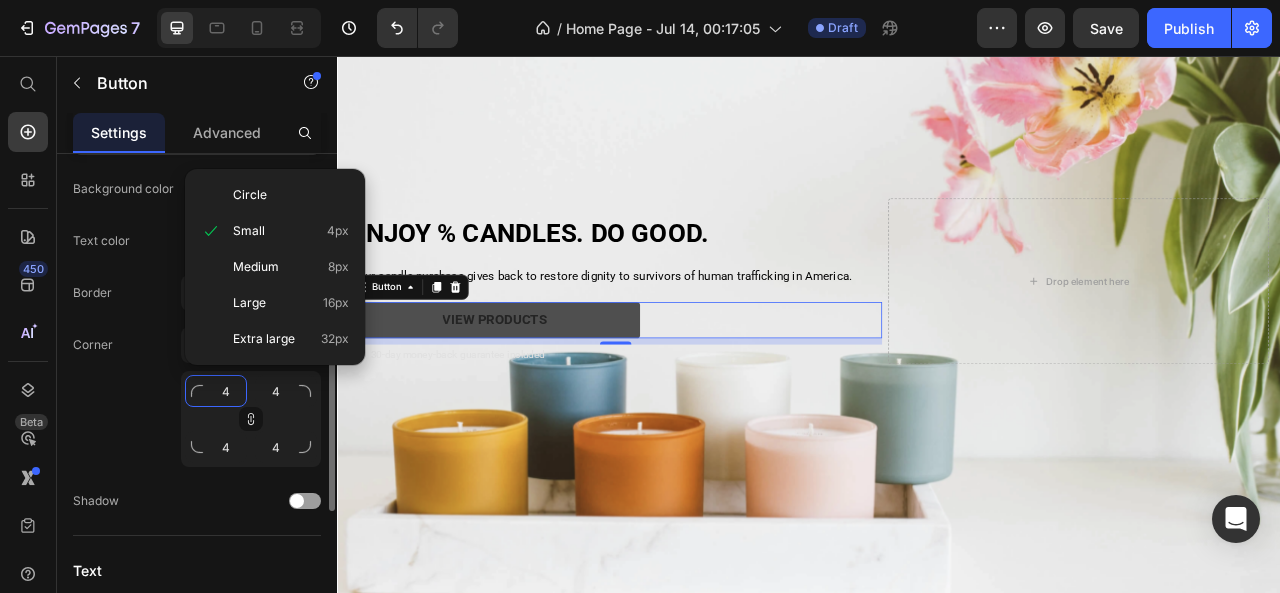 type 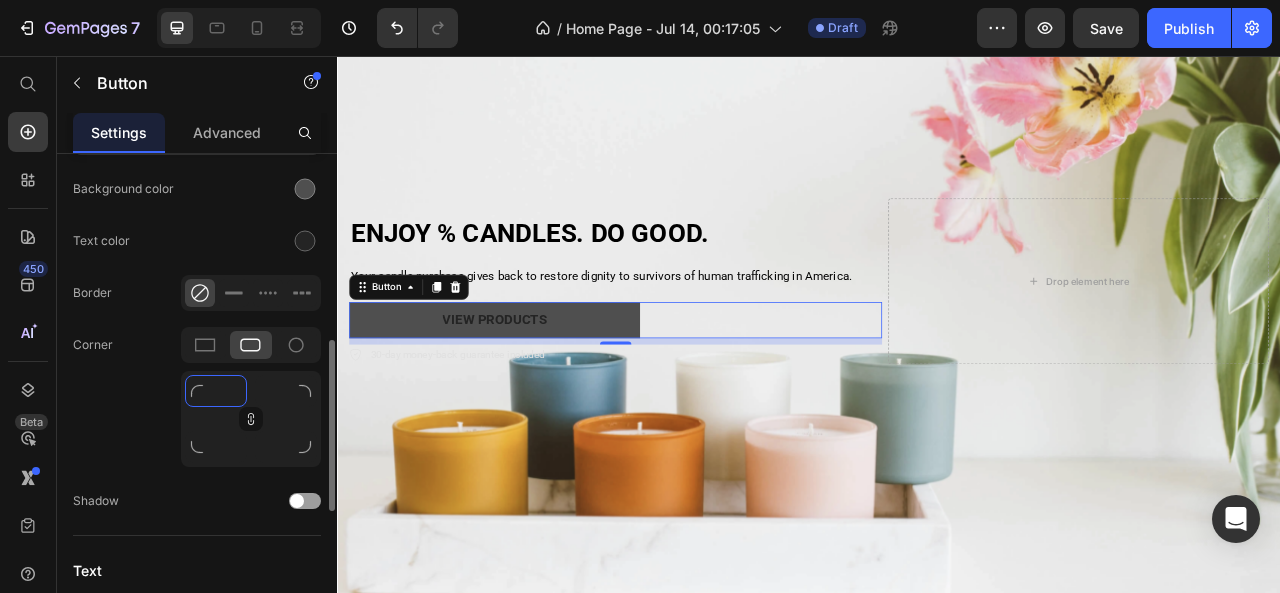 type on "6" 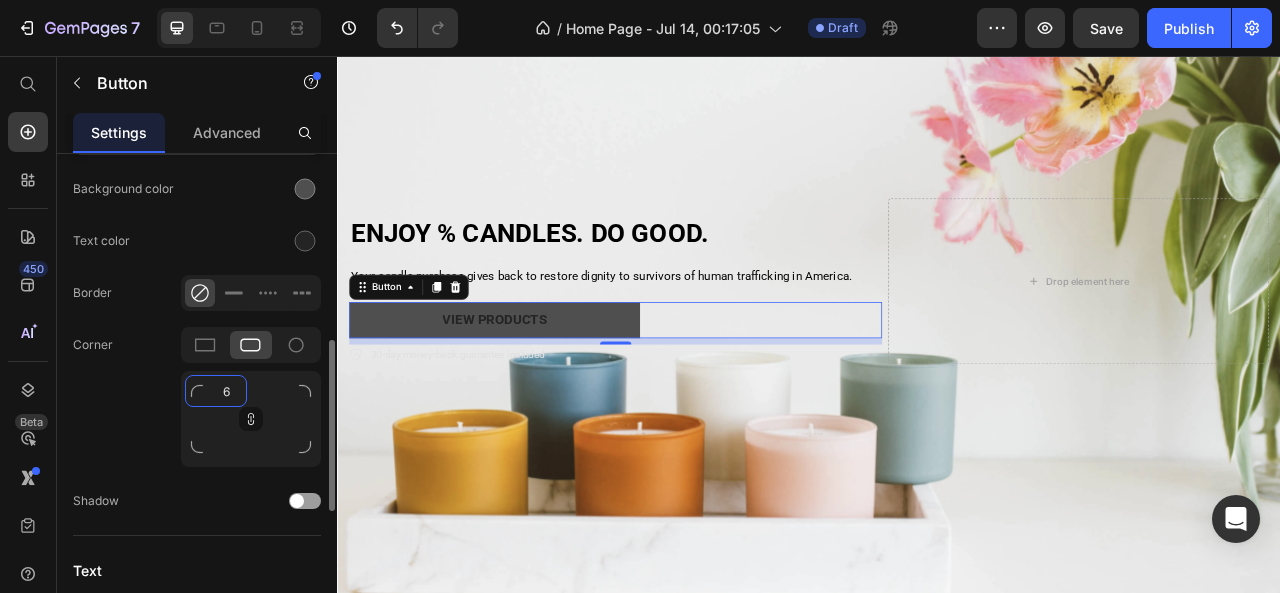type on "6" 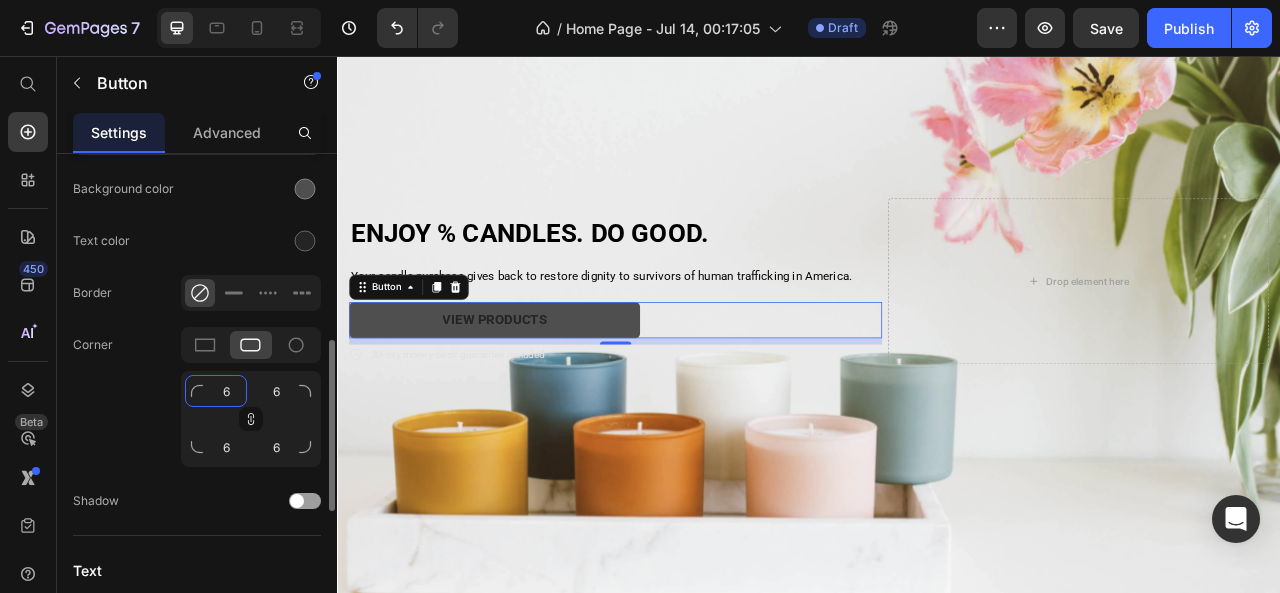 type on "6" 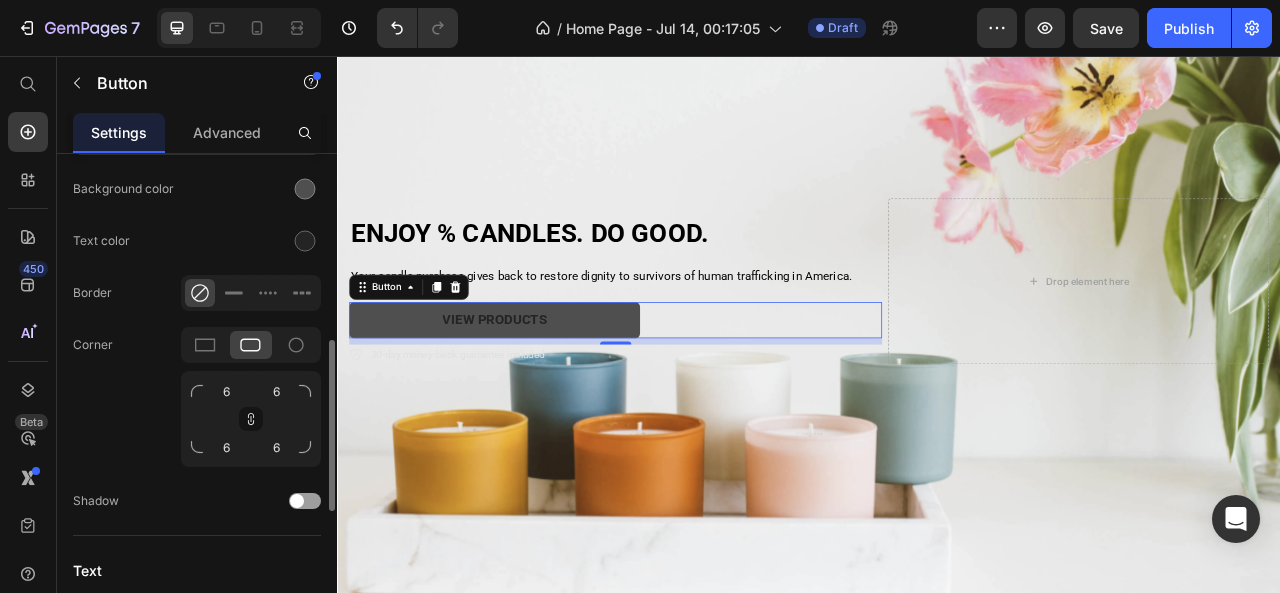 click on "Text color" 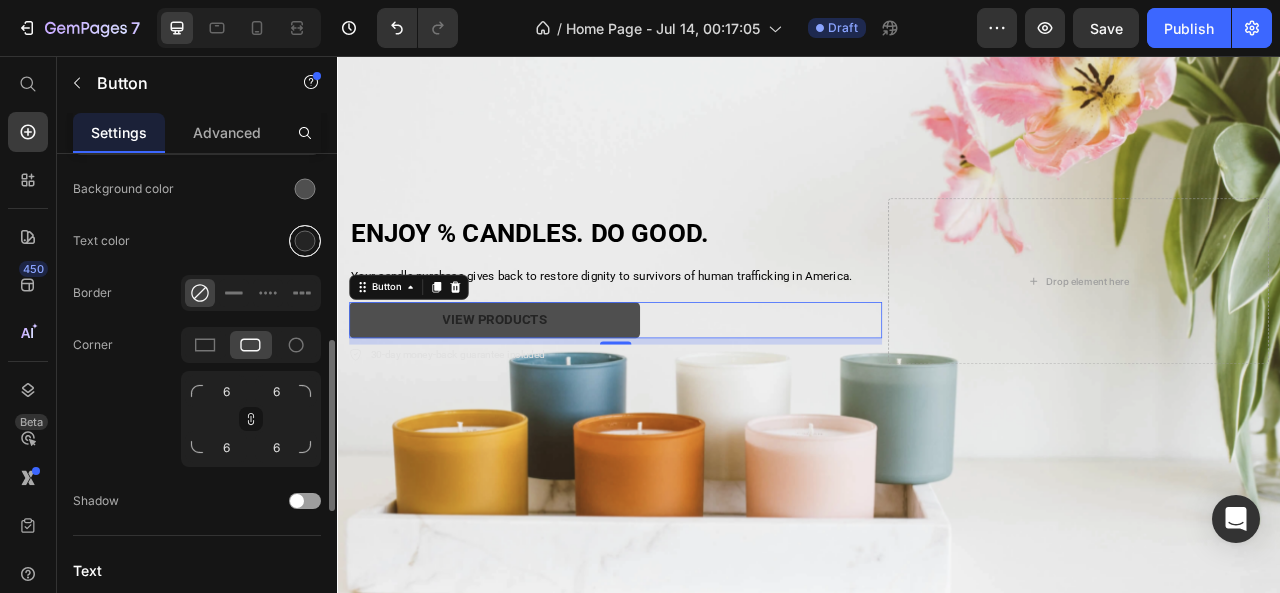 click at bounding box center (305, 241) 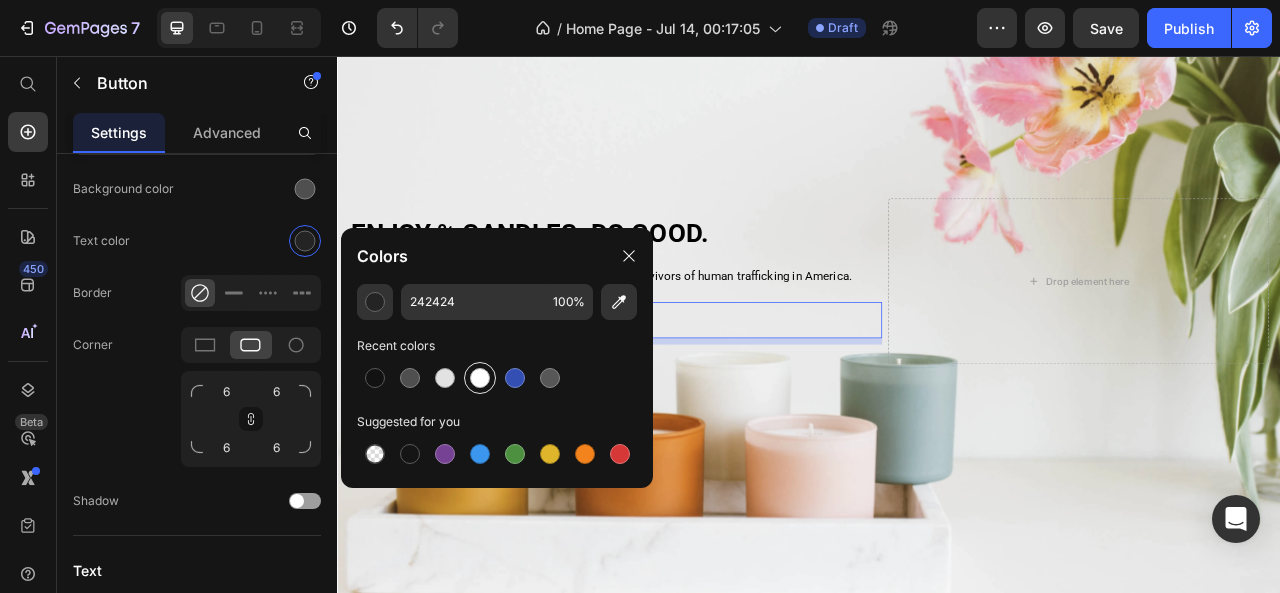 click at bounding box center (480, 378) 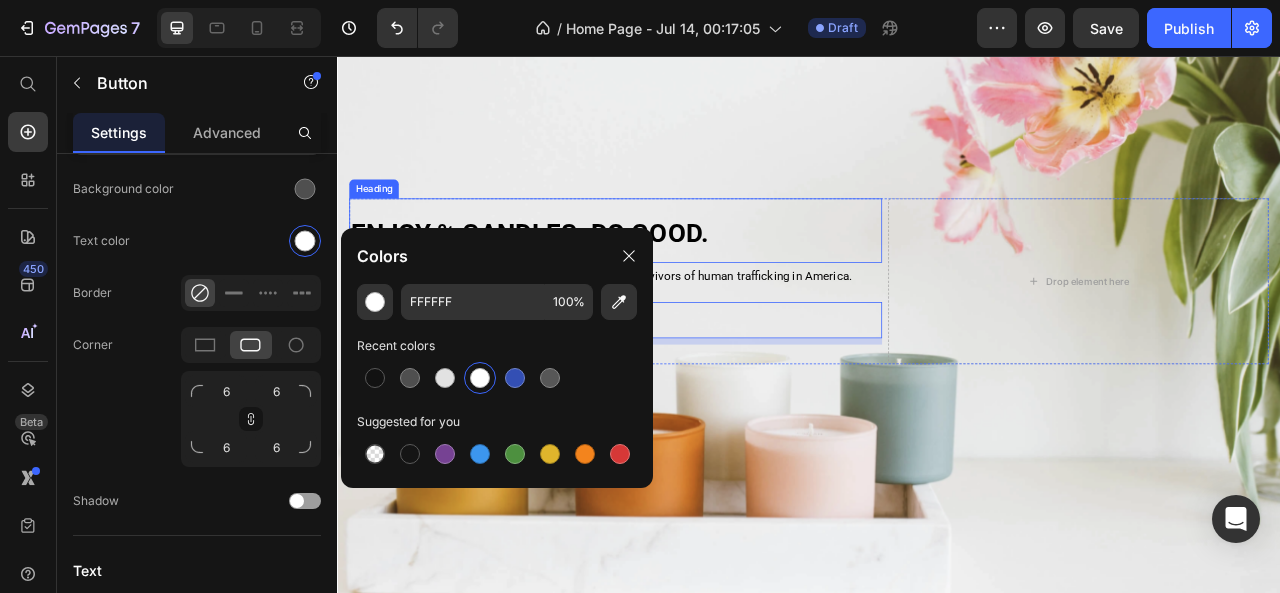 click on "ENJOY % CANDLES. DO GOOD." at bounding box center (691, 278) 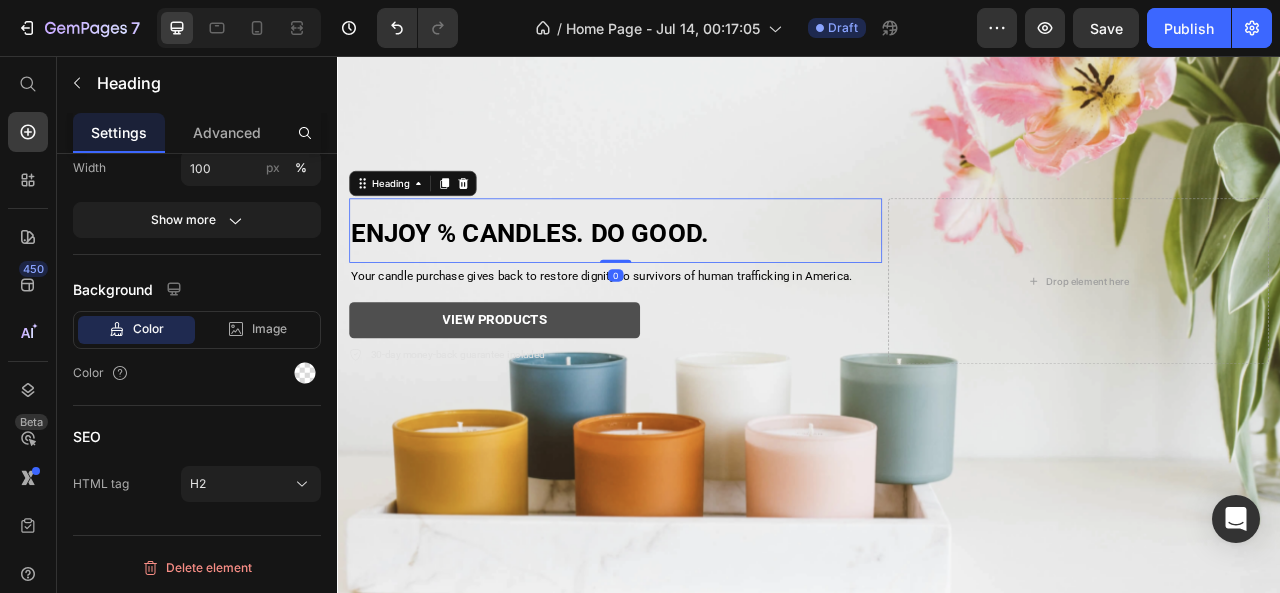 scroll, scrollTop: 0, scrollLeft: 0, axis: both 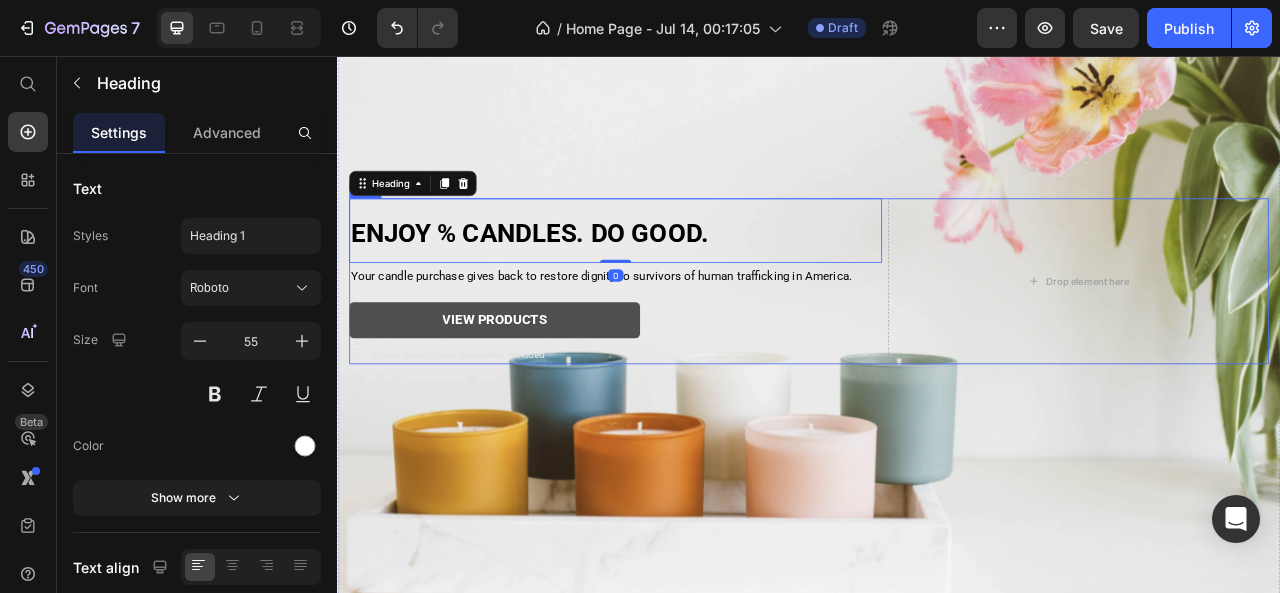 click on "ENJOY % CANDLES. DO GOOD. Heading   0 Your candle purchase gives back to restore dignity to survivors of human trafficking in America. Text Block VIEW PRODUCTS Button
30-day money-back guarantee included  Item List" at bounding box center (691, 343) 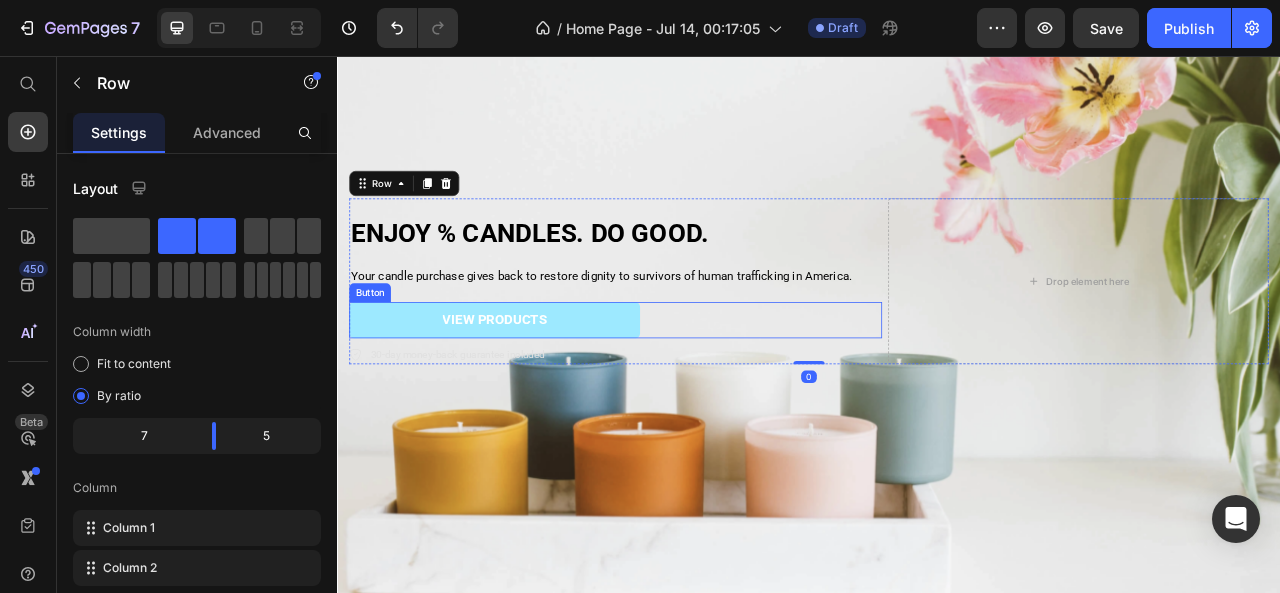 click on "VIEW PRODUCTS" at bounding box center (537, 392) 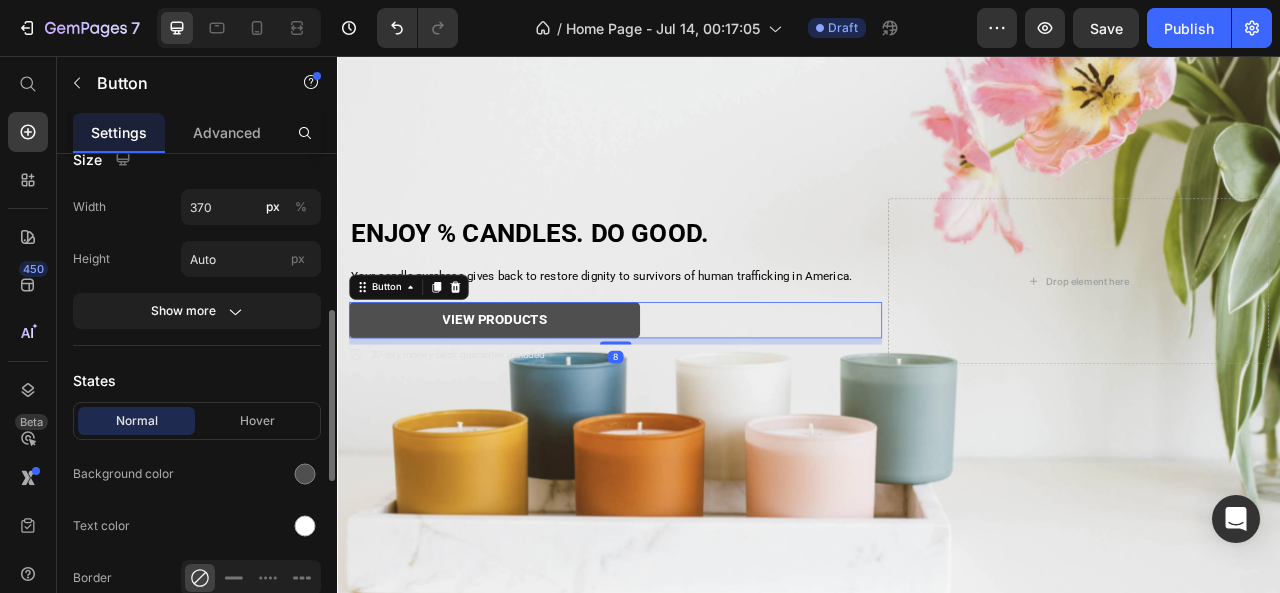 scroll, scrollTop: 310, scrollLeft: 0, axis: vertical 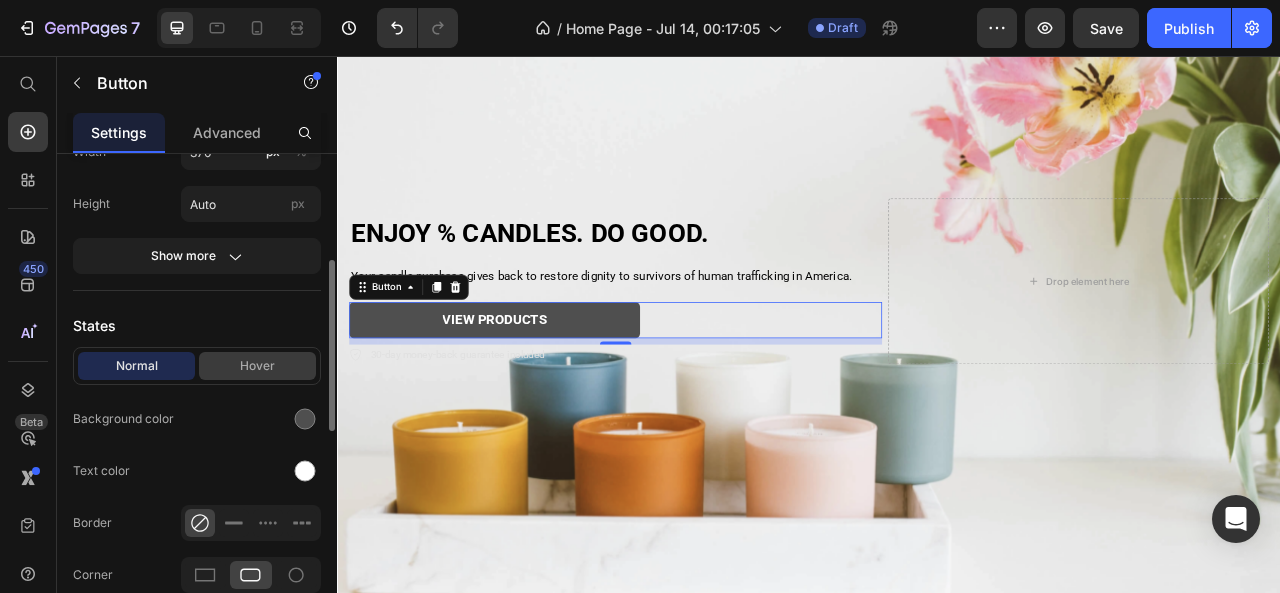 click on "Hover" at bounding box center (257, 366) 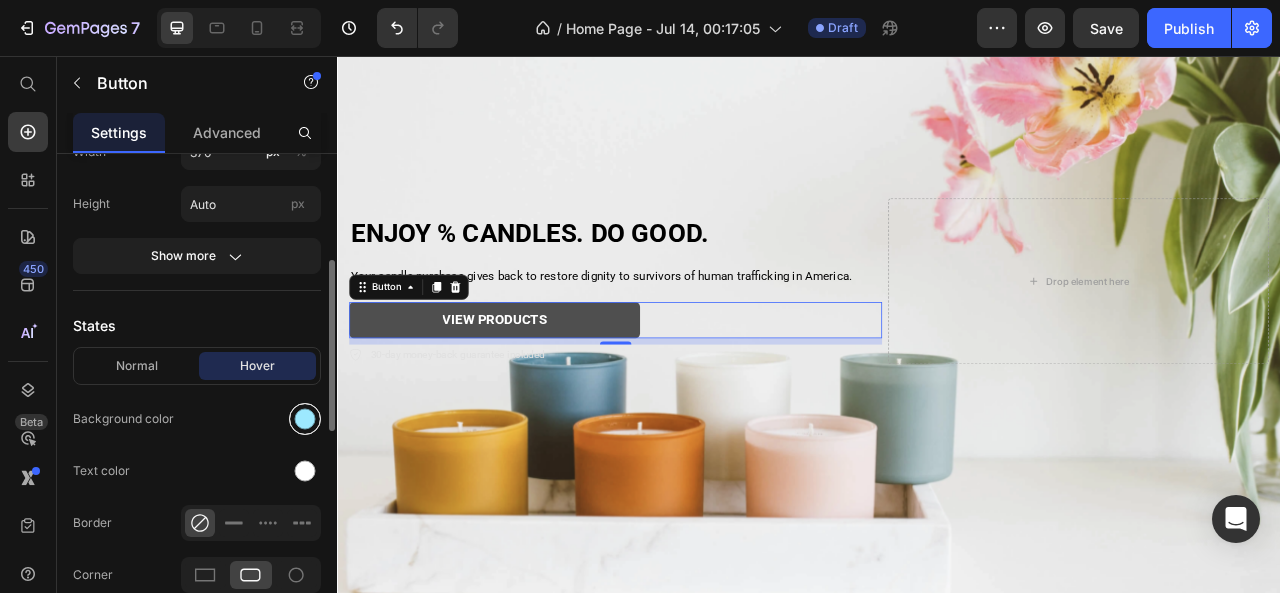 click at bounding box center [305, 419] 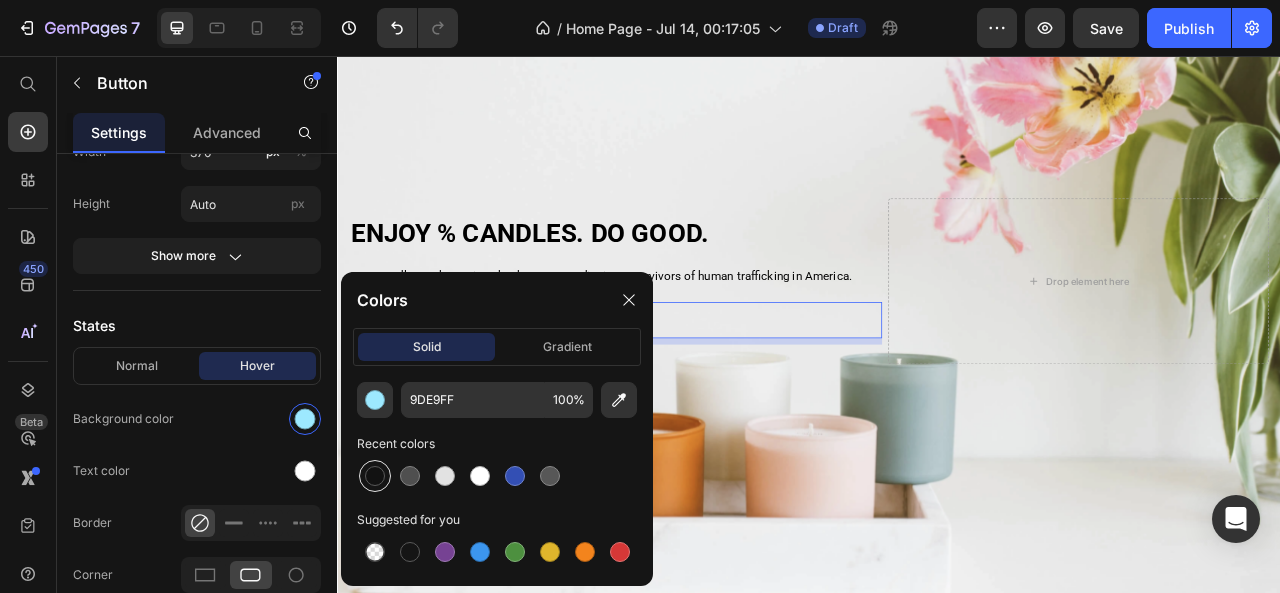 click at bounding box center [375, 476] 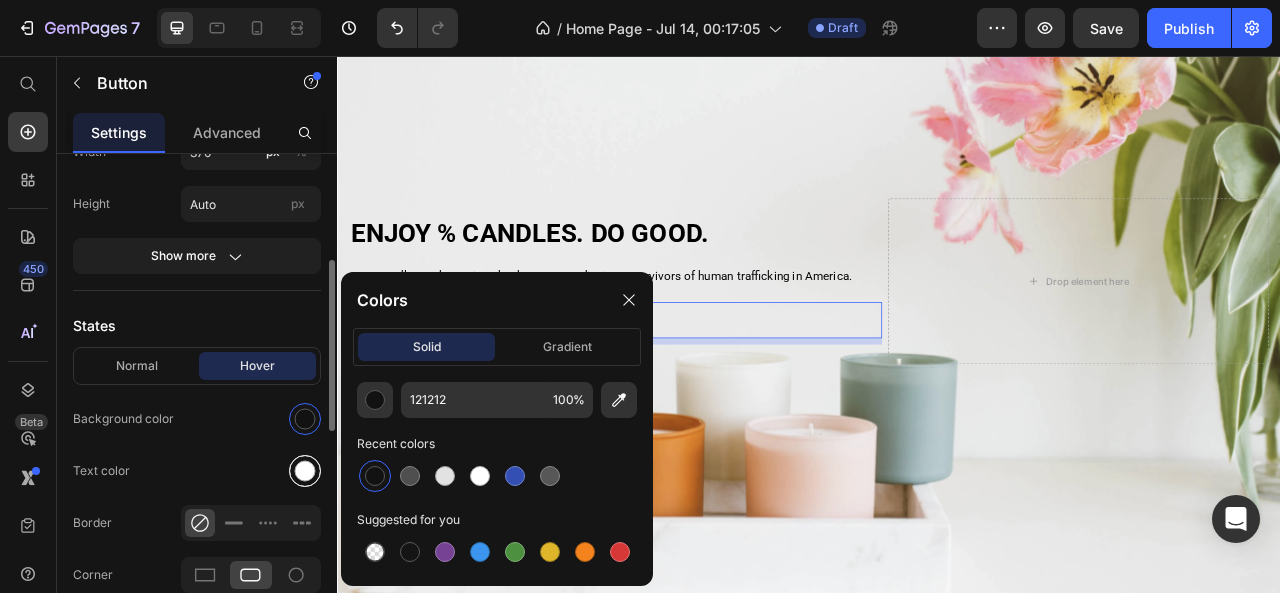 click at bounding box center (305, 471) 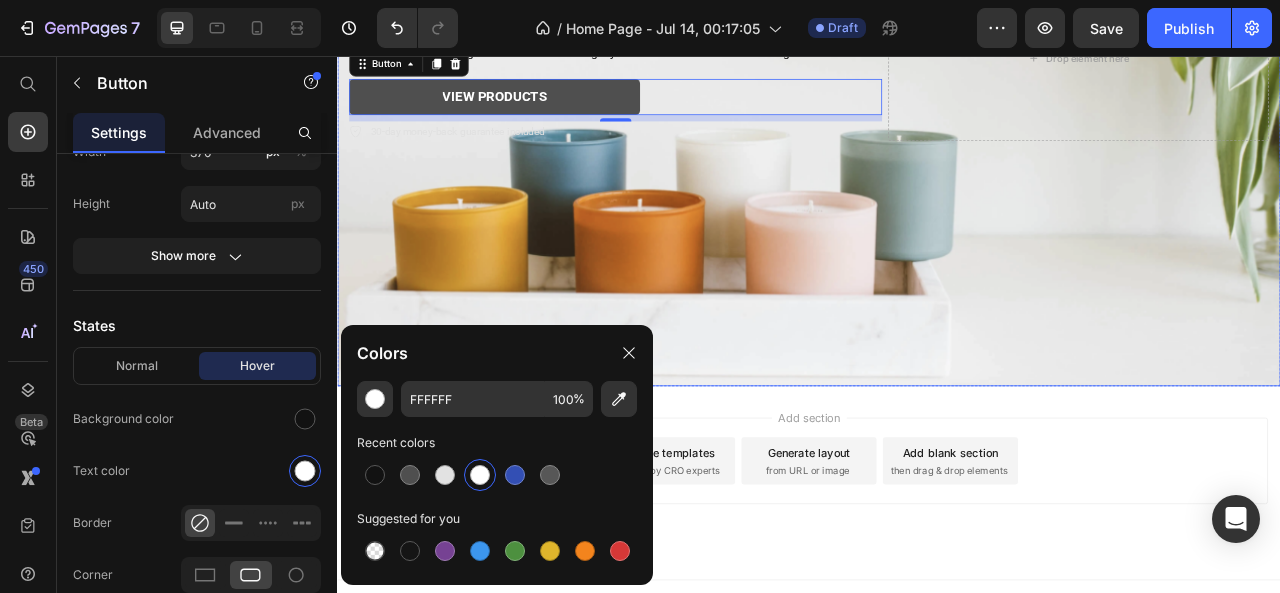 scroll, scrollTop: 468, scrollLeft: 0, axis: vertical 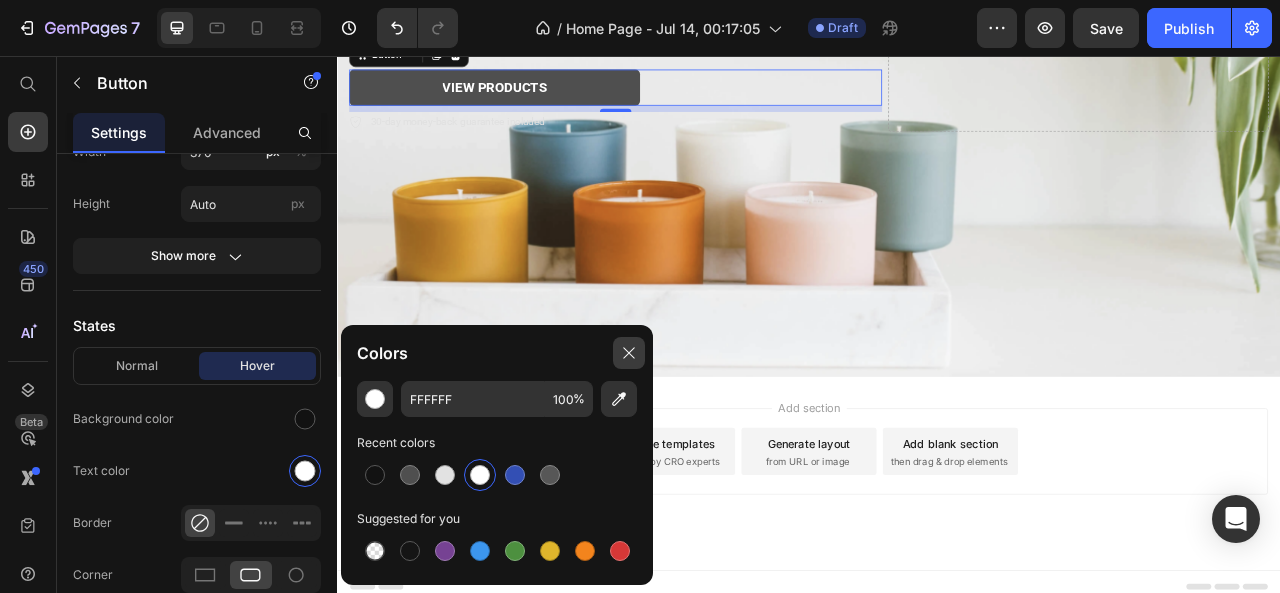 click 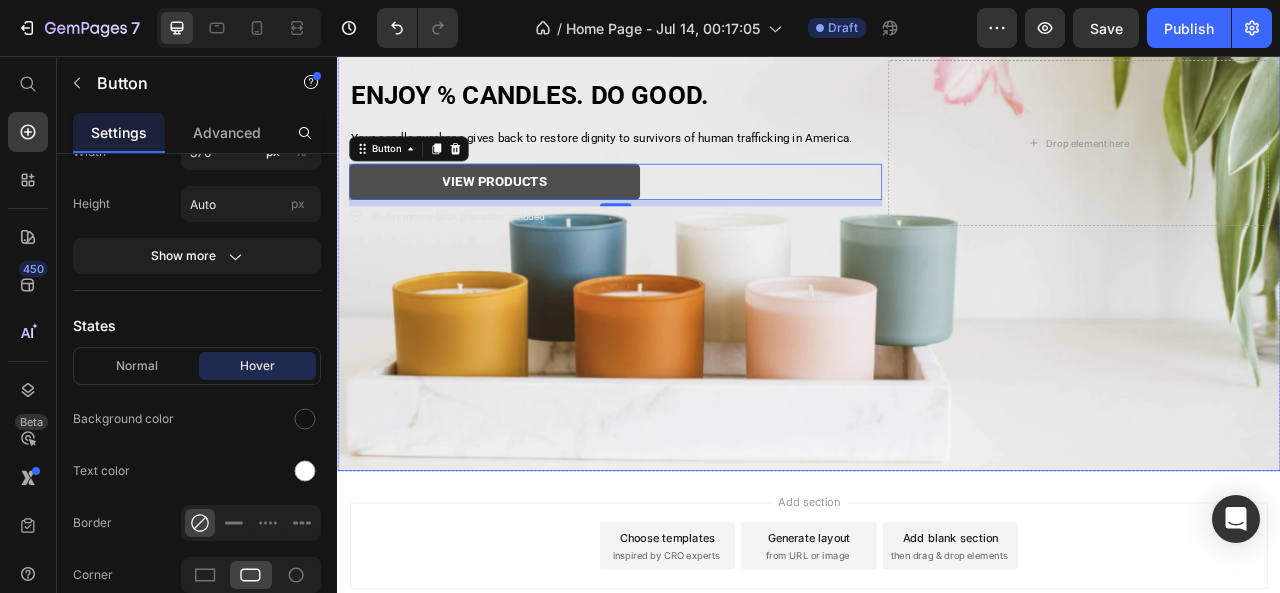 scroll, scrollTop: 351, scrollLeft: 0, axis: vertical 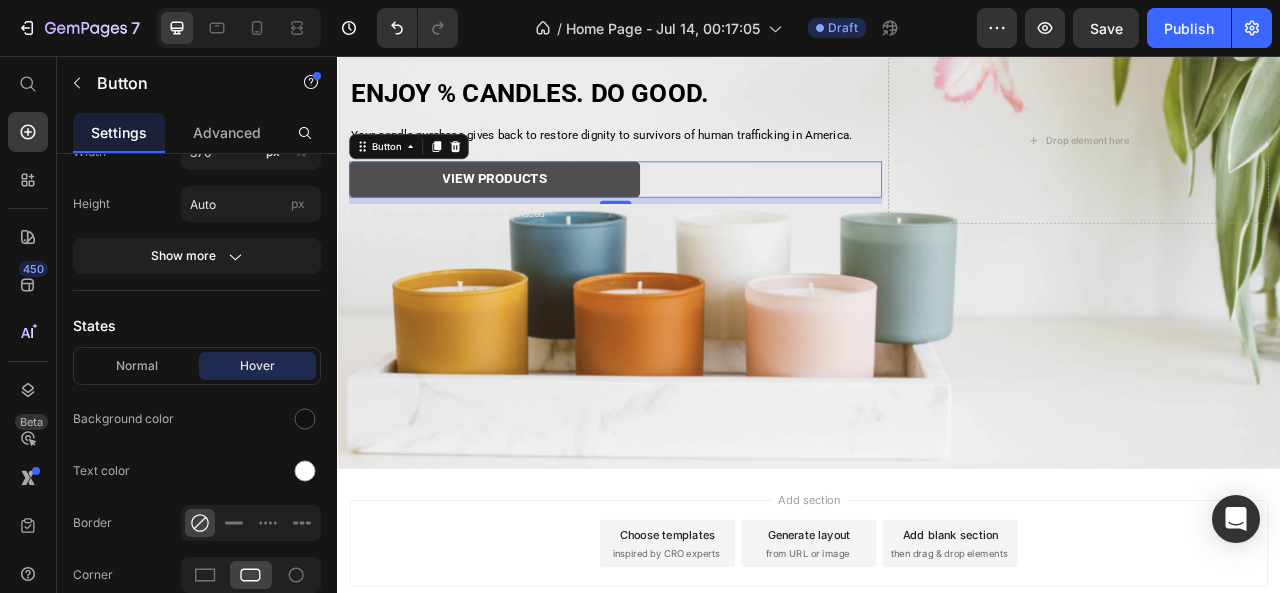 click on "Choose templates" at bounding box center (757, 665) 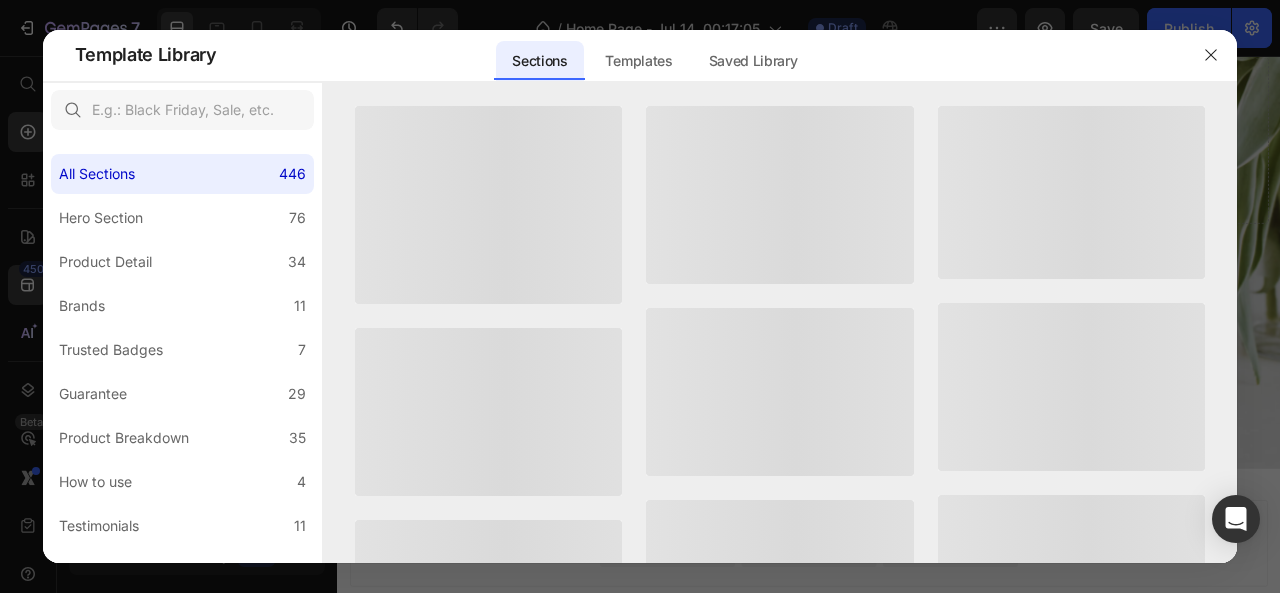 click at bounding box center (780, 666) 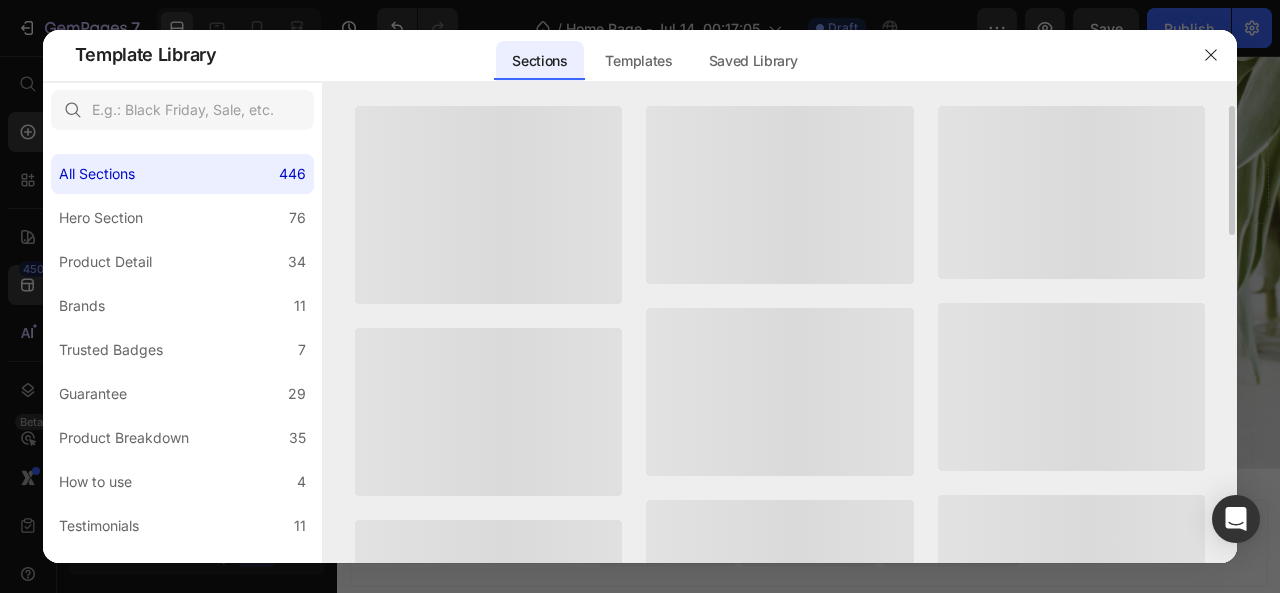 drag, startPoint x: 400, startPoint y: 606, endPoint x: 651, endPoint y: 533, distance: 261.4001 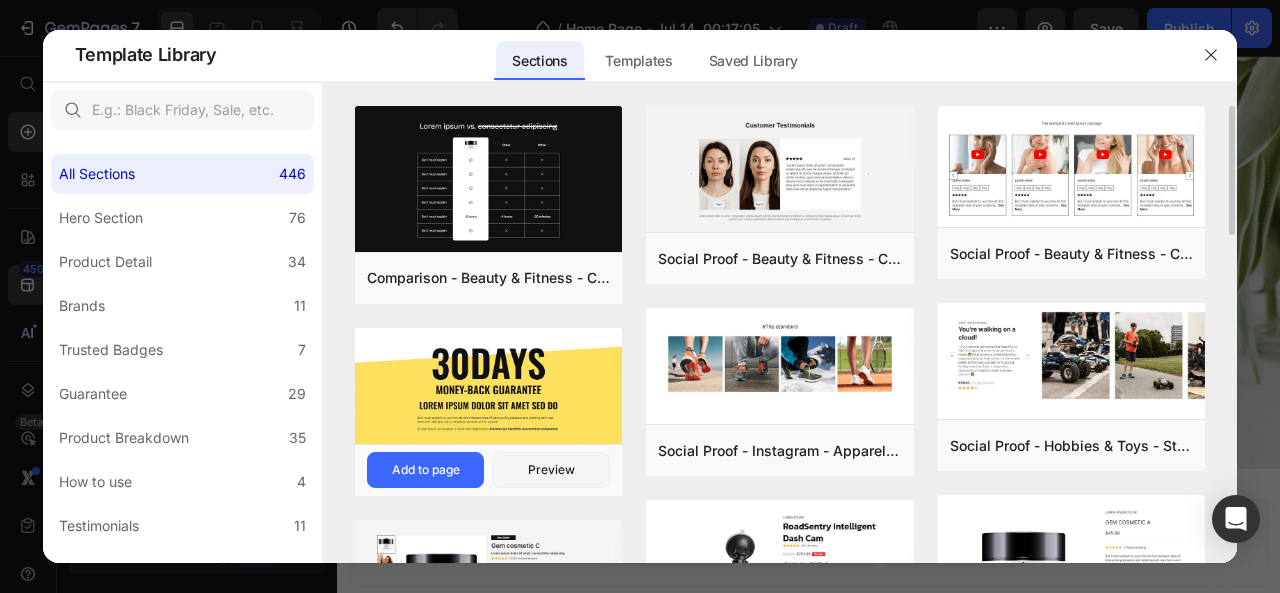 click at bounding box center [489, 387] 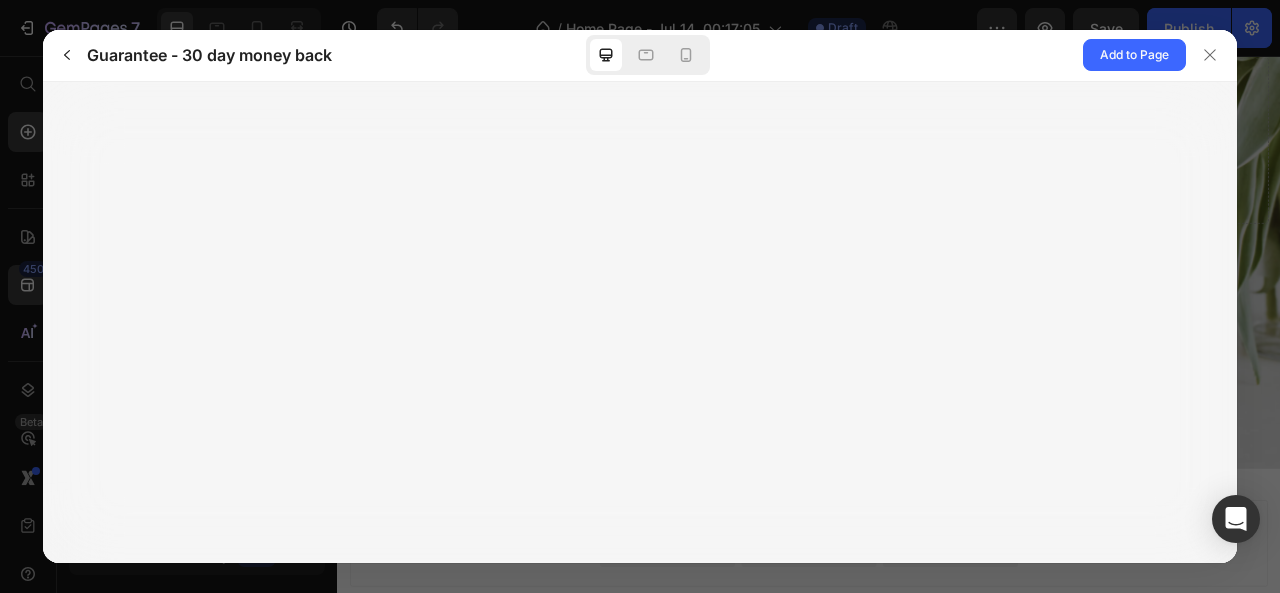 click at bounding box center [640, 323] 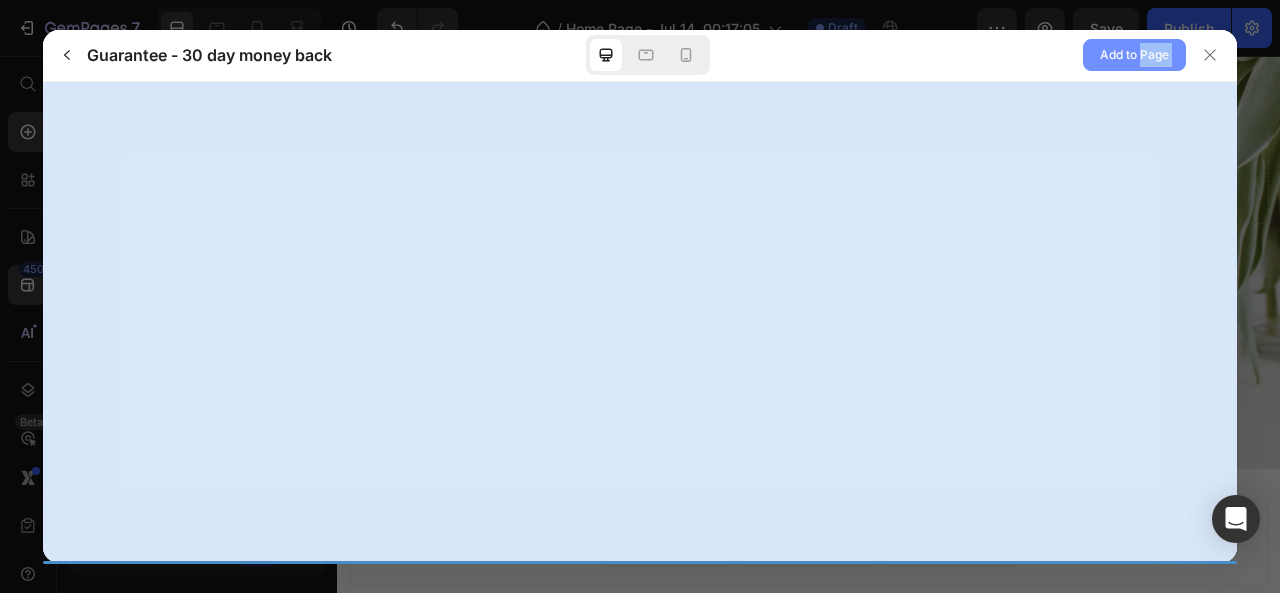 click on "Add to Page" at bounding box center [1134, 55] 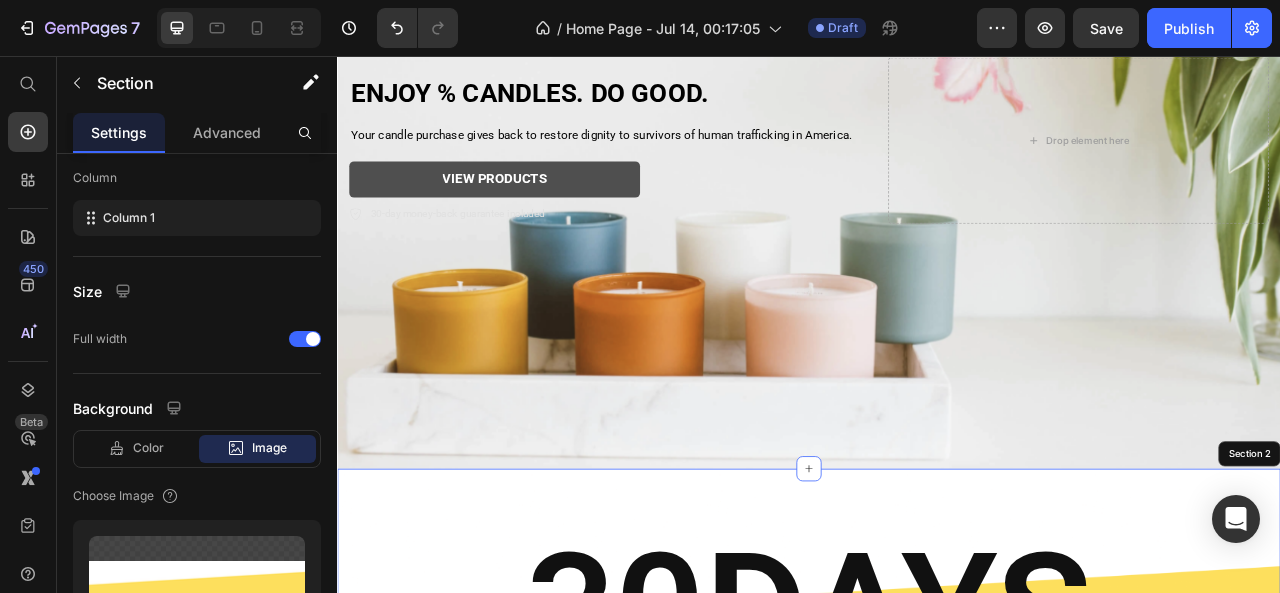 scroll, scrollTop: 0, scrollLeft: 0, axis: both 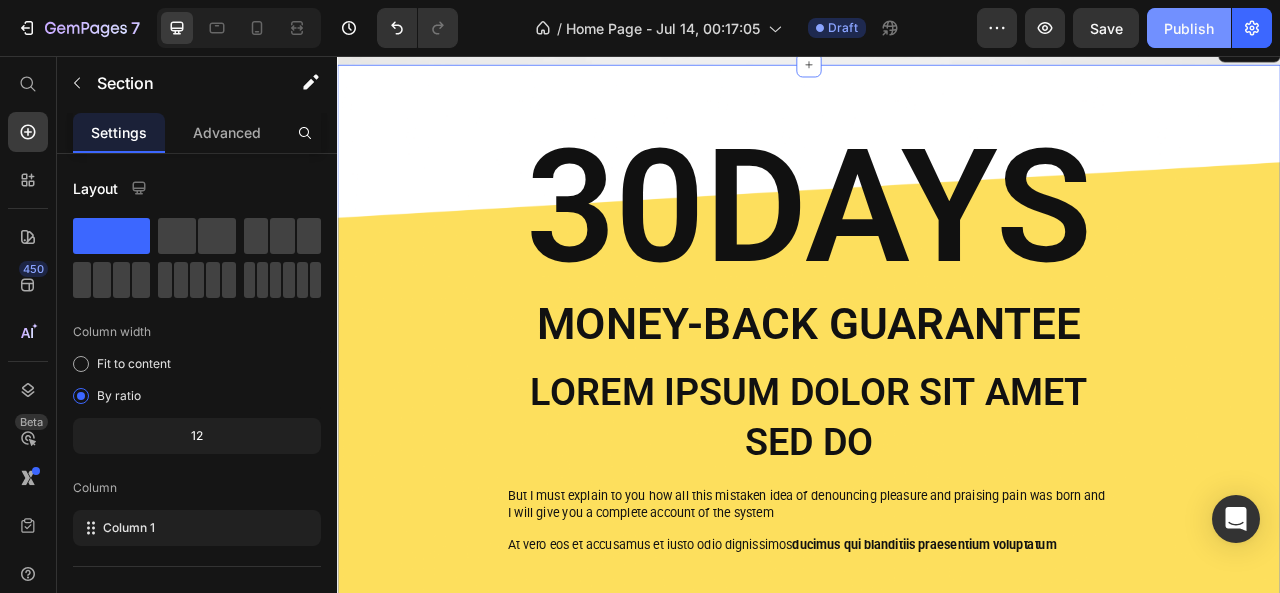click on "Publish" at bounding box center [1189, 28] 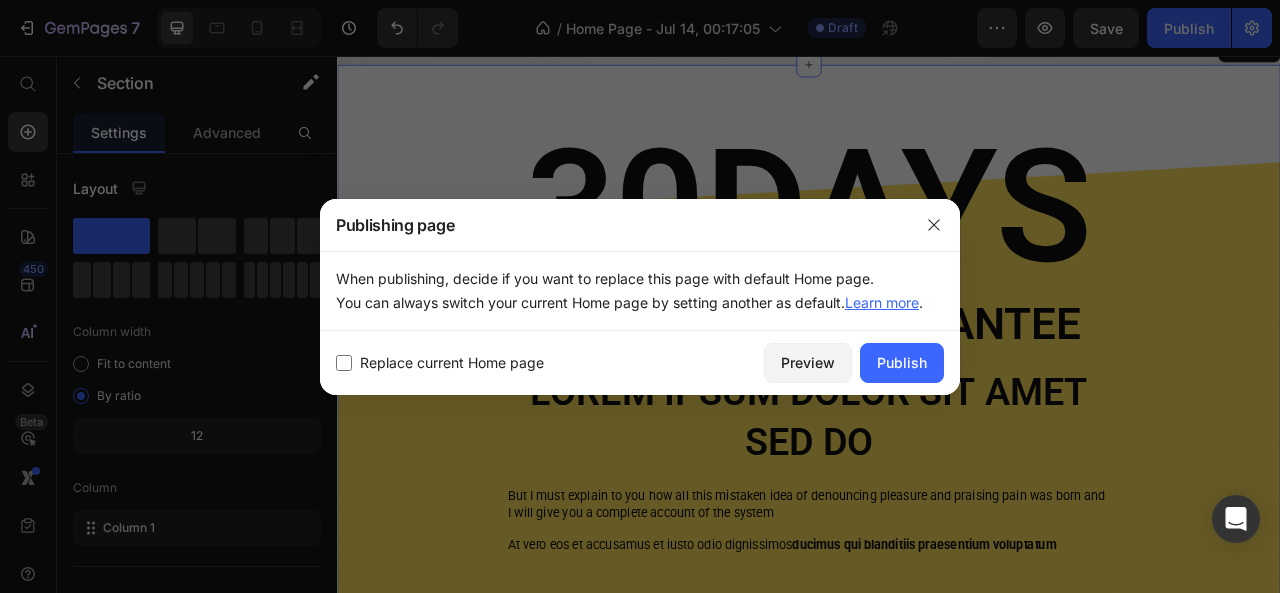 click at bounding box center [344, 363] 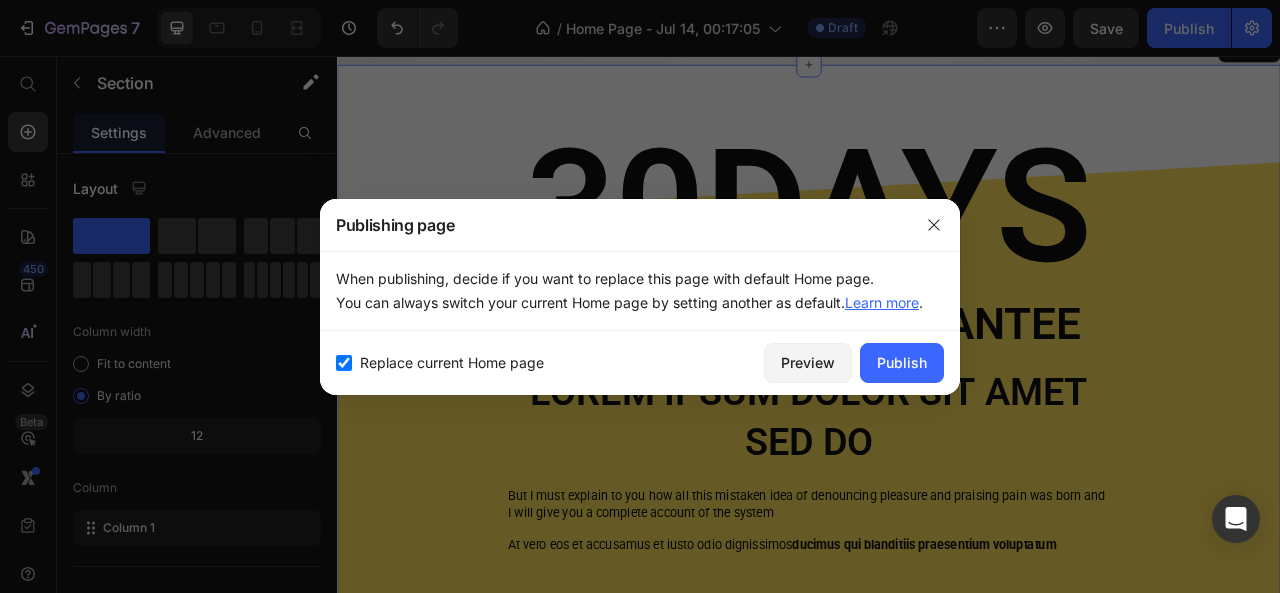 checkbox on "true" 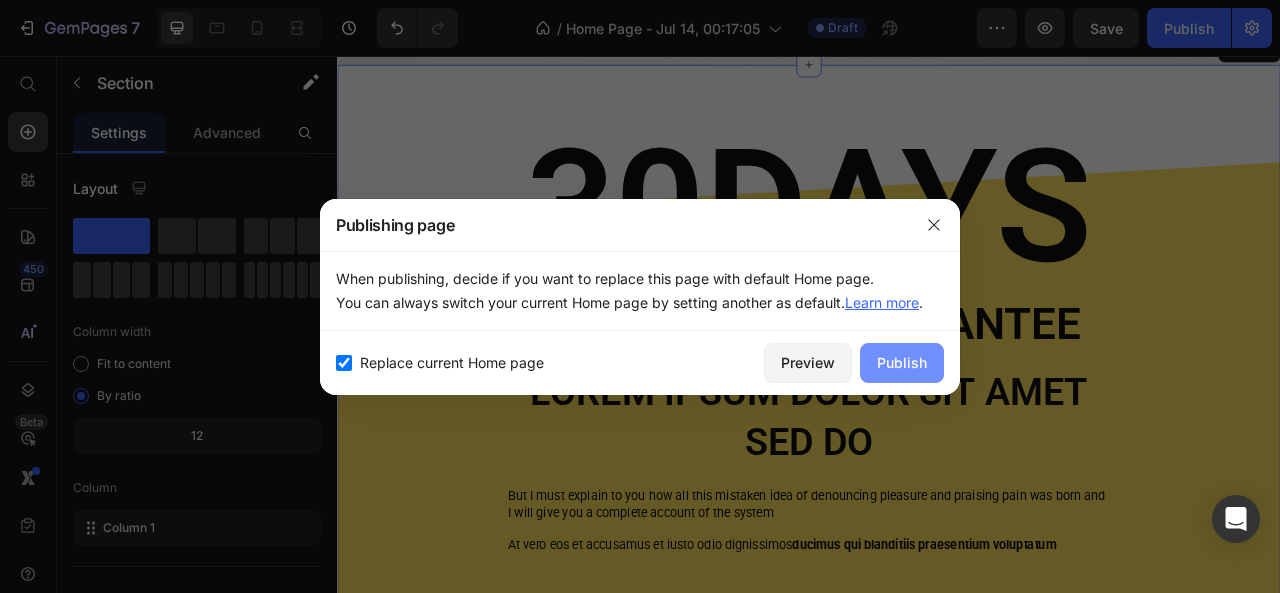 click on "Publish" at bounding box center [902, 362] 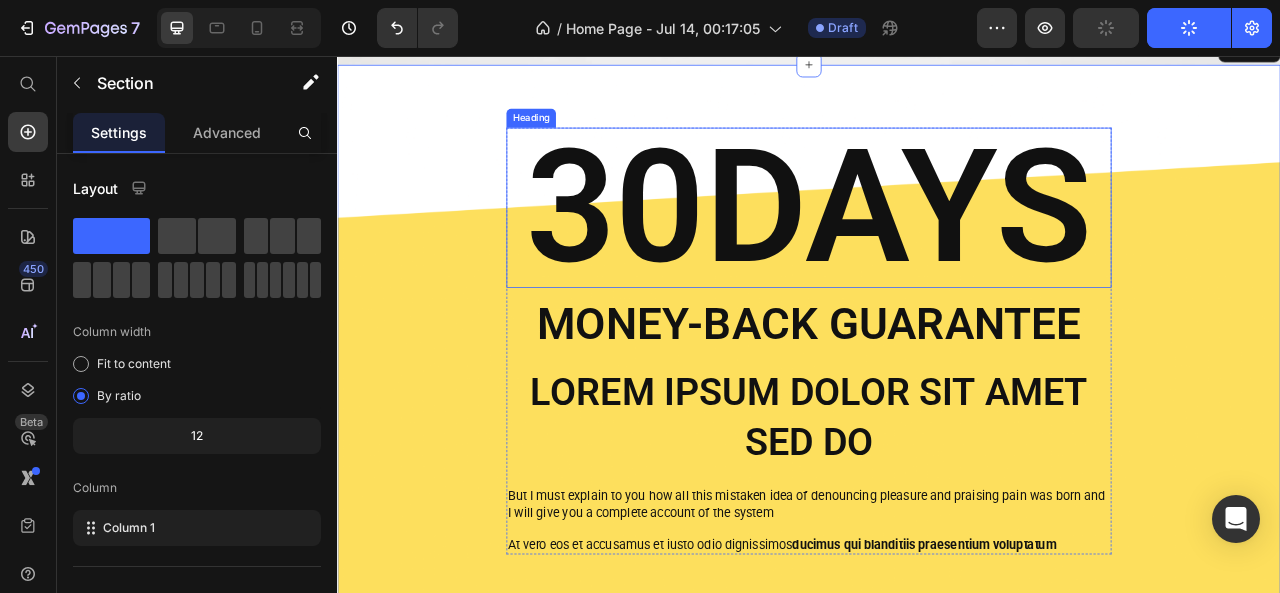 type on "https://cdn.shopify.com/s/files/1/0659/1610/8931/files/gempages_575279031881040722-54635388-5cbc-4e74-bcf8-d963f2fe1115.png" 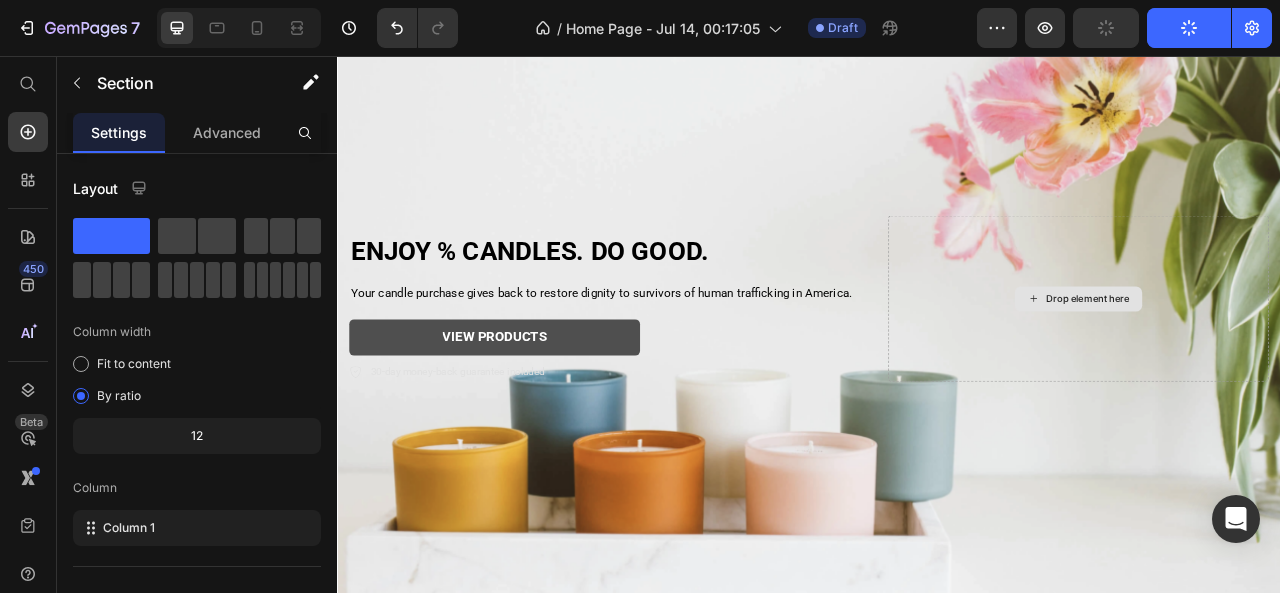 scroll, scrollTop: 148, scrollLeft: 0, axis: vertical 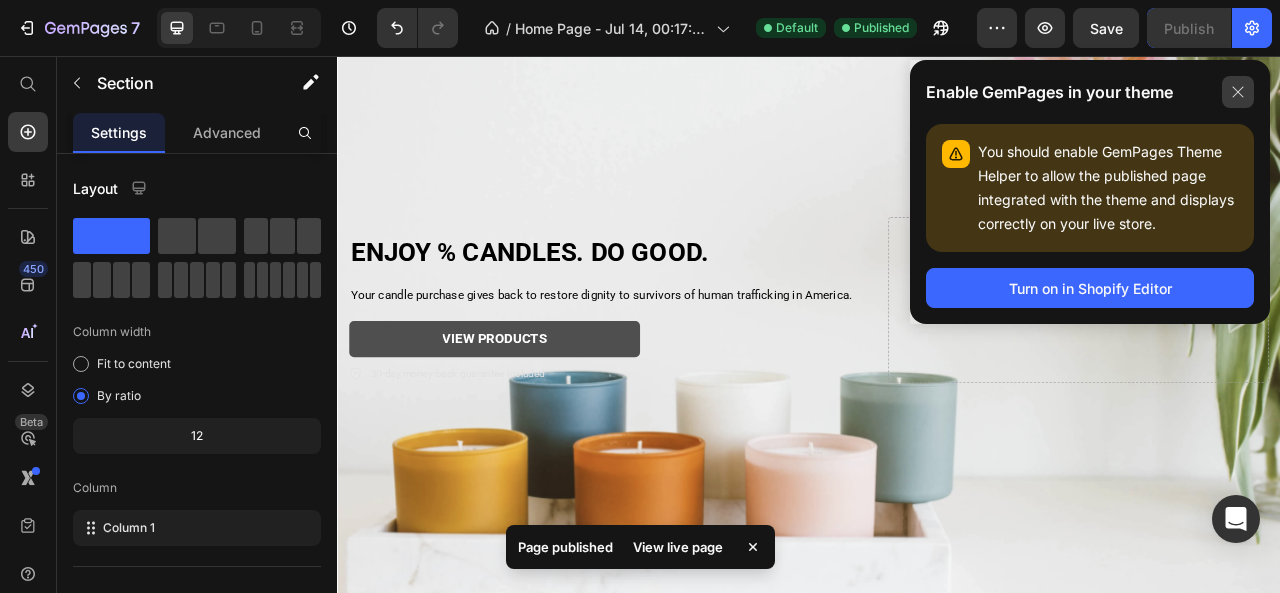 click 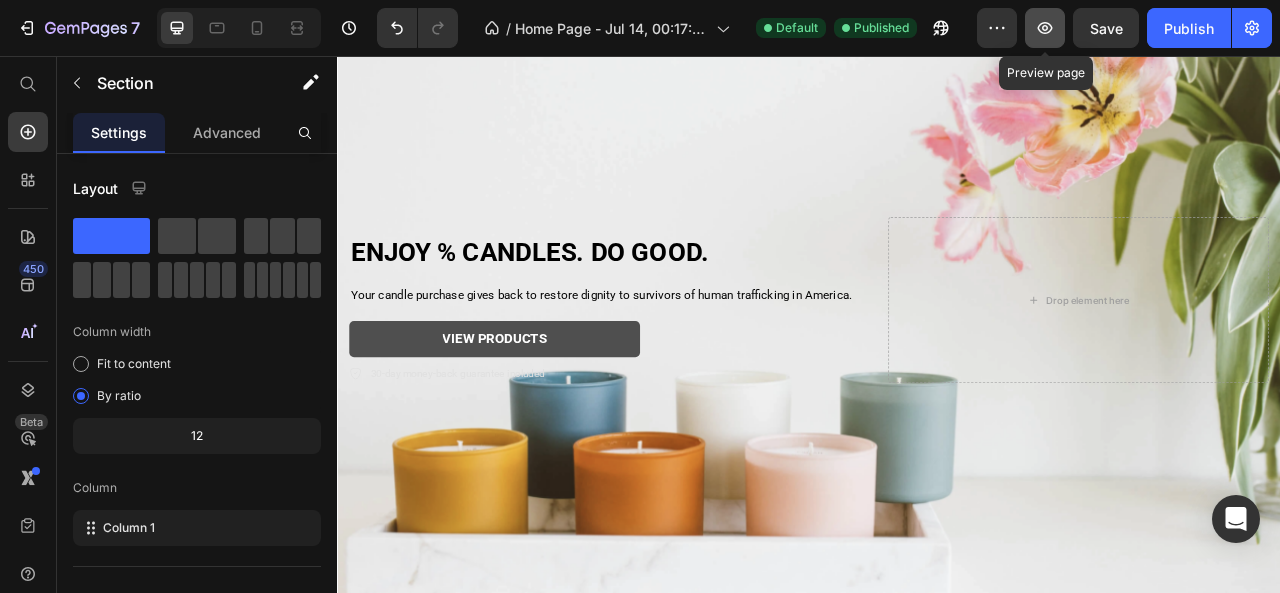 click 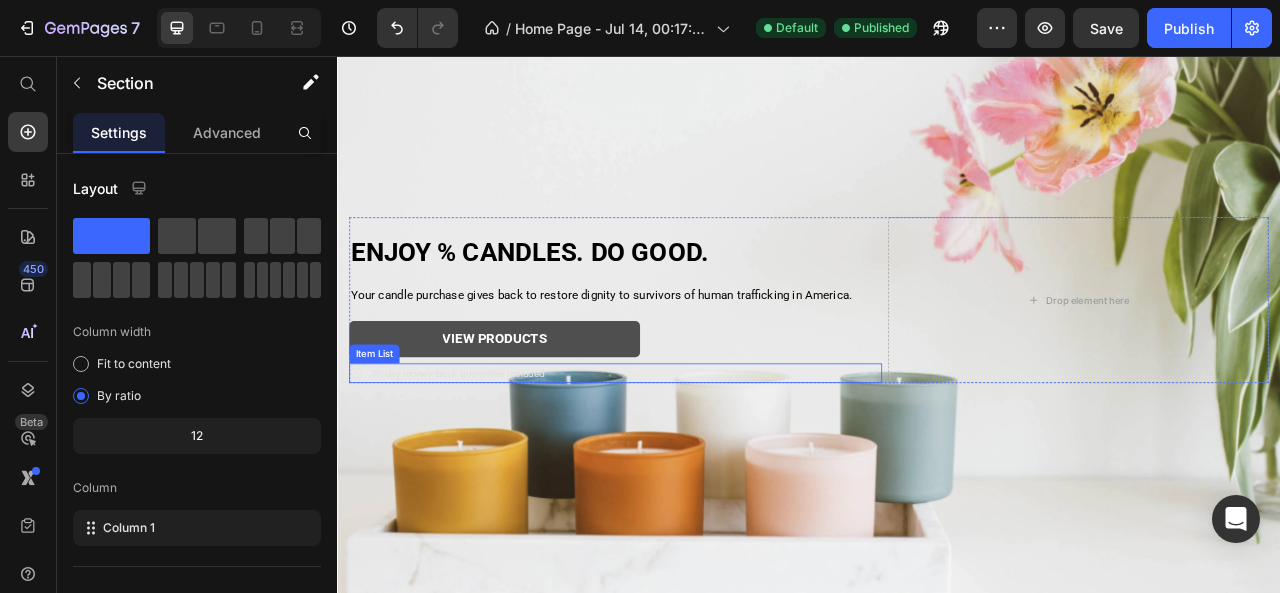 click on "30-day money-back guarantee included" at bounding box center (490, 460) 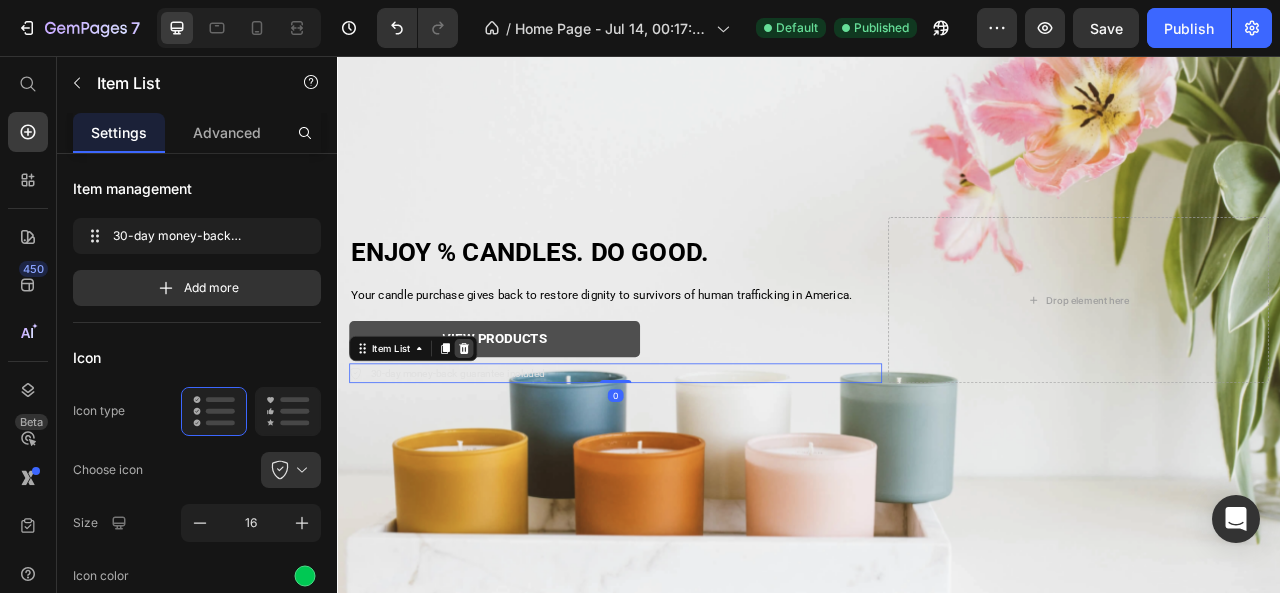 click 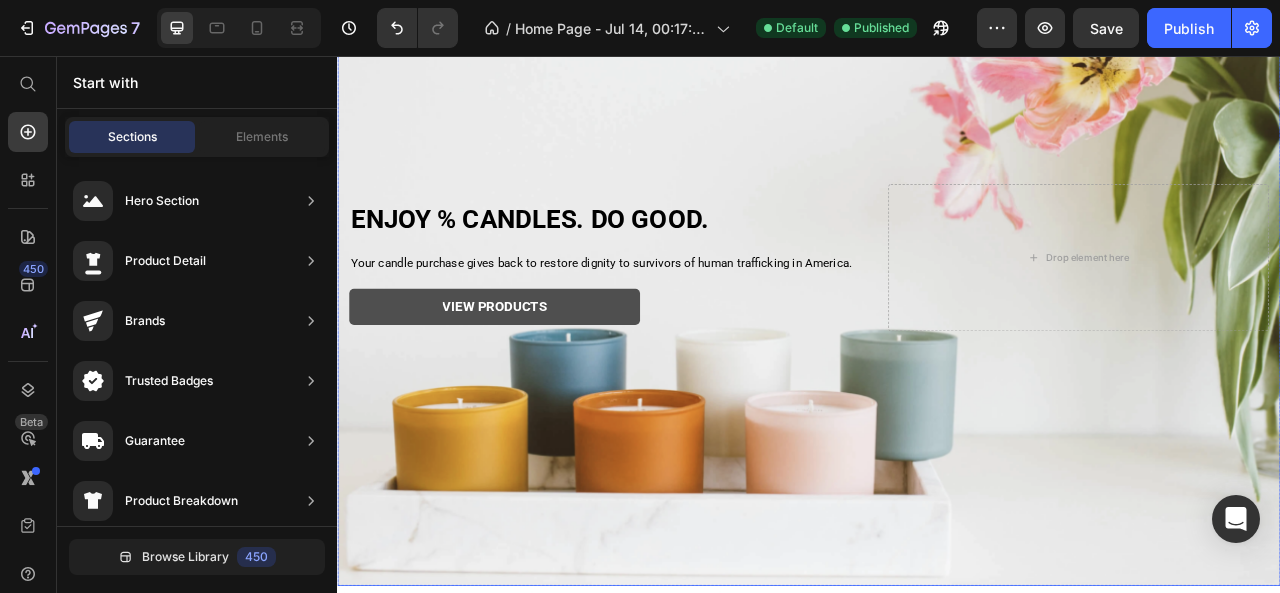 scroll, scrollTop: 204, scrollLeft: 0, axis: vertical 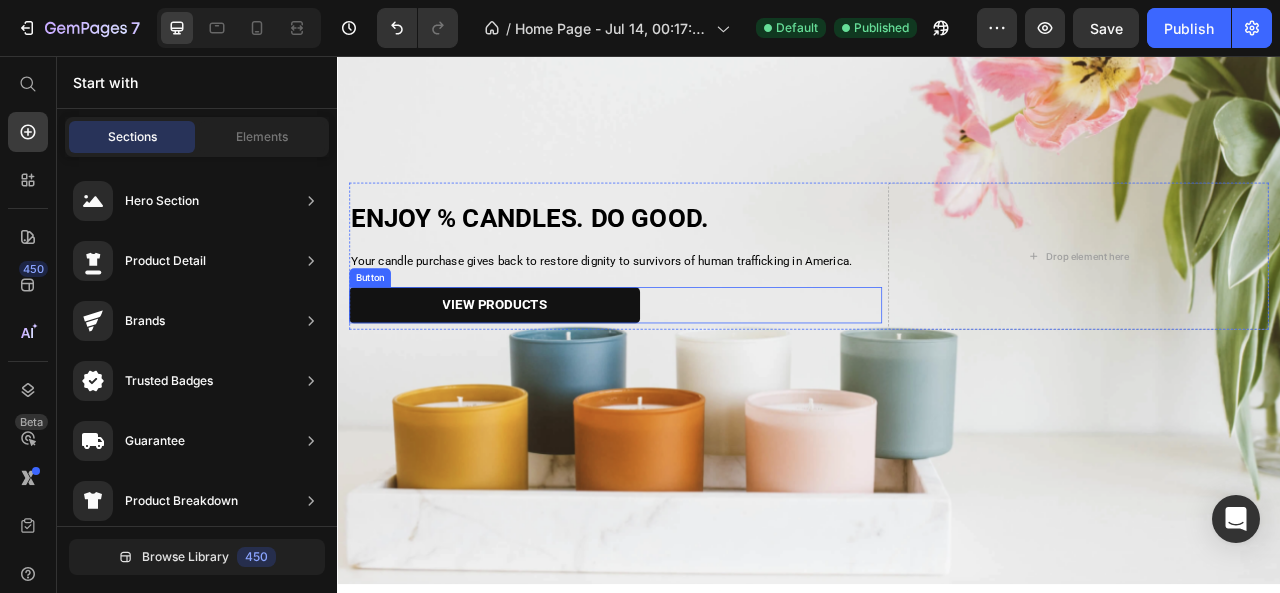 click on "VIEW PRODUCTS" at bounding box center (537, 373) 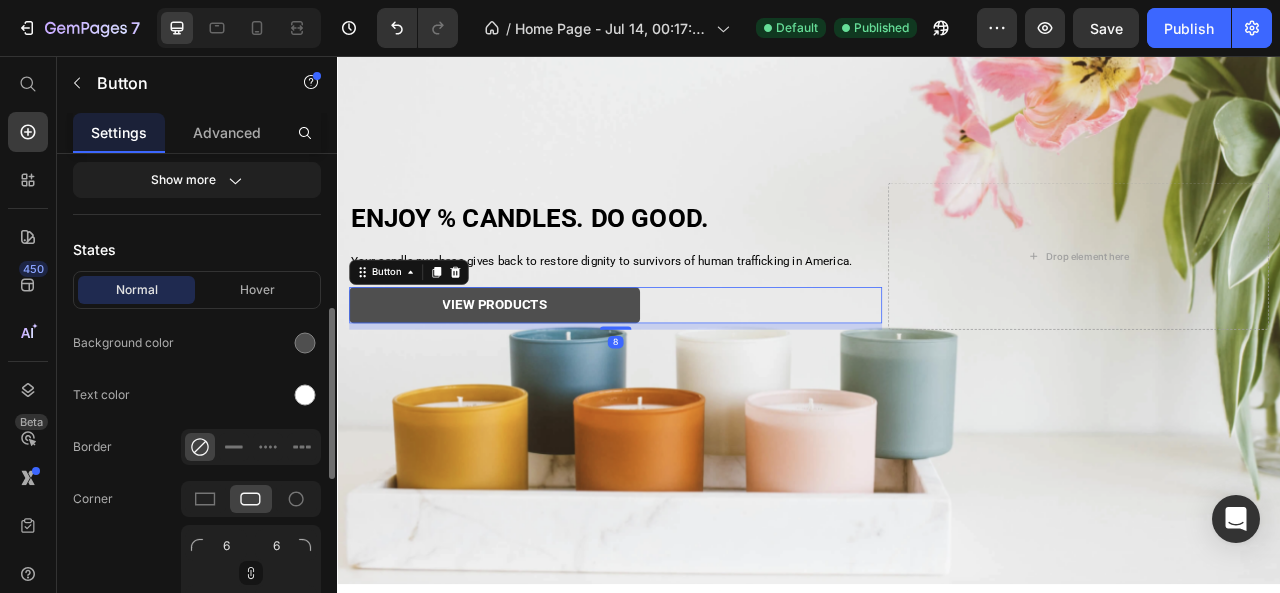 scroll, scrollTop: 418, scrollLeft: 0, axis: vertical 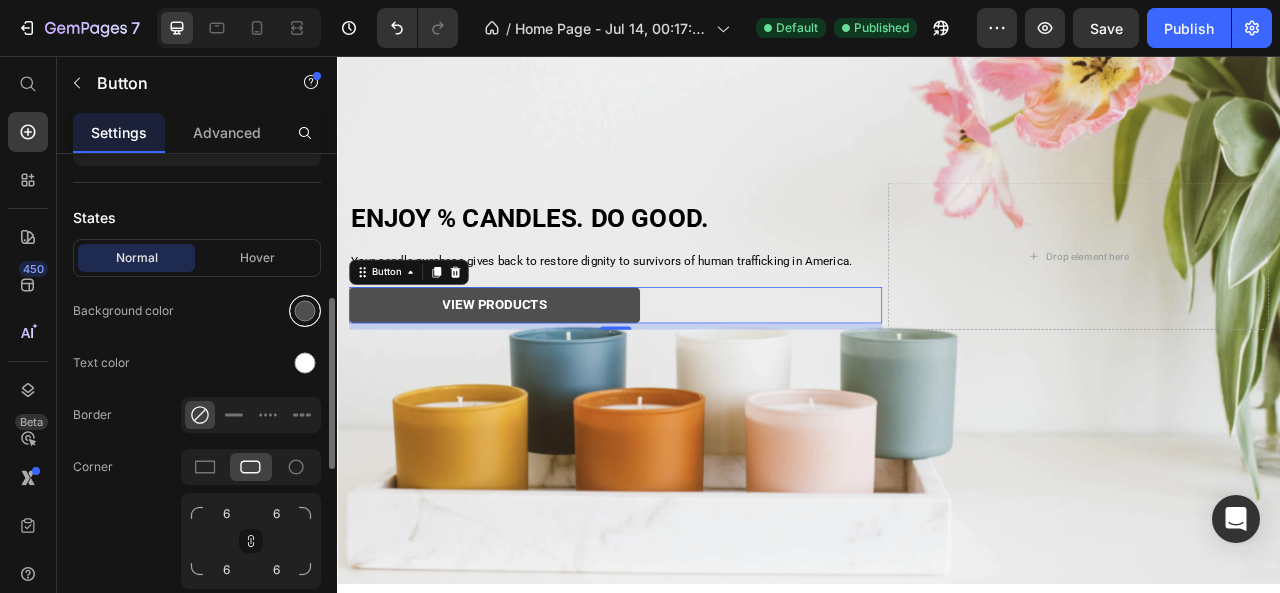 click at bounding box center (305, 311) 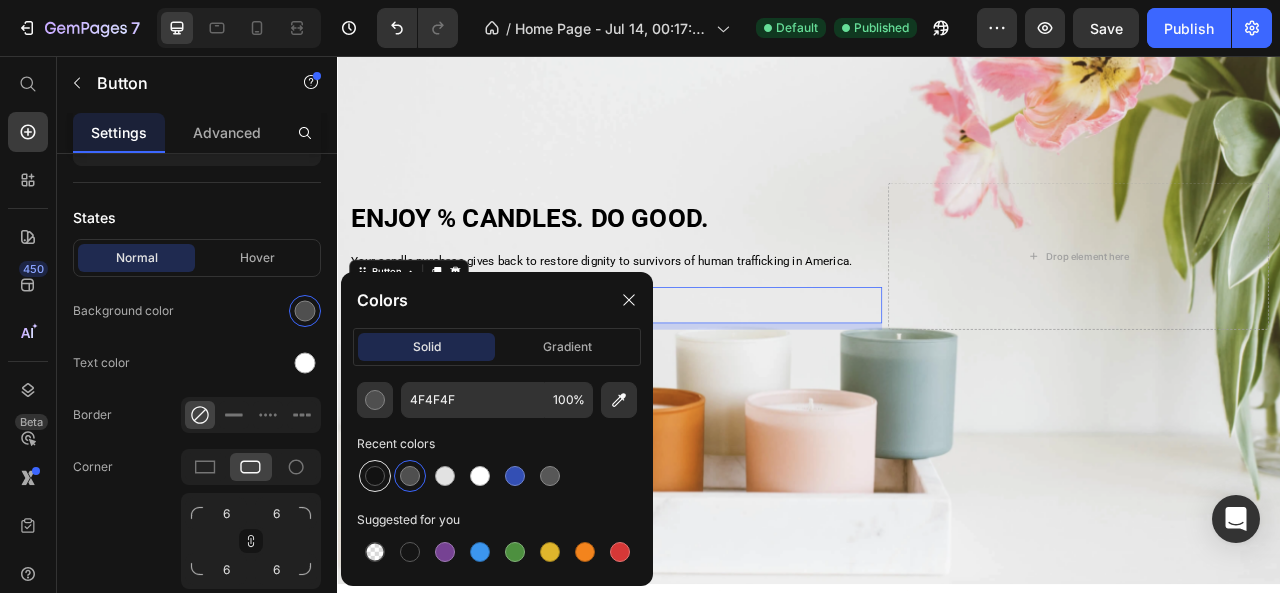 click at bounding box center [375, 476] 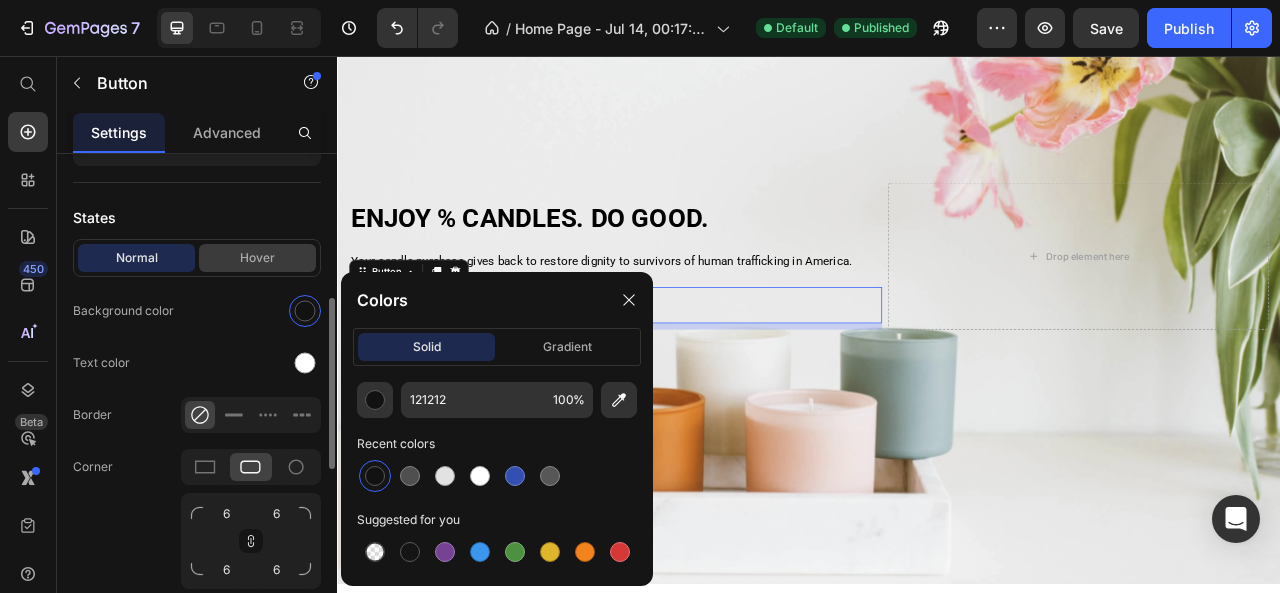 click on "Hover" at bounding box center [257, 258] 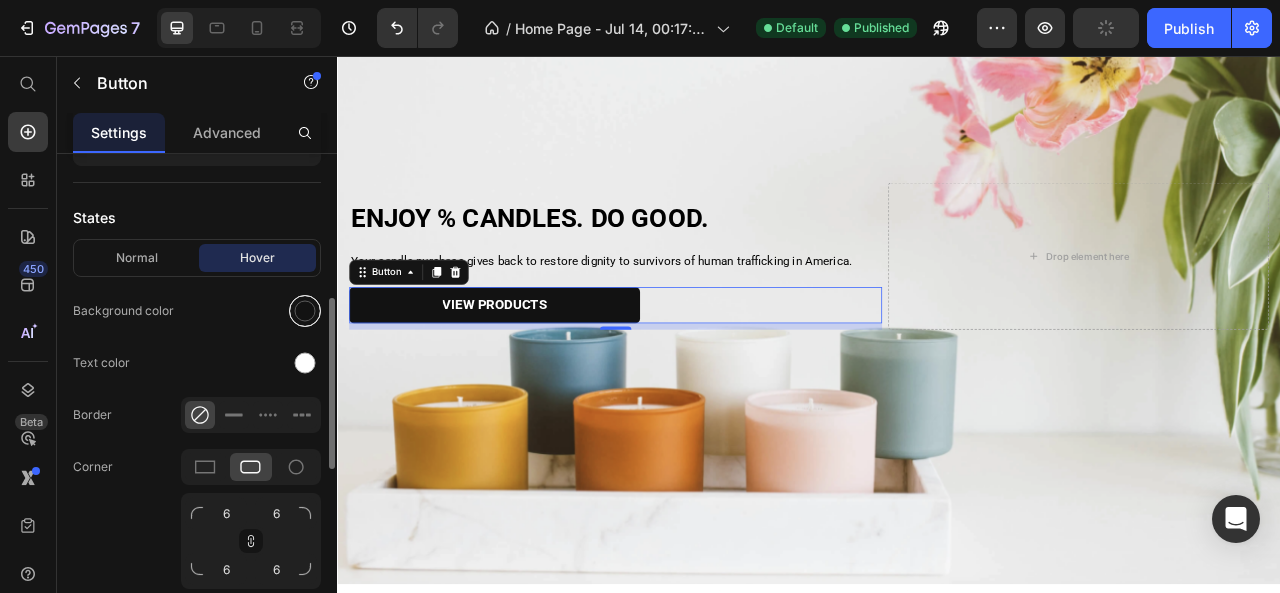 click at bounding box center [305, 311] 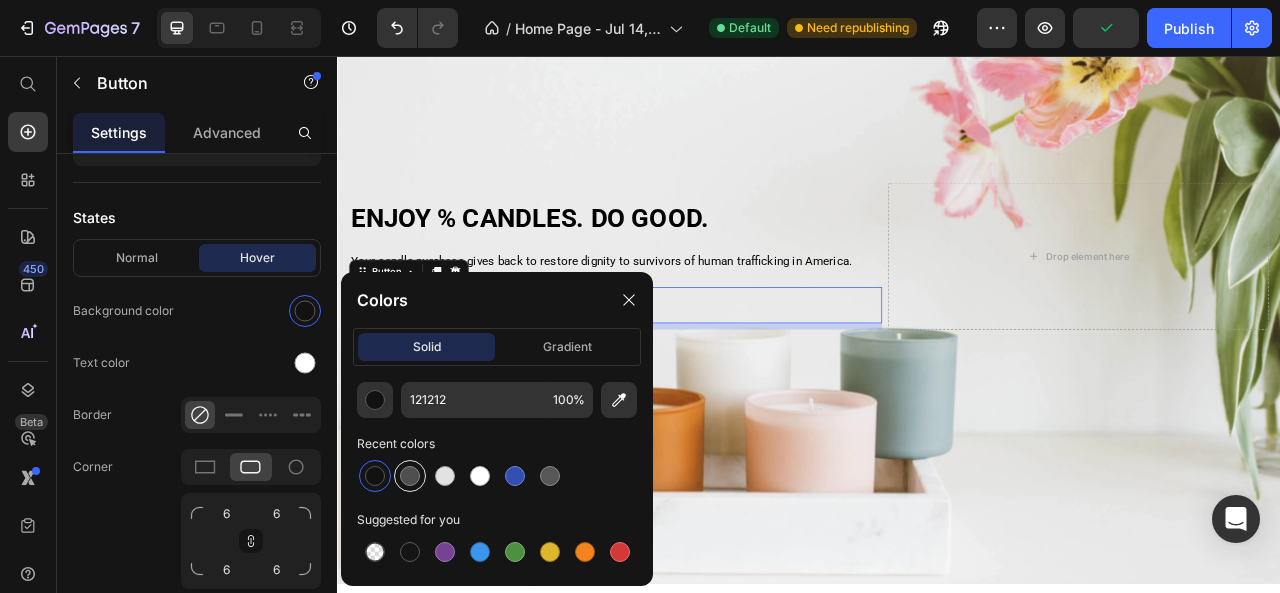 click at bounding box center [410, 476] 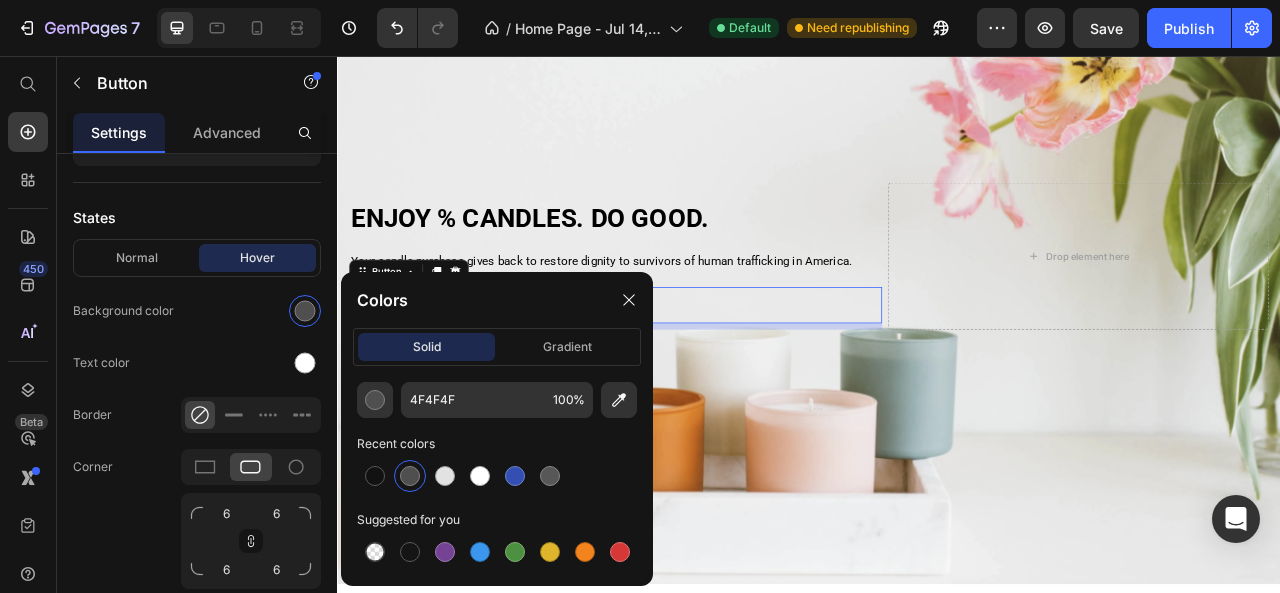 scroll, scrollTop: 252, scrollLeft: 0, axis: vertical 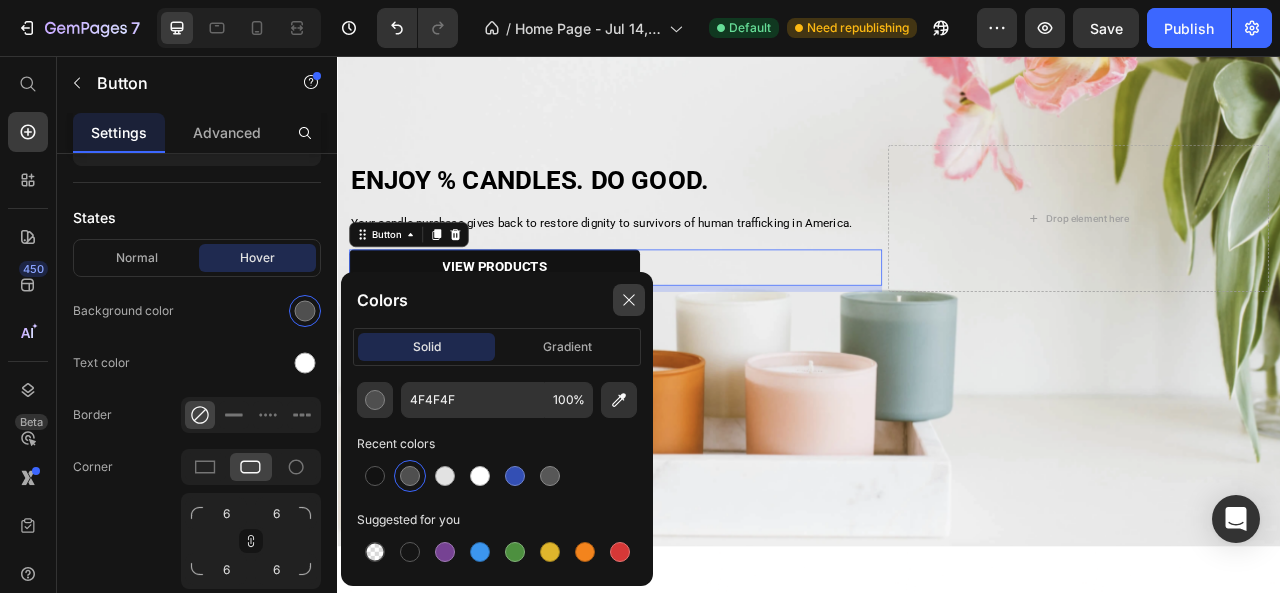 click at bounding box center [629, 300] 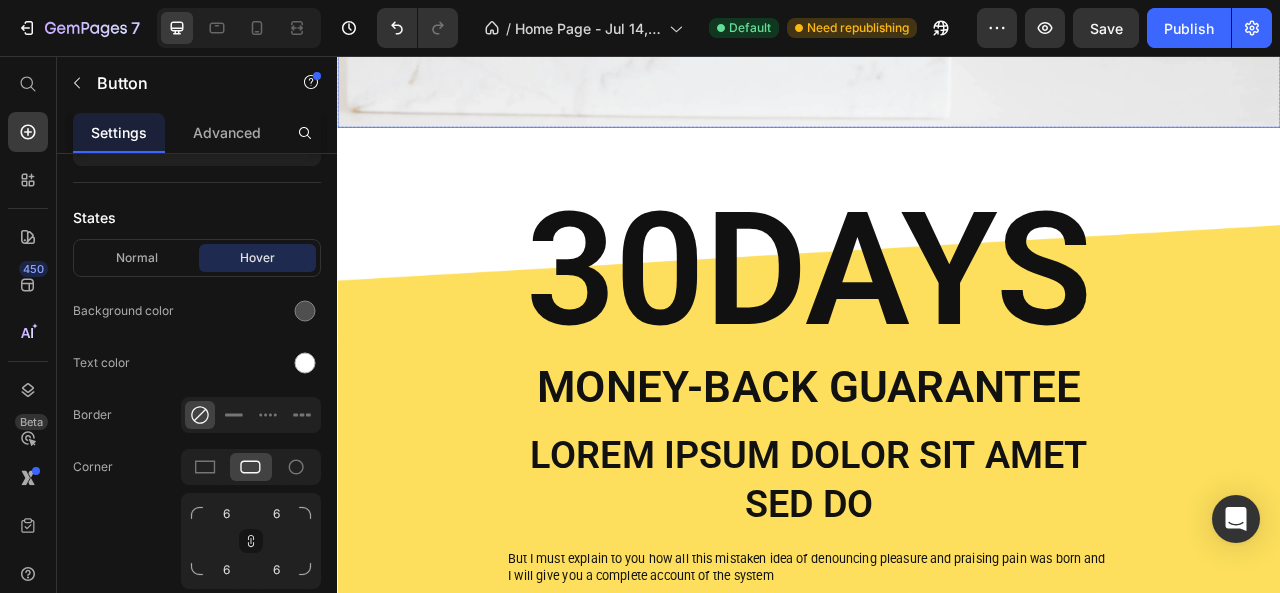 scroll, scrollTop: 786, scrollLeft: 0, axis: vertical 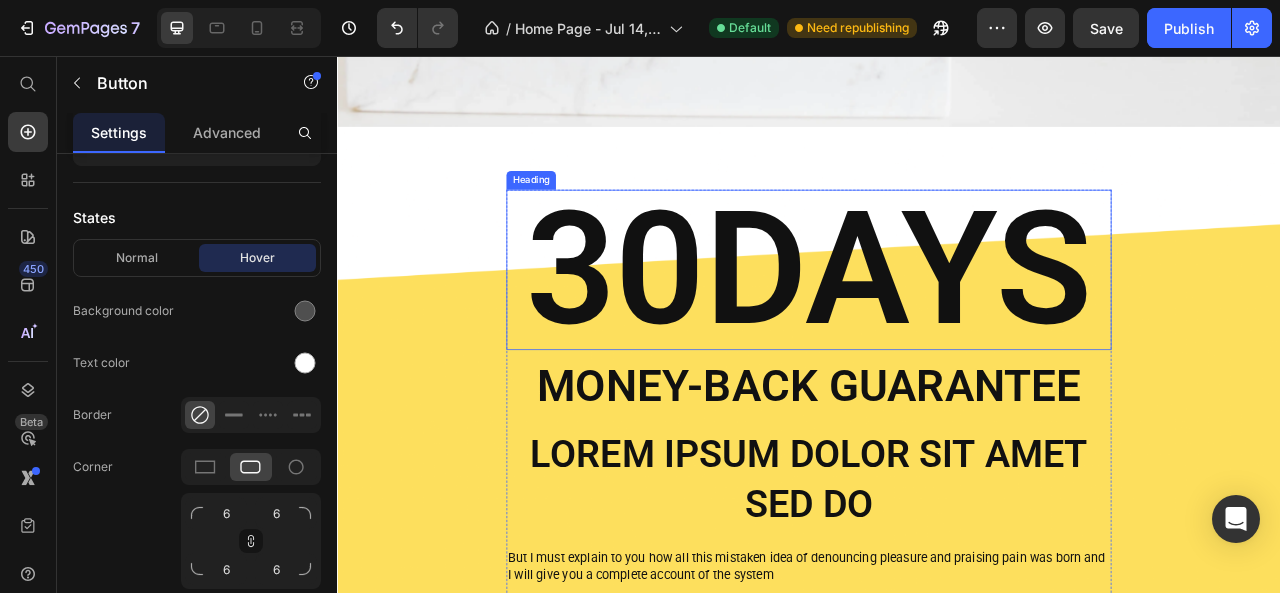 click on "30DAYS" at bounding box center (937, 328) 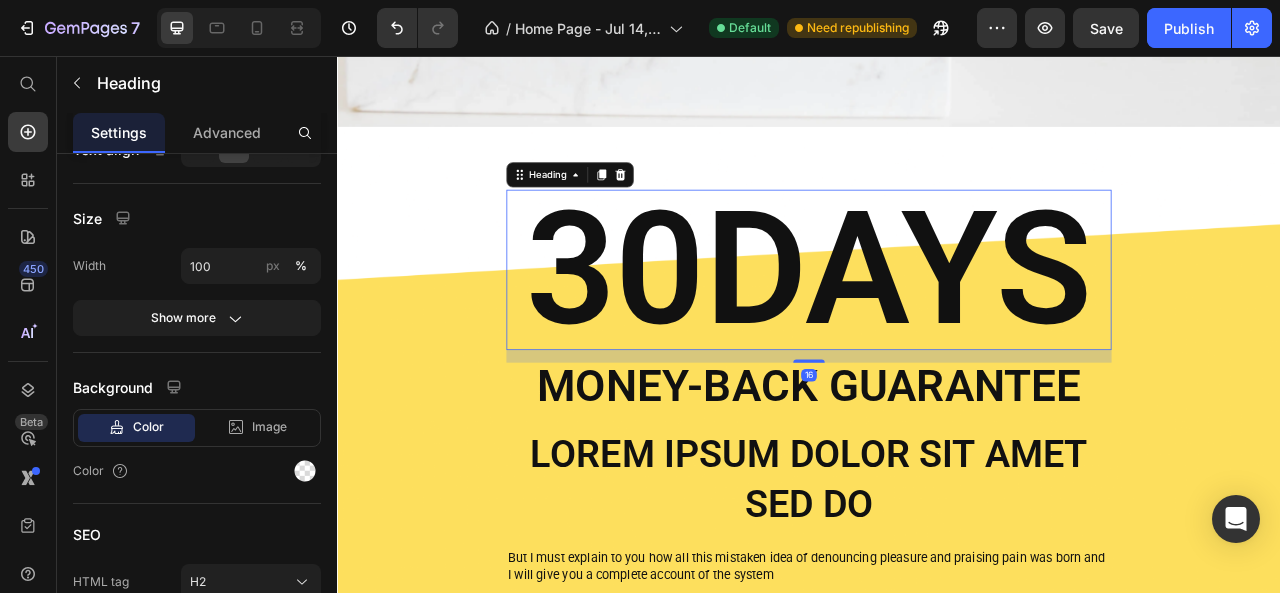 scroll, scrollTop: 0, scrollLeft: 0, axis: both 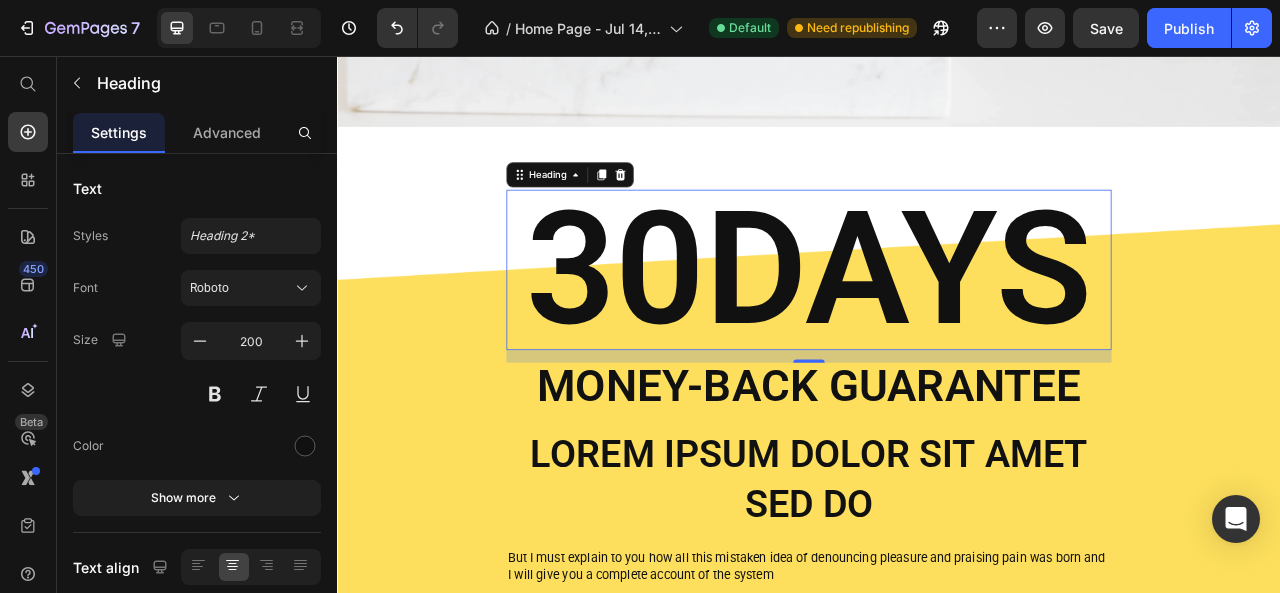 click on "30DAYS" at bounding box center (937, 328) 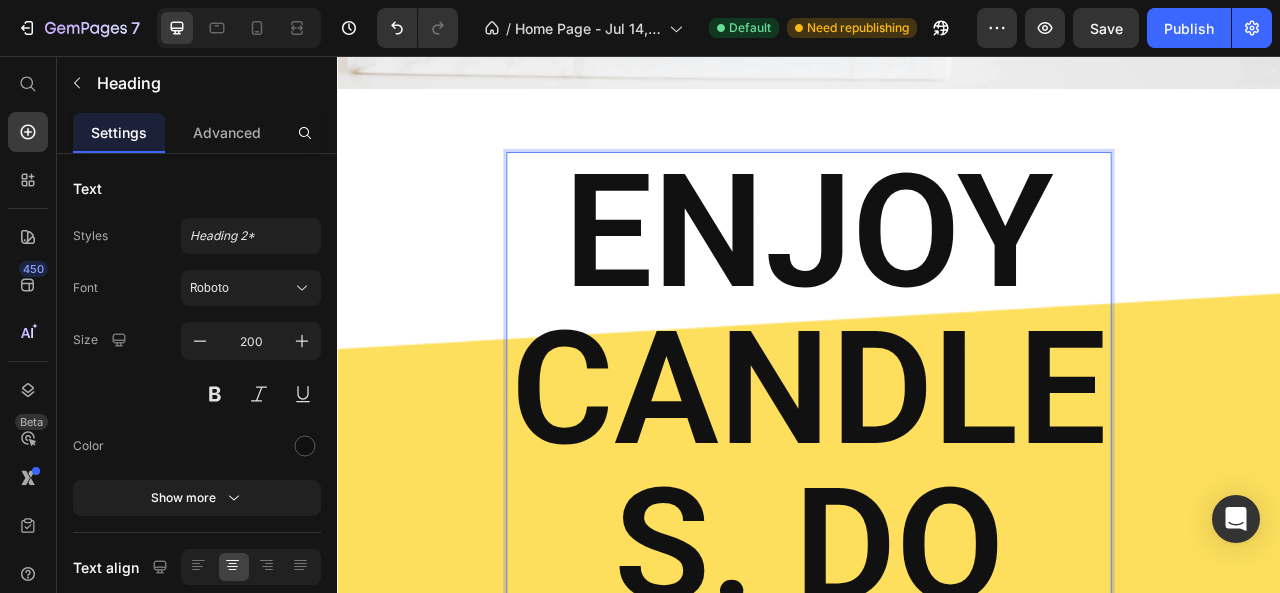 scroll, scrollTop: 184, scrollLeft: 0, axis: vertical 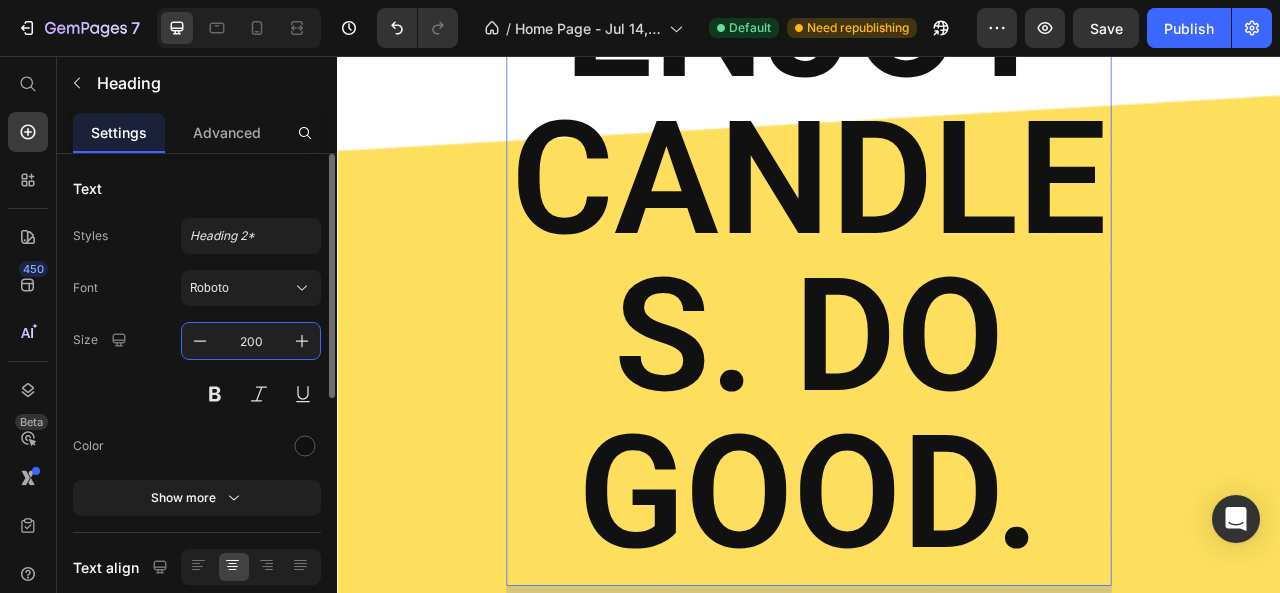 click on "200" at bounding box center [251, 341] 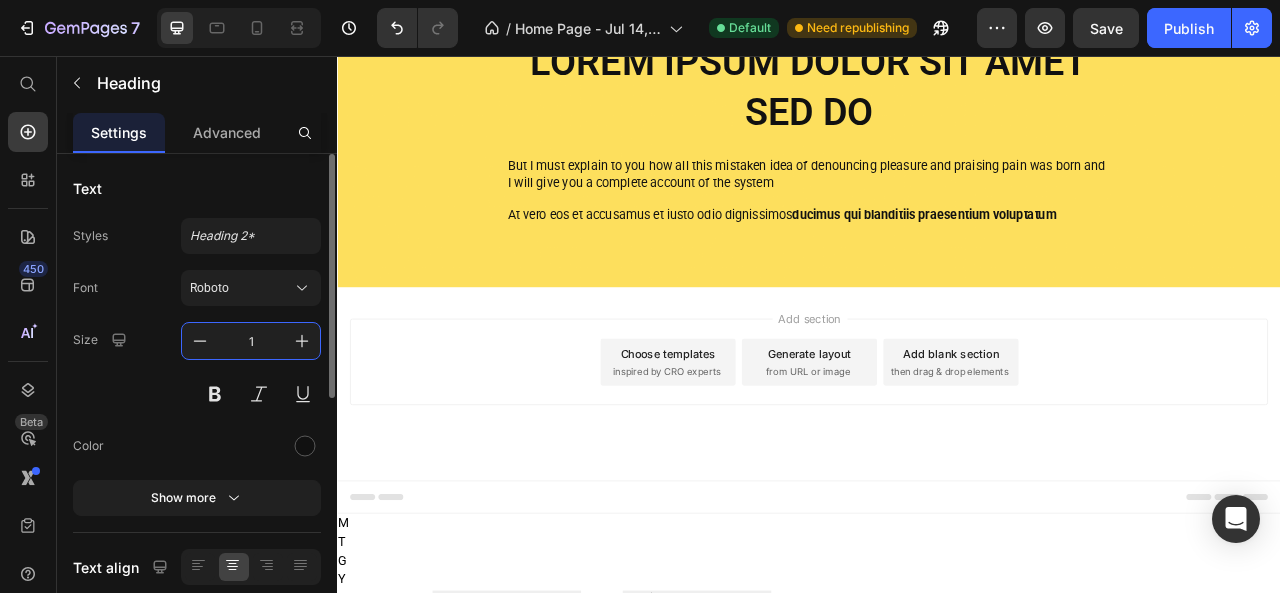 scroll, scrollTop: 972, scrollLeft: 0, axis: vertical 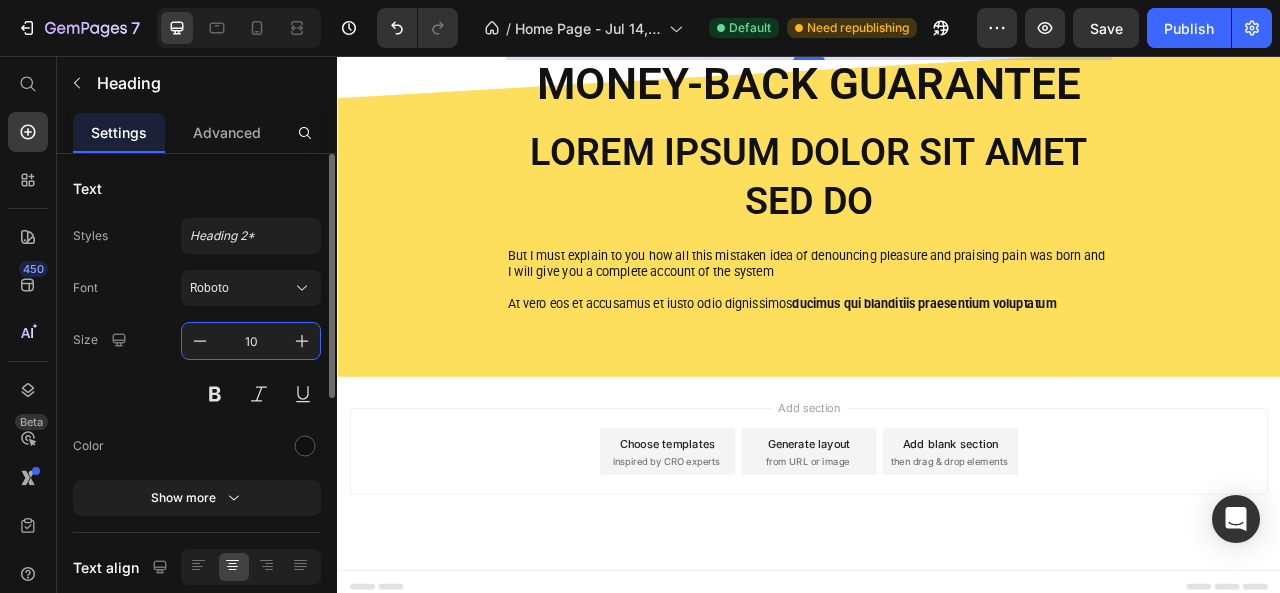type on "100" 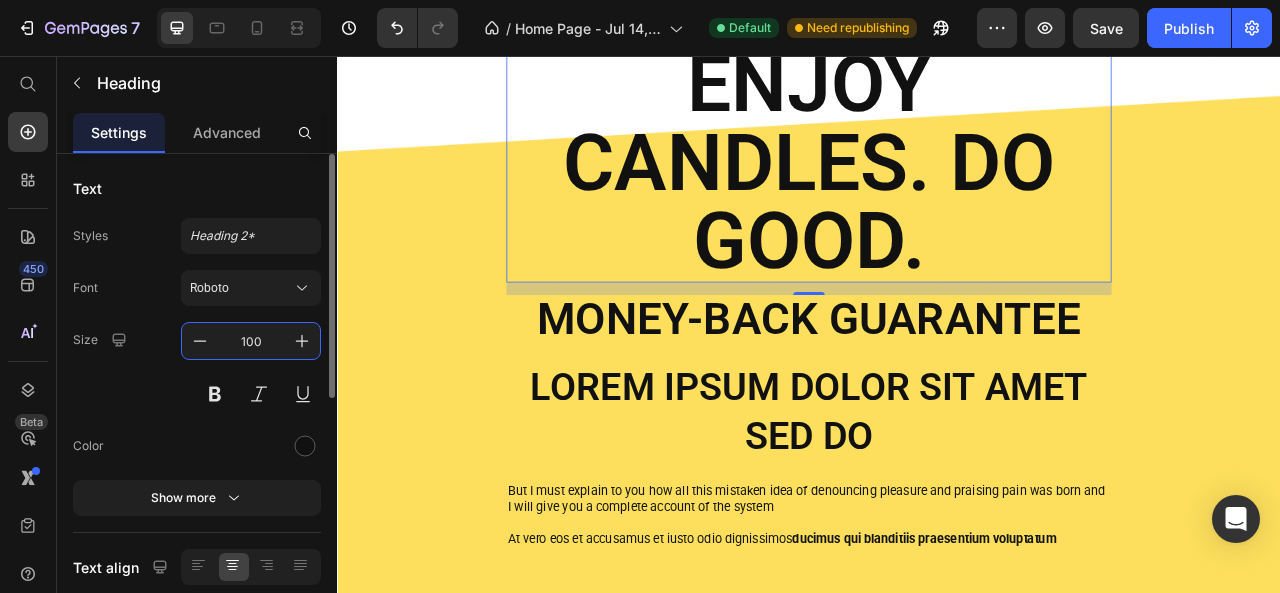 scroll, scrollTop: 1086, scrollLeft: 0, axis: vertical 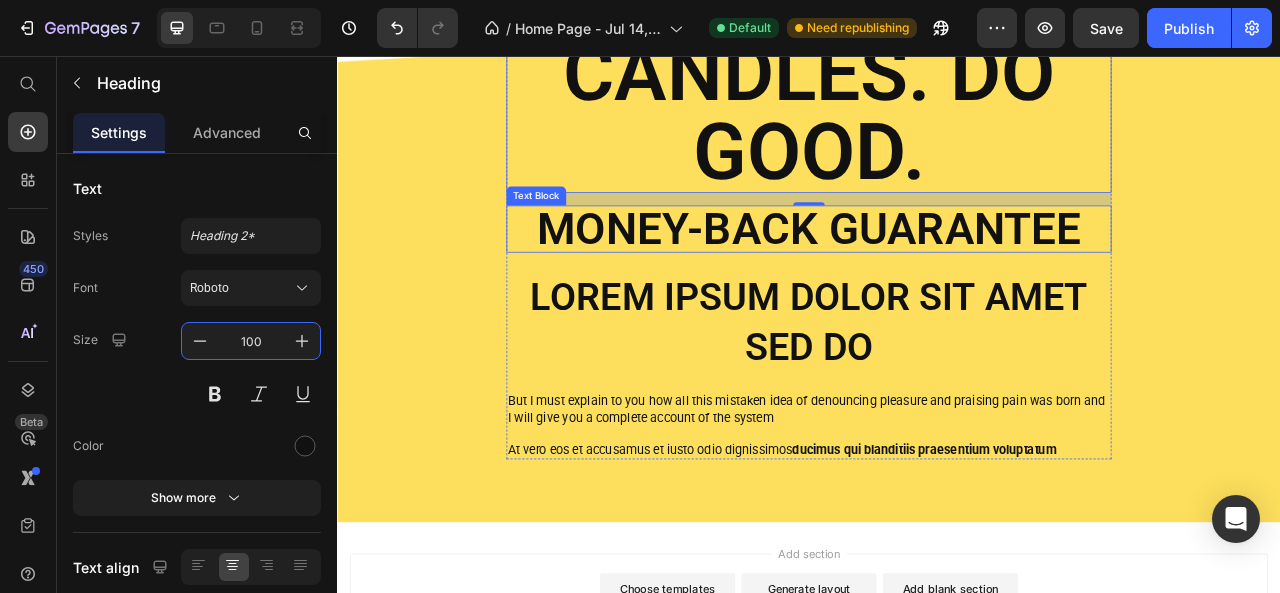click on "Money-Back Guarantee" at bounding box center (937, 276) 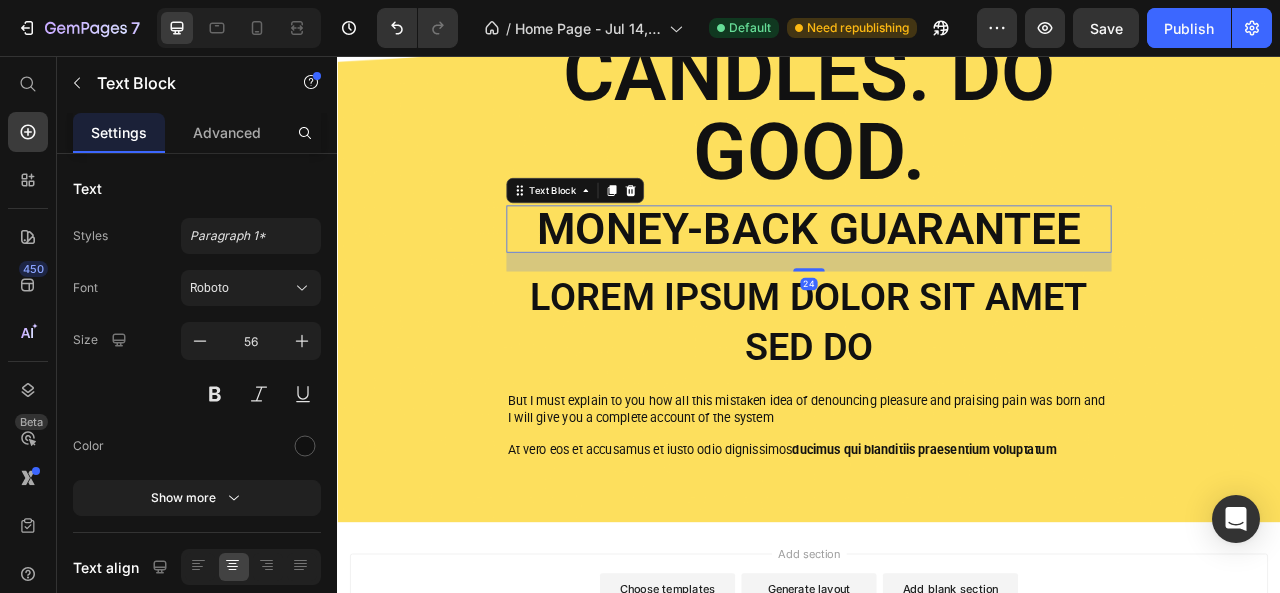 scroll, scrollTop: 0, scrollLeft: 0, axis: both 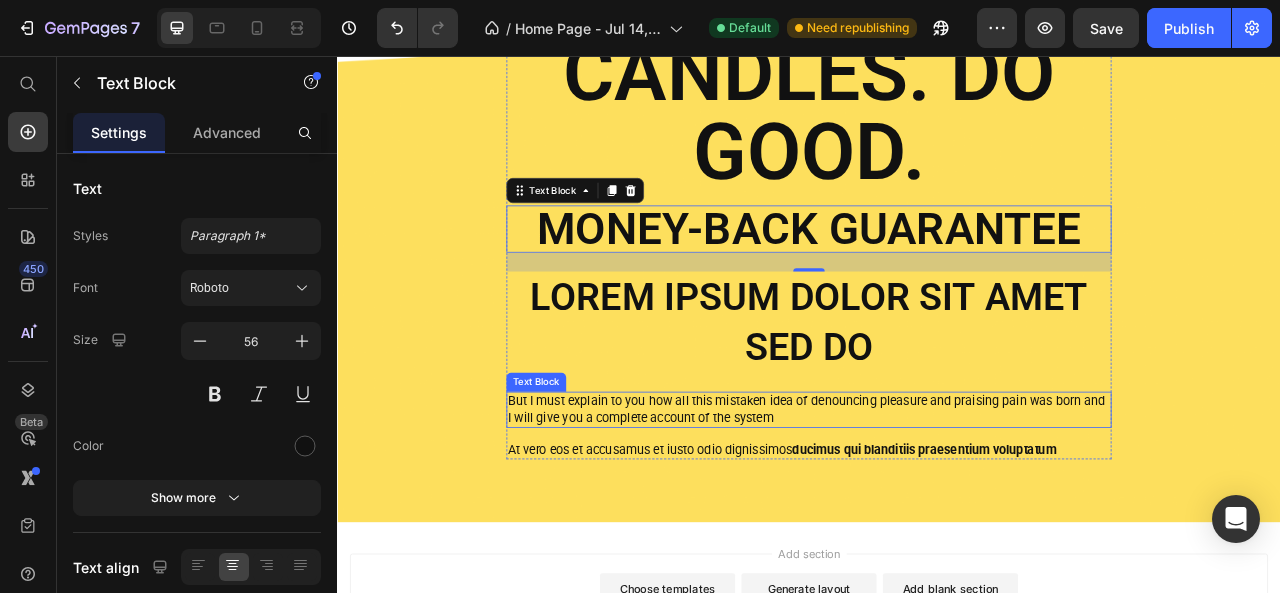 click on "But I must explain to you how all this mistaken idea of denouncing pleasure and praising pain was born and I will give you a complete account of the system" at bounding box center (937, 506) 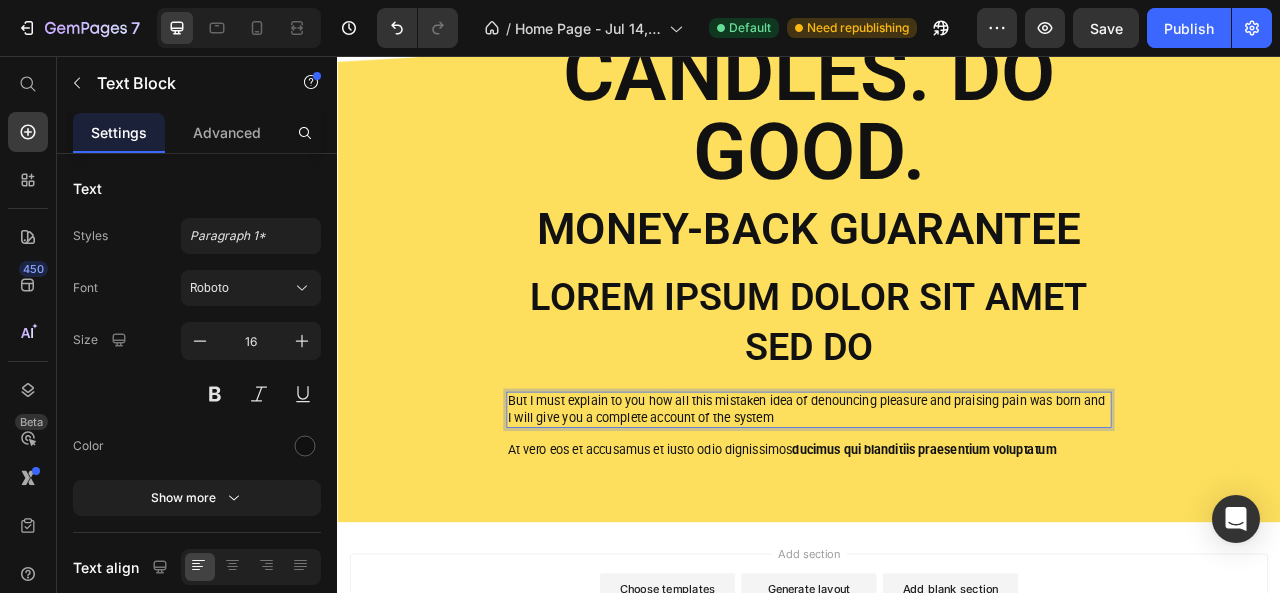 click on "But I must explain to you how all this mistaken idea of denouncing pleasure and praising pain was born and I will give you a complete account of the system" at bounding box center [937, 506] 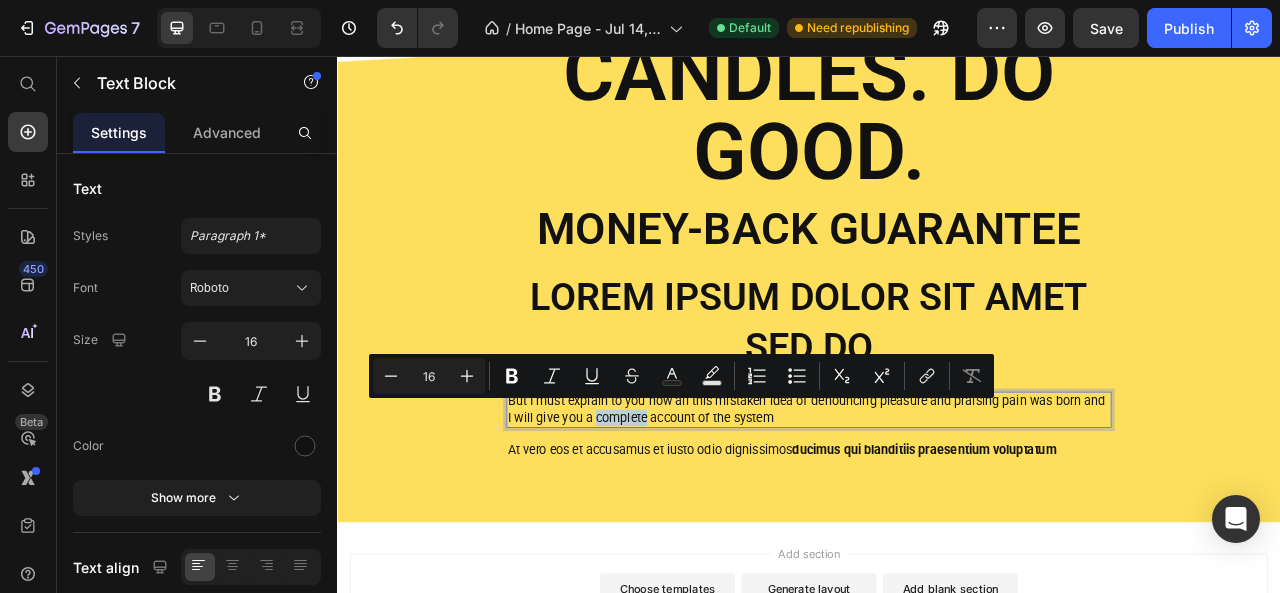 click on "But I must explain to you how all this mistaken idea of denouncing pleasure and praising pain was born and I will give you a complete account of the system" at bounding box center (937, 506) 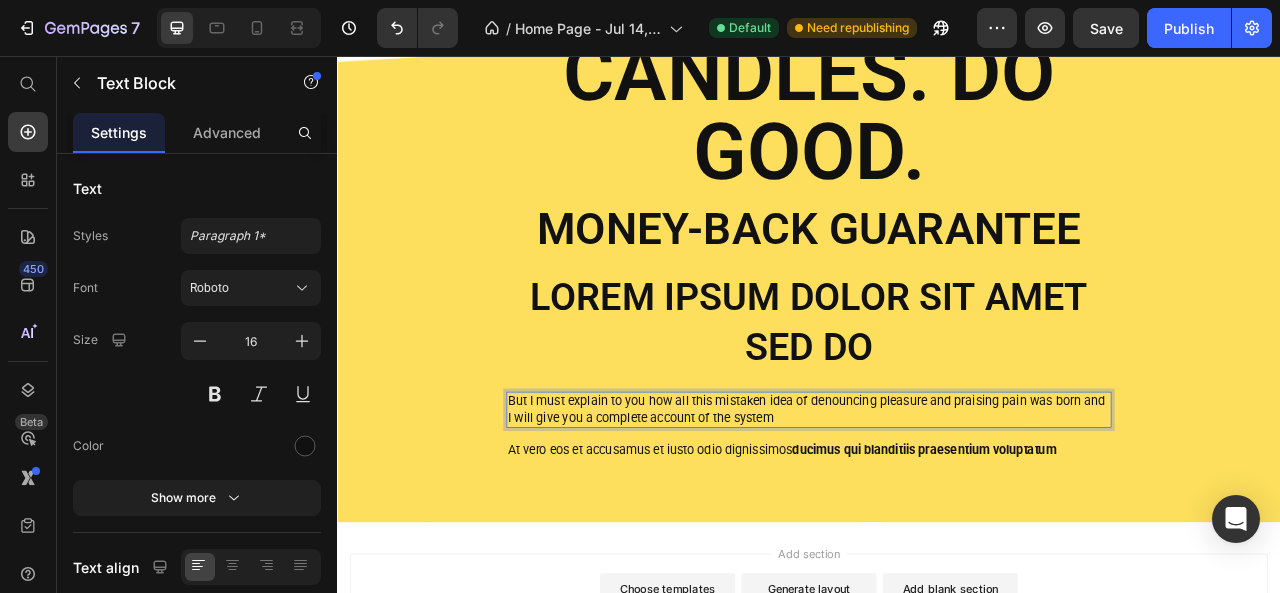 click on "But I must explain to you how all this mistaken idea of denouncing pleasure and praising pain was born and I will give you a complete account of the system" at bounding box center (937, 506) 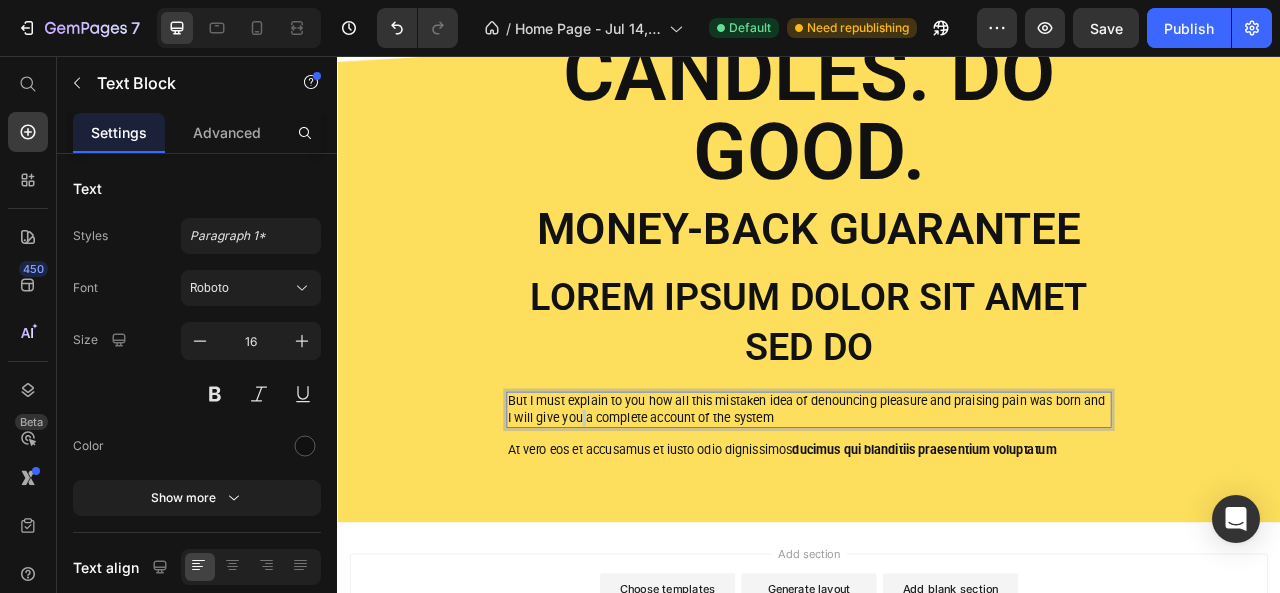 click on "But I must explain to you how all this mistaken idea of denouncing pleasure and praising pain was born and I will give you a complete account of the system" at bounding box center [937, 506] 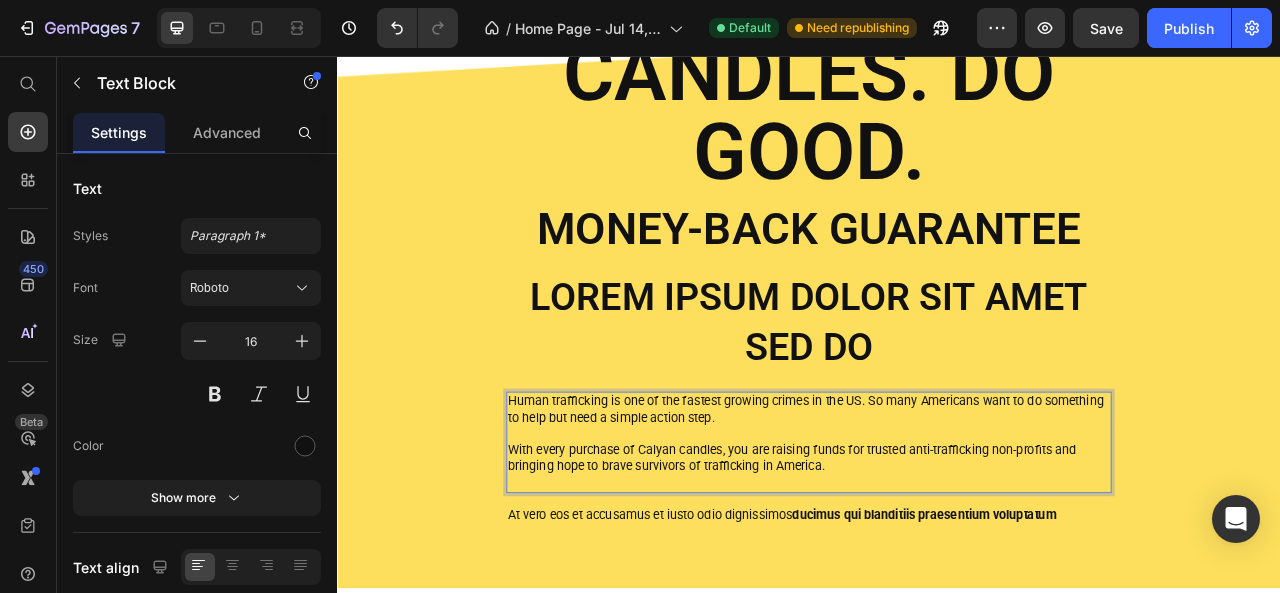 scroll, scrollTop: 30, scrollLeft: 0, axis: vertical 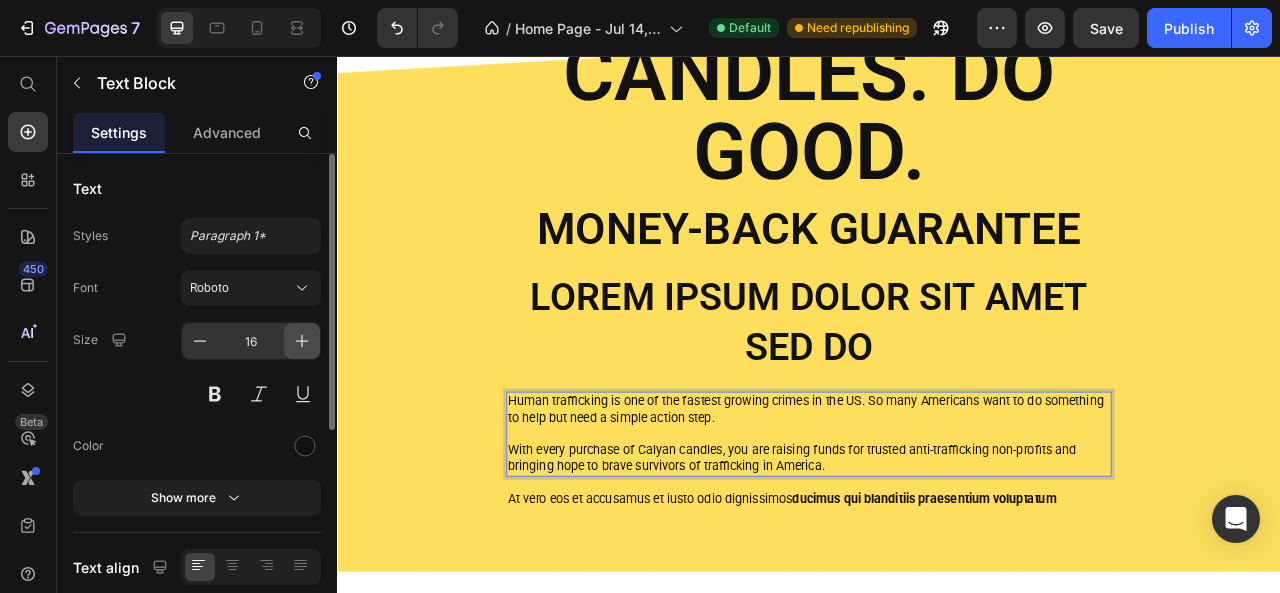 click 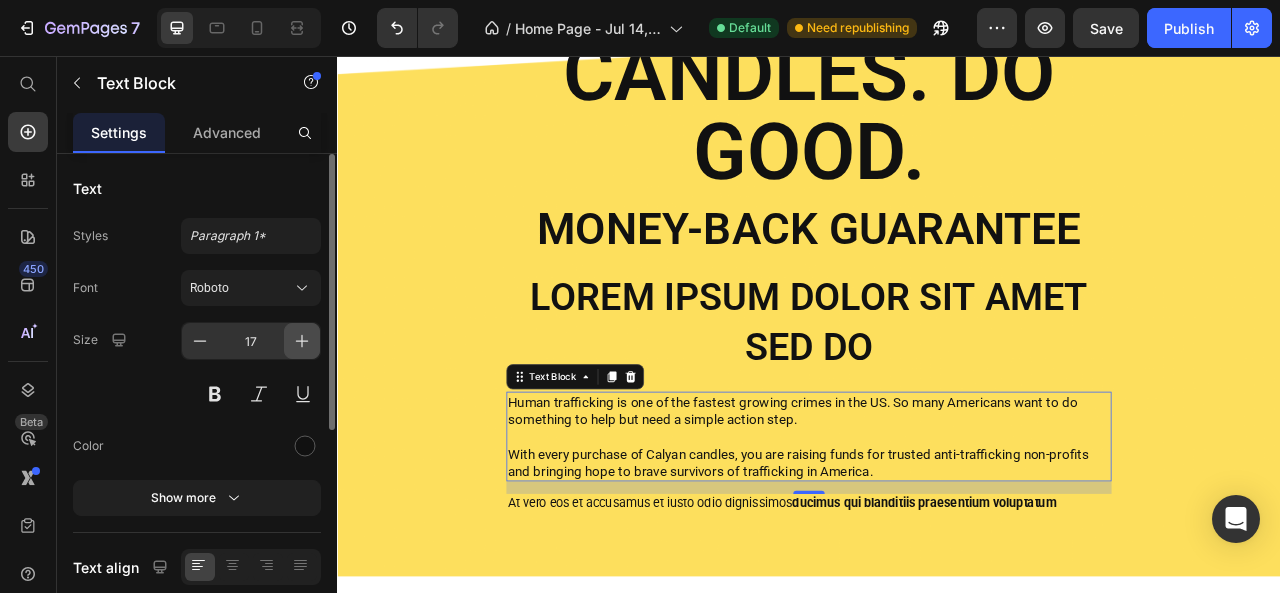 click at bounding box center [302, 341] 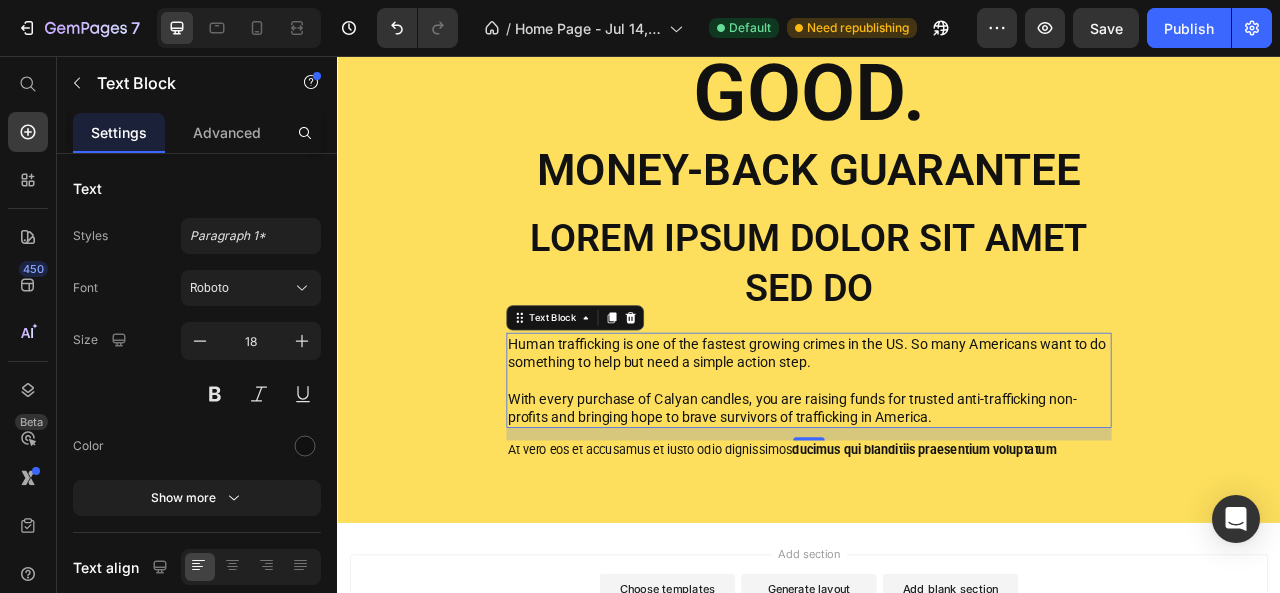 scroll, scrollTop: 1162, scrollLeft: 0, axis: vertical 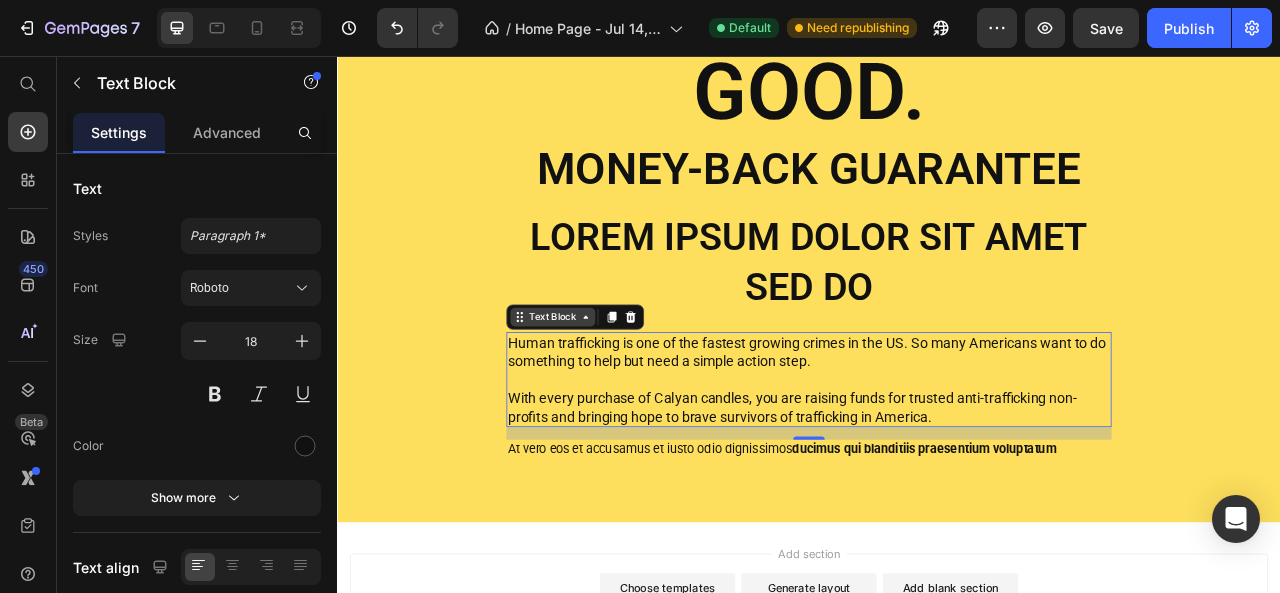 click 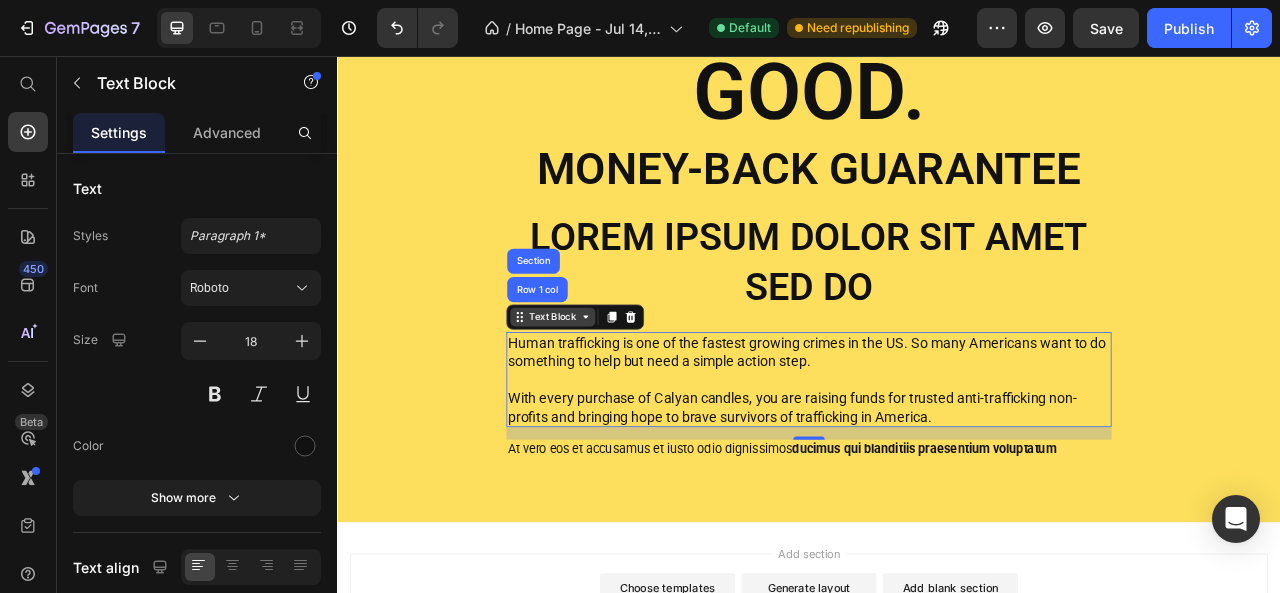 click 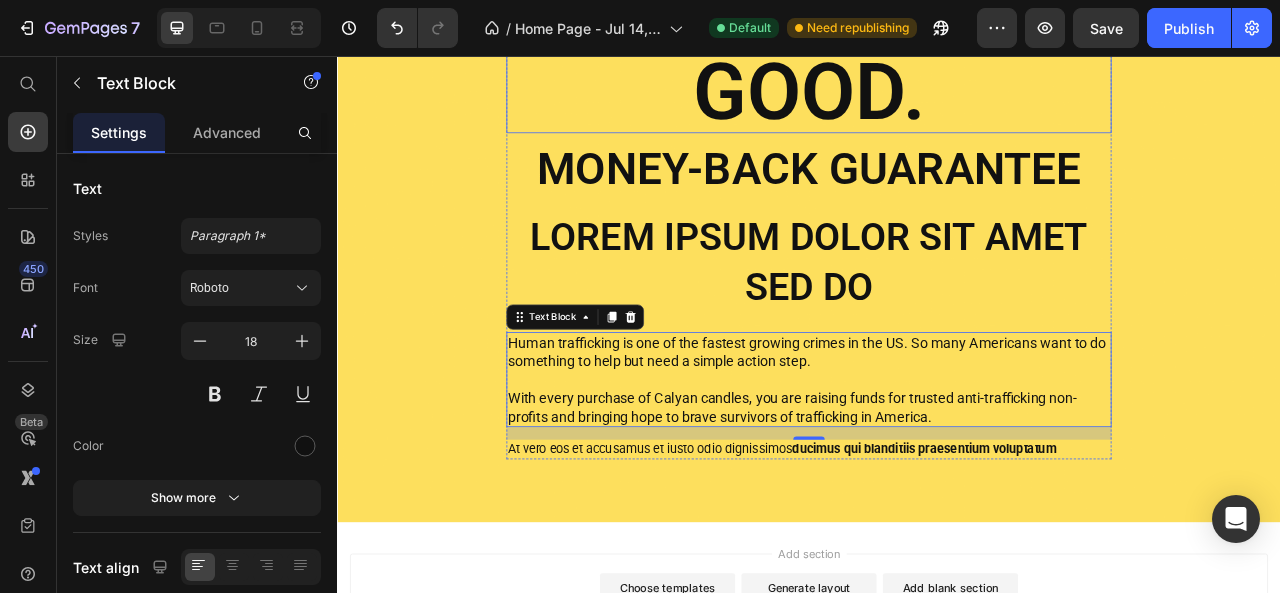 drag, startPoint x: 565, startPoint y: 377, endPoint x: 552, endPoint y: 141, distance: 236.35777 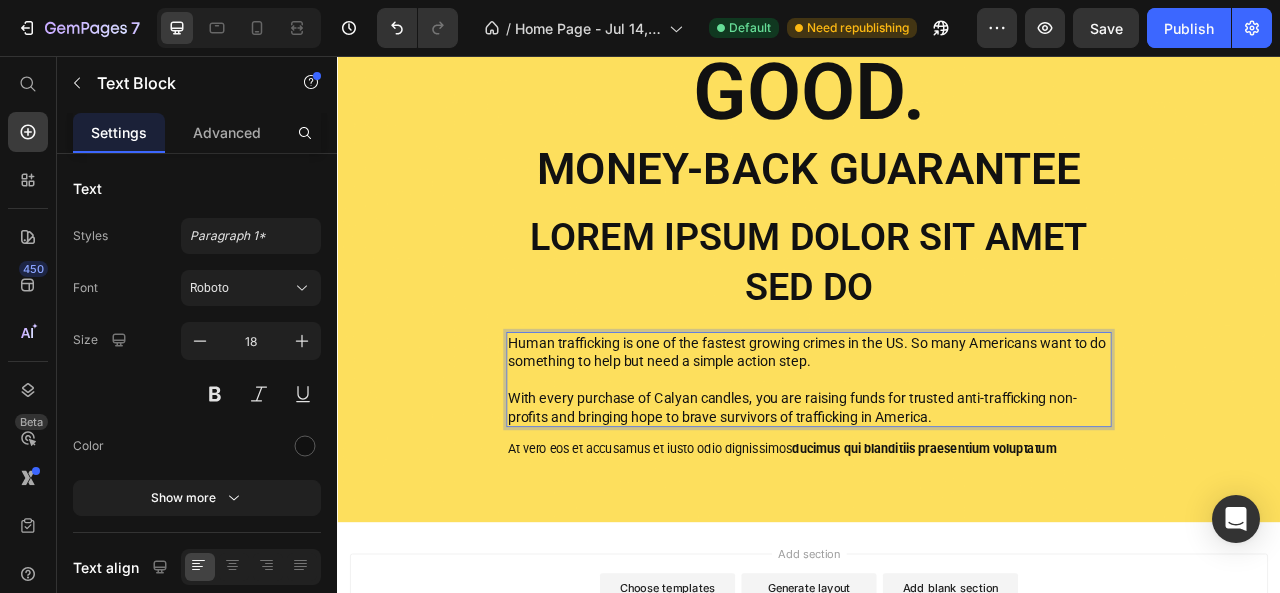 click on "Human trafficking is one of the fastest growing crimes in the US. So many Americans want to do something to help but need a simple action step." at bounding box center (937, 432) 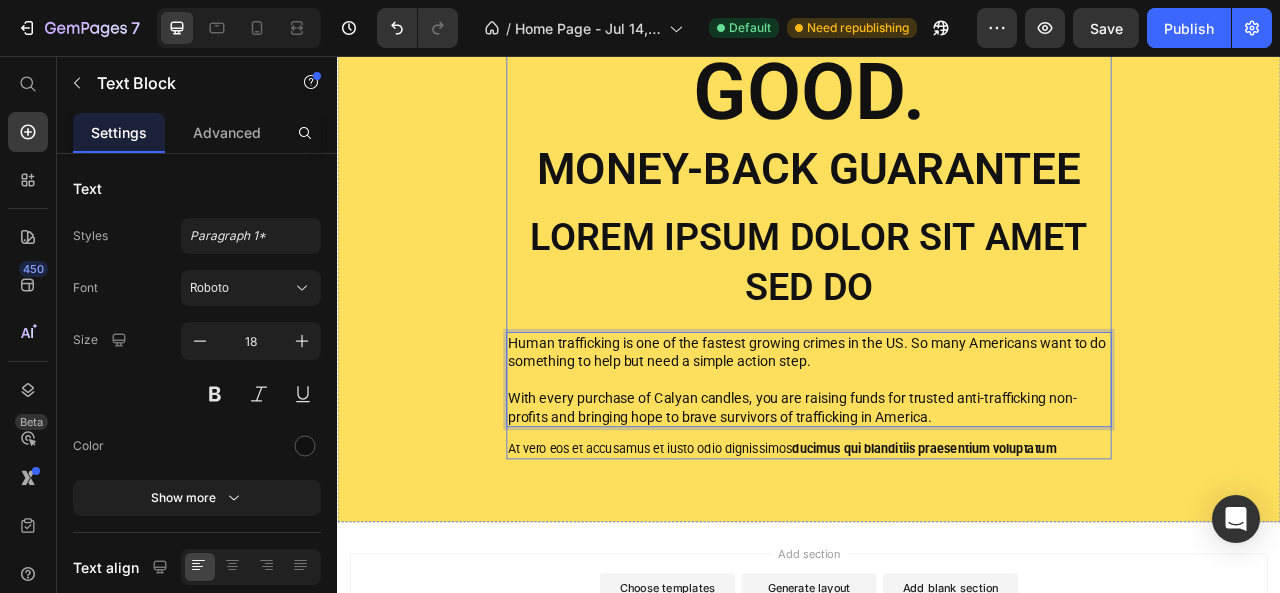 click on "ENJOY CANDLES. DO GOOD. Heading Money-Back Guarantee Text Block Lorem ipsum dolor sit amet sed do Text Block Human trafficking is one of the fastest growing crimes in the US. So many Americans want to do something to help but need a simple action step. With every purchase of Calyan candles, you are raising funds for trusted anti-trafficking non-profits and bringing hope to brave survivors of trafficking in America. Text Block   16 At vero eos et accusamus et iusto odio dignissimos  ducimus qui blanditiis praesentium voluptatum Text Block" at bounding box center [937, 209] 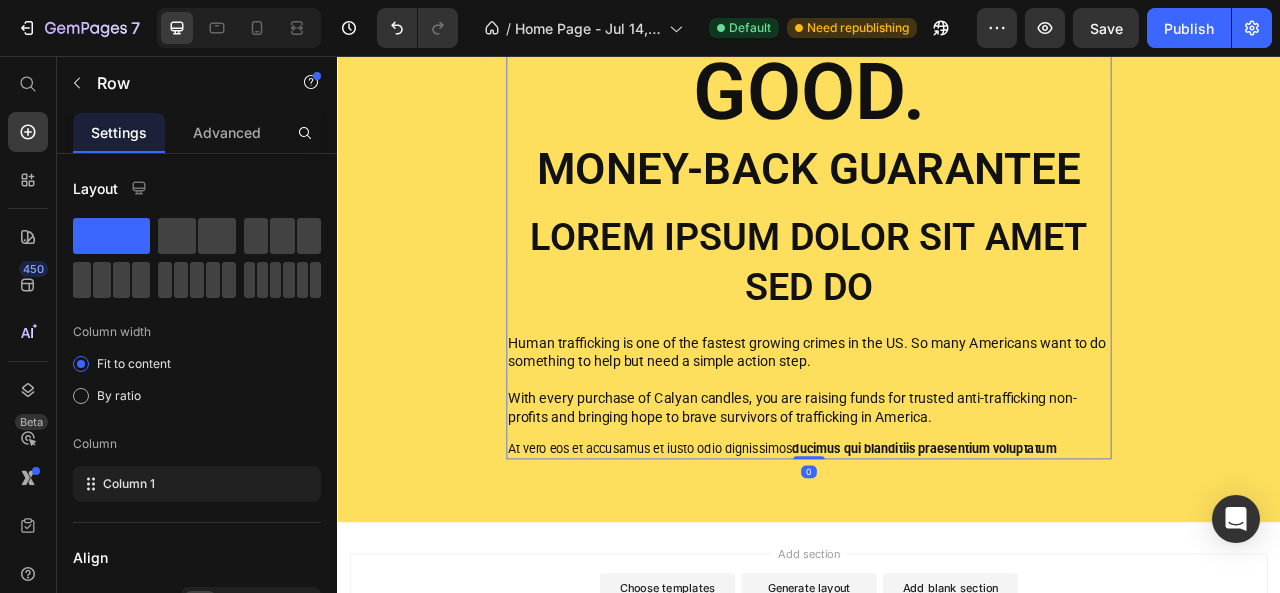 scroll, scrollTop: 0, scrollLeft: 0, axis: both 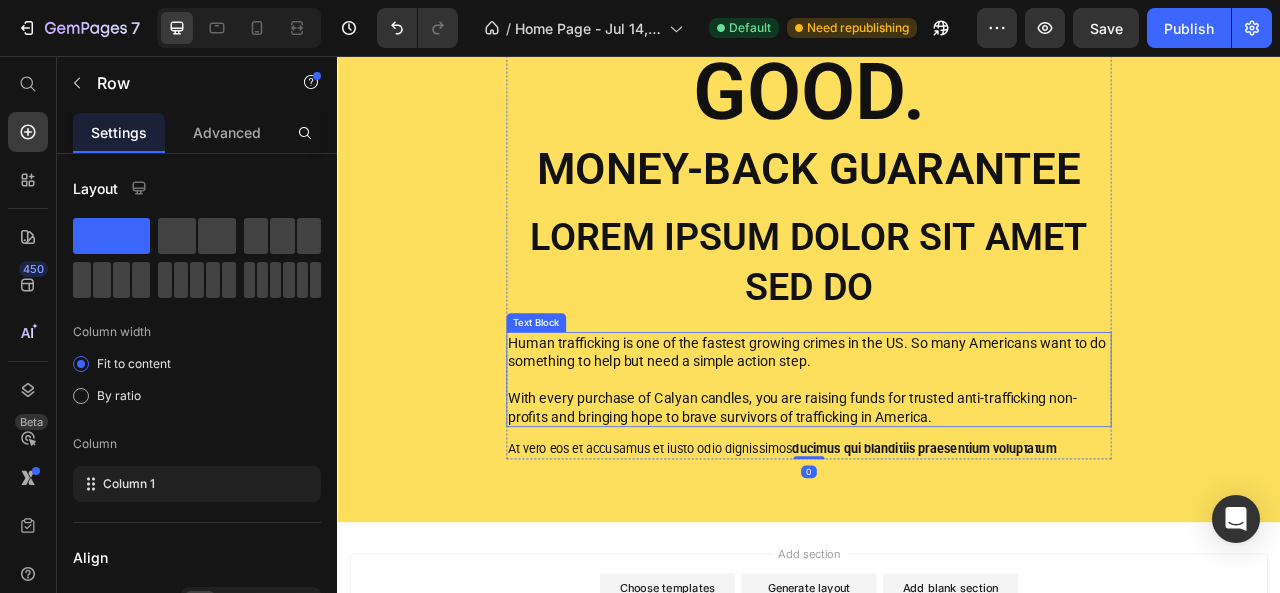 click on "With every purchase of Calyan candles, you are raising funds for trusted anti-trafficking non-profits and bringing hope to brave survivors of trafficking in America." at bounding box center (937, 491) 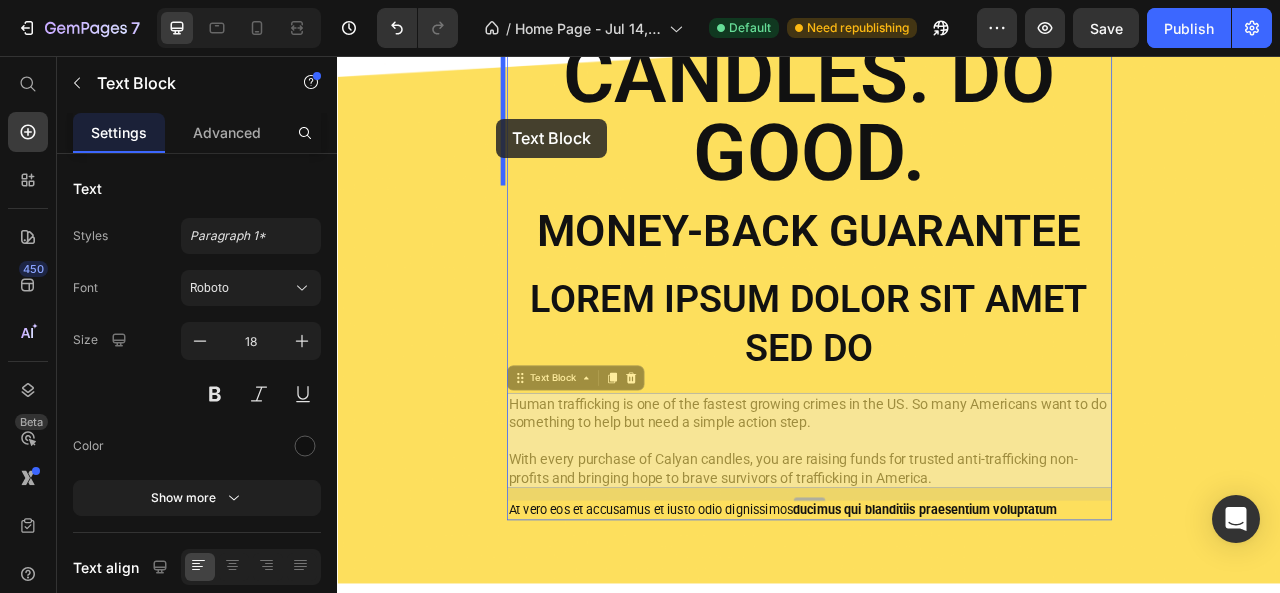 scroll, scrollTop: 1082, scrollLeft: 0, axis: vertical 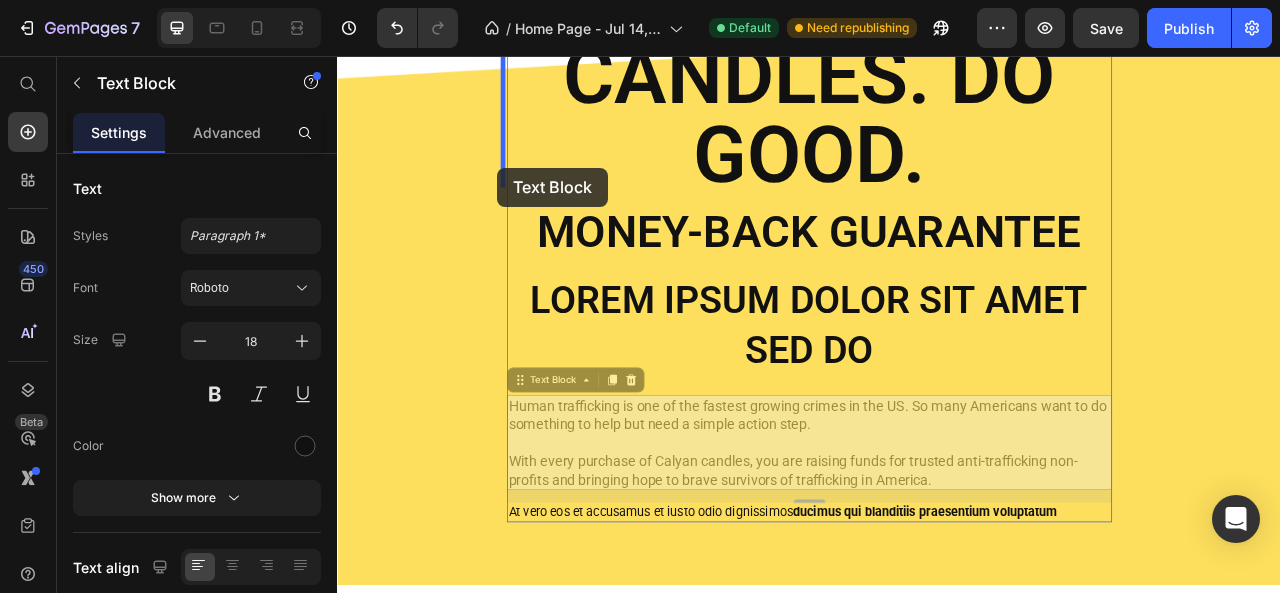 drag, startPoint x: 557, startPoint y: 376, endPoint x: 540, endPoint y: 198, distance: 178.80995 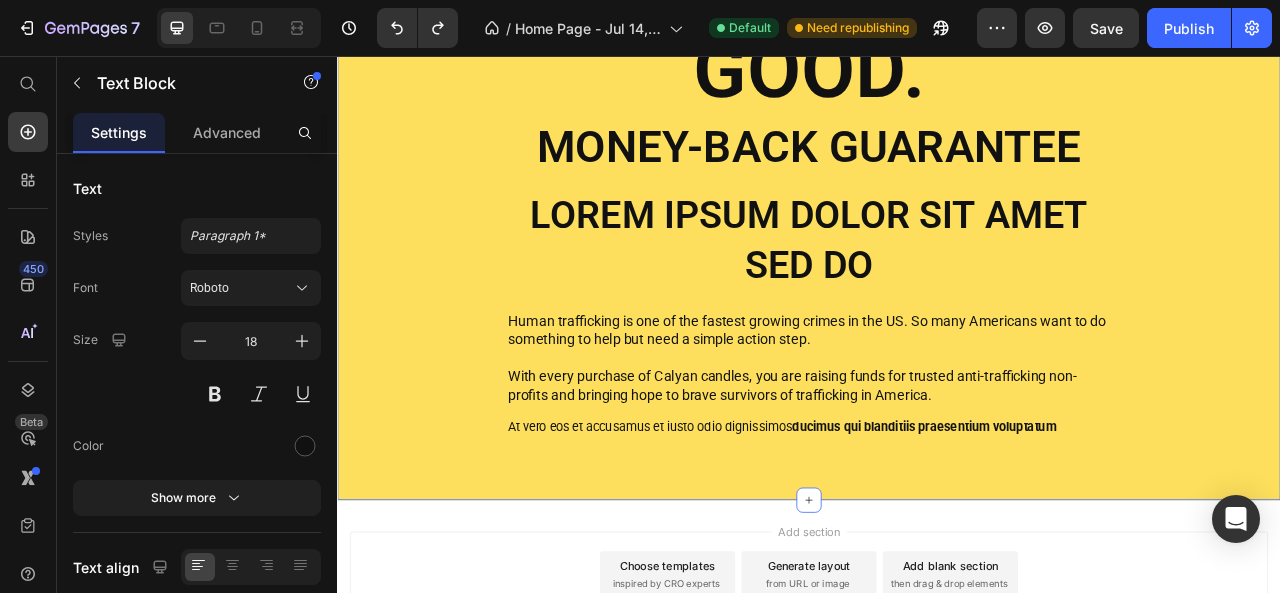 scroll, scrollTop: 1082, scrollLeft: 0, axis: vertical 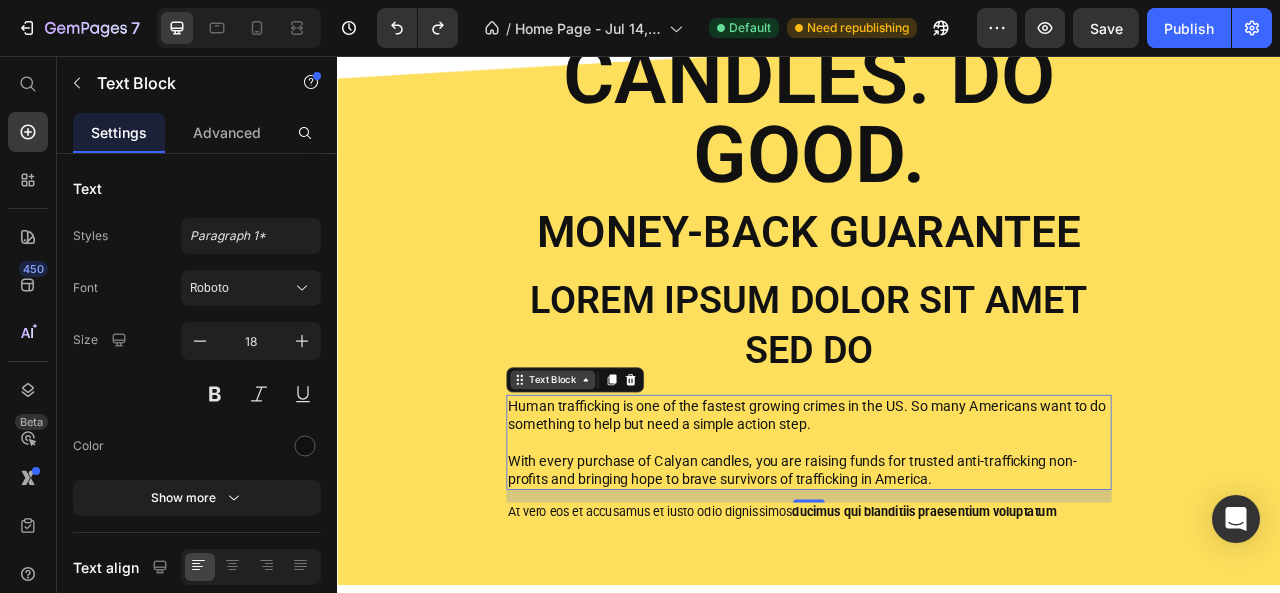click on "Text Block" at bounding box center (611, 468) 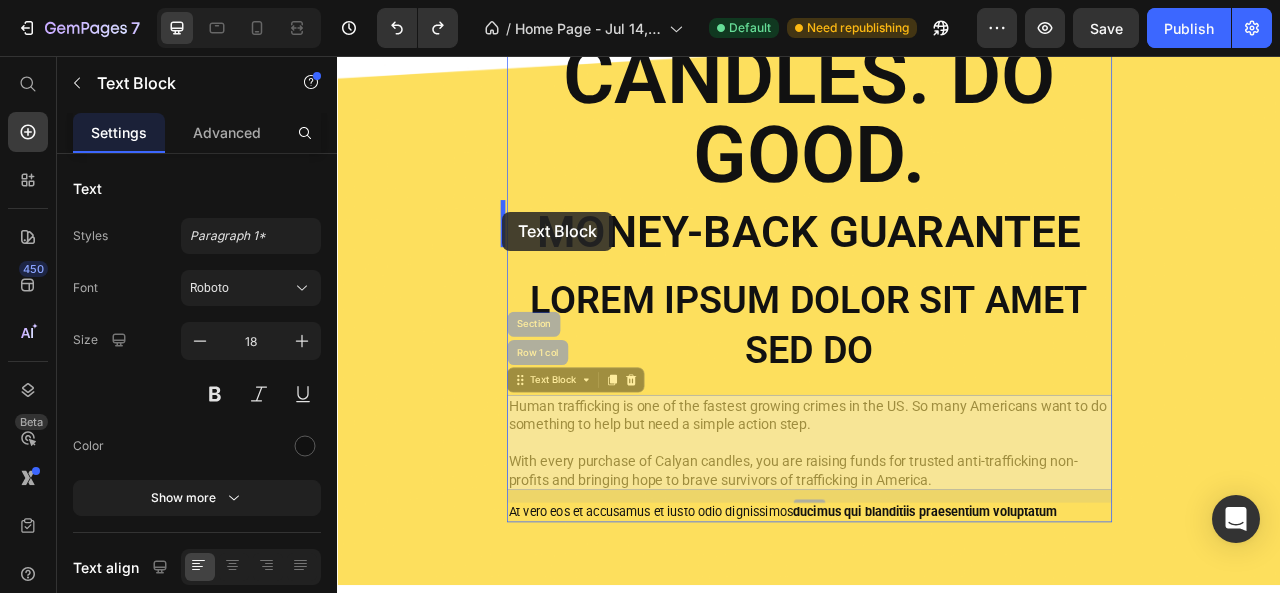 drag, startPoint x: 549, startPoint y: 453, endPoint x: 547, endPoint y: 254, distance: 199.01006 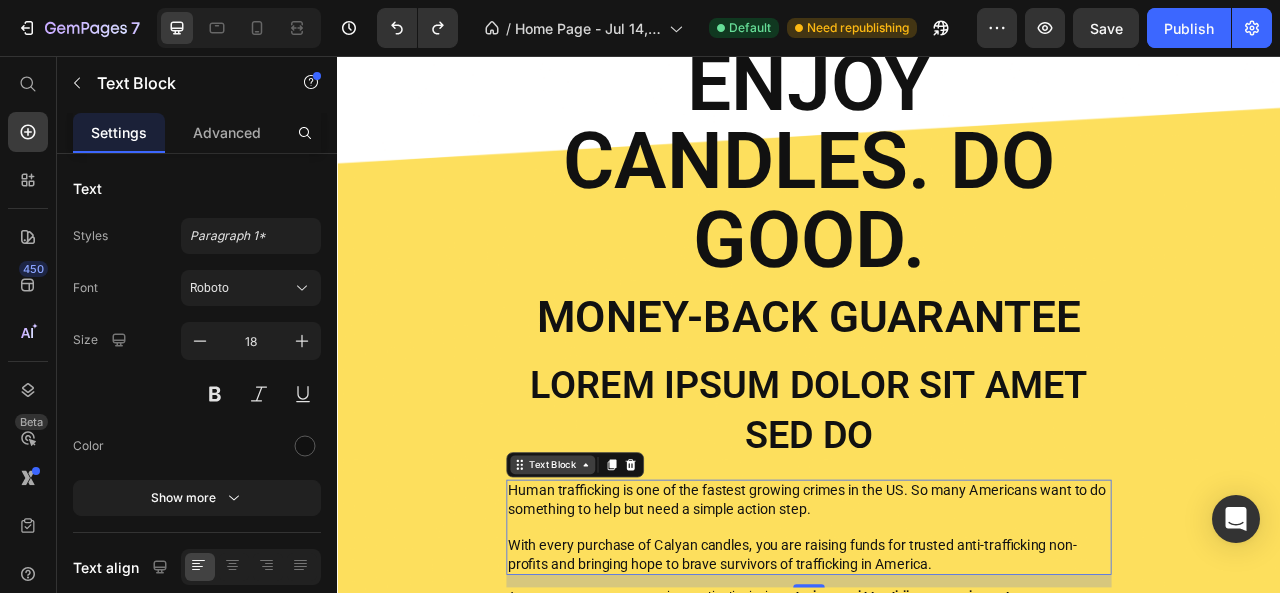 scroll, scrollTop: 972, scrollLeft: 0, axis: vertical 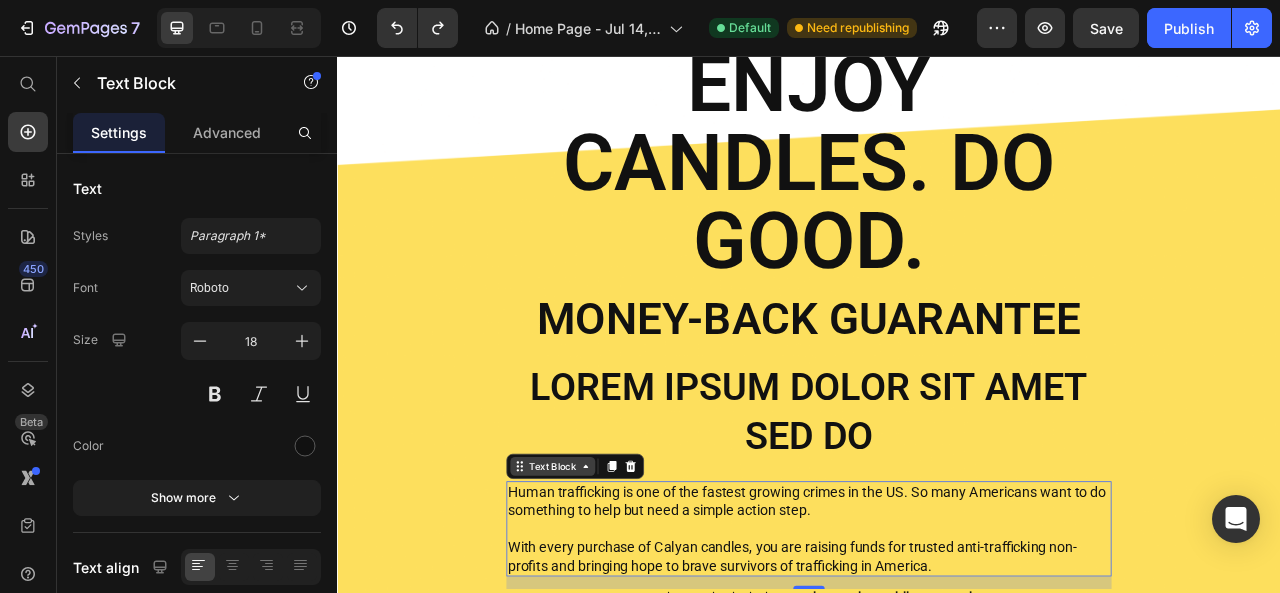 click 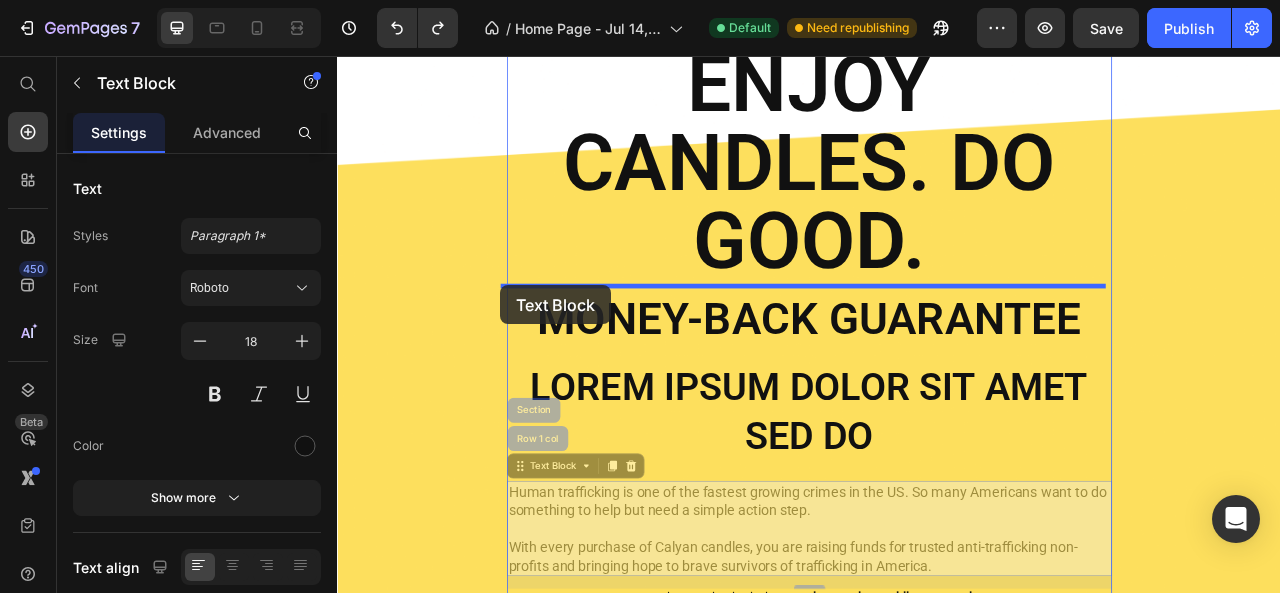 drag, startPoint x: 558, startPoint y: 563, endPoint x: 545, endPoint y: 348, distance: 215.39267 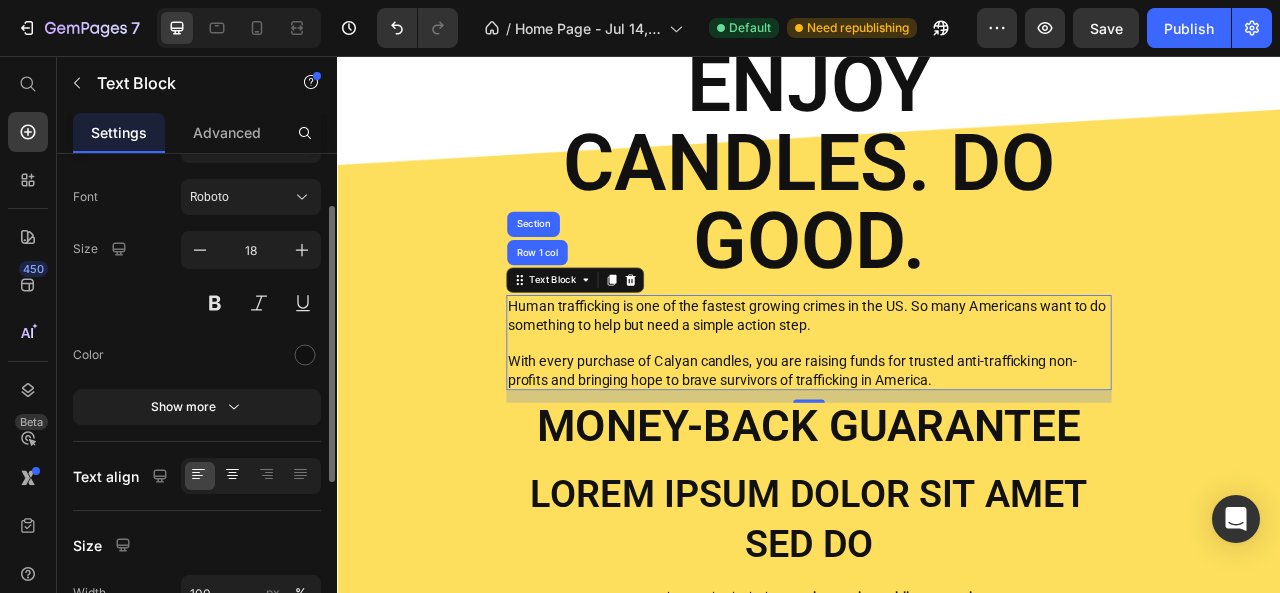 scroll, scrollTop: 92, scrollLeft: 0, axis: vertical 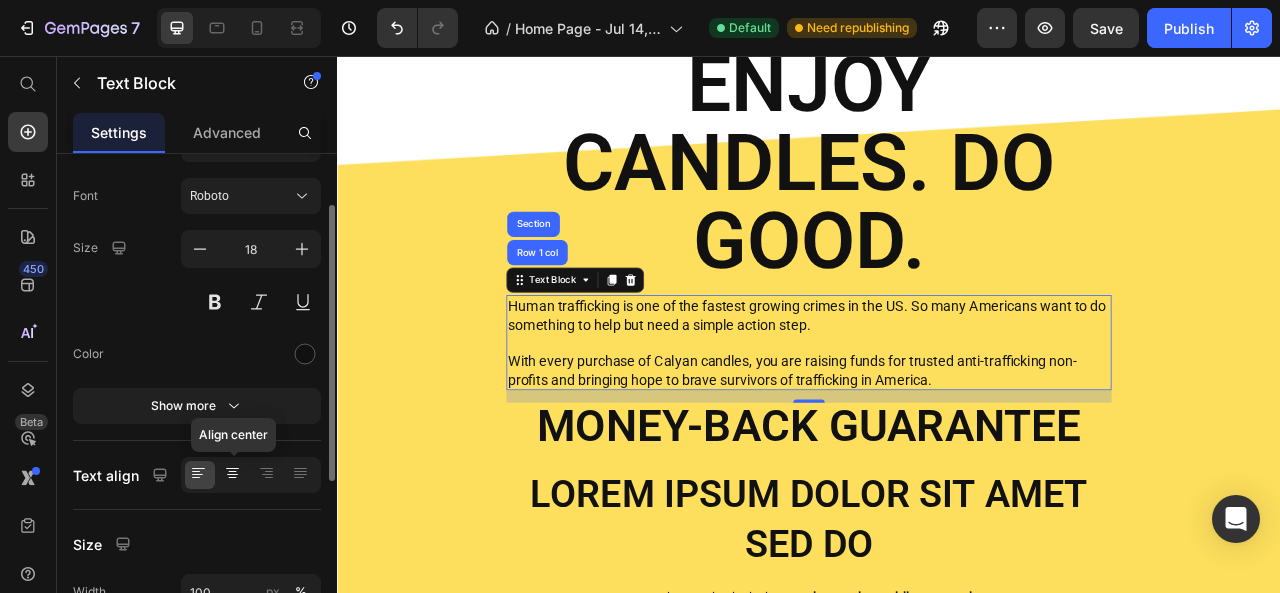 click 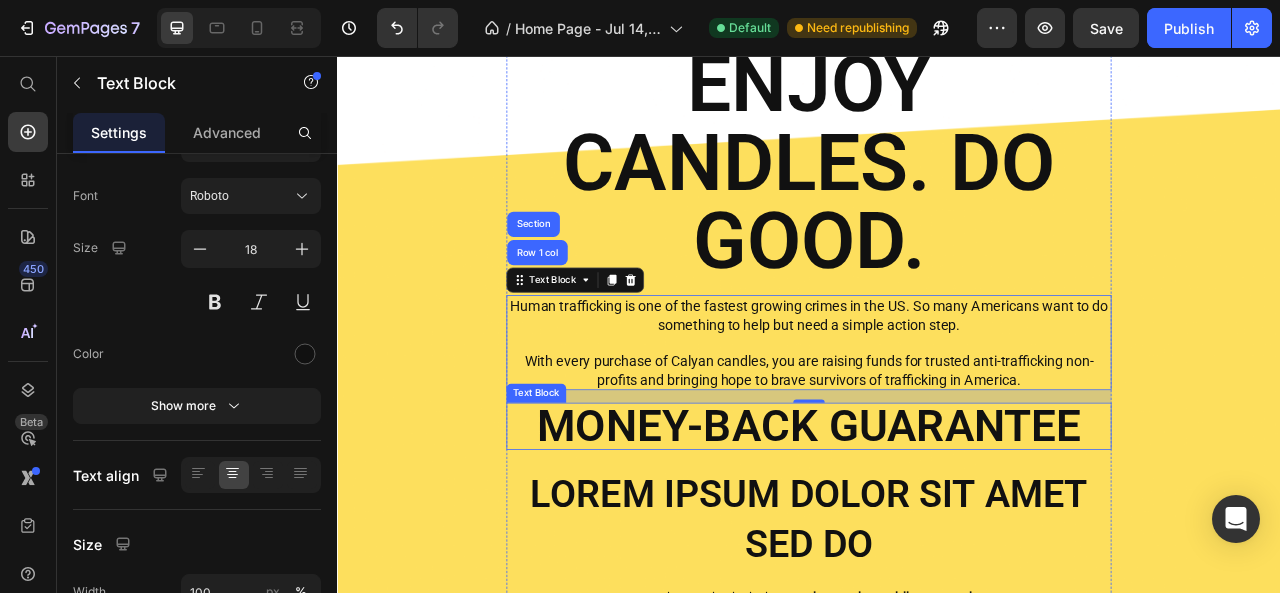click on "Money-Back Guarantee" at bounding box center (937, 527) 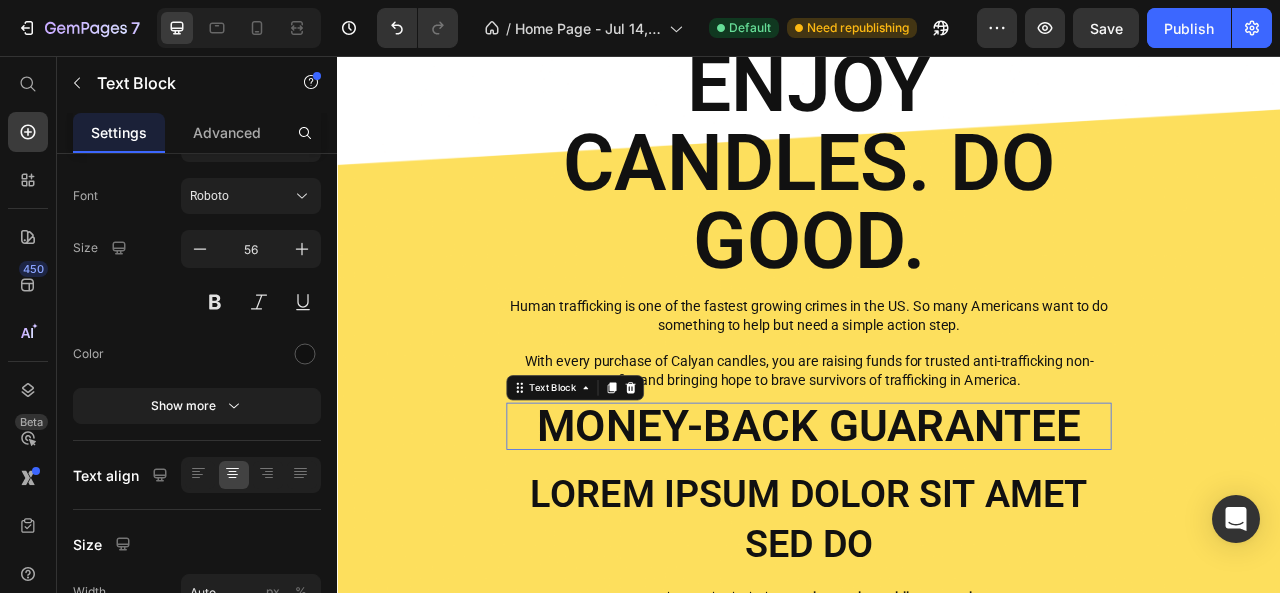scroll, scrollTop: 92, scrollLeft: 0, axis: vertical 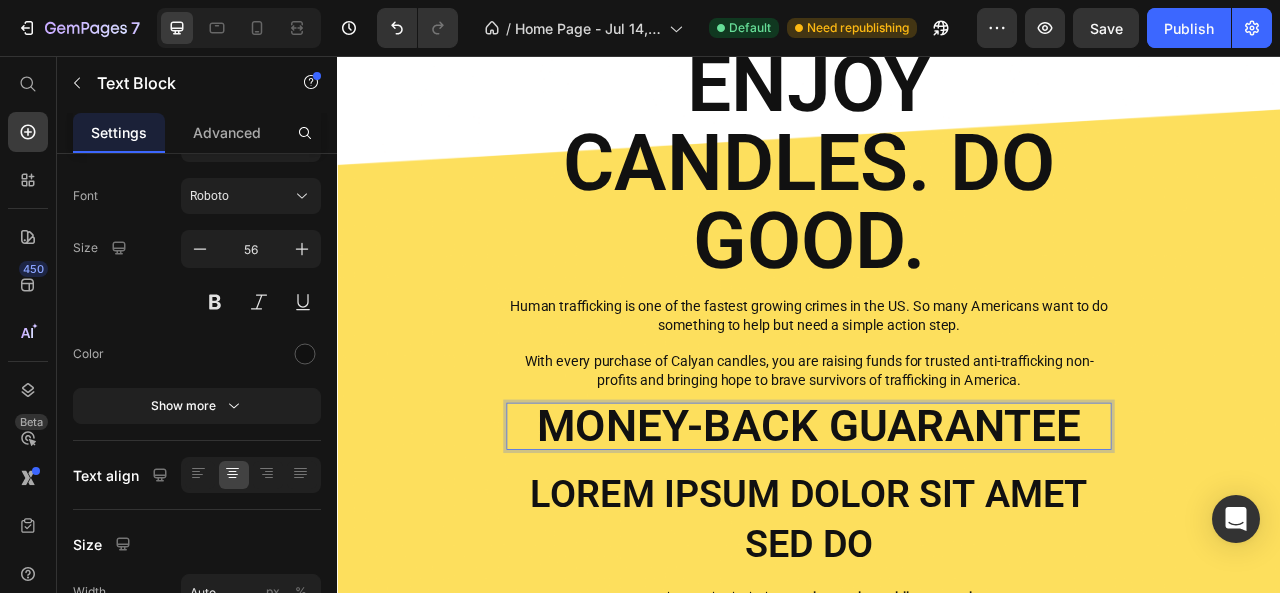 click on "Money-Back Guarantee" at bounding box center (937, 527) 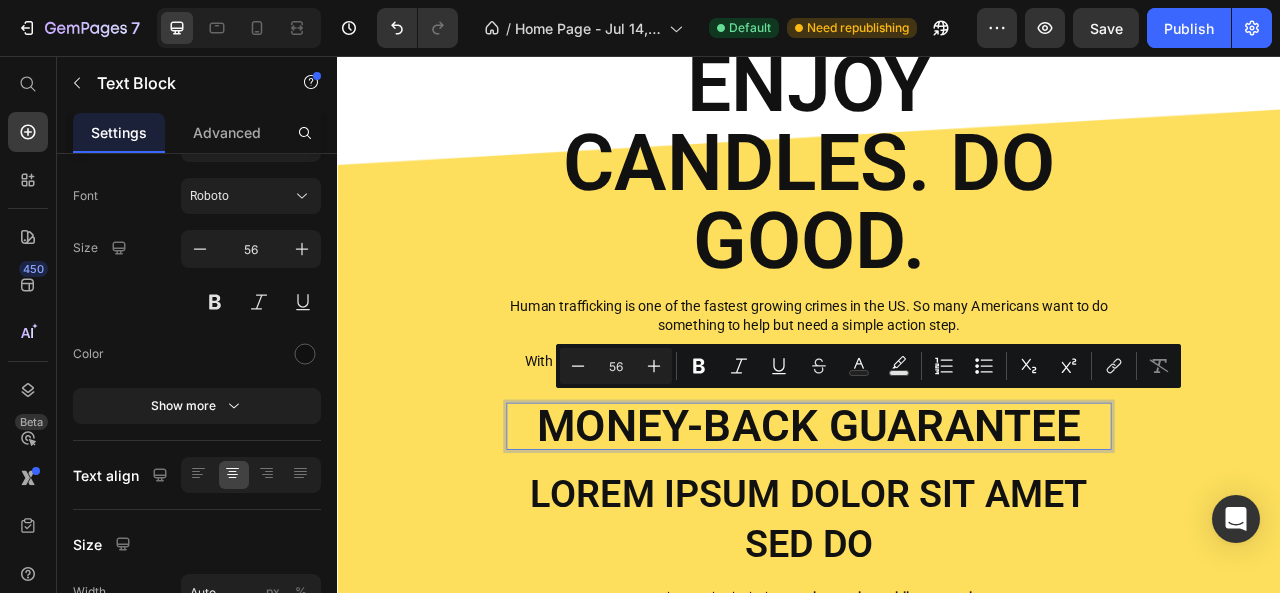 scroll, scrollTop: 29, scrollLeft: 0, axis: vertical 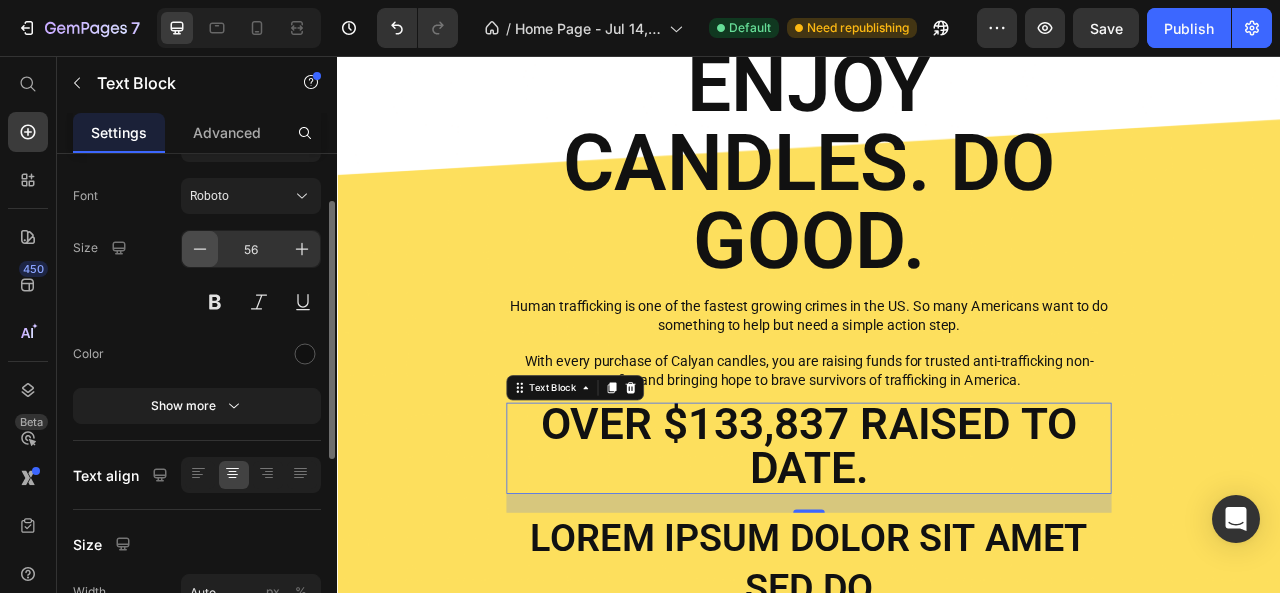 click at bounding box center (200, 249) 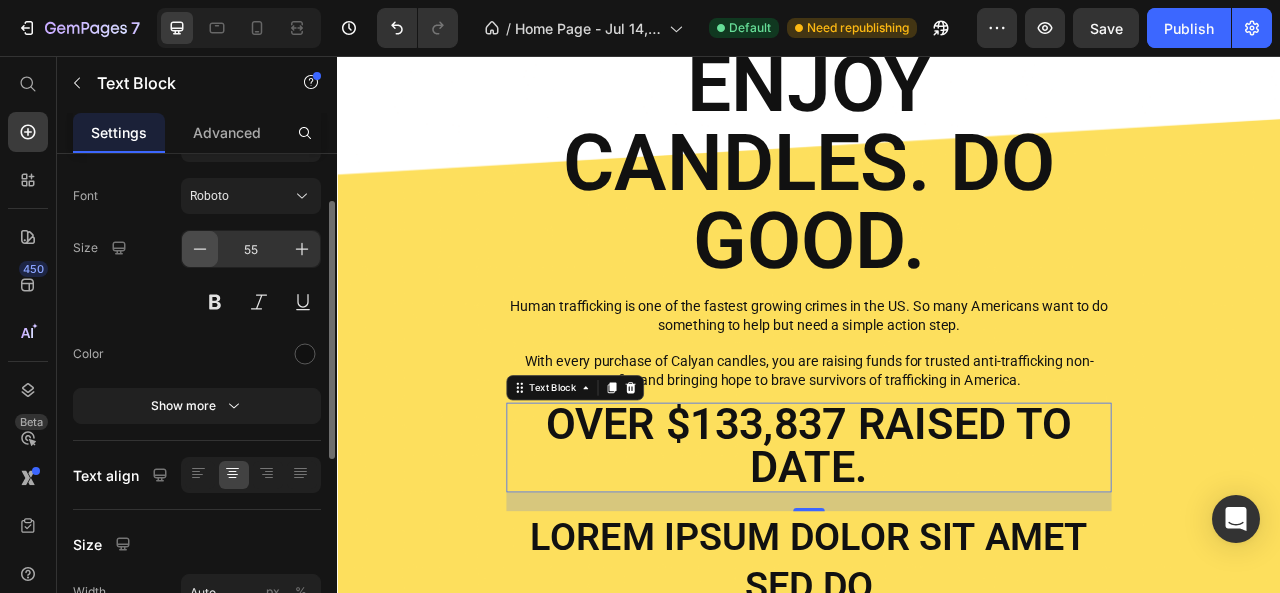 click at bounding box center (200, 249) 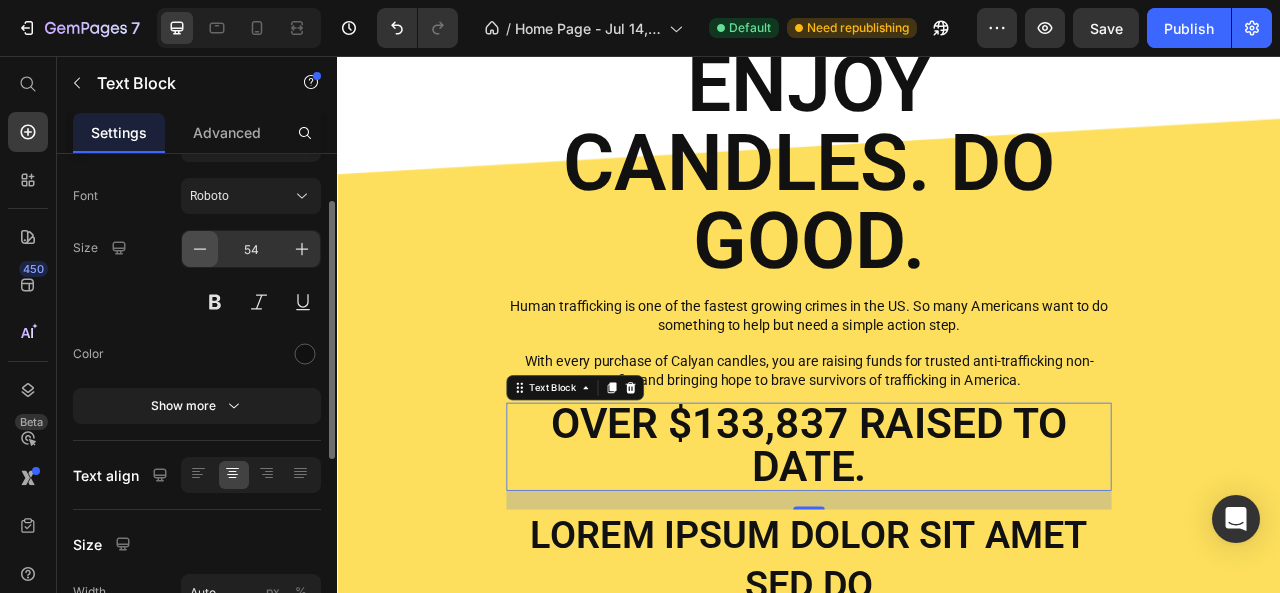 click at bounding box center (200, 249) 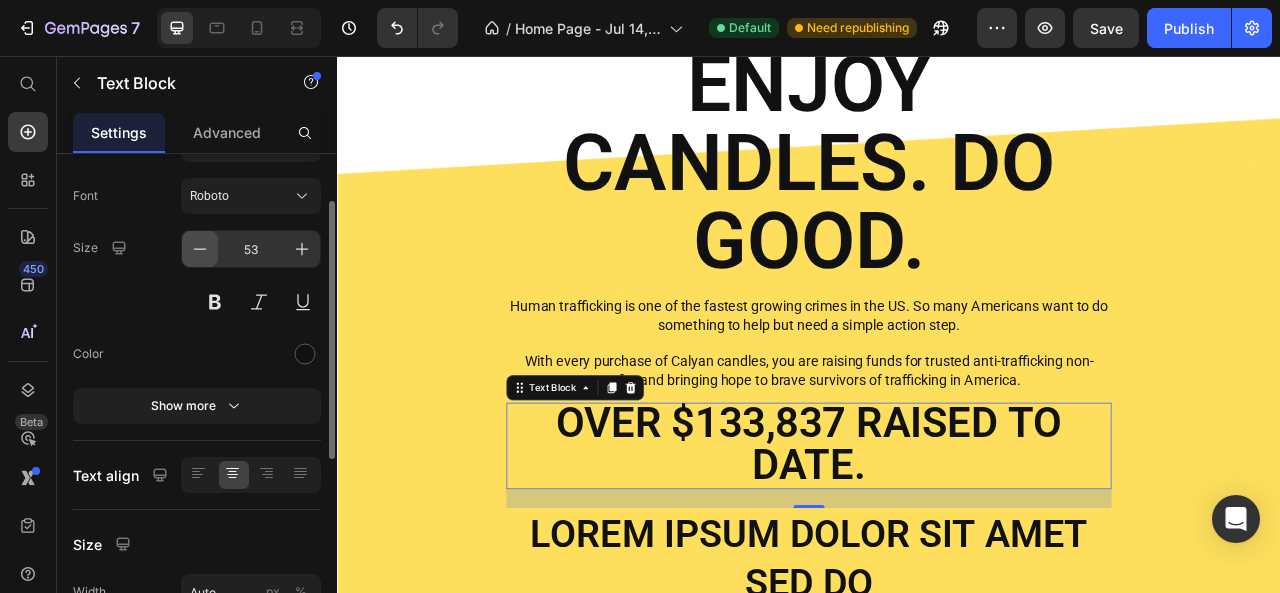 click at bounding box center (200, 249) 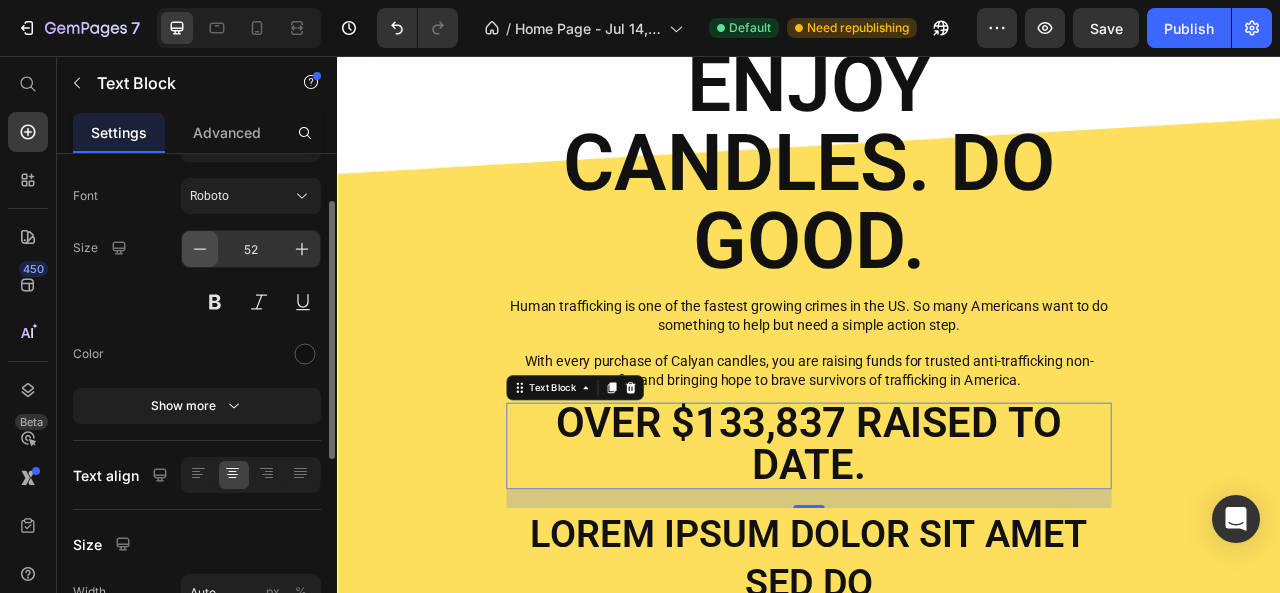 scroll, scrollTop: 3, scrollLeft: 0, axis: vertical 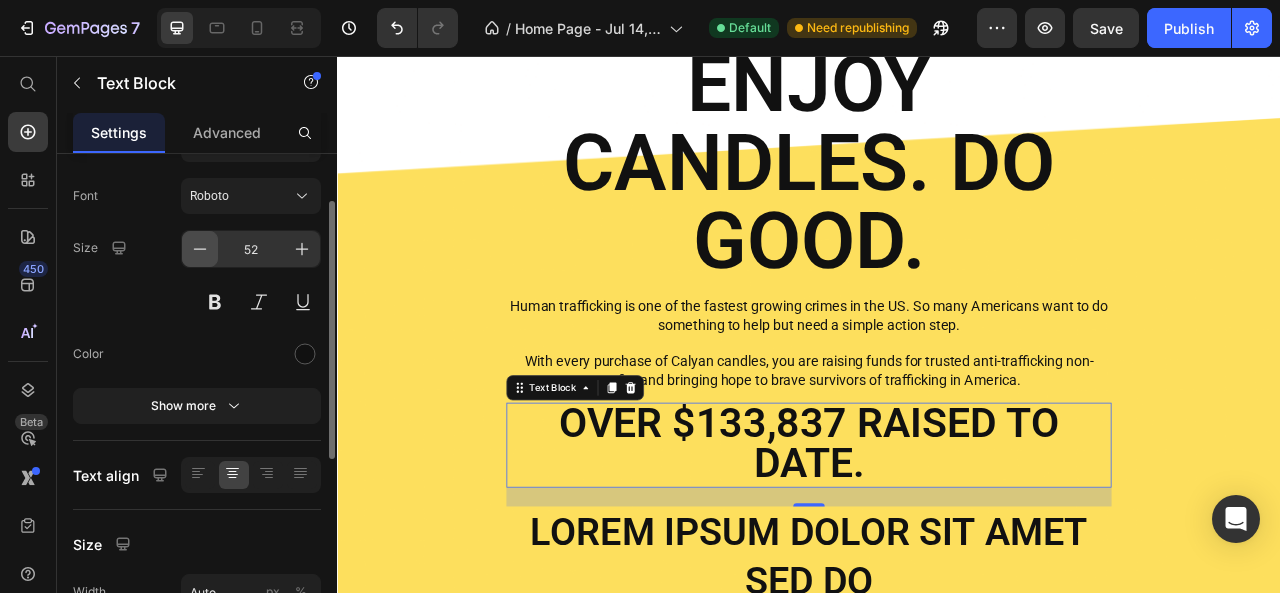 click at bounding box center (200, 249) 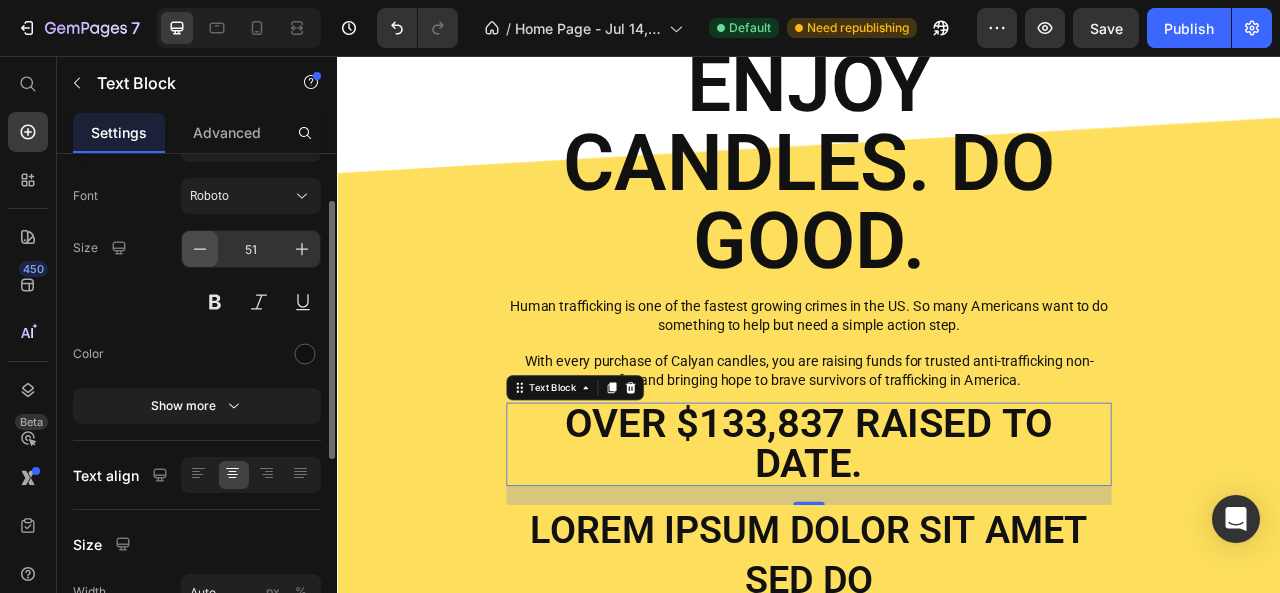 click at bounding box center (200, 249) 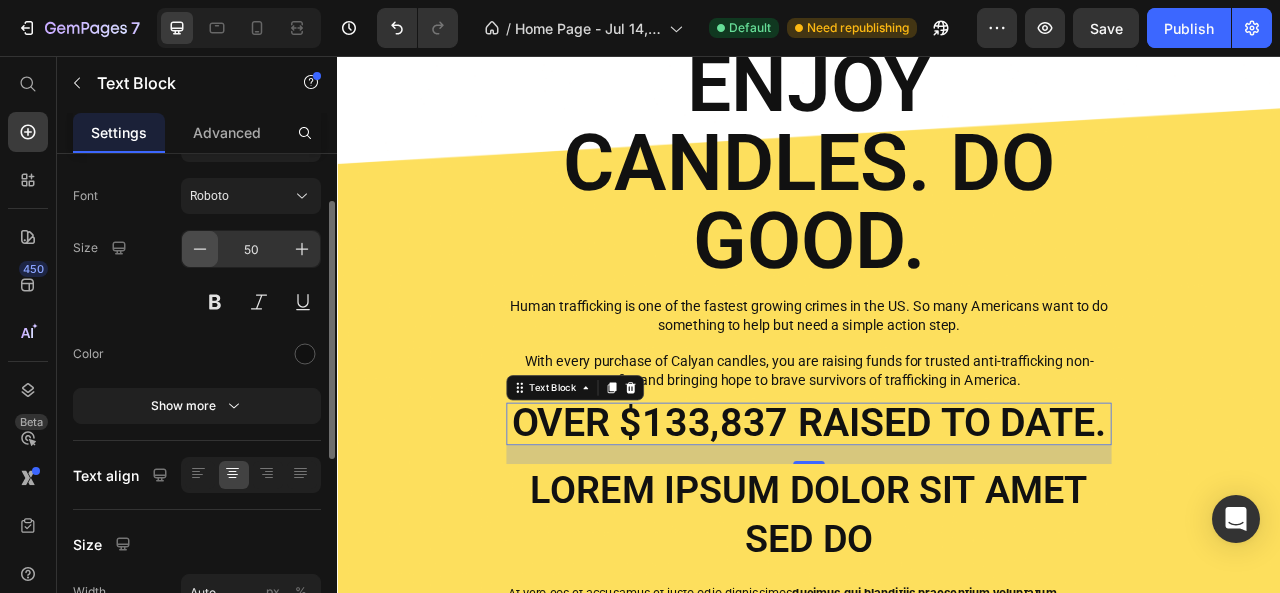 click at bounding box center (200, 249) 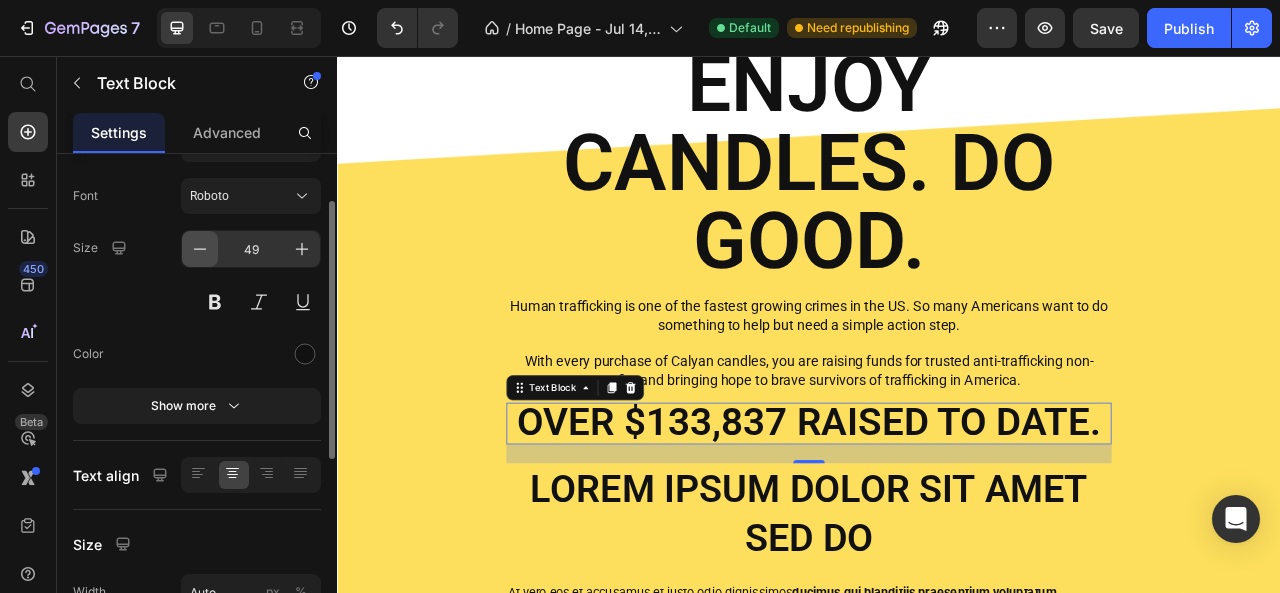 click at bounding box center [200, 249] 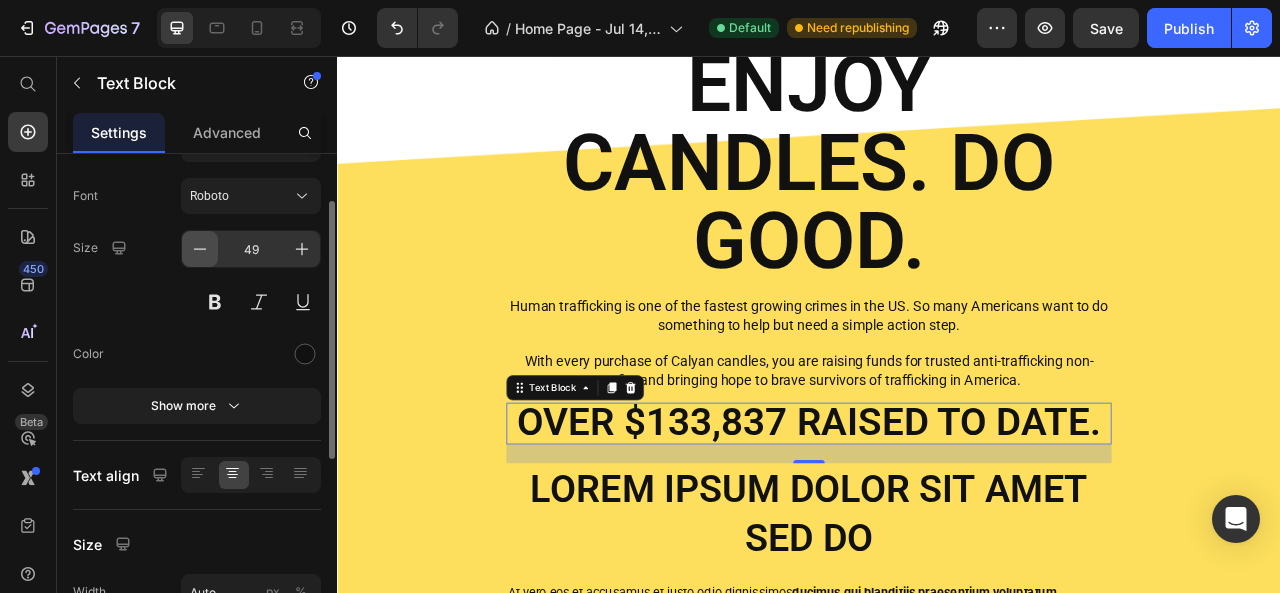 type on "48" 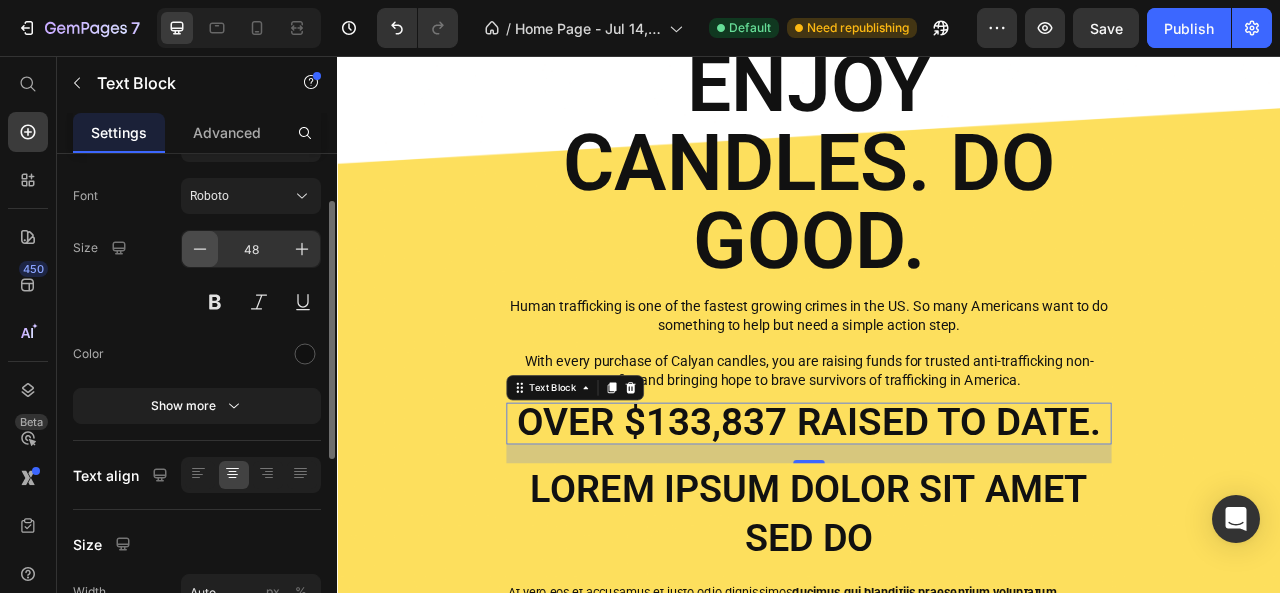 scroll, scrollTop: 2, scrollLeft: 0, axis: vertical 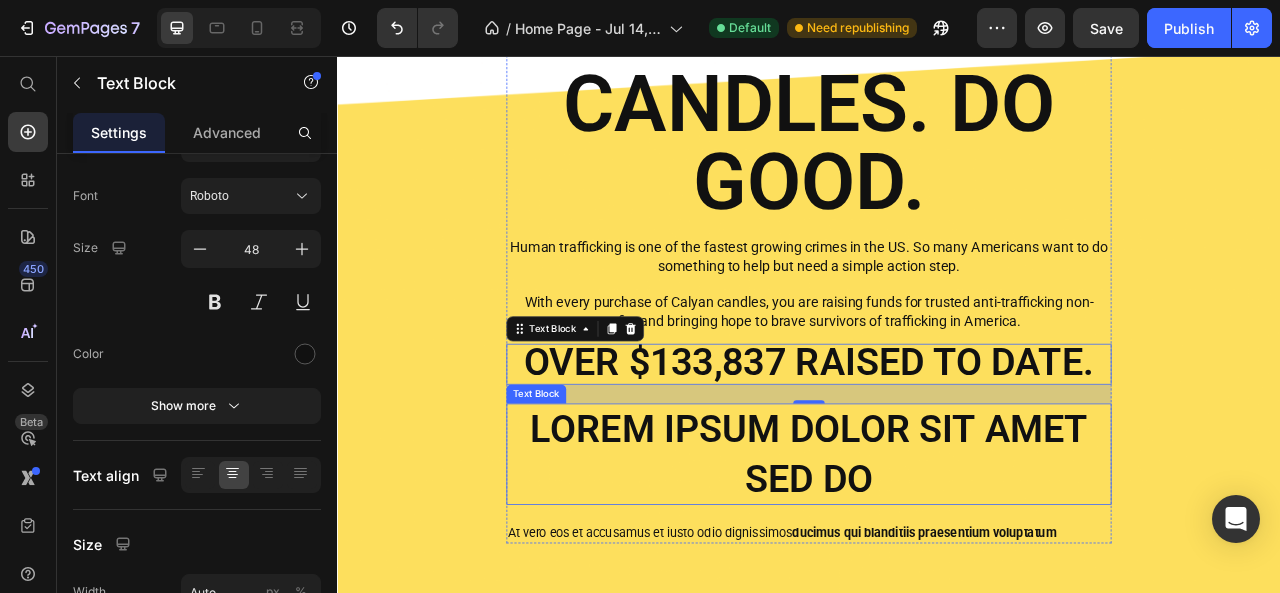 click on "Lorem ipsum dolor sit amet sed do" at bounding box center [937, 562] 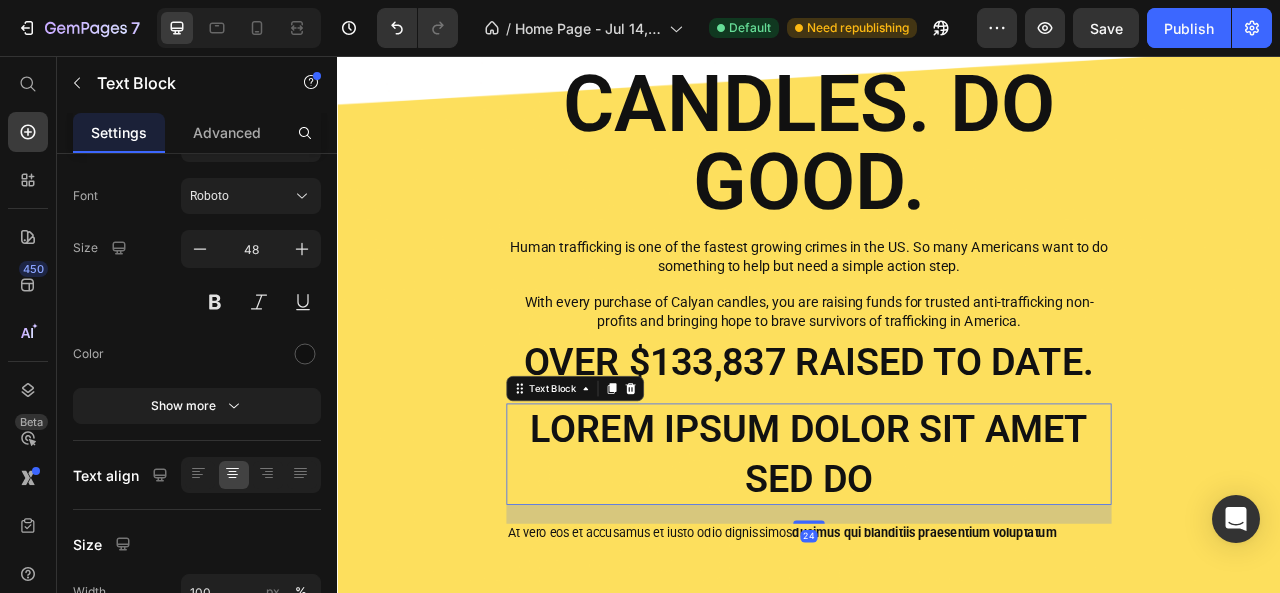 click on "Lorem ipsum dolor sit amet sed do" at bounding box center [937, 562] 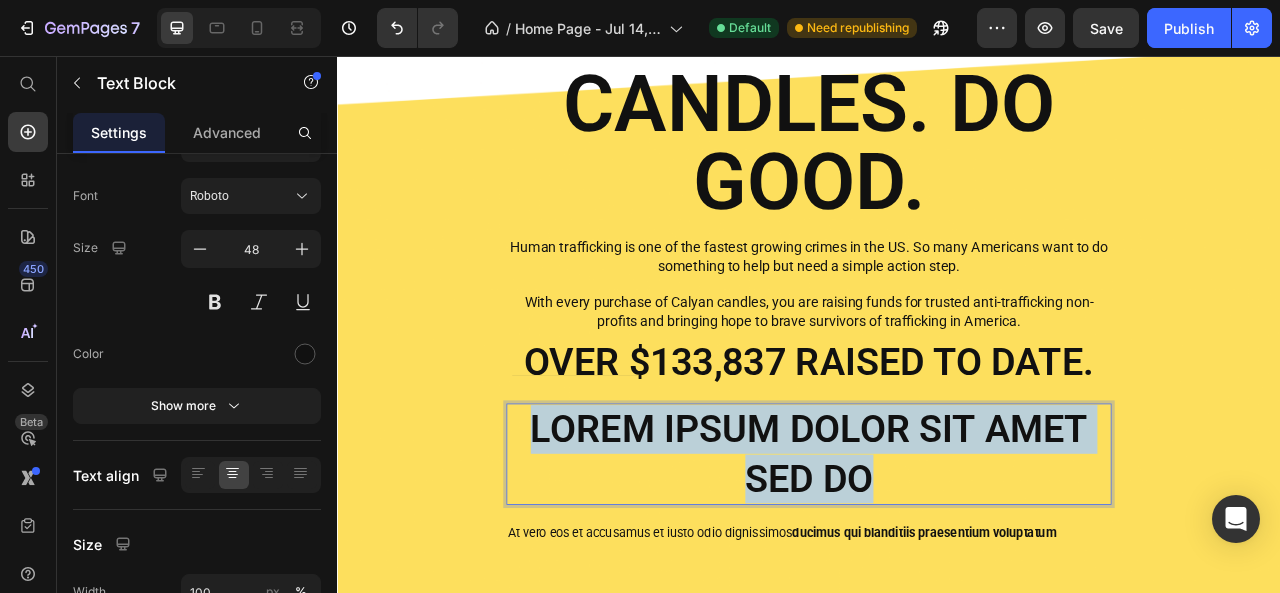 scroll, scrollTop: 0, scrollLeft: 0, axis: both 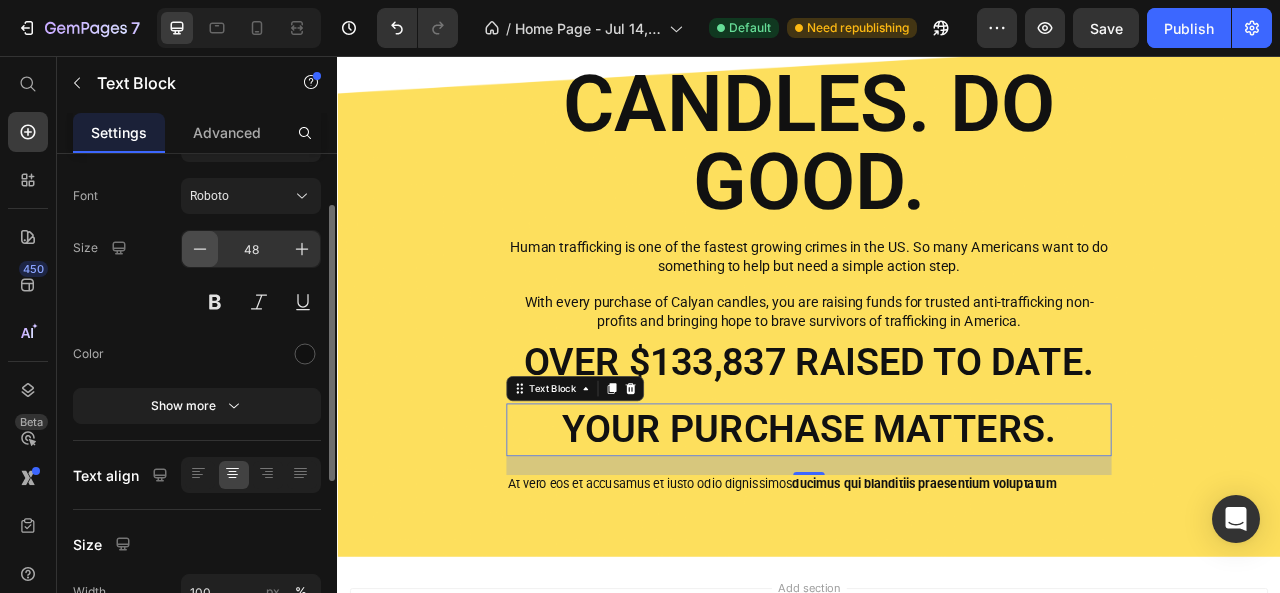 click at bounding box center (200, 249) 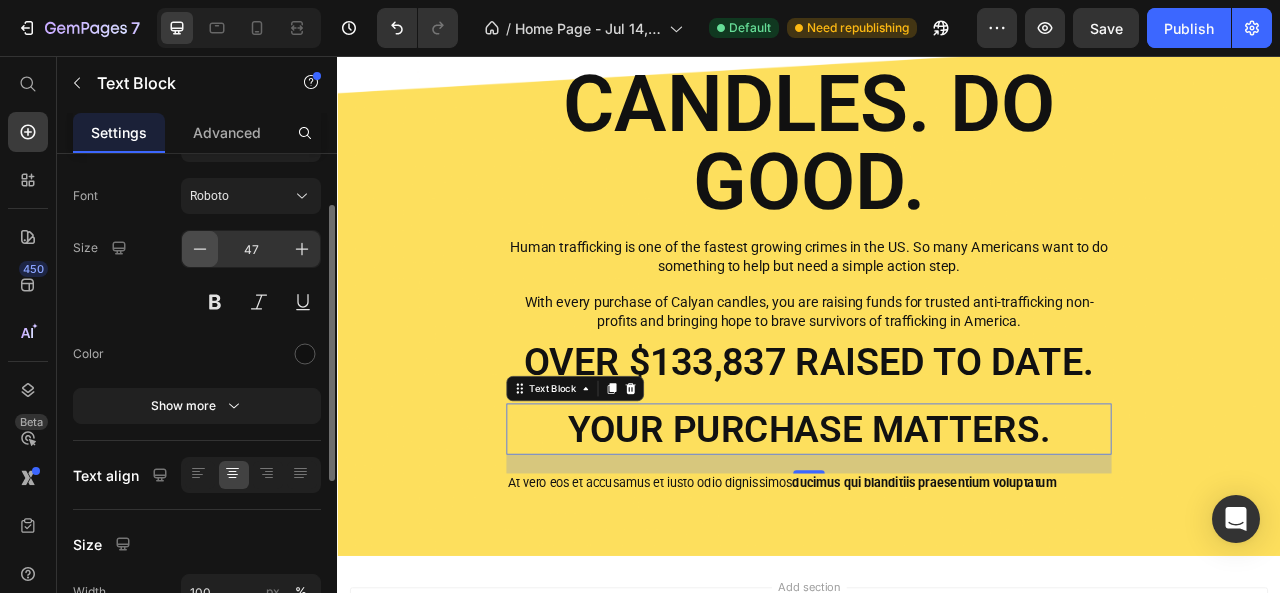 click at bounding box center [200, 249] 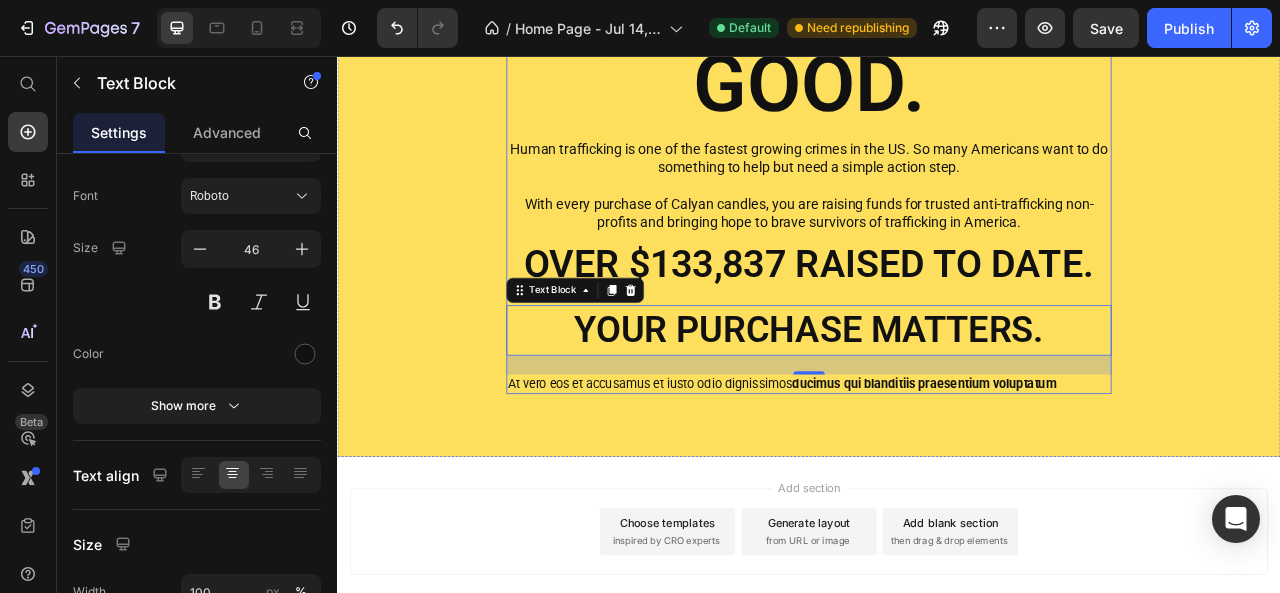 scroll, scrollTop: 1175, scrollLeft: 0, axis: vertical 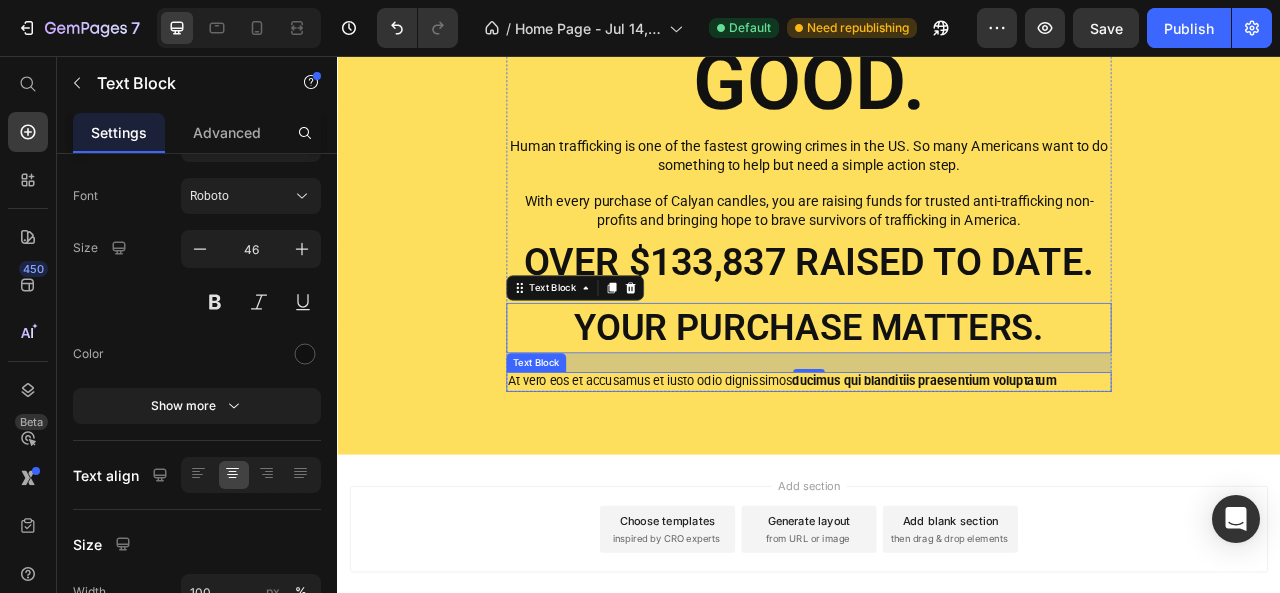 click on "ducimus qui blanditiis praesentium voluptatum" at bounding box center (1084, 469) 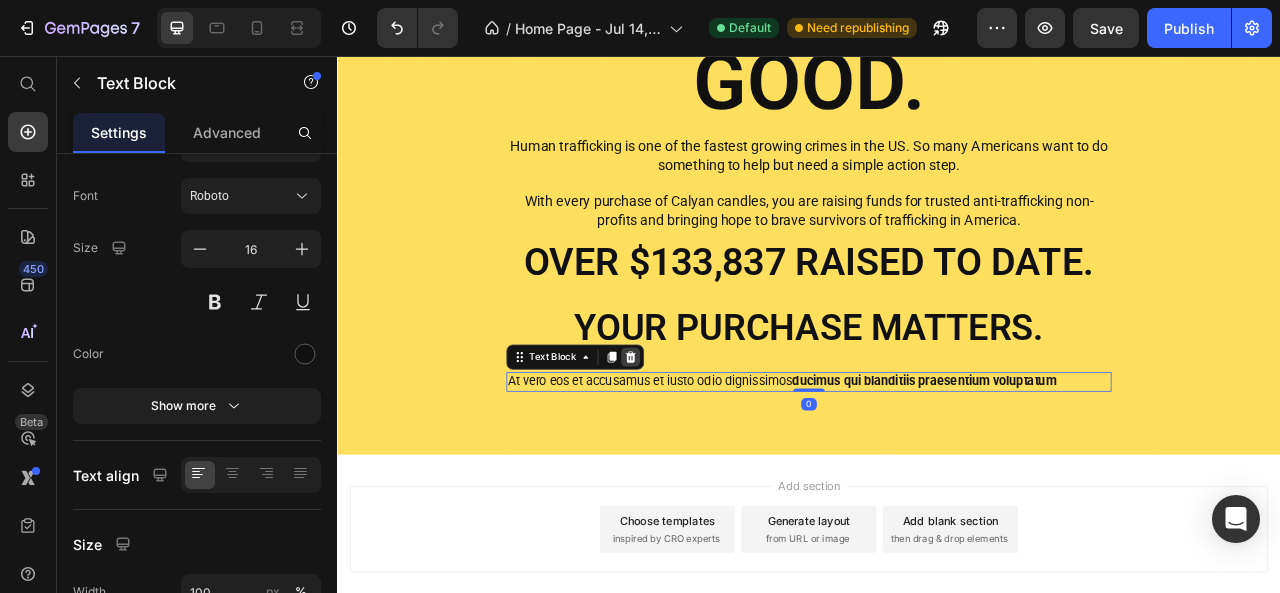 click 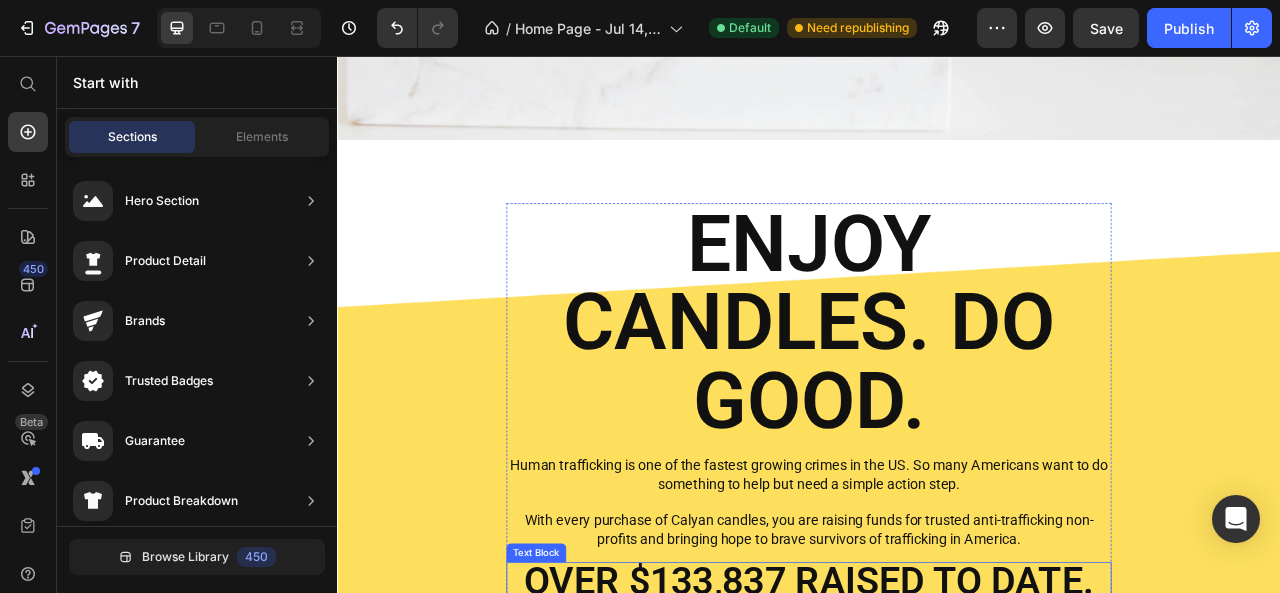 scroll, scrollTop: 791, scrollLeft: 0, axis: vertical 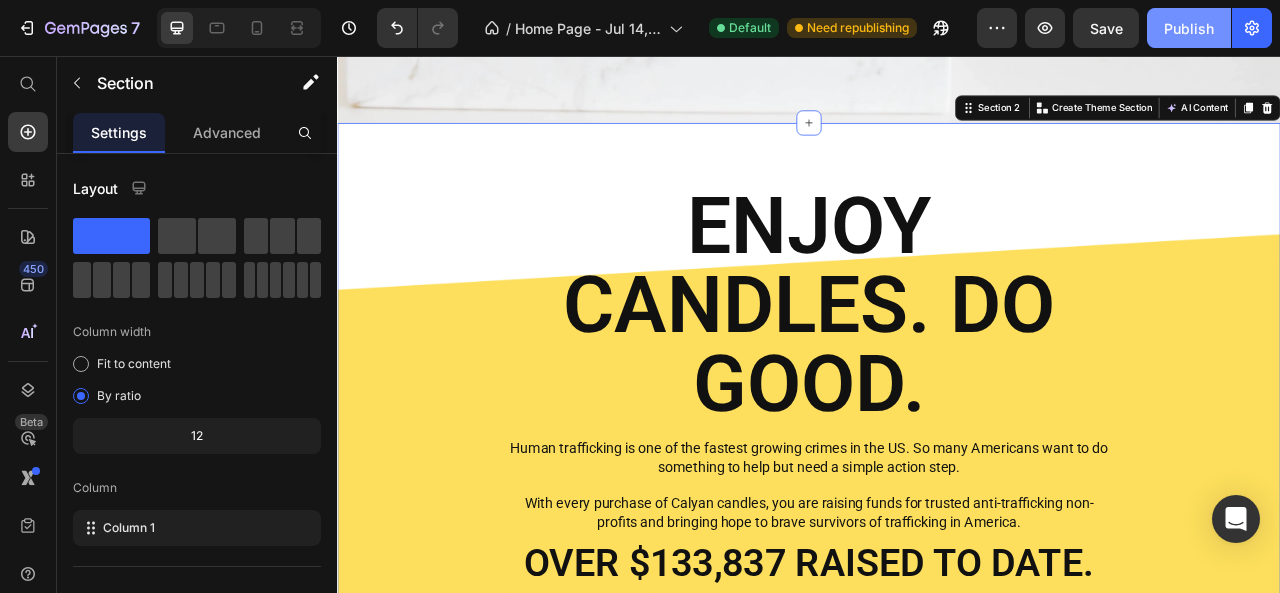 click on "Publish" at bounding box center [1189, 28] 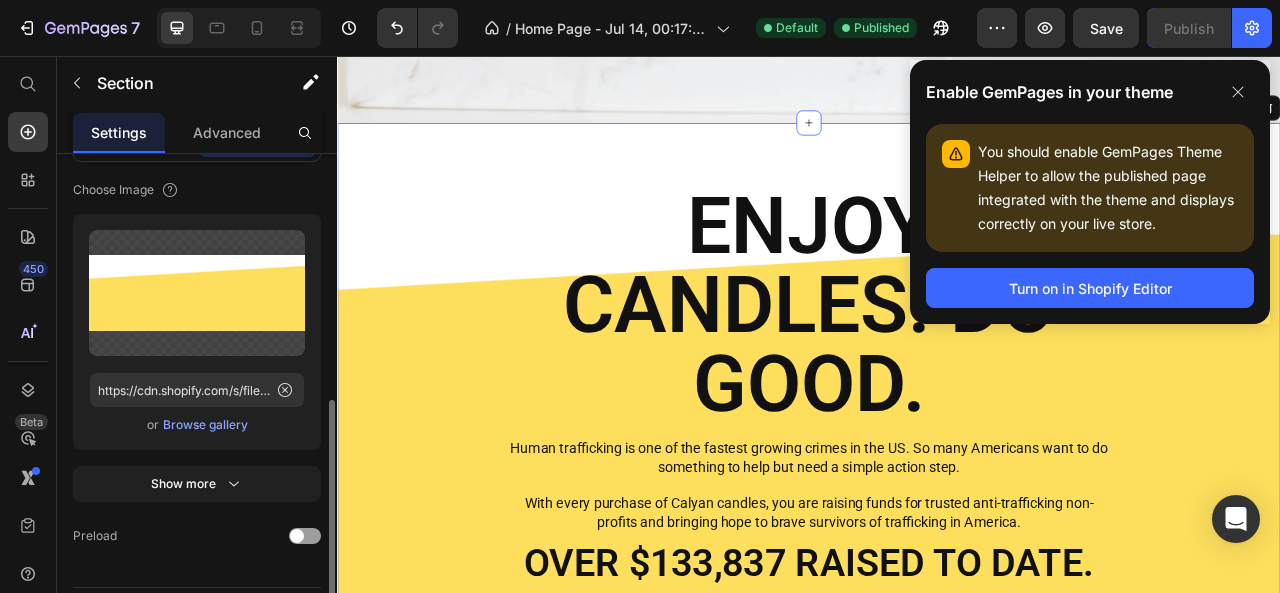 scroll, scrollTop: 624, scrollLeft: 0, axis: vertical 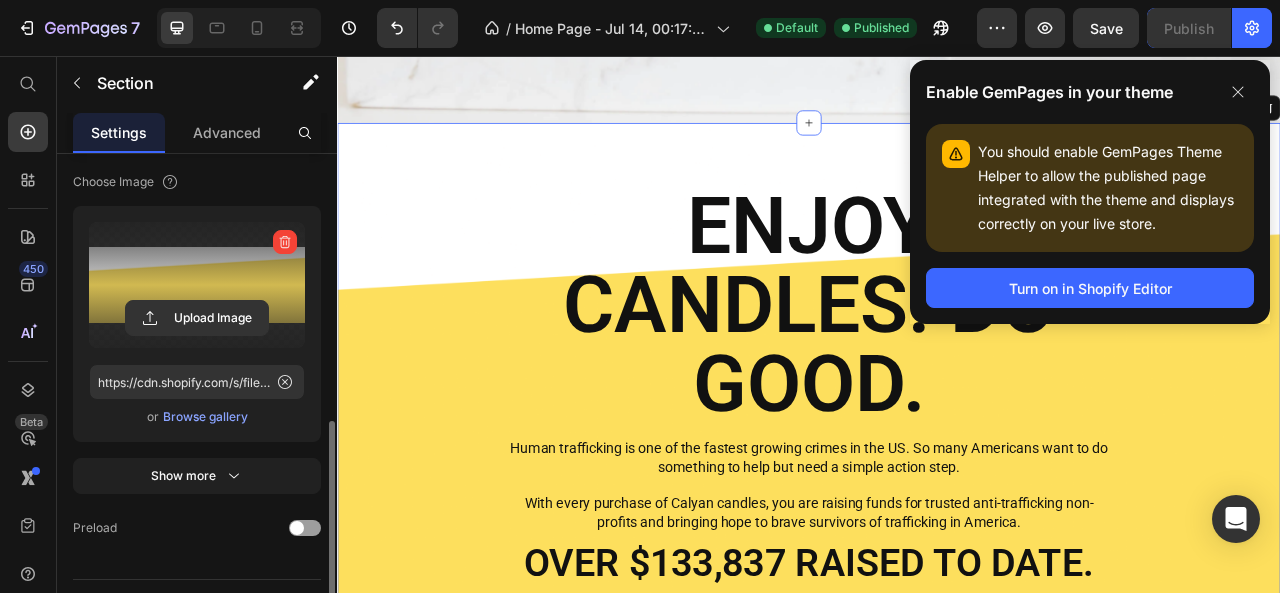 click at bounding box center [197, 285] 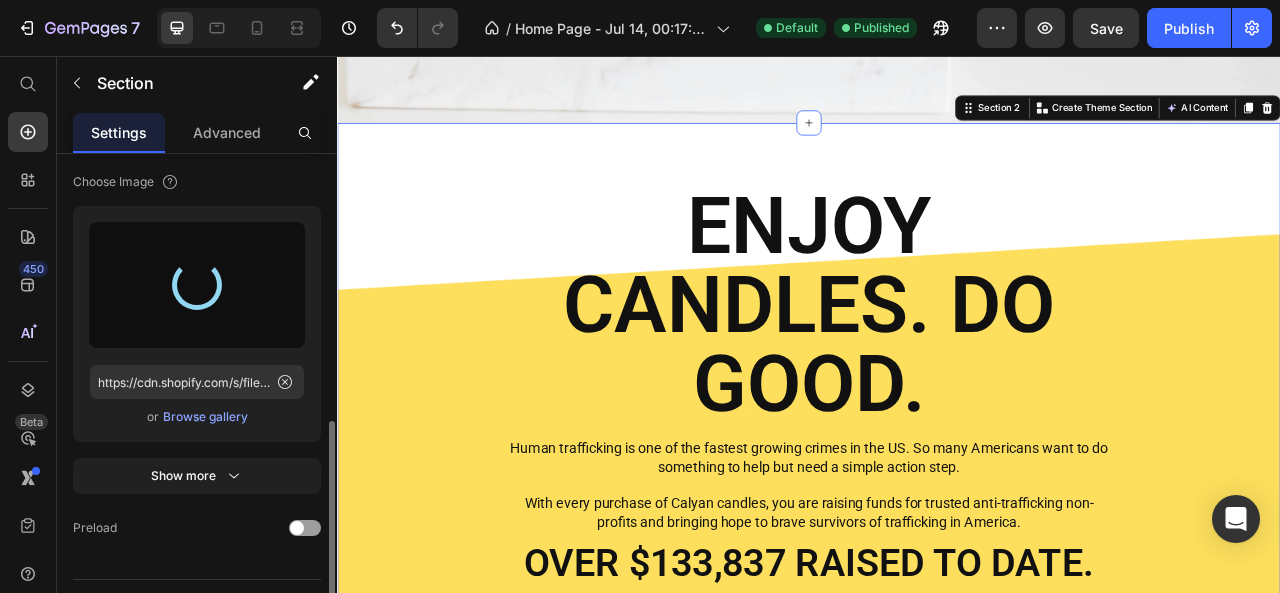 type on "https://cdn.shopify.com/s/files/1/0659/1610/8931/files/gempages_575279031881040722-6e64e87f-d48d-4ef9-a0fb-39bc05bec584.png" 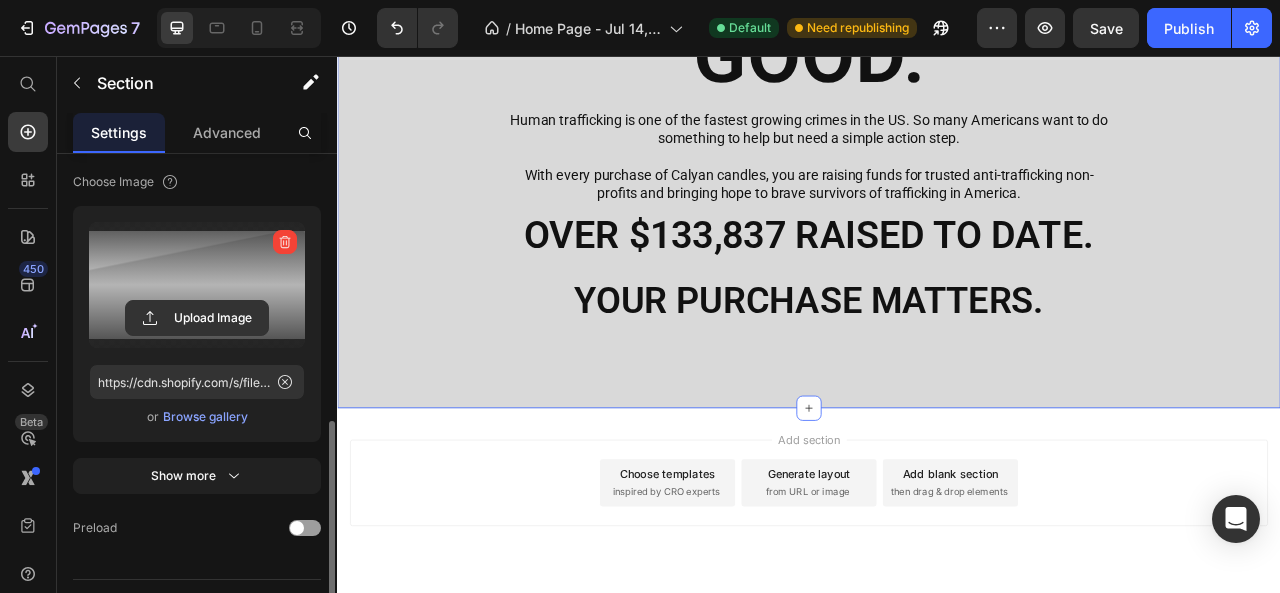 scroll, scrollTop: 1210, scrollLeft: 0, axis: vertical 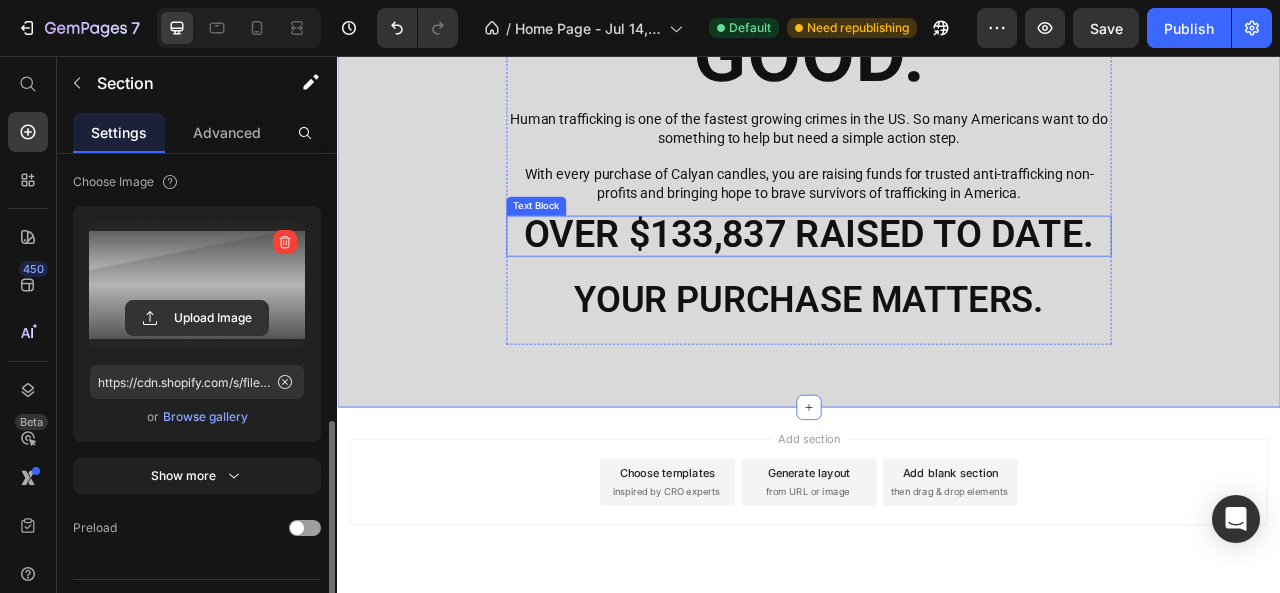 click on "OVER $133,837 RAISED TO DATE." at bounding box center [937, 283] 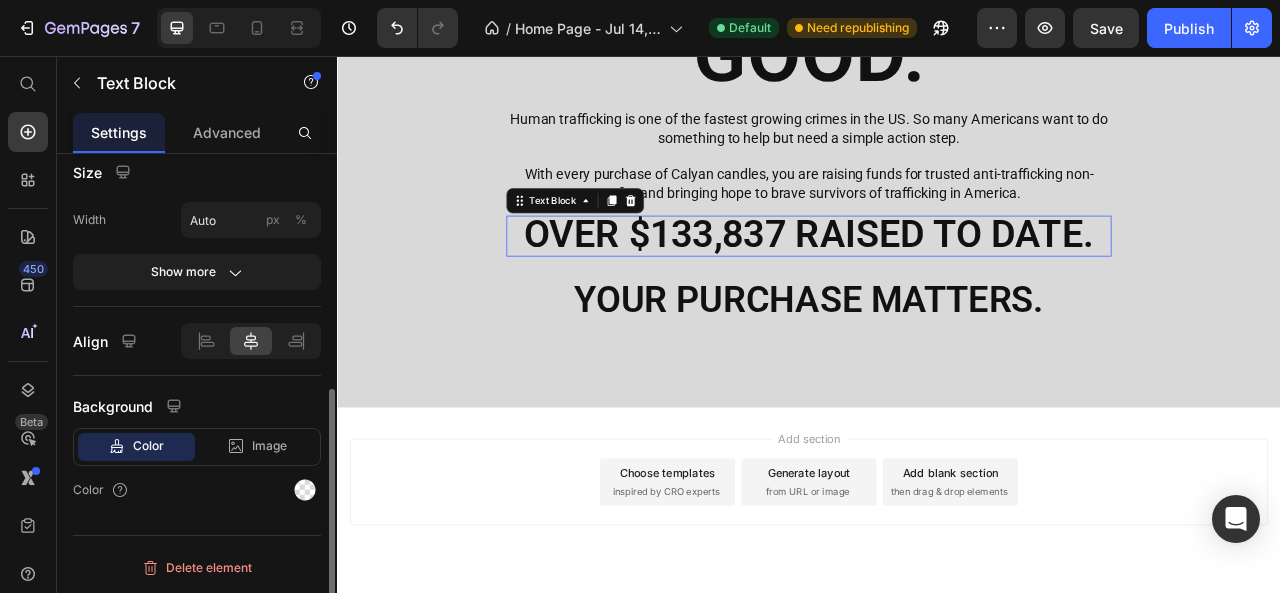 scroll, scrollTop: 0, scrollLeft: 0, axis: both 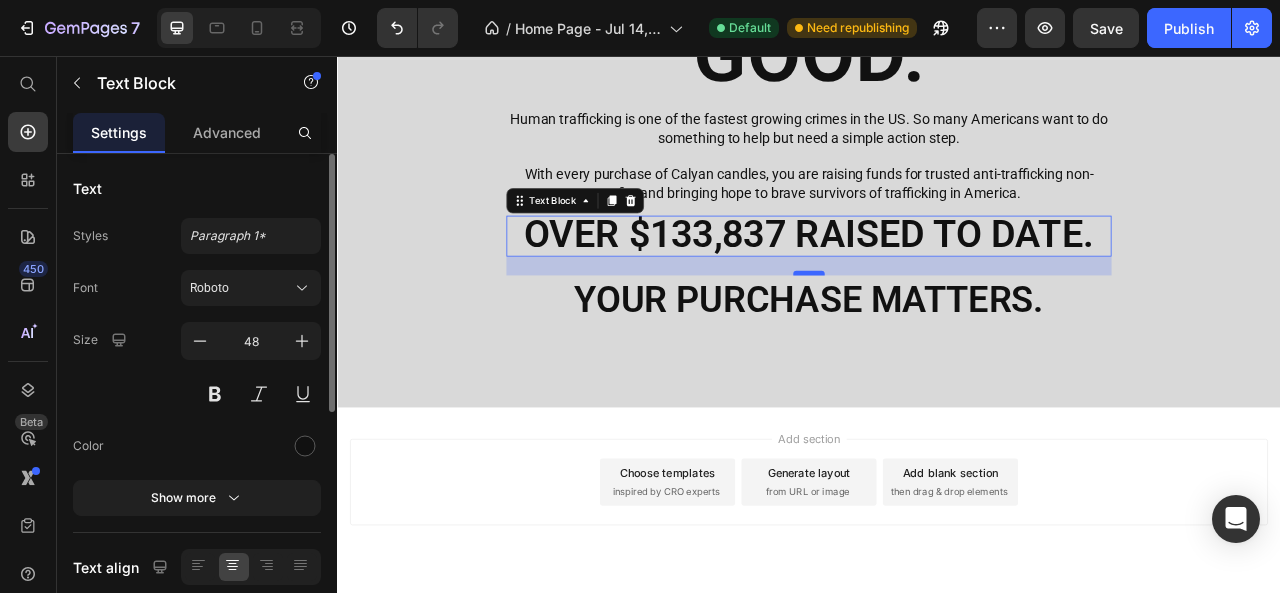 click on "24" at bounding box center [937, 311] 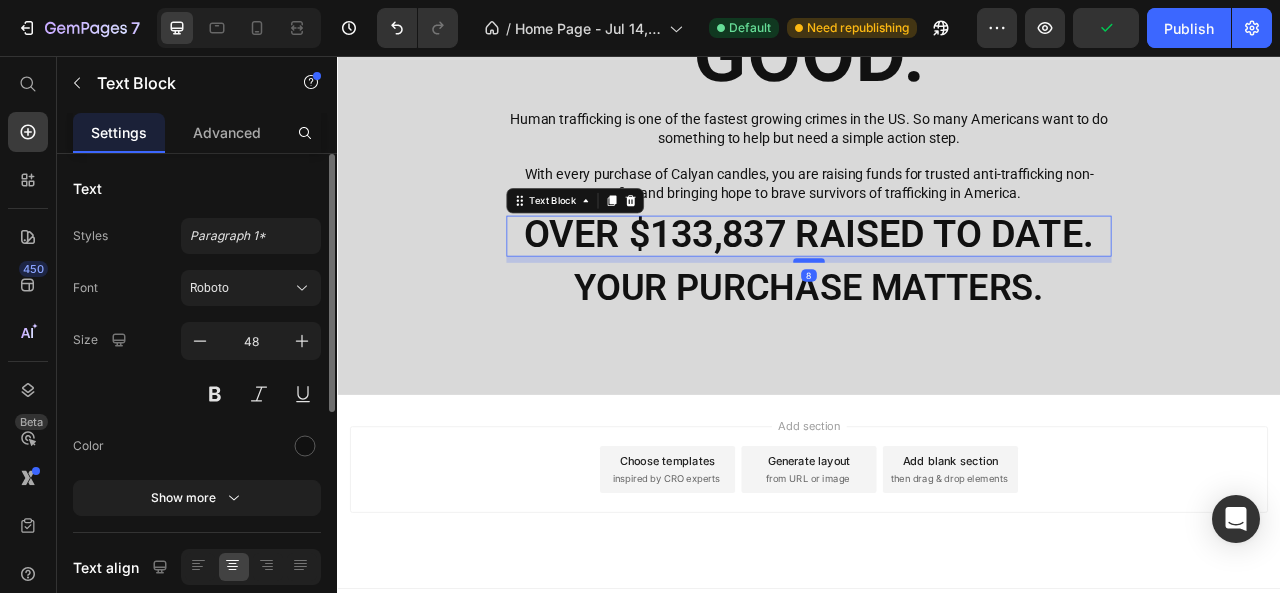 drag, startPoint x: 929, startPoint y: 318, endPoint x: 928, endPoint y: 302, distance: 16.03122 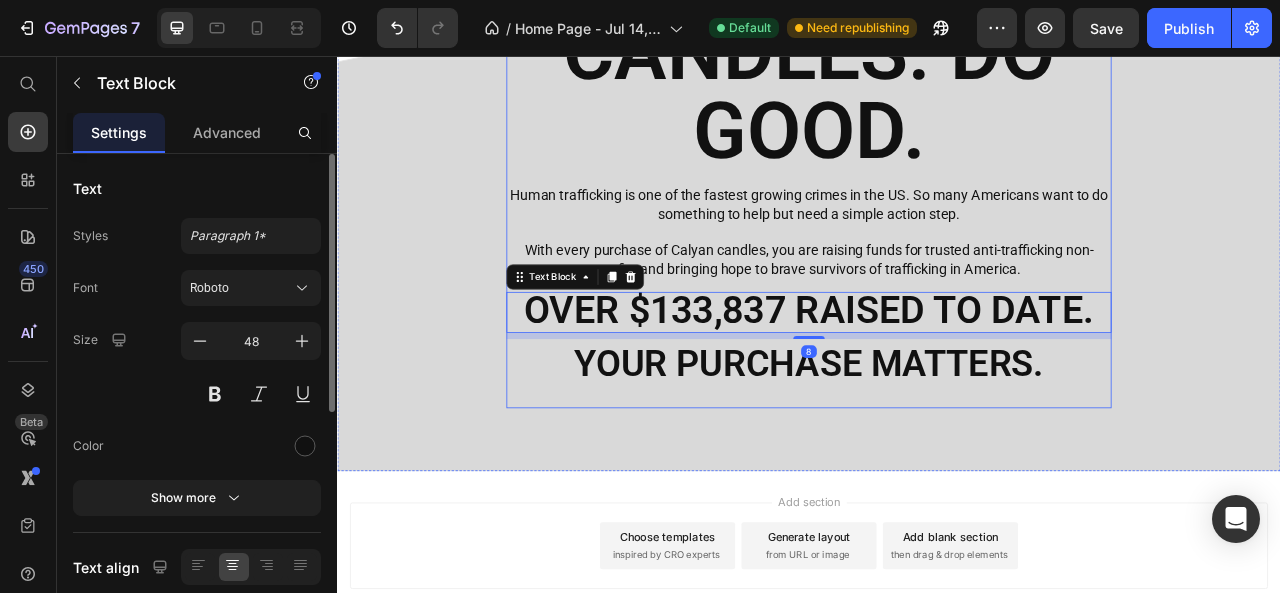 scroll, scrollTop: 1112, scrollLeft: 0, axis: vertical 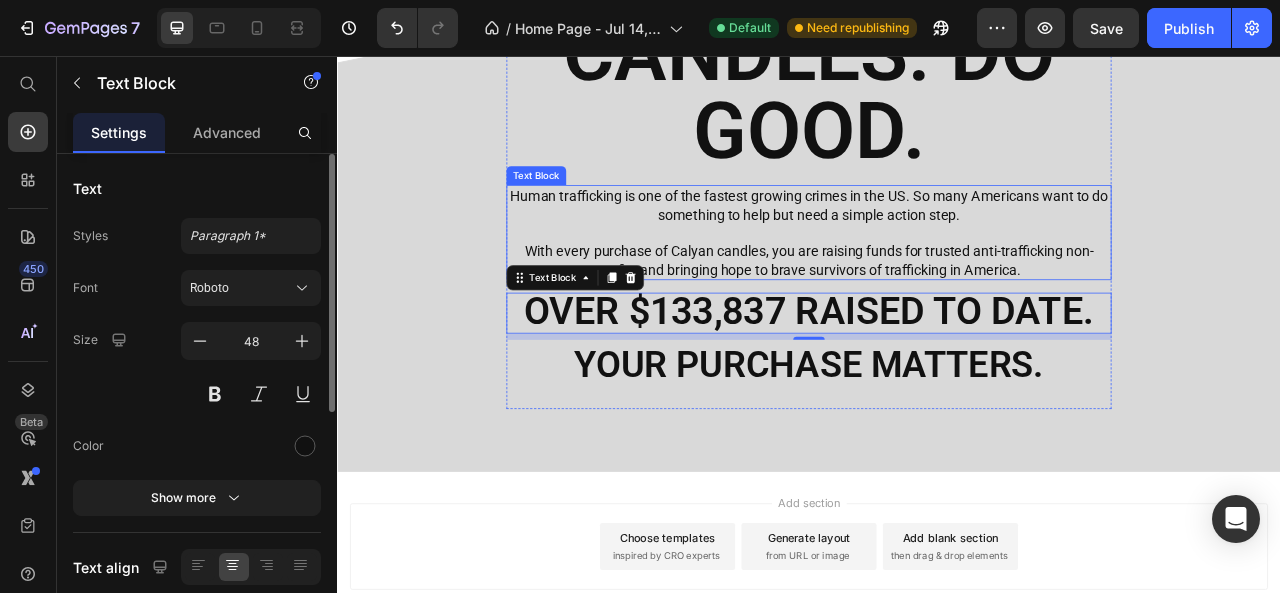 click on "With every purchase of Calyan candles, you are raising funds for trusted anti-trafficking non-profits and bringing hope to brave survivors of trafficking in America." at bounding box center (937, 304) 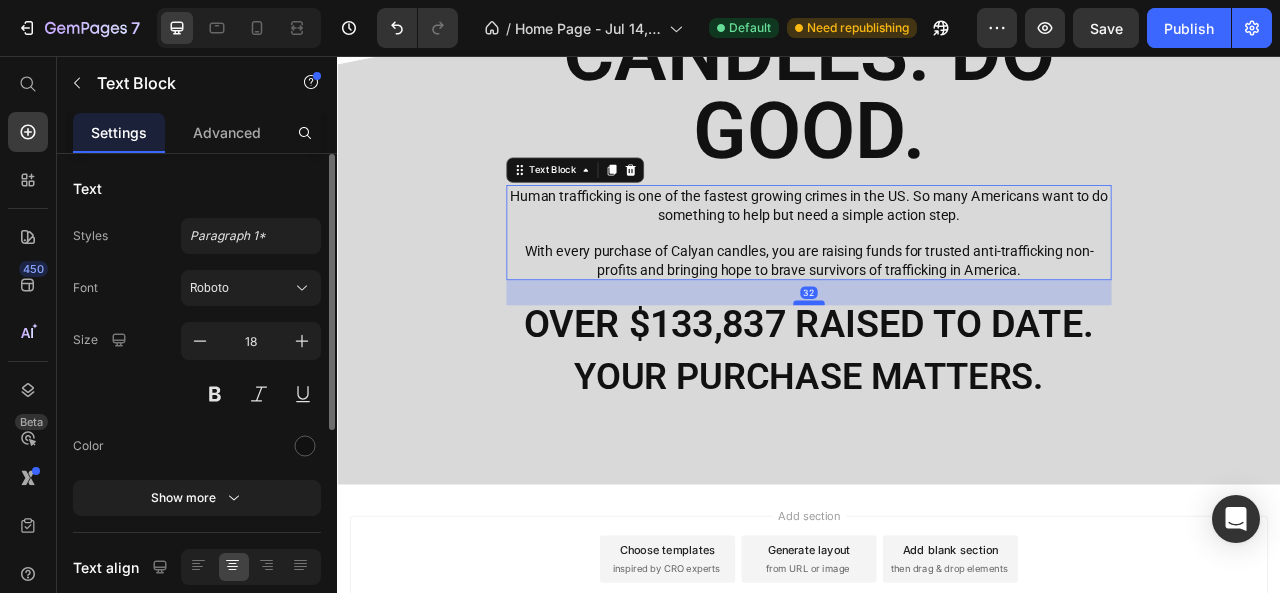 drag, startPoint x: 932, startPoint y: 342, endPoint x: 933, endPoint y: 358, distance: 16.03122 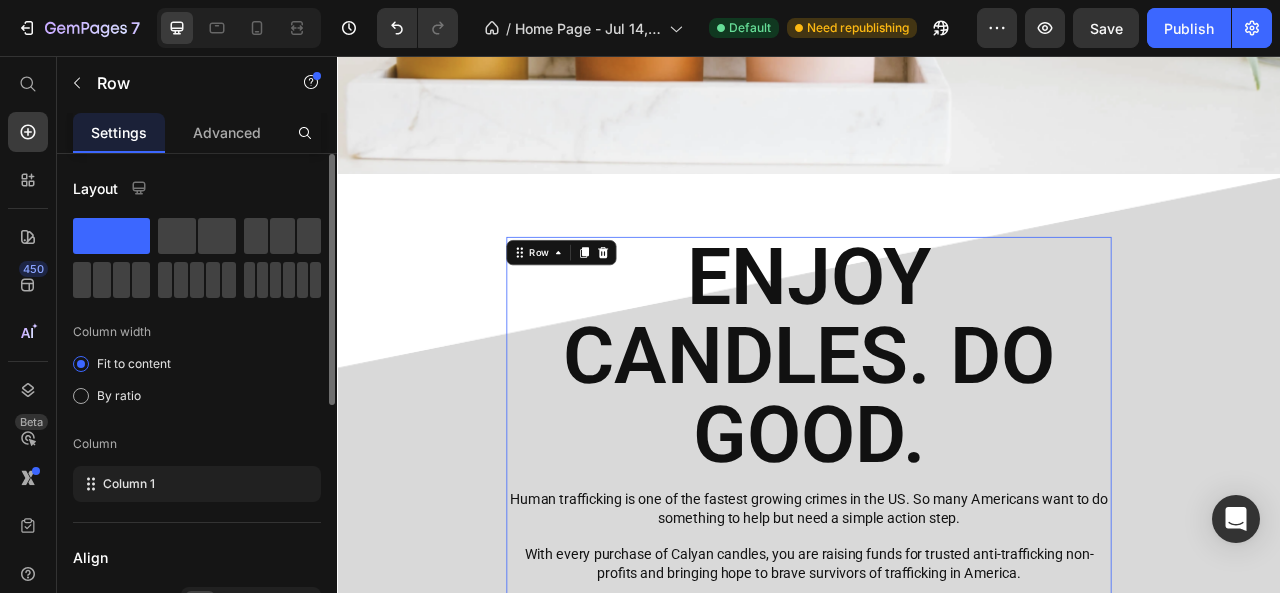 scroll, scrollTop: 727, scrollLeft: 0, axis: vertical 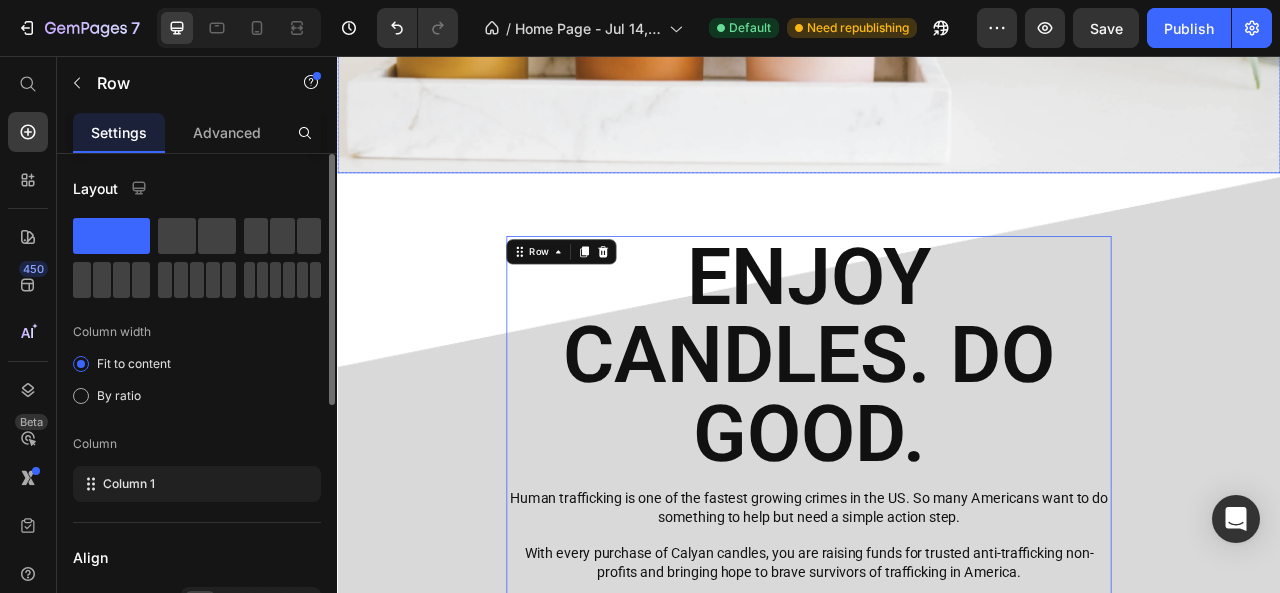 click at bounding box center (937, -213) 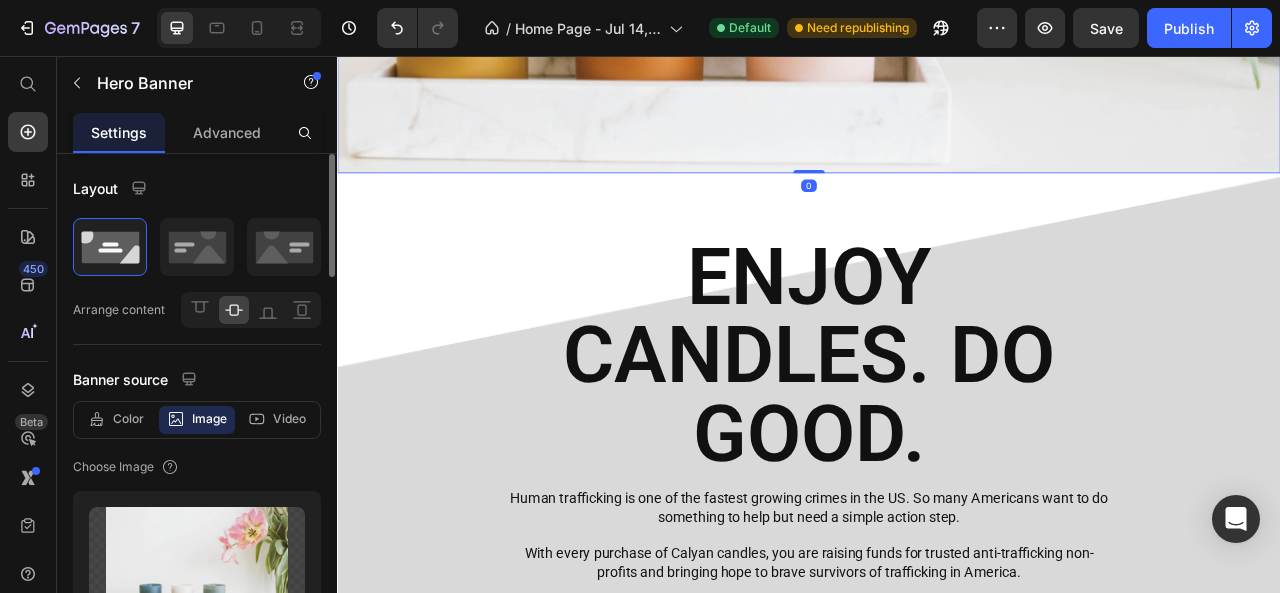 drag, startPoint x: 927, startPoint y: 191, endPoint x: 924, endPoint y: 168, distance: 23.194826 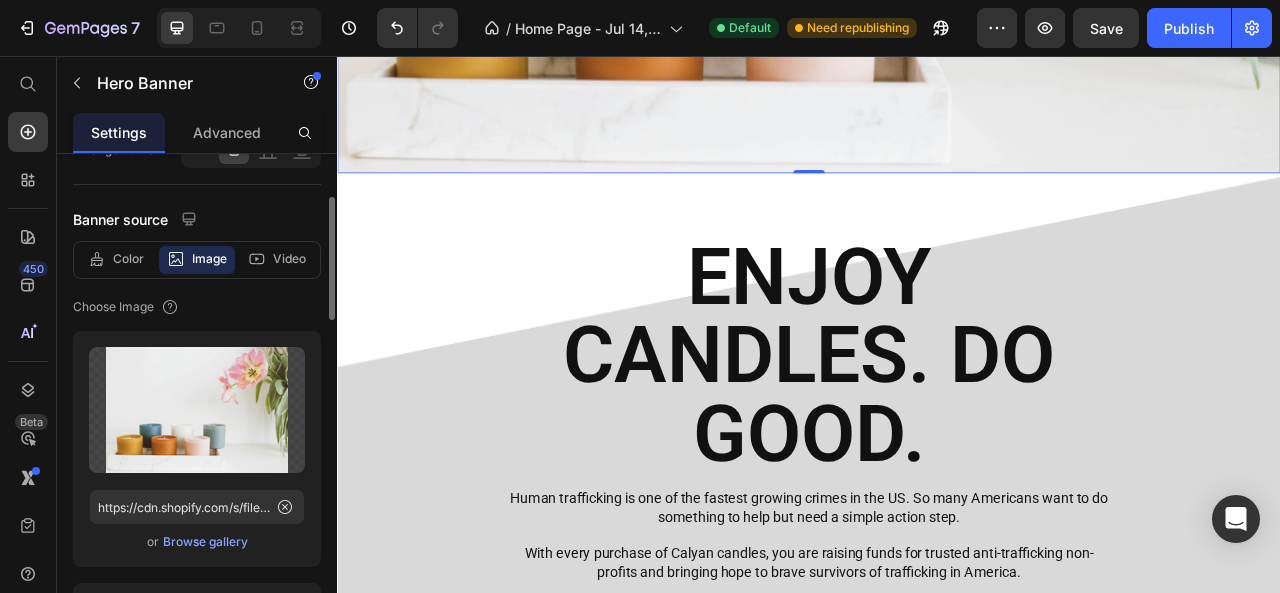 scroll, scrollTop: 163, scrollLeft: 0, axis: vertical 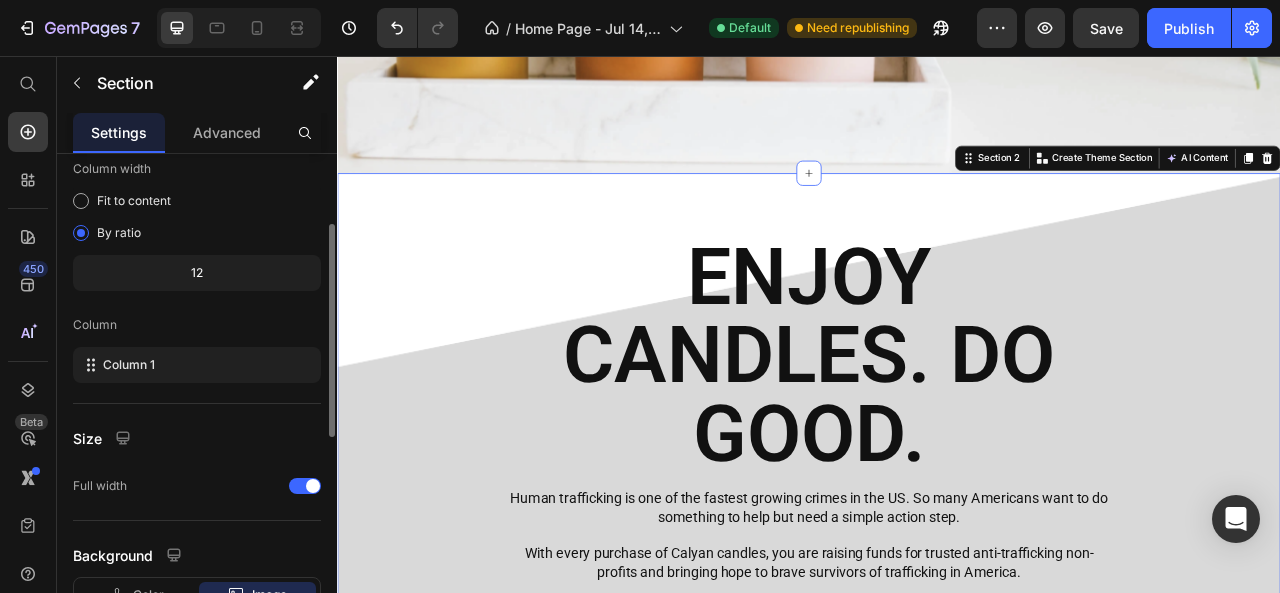 click on "ENJOY CANDLES. DO GOOD. Heading Human trafficking is one of the fastest growing crimes in the US. So many Americans want to do something to help but need a simple action step. With every purchase of Calyan candles, you are raising funds for trusted anti-trafficking non-profits and bringing hope to brave survivors of trafficking in America. Text Block OVER $133,837 RAISED TO DATE. Text Block YOUR PURCHASE MATTERS. Text Block Row Section 2   You can create reusable sections Create Theme Section AI Content Write with GemAI What would you like to describe here? Tone and Voice Persuasive Product Show more Generate" at bounding box center [937, 595] 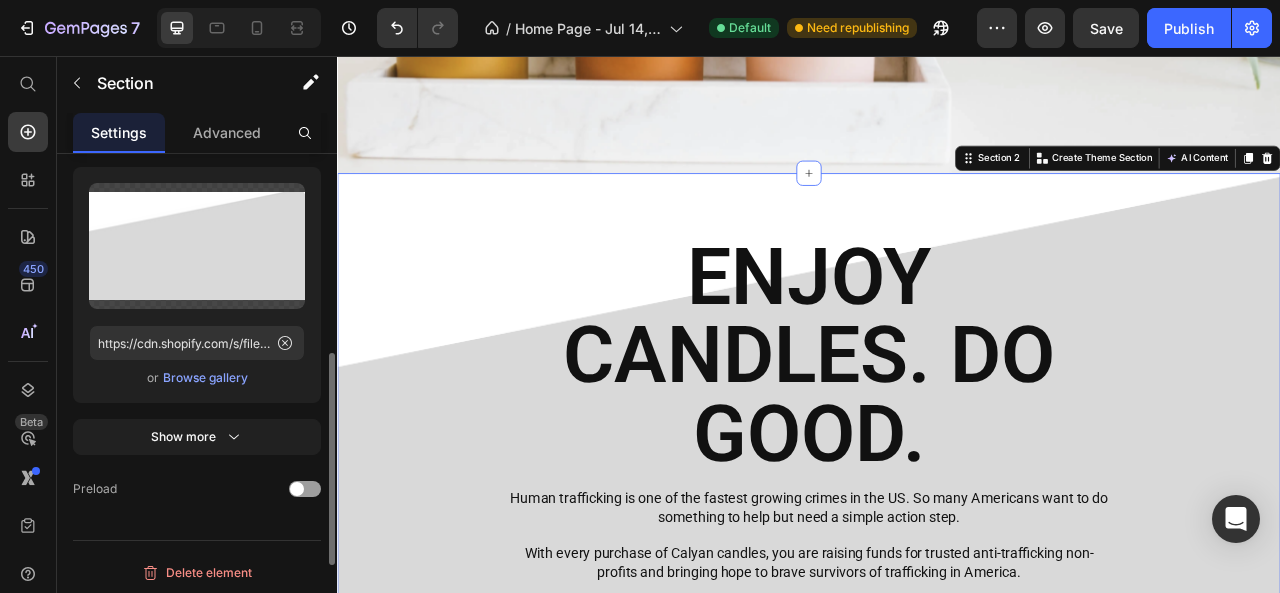 scroll, scrollTop: 666, scrollLeft: 0, axis: vertical 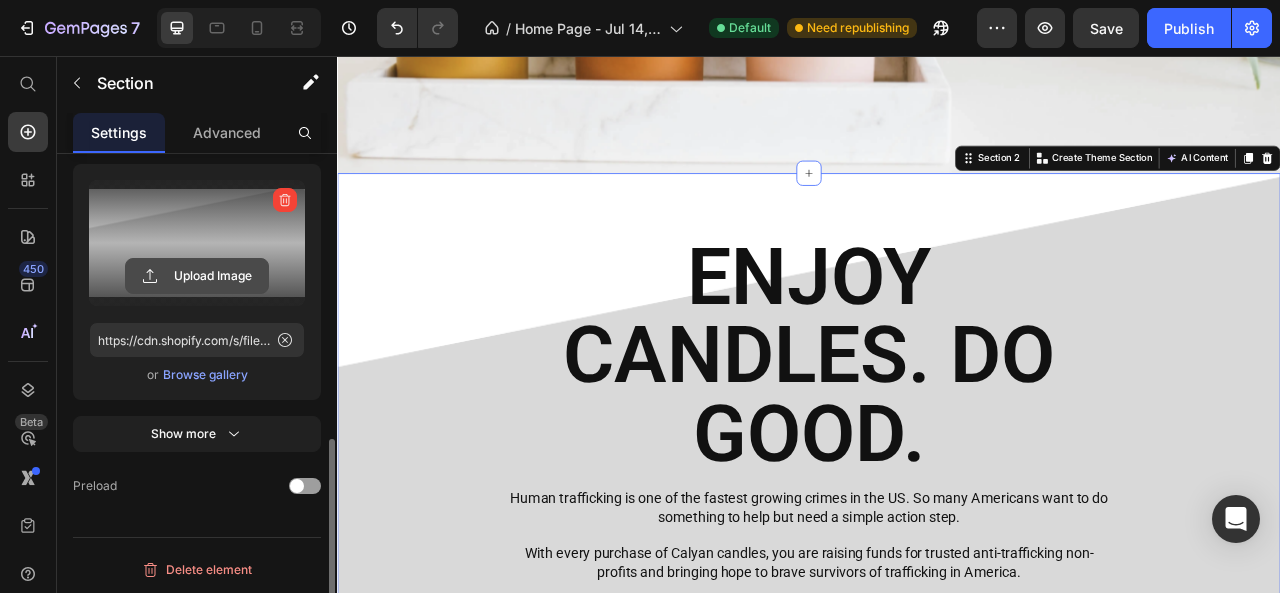 click 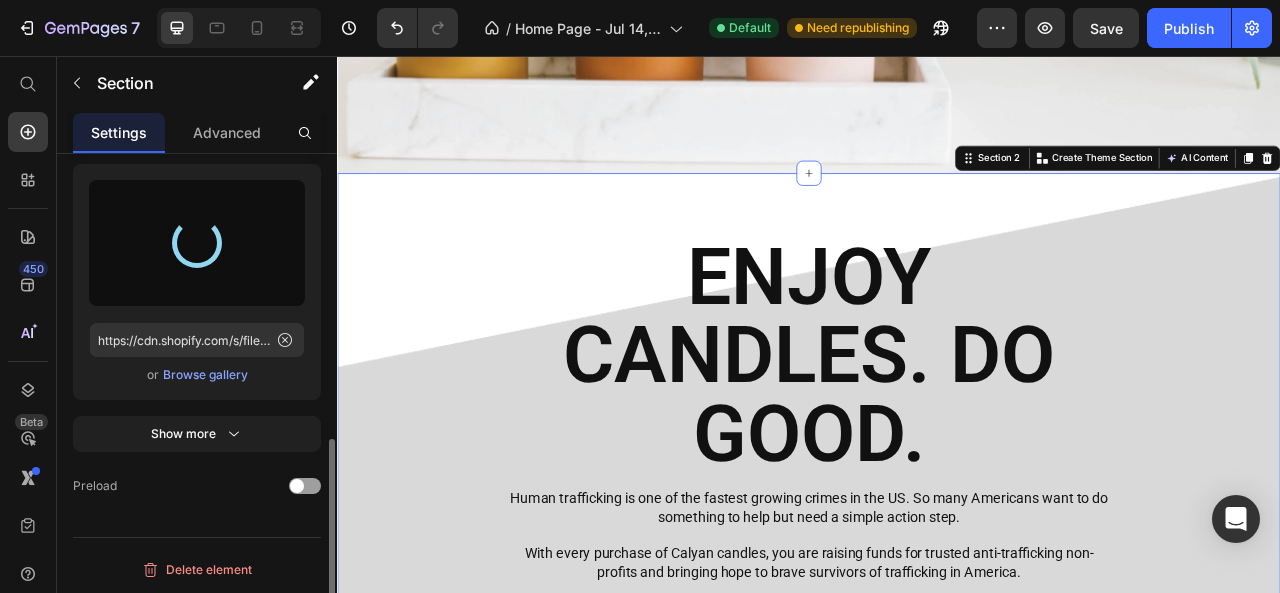 type on "https://cdn.shopify.com/s/files/1/0659/1610/8931/files/gempages_575279031881040722-dc4c7b4c-acdf-4474-b700-cbf8950158f8.png" 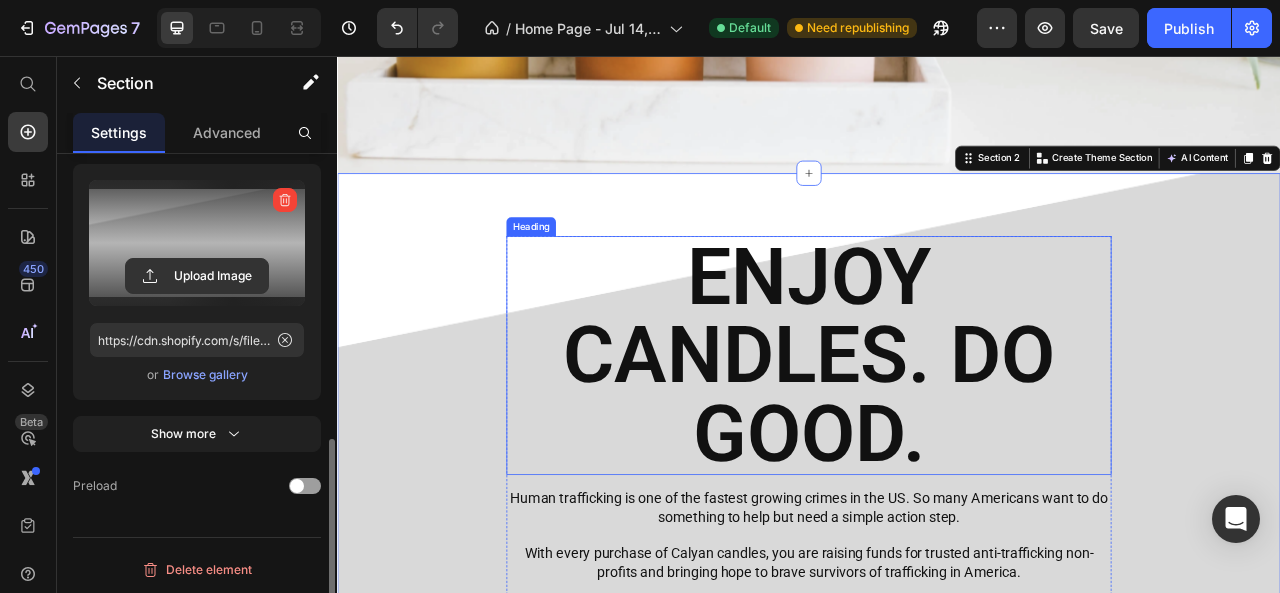 scroll, scrollTop: 666, scrollLeft: 0, axis: vertical 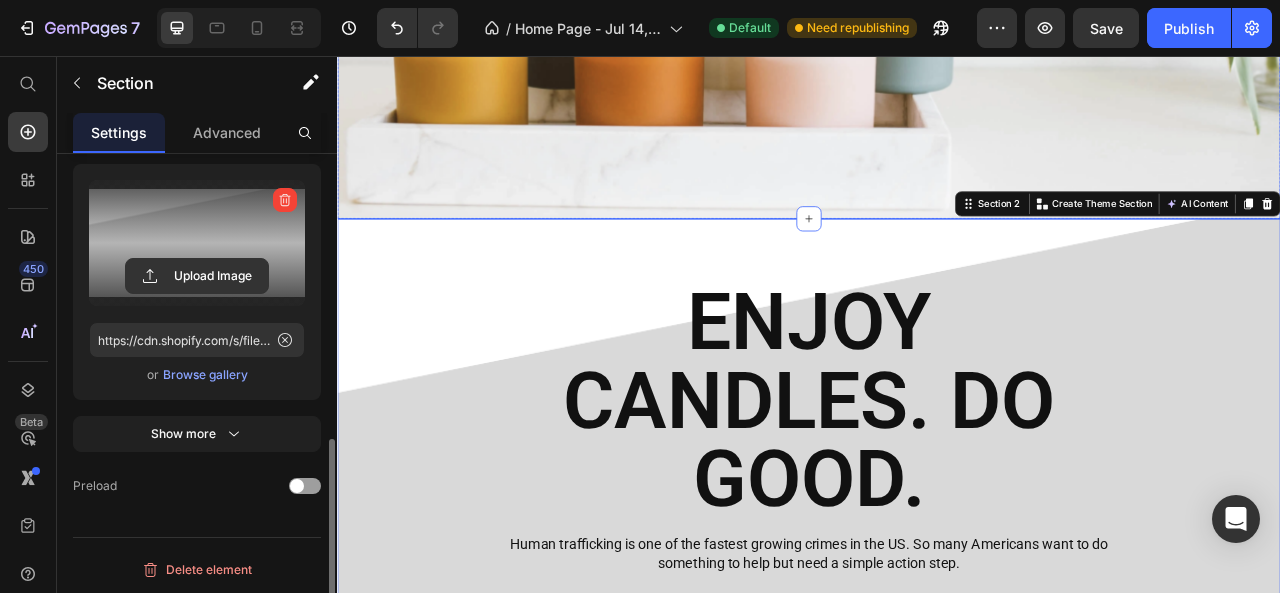 click at bounding box center (937, -155) 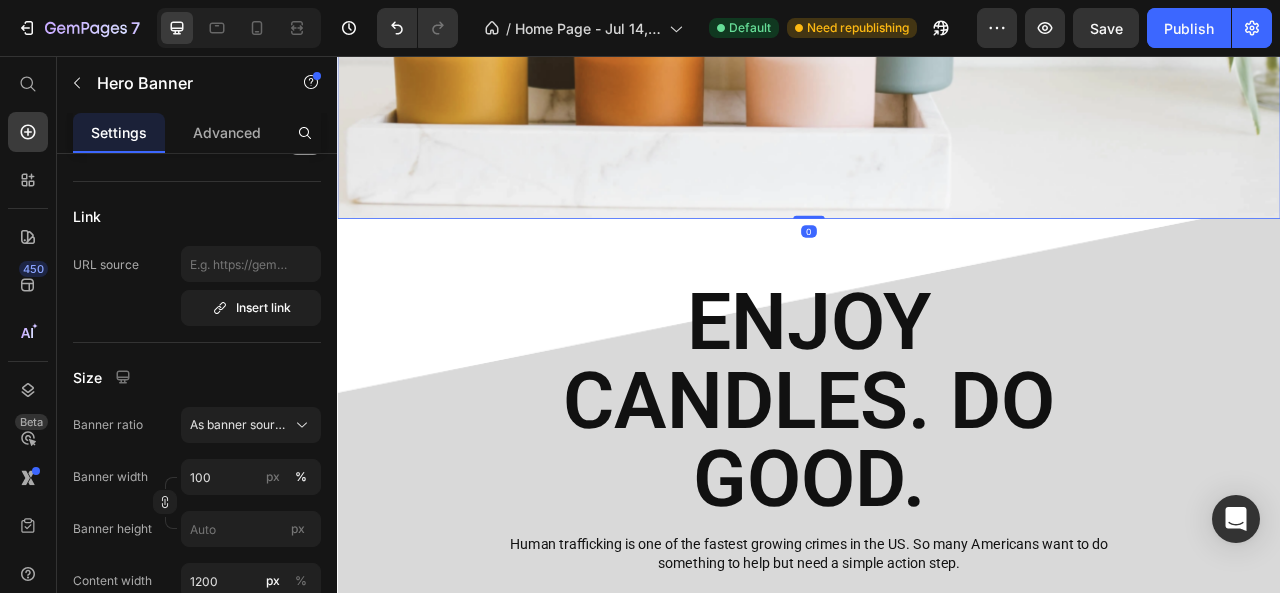 scroll, scrollTop: 0, scrollLeft: 0, axis: both 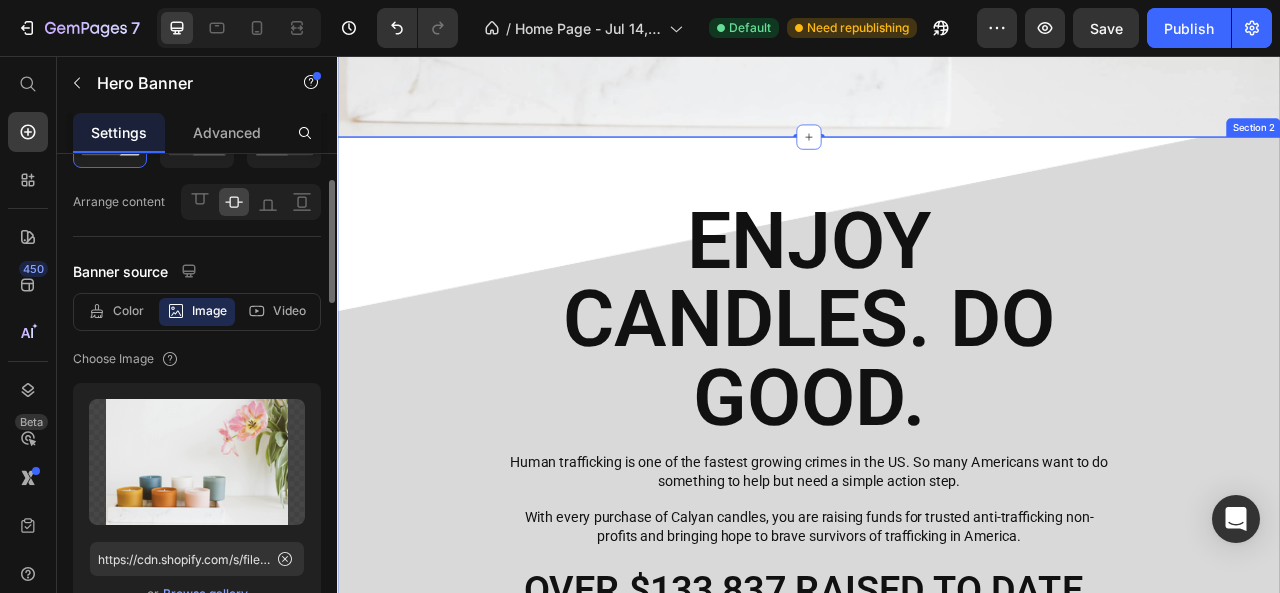 click on "ENJOY CANDLES. DO GOOD. Heading Human trafficking is one of the fastest growing crimes in the US. So many Americans want to do something to help but need a simple action step. With every purchase of Calyan candles, you are raising funds for trusted anti-trafficking non-profits and bringing hope to brave survivors of trafficking in America. Text Block OVER $133,837 RAISED TO DATE. Text Block YOUR PURCHASE MATTERS. Text Block Row" at bounding box center (937, 549) 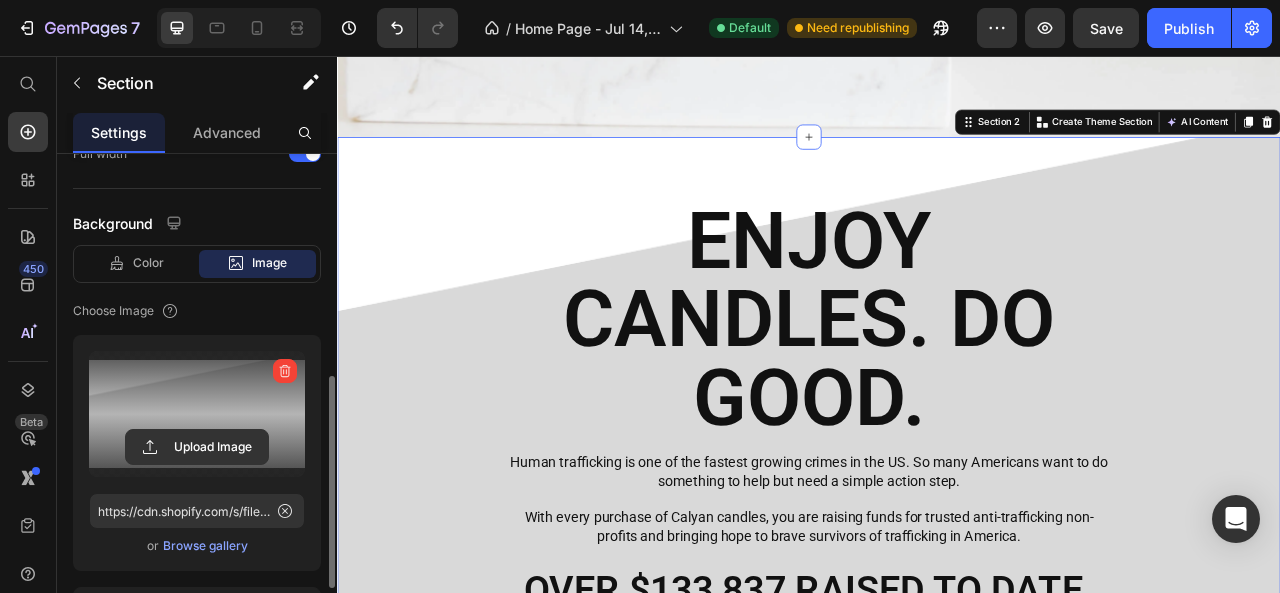 scroll, scrollTop: 502, scrollLeft: 0, axis: vertical 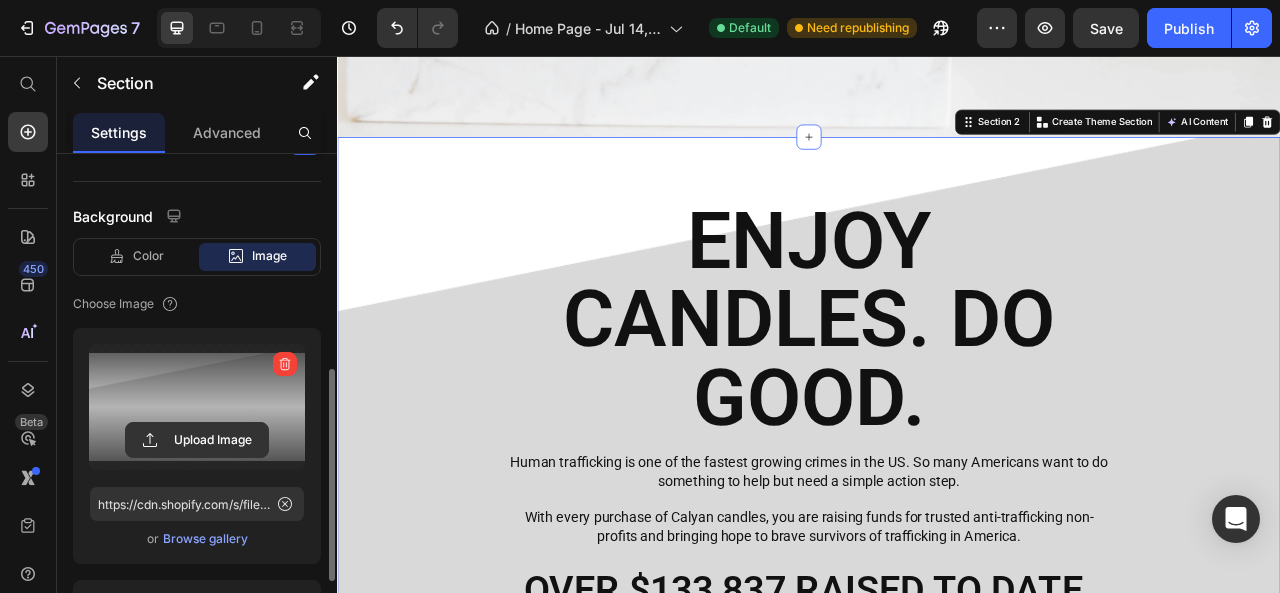 click at bounding box center (197, 407) 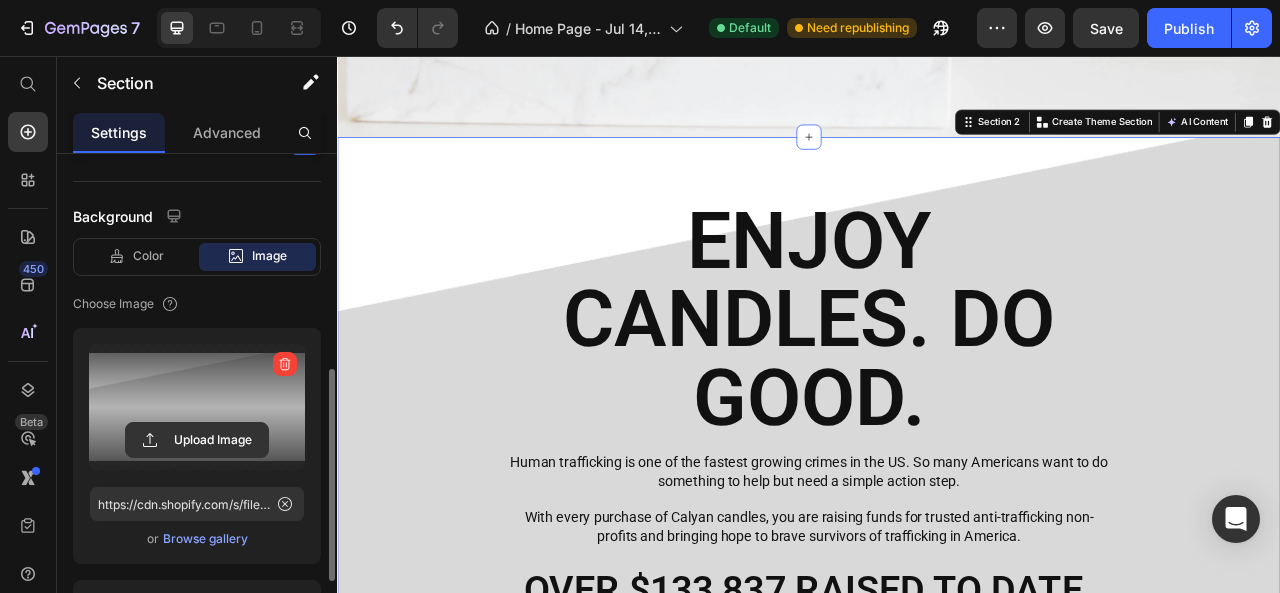 click 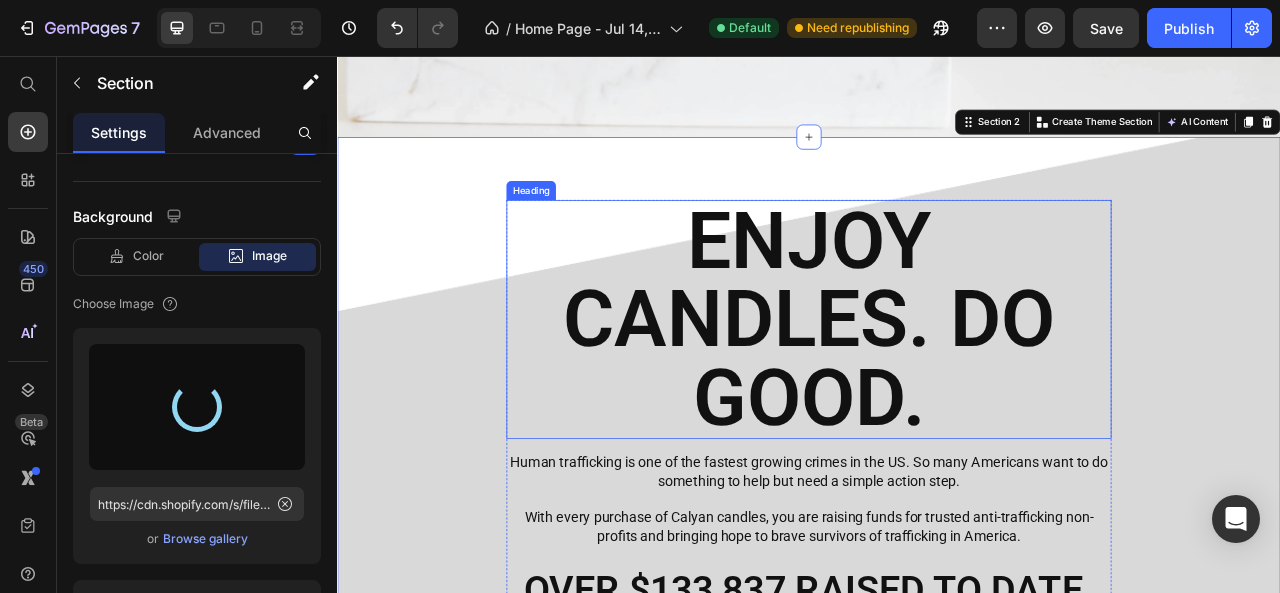 type on "https://cdn.shopify.com/s/files/1/0659/1610/8931/files/gempages_575279031881040722-bd7f3516-a488-4546-9c21-c375359d61c9.png" 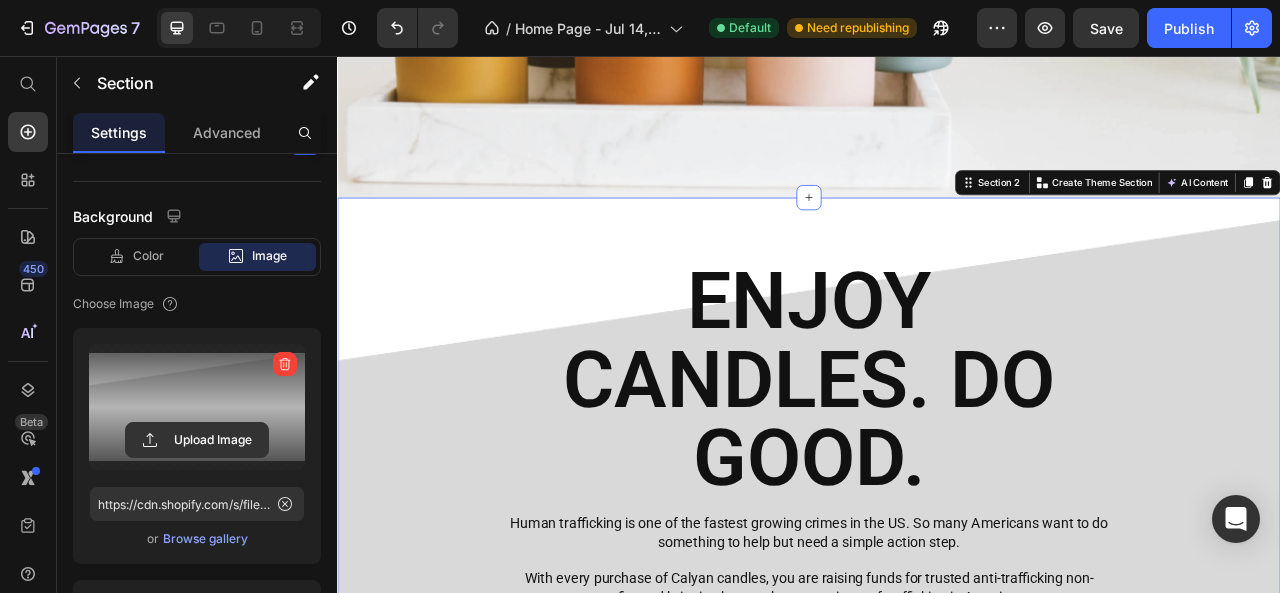 scroll, scrollTop: 690, scrollLeft: 0, axis: vertical 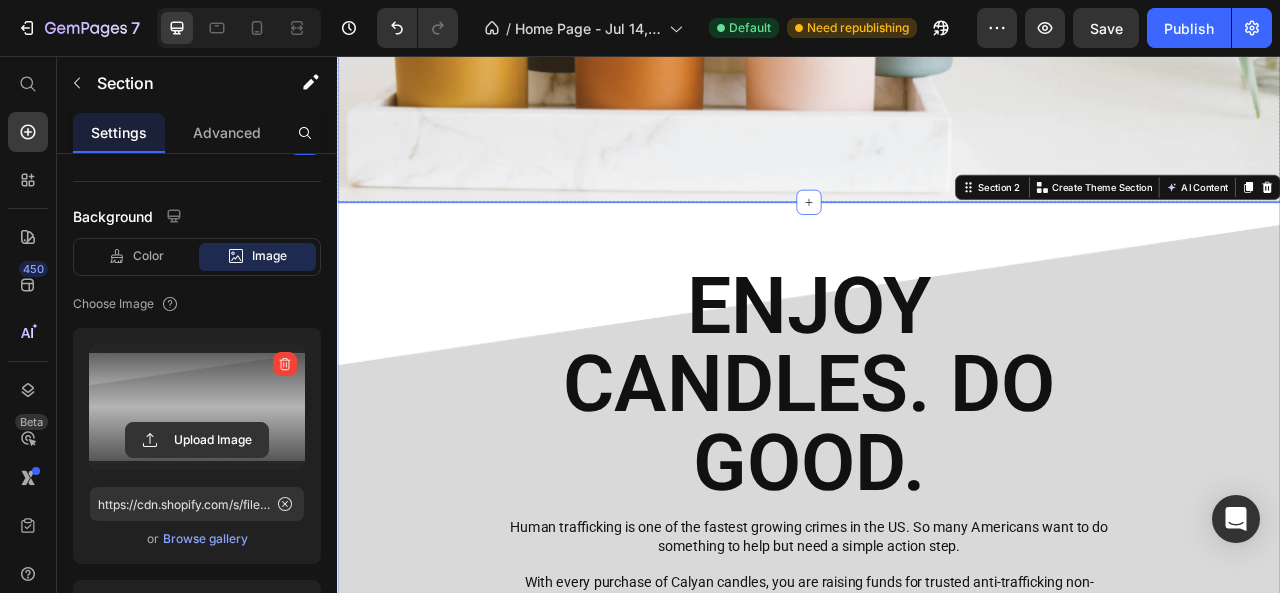click at bounding box center [937, -176] 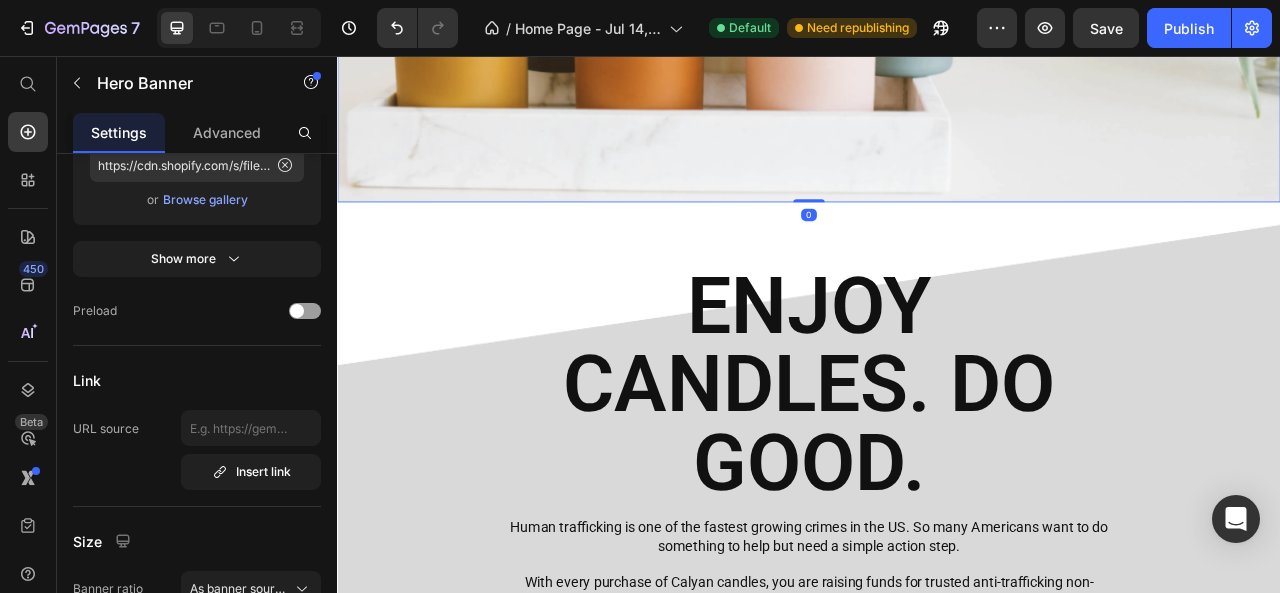 scroll, scrollTop: 0, scrollLeft: 0, axis: both 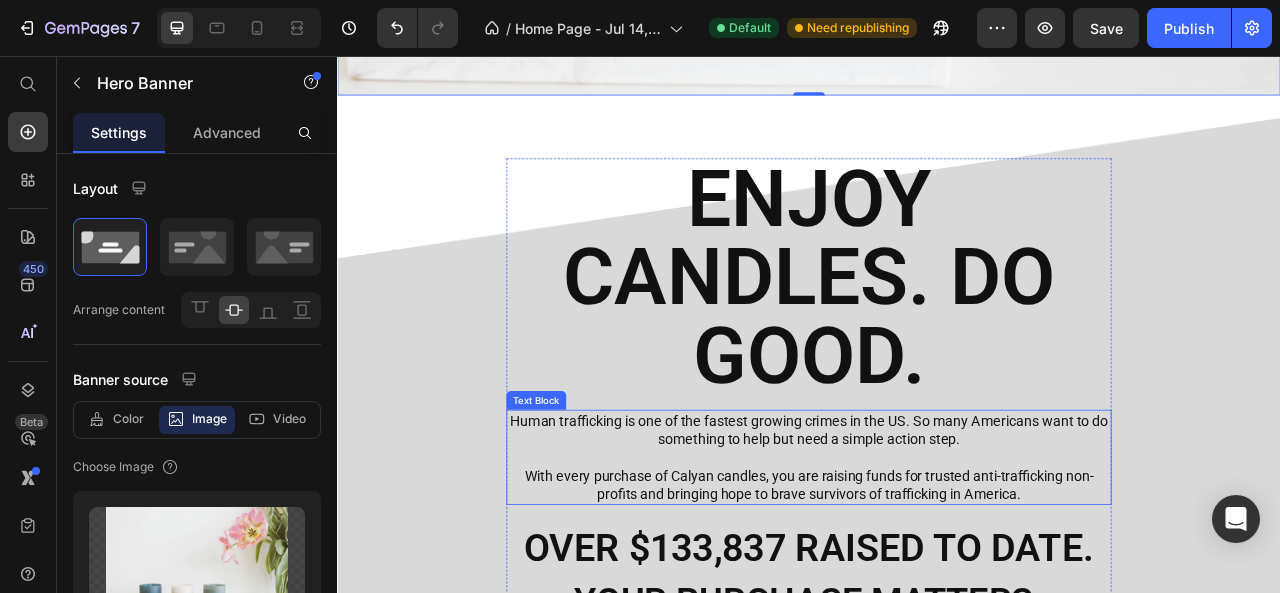 click on "Human trafficking is one of the fastest growing crimes in the US. So many Americans want to do something to help but need a simple action step." at bounding box center [937, 531] 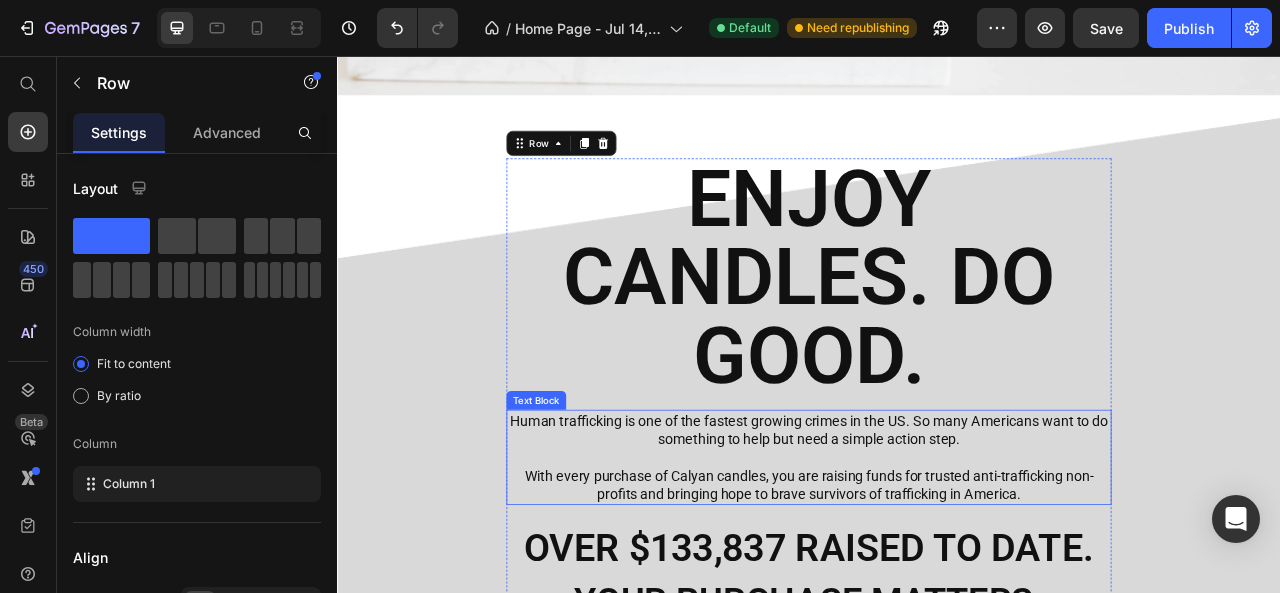 click on "Human trafficking is one of the fastest growing crimes in the US. So many Americans want to do something to help but need a simple action step." at bounding box center [937, 531] 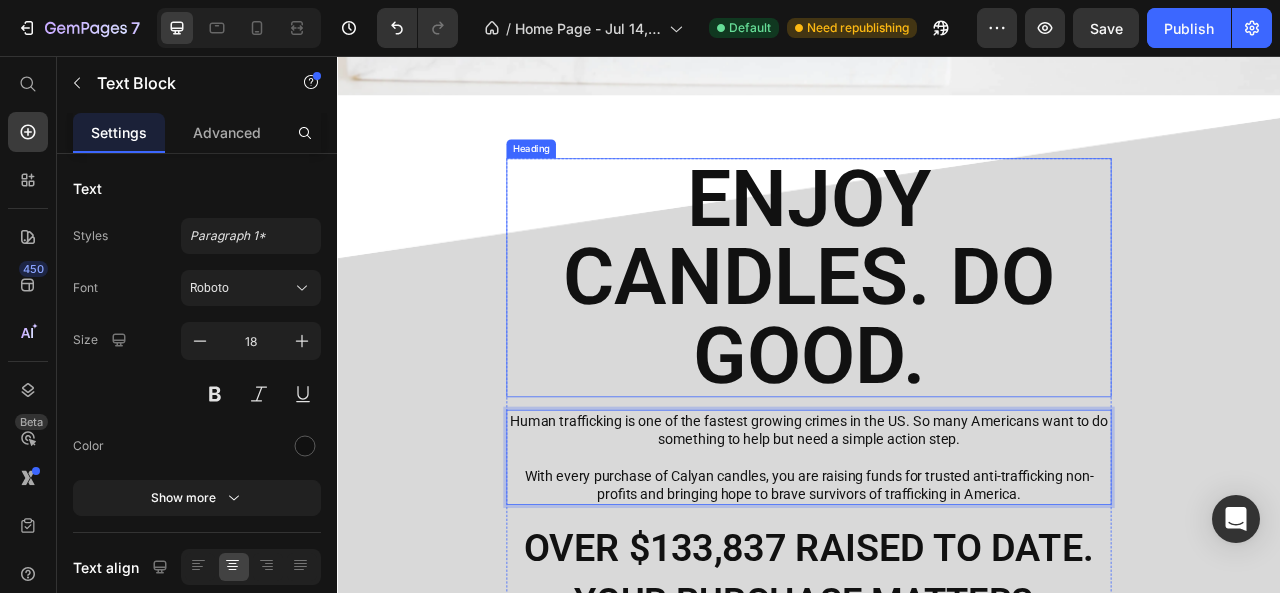 click on "ENJOY CANDLES. DO GOOD." at bounding box center (937, 338) 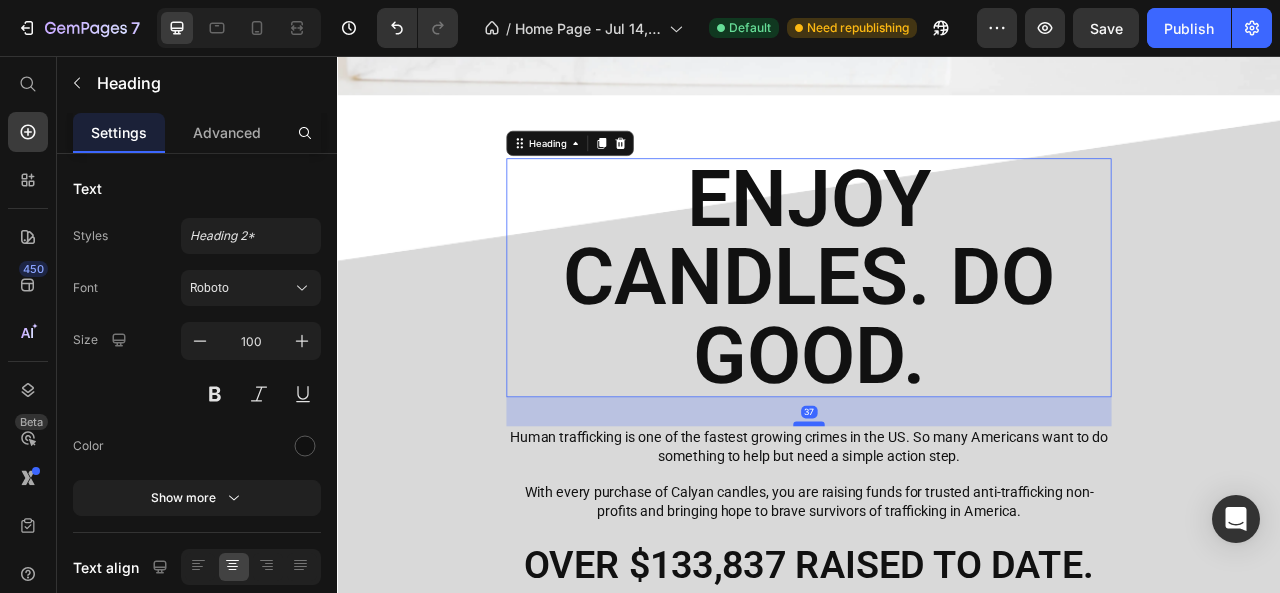 drag, startPoint x: 921, startPoint y: 490, endPoint x: 921, endPoint y: 513, distance: 23 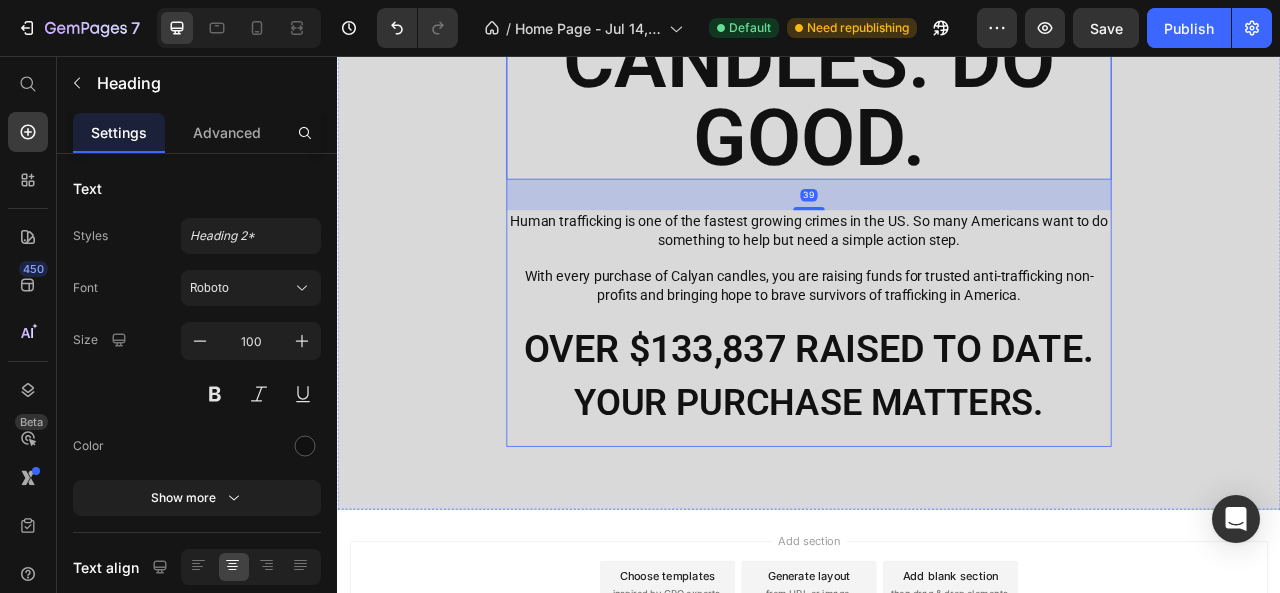 scroll, scrollTop: 1112, scrollLeft: 0, axis: vertical 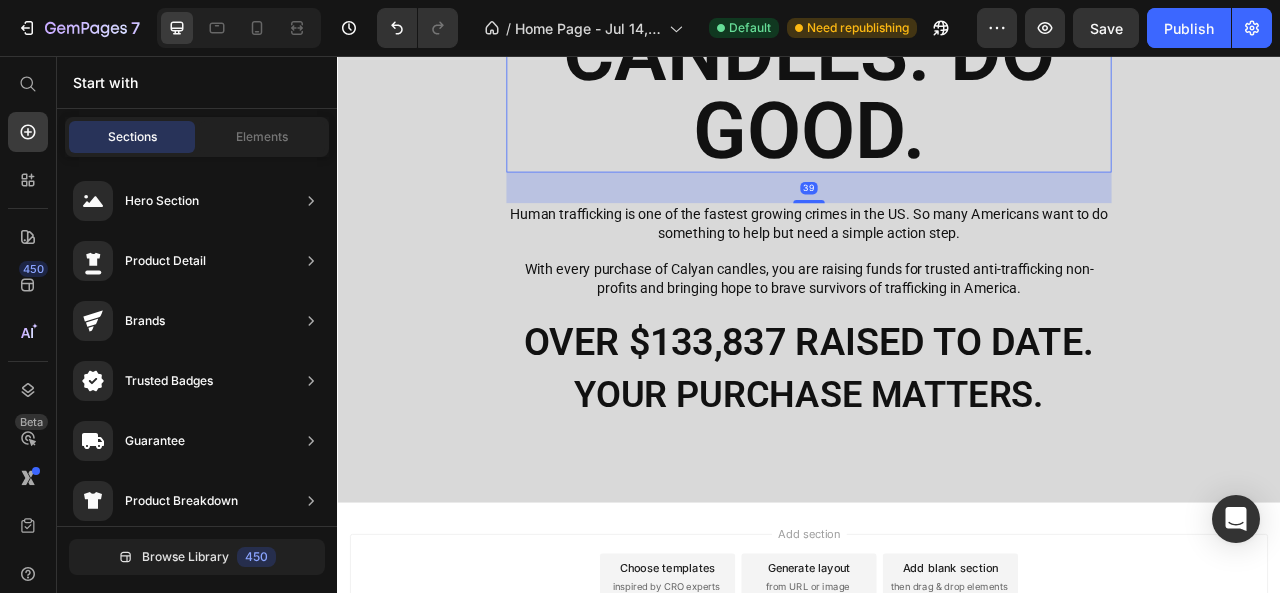 click on "Add section Choose templates inspired by CRO experts Generate layout from URL or image Add blank section then drag & drop elements" at bounding box center (937, 747) 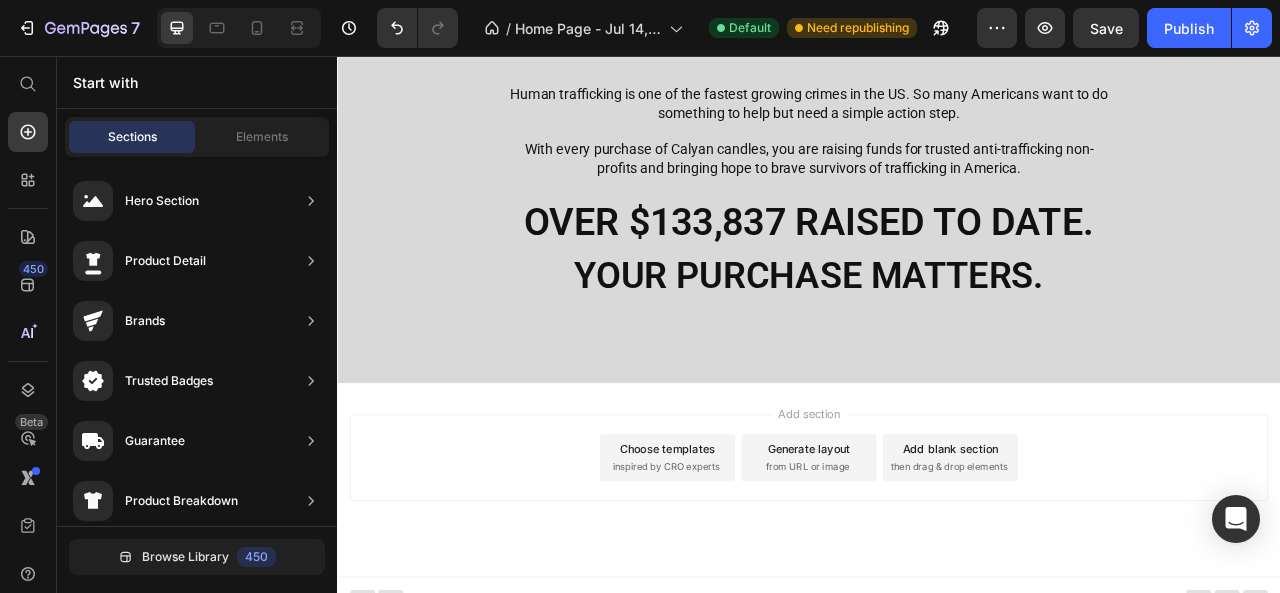 scroll, scrollTop: 1266, scrollLeft: 0, axis: vertical 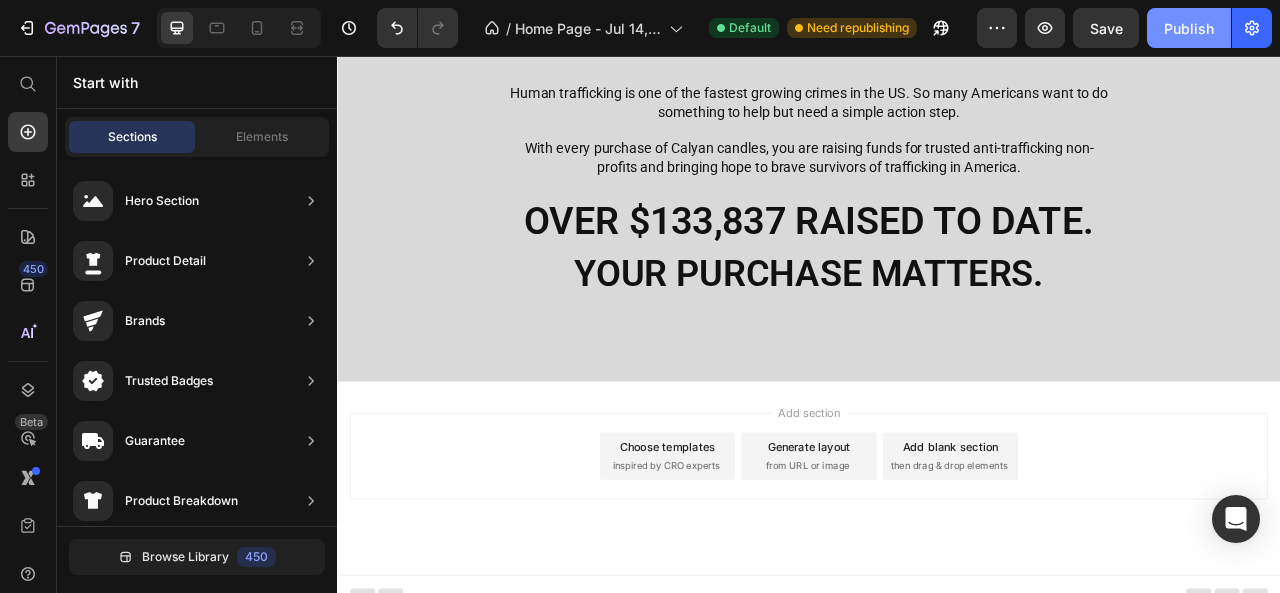click on "Publish" at bounding box center [1189, 28] 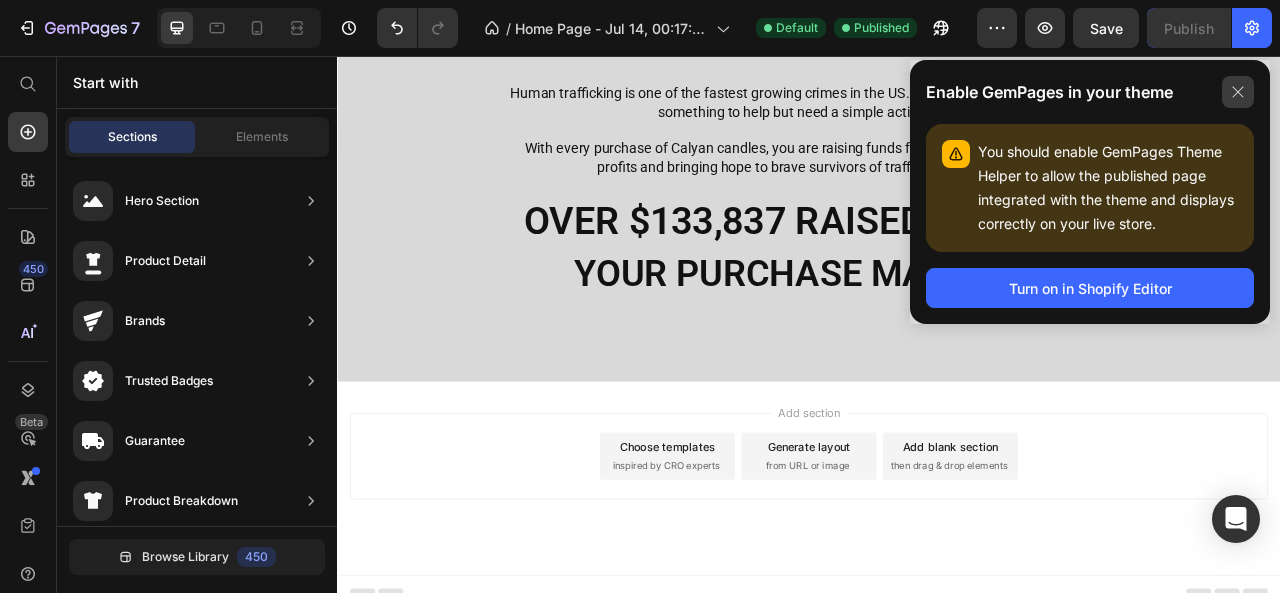 click 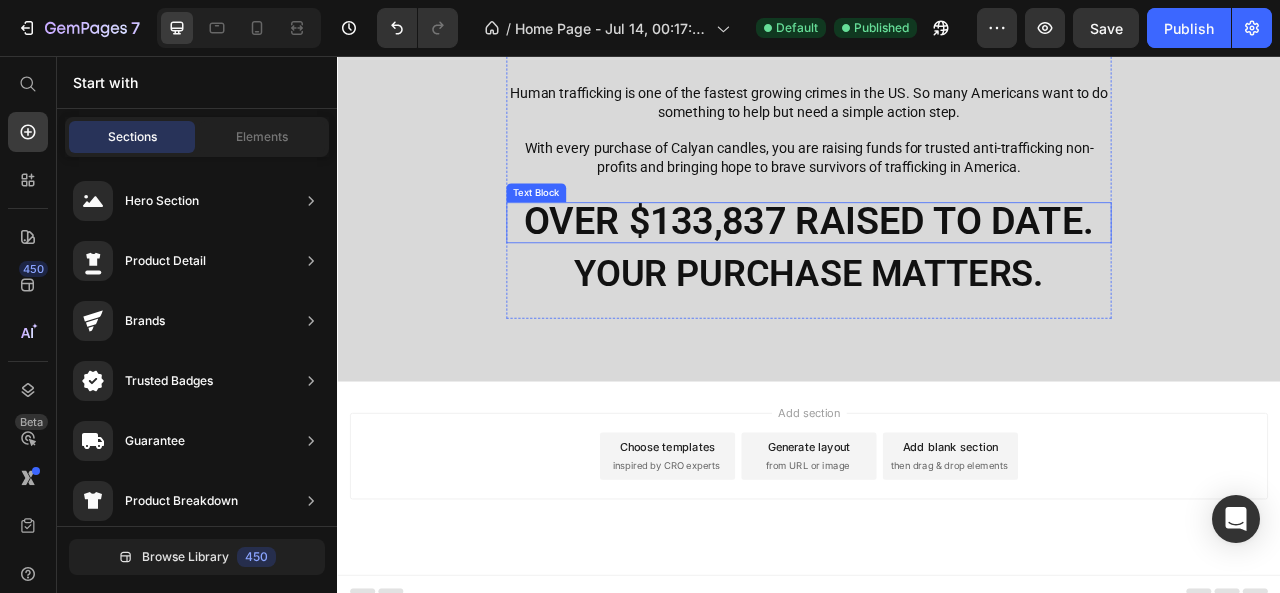scroll, scrollTop: 1272, scrollLeft: 0, axis: vertical 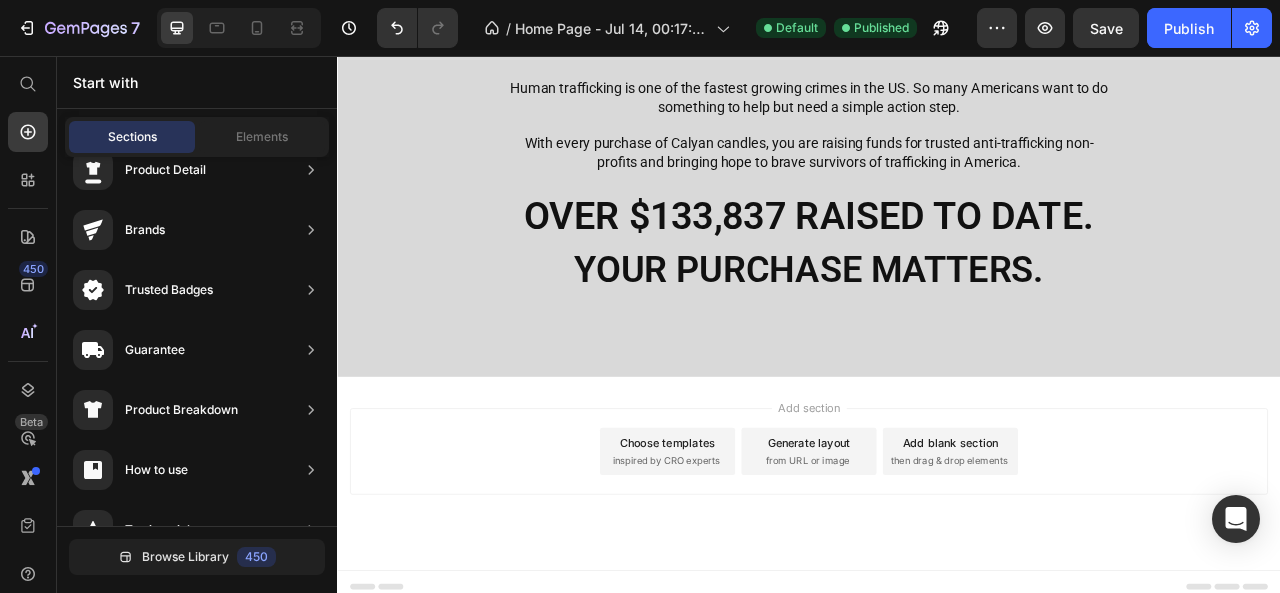 click on "Choose templates" at bounding box center (757, 547) 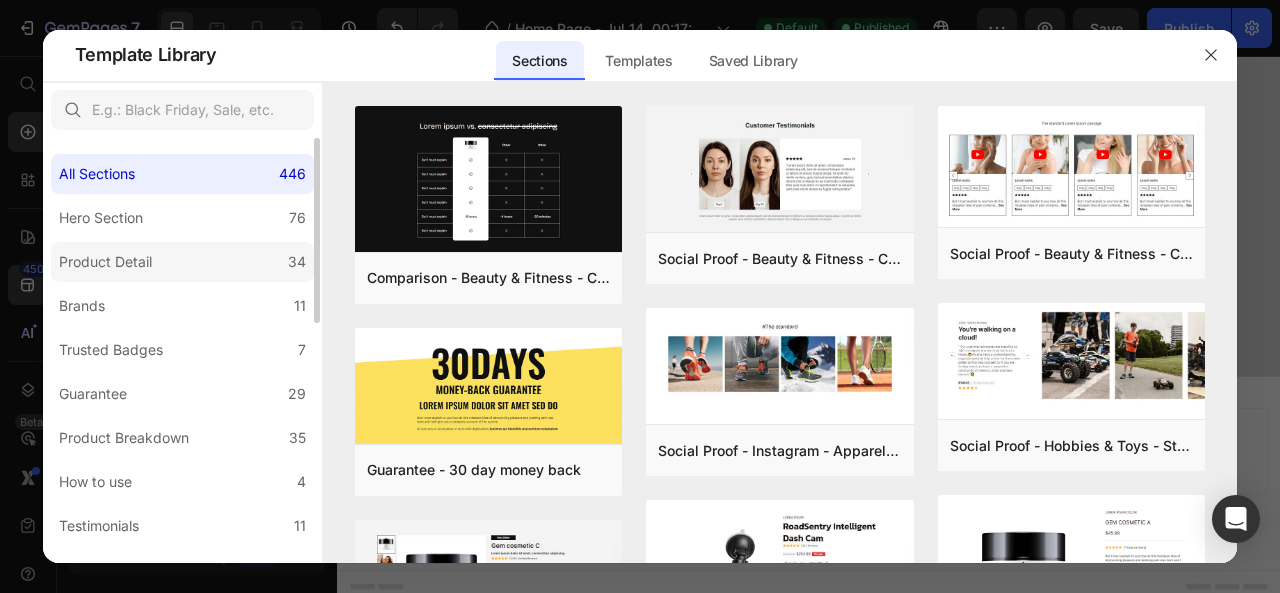 click on "Product Detail" at bounding box center [105, 262] 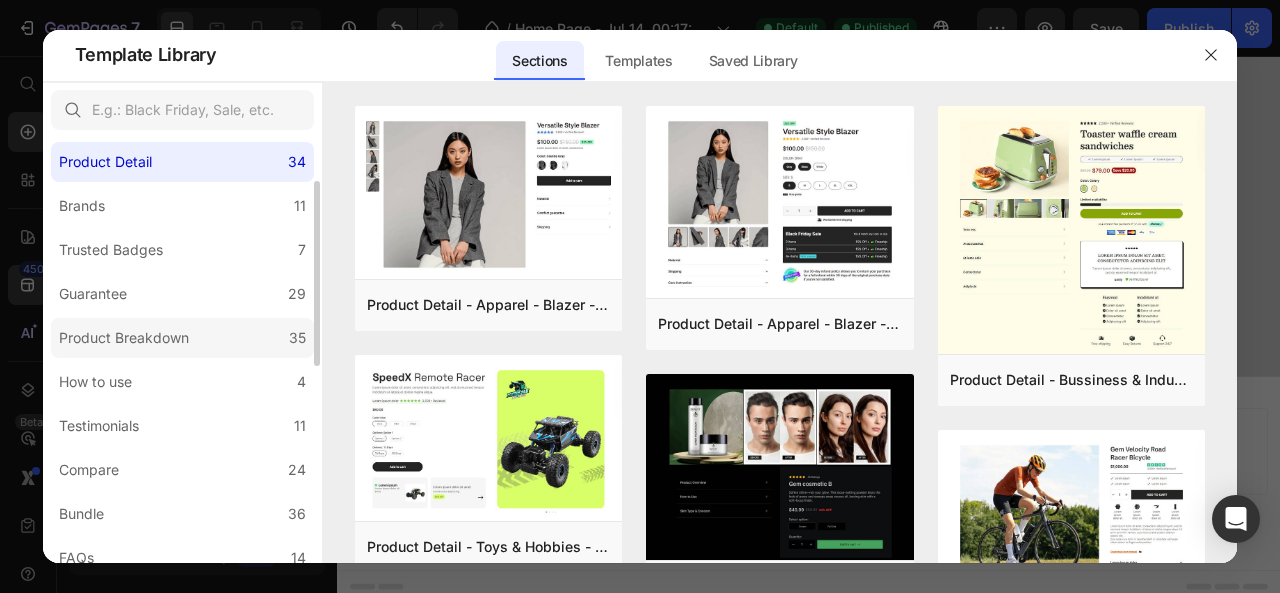 scroll, scrollTop: 103, scrollLeft: 0, axis: vertical 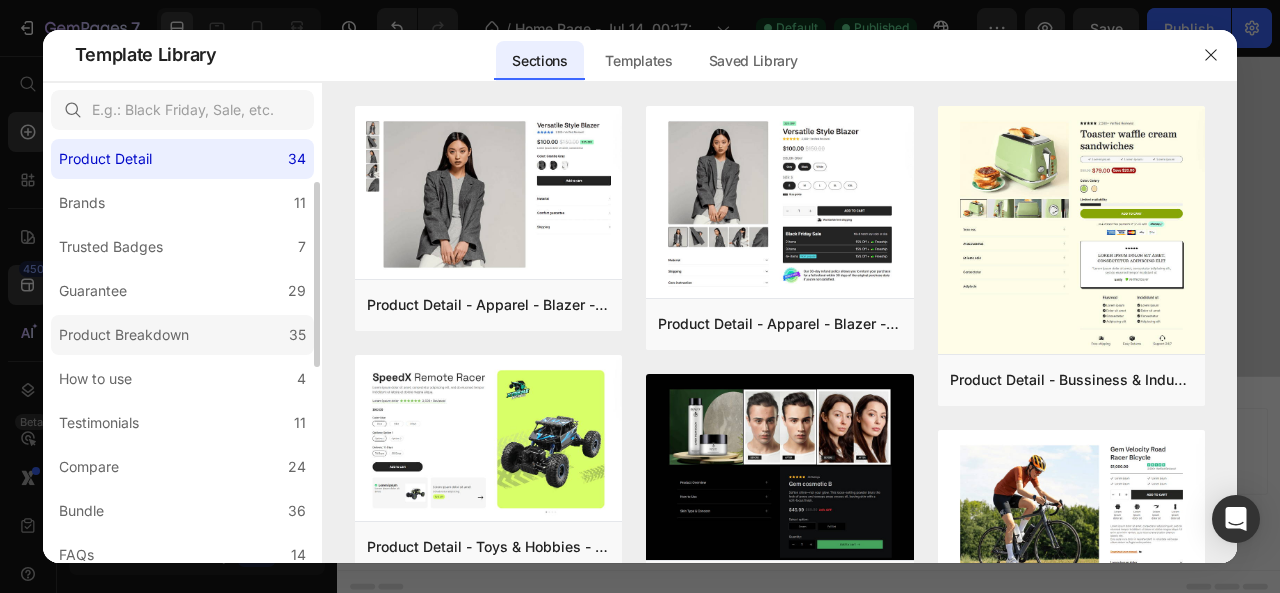 click on "Product Breakdown" at bounding box center [124, 335] 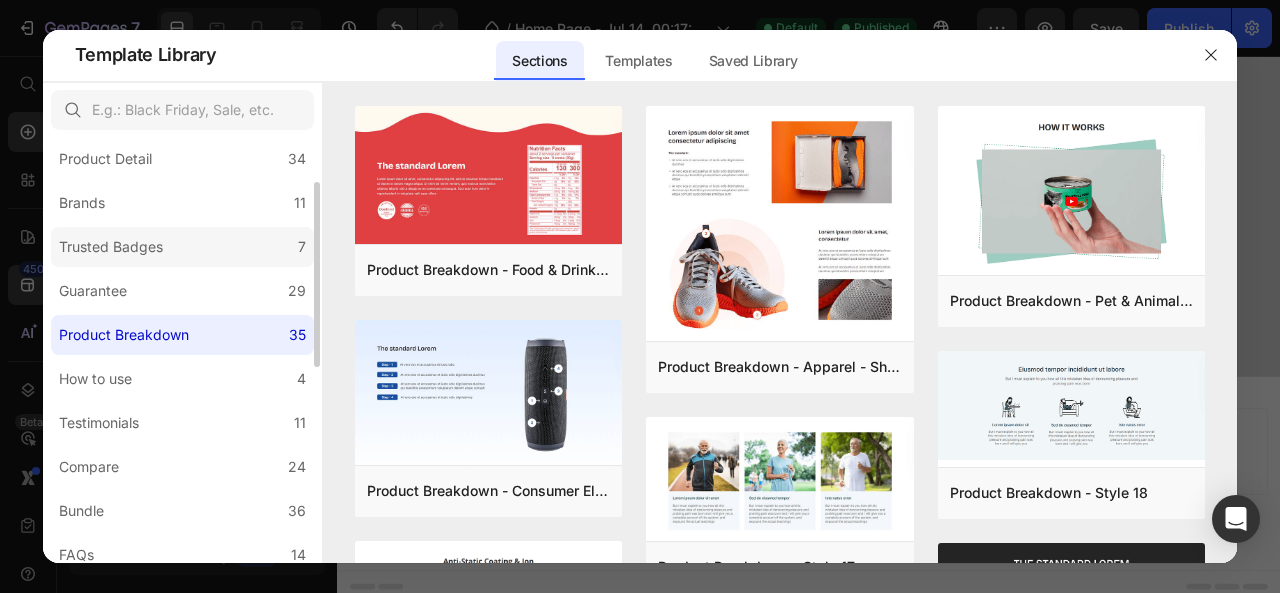 click on "Trusted Badges" at bounding box center [111, 247] 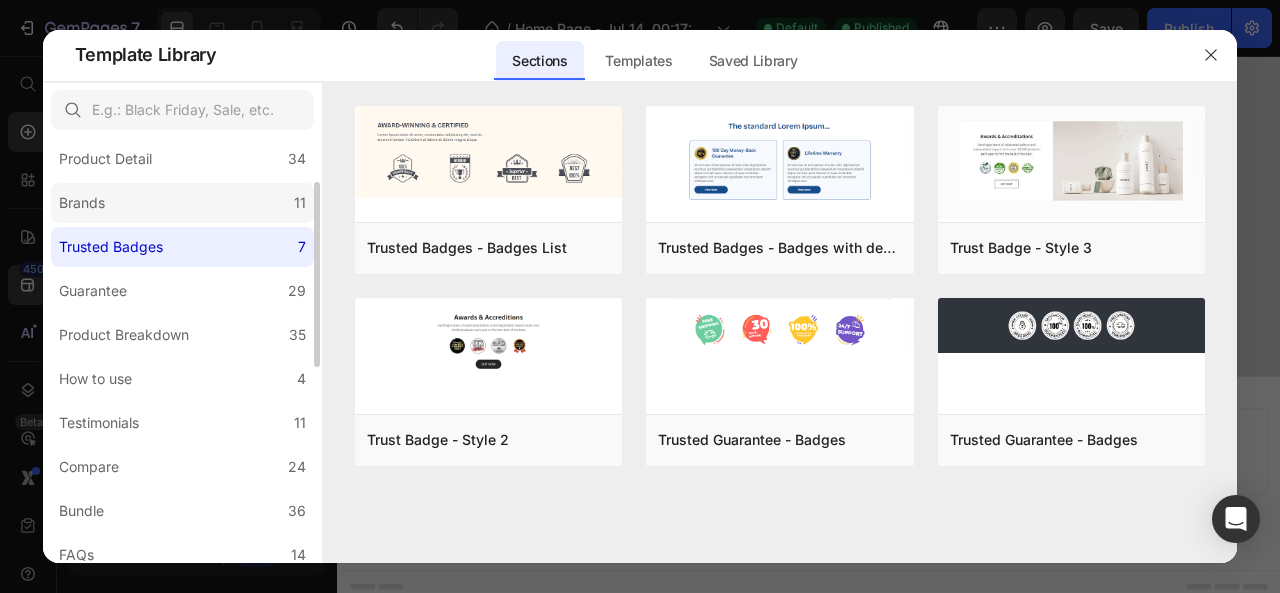 click on "Brands" at bounding box center (86, 203) 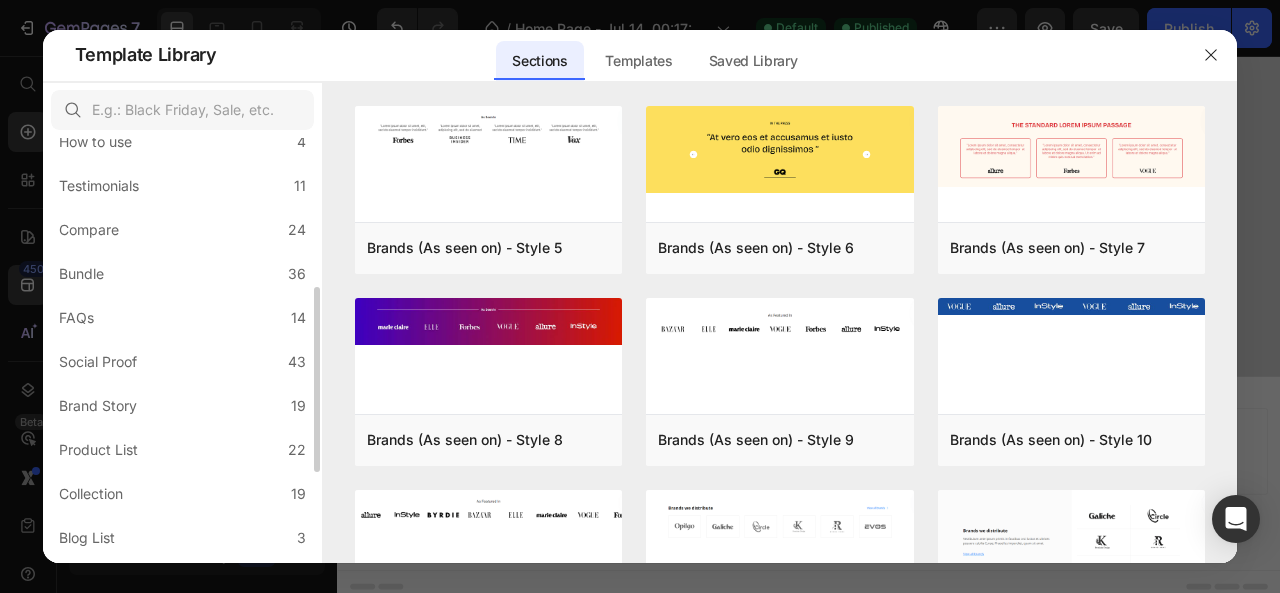 scroll, scrollTop: 341, scrollLeft: 0, axis: vertical 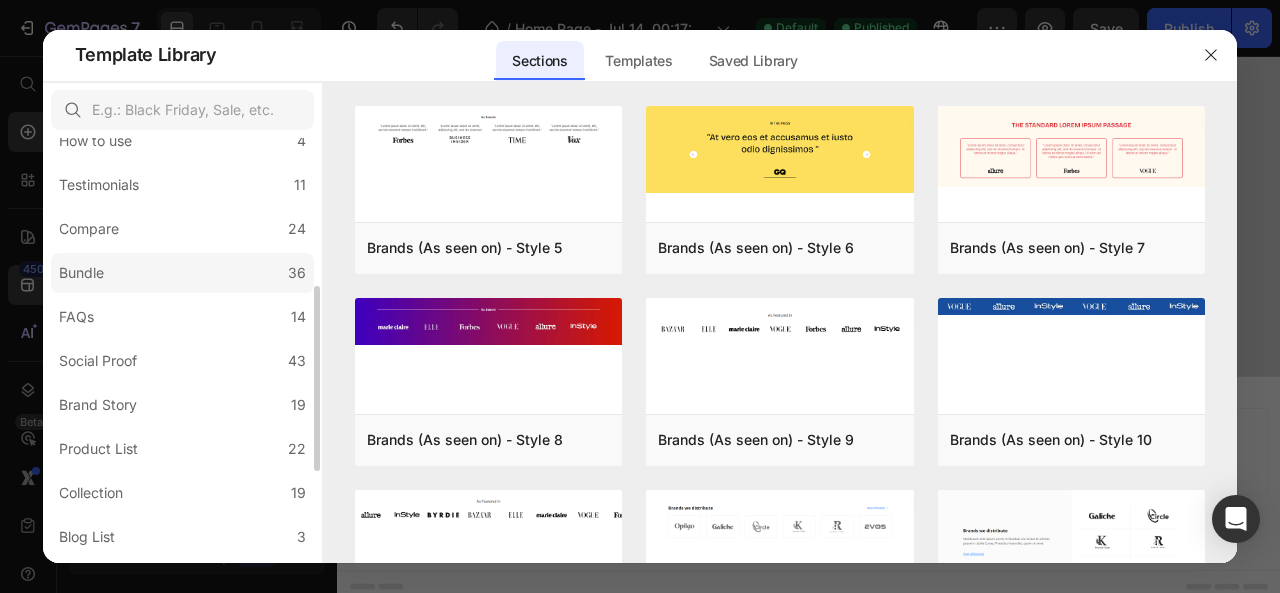 click on "Bundle" at bounding box center (85, 273) 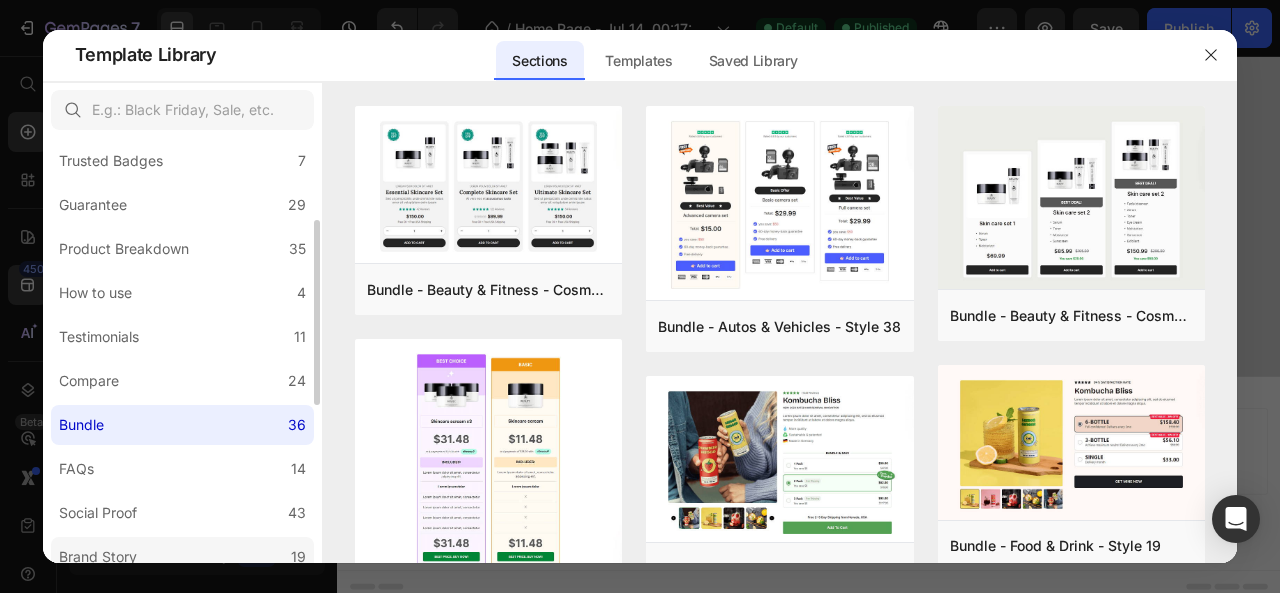 scroll, scrollTop: 188, scrollLeft: 0, axis: vertical 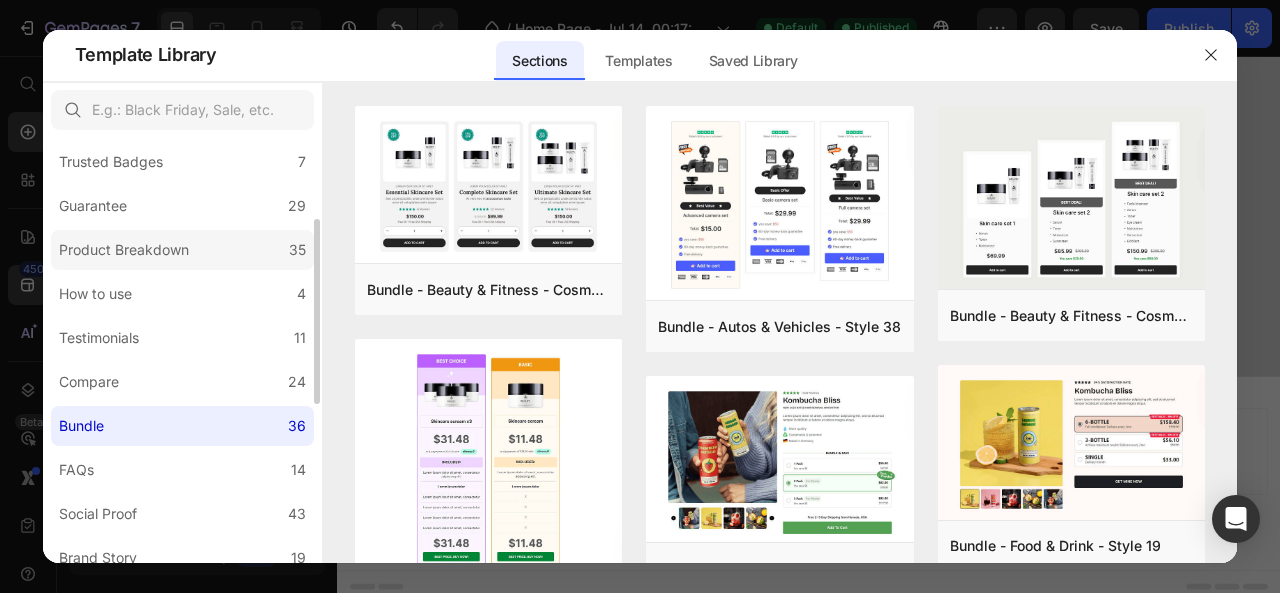 click on "Product Breakdown" at bounding box center (124, 250) 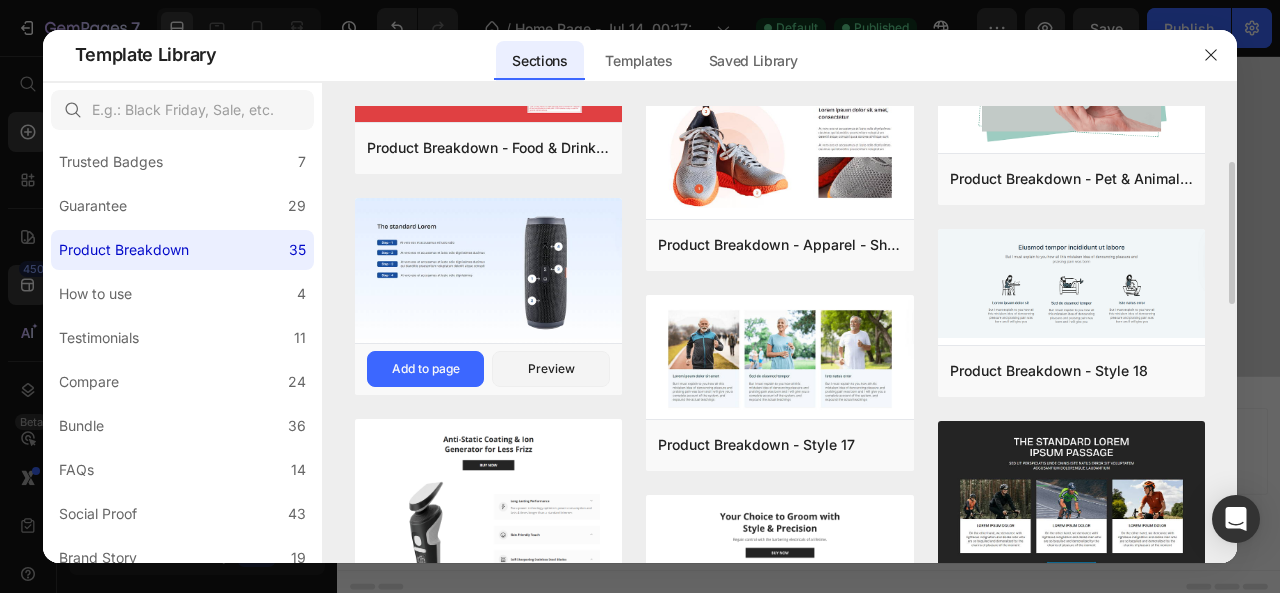 scroll, scrollTop: 137, scrollLeft: 0, axis: vertical 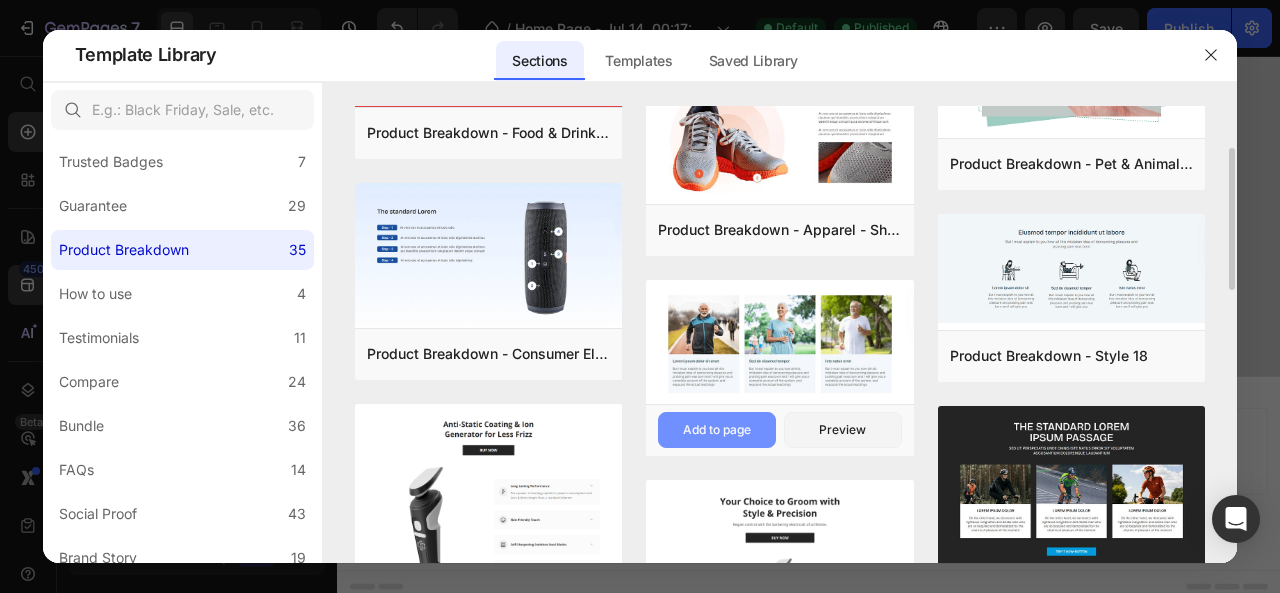 click on "Add to page" at bounding box center [717, 430] 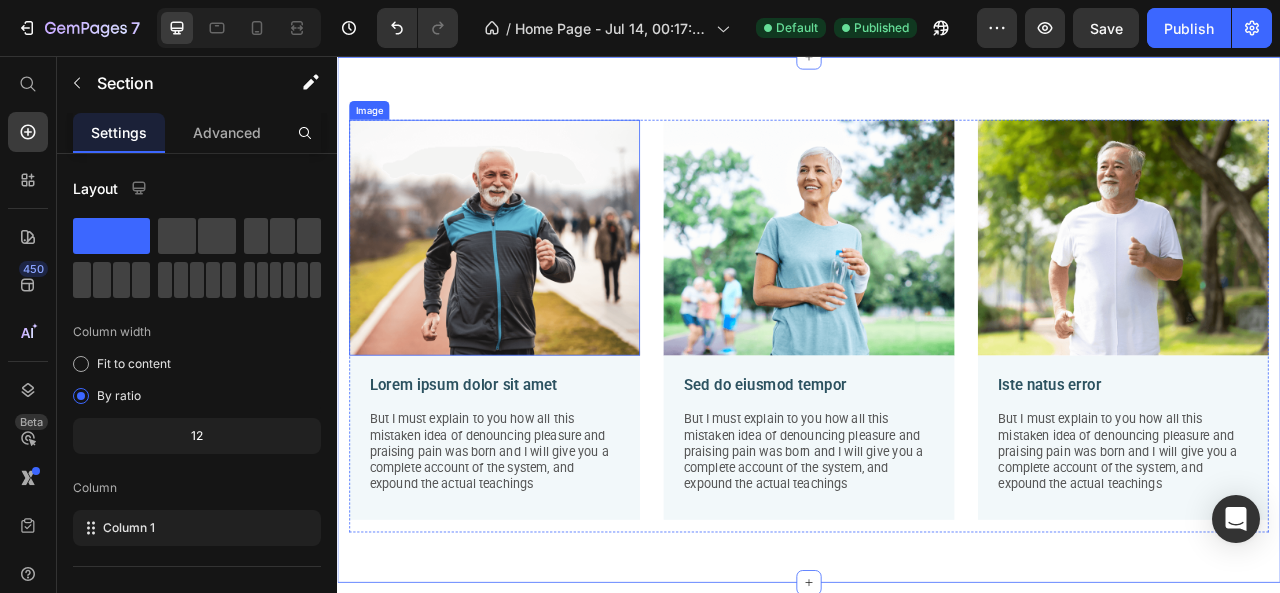 scroll, scrollTop: 1682, scrollLeft: 0, axis: vertical 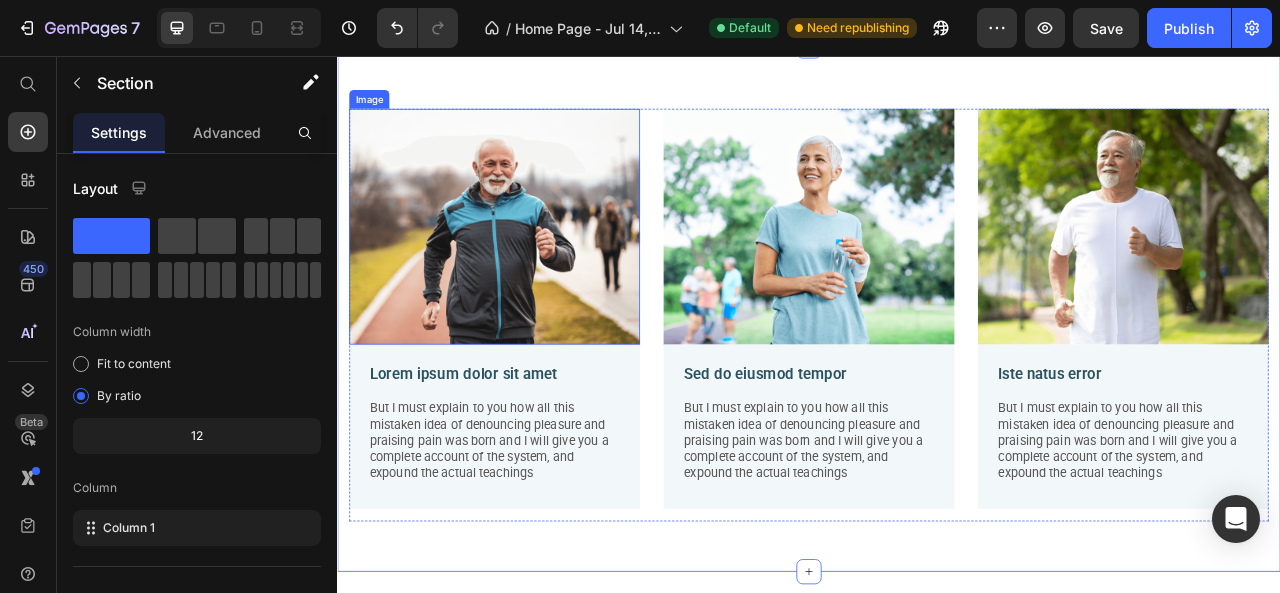 click at bounding box center [537, 273] 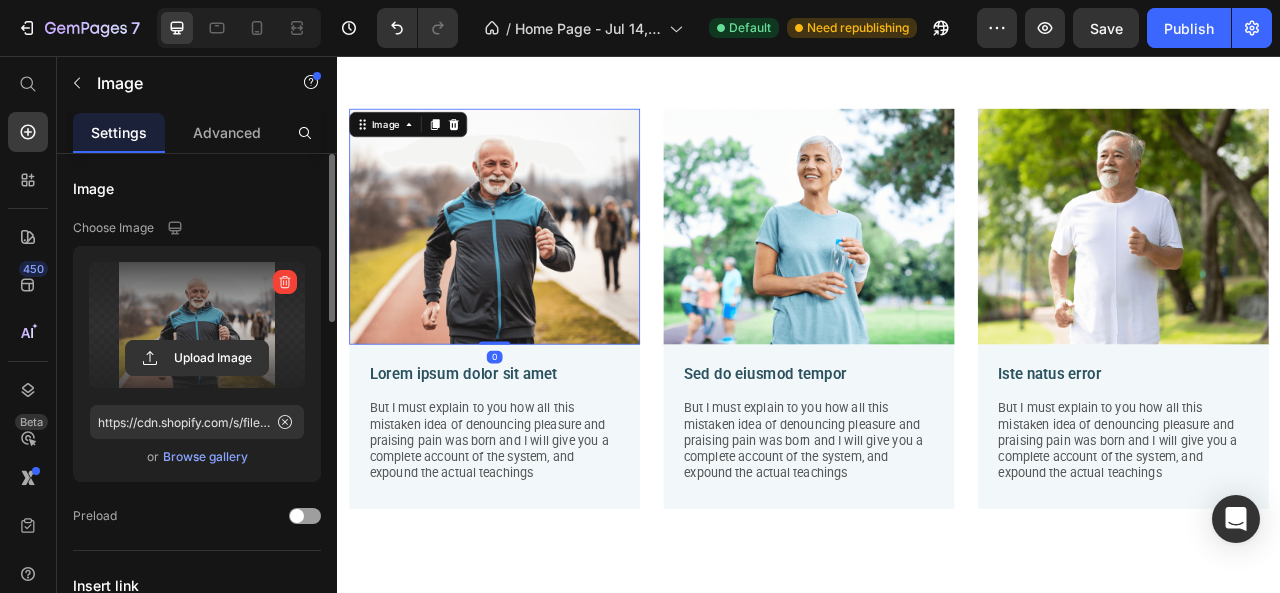 click at bounding box center [197, 325] 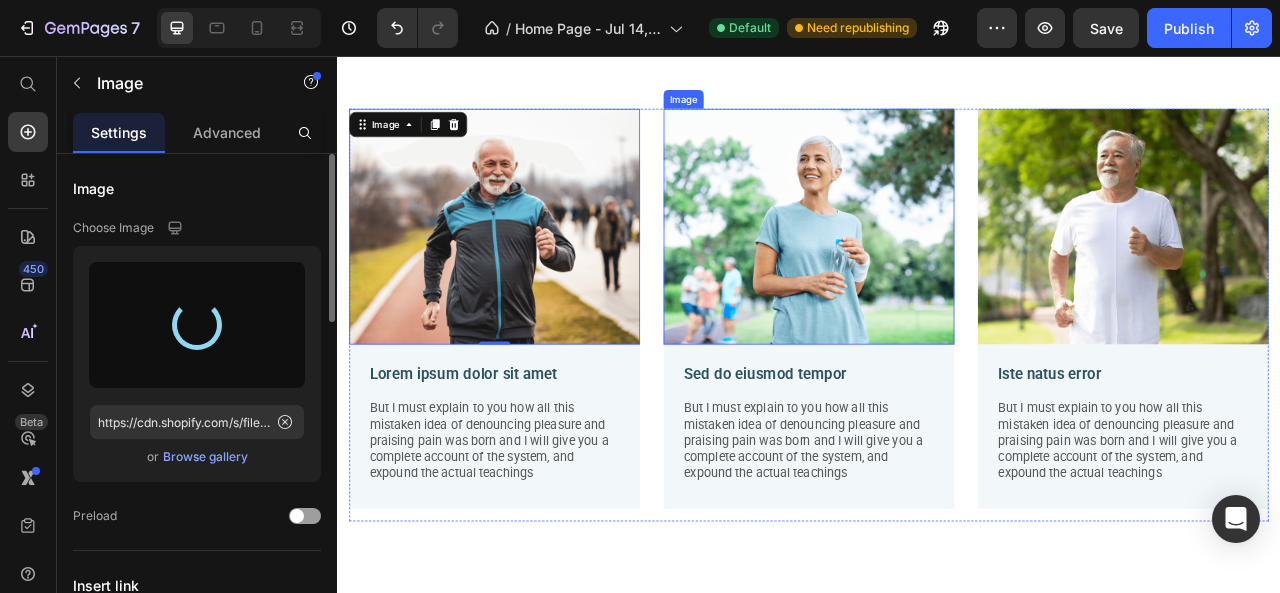 type on "https://cdn.shopify.com/s/files/1/0659/1610/8931/files/gempages_575279031881040722-b67042d9-3e29-40b6-b48f-25d1540f280e.png" 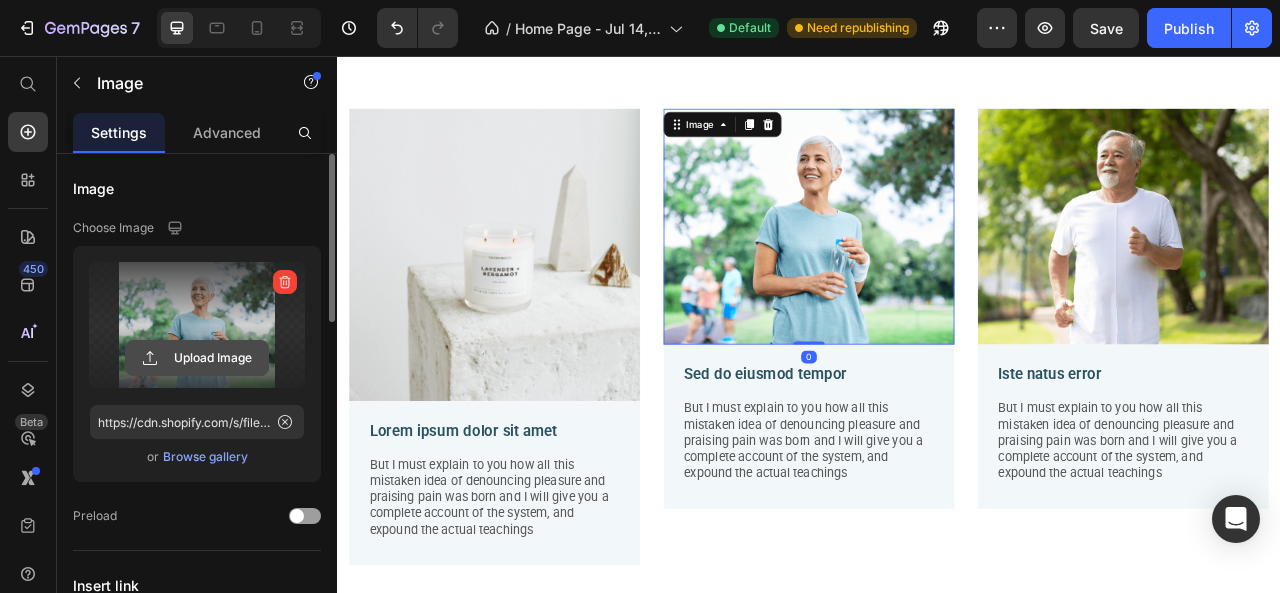 click 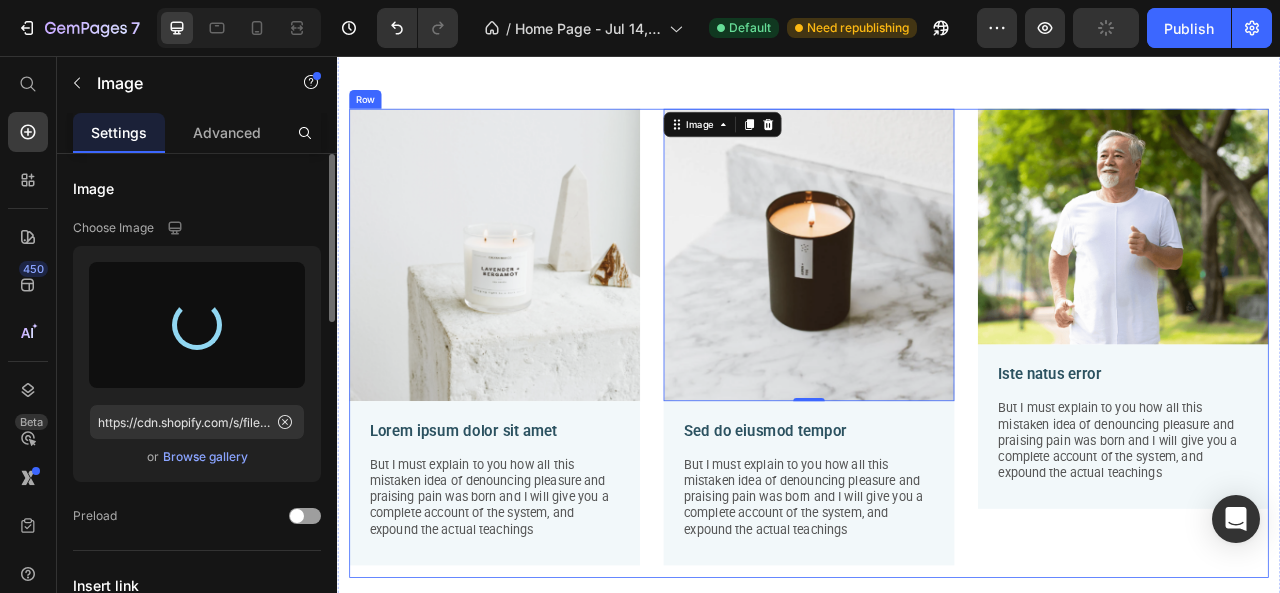 type on "https://cdn.shopify.com/s/files/1/0659/1610/8931/files/gempages_575279031881040722-a0c6e566-8b2e-466a-85d6-94458260c92e.png" 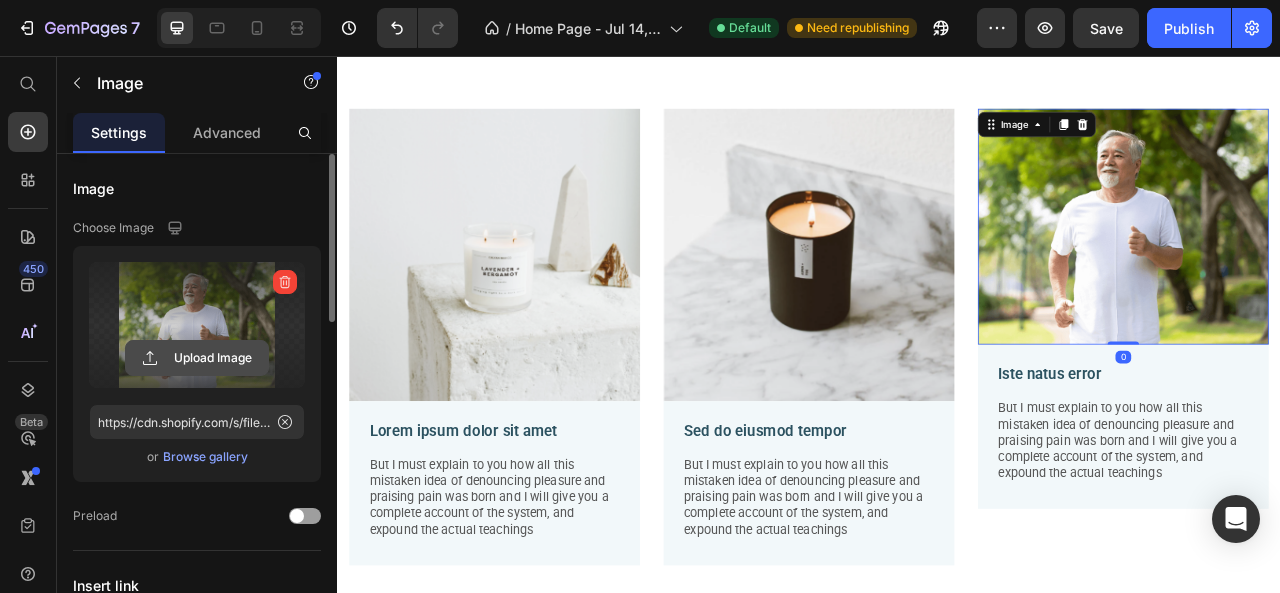 click 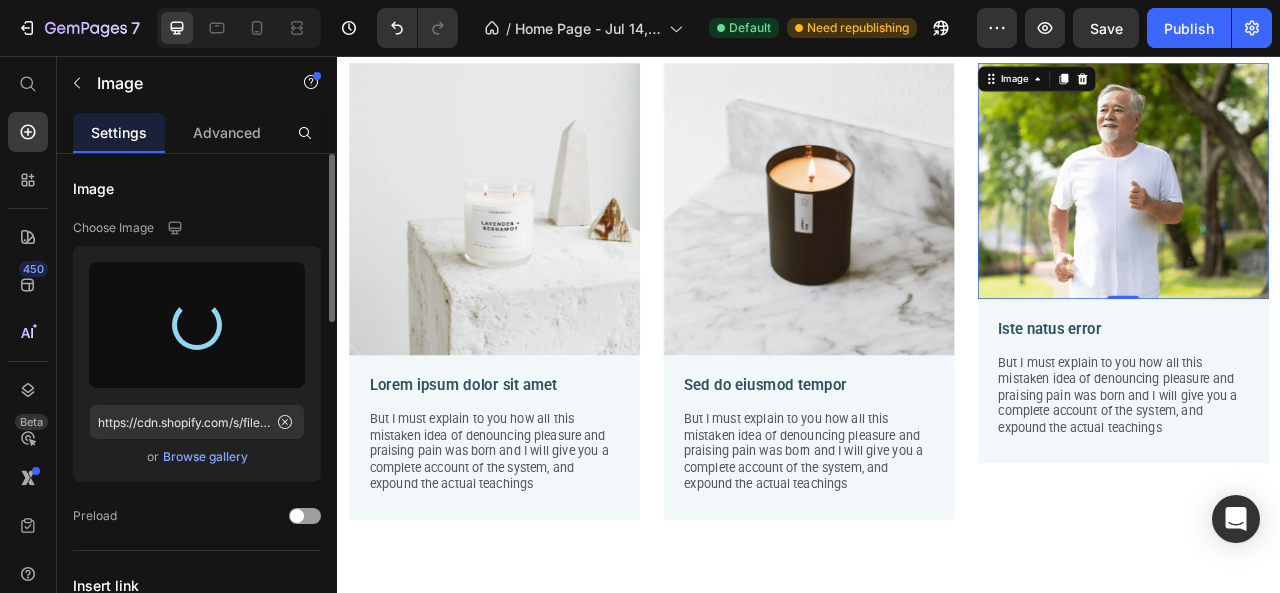 scroll, scrollTop: 1826, scrollLeft: 0, axis: vertical 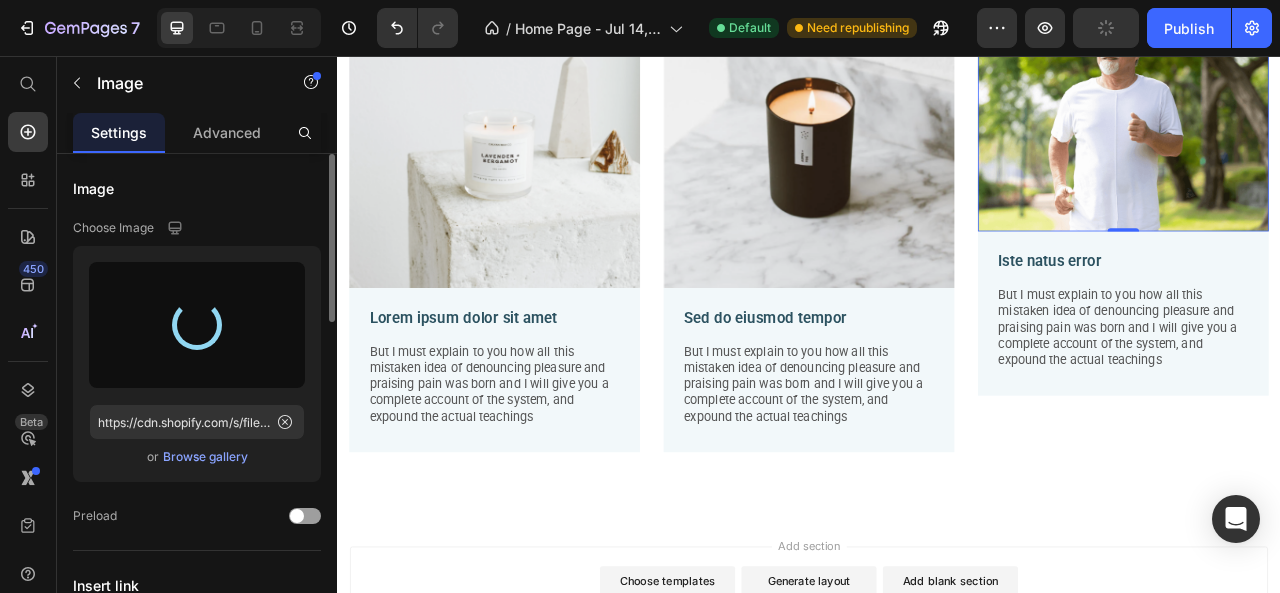 type on "https://cdn.shopify.com/s/files/1/0659/1610/8931/files/gempages_575279031881040722-f42d5d67-1941-400e-a91c-8dd3ed8fac0a.png" 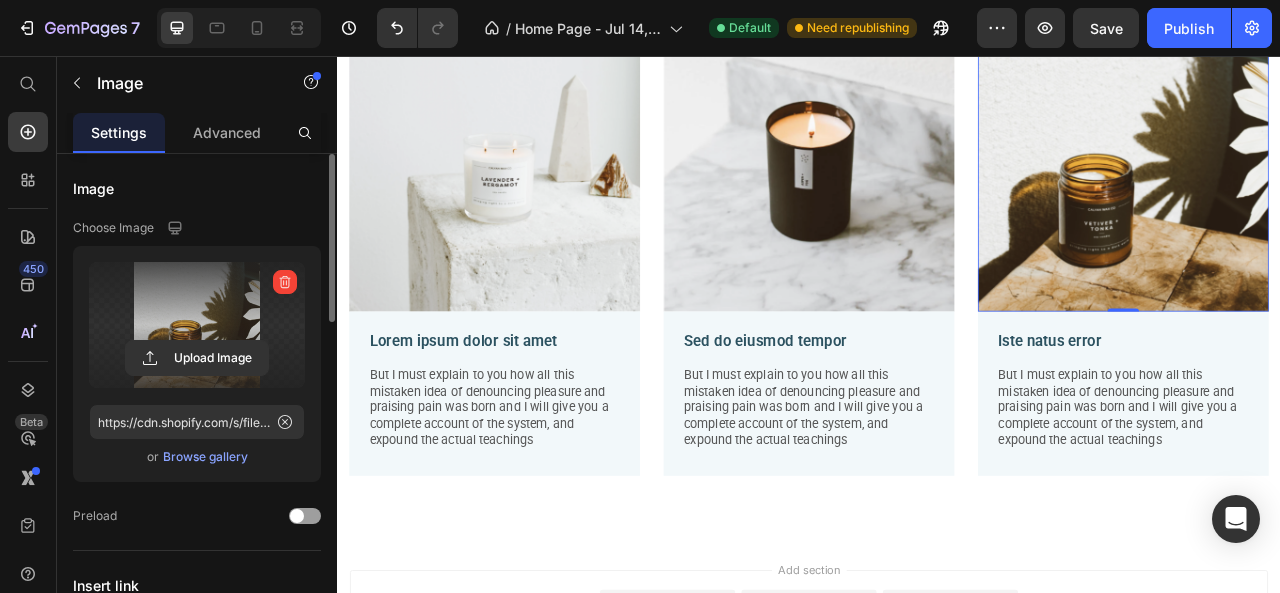 scroll, scrollTop: 1800, scrollLeft: 0, axis: vertical 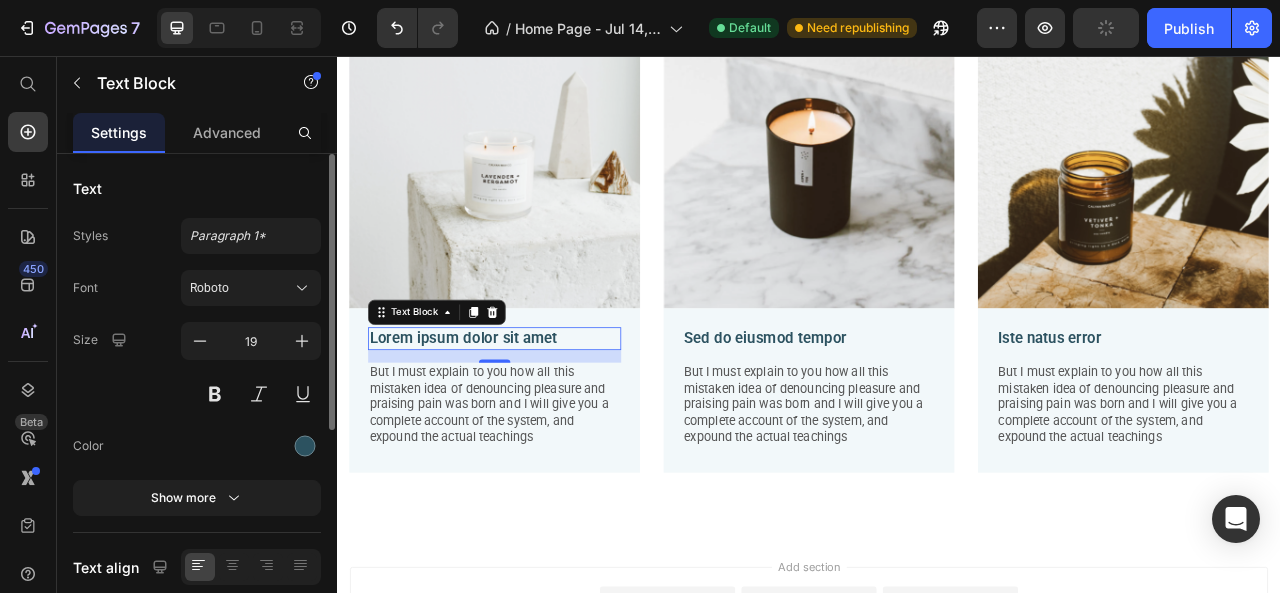 click on "Lorem ipsum dolor sit amet" at bounding box center (537, 415) 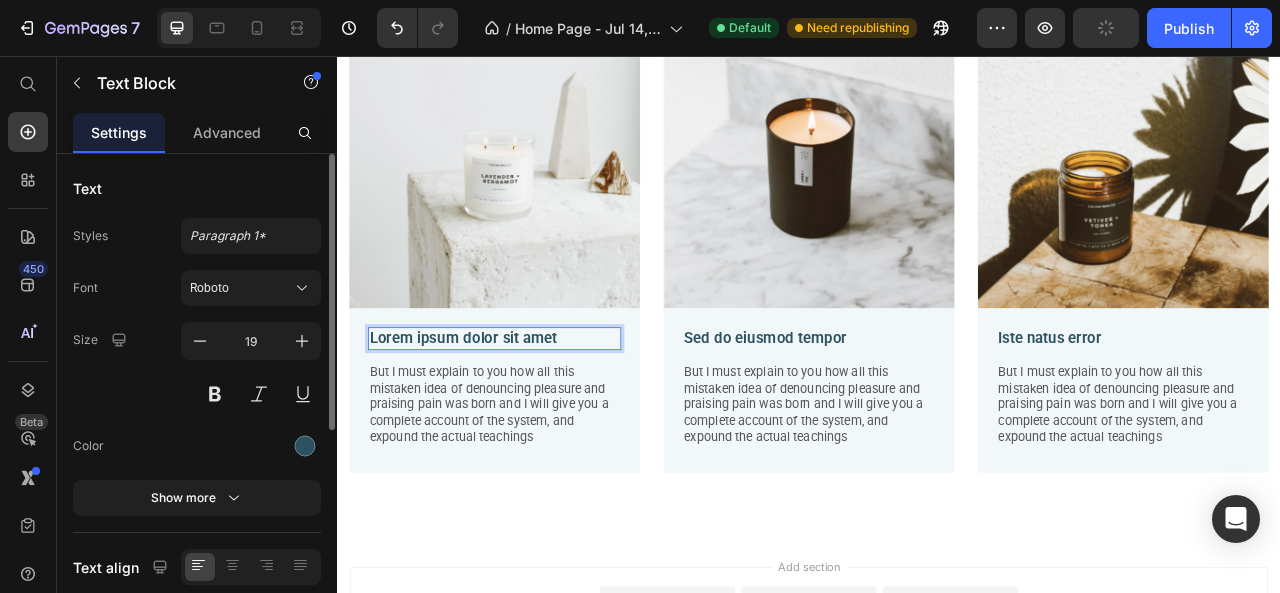click on "Lorem ipsum dolor sit amet" at bounding box center [537, 415] 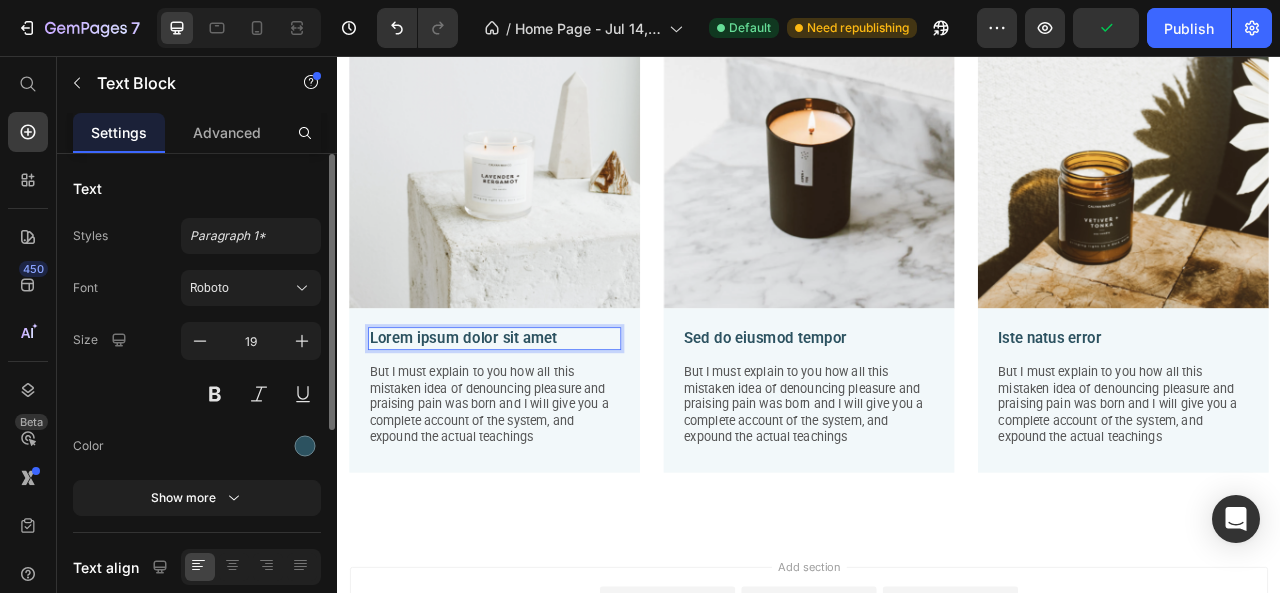click on "Lorem ipsum dolor sit amet" at bounding box center [537, 415] 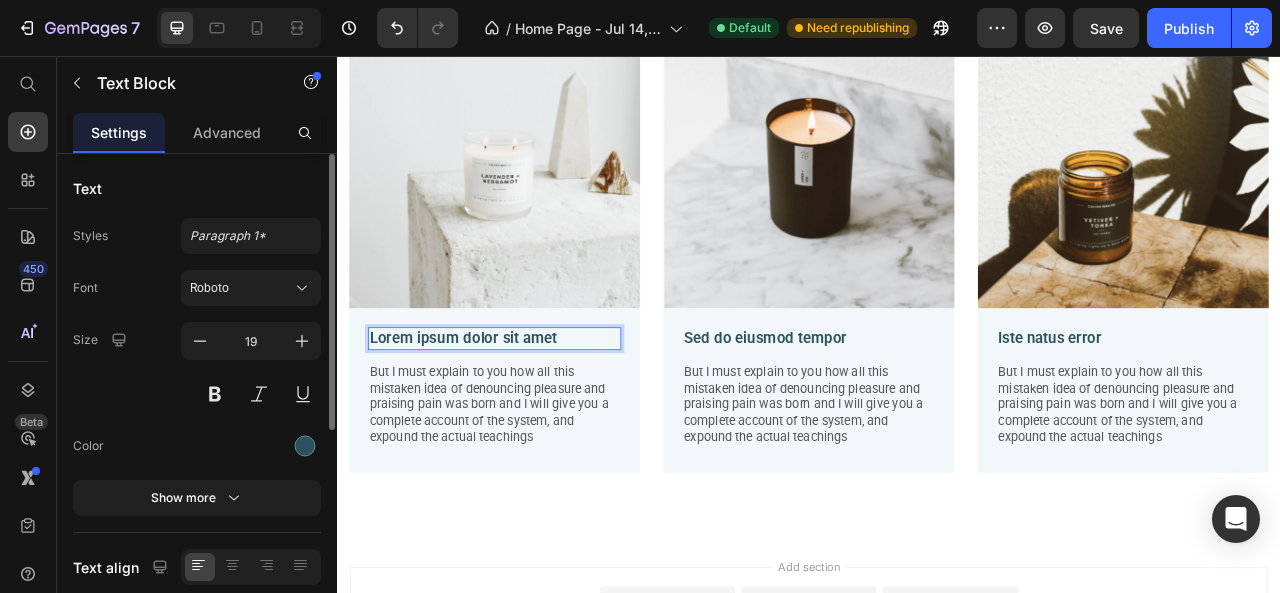 click on "Lorem ipsum dolor sit amet" at bounding box center (537, 415) 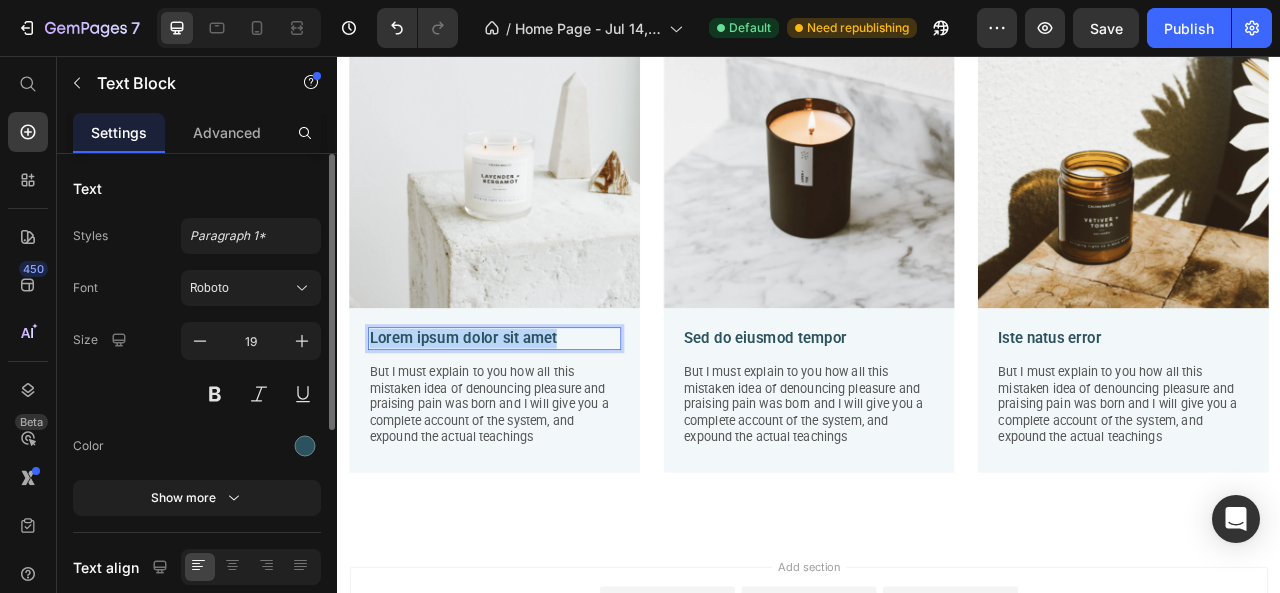 click on "Lorem ipsum dolor sit amet" at bounding box center (537, 415) 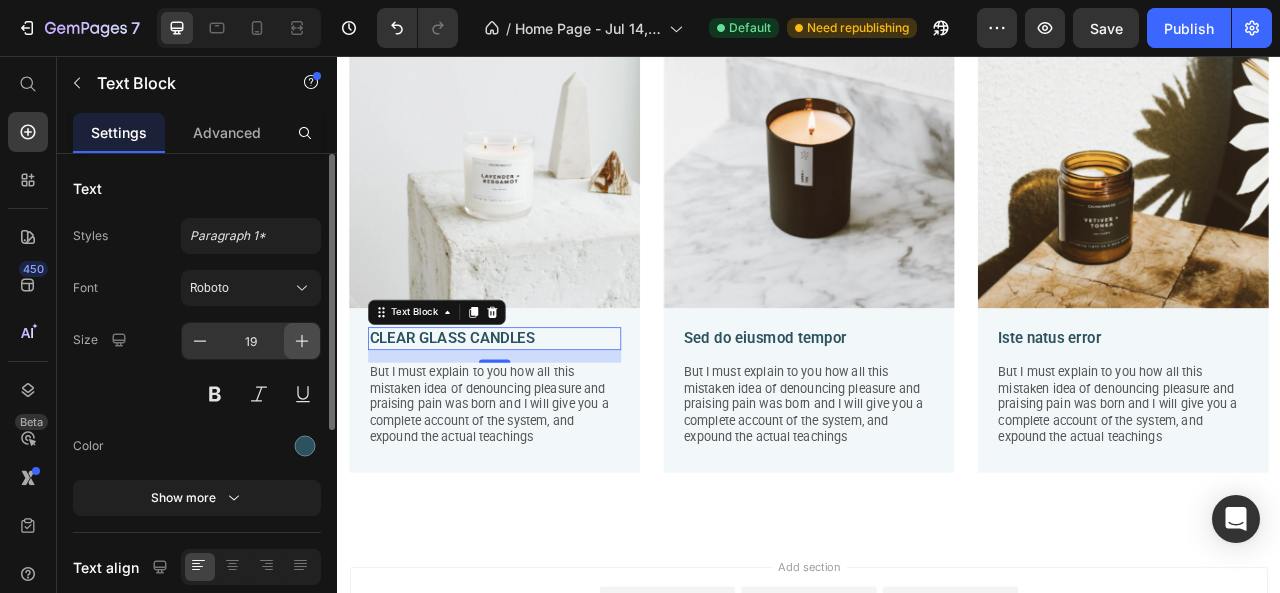 click 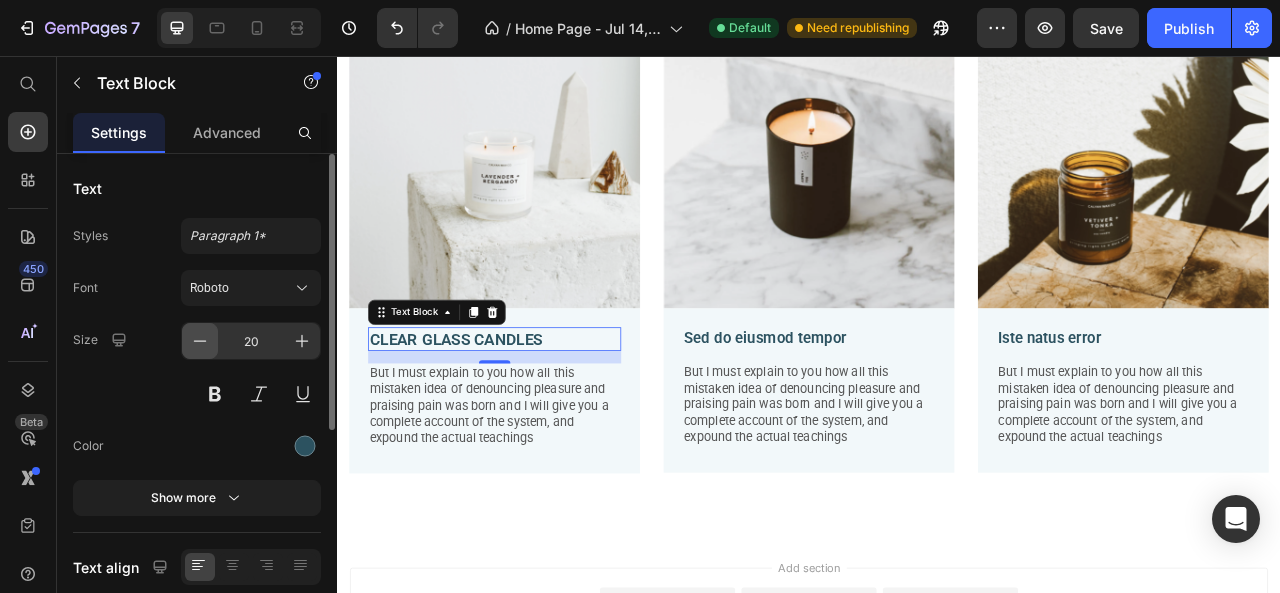 click 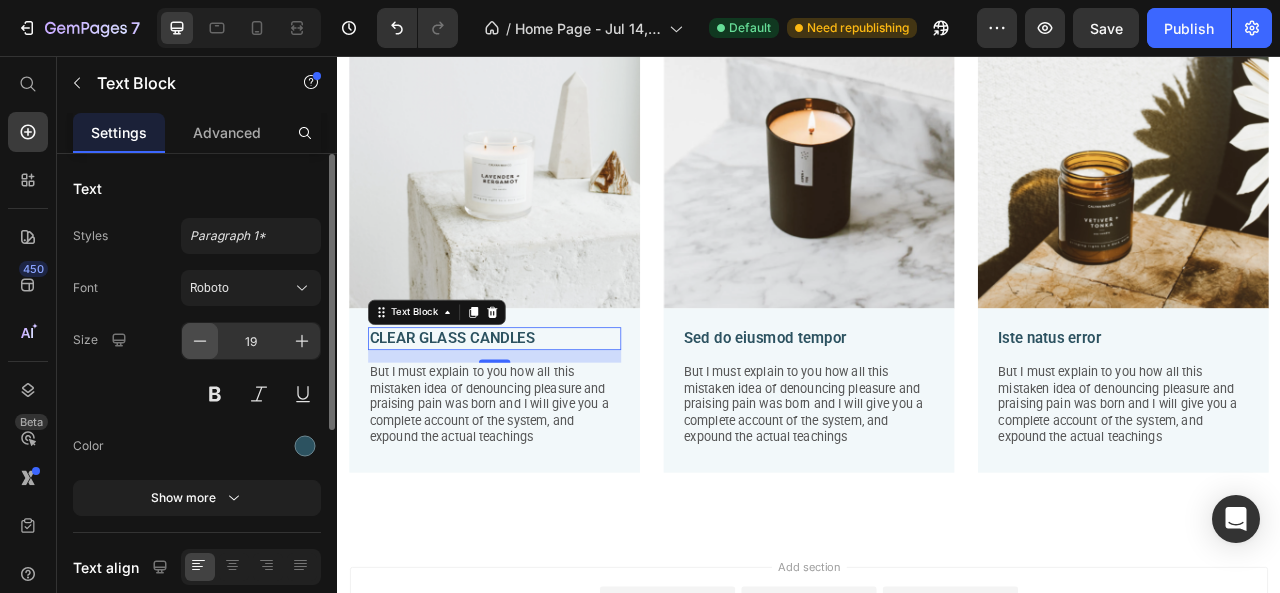 click 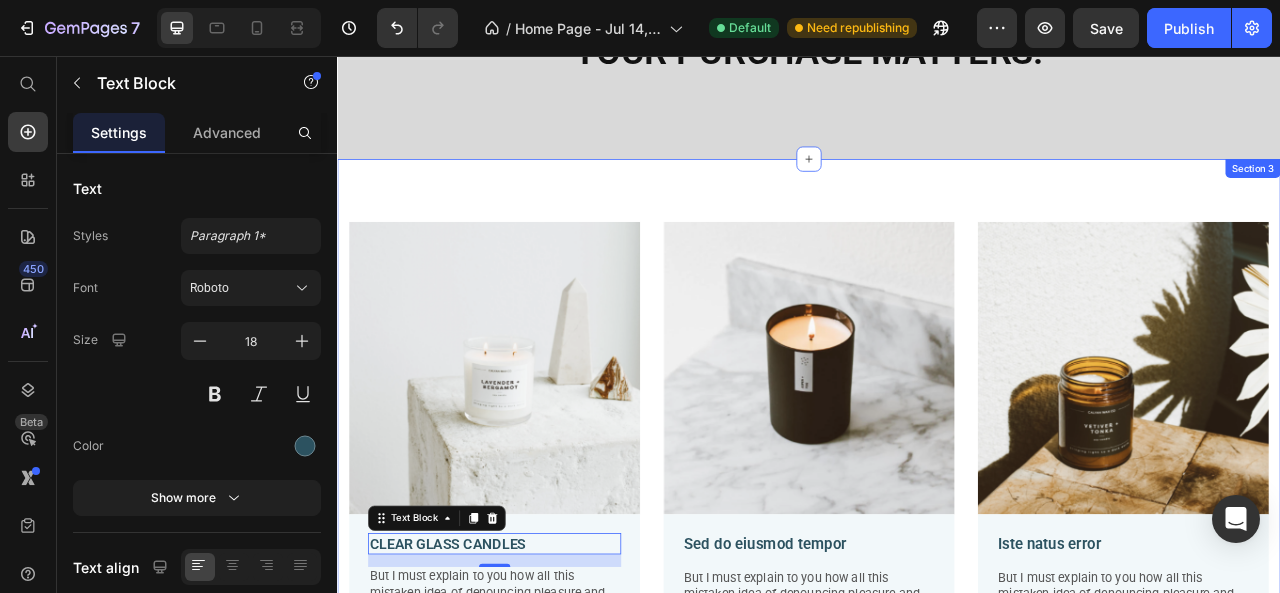 scroll, scrollTop: 1536, scrollLeft: 0, axis: vertical 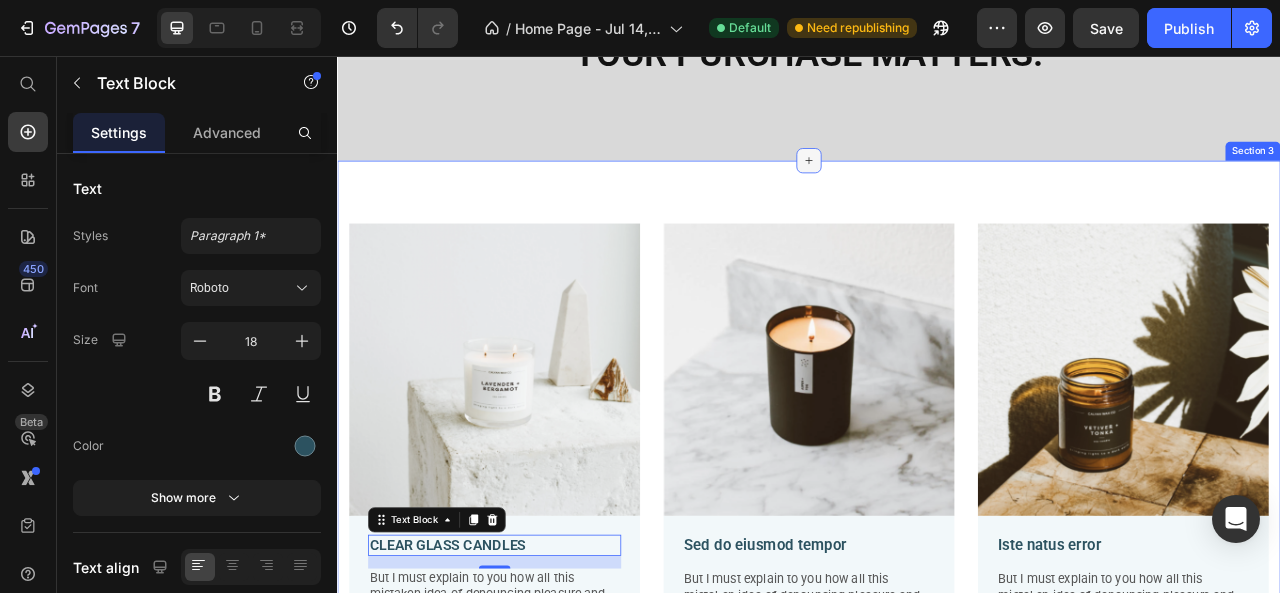 click 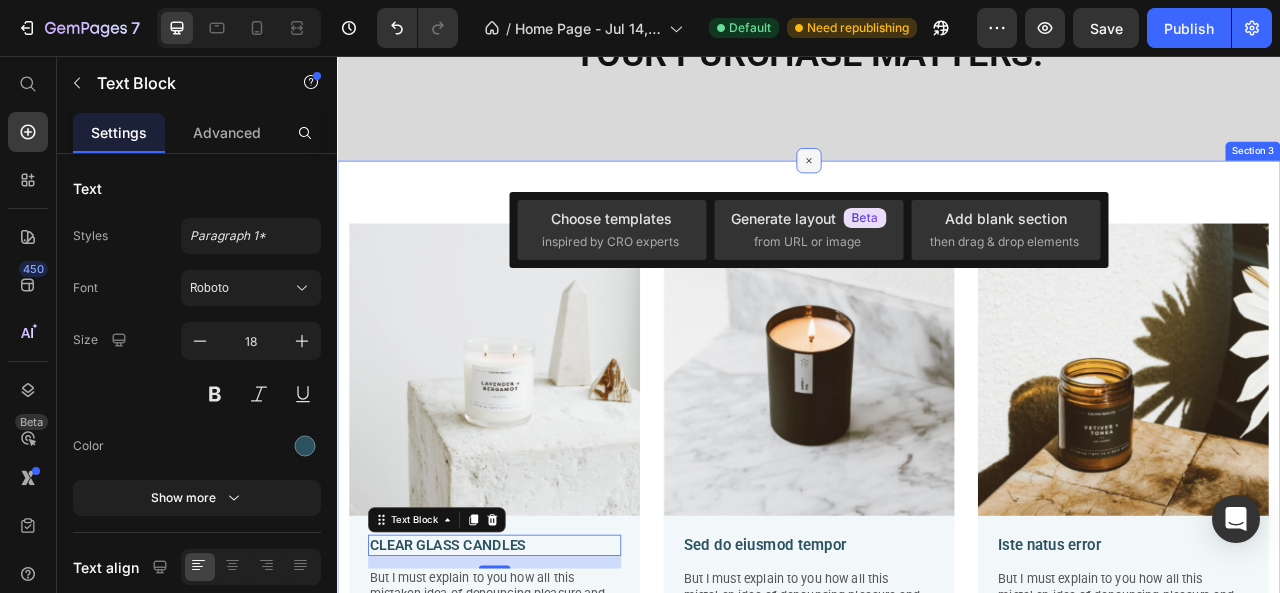 click at bounding box center [937, 189] 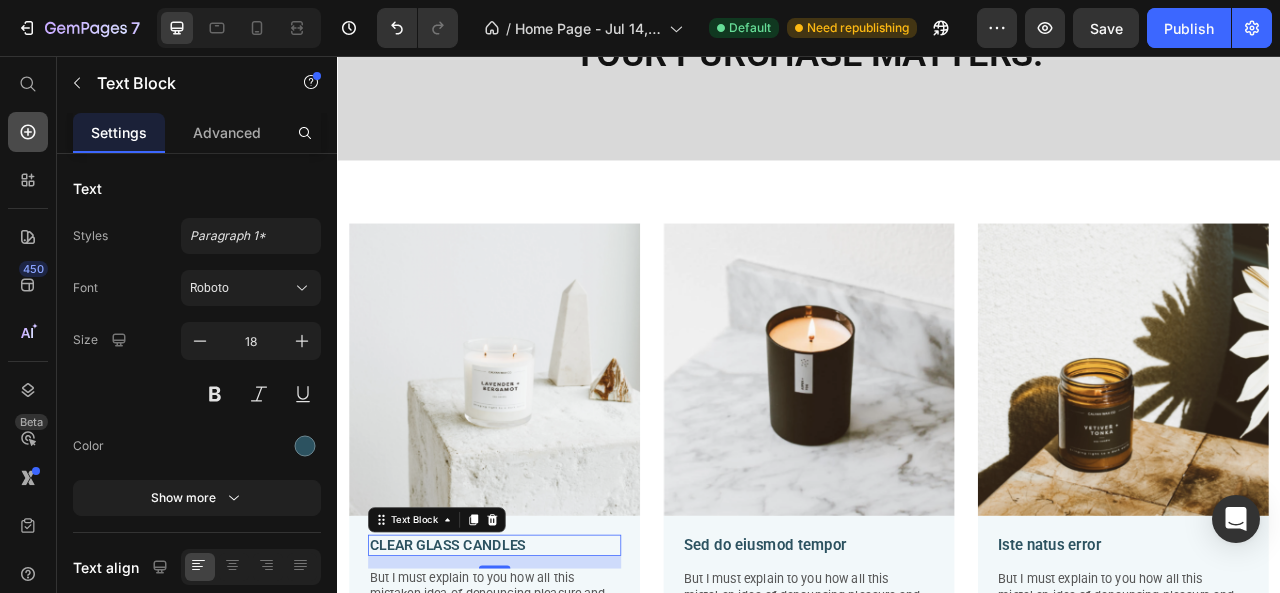 click 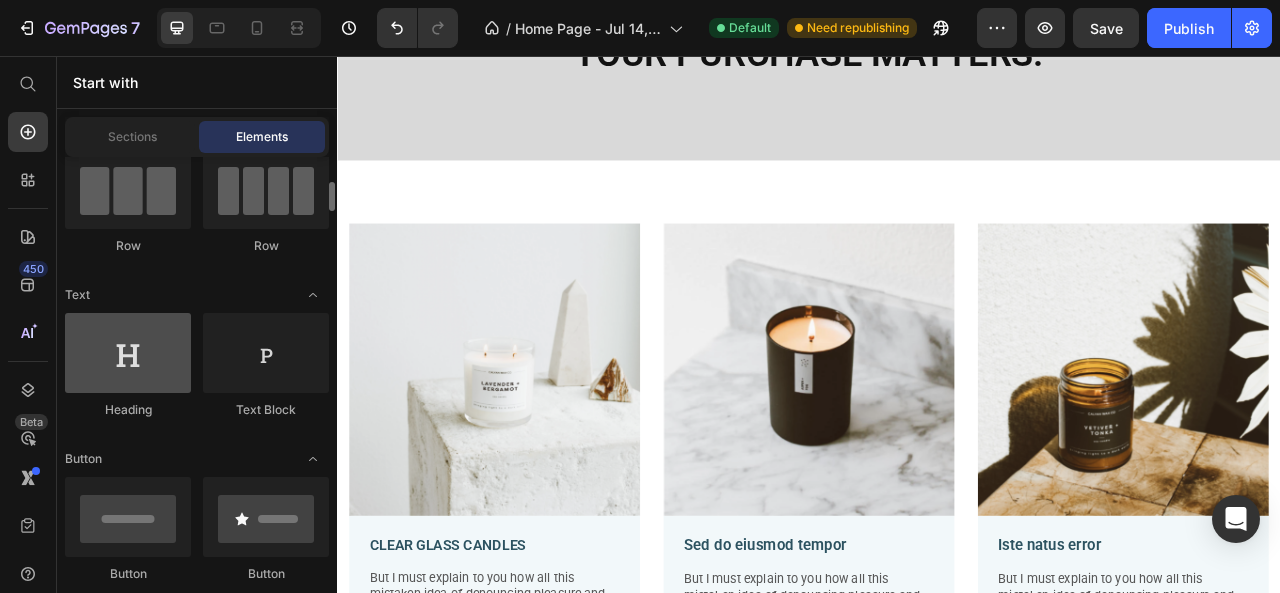 scroll, scrollTop: 190, scrollLeft: 0, axis: vertical 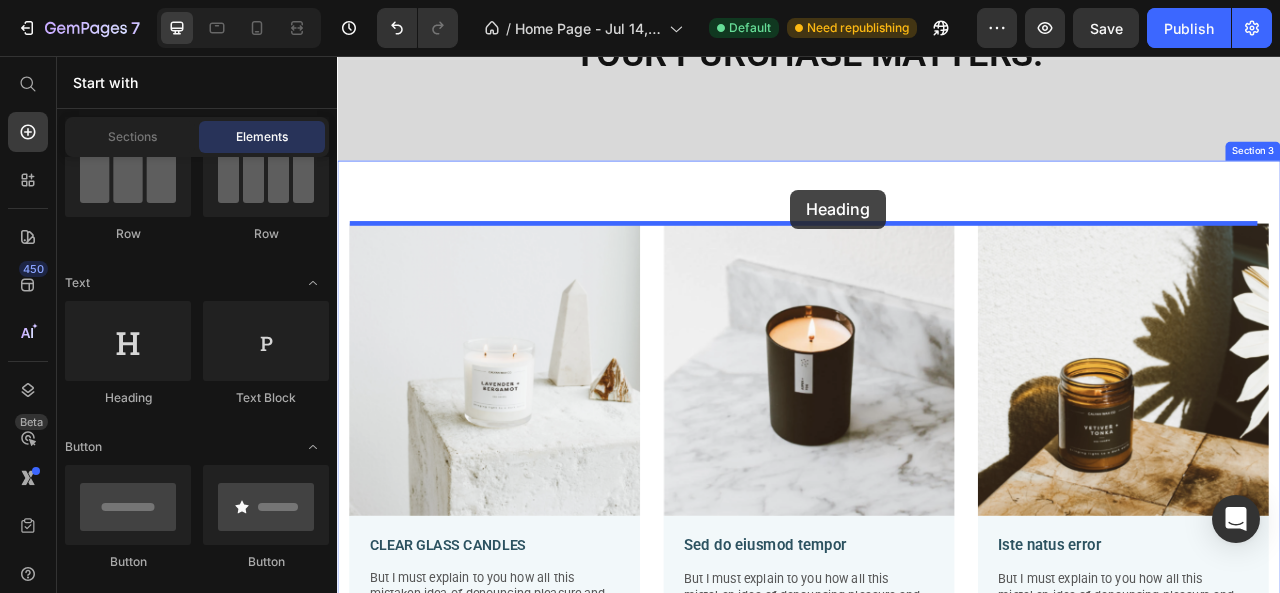 drag, startPoint x: 458, startPoint y: 420, endPoint x: 914, endPoint y: 226, distance: 495.55222 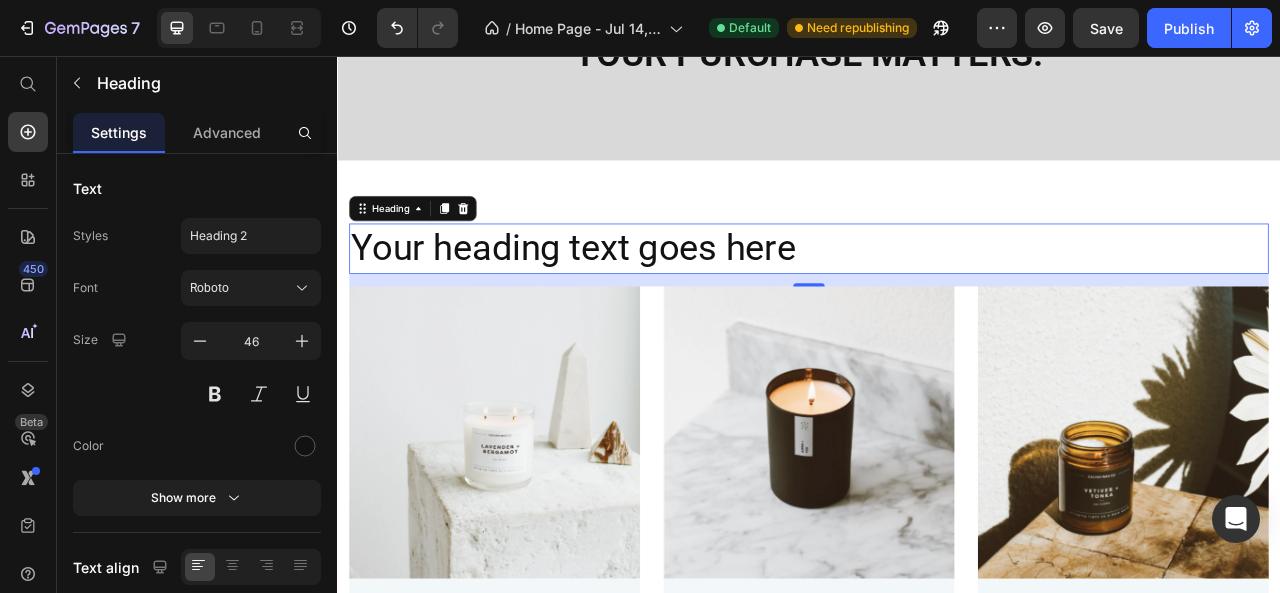 click on "Your heading text goes here" at bounding box center [937, 301] 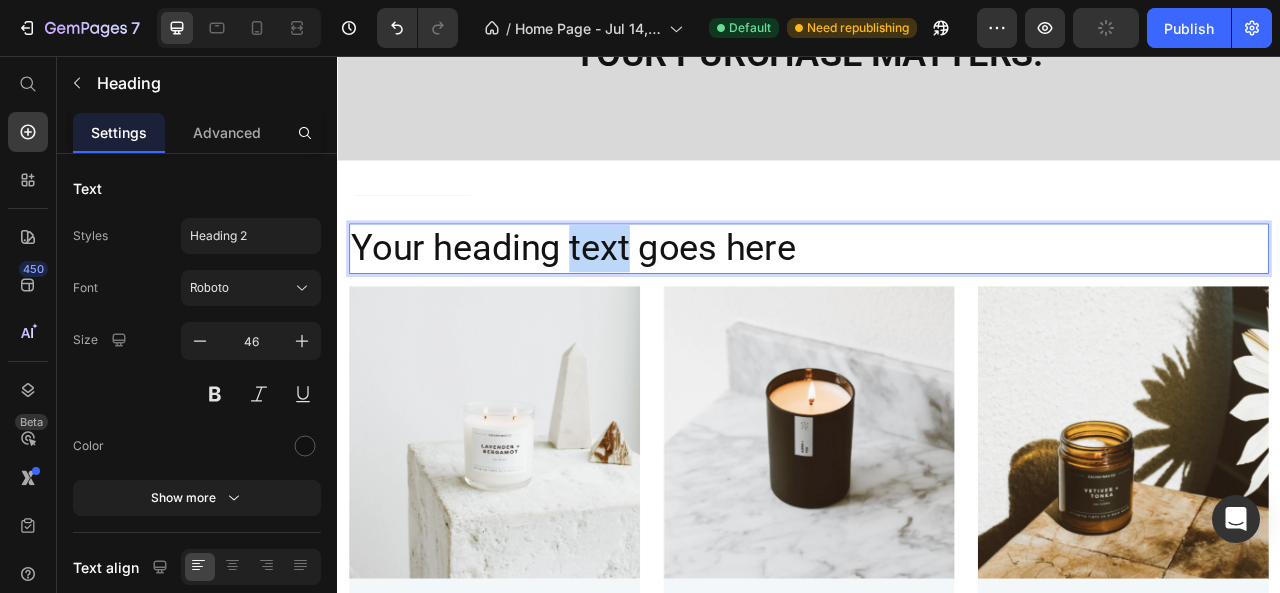 click on "Your heading text goes here" at bounding box center [937, 301] 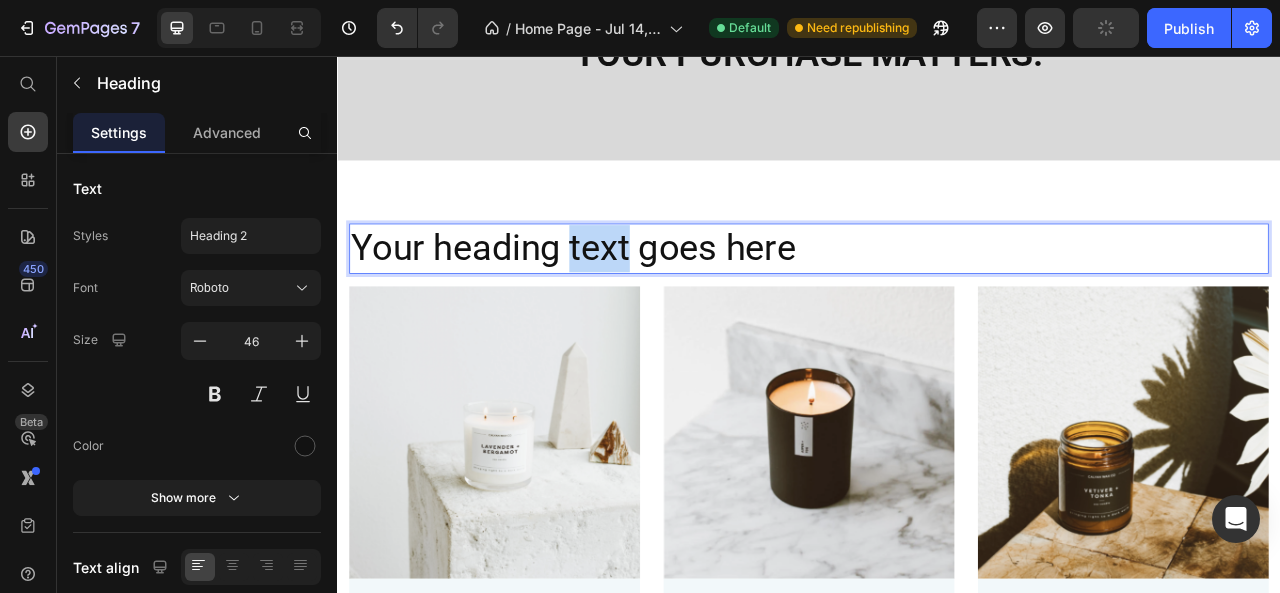 click on "Your heading text goes here" at bounding box center (937, 301) 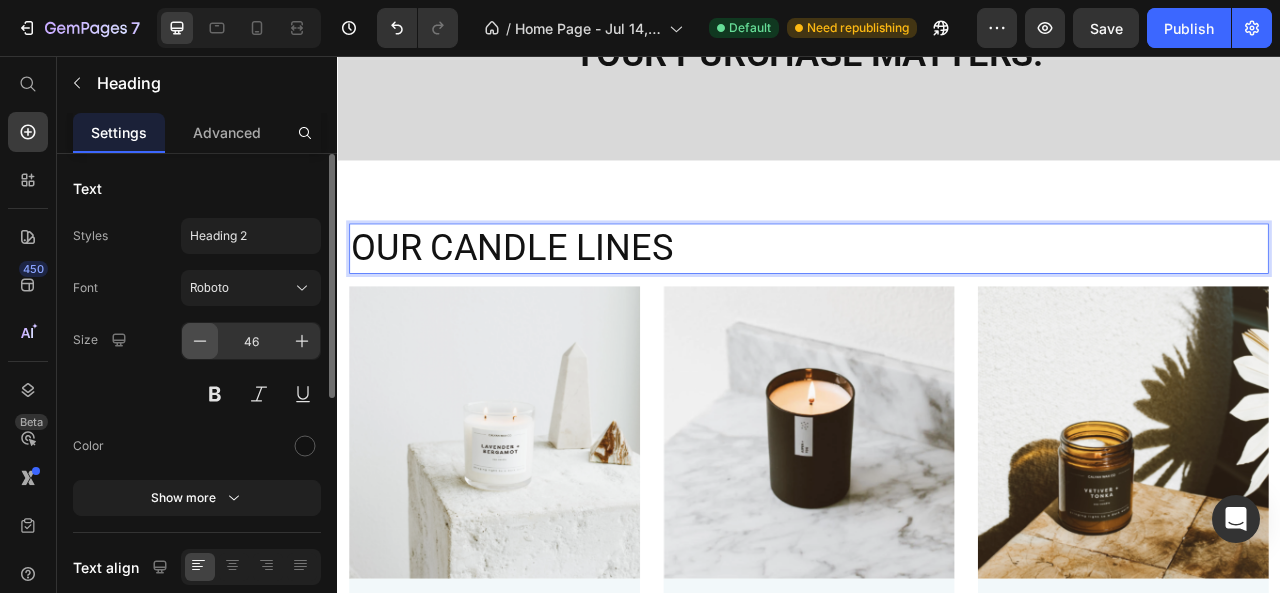 click 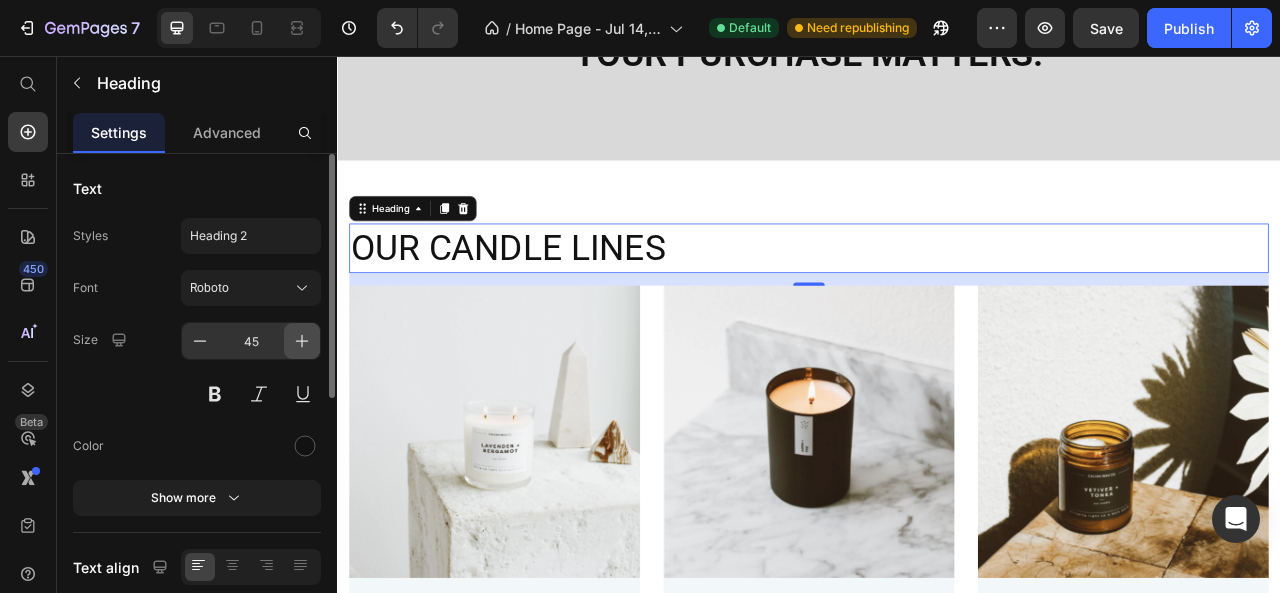 click 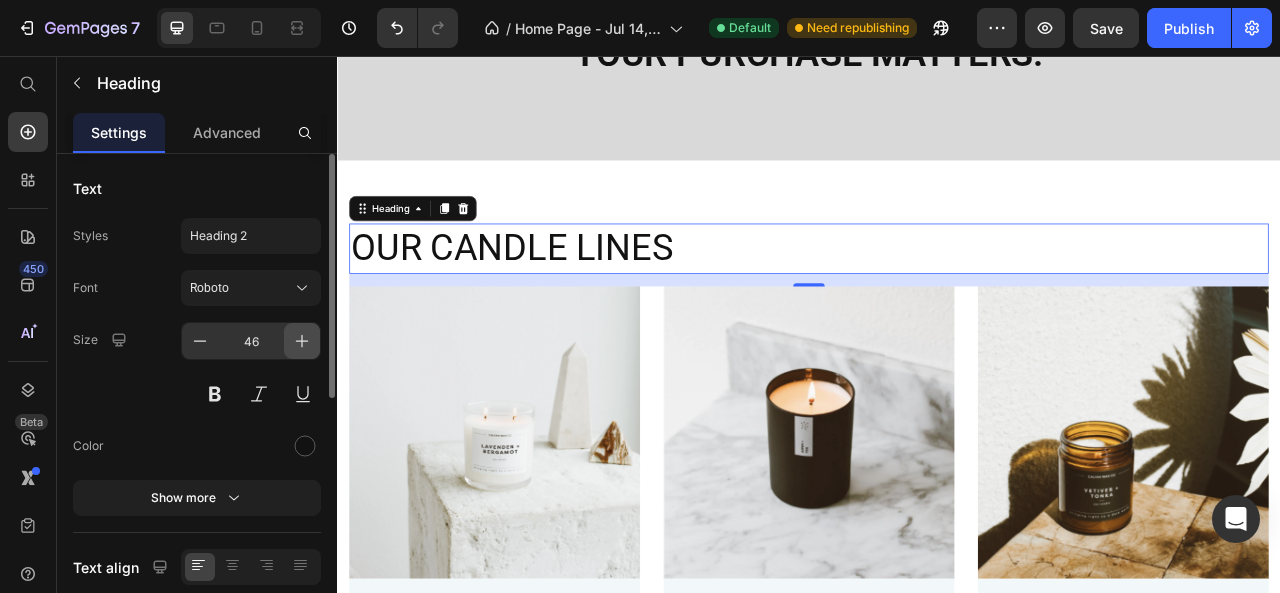 click 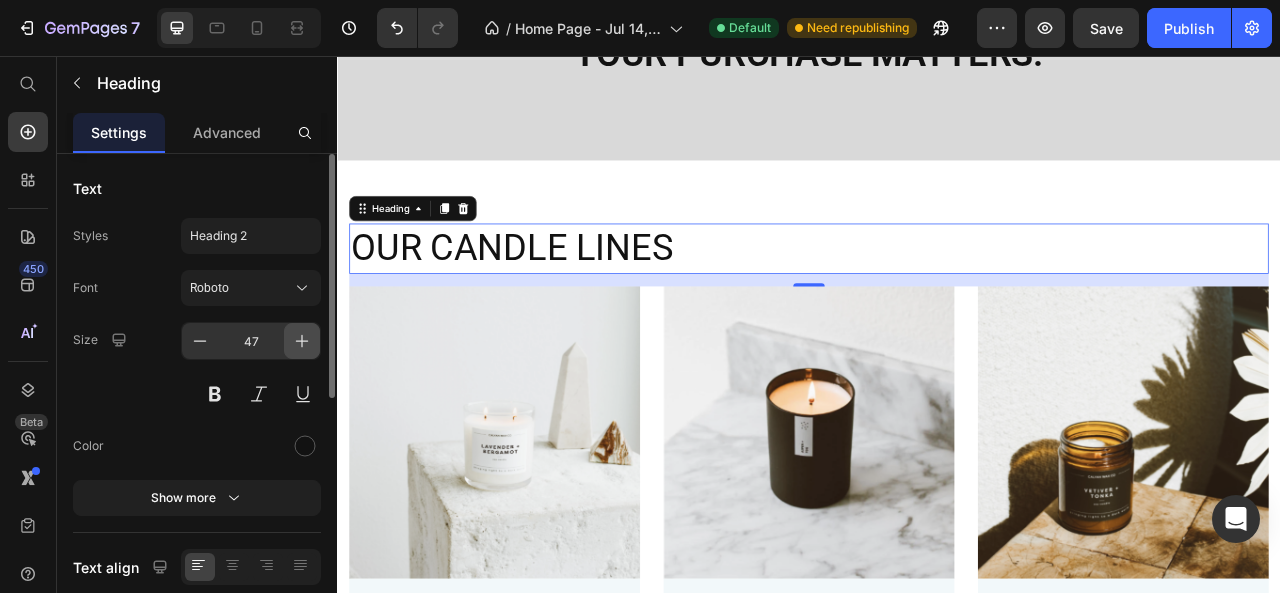 click 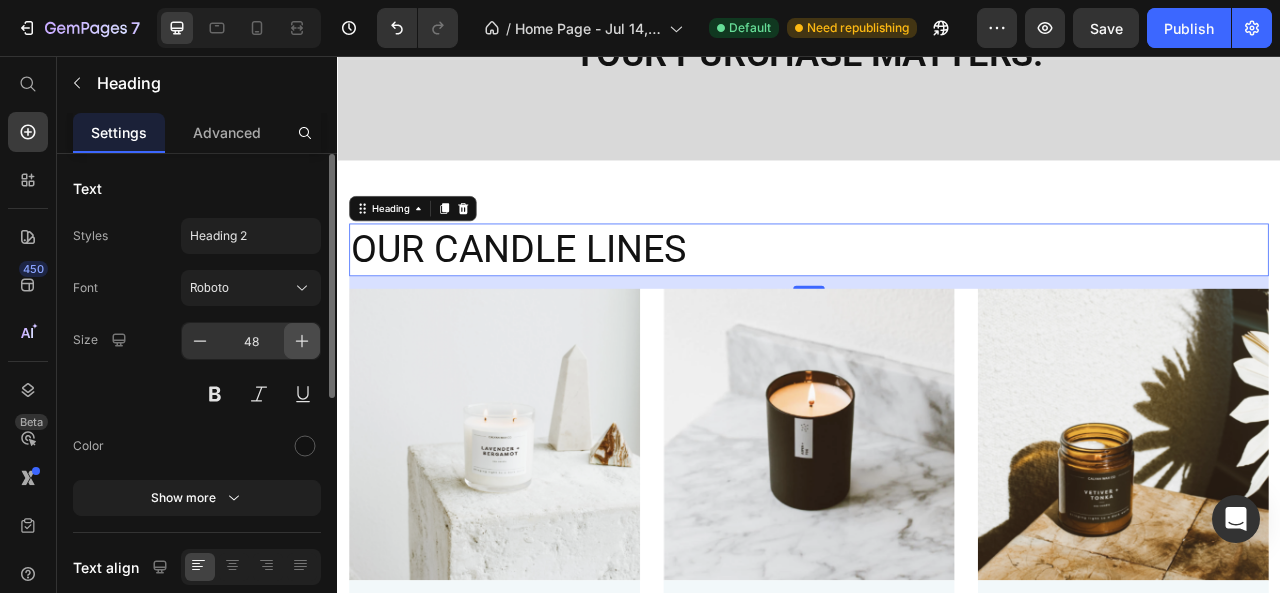 click 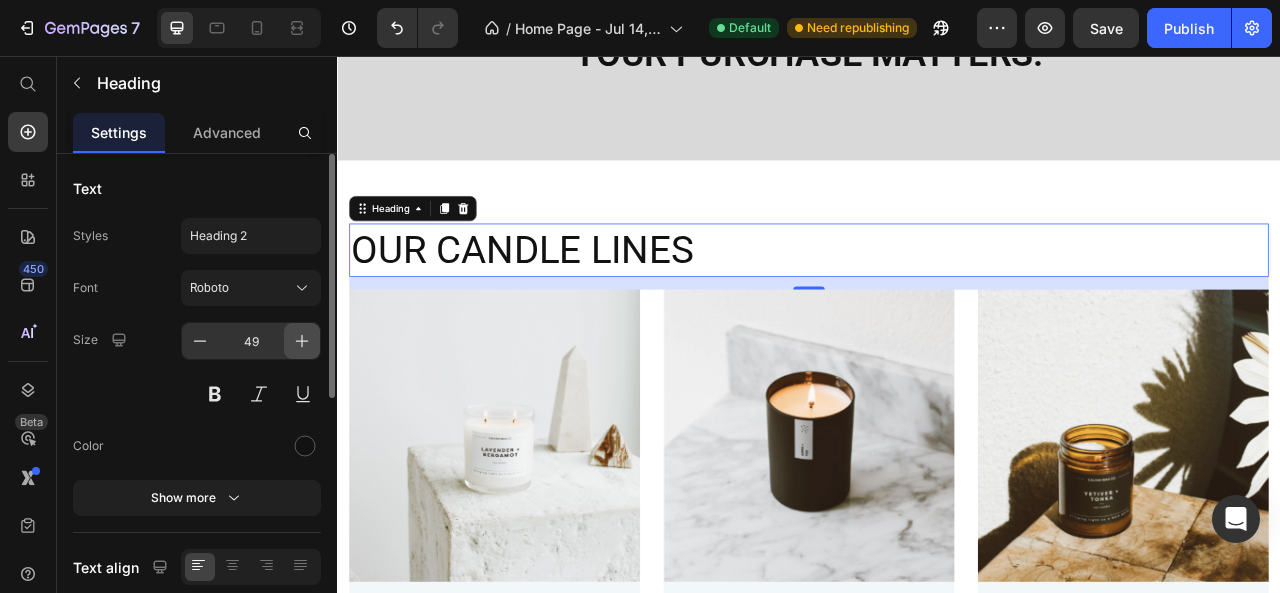 click 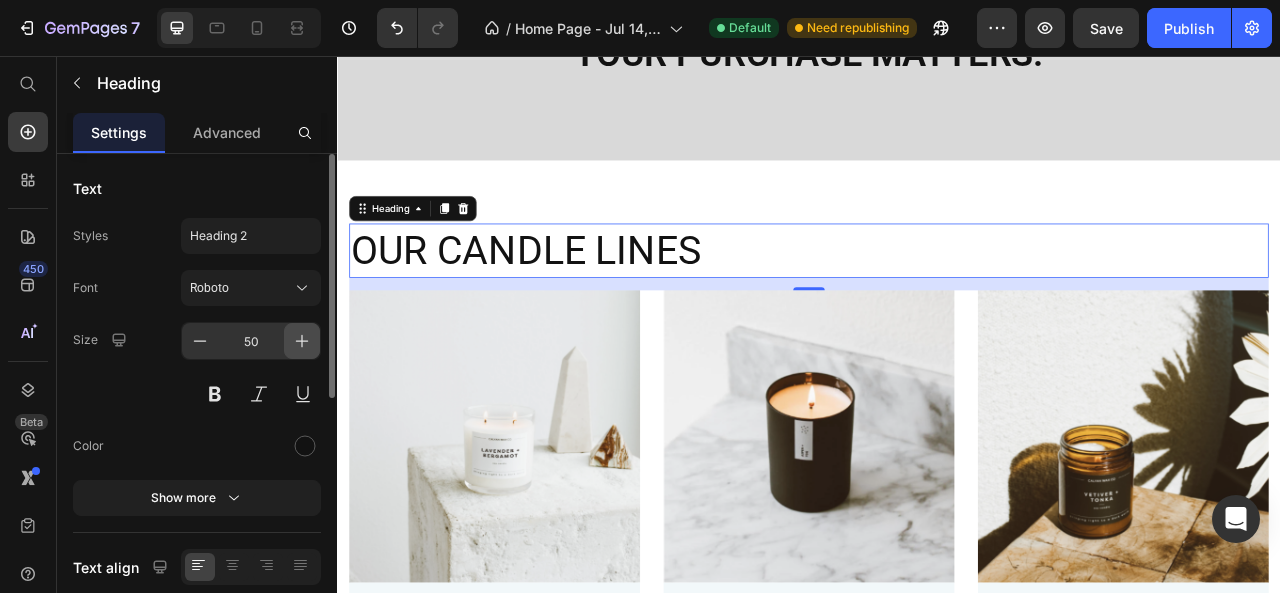 click 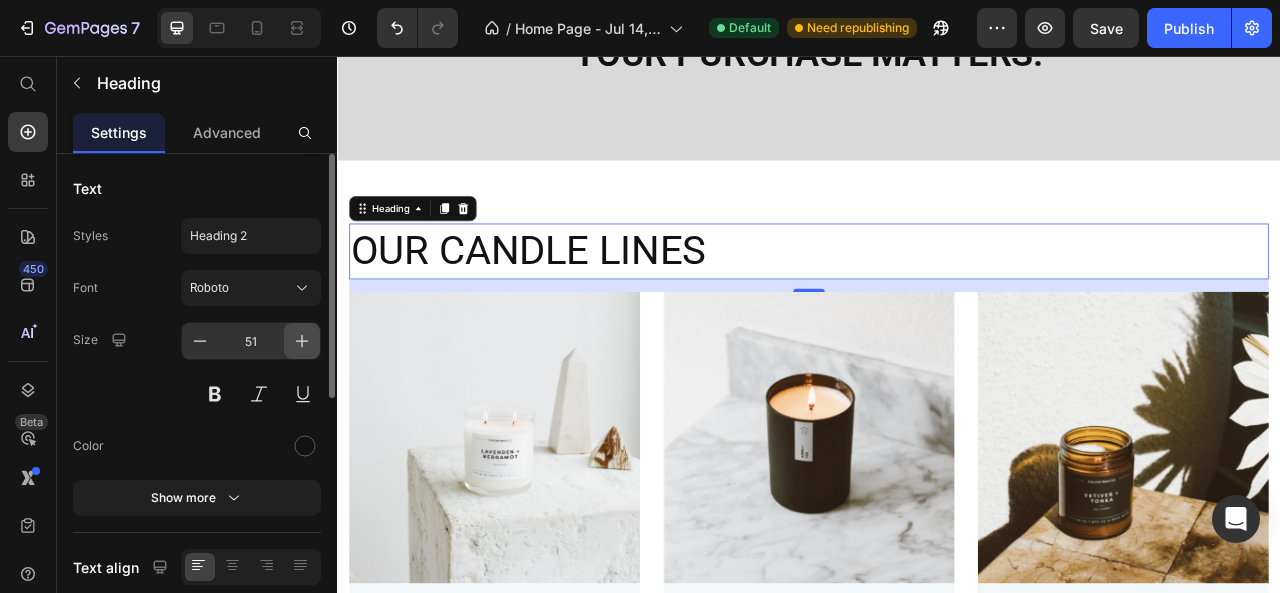 click 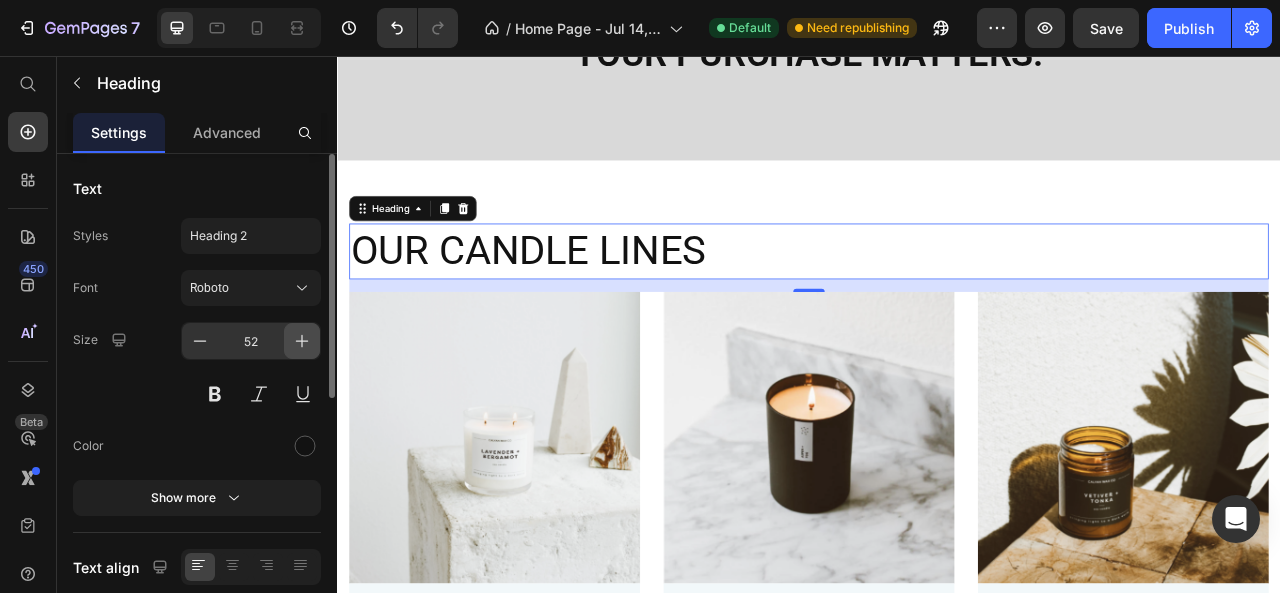 click 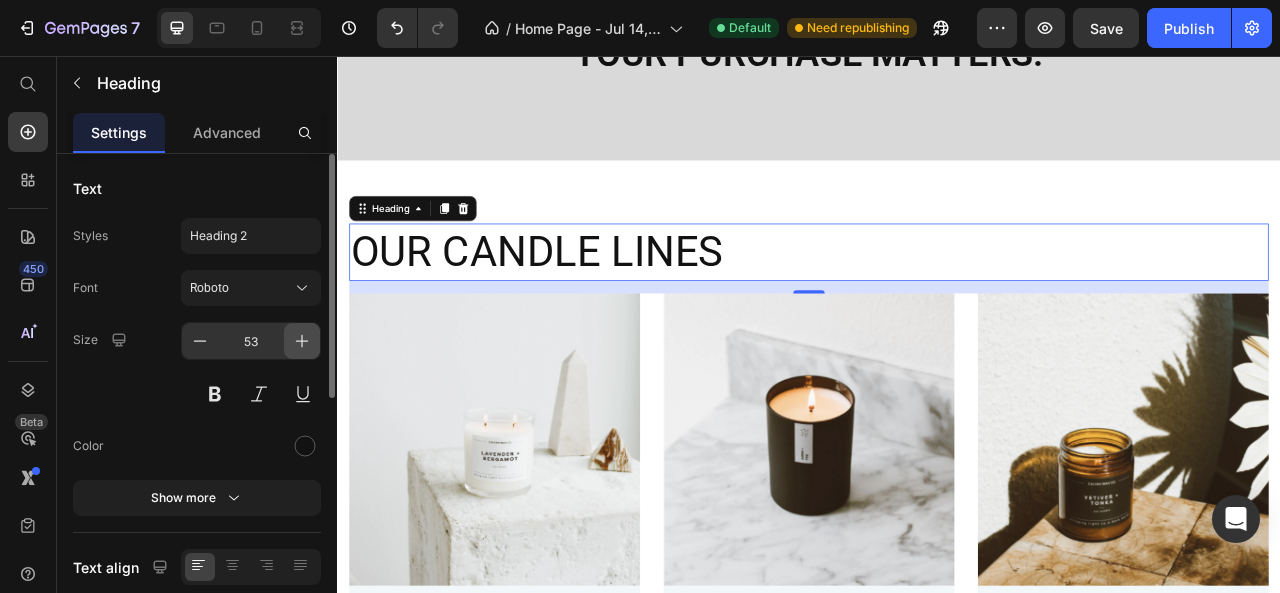click 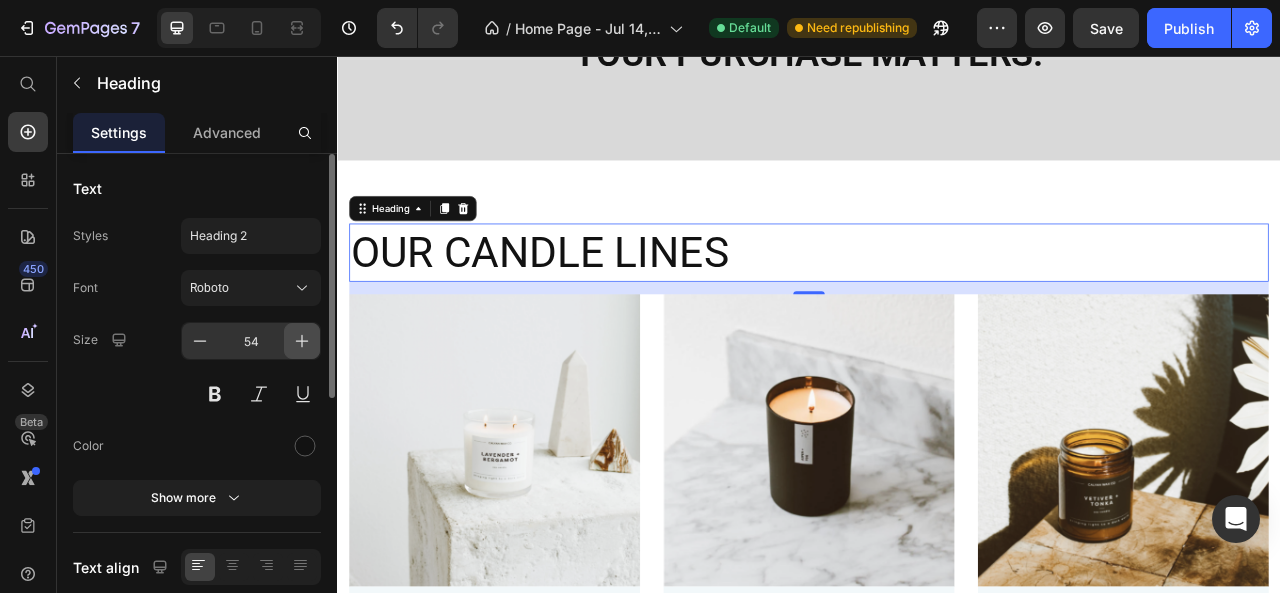 click 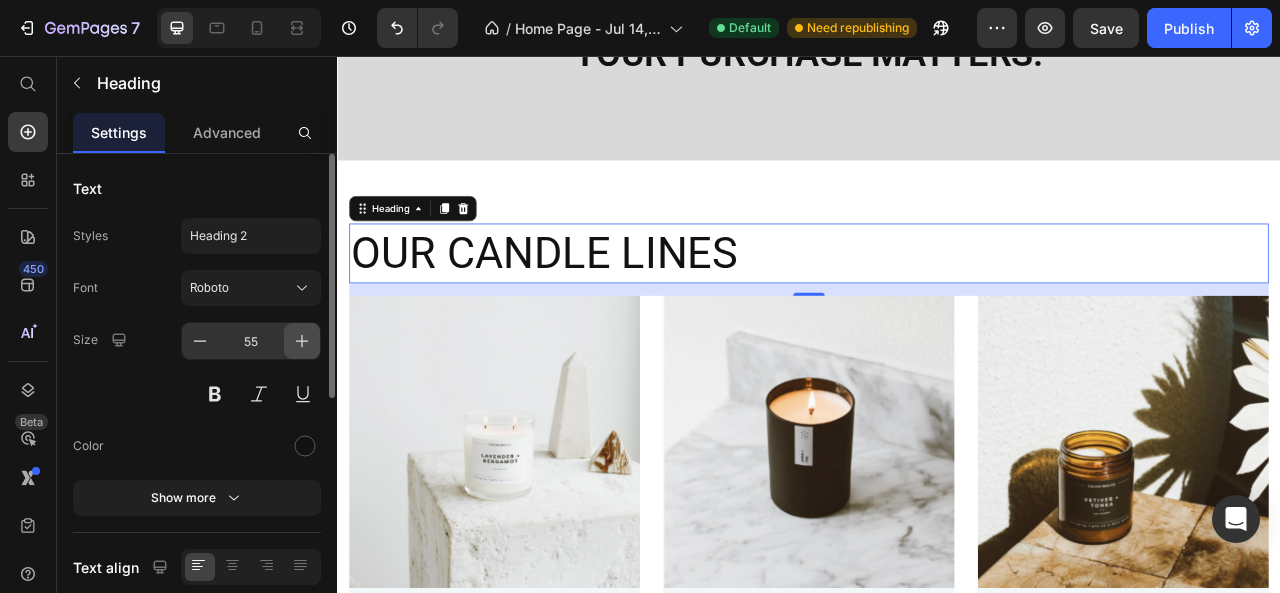 click 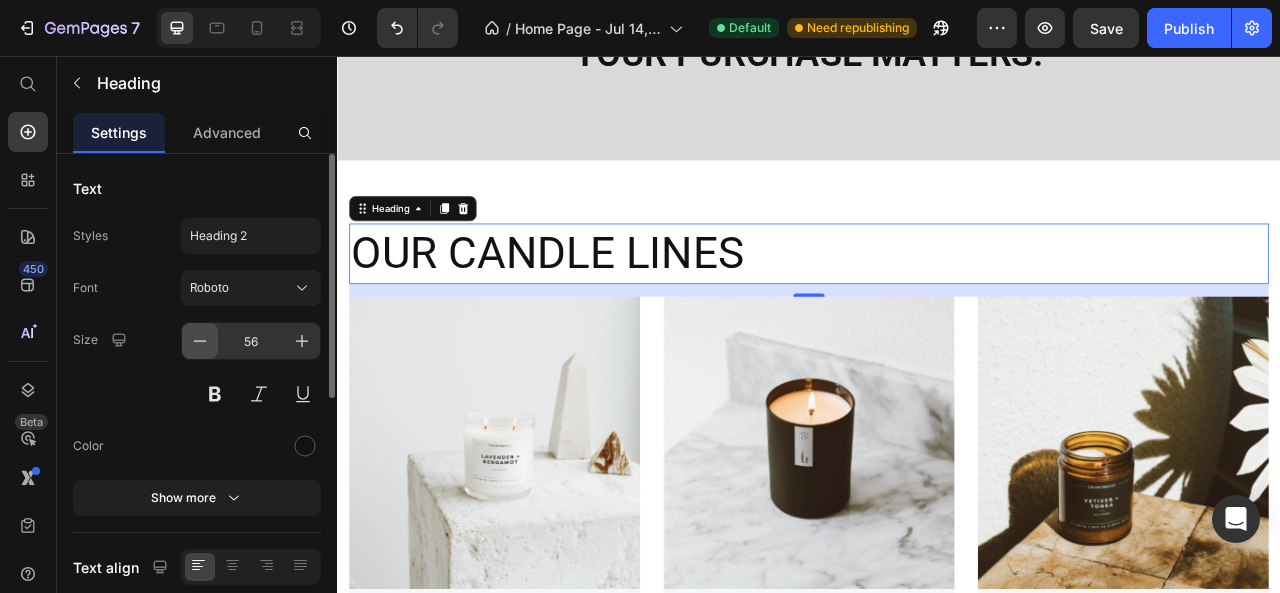 click at bounding box center (200, 341) 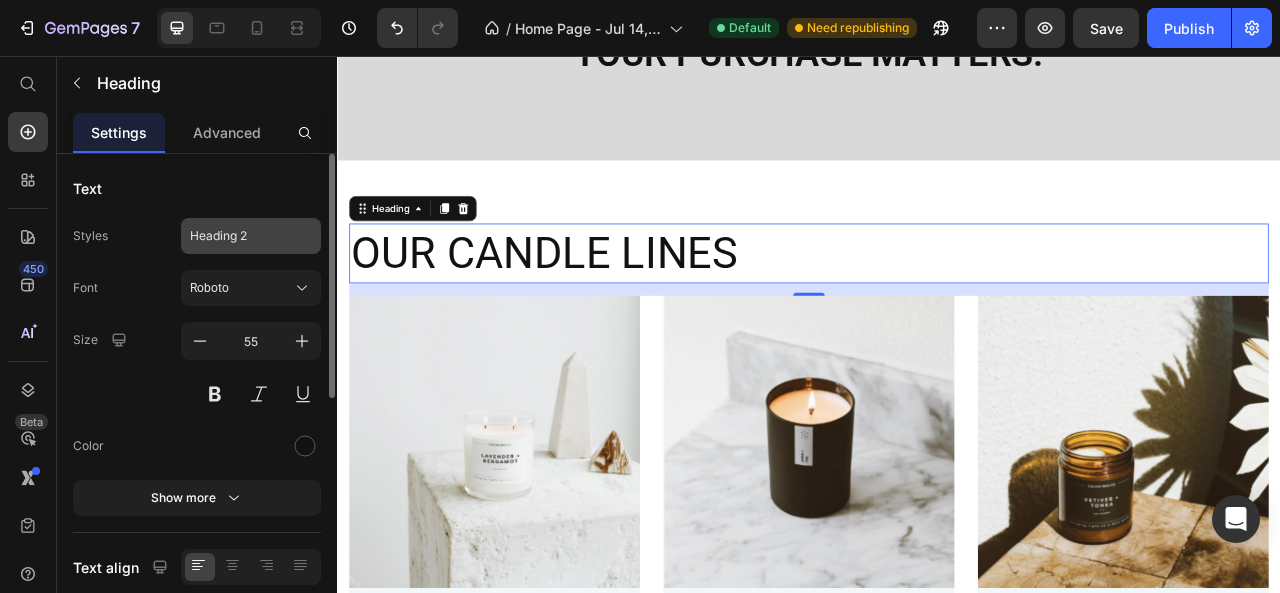 click on "Heading 2" at bounding box center (239, 236) 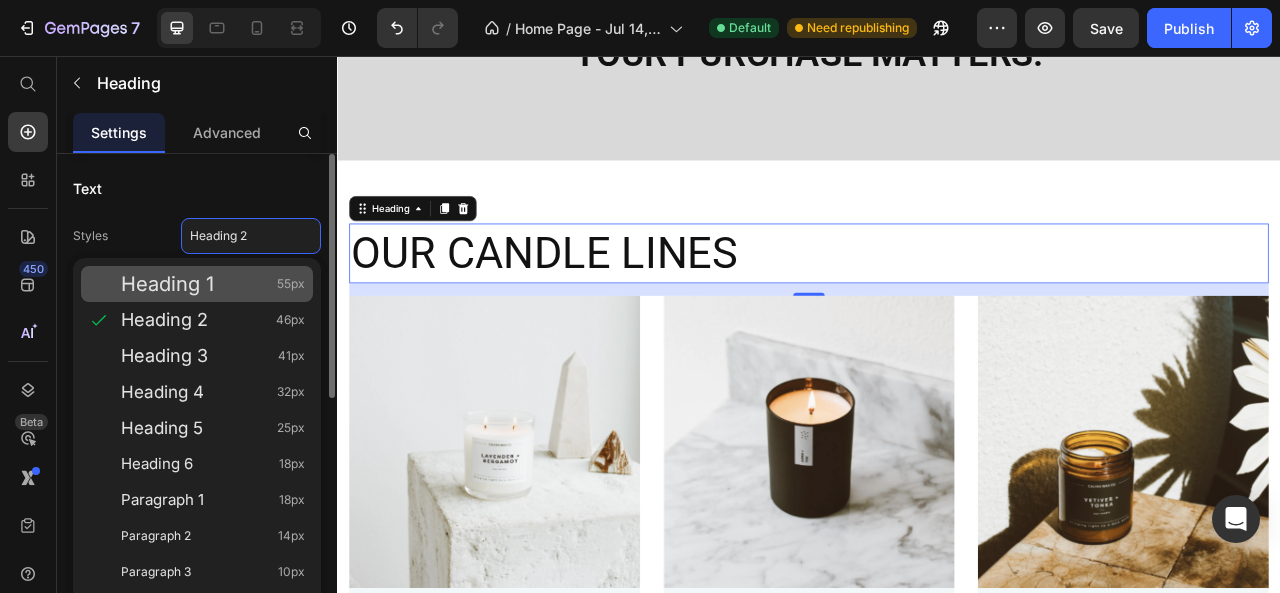click on "Heading 1" at bounding box center (167, 284) 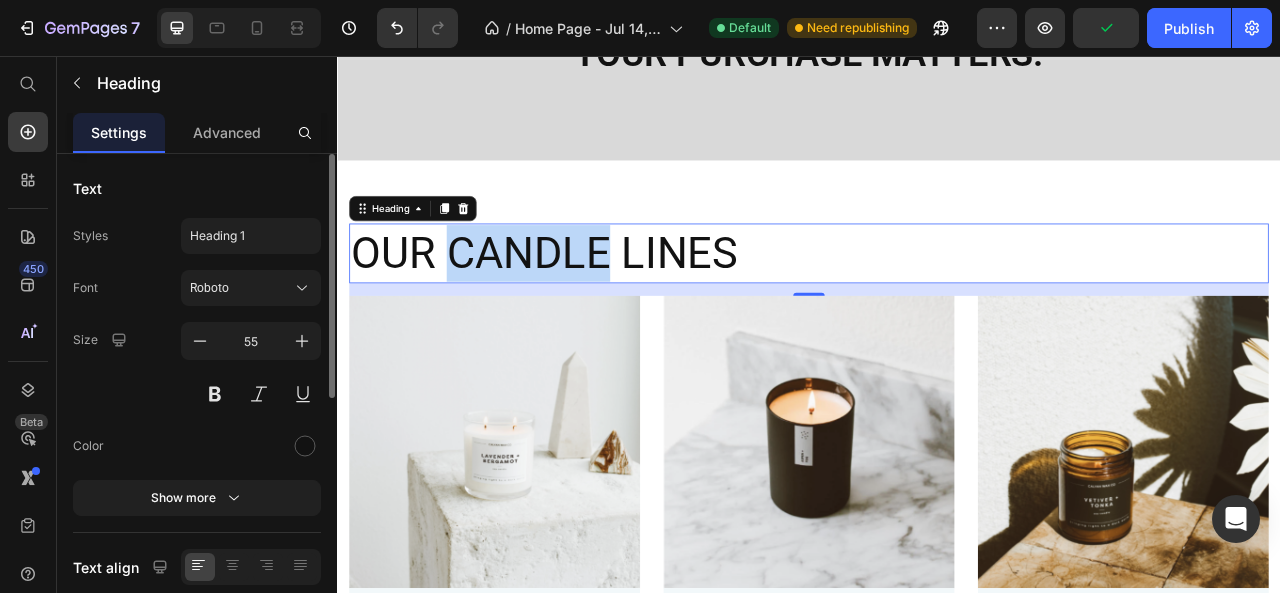 click on "OUR CANDLE LINES" at bounding box center [937, 307] 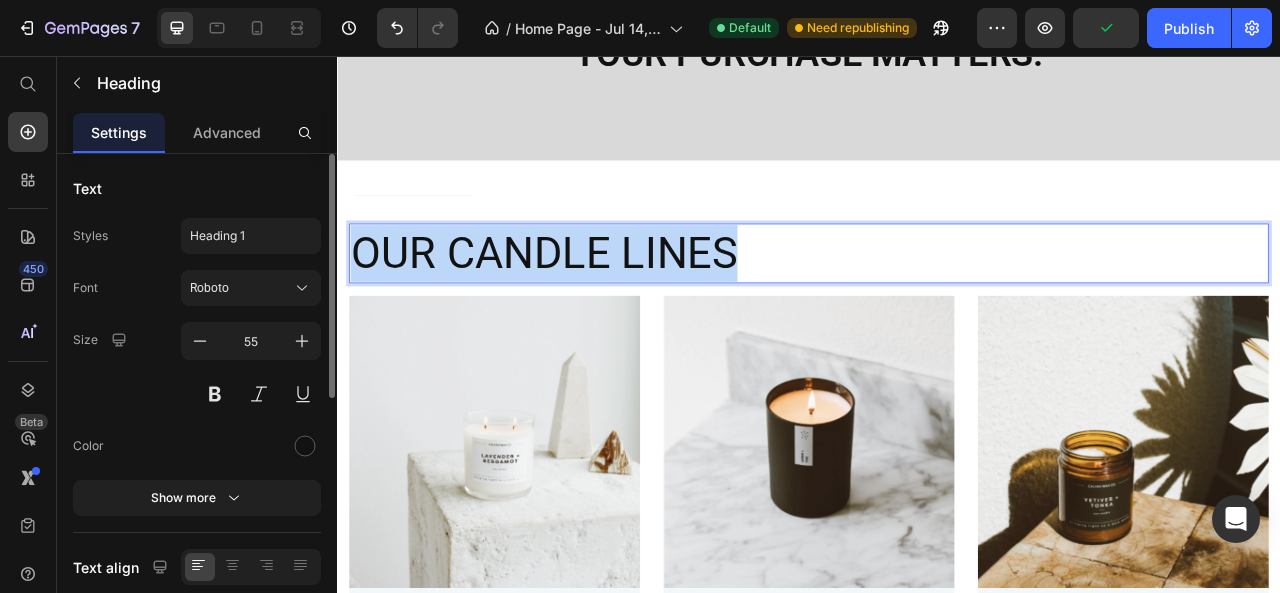 click on "OUR CANDLE LINES" at bounding box center (937, 307) 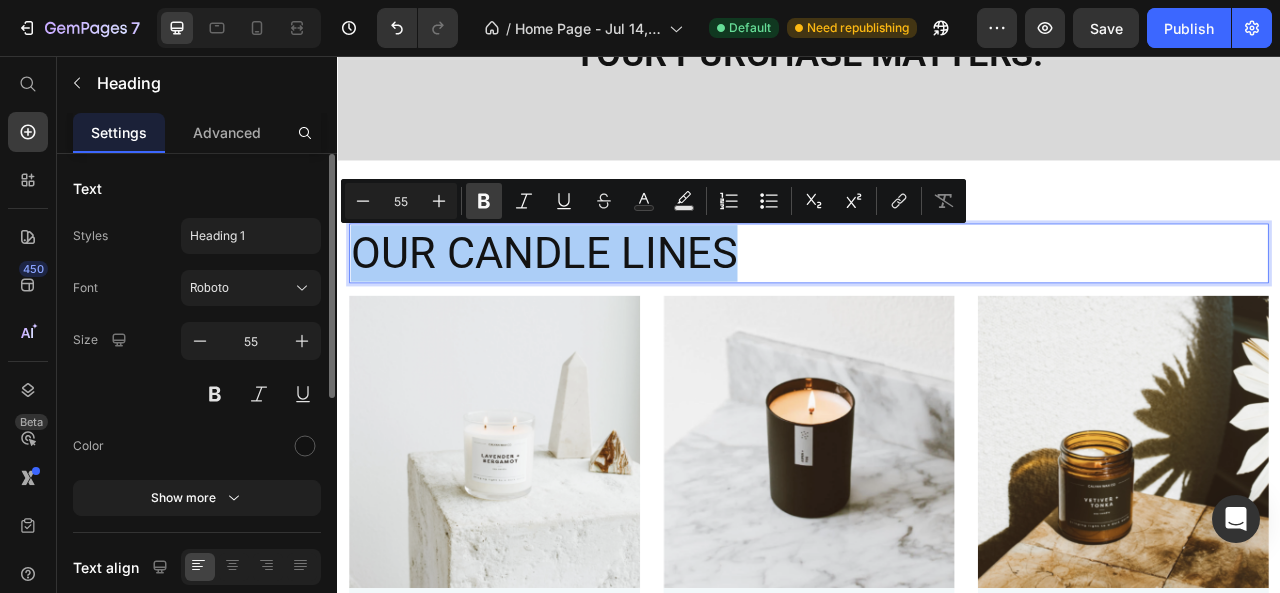 click 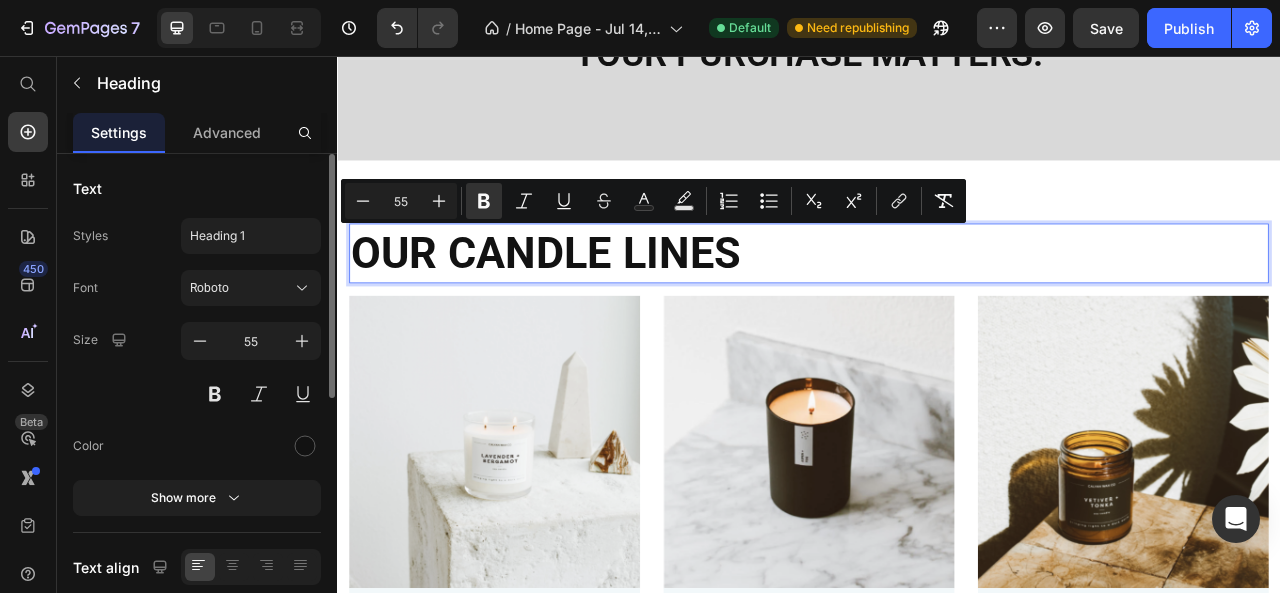 click 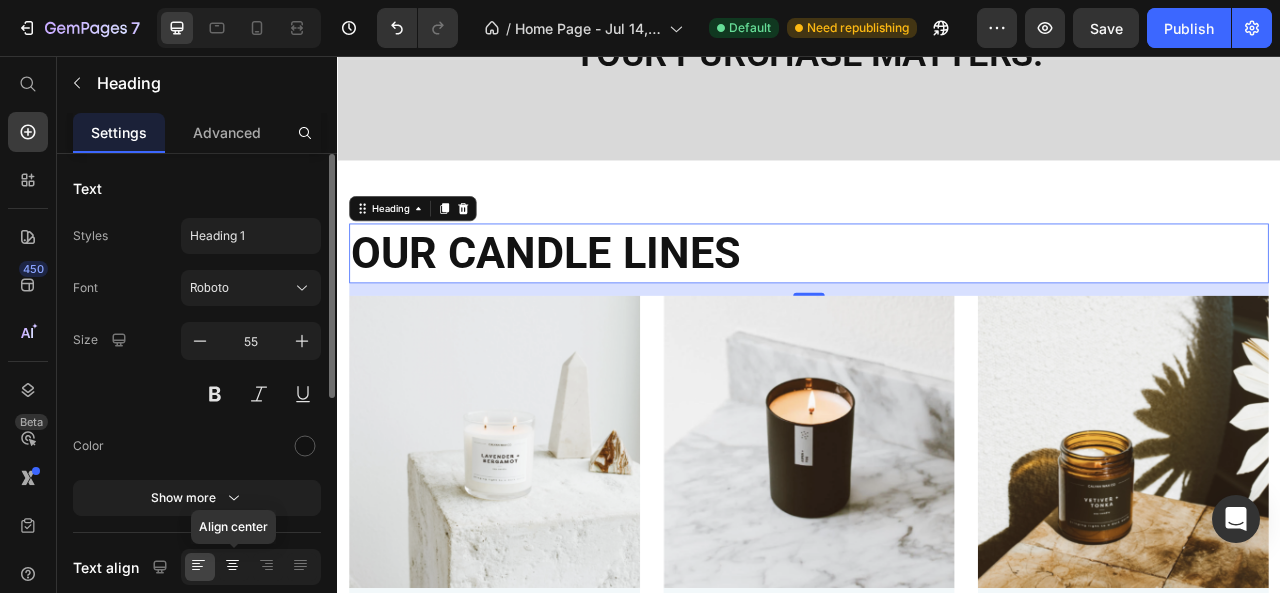 click 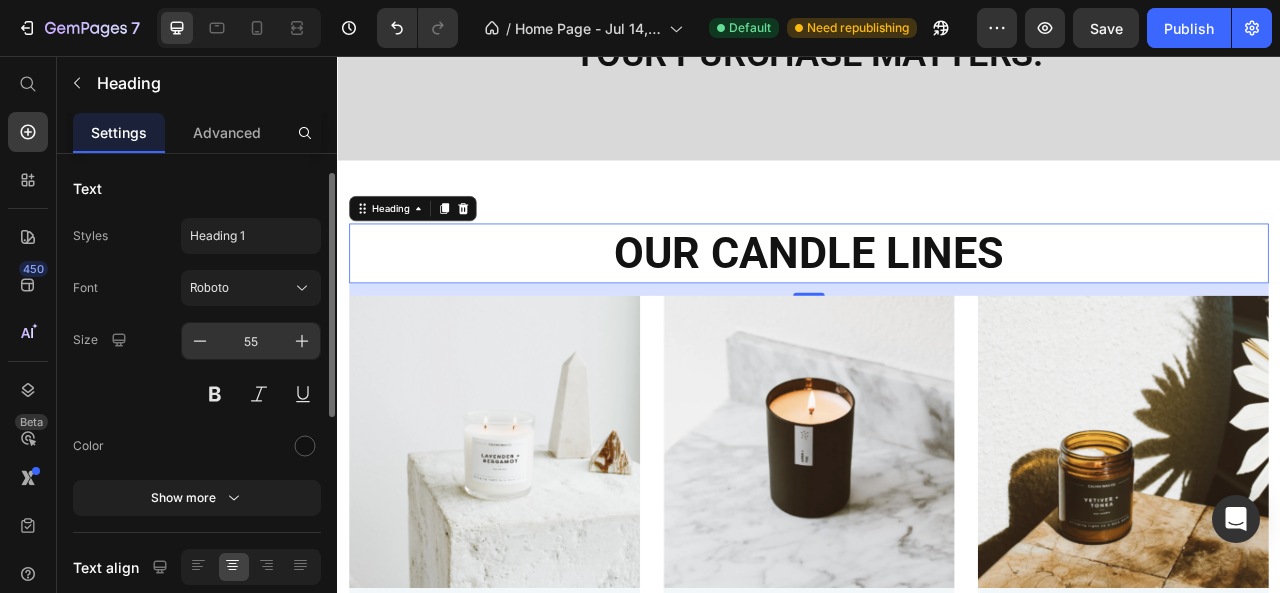 scroll, scrollTop: 45, scrollLeft: 0, axis: vertical 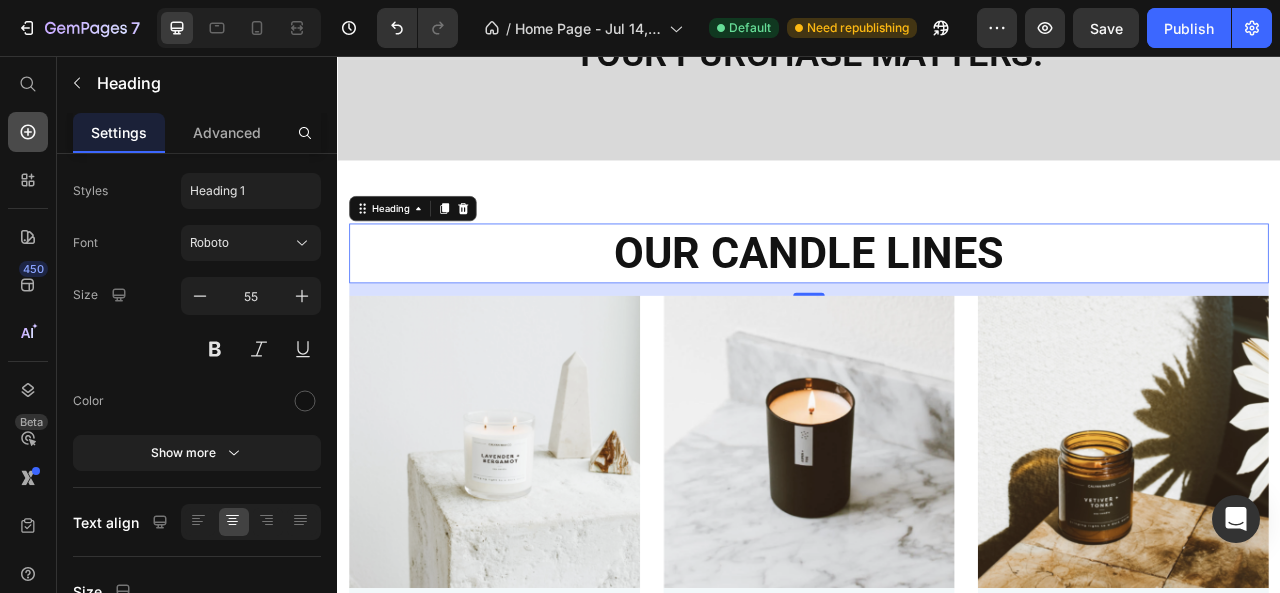 click 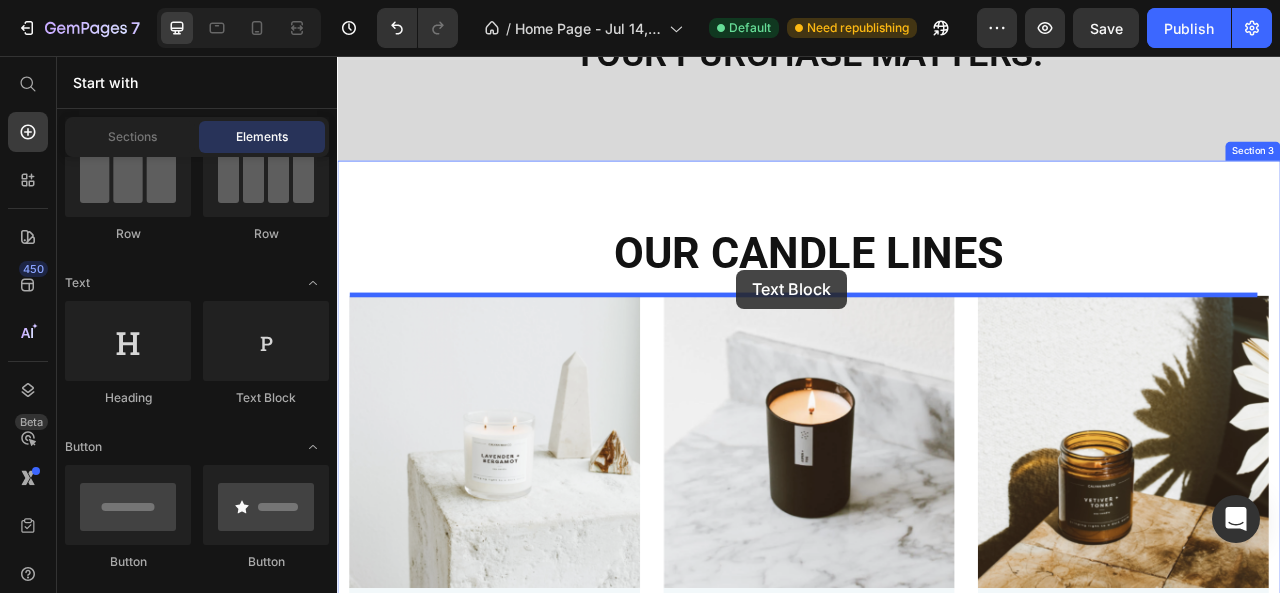 drag, startPoint x: 652, startPoint y: 425, endPoint x: 845, endPoint y: 328, distance: 216.00462 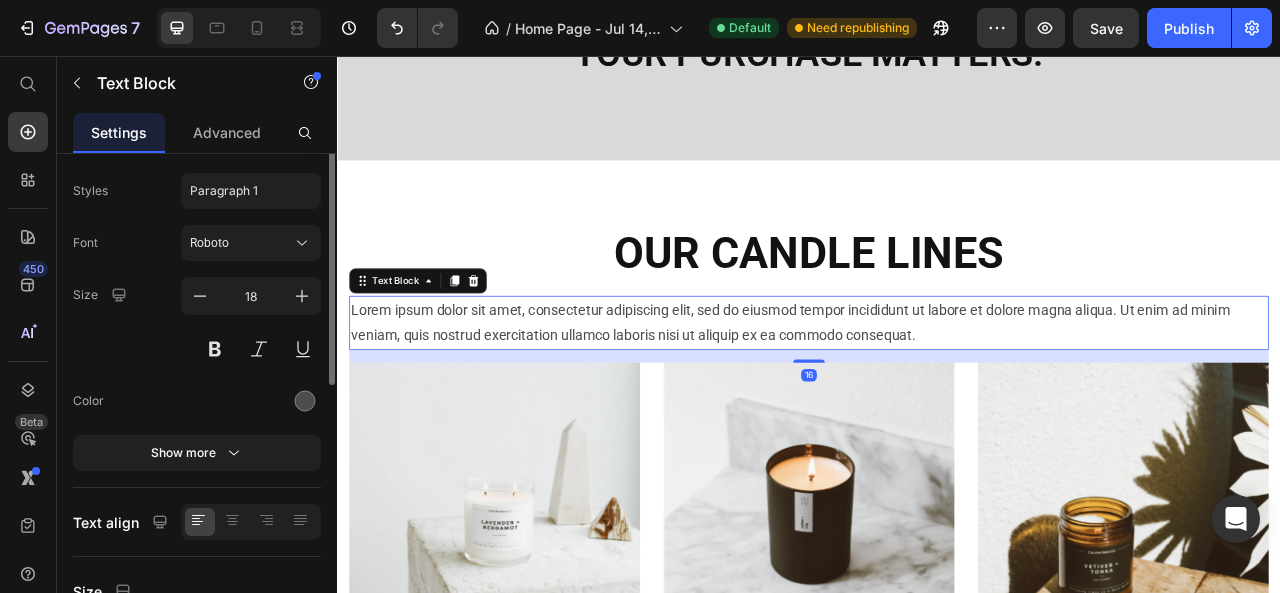 scroll, scrollTop: 0, scrollLeft: 0, axis: both 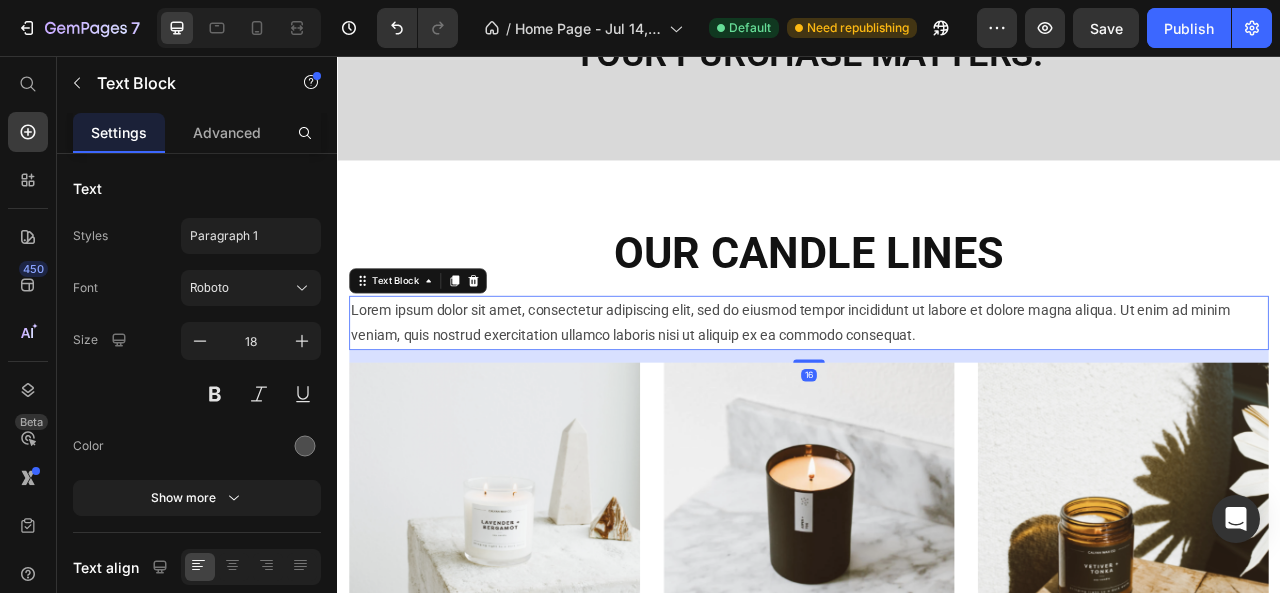 click on "Lorem ipsum dolor sit amet, consectetur adipiscing elit, sed do eiusmod tempor incididunt ut labore et dolore magna aliqua. Ut enim ad minim veniam, quis nostrud exercitation ullamco laboris nisi ut aliquip ex ea commodo consequat." at bounding box center (937, 395) 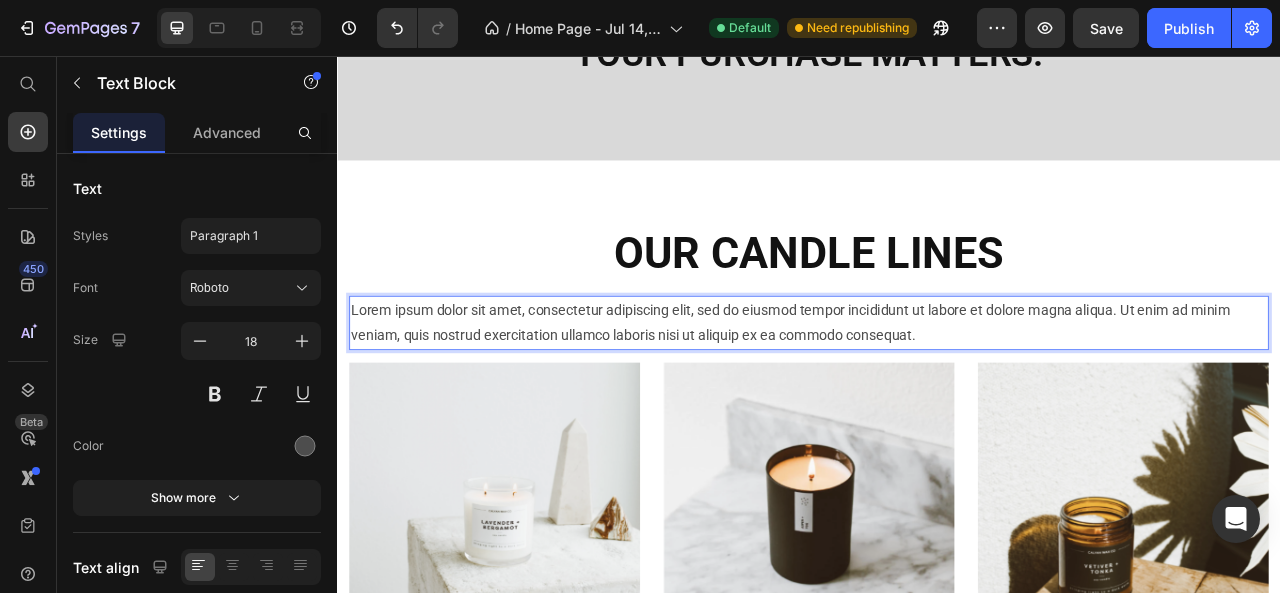 click on "Lorem ipsum dolor sit amet, consectetur adipiscing elit, sed do eiusmod tempor incididunt ut labore et dolore magna aliqua. Ut enim ad minim veniam, quis nostrud exercitation ullamco laboris nisi ut aliquip ex ea commodo consequat." at bounding box center (937, 395) 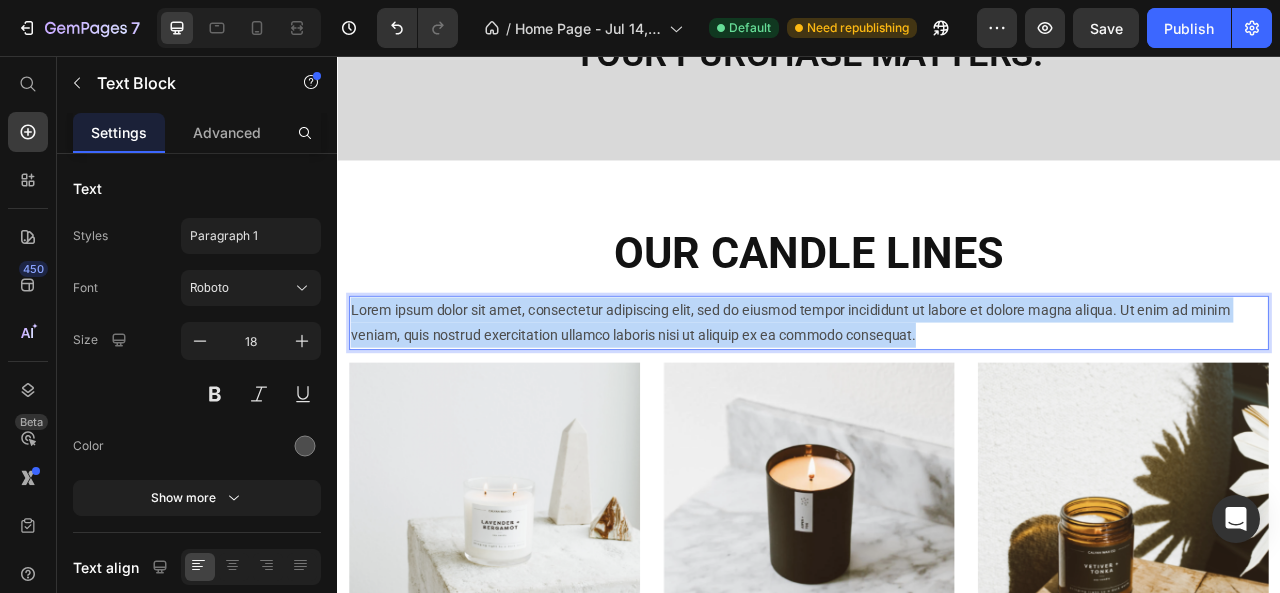 click on "Lorem ipsum dolor sit amet, consectetur adipiscing elit, sed do eiusmod tempor incididunt ut labore et dolore magna aliqua. Ut enim ad minim veniam, quis nostrud exercitation ullamco laboris nisi ut aliquip ex ea commodo consequat." at bounding box center [937, 395] 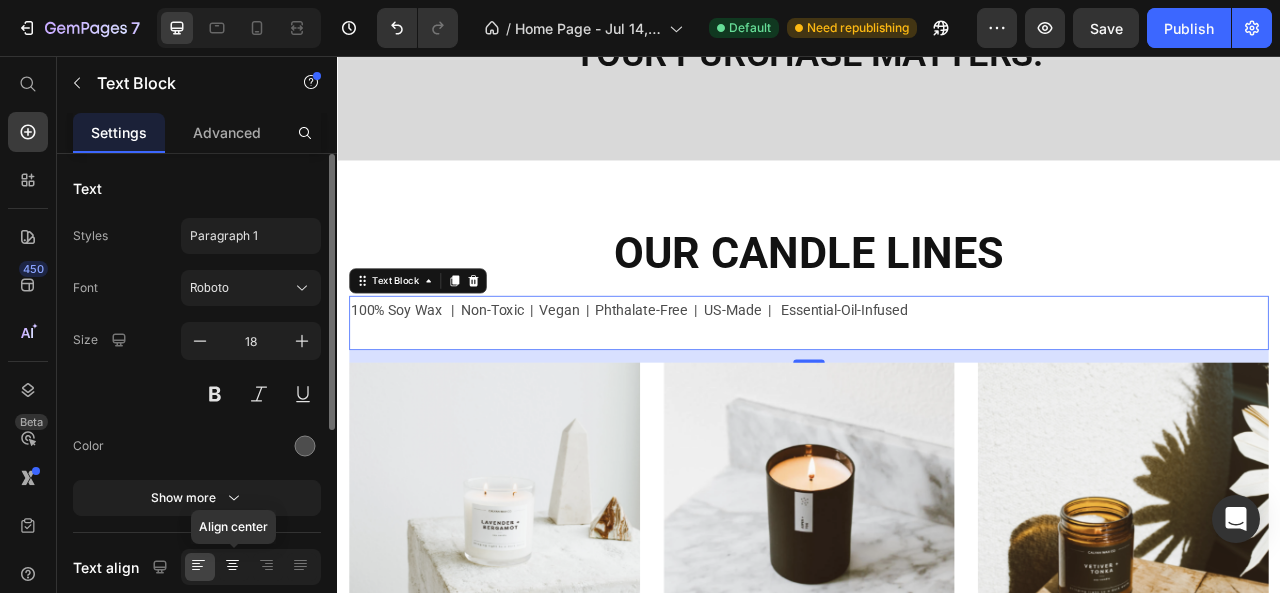 click 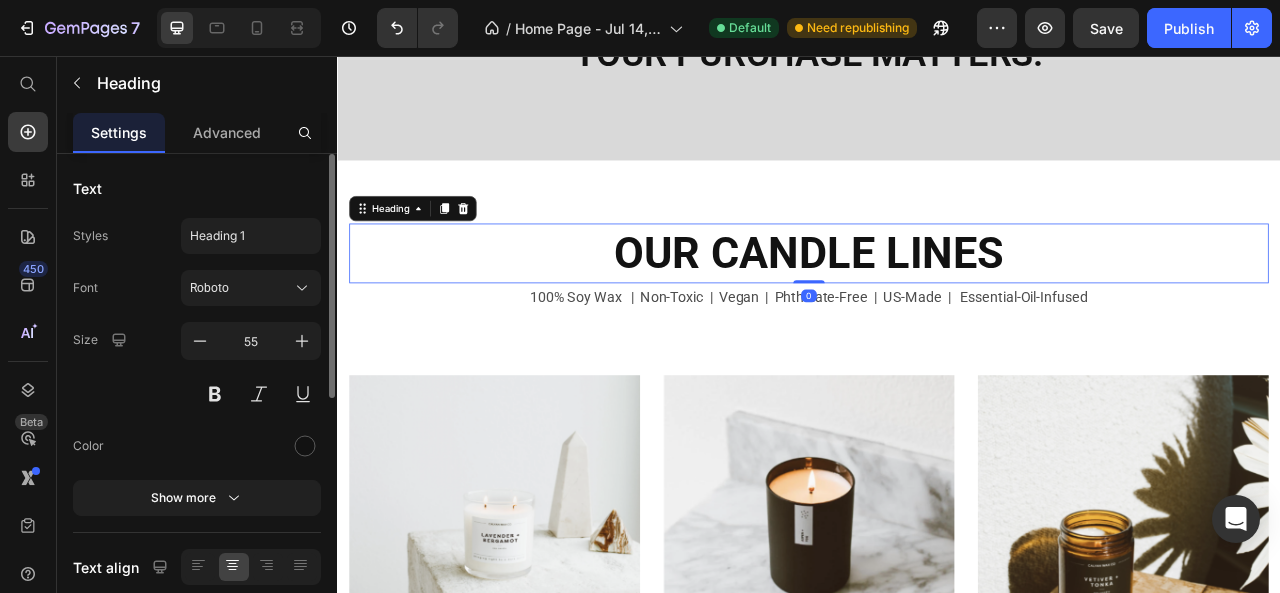 drag, startPoint x: 929, startPoint y: 355, endPoint x: 929, endPoint y: 336, distance: 19 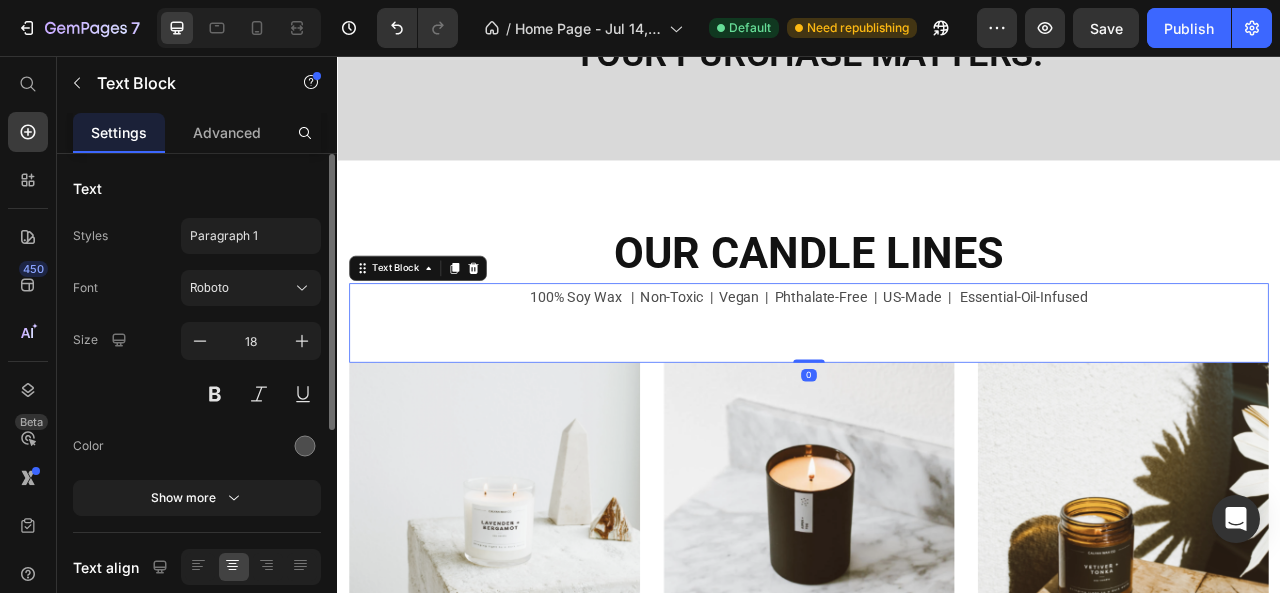 drag, startPoint x: 928, startPoint y: 456, endPoint x: 931, endPoint y: 384, distance: 72.06247 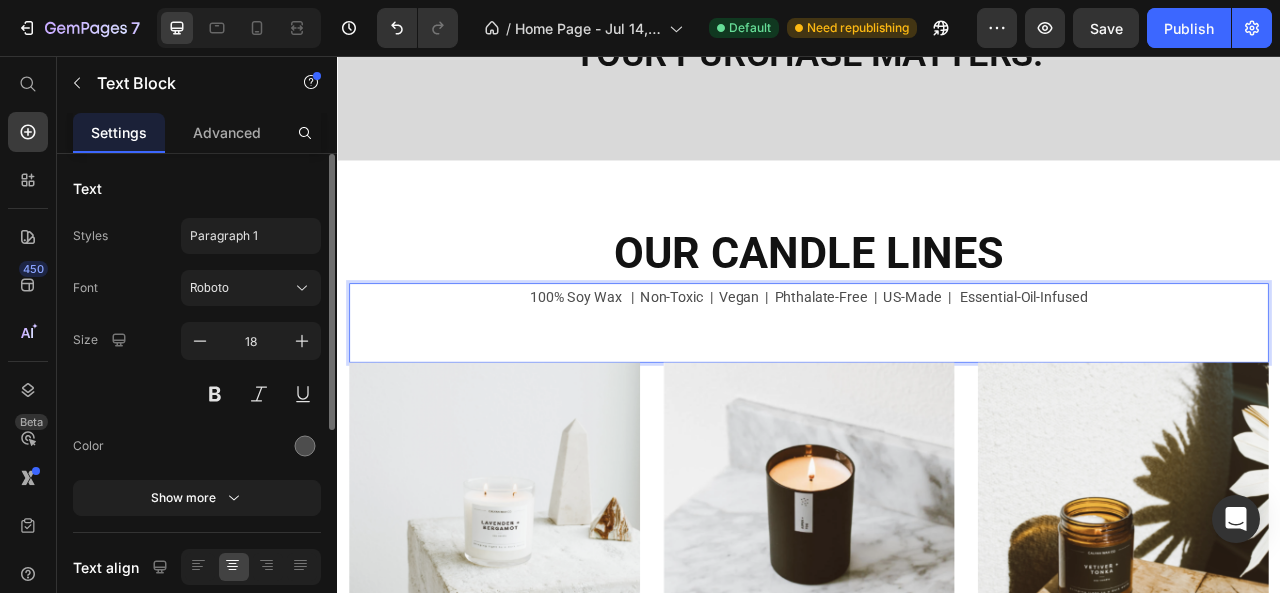 click on "100% Soy Wax   |  Non-Toxic  |  Vegan  |  Phthalate-Free  |  US-Made  |   Essential-Oil-Infused" at bounding box center [937, 395] 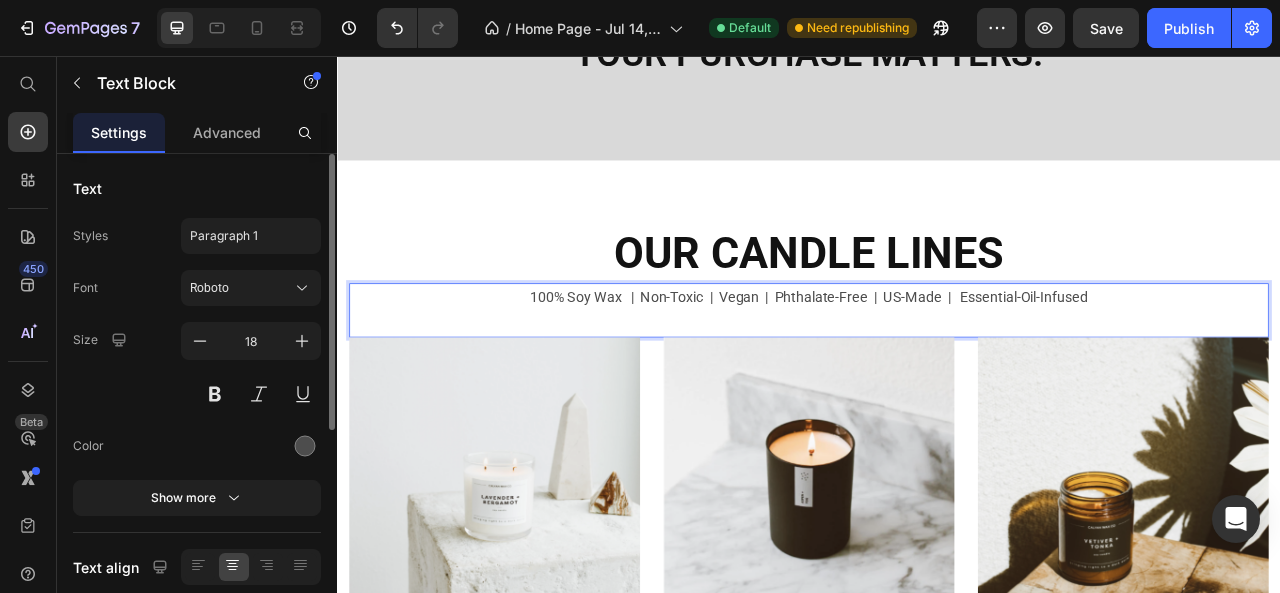click on "100% Soy Wax   |  Non-Toxic  |  Vegan  |  Phthalate-Free  |  US-Made  |   Essential-Oil-Infused" at bounding box center (937, 379) 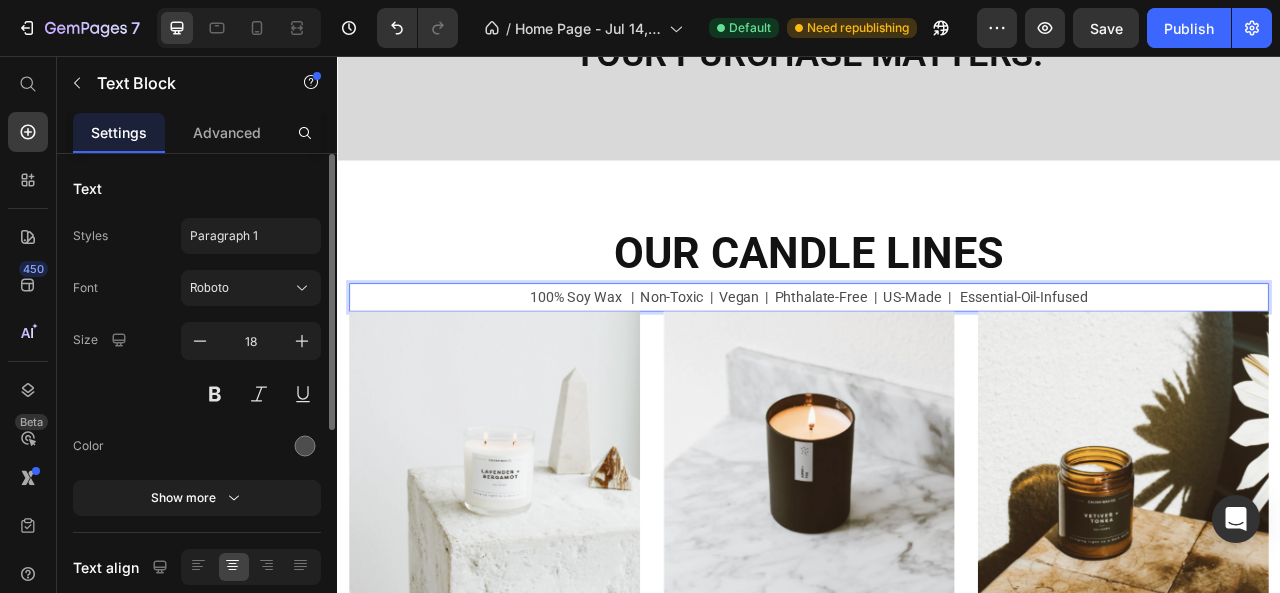 click on "100% Soy Wax   |  Non-Toxic  |  Vegan  |  Phthalate-Free  |  US-Made  |   Essential-Oil-Infused" at bounding box center [937, 363] 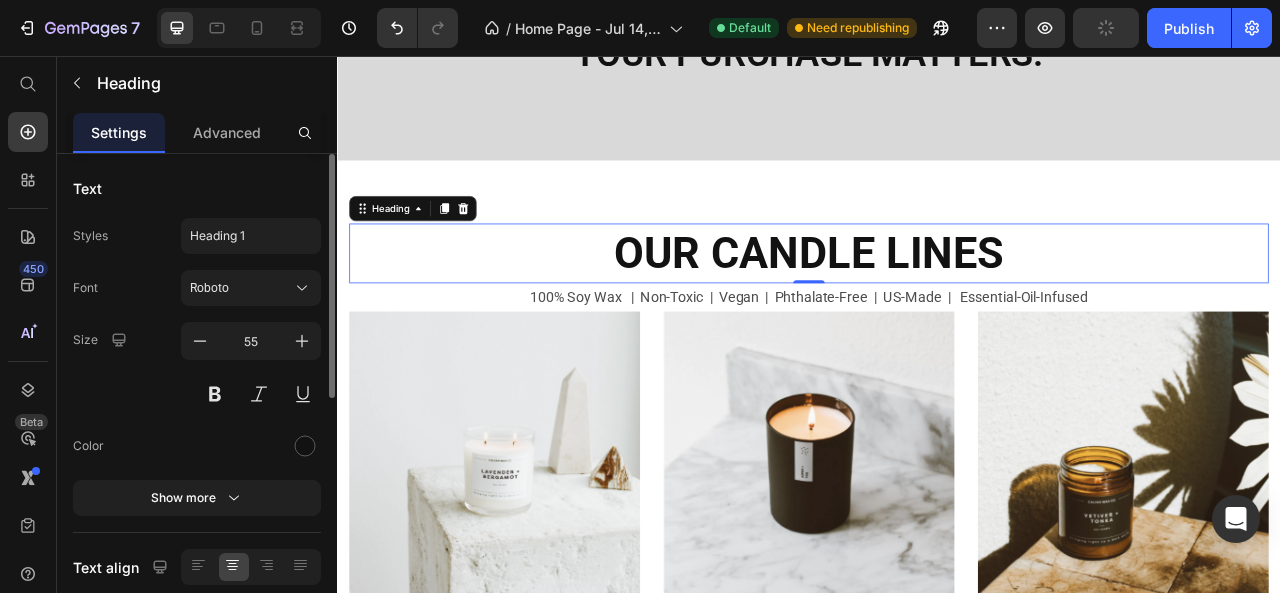 click on "⁠⁠⁠⁠⁠⁠⁠ OUR CANDLE LINES" at bounding box center [937, 307] 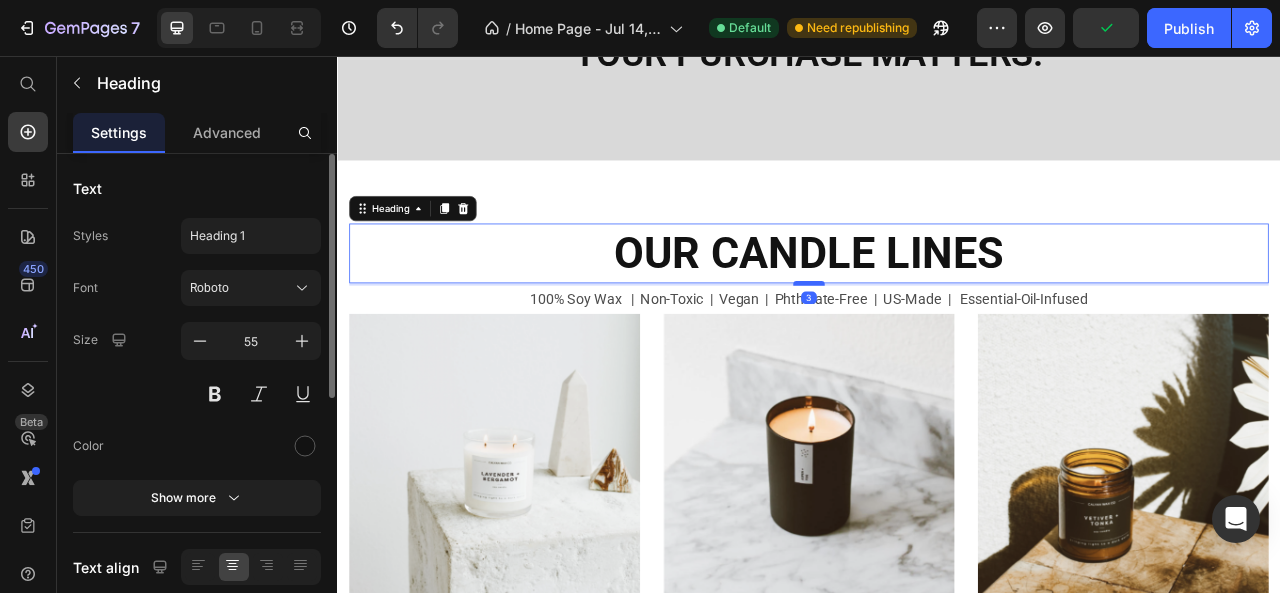 click at bounding box center [937, 345] 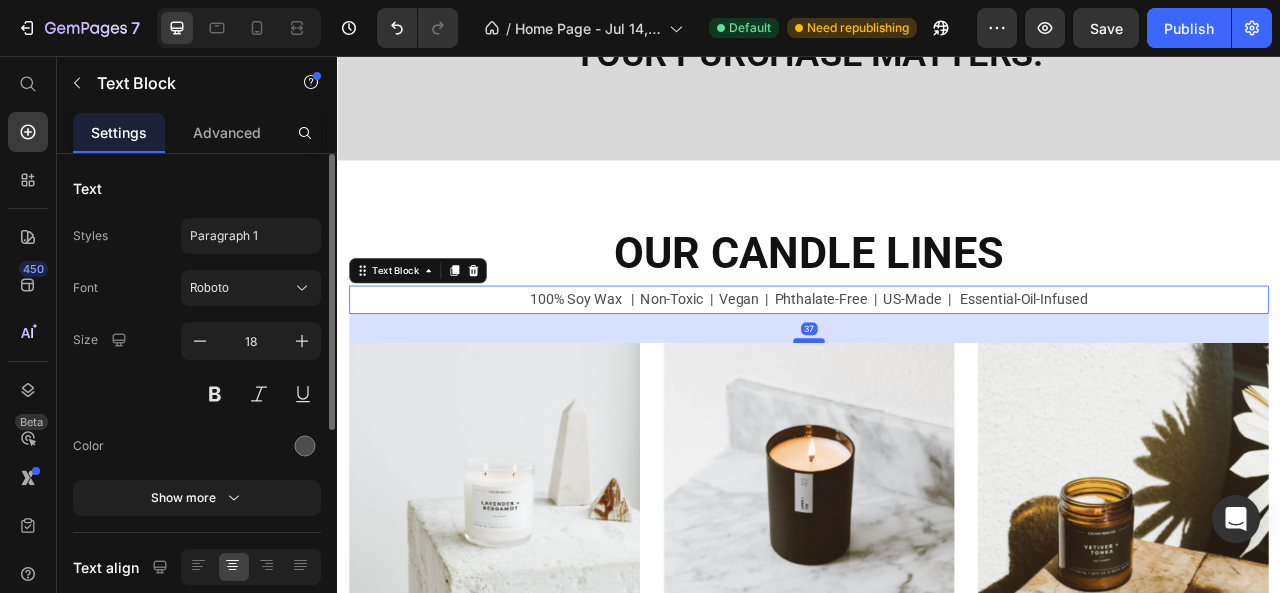 drag, startPoint x: 932, startPoint y: 379, endPoint x: 937, endPoint y: 416, distance: 37.336308 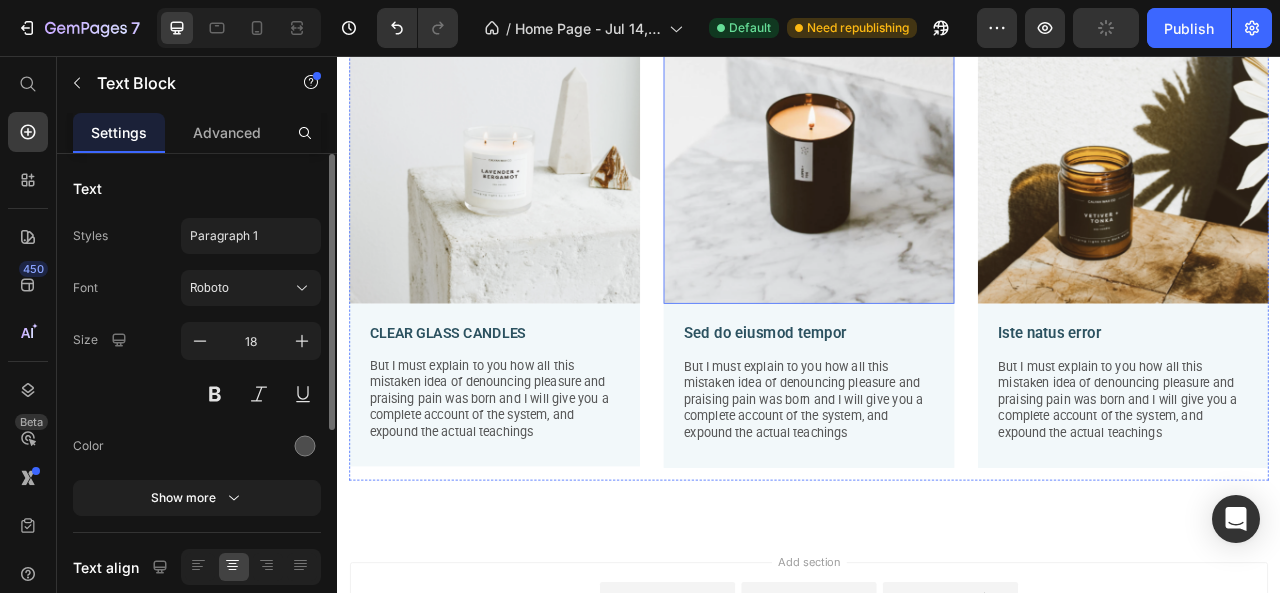 scroll, scrollTop: 1958, scrollLeft: 0, axis: vertical 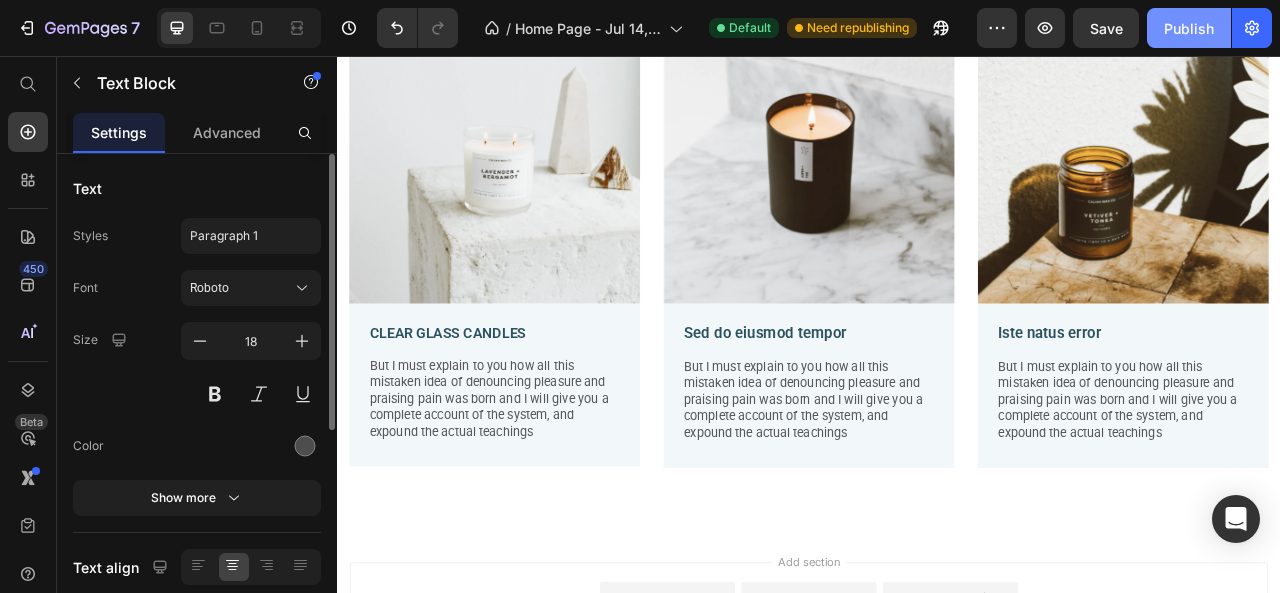 click on "Publish" at bounding box center (1189, 28) 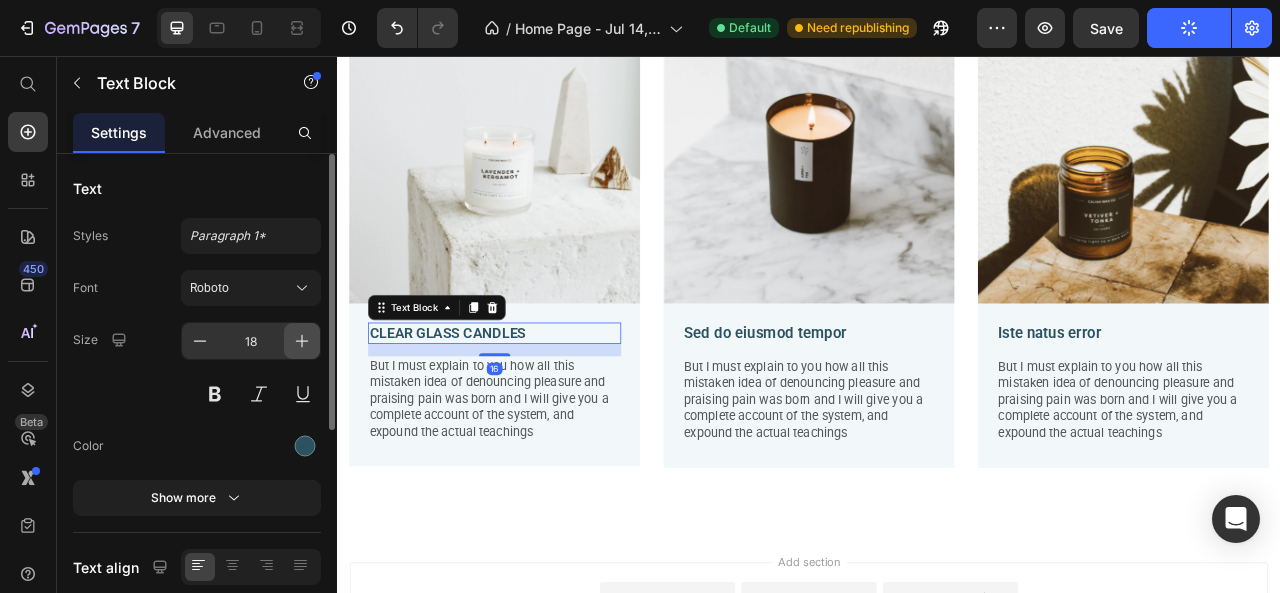 click 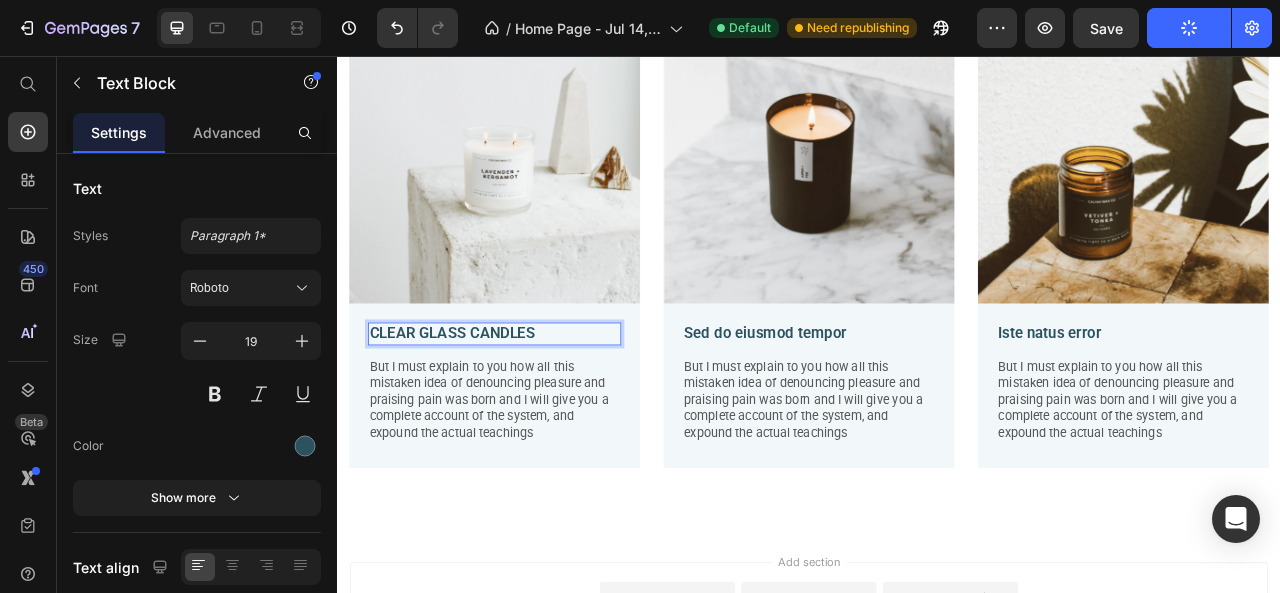 click on "CLEAR GLASS CANDLES" at bounding box center (537, 409) 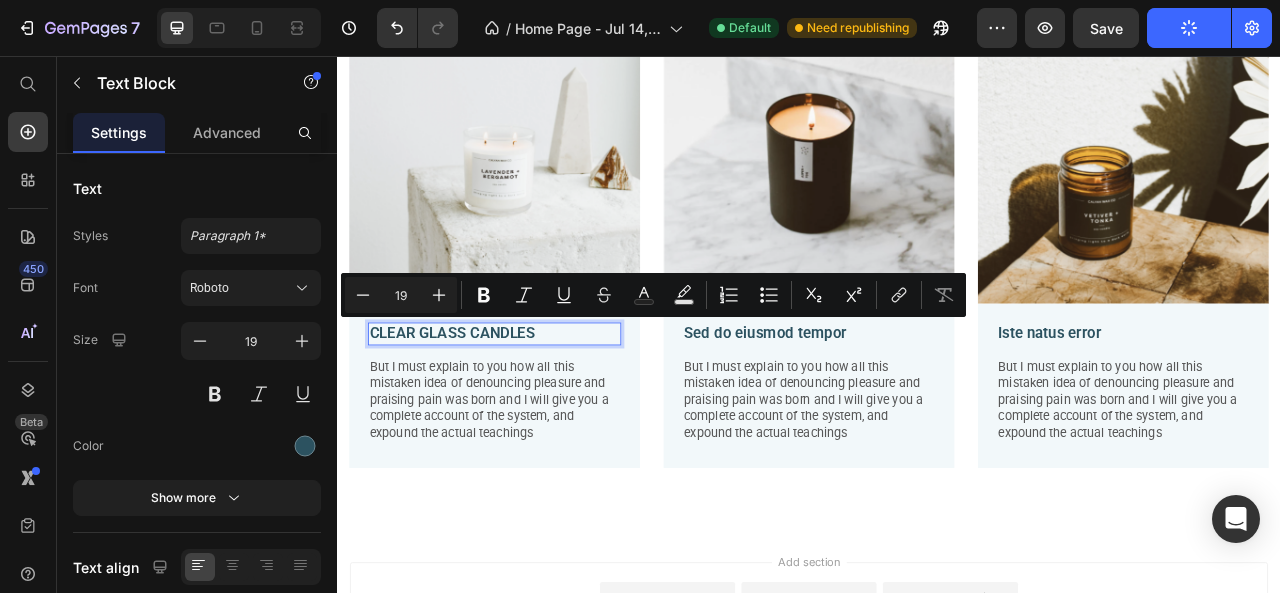 click on "CLEAR GLASS CANDLES" at bounding box center [537, 409] 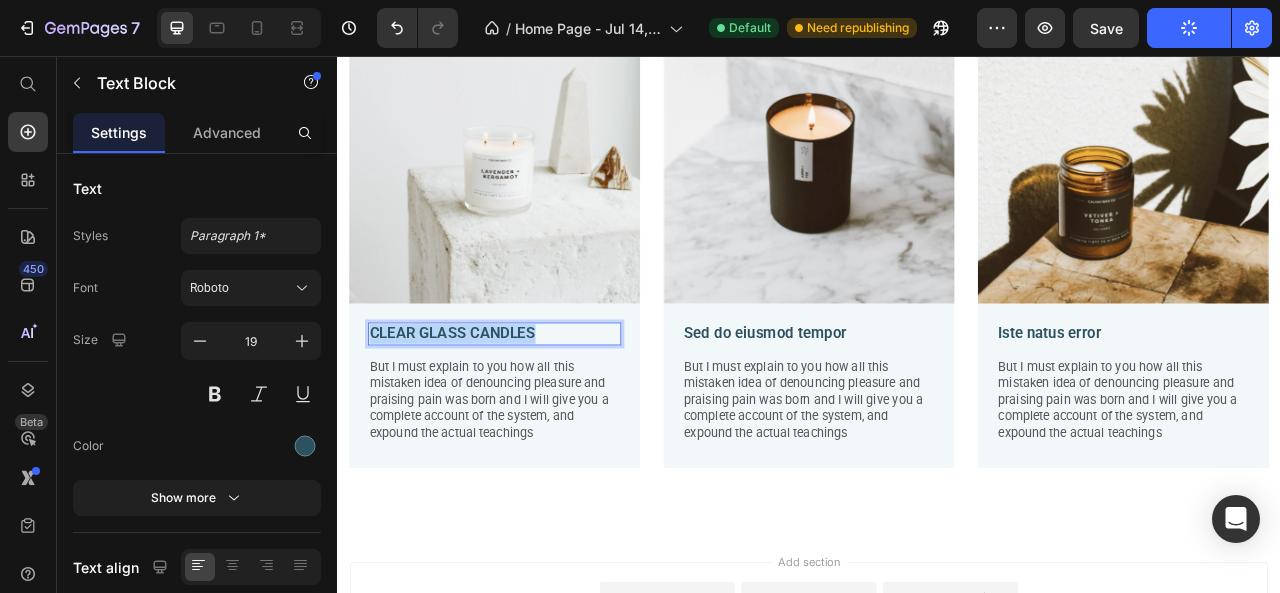 click on "CLEAR GLASS CANDLES" at bounding box center [537, 409] 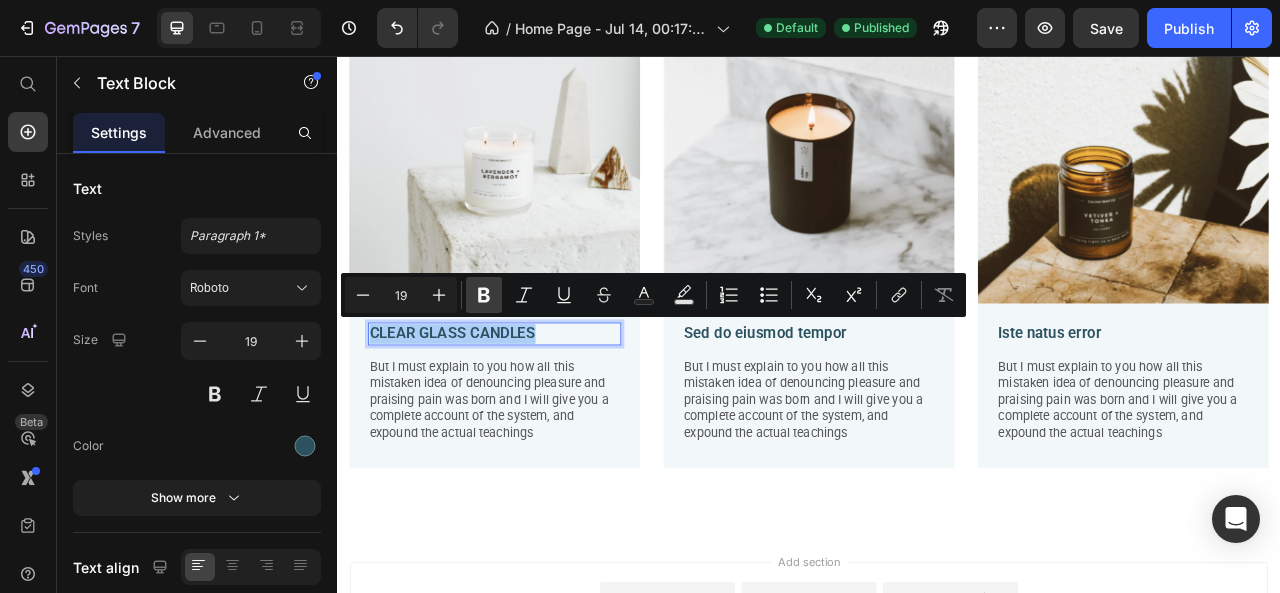 click 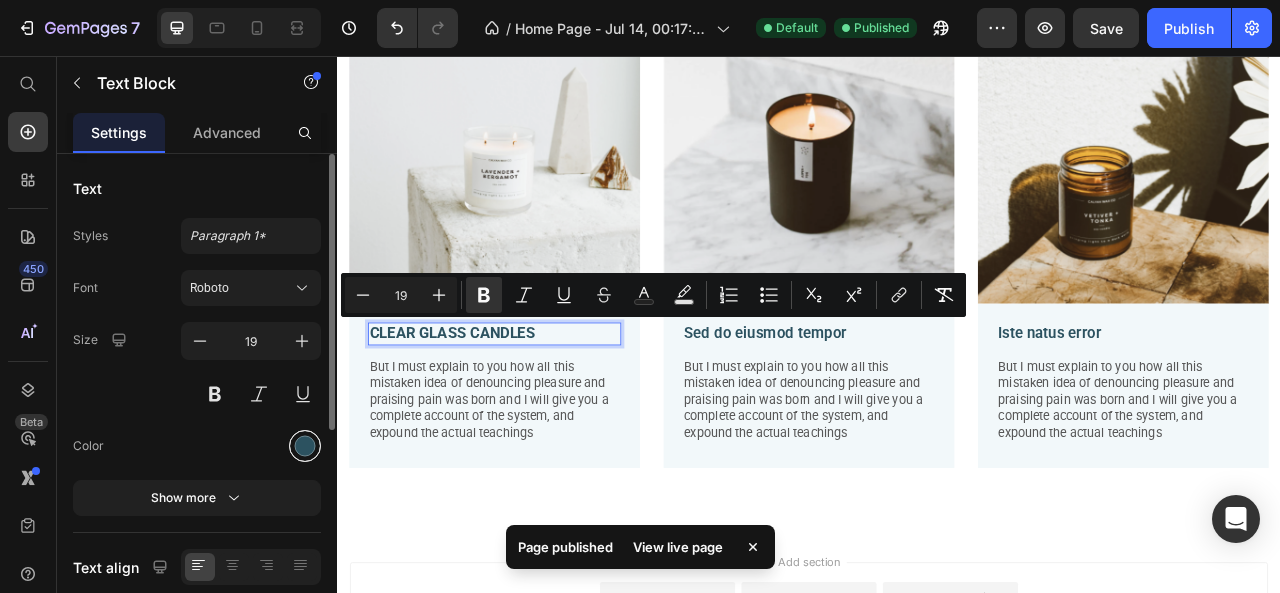 click at bounding box center [305, 446] 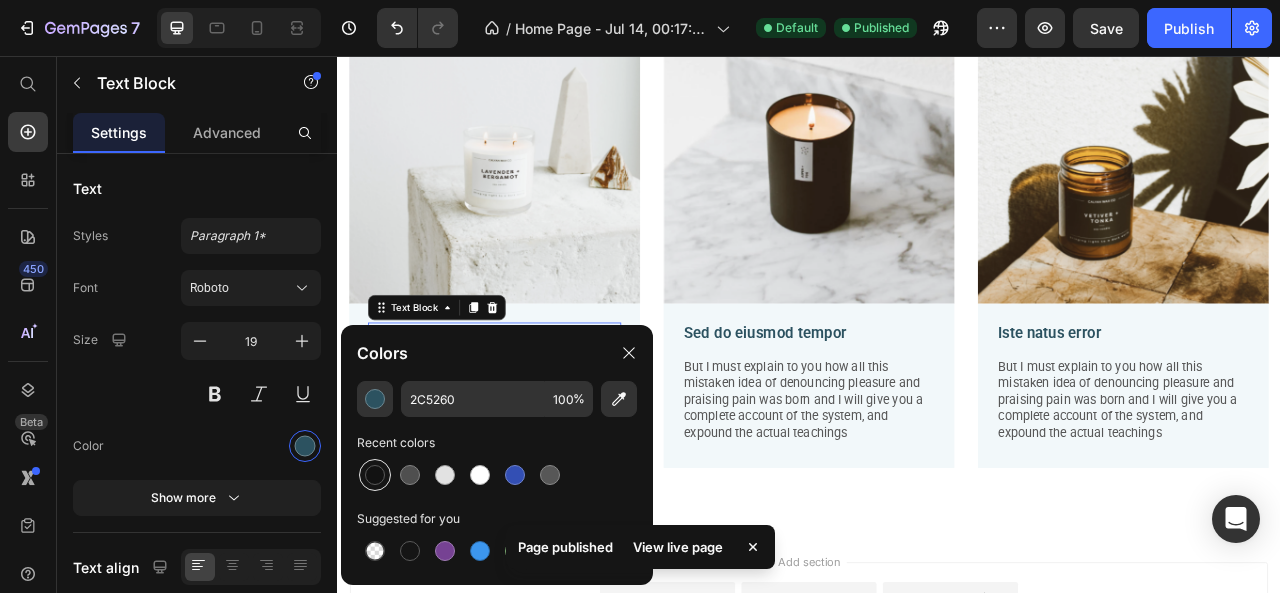 click at bounding box center [375, 475] 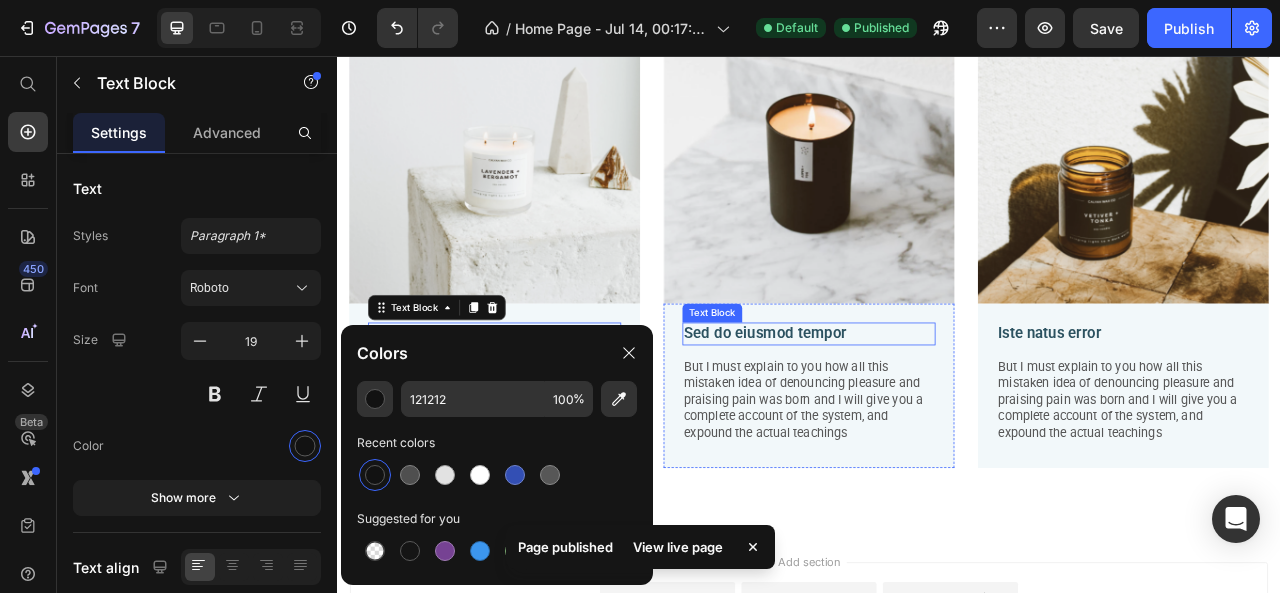 click on "Sed do eiusmod tempor" at bounding box center (937, 409) 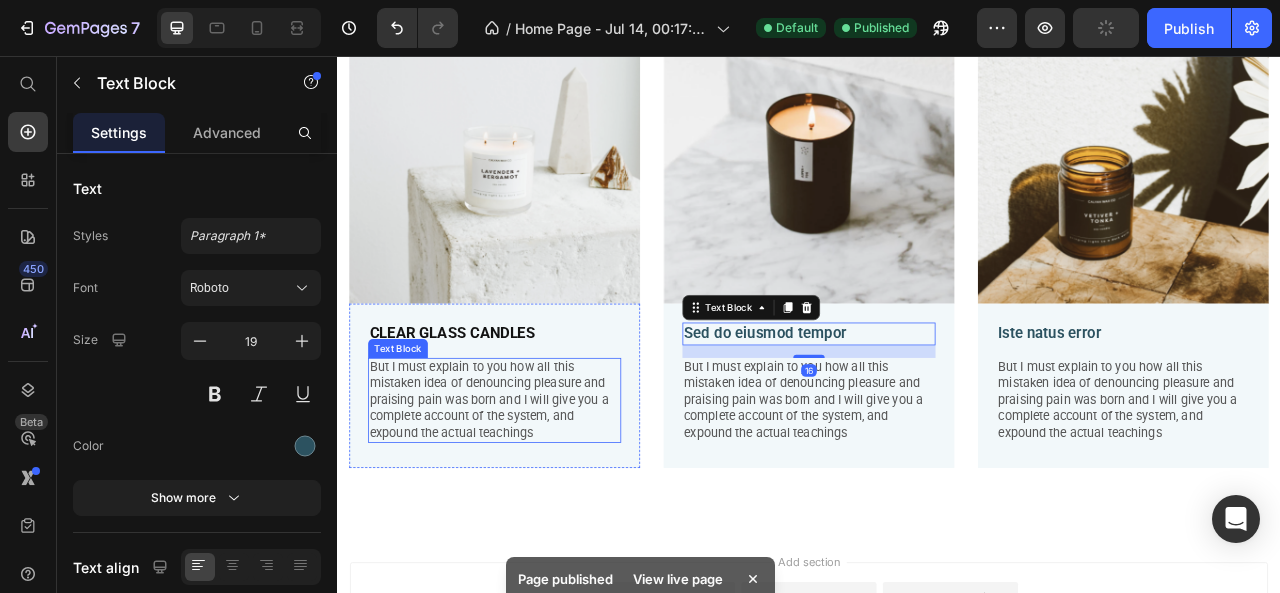 click on "But I must explain to you how all this mistaken idea of denouncing pleasure and praising pain was born and I will give you a complete account of the system, and expound the actual teachings" at bounding box center (537, 494) 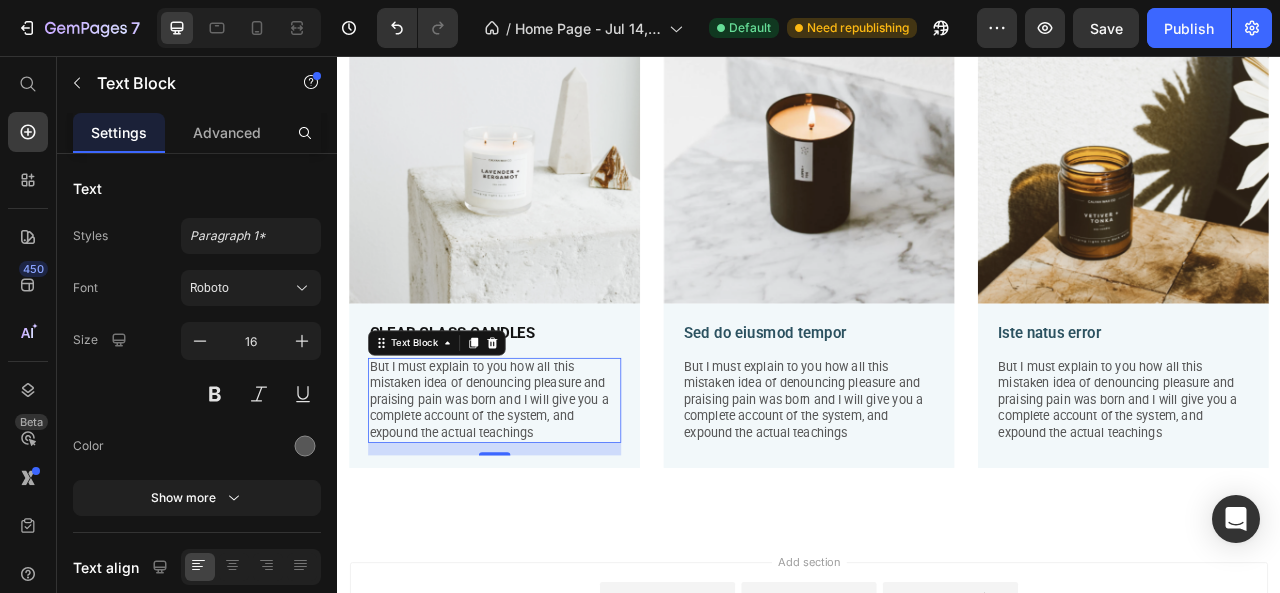 click on "But I must explain to you how all this mistaken idea of denouncing pleasure and praising pain was born and I will give you a complete account of the system, and expound the actual teachings" at bounding box center (537, 494) 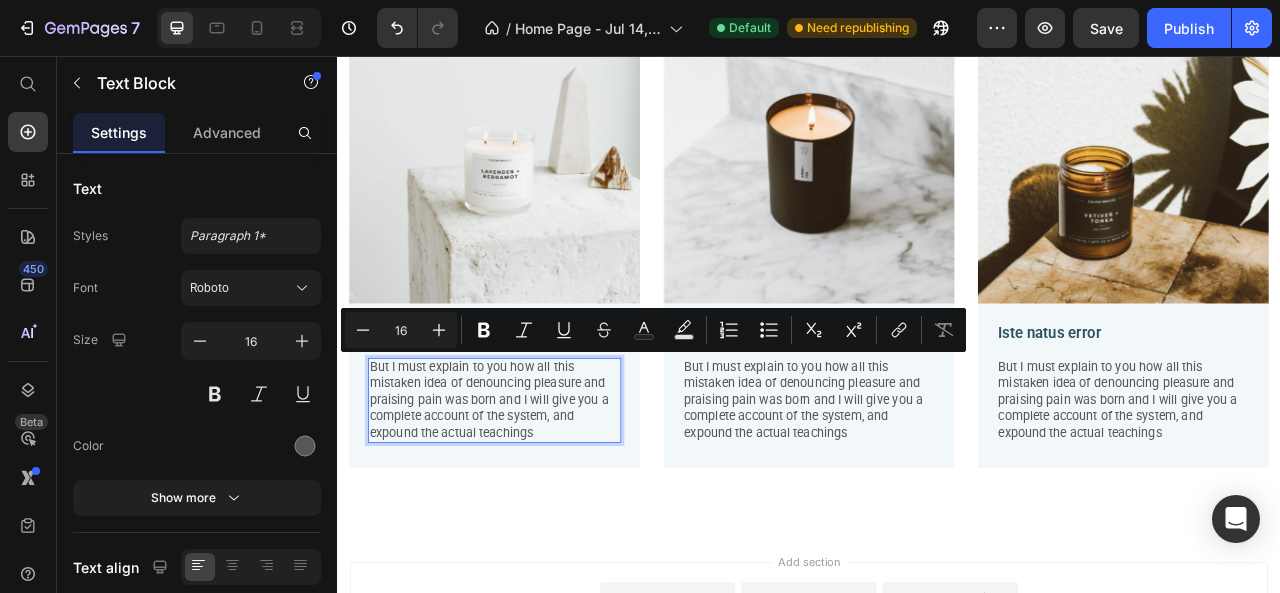 click on "But I must explain to you how all this mistaken idea of denouncing pleasure and praising pain was born and I will give you a complete account of the system, and expound the actual teachings" at bounding box center (537, 494) 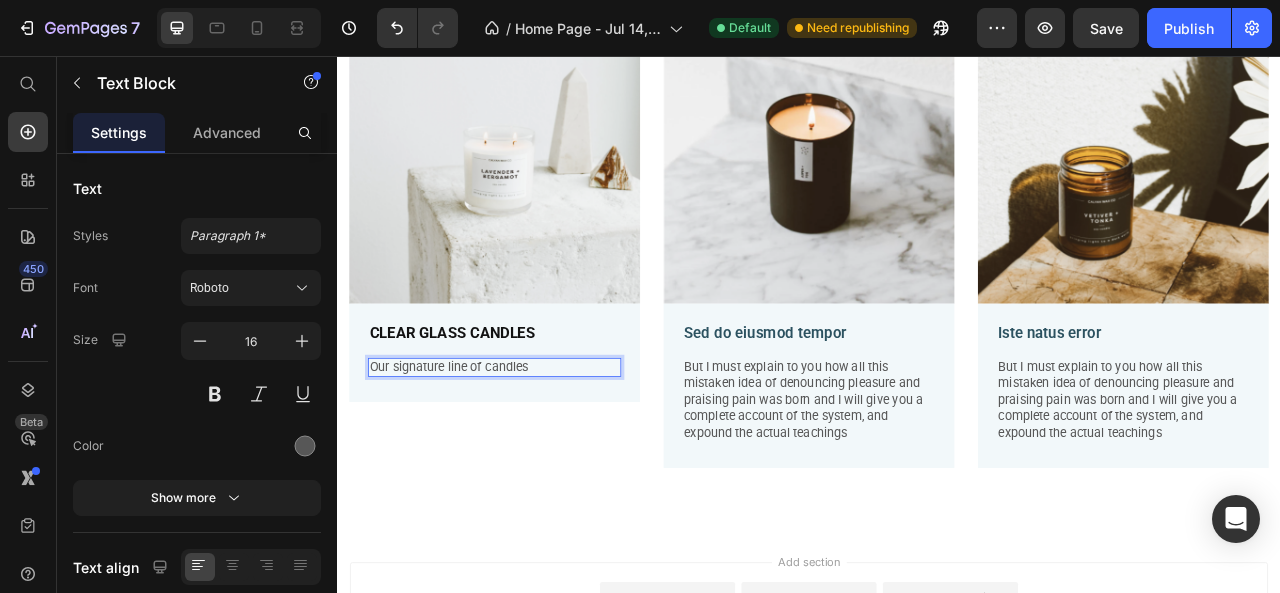 click on "Our signature line of candles" at bounding box center [537, 452] 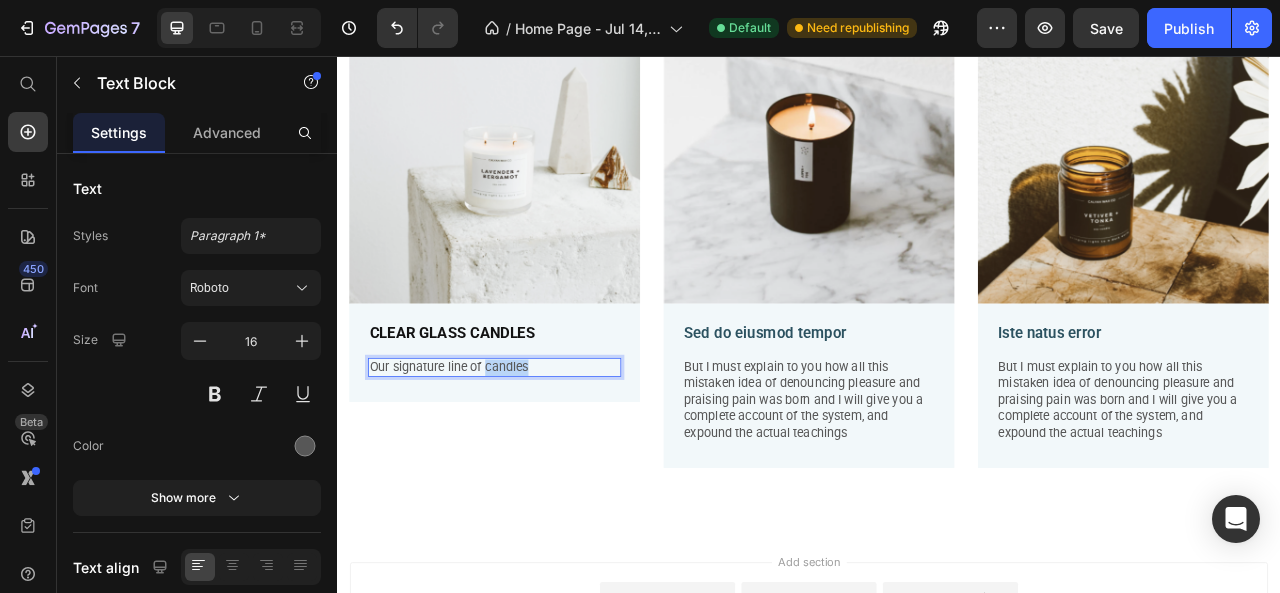 click on "Our signature line of candles" at bounding box center [537, 452] 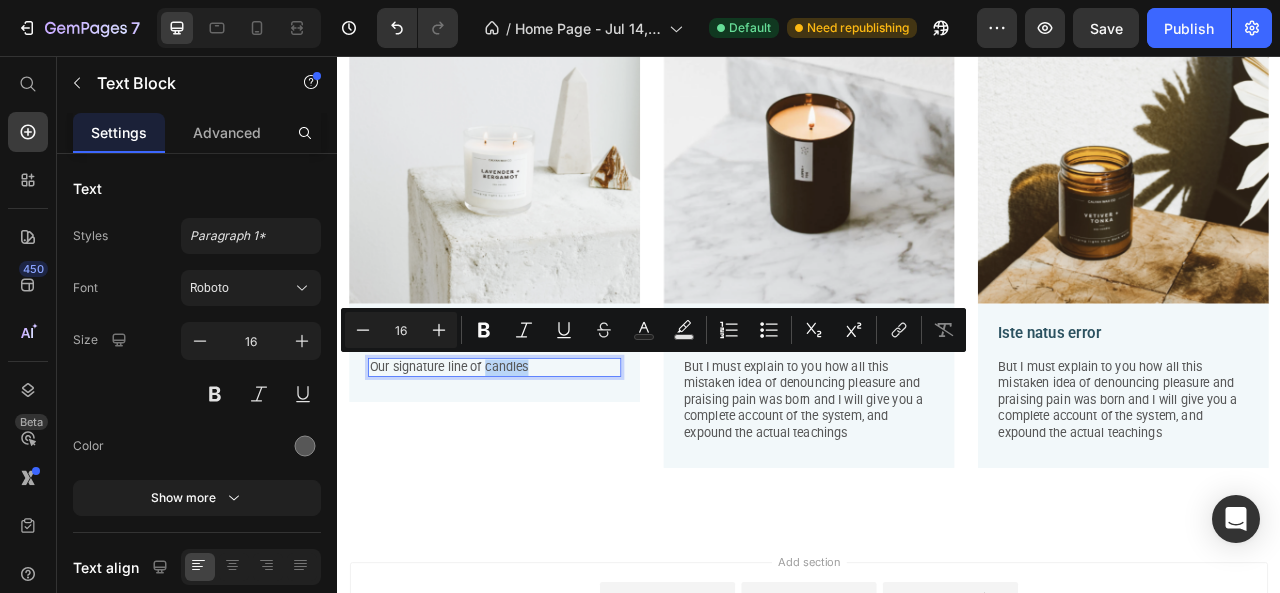 click on "Our signature line of candles" at bounding box center (537, 452) 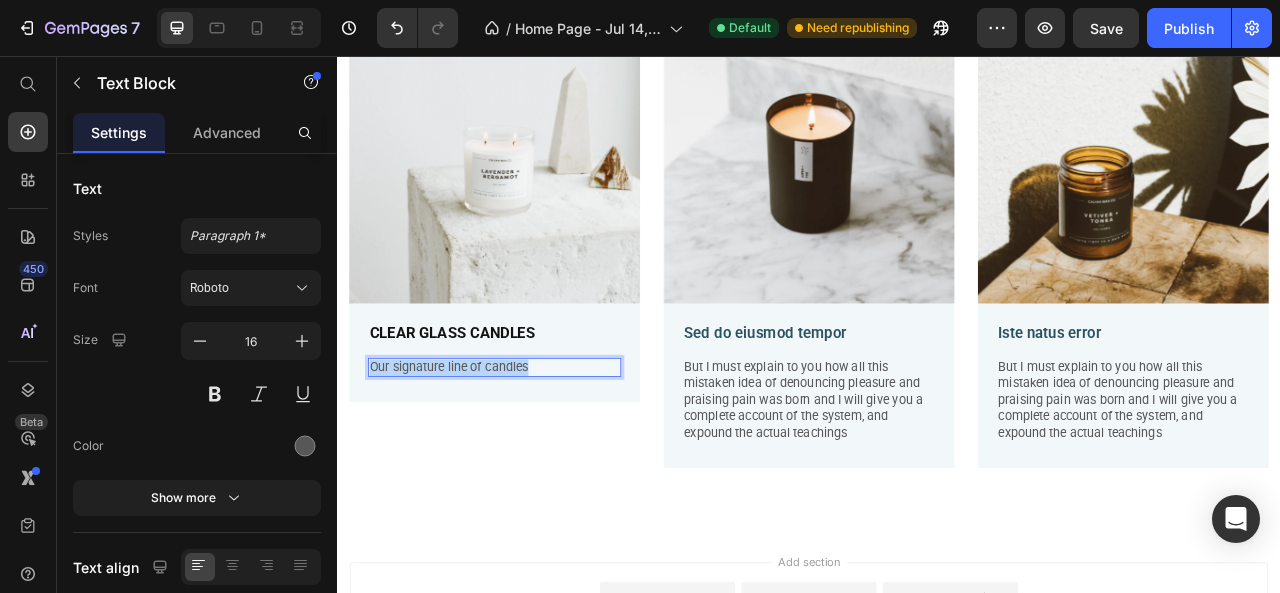 click on "Our signature line of candles" at bounding box center [537, 452] 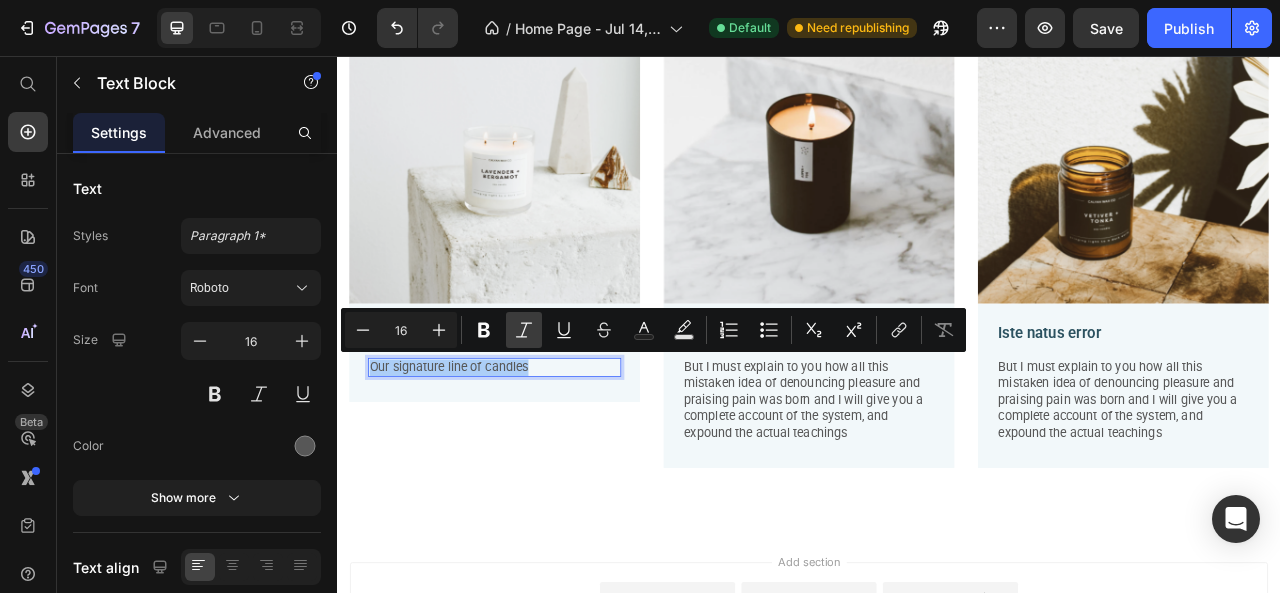click on "Italic" at bounding box center (524, 330) 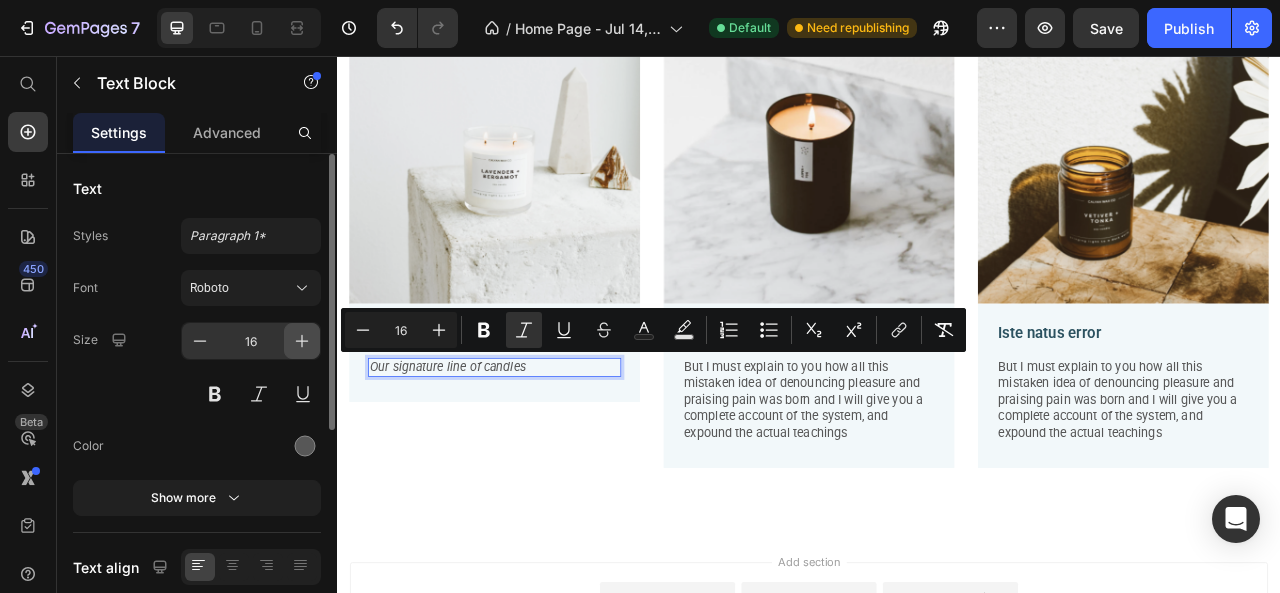 click 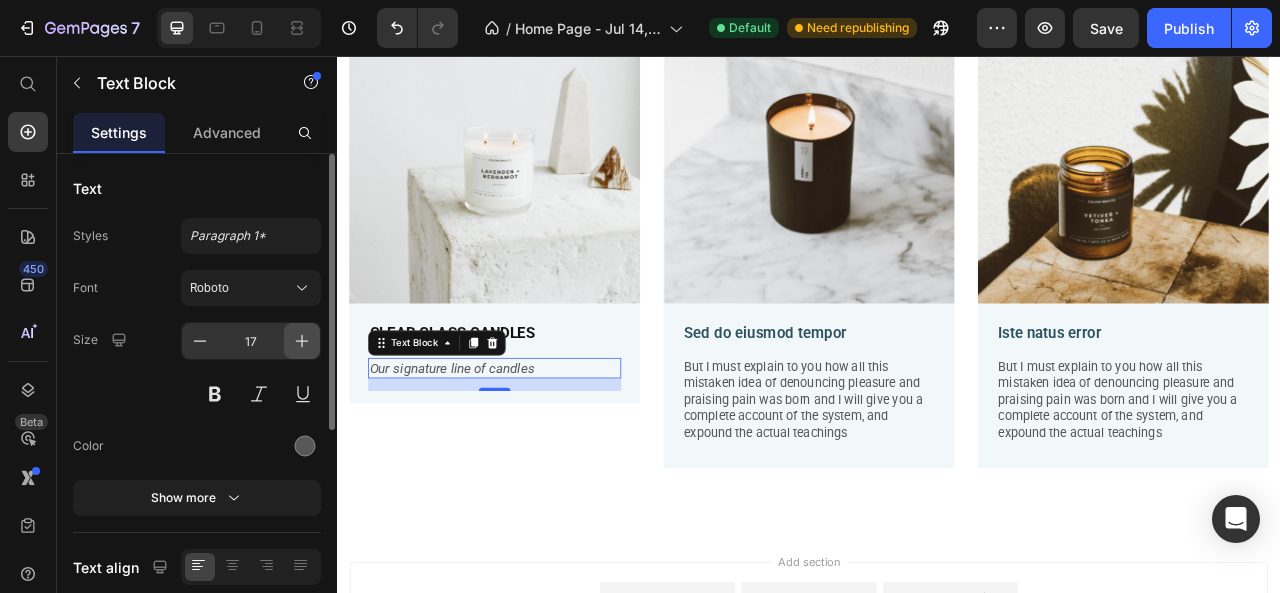 click 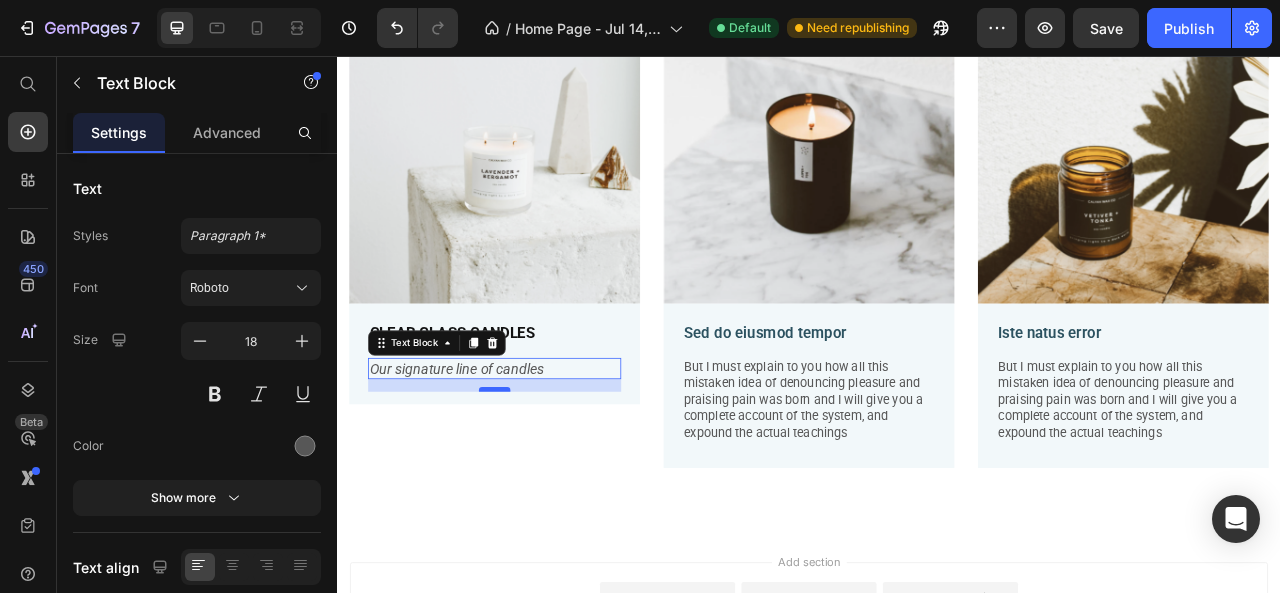 click at bounding box center [537, 480] 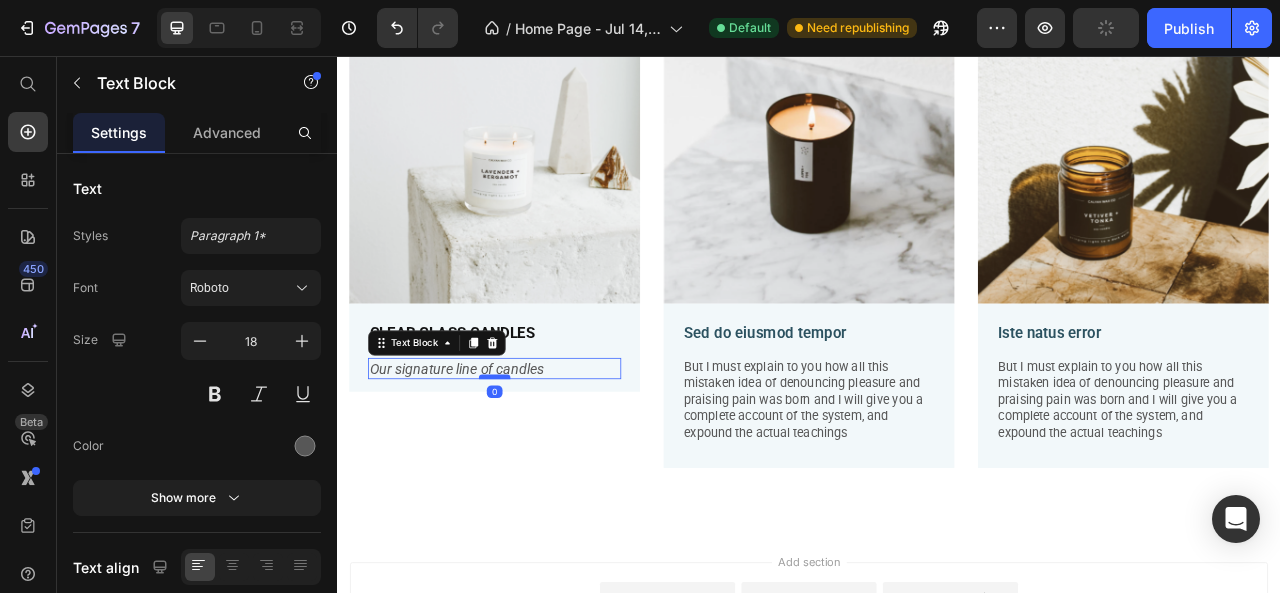 drag, startPoint x: 541, startPoint y: 473, endPoint x: 541, endPoint y: 456, distance: 17 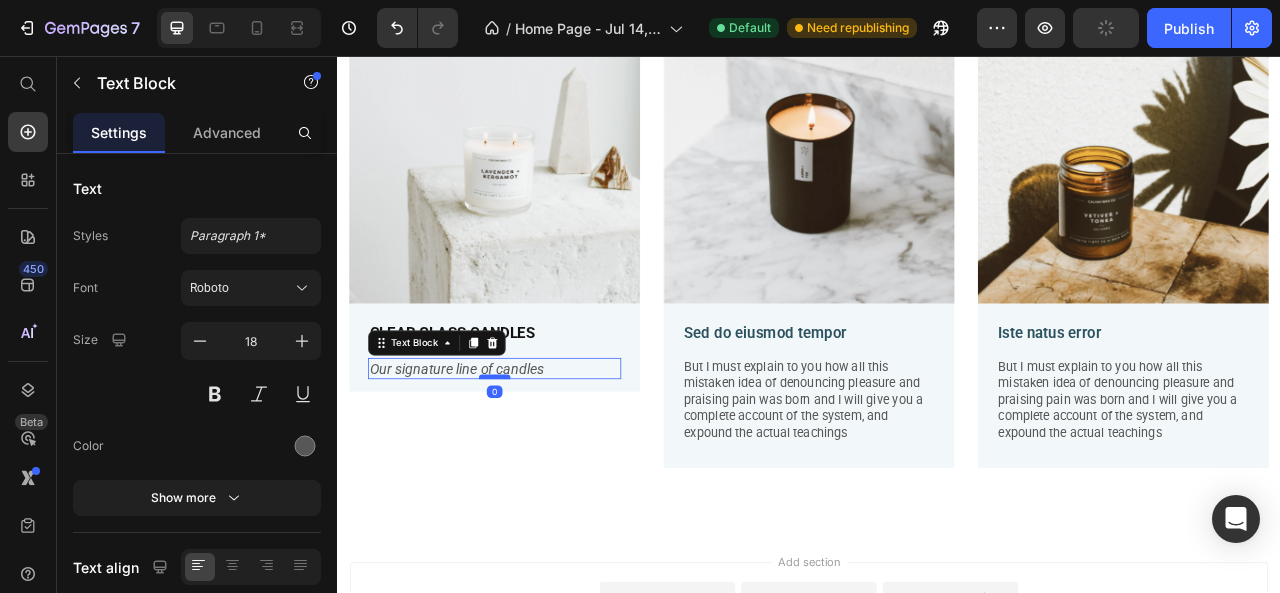 click at bounding box center (537, 464) 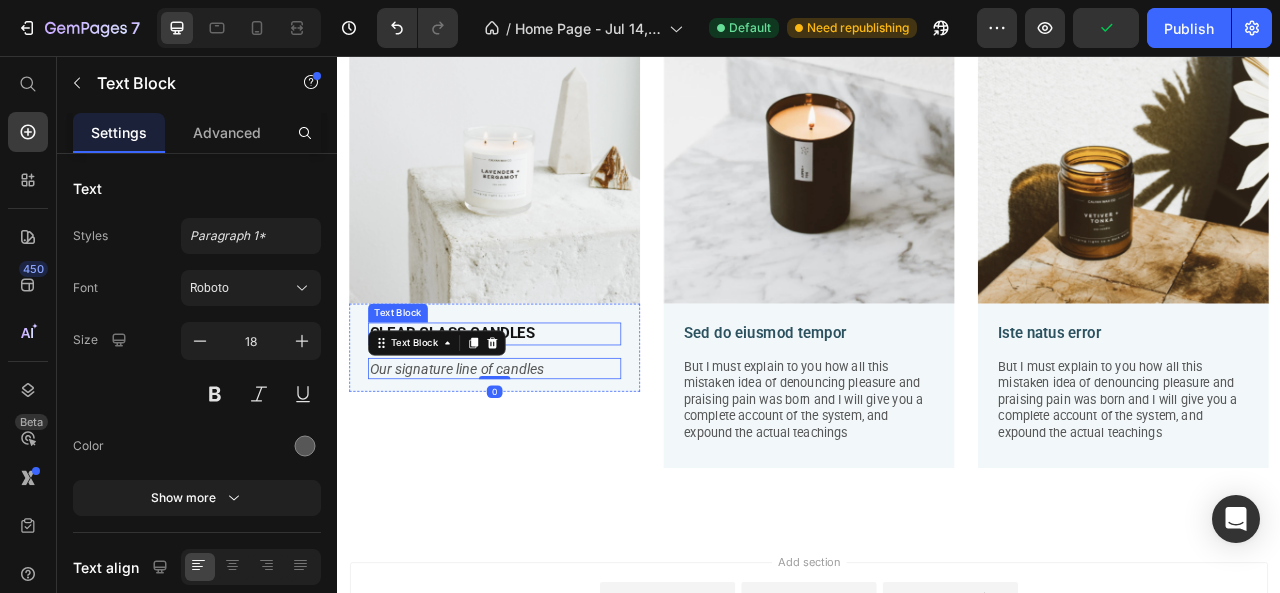 click on "CLEAR GLASS CANDLES" at bounding box center [537, 409] 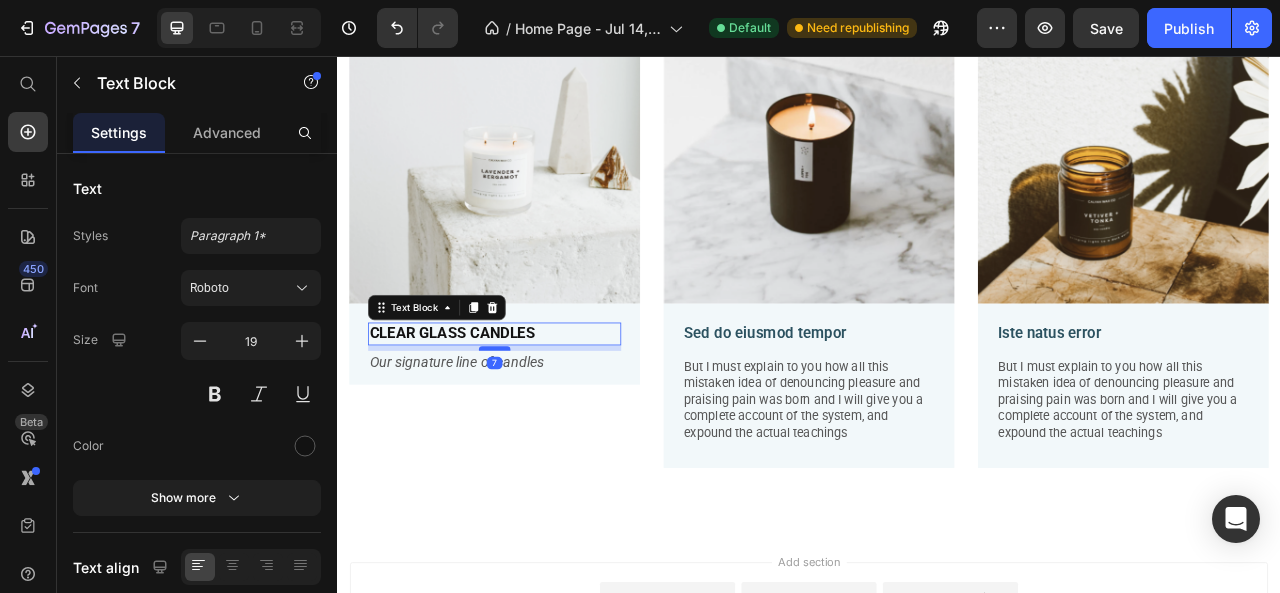 click at bounding box center (537, 428) 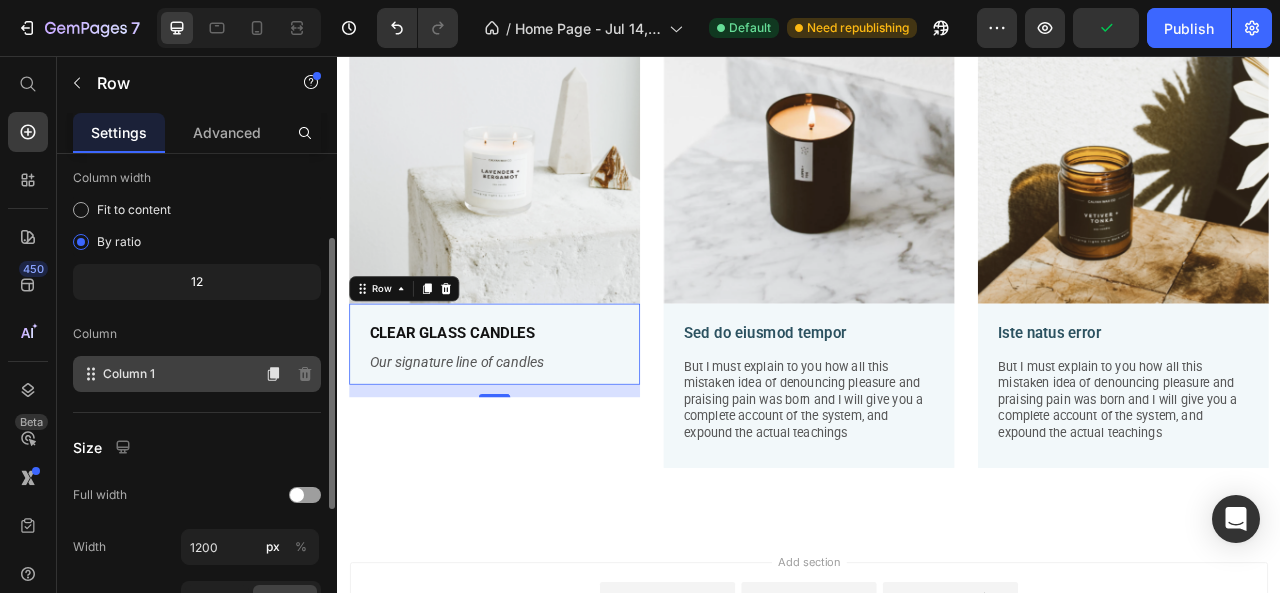 scroll, scrollTop: 414, scrollLeft: 0, axis: vertical 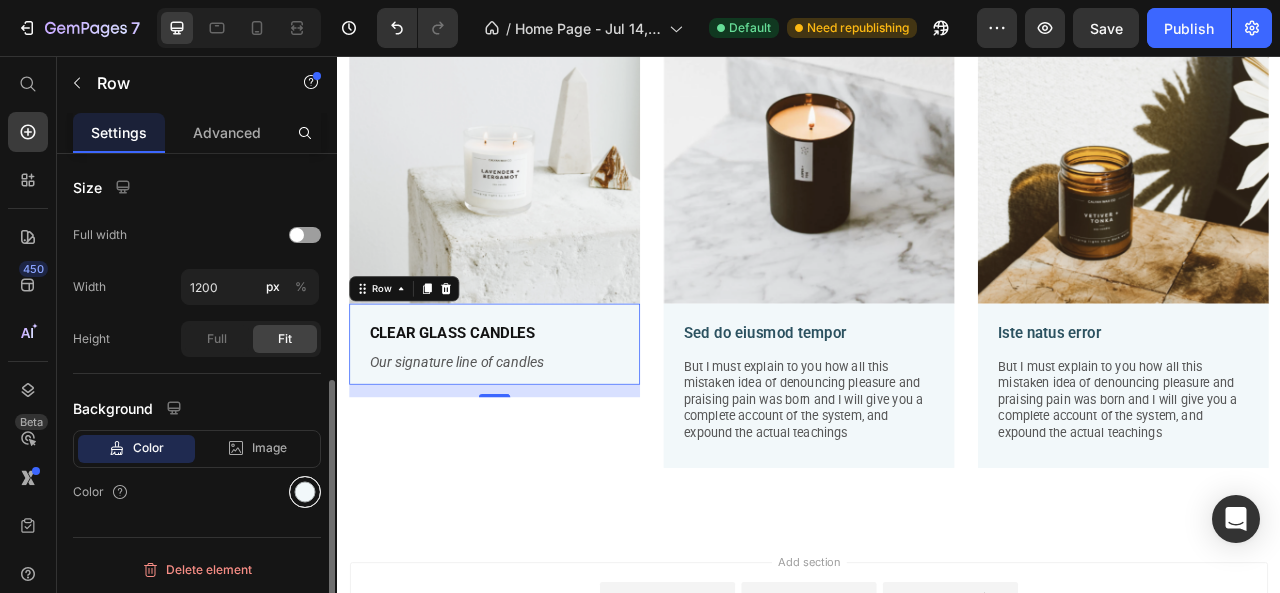 click at bounding box center [305, 492] 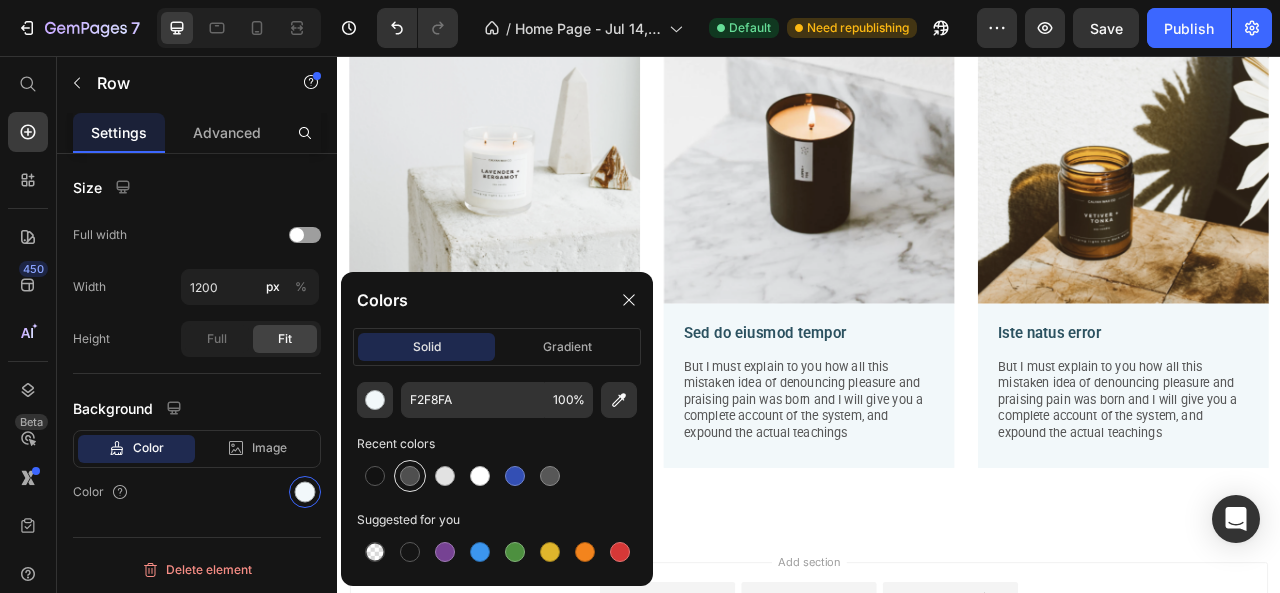 click at bounding box center (410, 476) 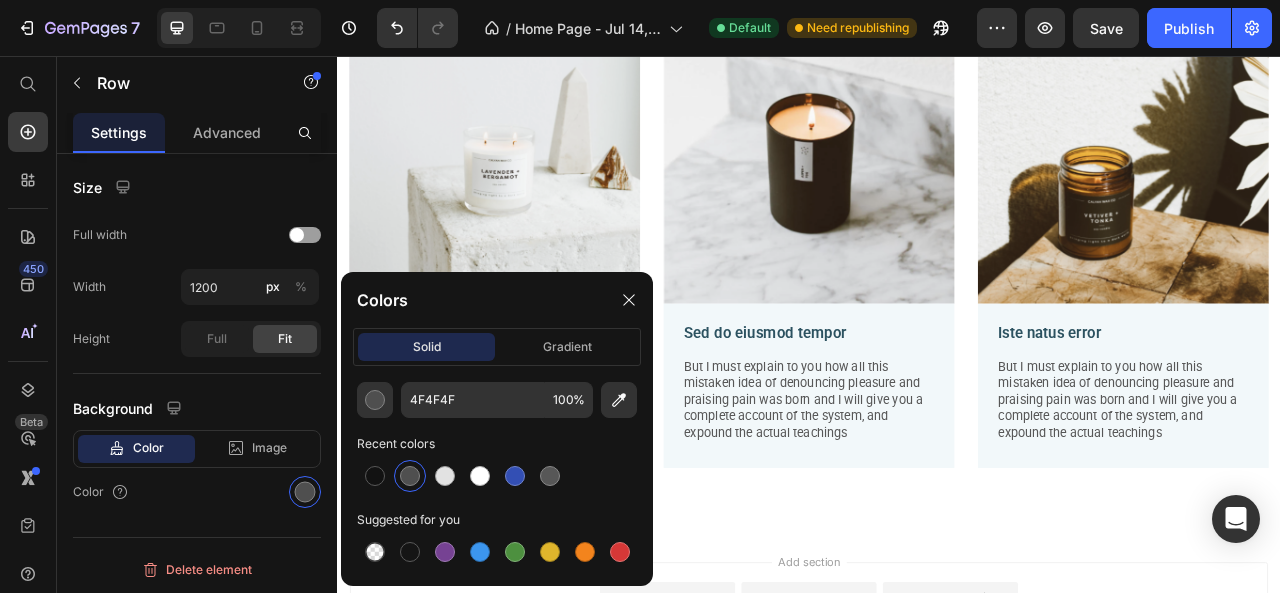 scroll, scrollTop: 414, scrollLeft: 0, axis: vertical 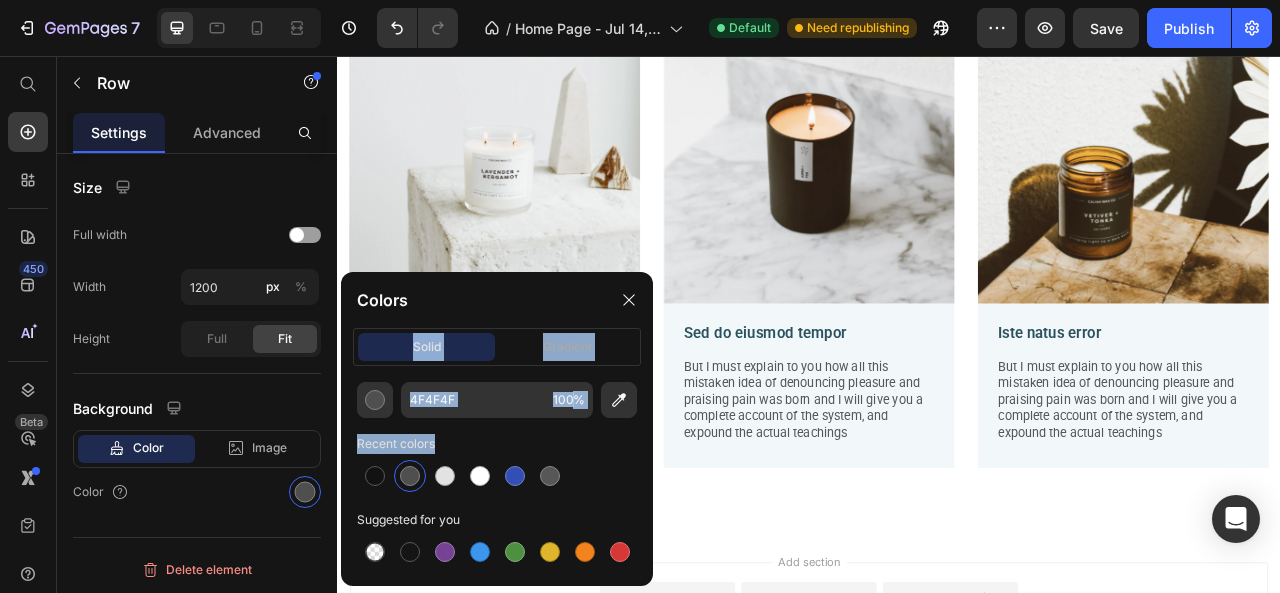 drag, startPoint x: 537, startPoint y: 286, endPoint x: 583, endPoint y: 464, distance: 183.84776 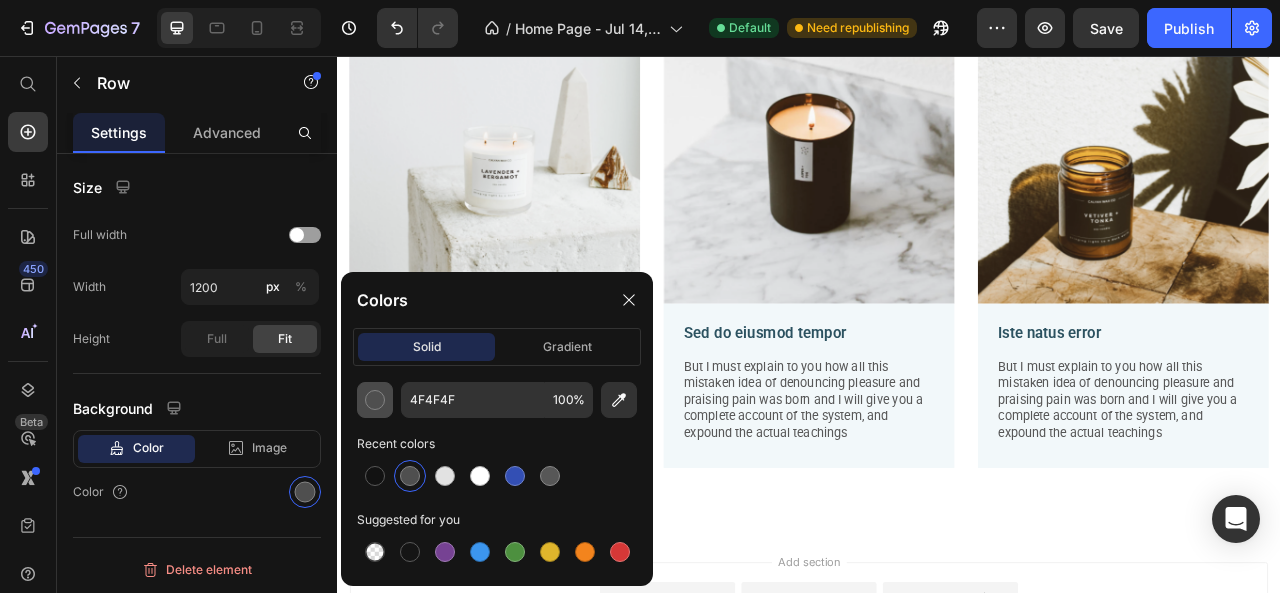 click at bounding box center (375, 400) 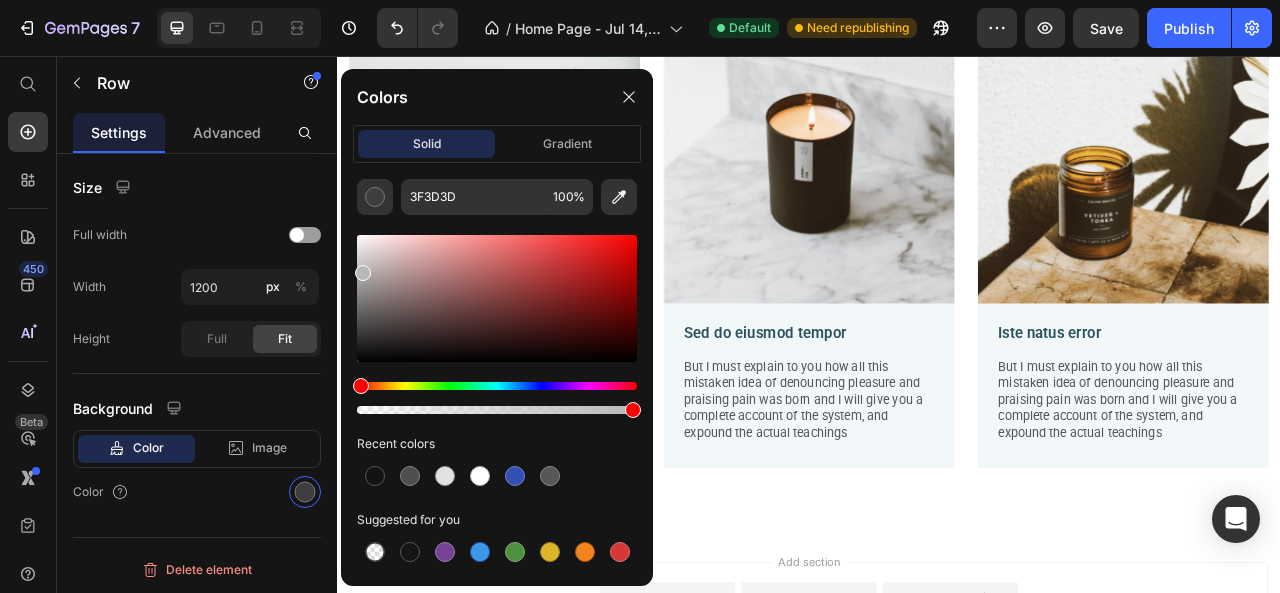 drag, startPoint x: 369, startPoint y: 329, endPoint x: 362, endPoint y: 268, distance: 61.400326 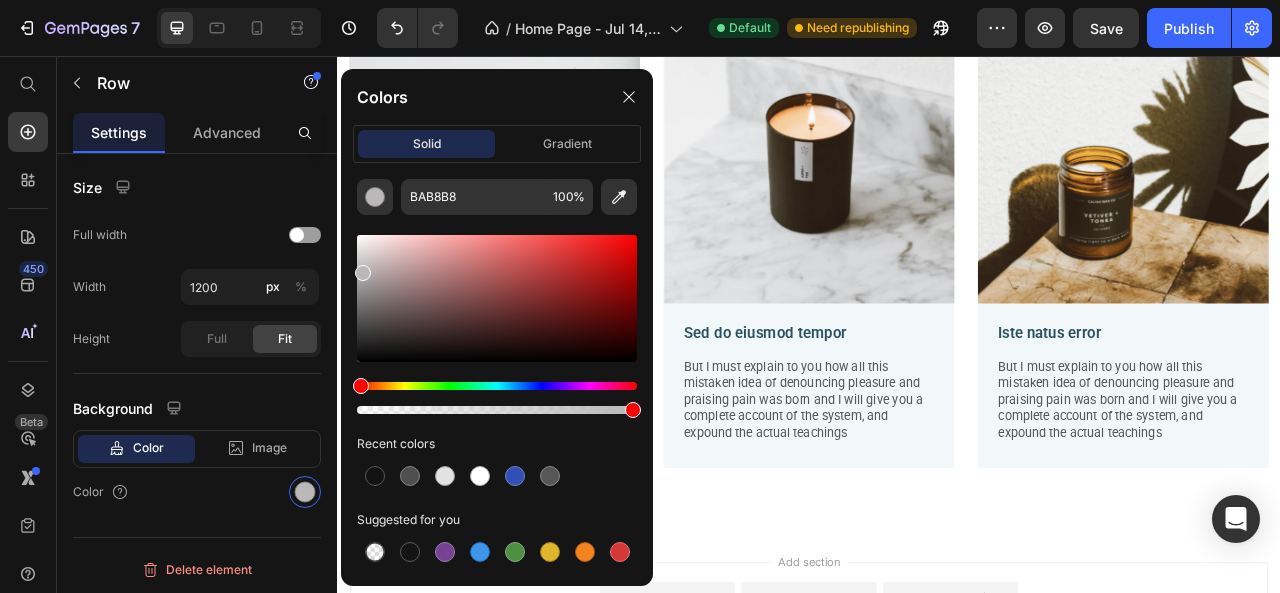 drag, startPoint x: 558, startPoint y: 95, endPoint x: 522, endPoint y: 118, distance: 42.72002 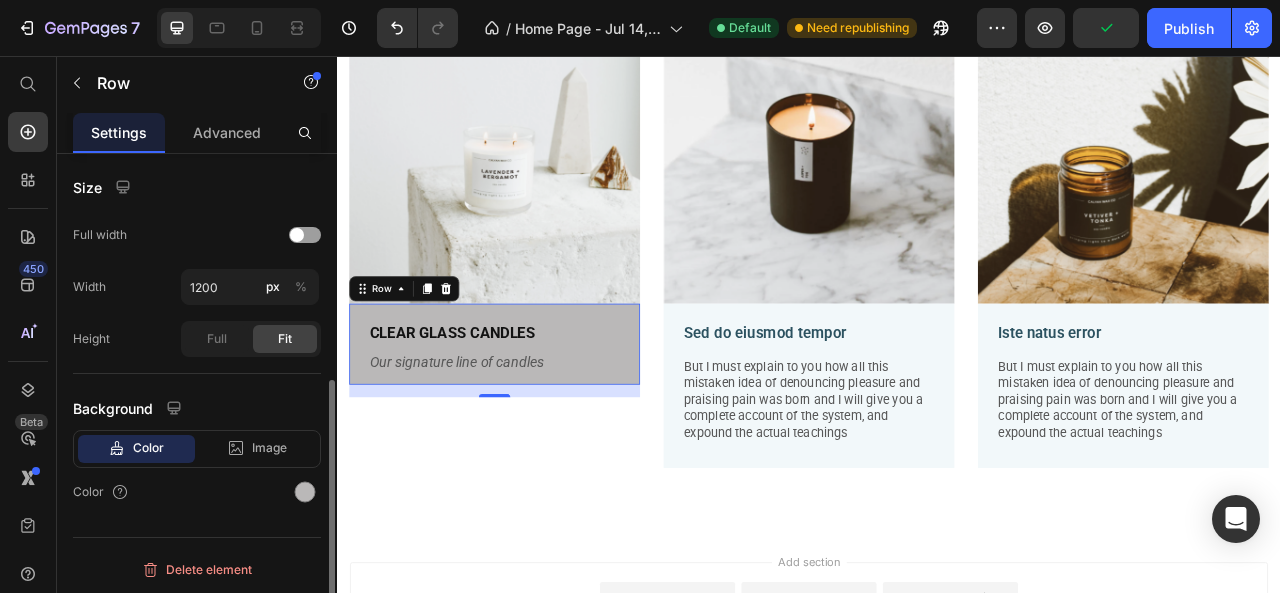scroll, scrollTop: 414, scrollLeft: 0, axis: vertical 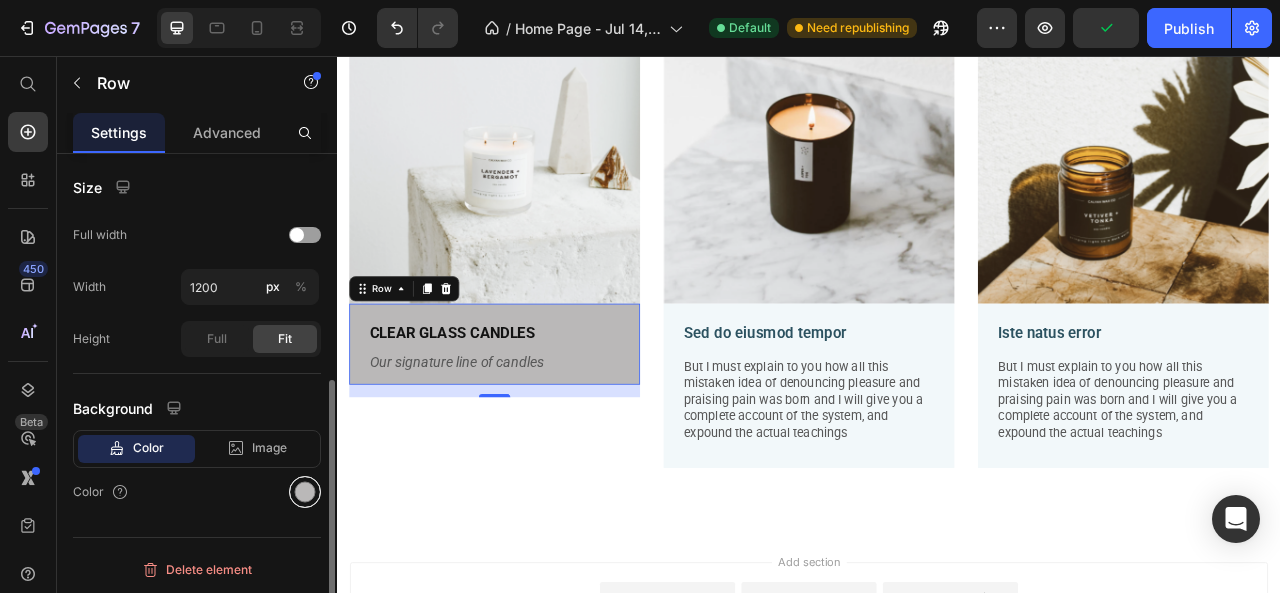click at bounding box center (305, 492) 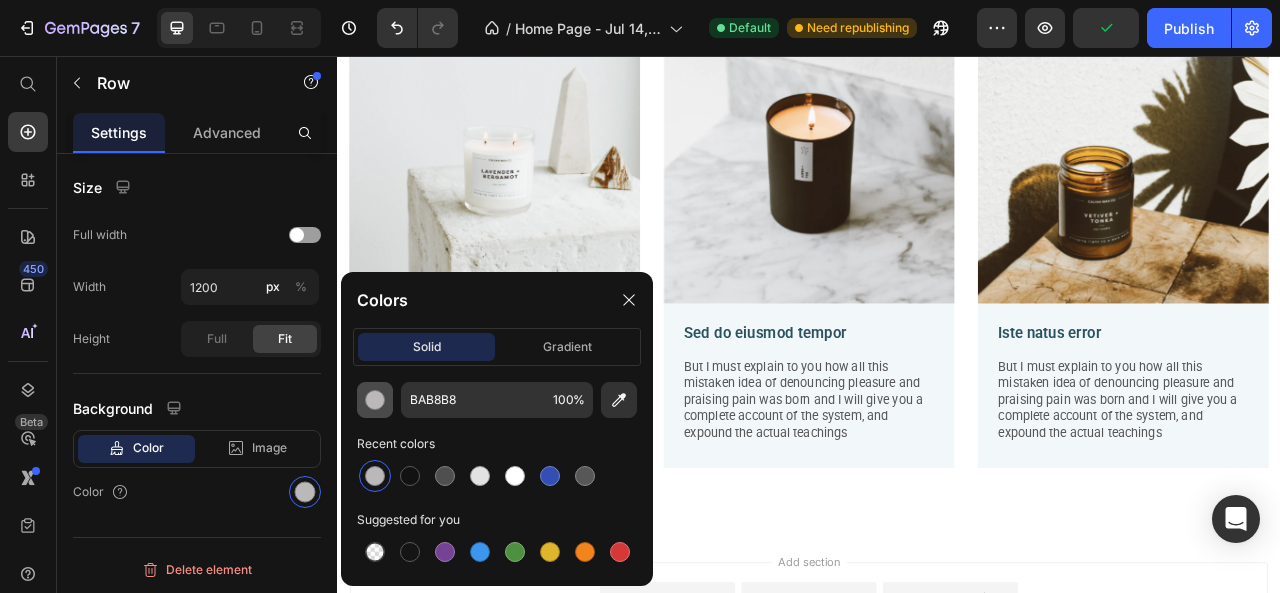 click at bounding box center [375, 400] 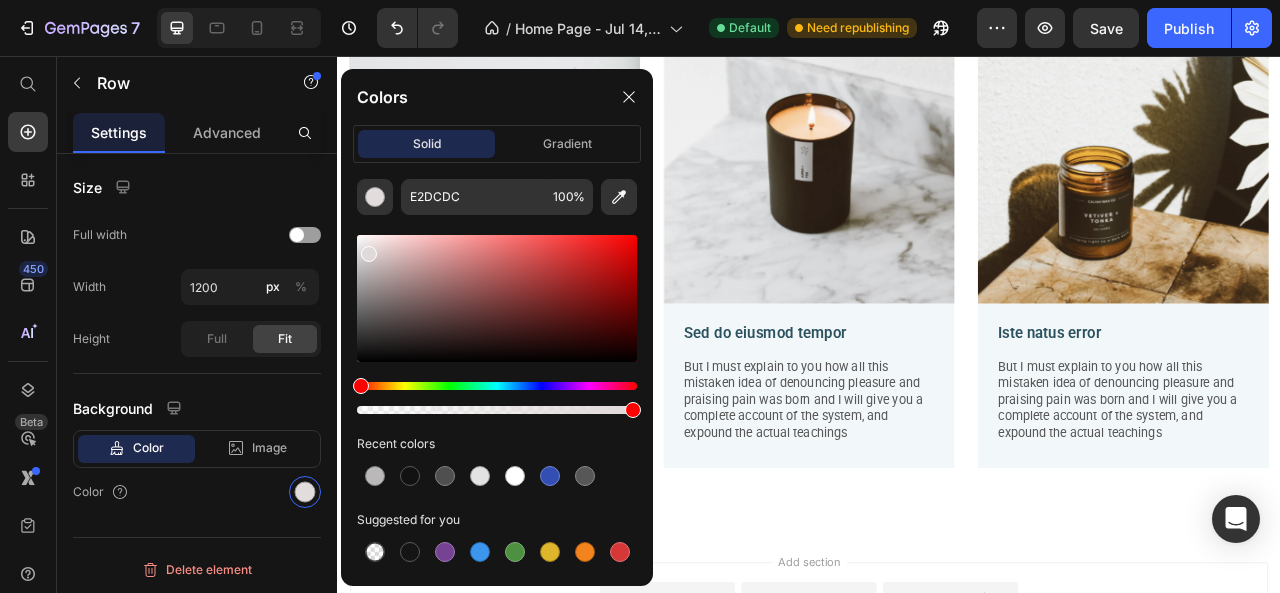 drag, startPoint x: 358, startPoint y: 273, endPoint x: 368, endPoint y: 249, distance: 26 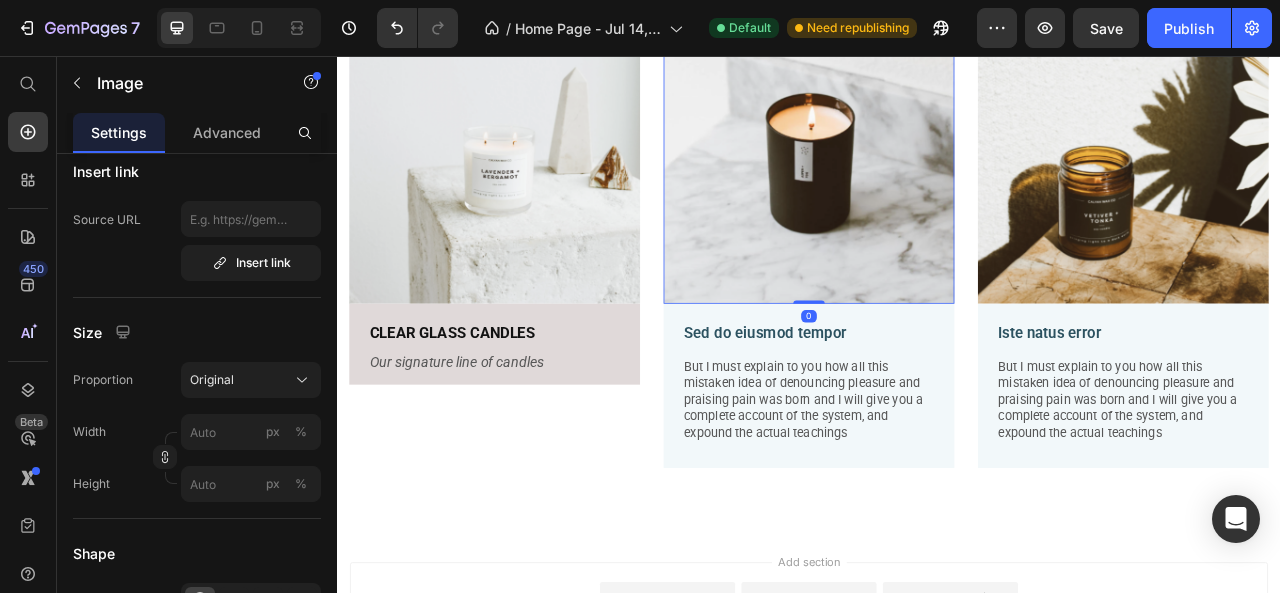 scroll, scrollTop: 0, scrollLeft: 0, axis: both 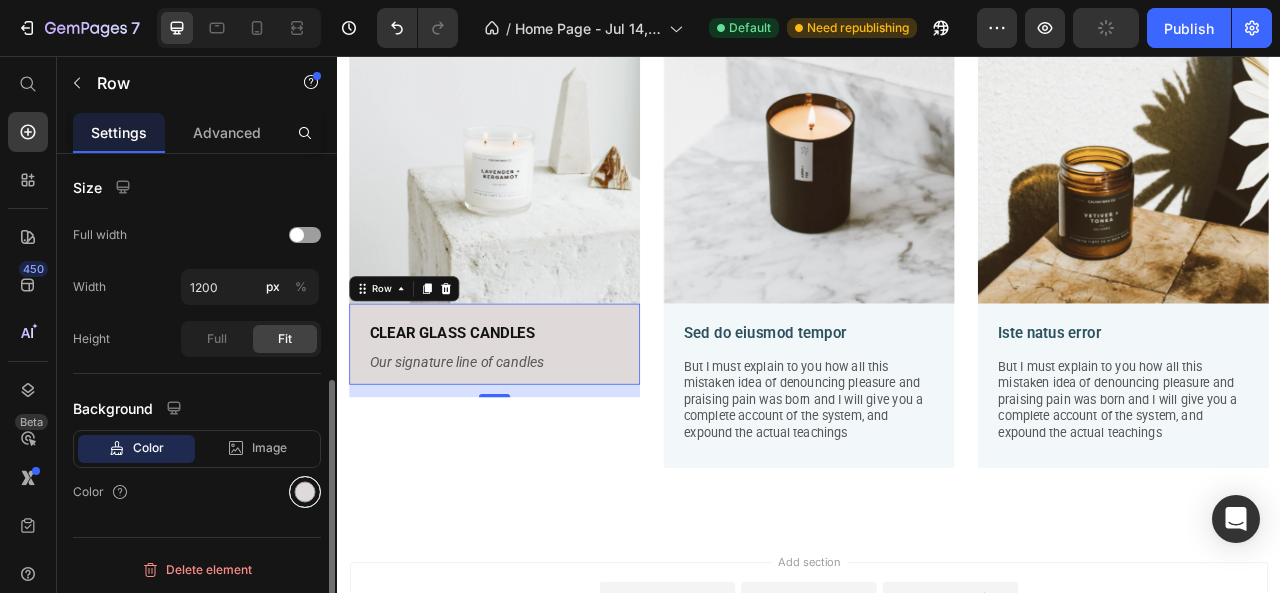 click at bounding box center [305, 492] 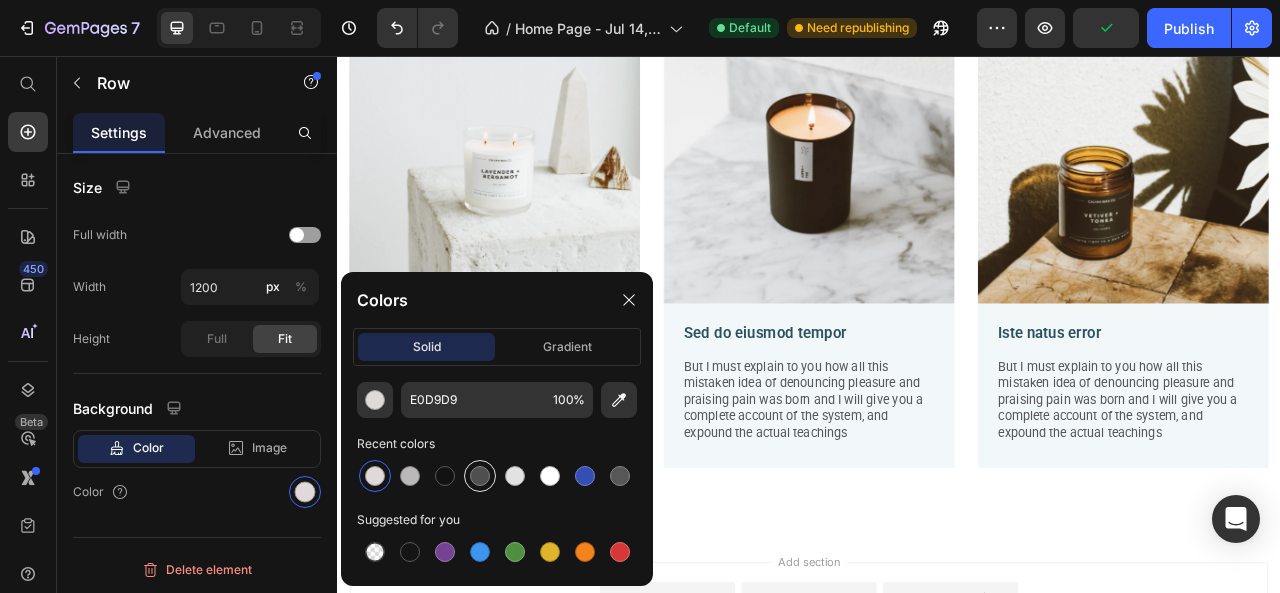 scroll, scrollTop: 414, scrollLeft: 0, axis: vertical 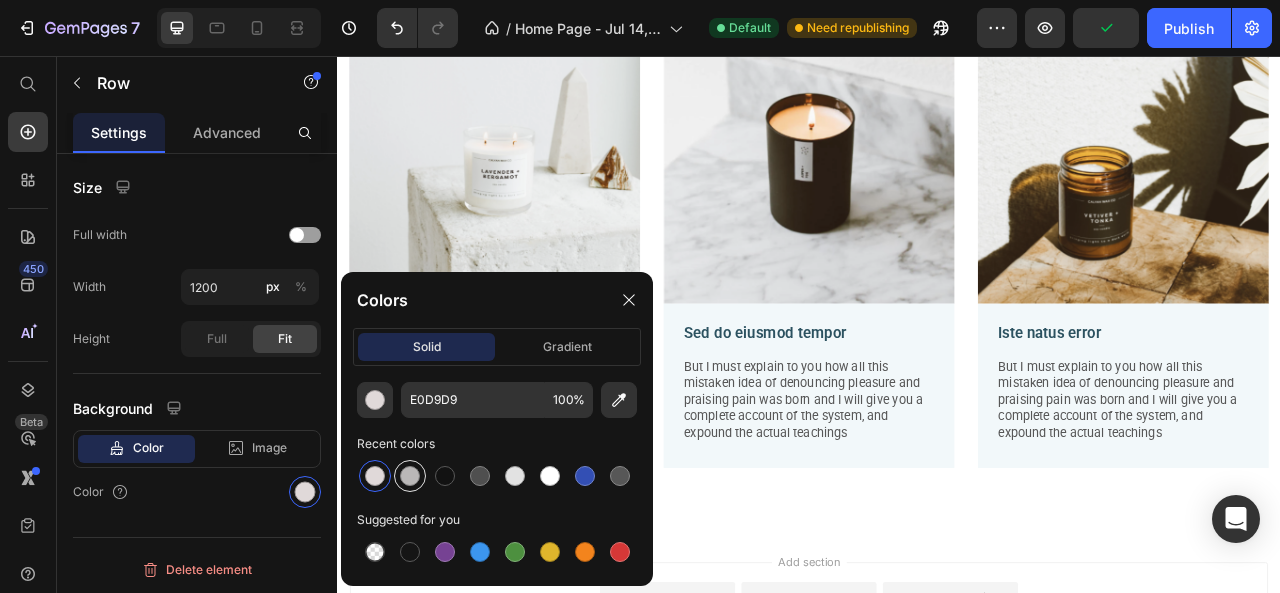 click at bounding box center [410, 476] 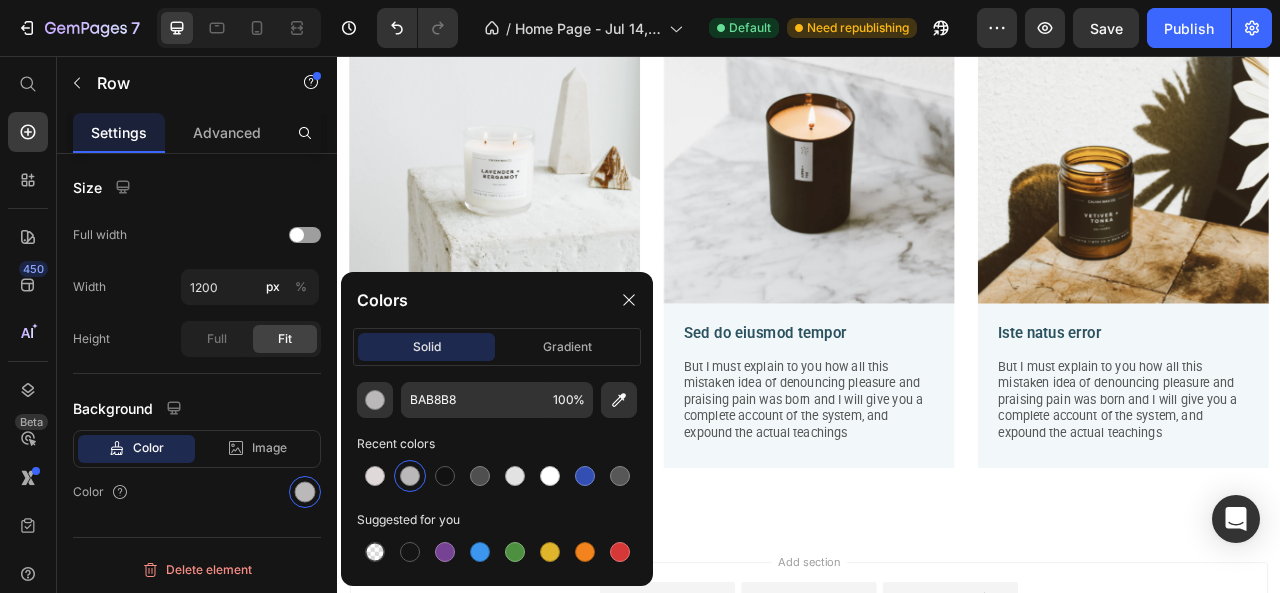 drag, startPoint x: 929, startPoint y: 345, endPoint x: 586, endPoint y: 327, distance: 343.472 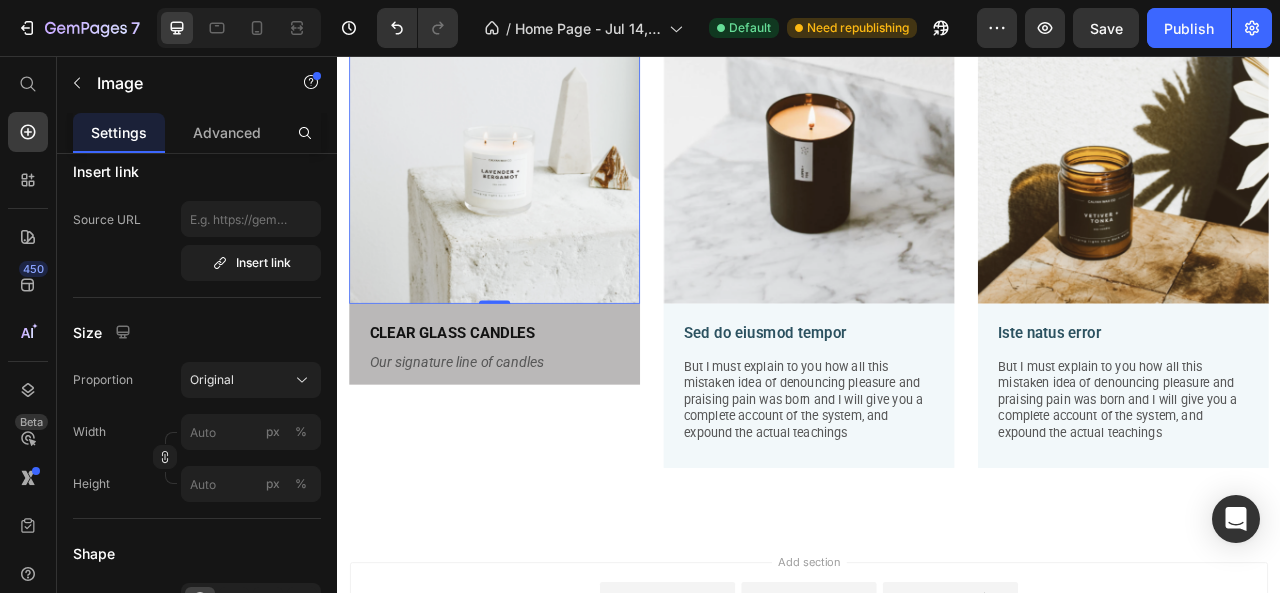 scroll, scrollTop: 0, scrollLeft: 0, axis: both 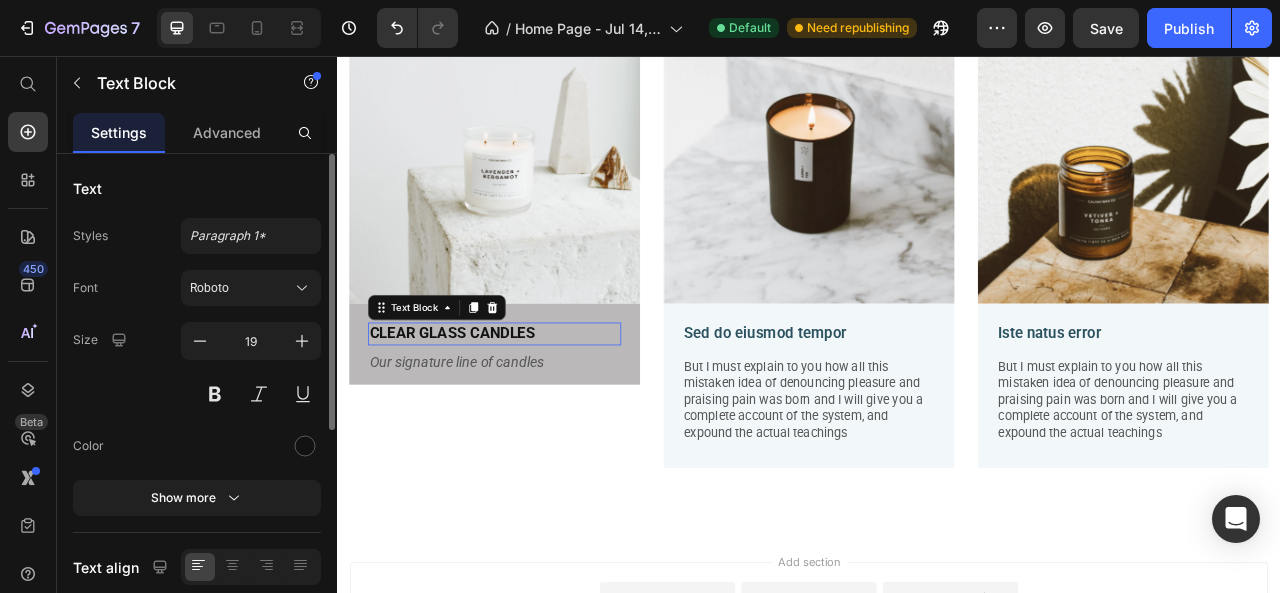 click on "CLEAR GLASS CANDLES" at bounding box center [537, 409] 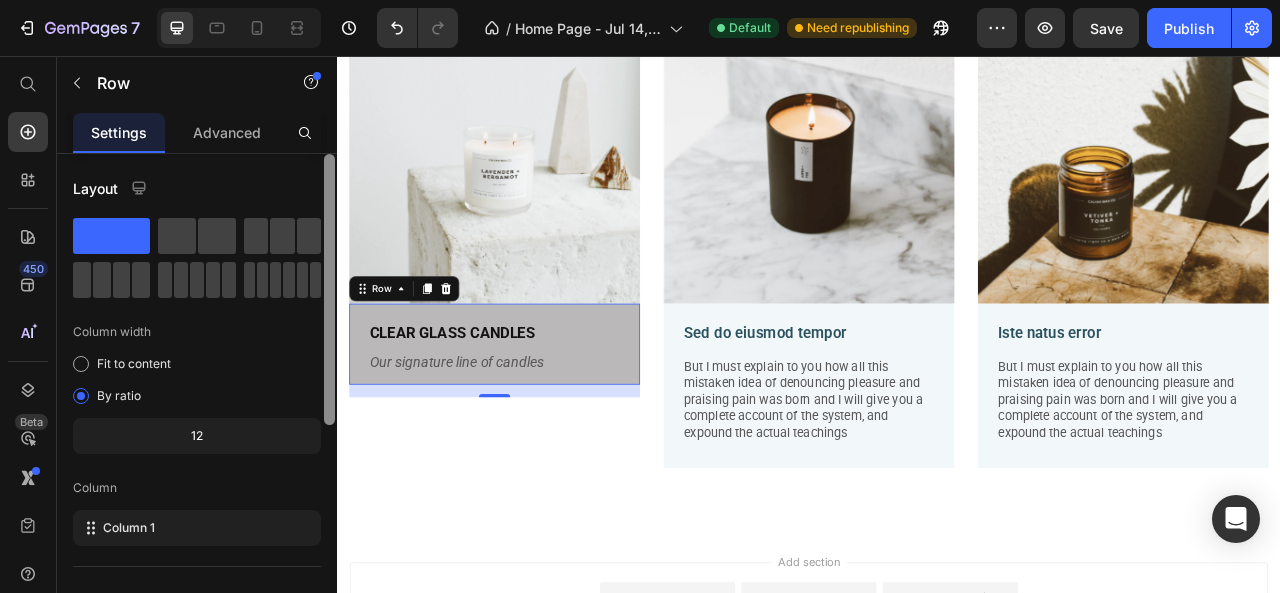 scroll, scrollTop: 414, scrollLeft: 0, axis: vertical 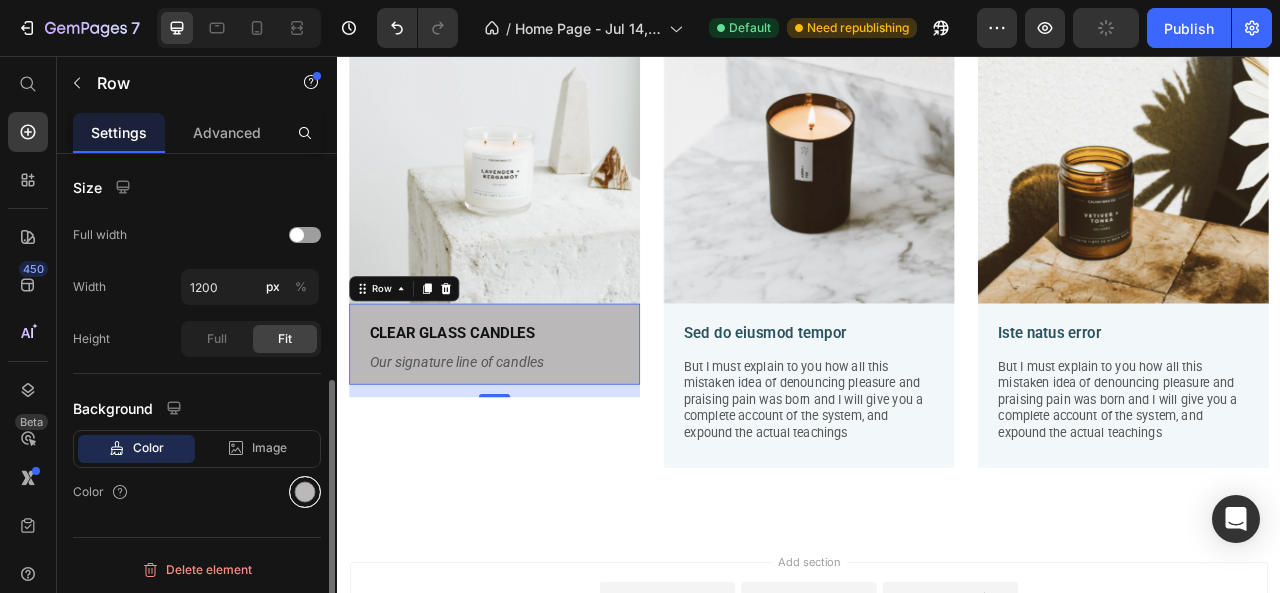 click at bounding box center (305, 492) 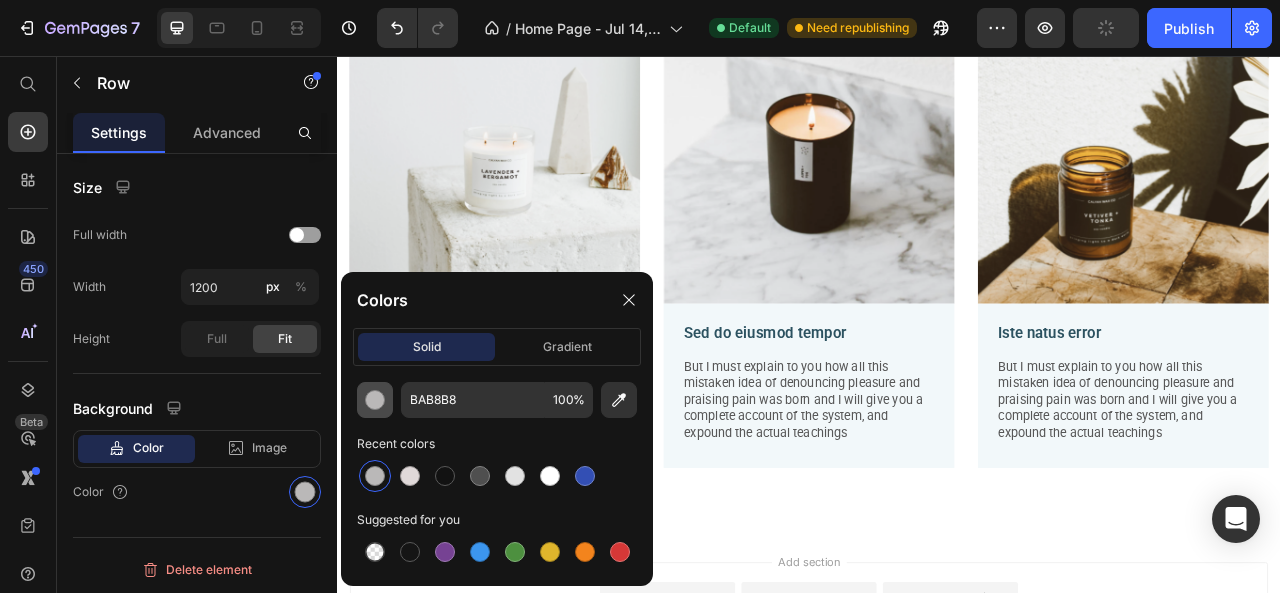 scroll, scrollTop: 414, scrollLeft: 0, axis: vertical 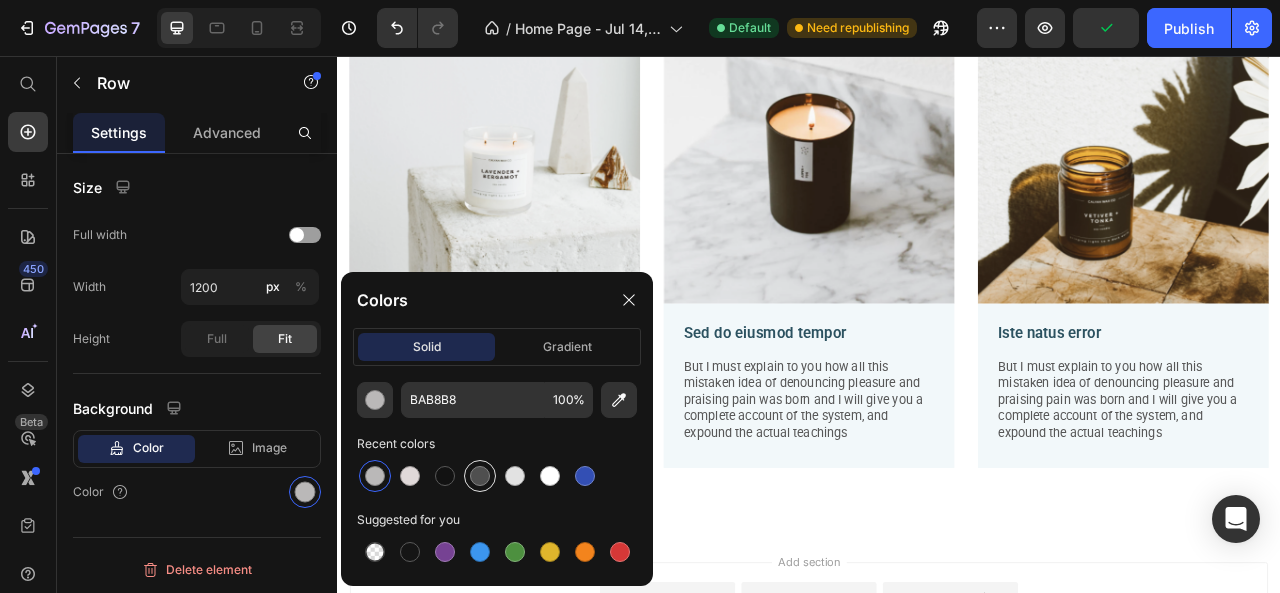 click at bounding box center [480, 476] 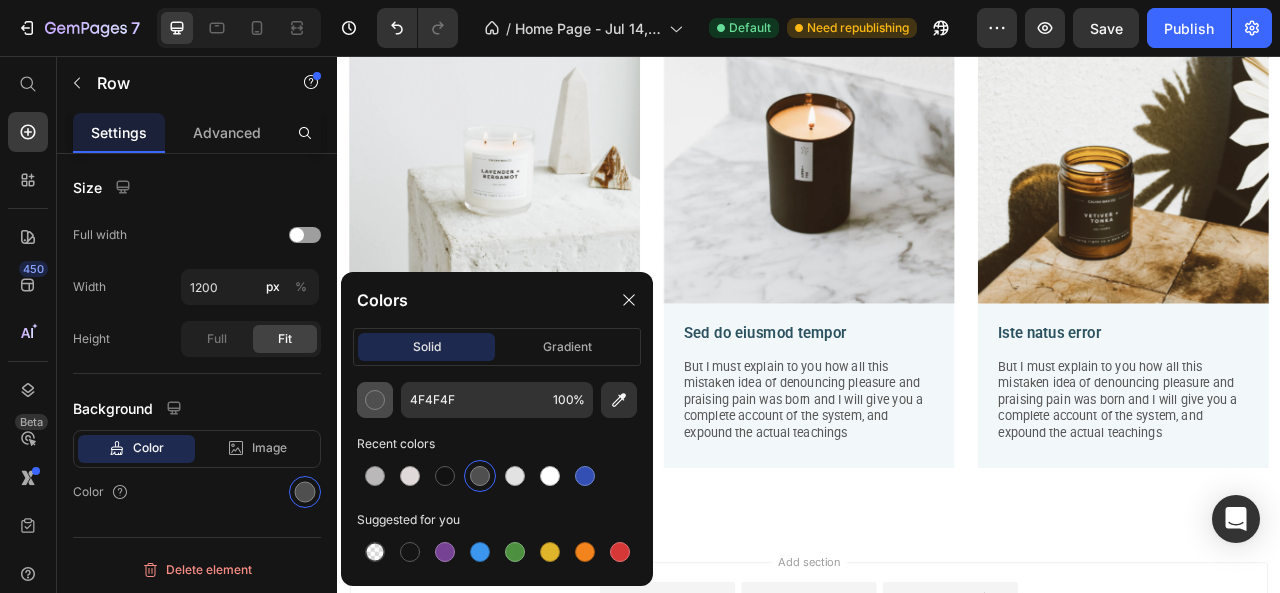 click at bounding box center [375, 400] 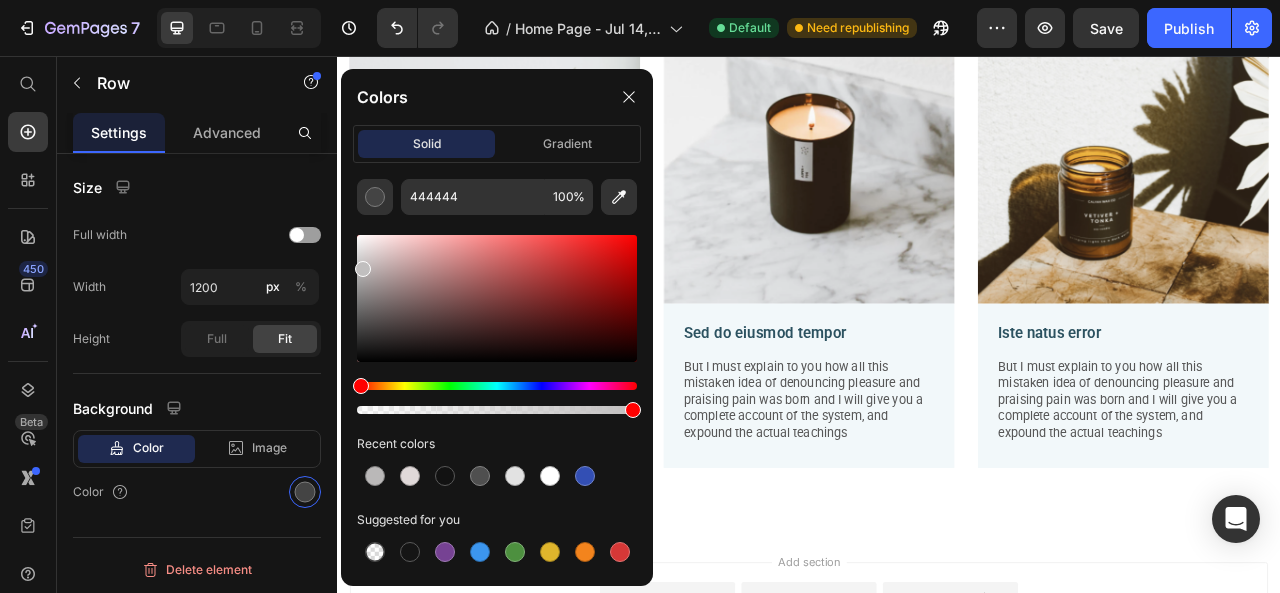 drag, startPoint x: 359, startPoint y: 326, endPoint x: 361, endPoint y: 263, distance: 63.03174 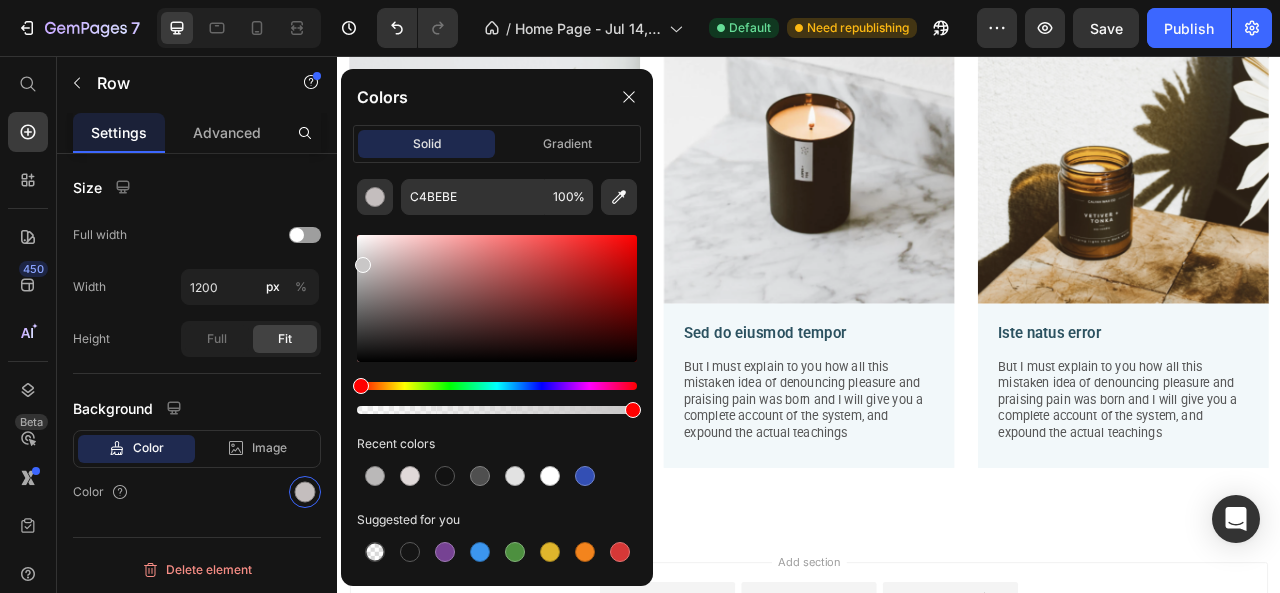 type on "C9C7C7" 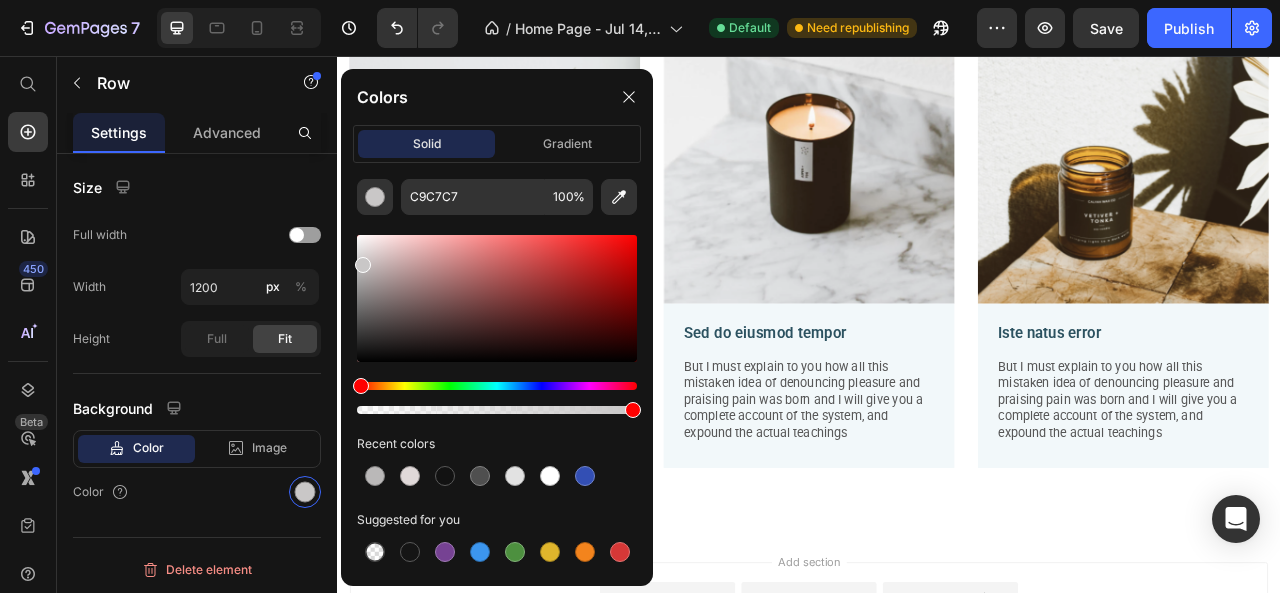 click at bounding box center (363, 265) 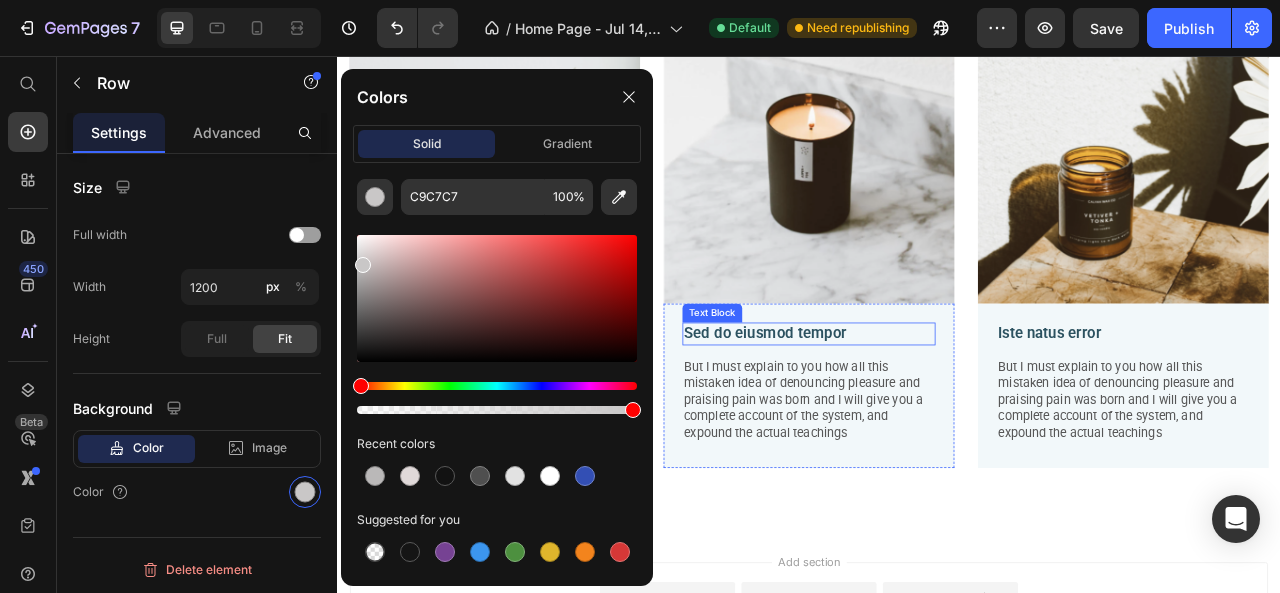 click on "Sed do eiusmod tempor" at bounding box center (937, 409) 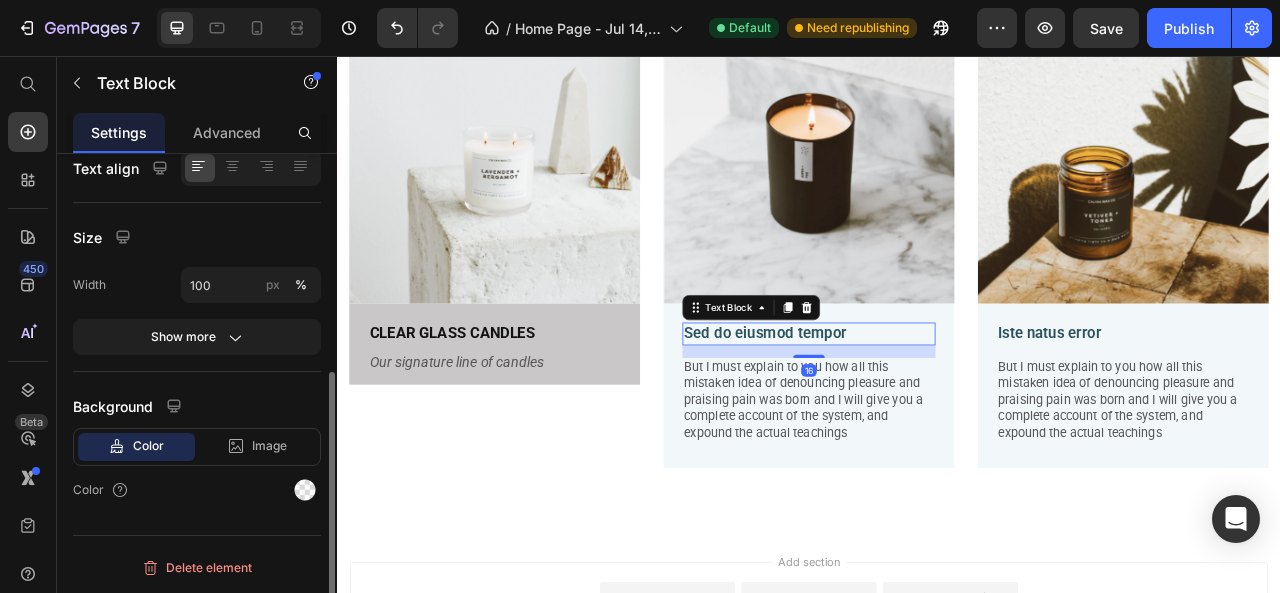 scroll, scrollTop: 0, scrollLeft: 0, axis: both 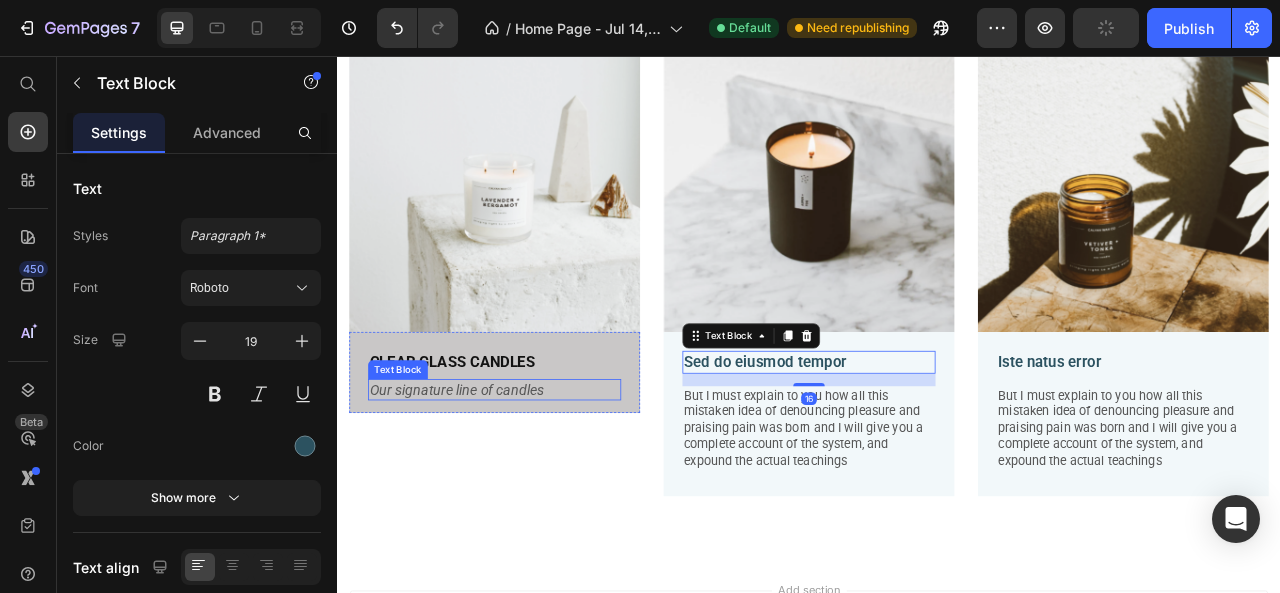 click on "Our signature line of candles" at bounding box center (537, 480) 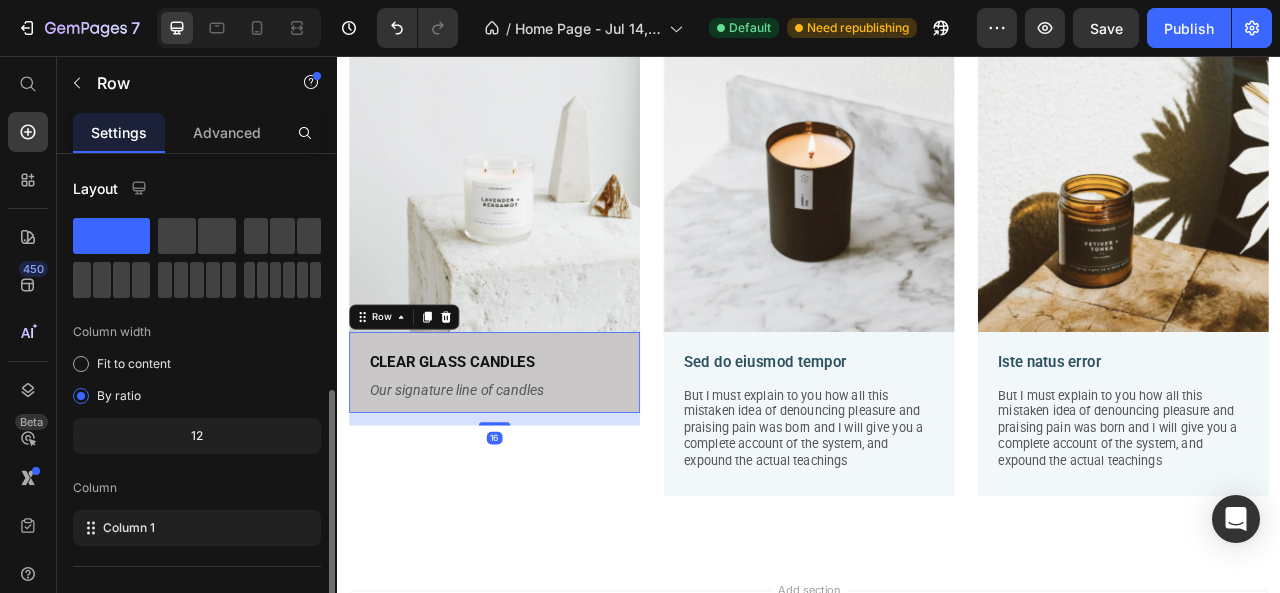 scroll, scrollTop: 414, scrollLeft: 0, axis: vertical 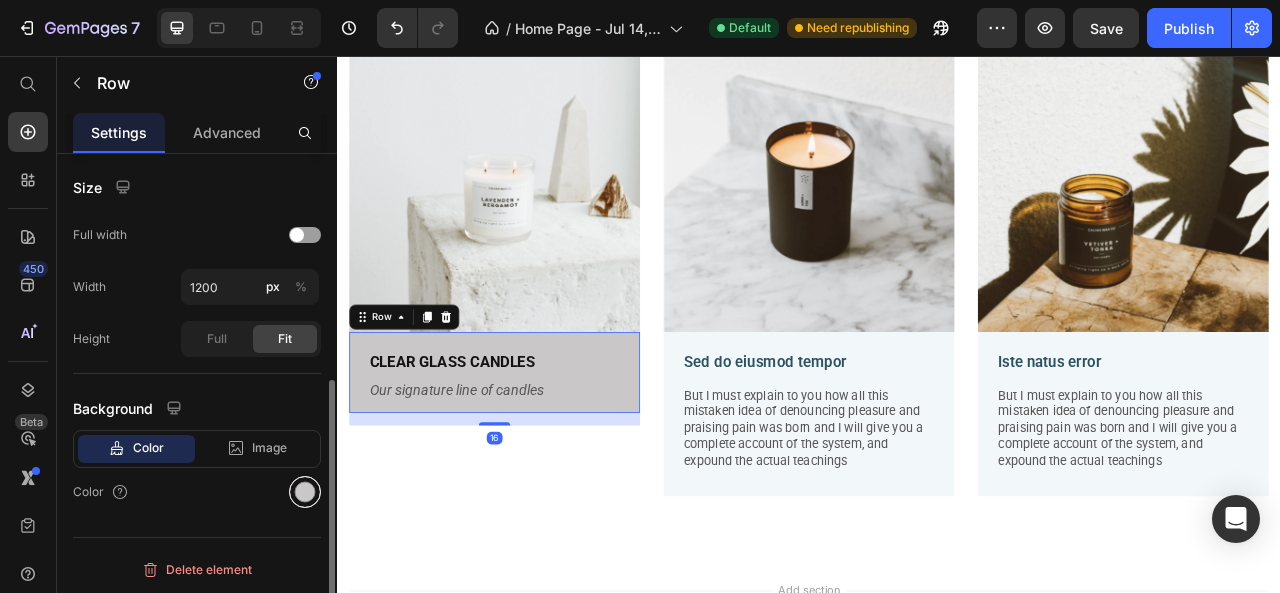 click at bounding box center [305, 492] 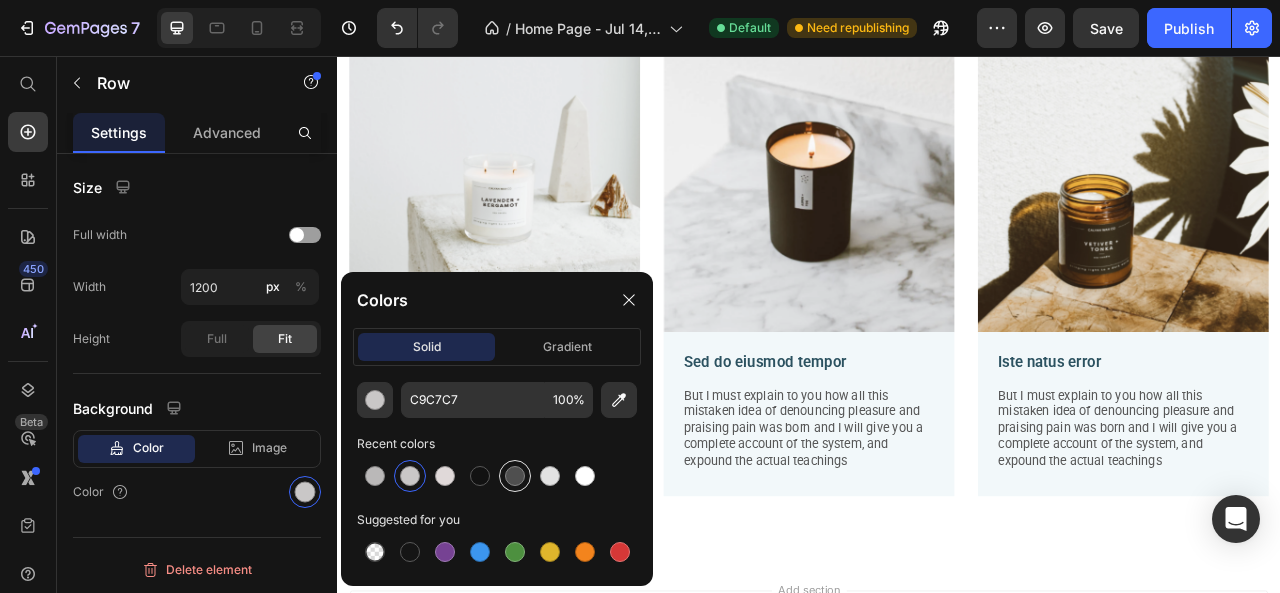 click at bounding box center (515, 476) 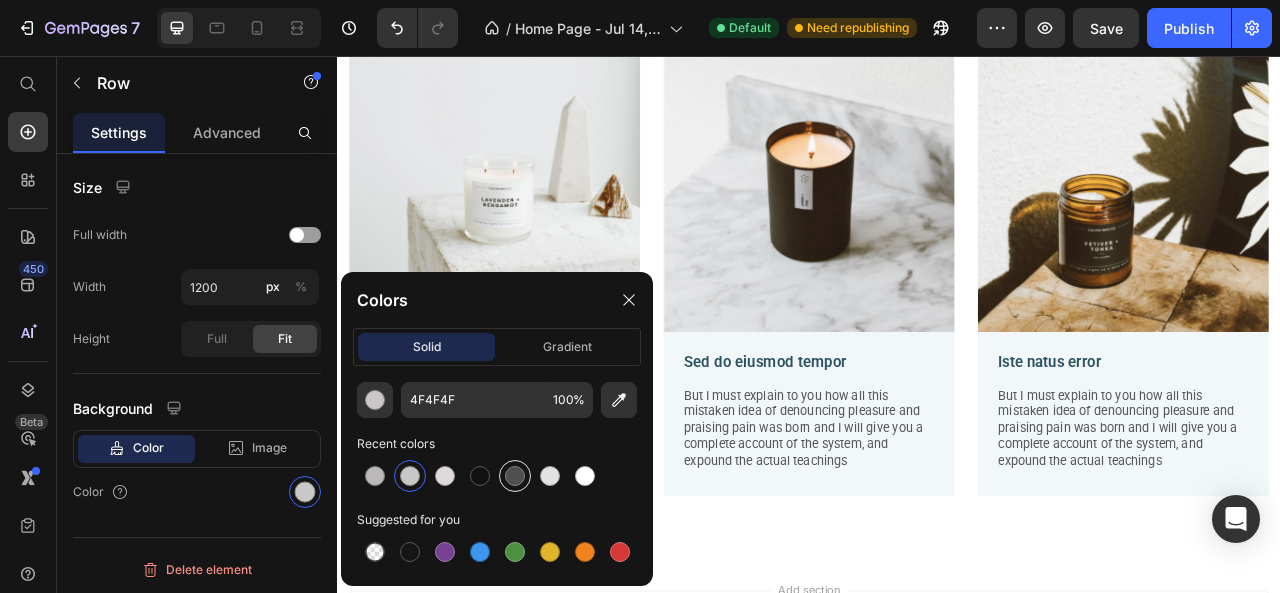 scroll, scrollTop: 414, scrollLeft: 0, axis: vertical 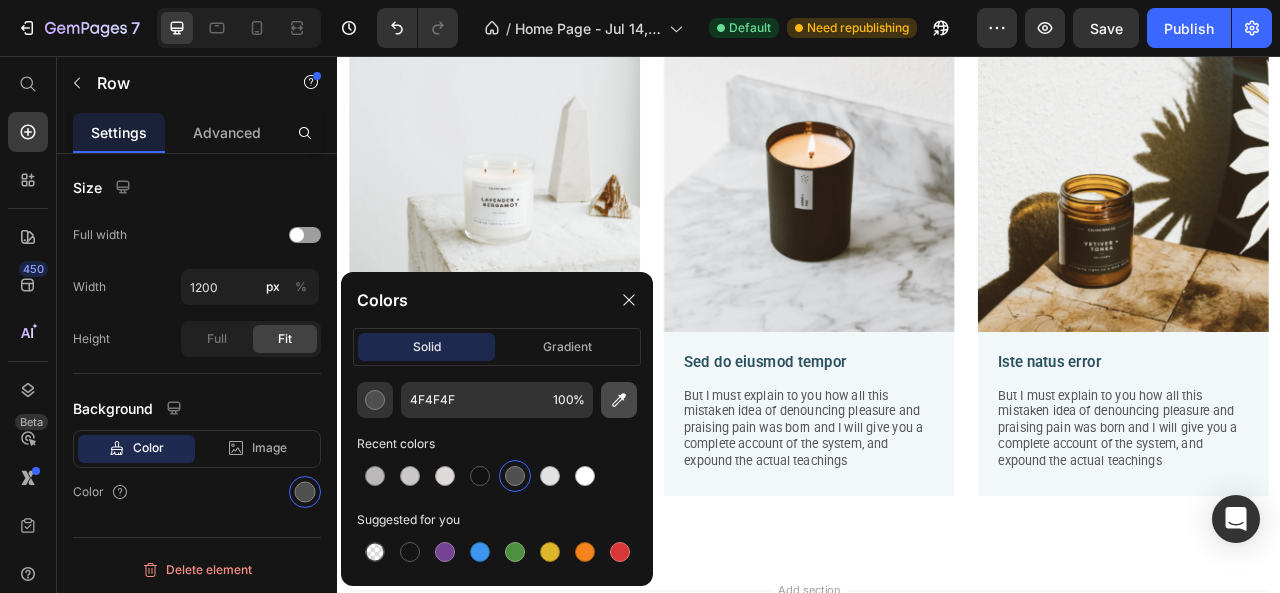 click at bounding box center (619, 400) 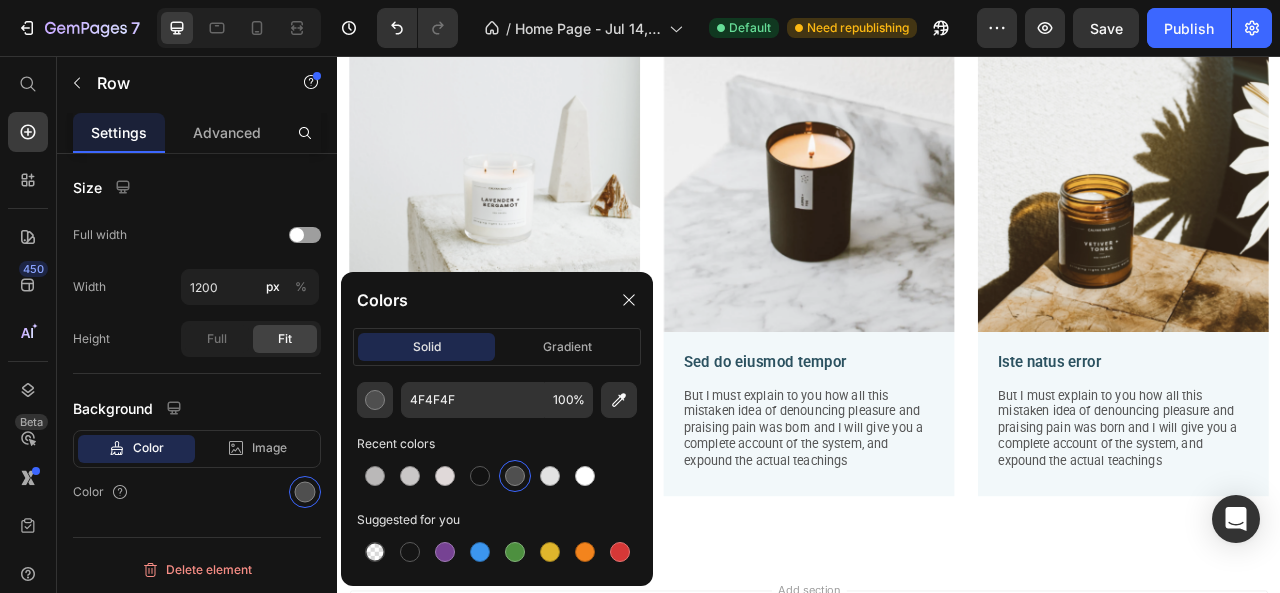 type on "D7D9DA" 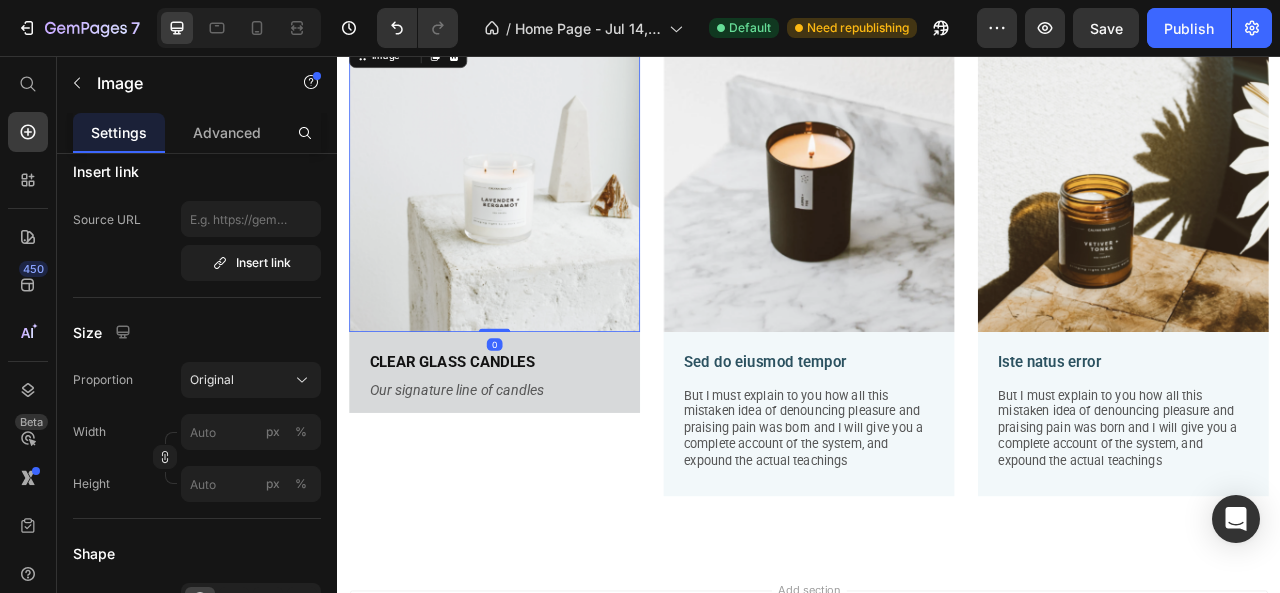 click at bounding box center (537, 221) 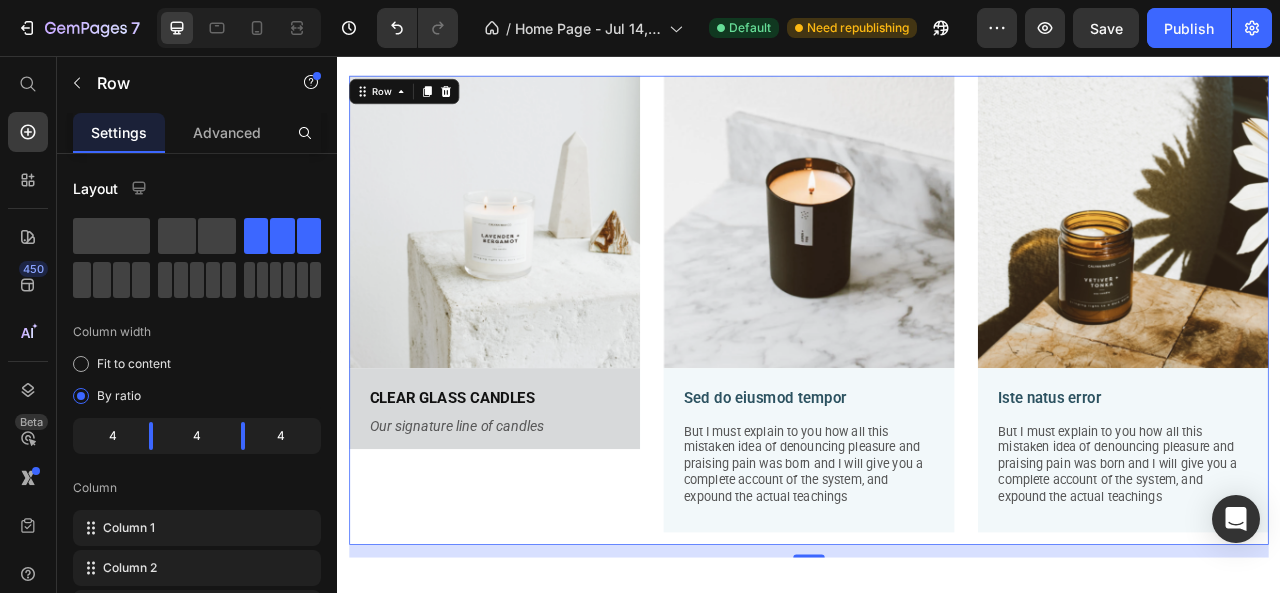 scroll, scrollTop: 1874, scrollLeft: 0, axis: vertical 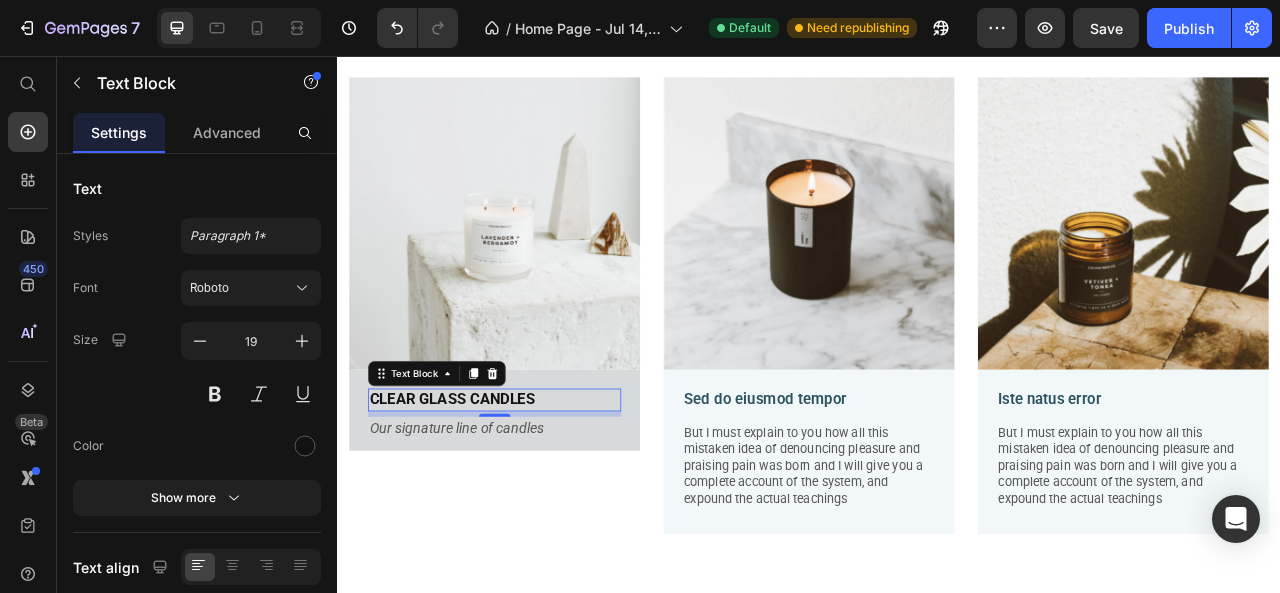 click on "CLEAR GLASS CANDLES" at bounding box center [483, 492] 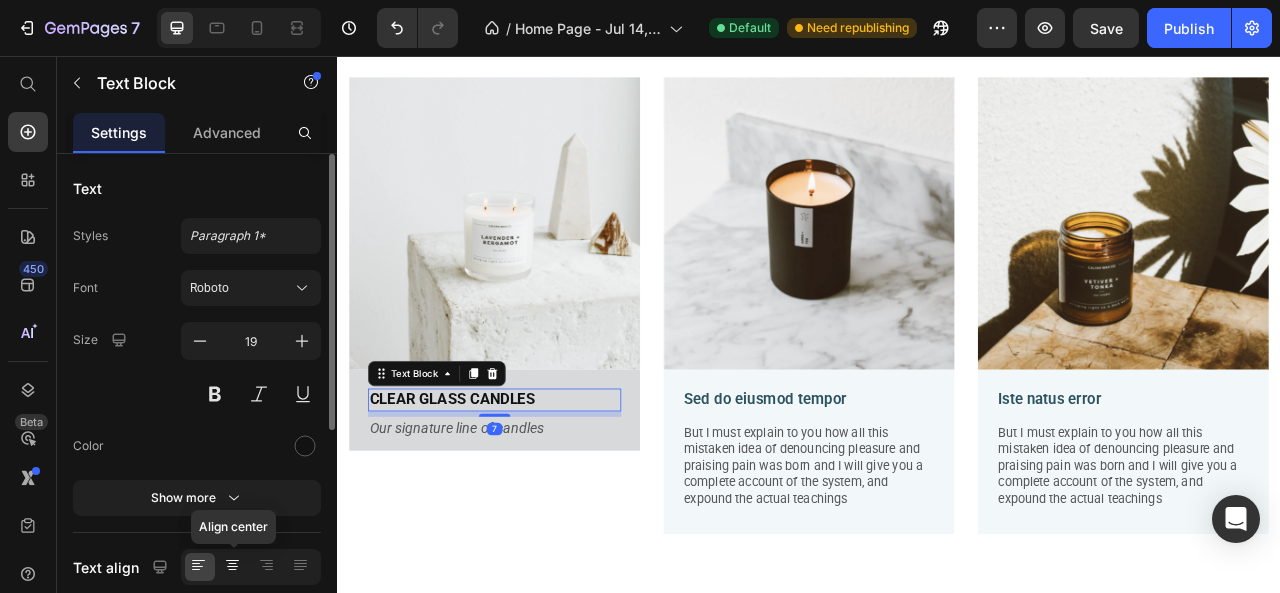 click 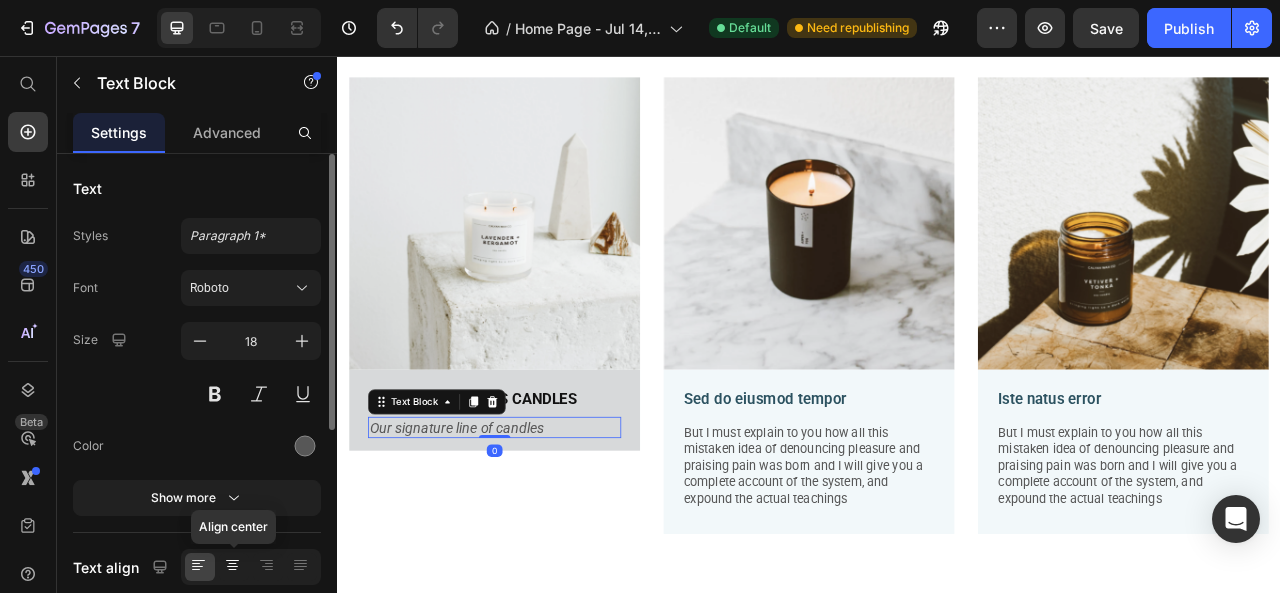 click 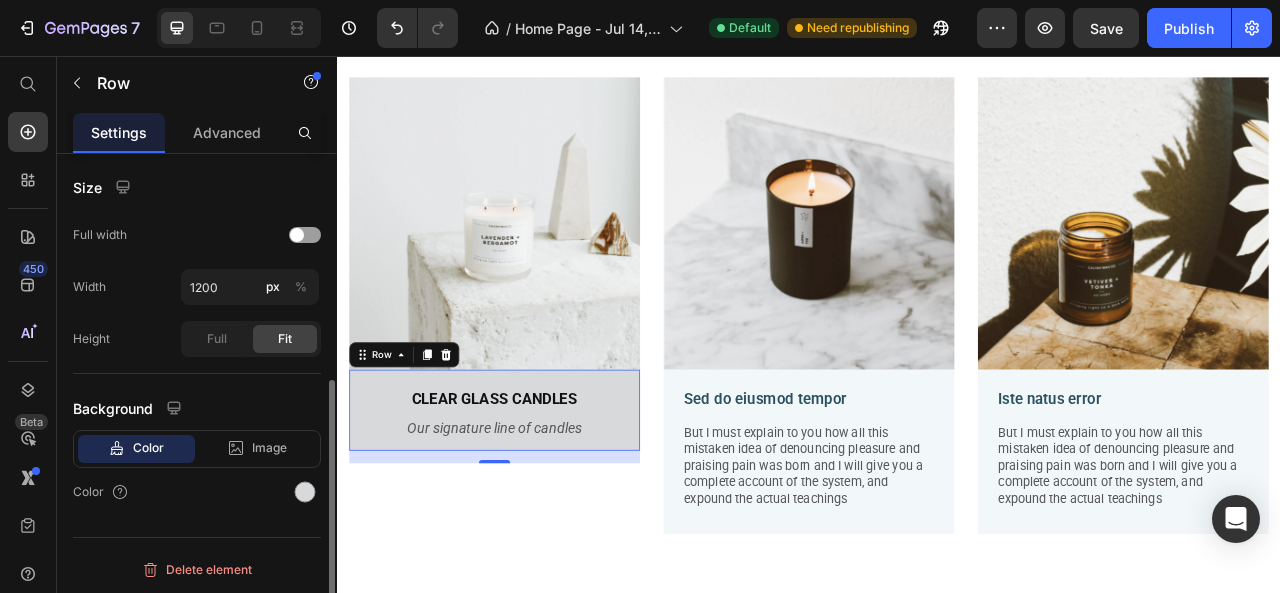 scroll, scrollTop: 414, scrollLeft: 0, axis: vertical 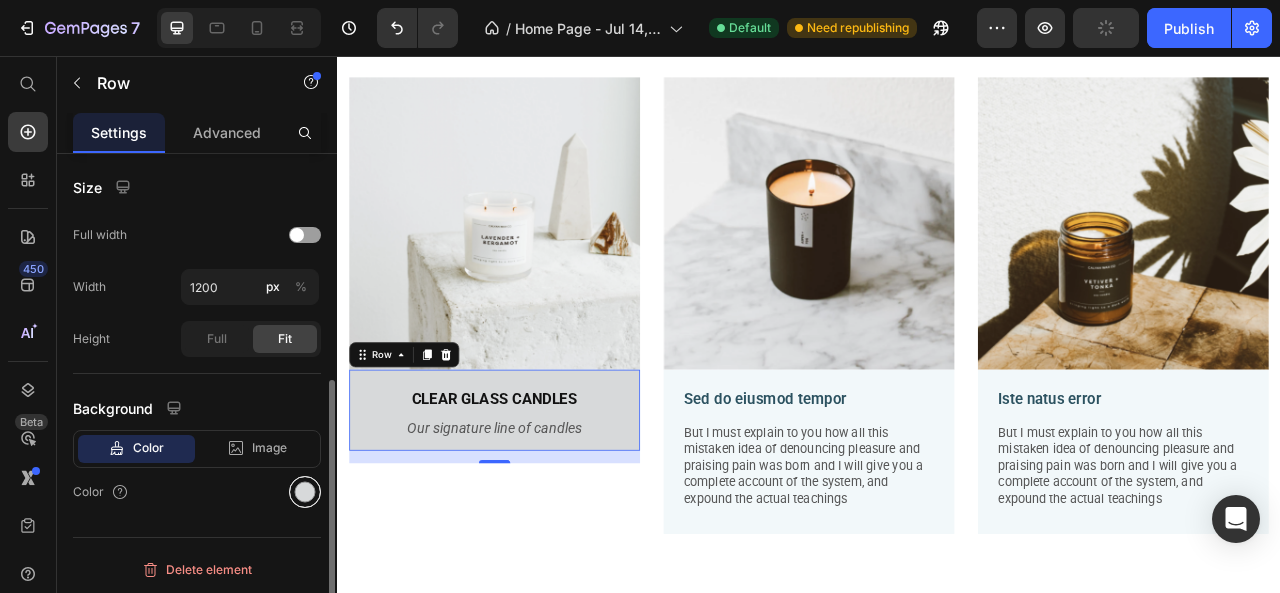 click on "Background Color Image Video  Color" 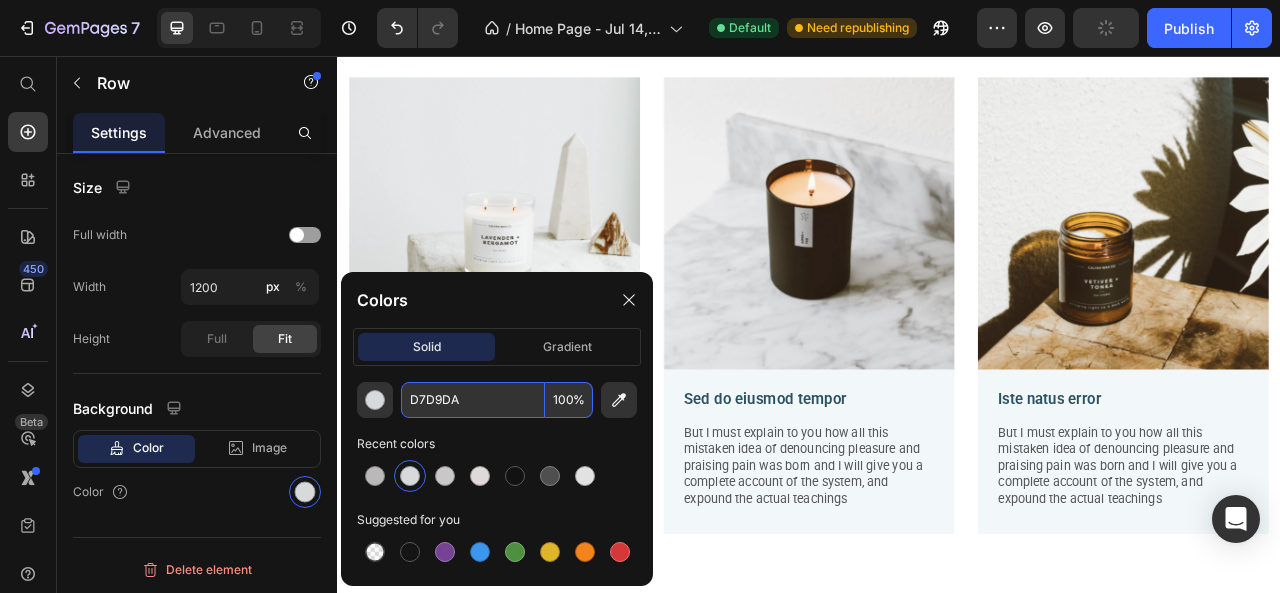 scroll, scrollTop: 414, scrollLeft: 0, axis: vertical 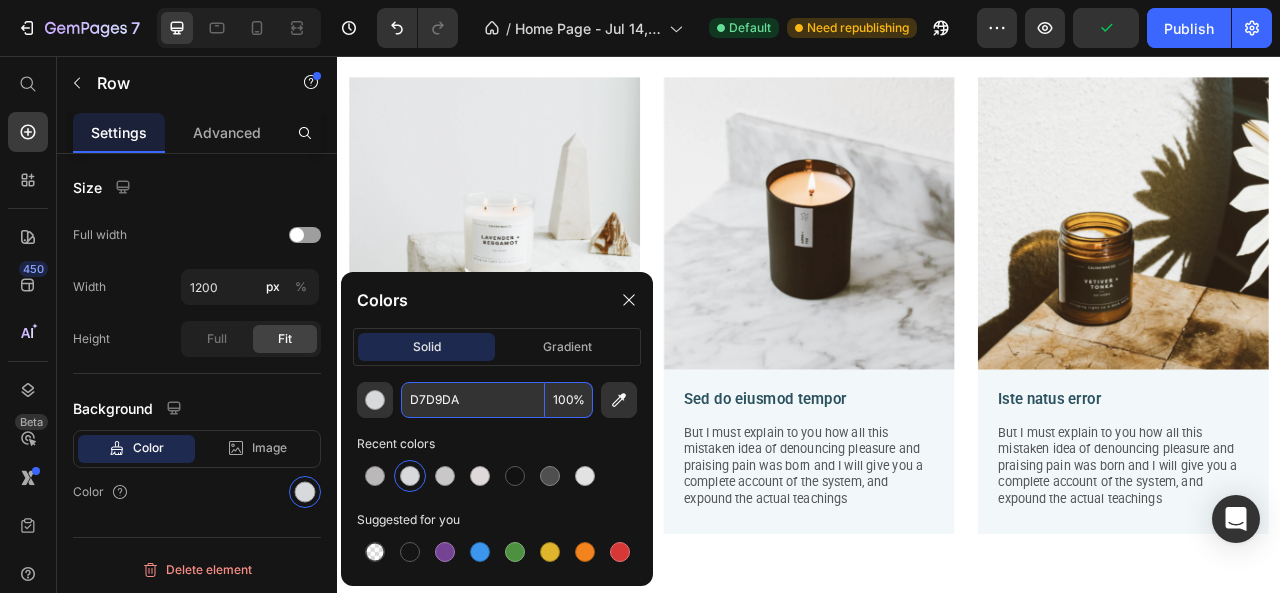 click on "D7D9DA" at bounding box center (473, 400) 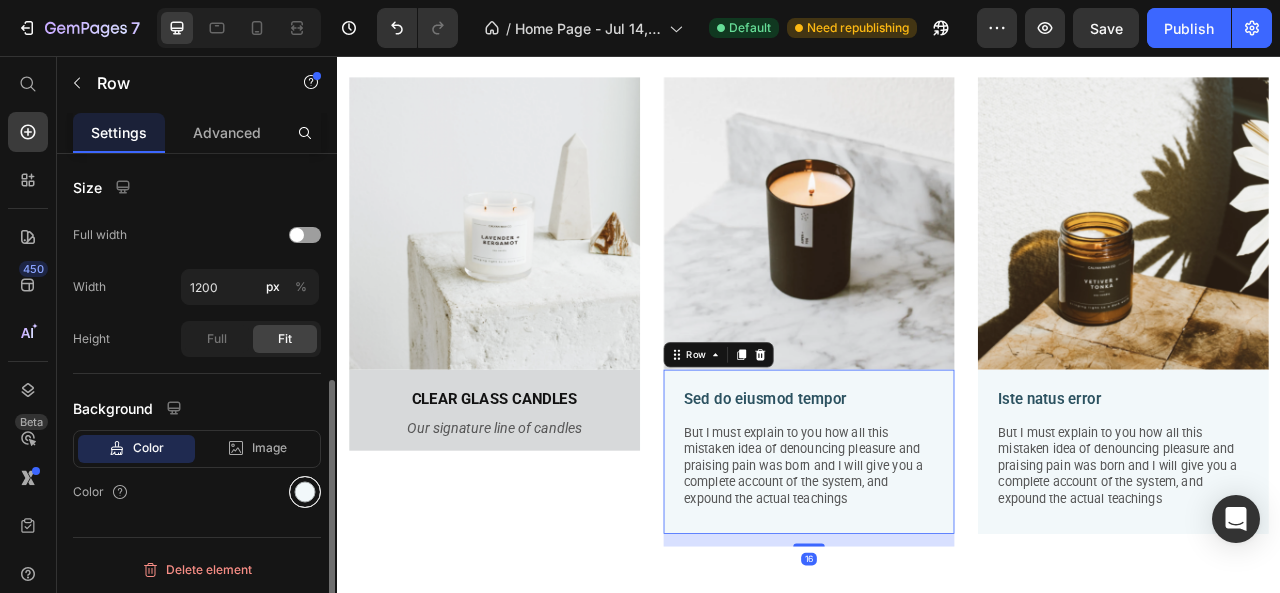click at bounding box center [305, 492] 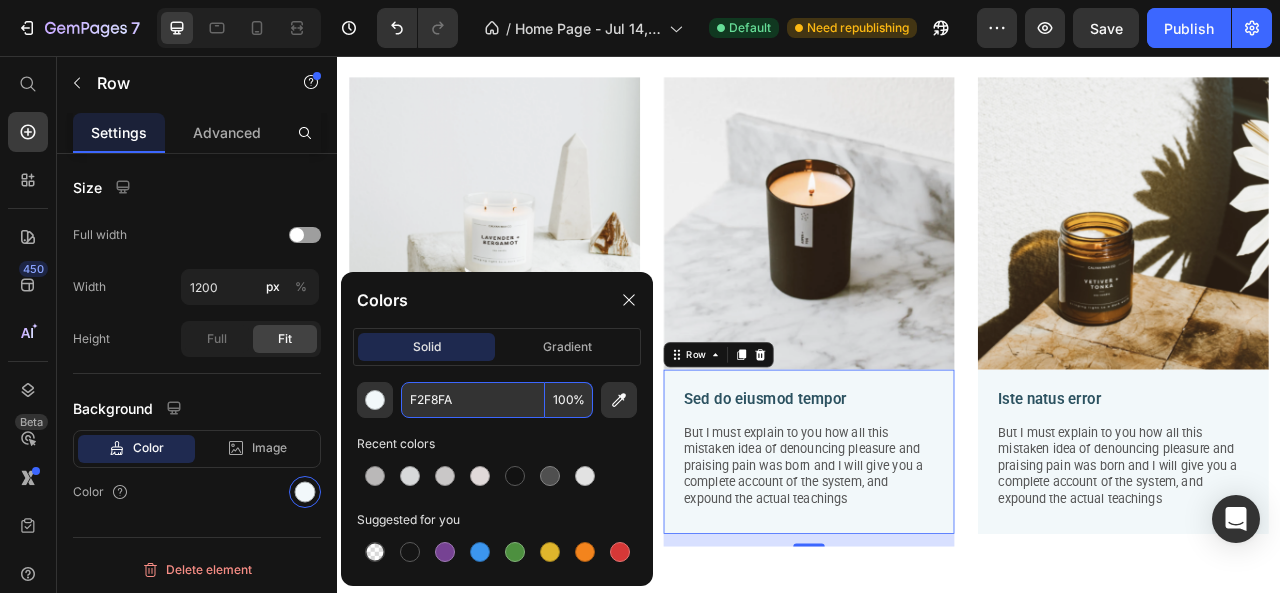 click on "F2F8FA" at bounding box center [473, 400] 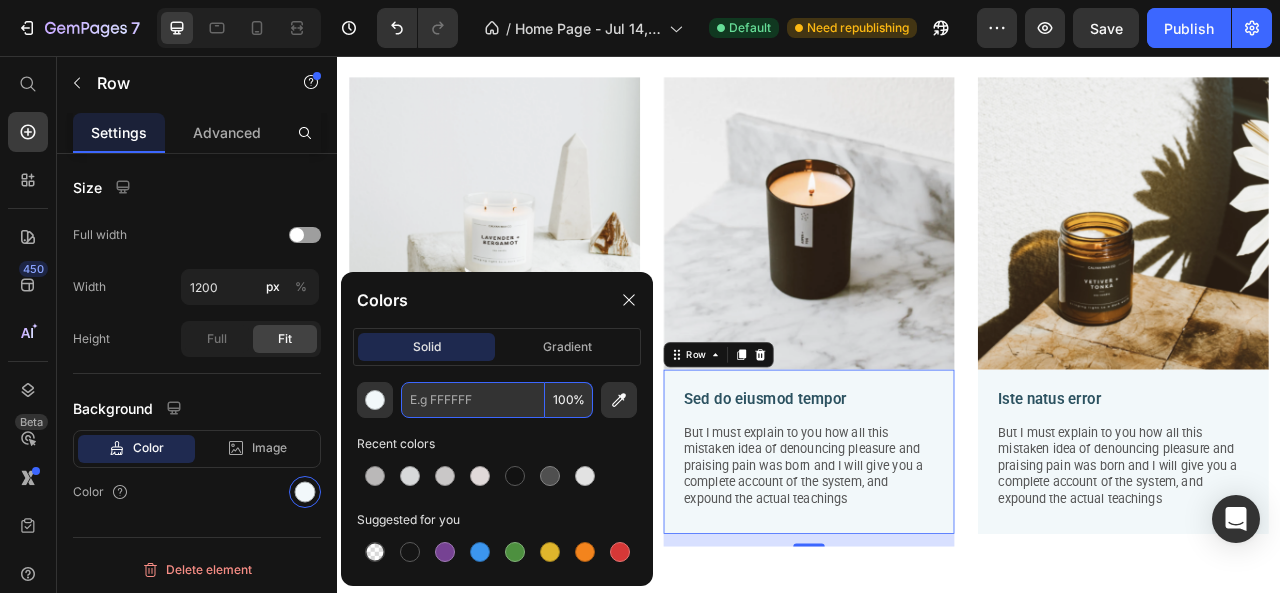 paste on "D7D9DA" 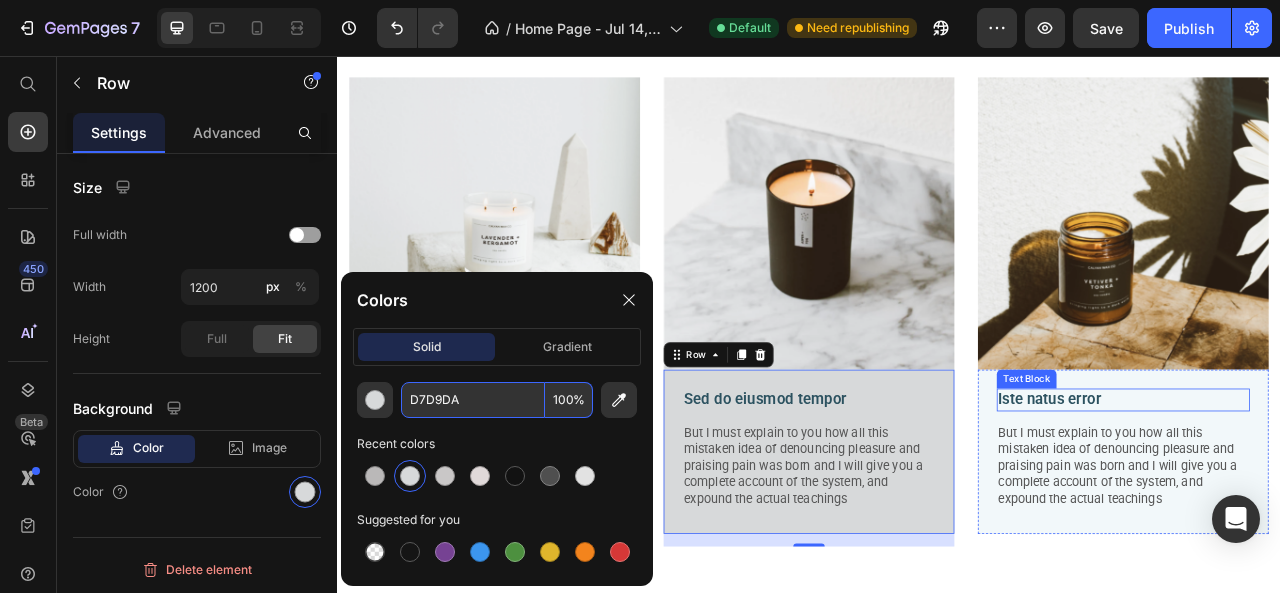 click on "Iste natus error" at bounding box center (1337, 493) 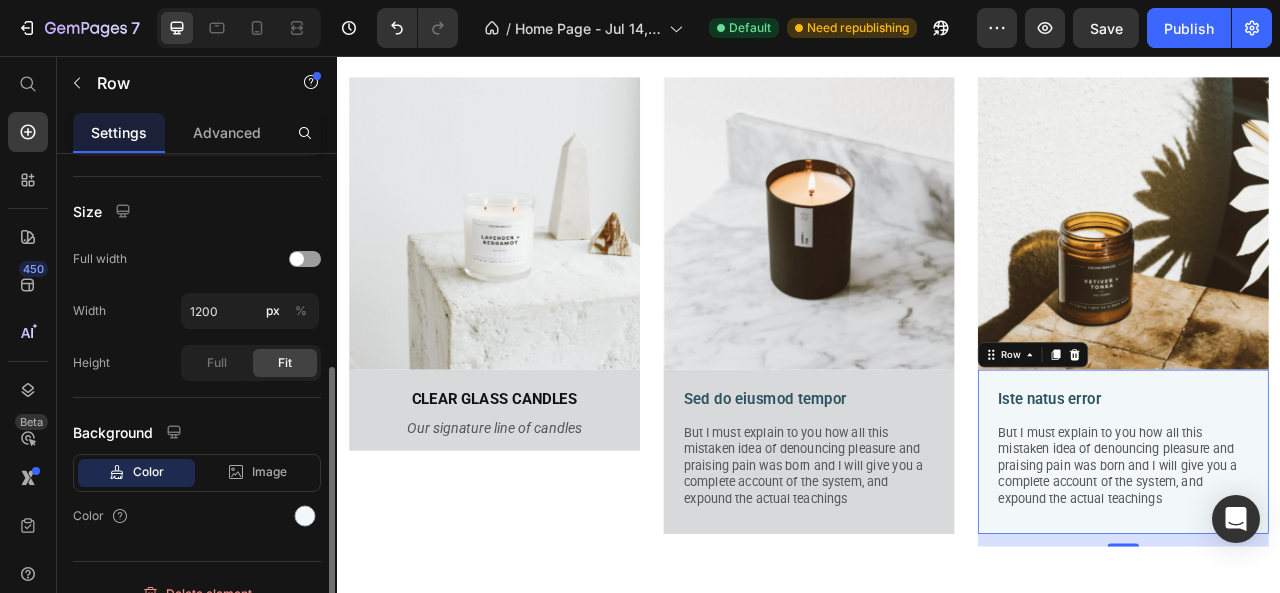 scroll, scrollTop: 414, scrollLeft: 0, axis: vertical 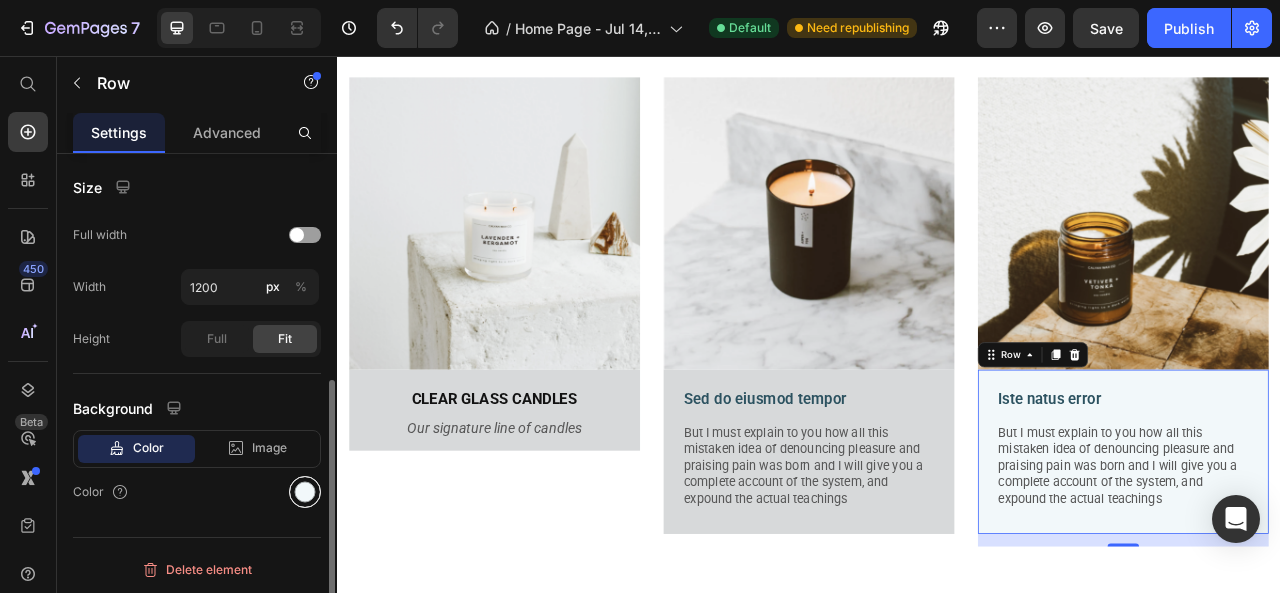 click at bounding box center [305, 492] 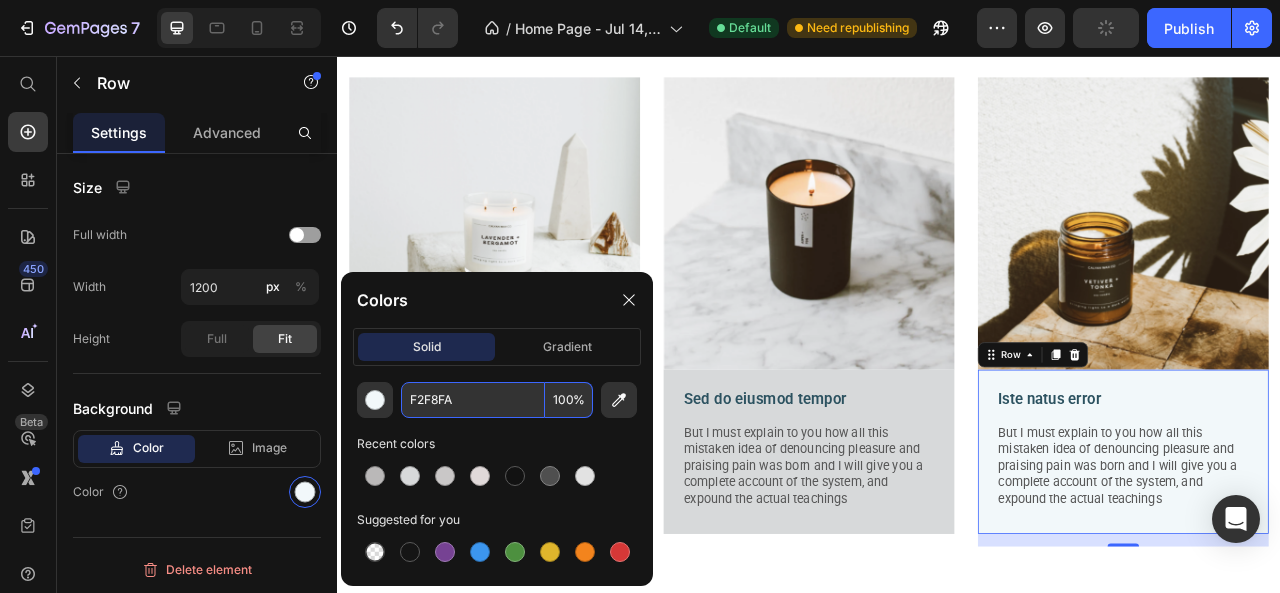 click on "F2F8FA" at bounding box center [473, 400] 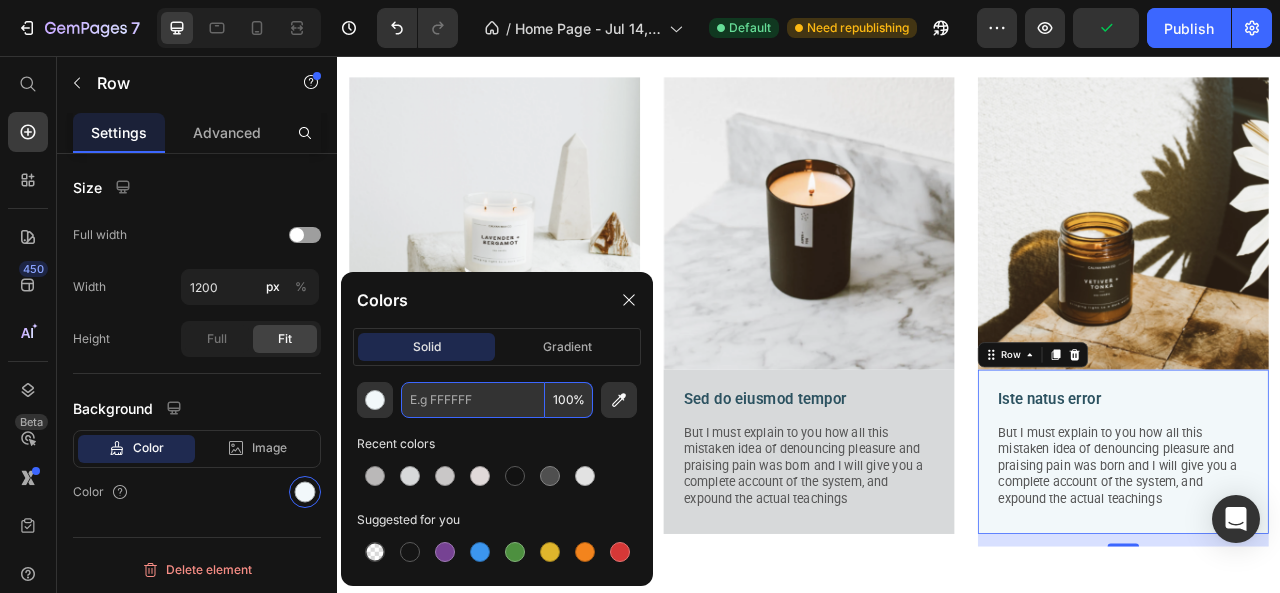 scroll, scrollTop: 414, scrollLeft: 0, axis: vertical 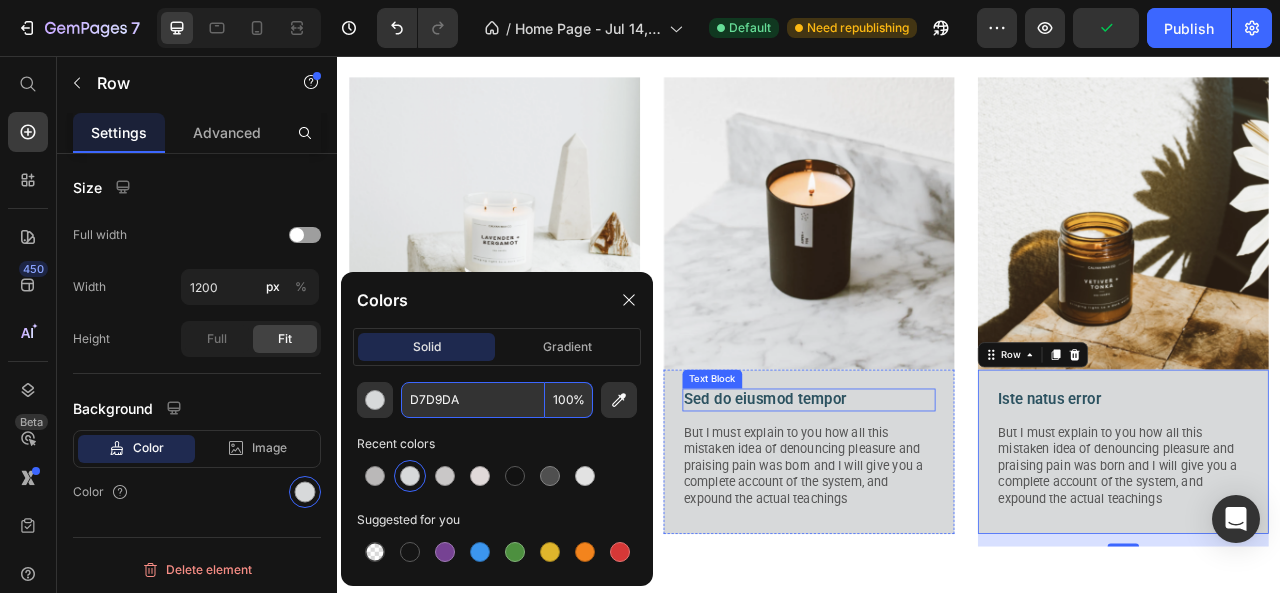 click on "Sed do eiusmod tempor" at bounding box center [937, 493] 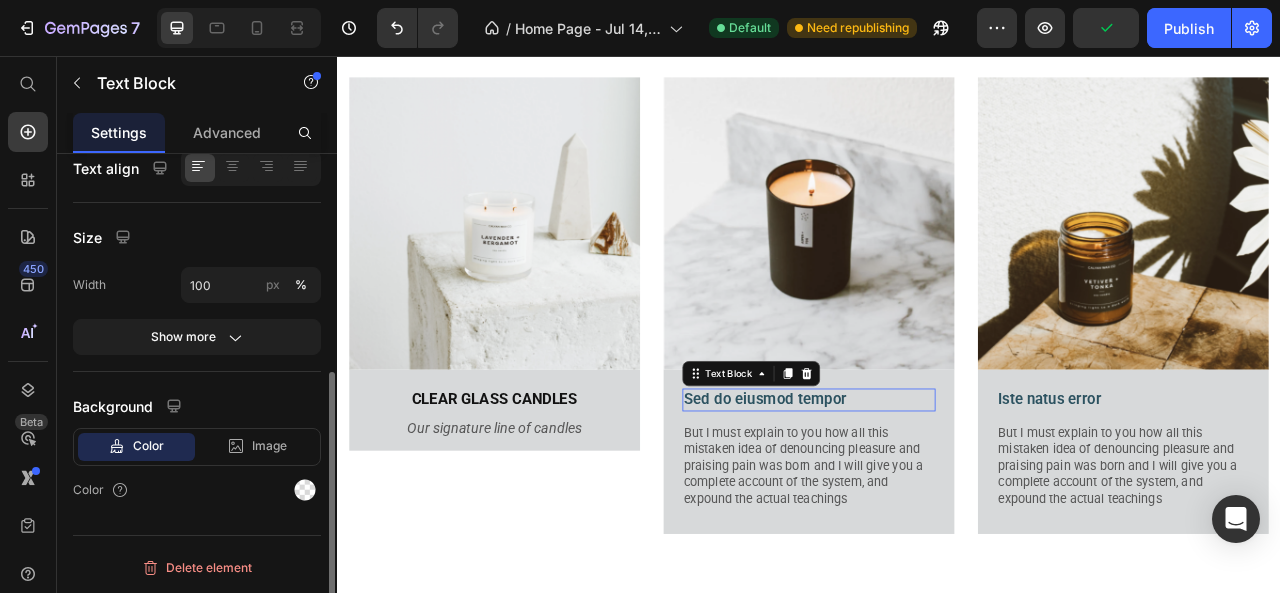 scroll, scrollTop: 0, scrollLeft: 0, axis: both 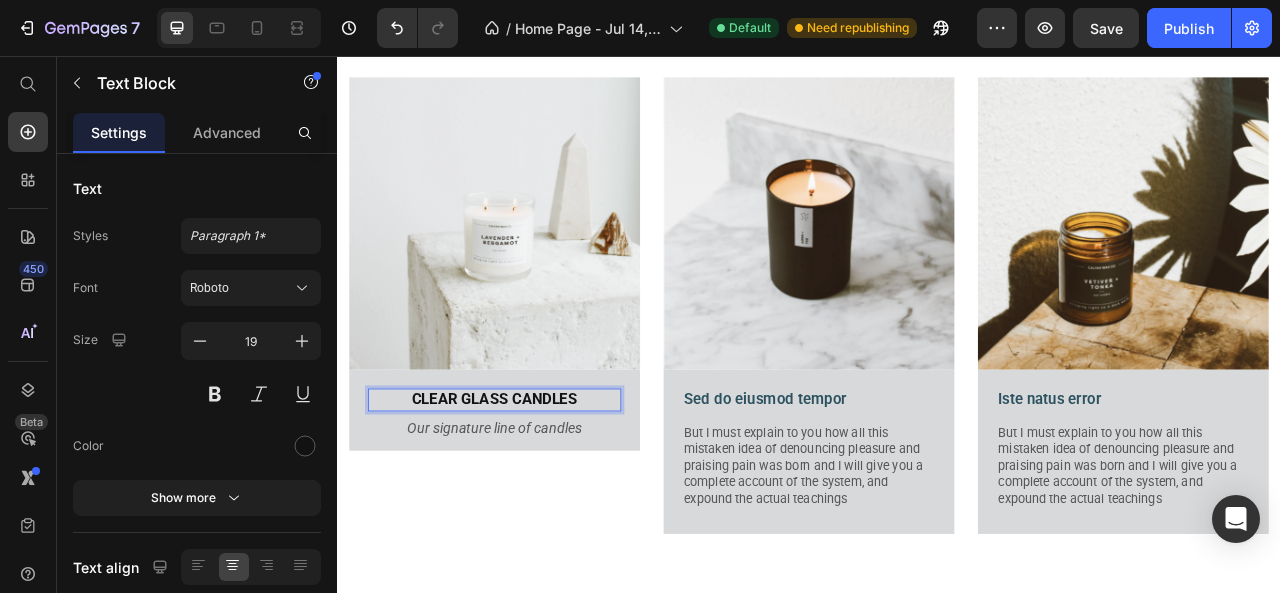 click on "CLEAR GLASS CANDLES" at bounding box center (537, 492) 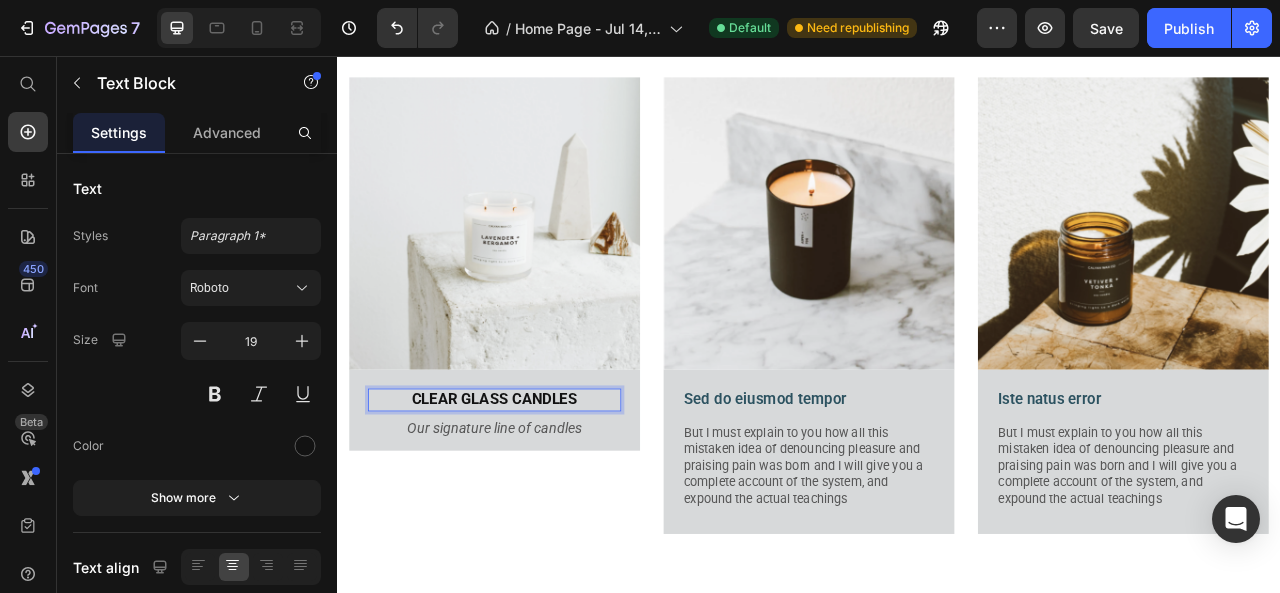 click on "CLEAR GLASS CANDLES" at bounding box center (537, 492) 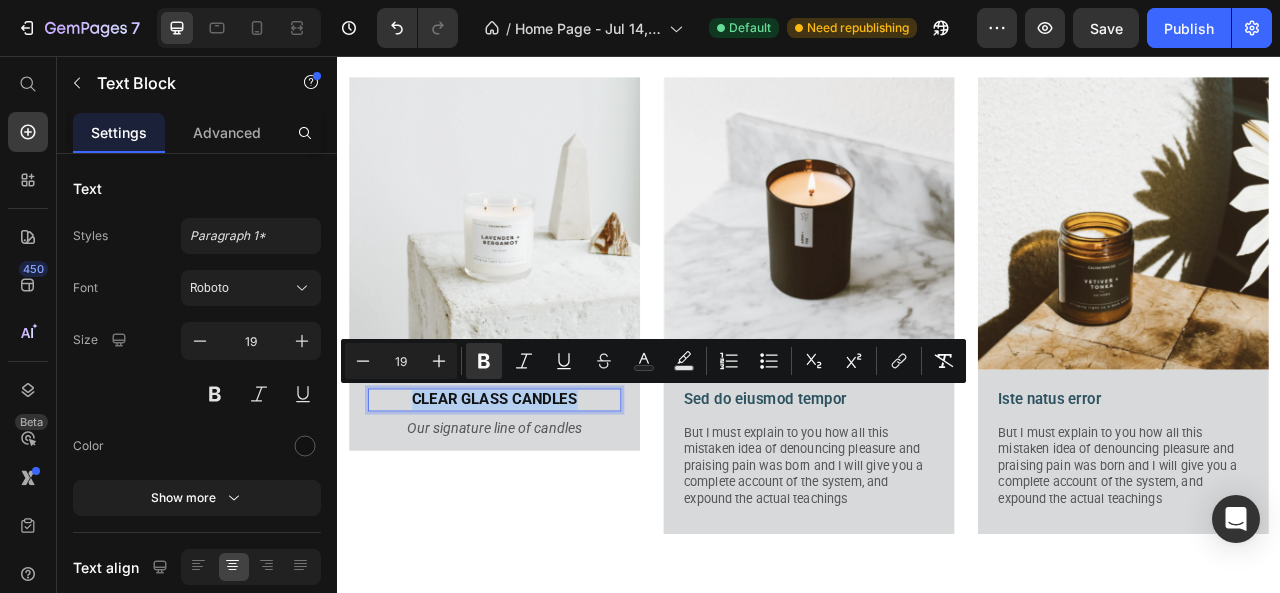 copy on "CLEAR GLASS CANDLES" 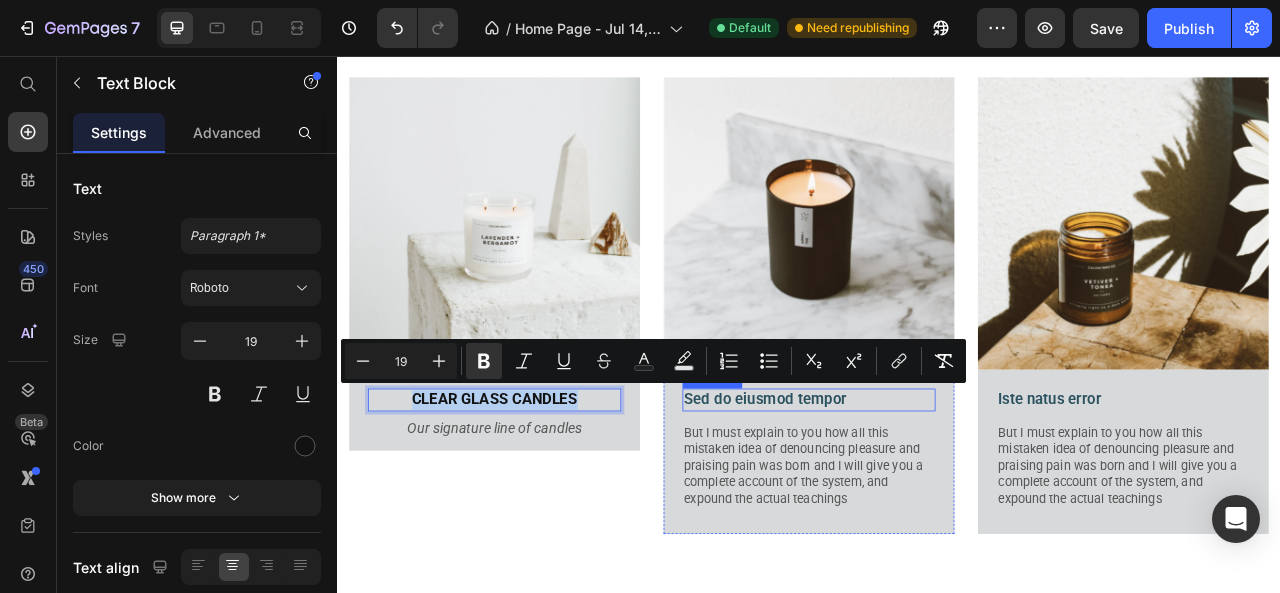 click on "Sed do eiusmod tempor" at bounding box center [937, 493] 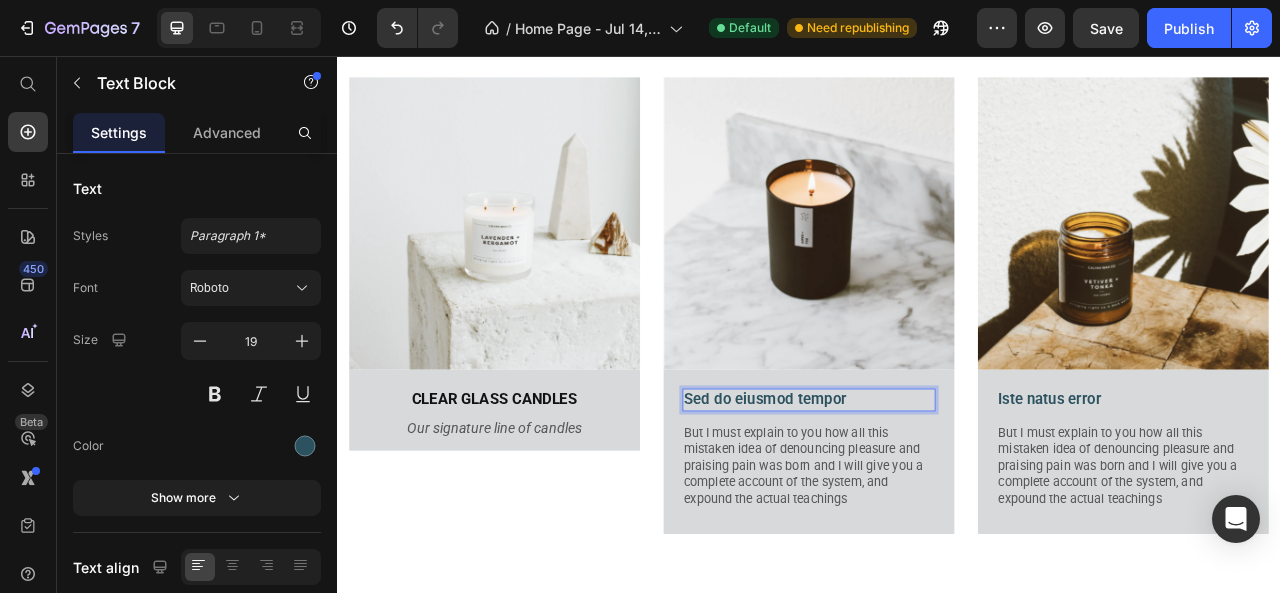 click on "Sed do eiusmod tempor" at bounding box center [937, 493] 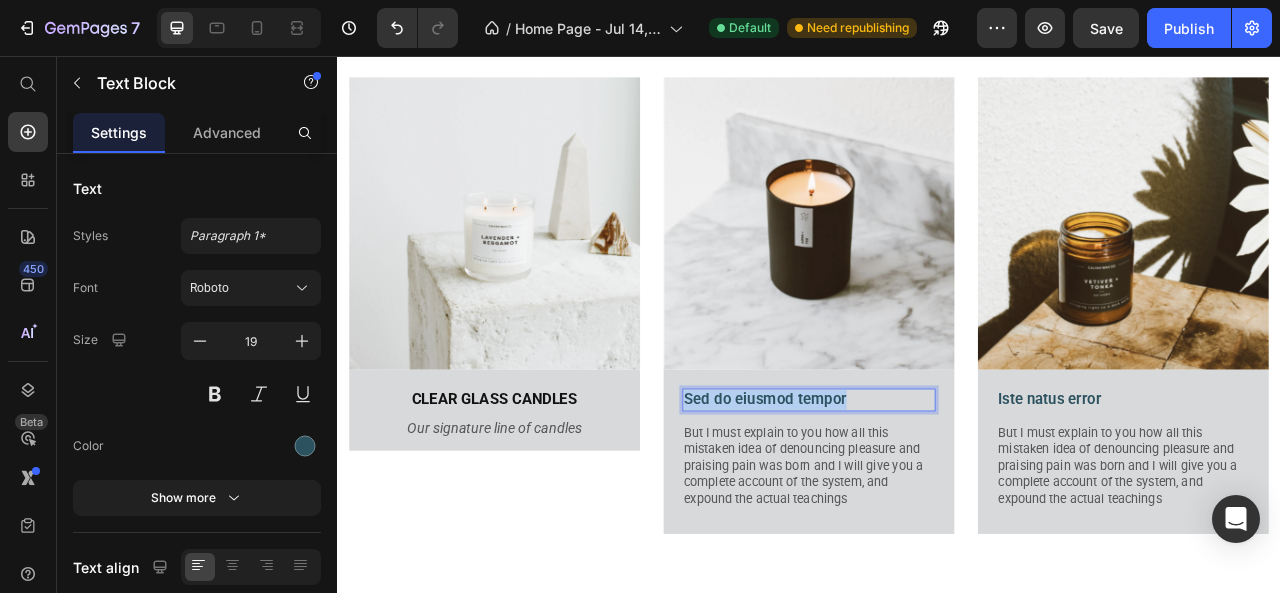 click on "Sed do eiusmod tempor" at bounding box center (937, 493) 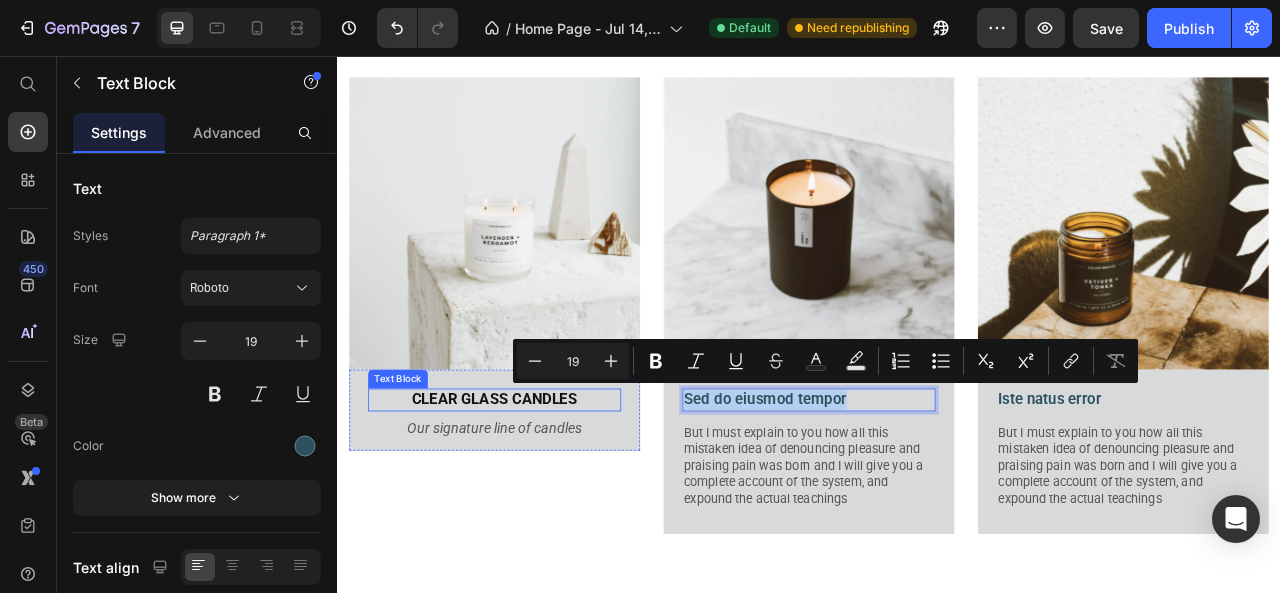 click on "CLEAR GLASS CANDLES" at bounding box center [537, 493] 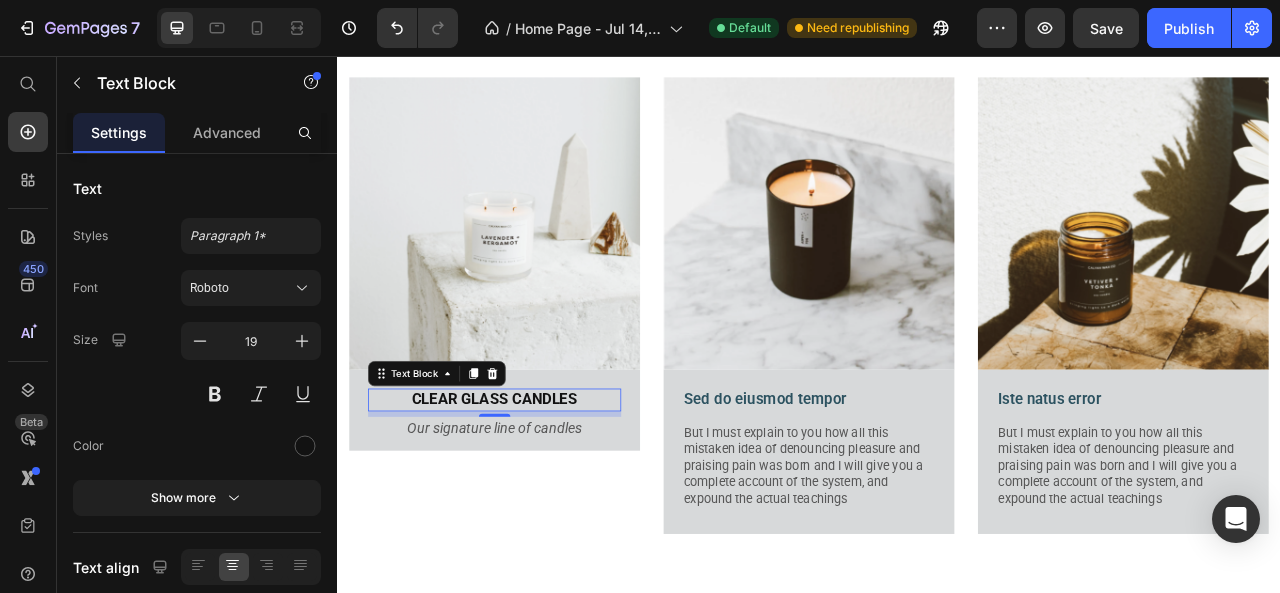 click on "CLEAR GLASS CANDLES" at bounding box center (537, 493) 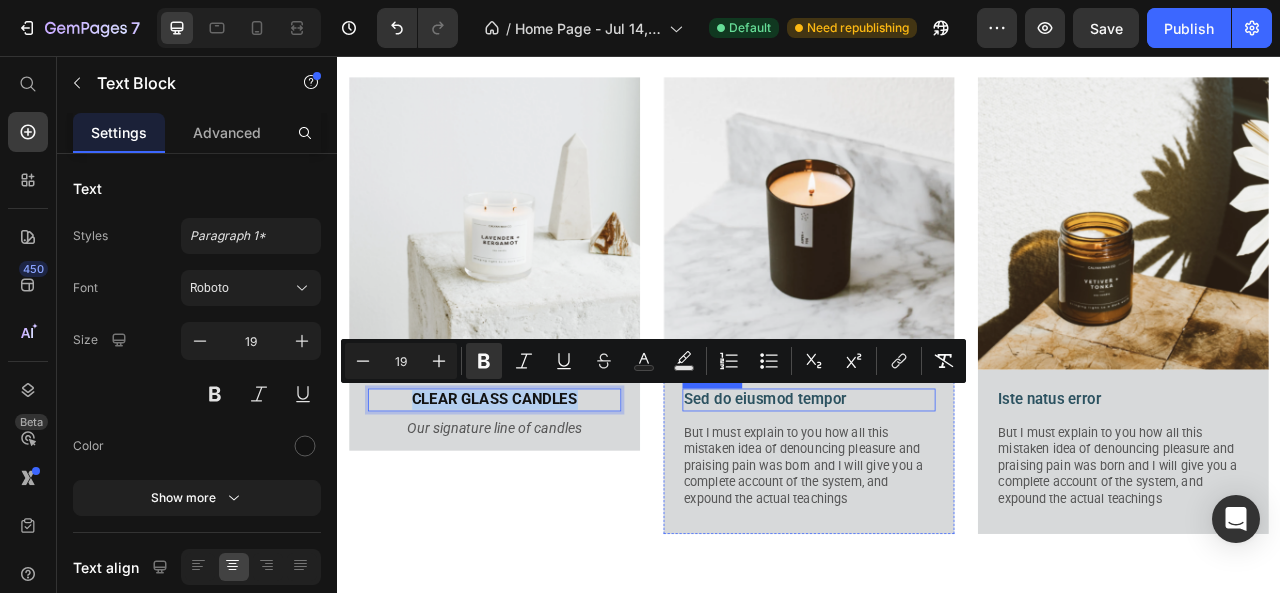 copy on "CLEAR GLASS CANDLES" 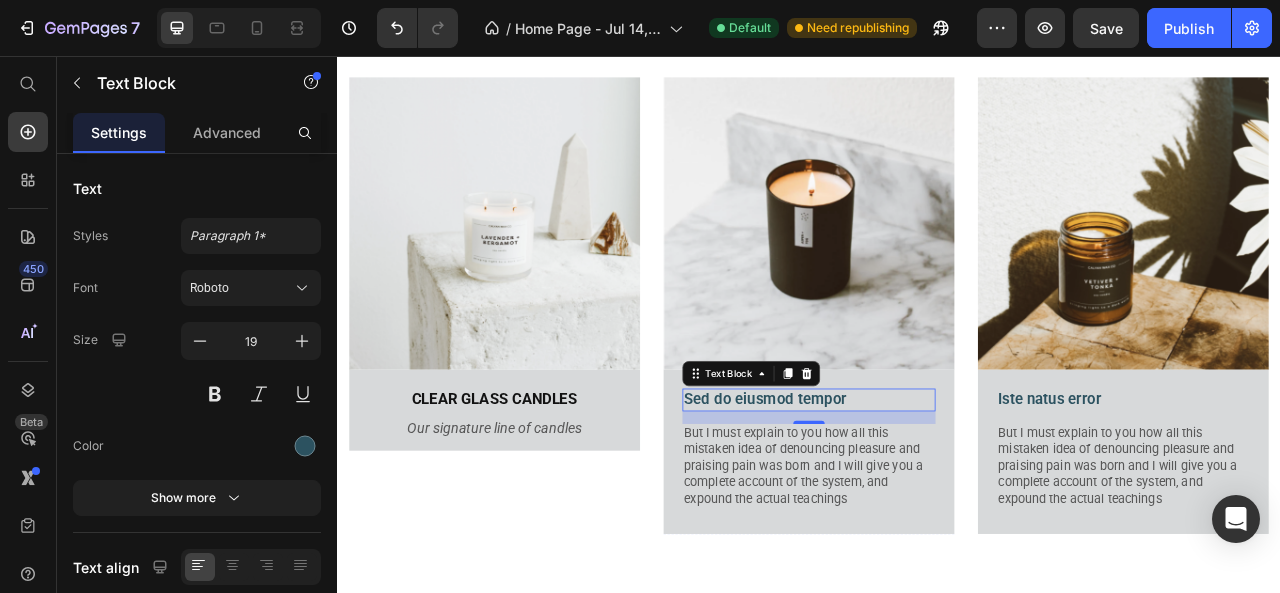 click on "Sed do eiusmod tempor" at bounding box center [937, 493] 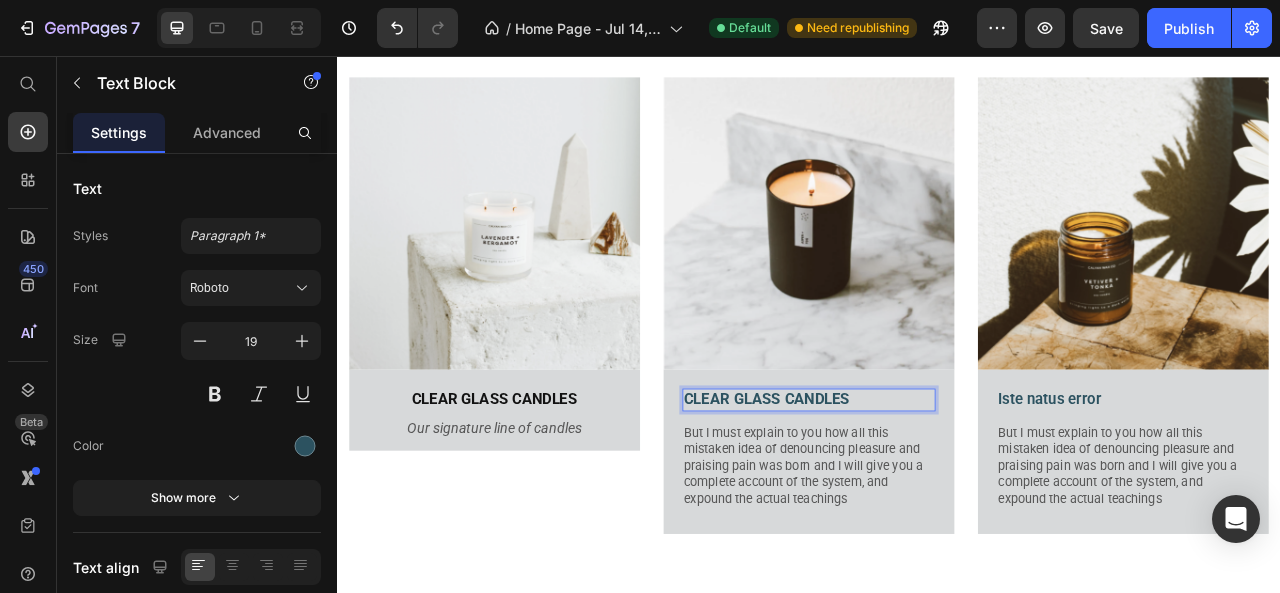 click on "CLEAR GLASS CANDLES" at bounding box center [883, 492] 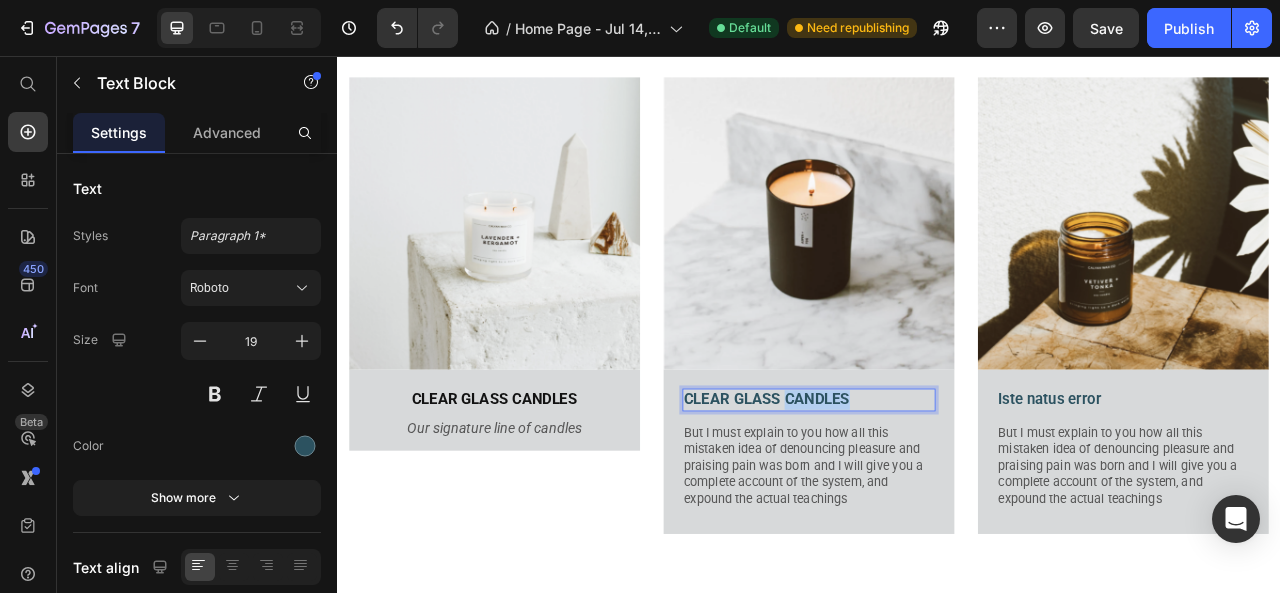 click on "CLEAR GLASS CANDLES" at bounding box center [883, 492] 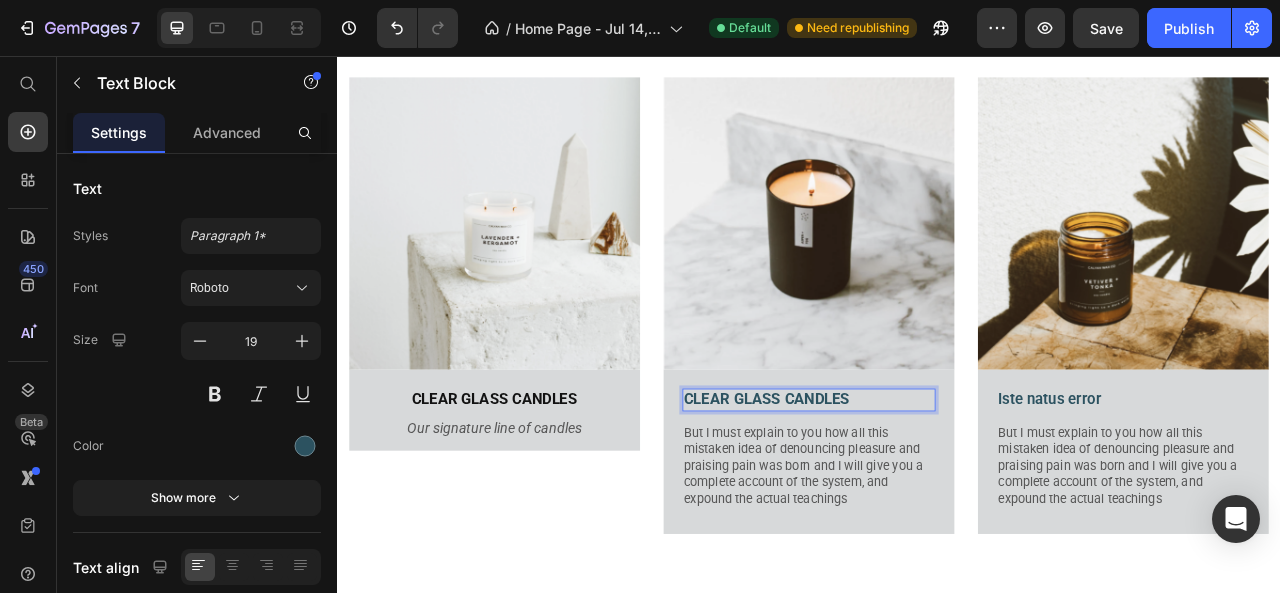 click on "CLEAR GLASS CANDLES" at bounding box center [883, 492] 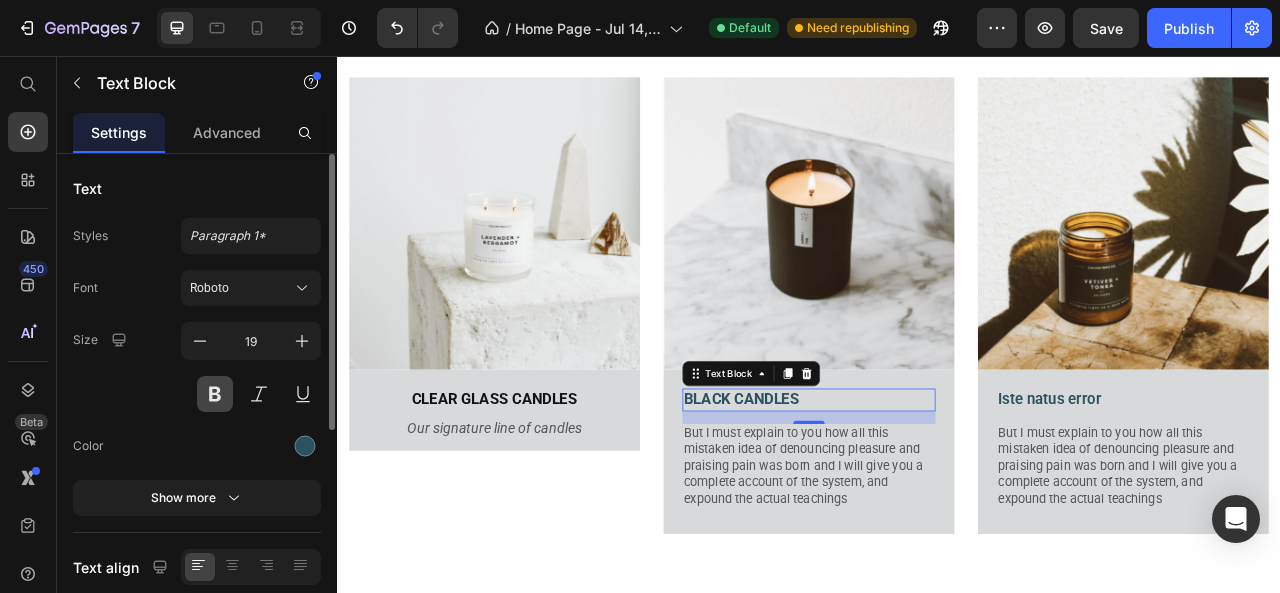 click at bounding box center (215, 394) 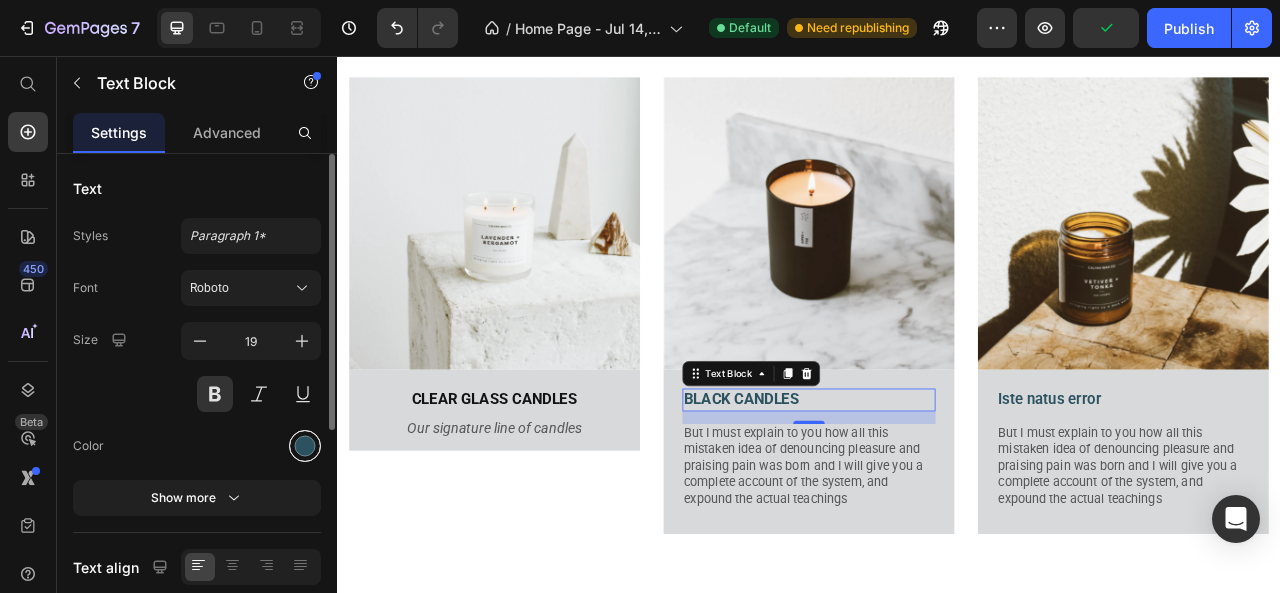 click at bounding box center [305, 446] 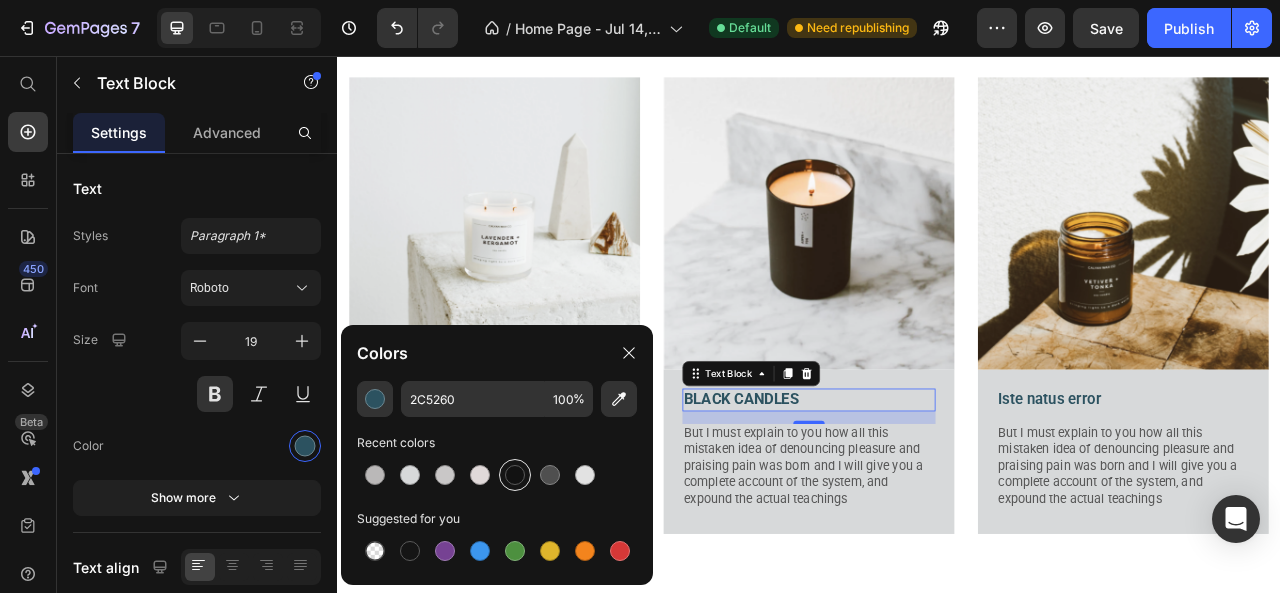 click at bounding box center (515, 475) 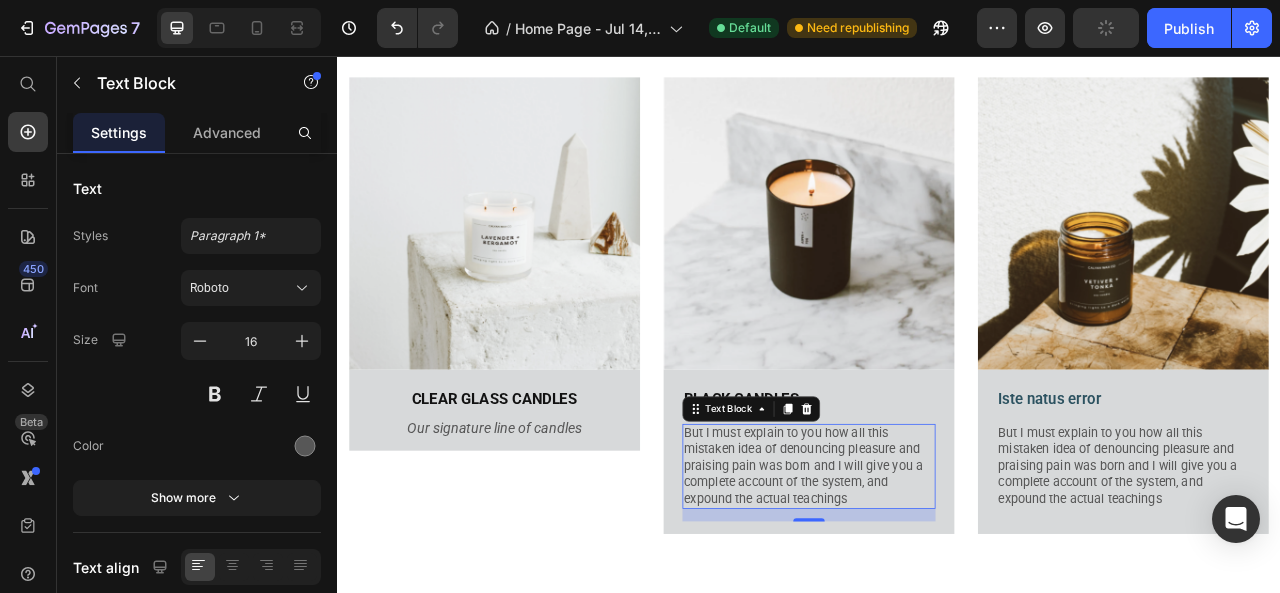 click on "But I must explain to you how all this mistaken idea of denouncing pleasure and praising pain was born and I will give you a complete account of the system, and expound the actual teachings" at bounding box center (937, 578) 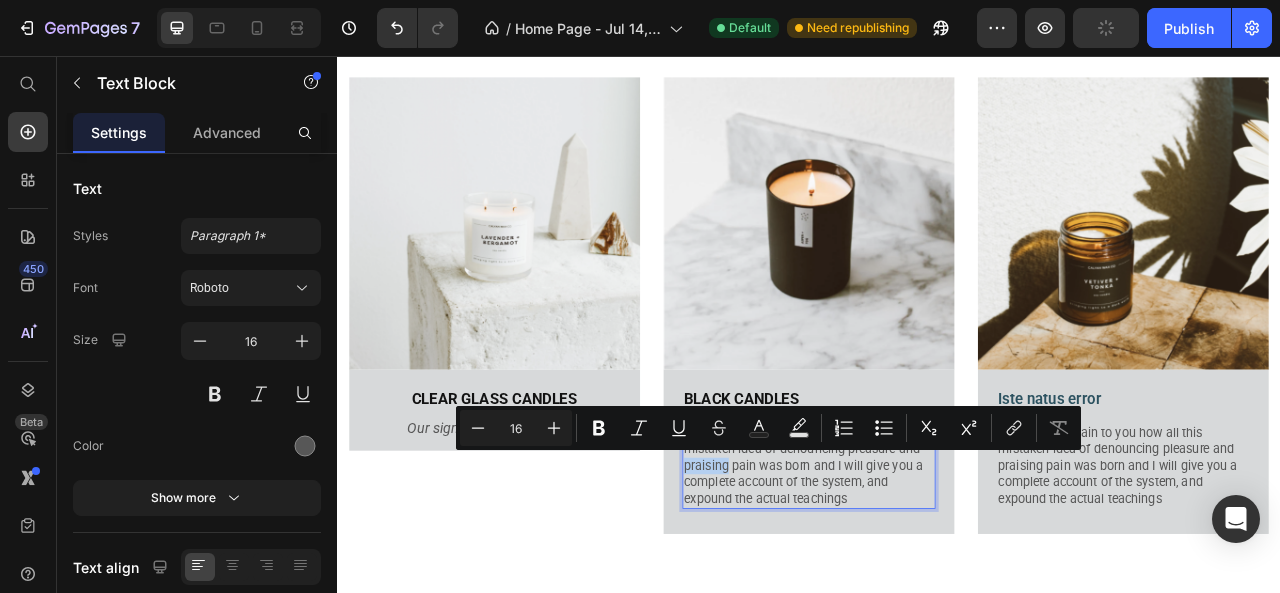 click on "But I must explain to you how all this mistaken idea of denouncing pleasure and praising pain was born and I will give you a complete account of the system, and expound the actual teachings" at bounding box center (937, 578) 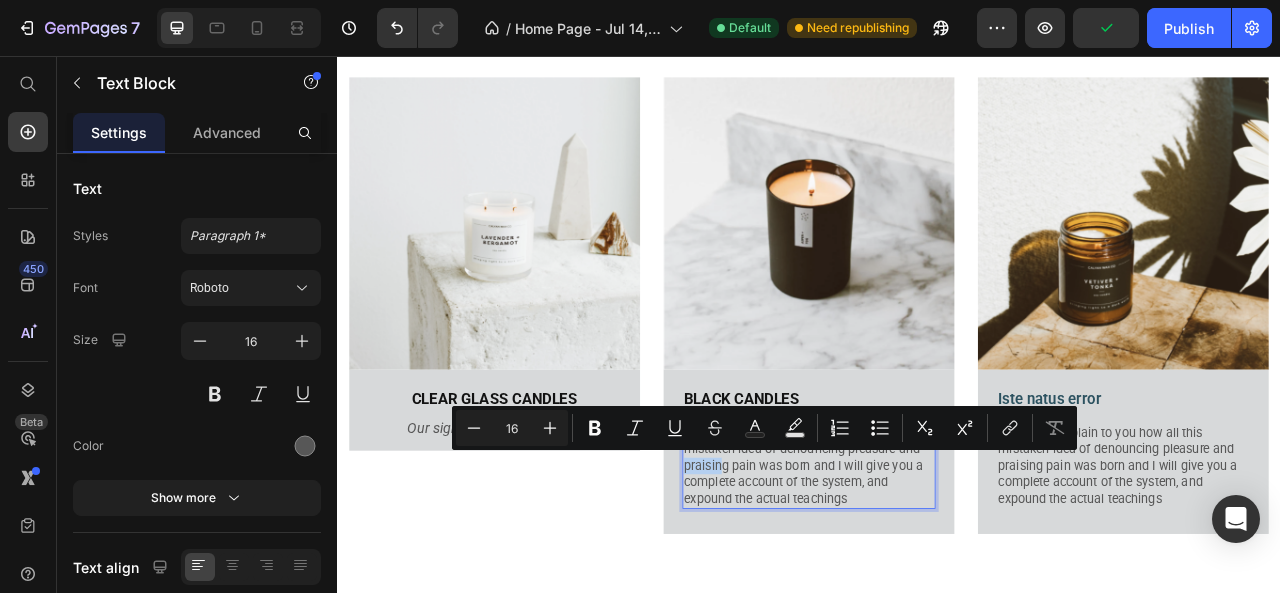 click on "But I must explain to you how all this mistaken idea of denouncing pleasure and praising pain was born and I will give you a complete account of the system, and expound the actual teachings" at bounding box center [937, 578] 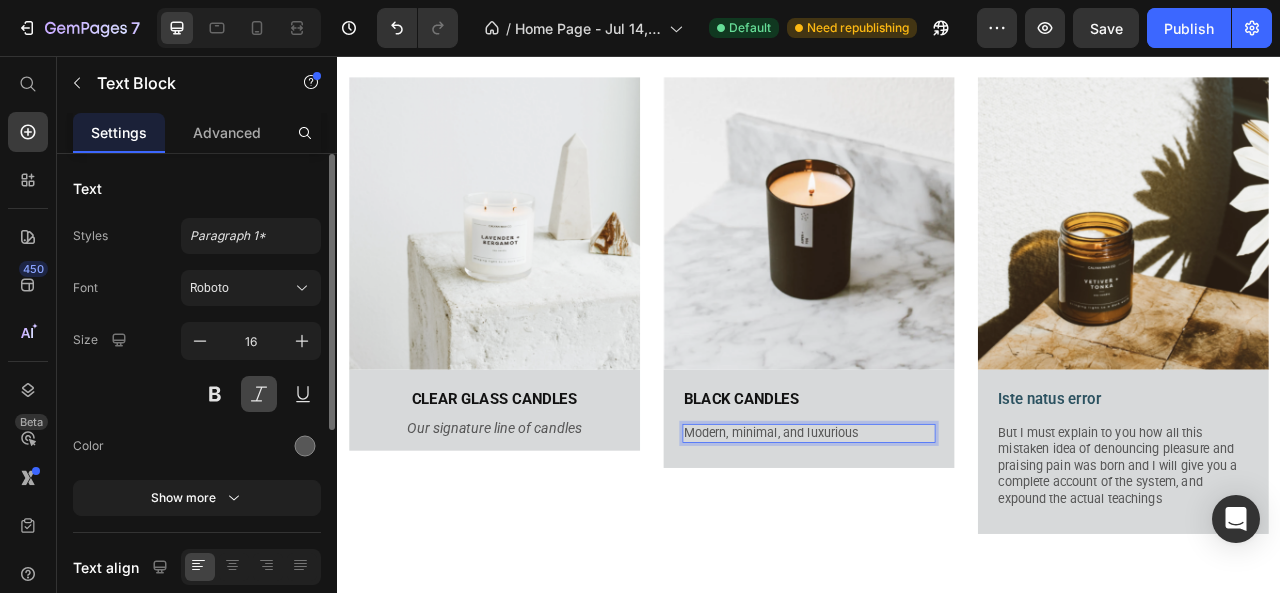 click at bounding box center (259, 394) 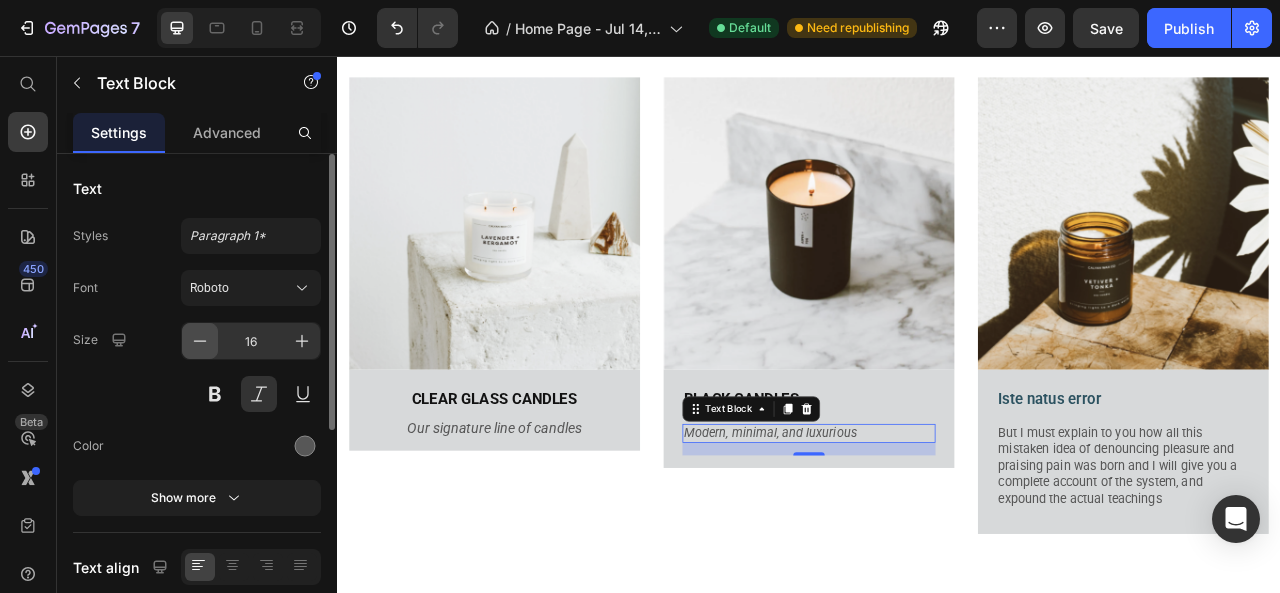 click 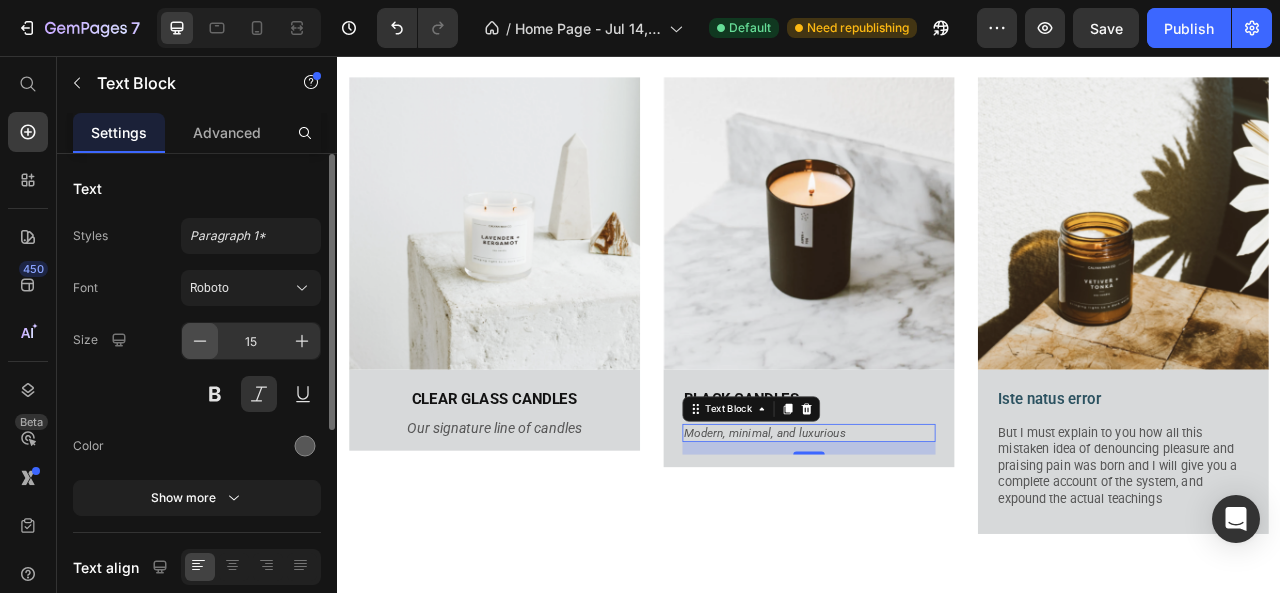 click 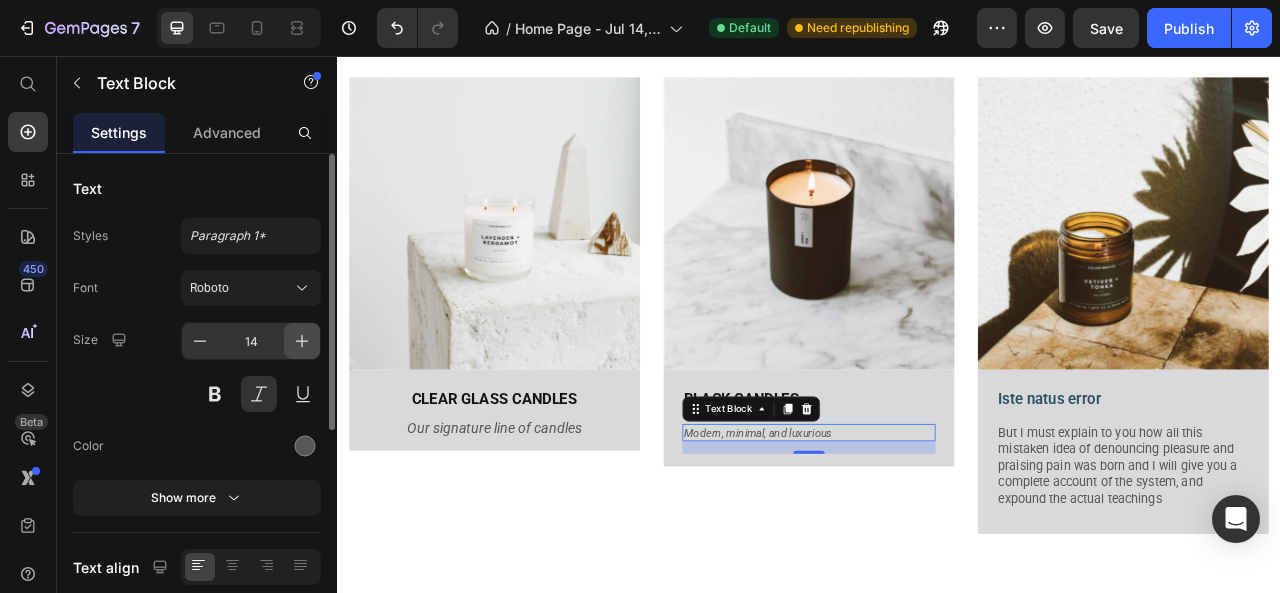 click 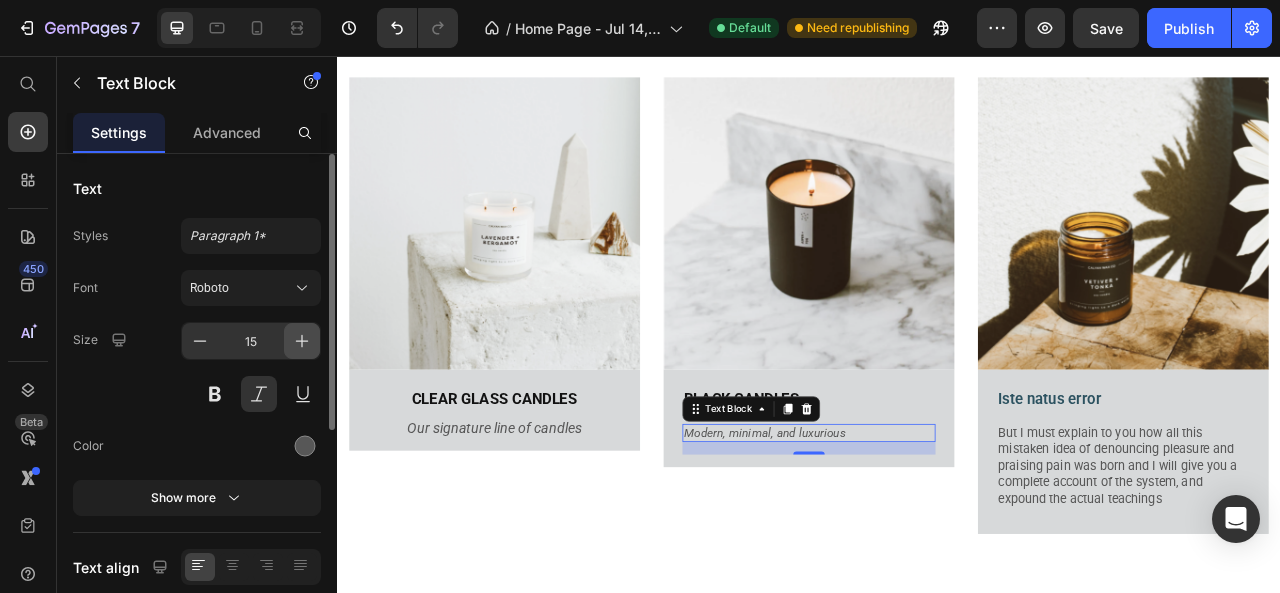 click 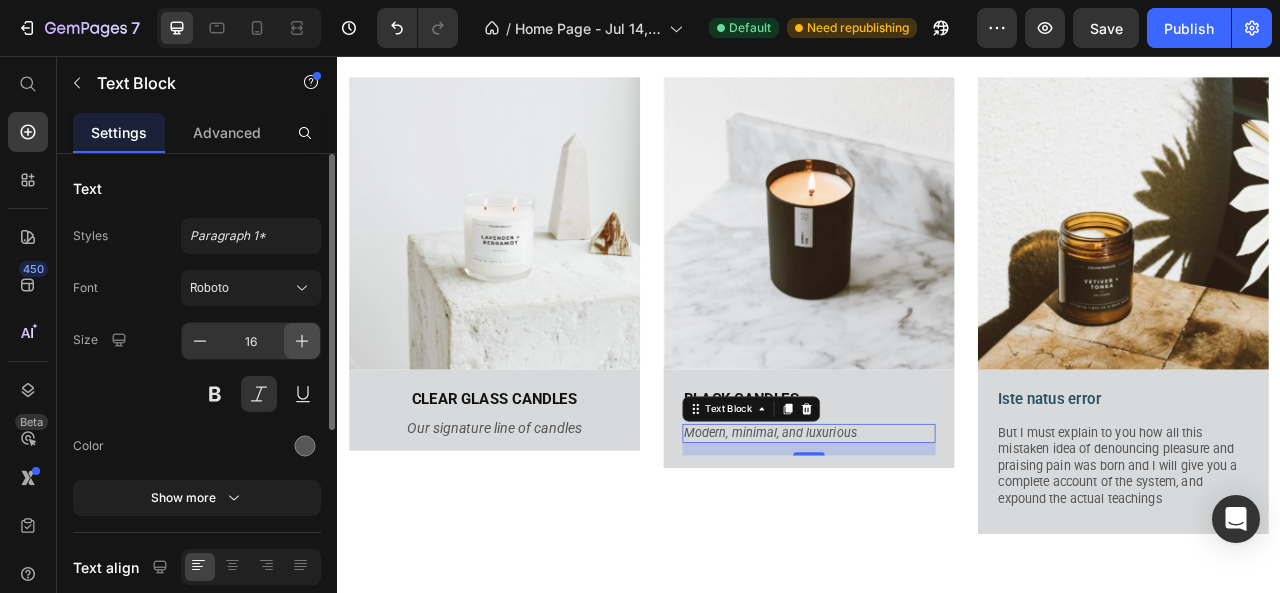 click 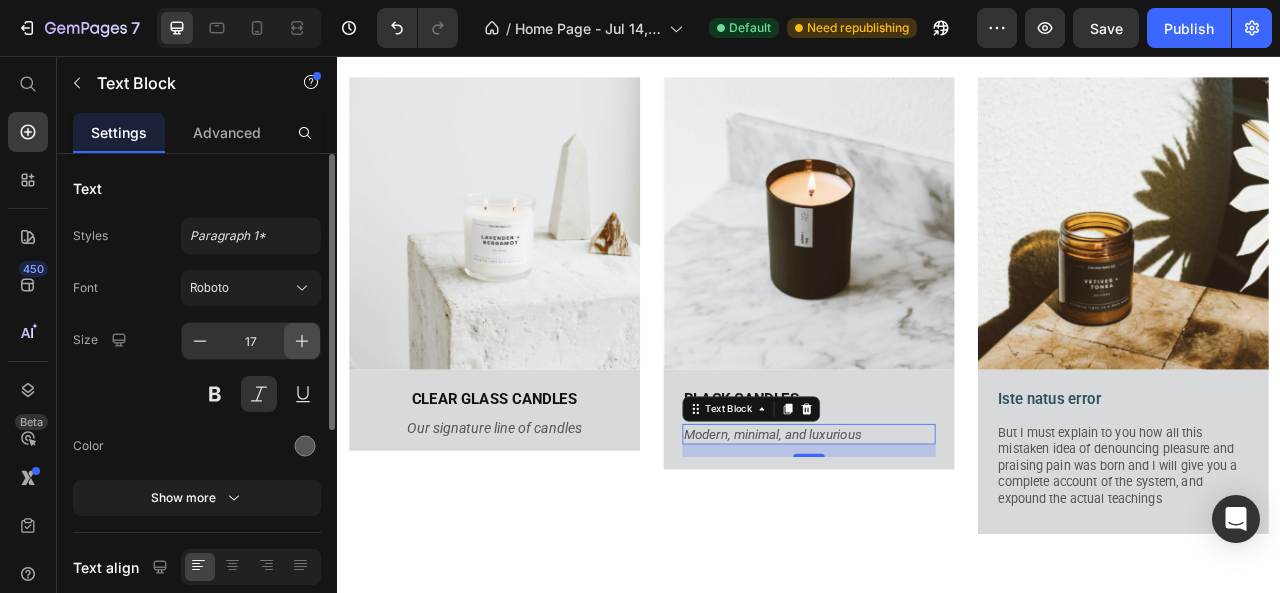 click 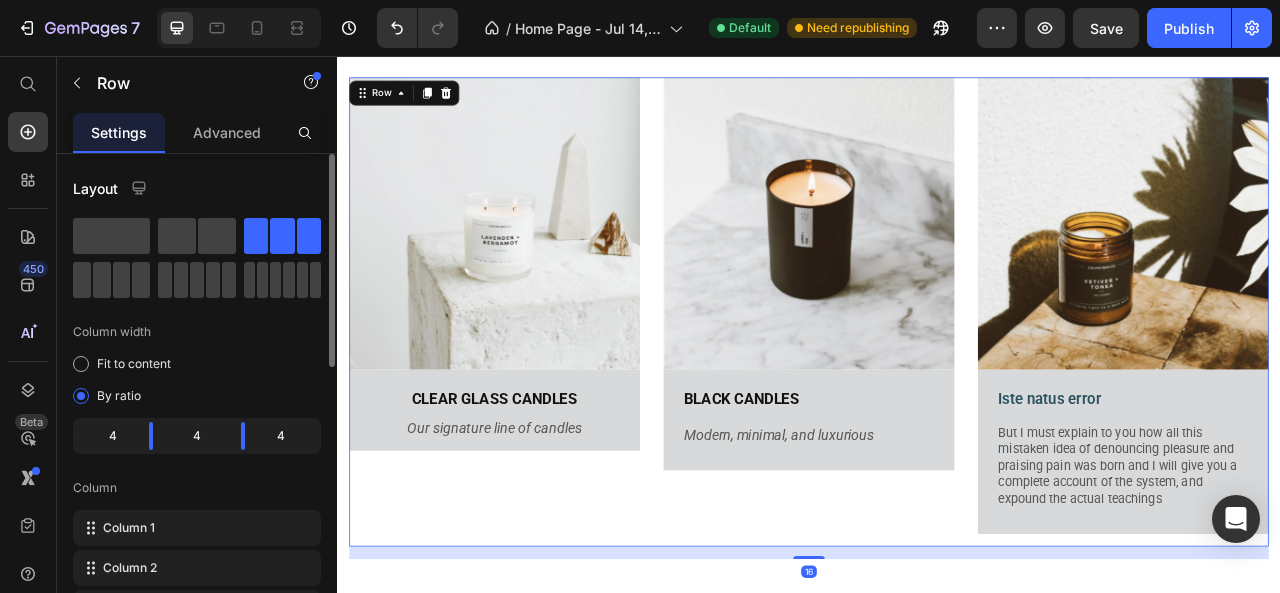 click on "Image BLACK CANDLES Text Block Modern, minimal, and luxurious Text Block Row" at bounding box center [937, 381] 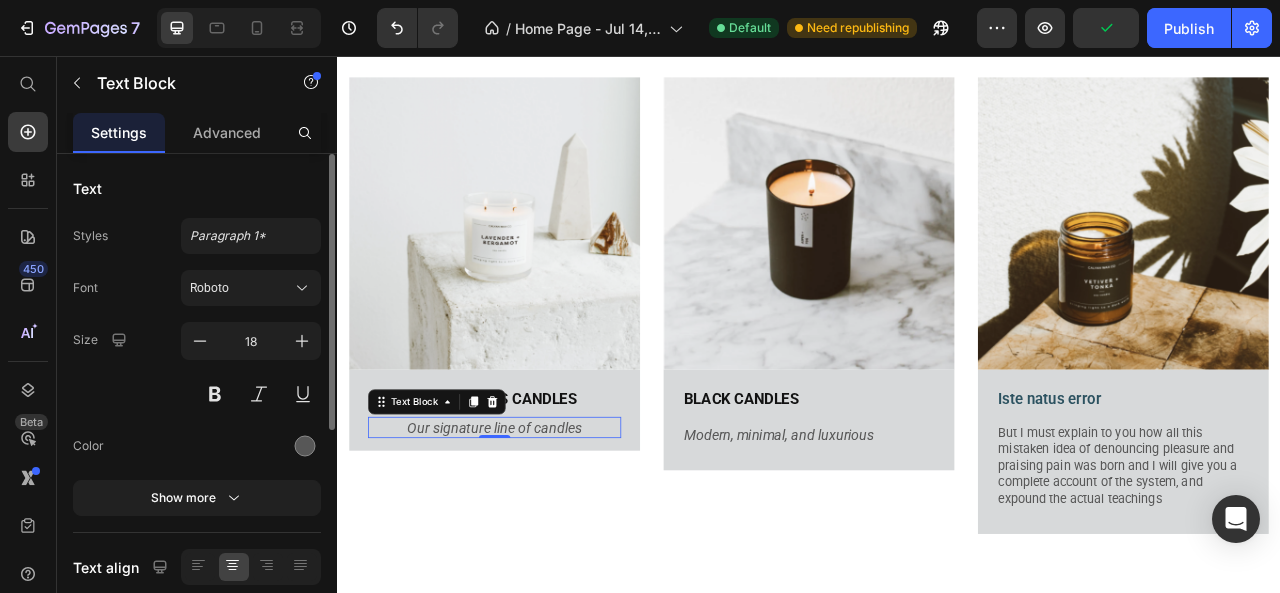 click on "Our signature line of candles" at bounding box center [537, 528] 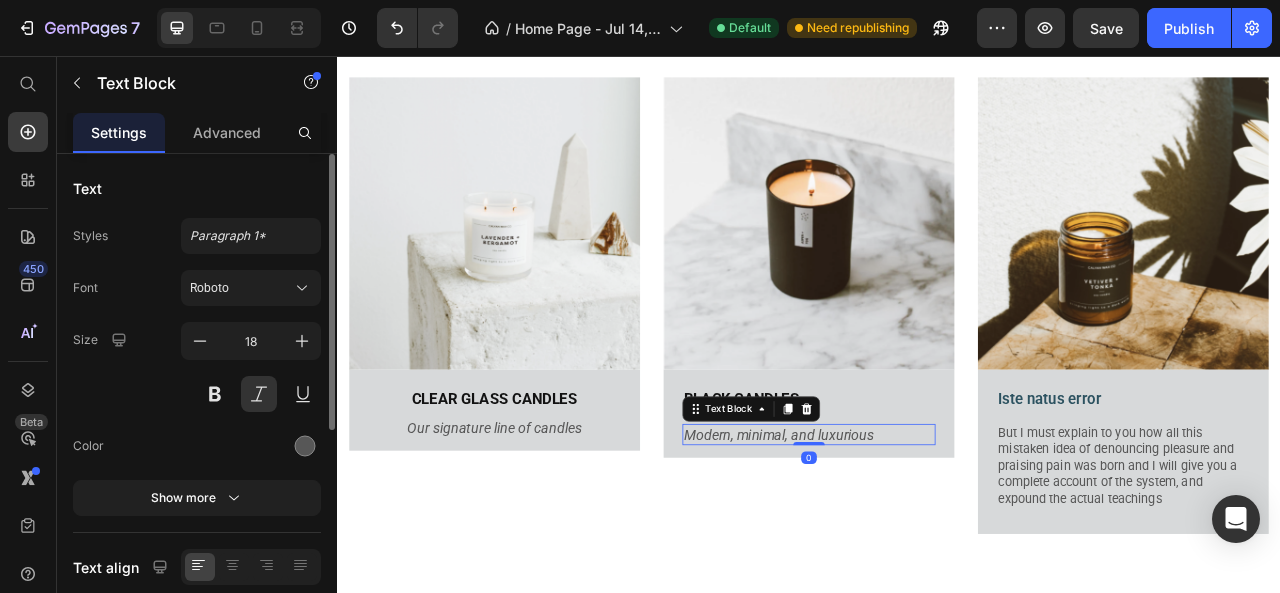 drag, startPoint x: 931, startPoint y: 558, endPoint x: 930, endPoint y: 518, distance: 40.012497 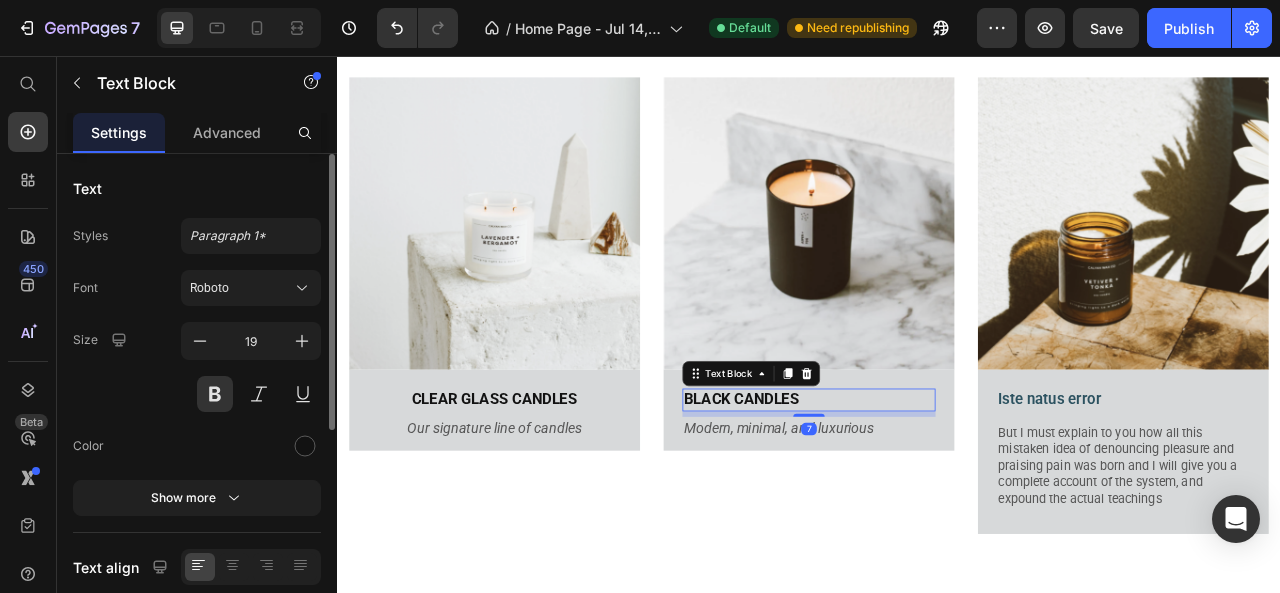 click at bounding box center [937, 513] 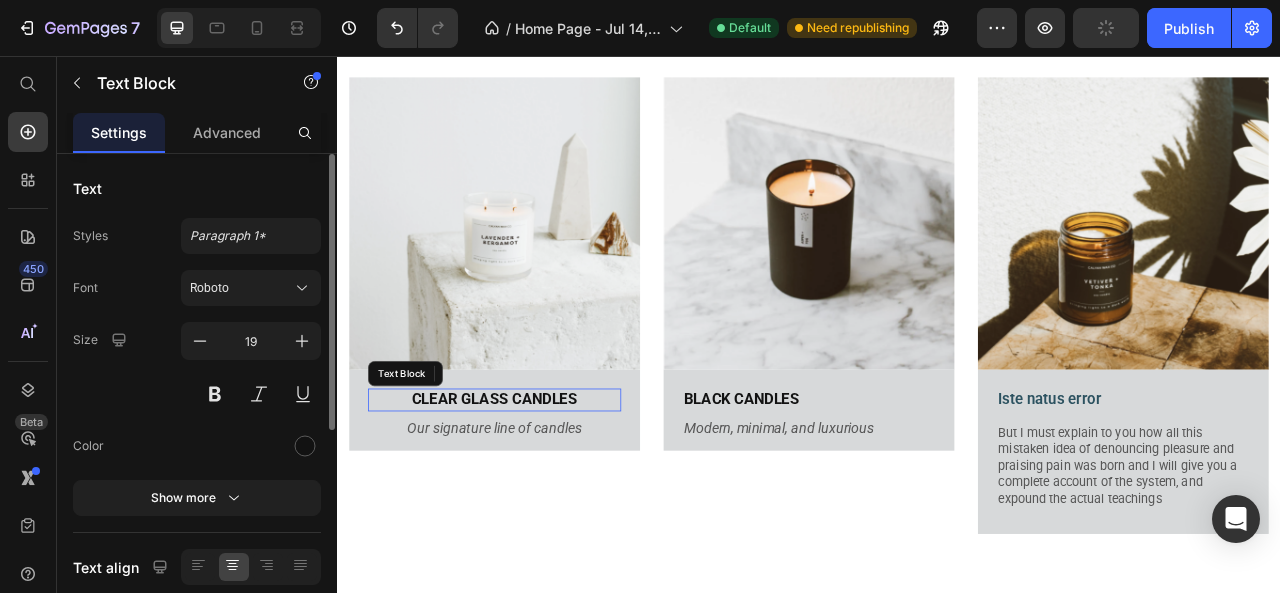 click on "CLEAR GLASS CANDLES" at bounding box center (537, 493) 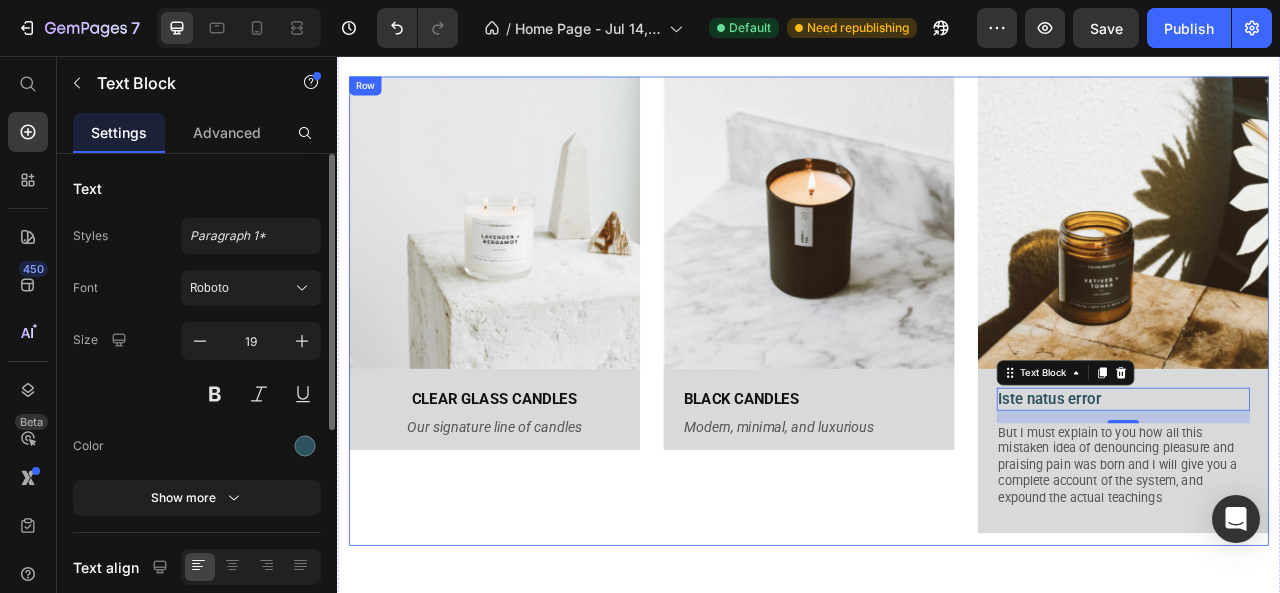 scroll, scrollTop: 1872, scrollLeft: 0, axis: vertical 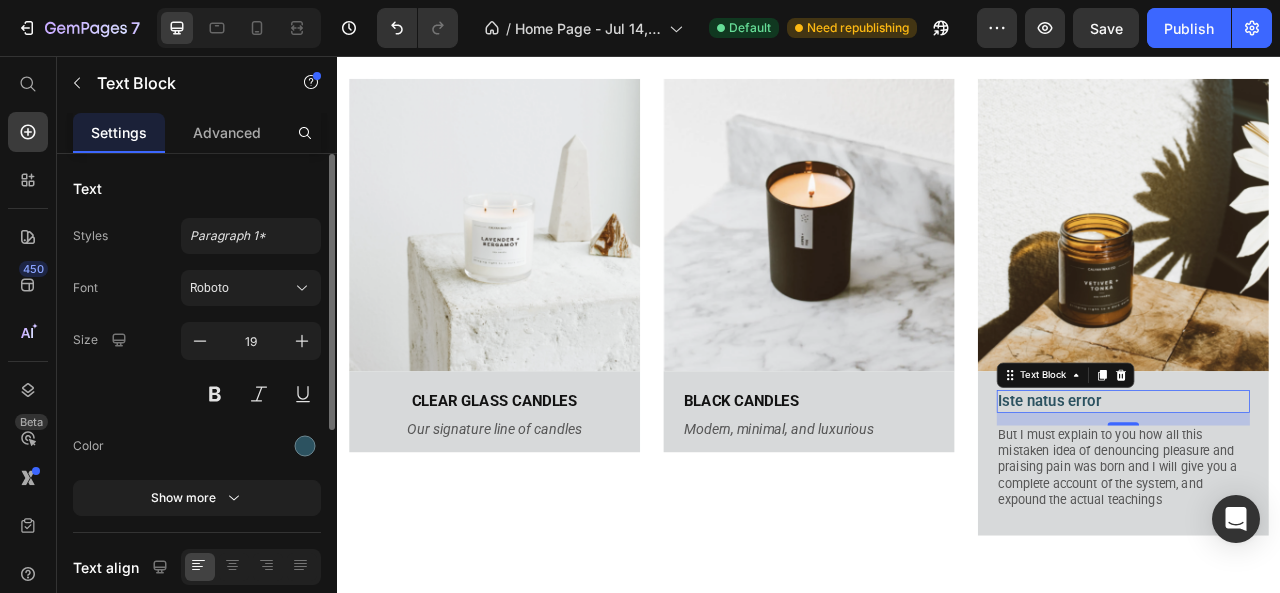 click on "Iste natus error" at bounding box center [1337, 495] 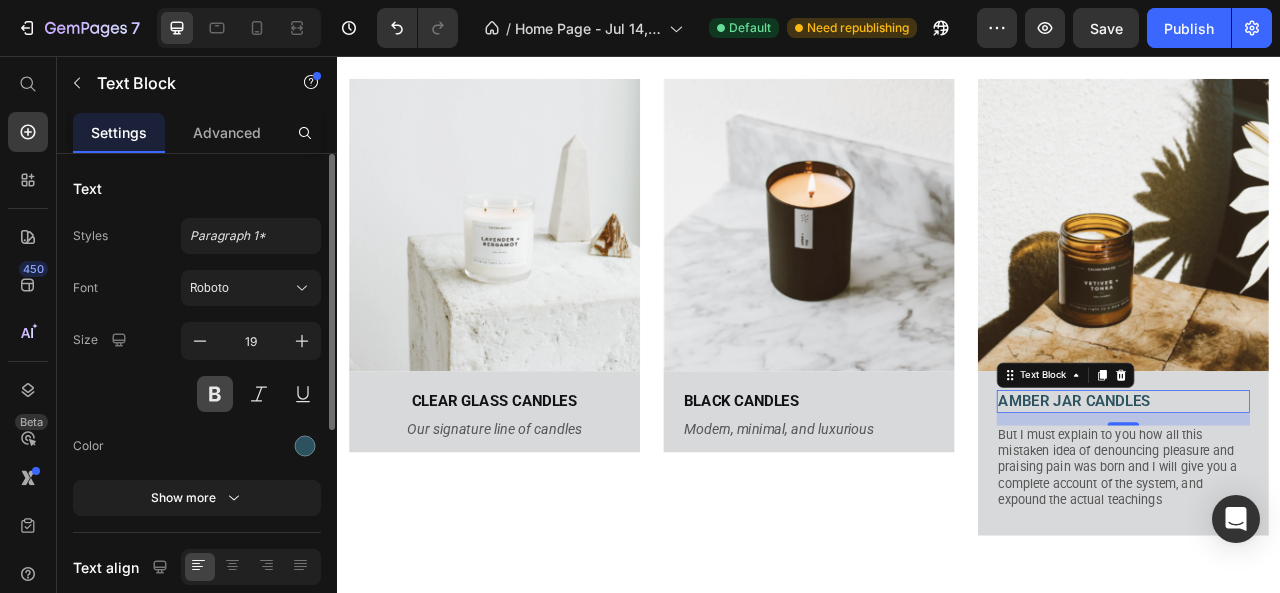 click at bounding box center [215, 394] 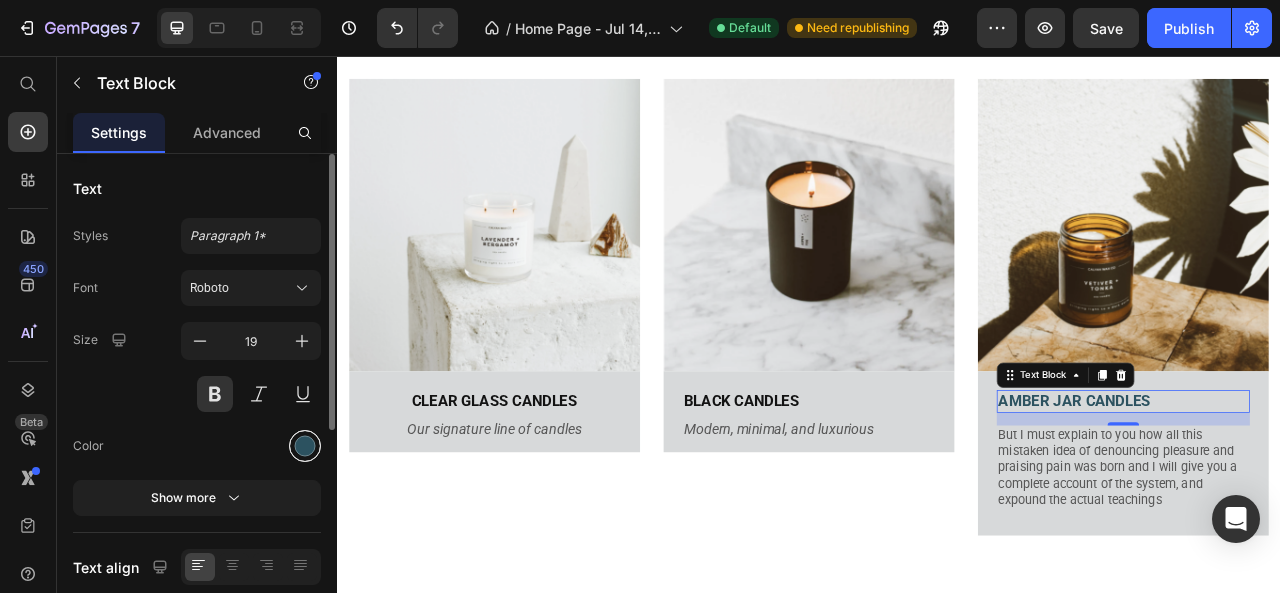 click at bounding box center [305, 446] 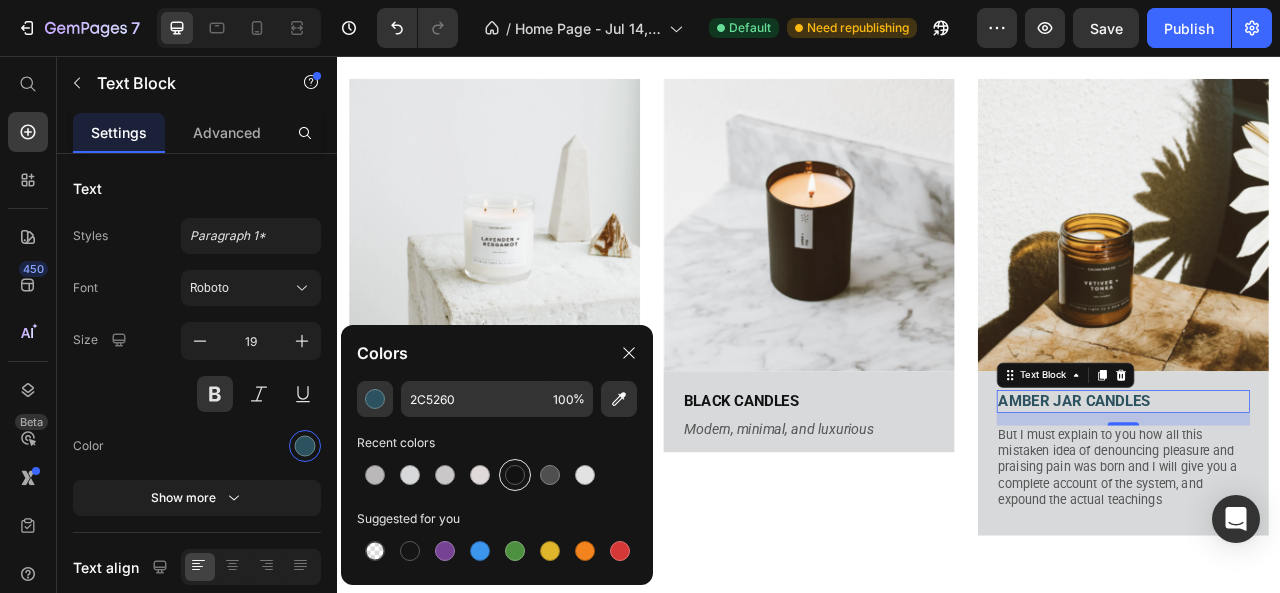 click at bounding box center (515, 475) 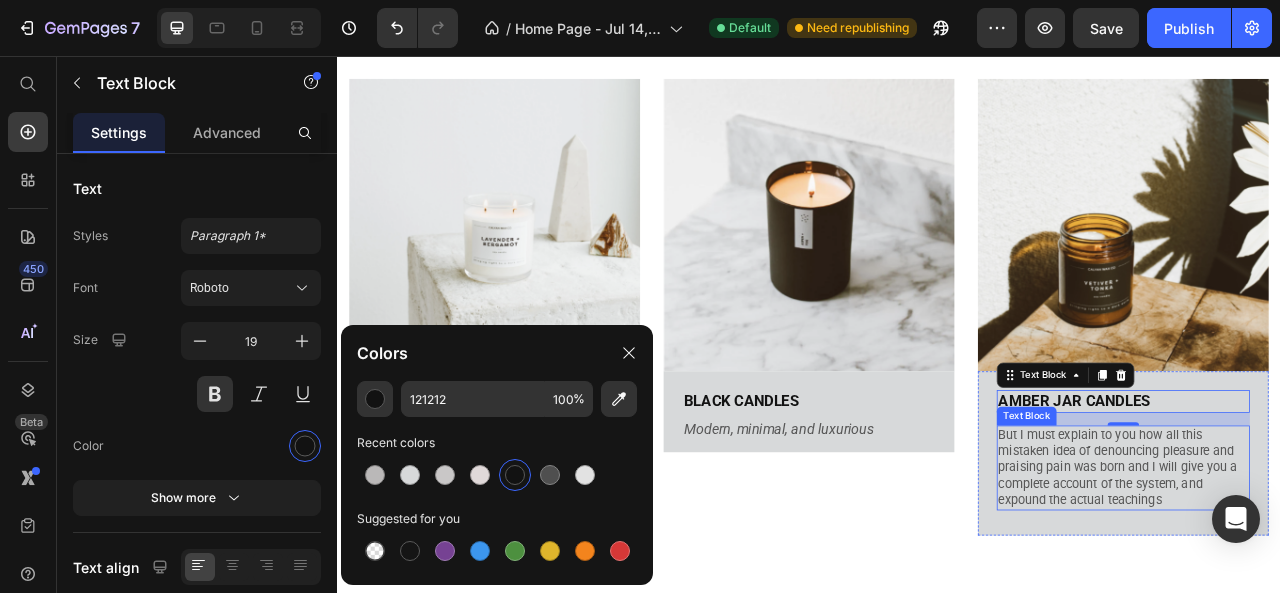 click on "But I must explain to you how all this mistaken idea of denouncing pleasure and praising pain was born and I will give you a complete account of the system, and expound the actual teachings" at bounding box center (1337, 580) 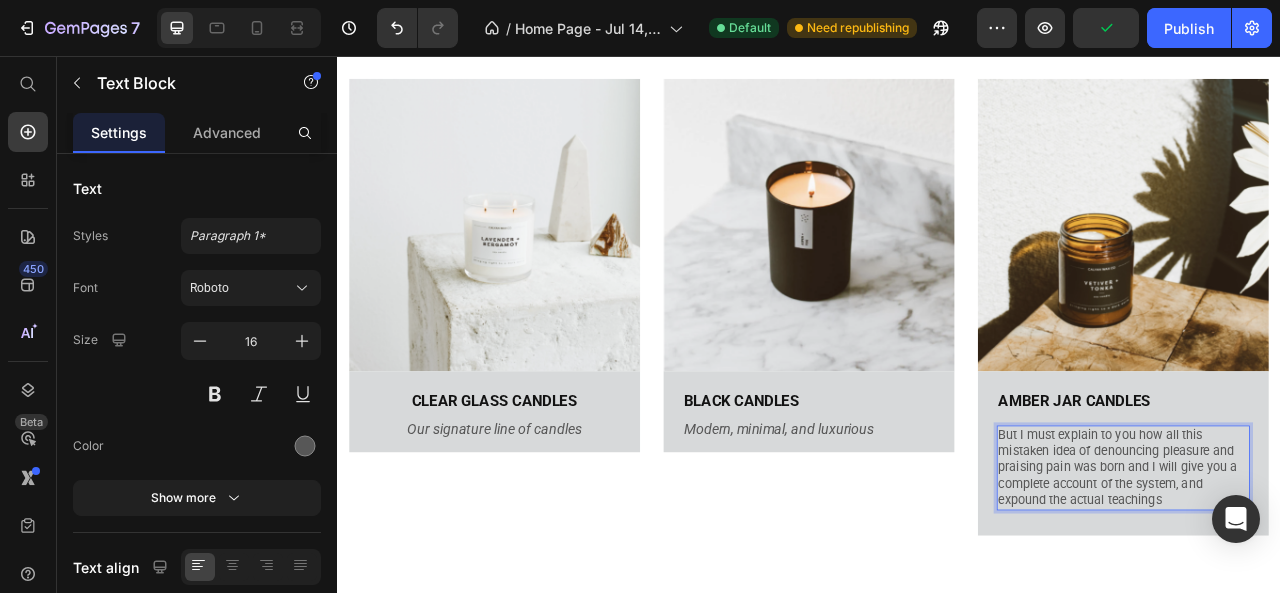 click on "But I must explain to you how all this mistaken idea of denouncing pleasure and praising pain was born and I will give you a complete account of the system, and expound the actual teachings" at bounding box center [1337, 580] 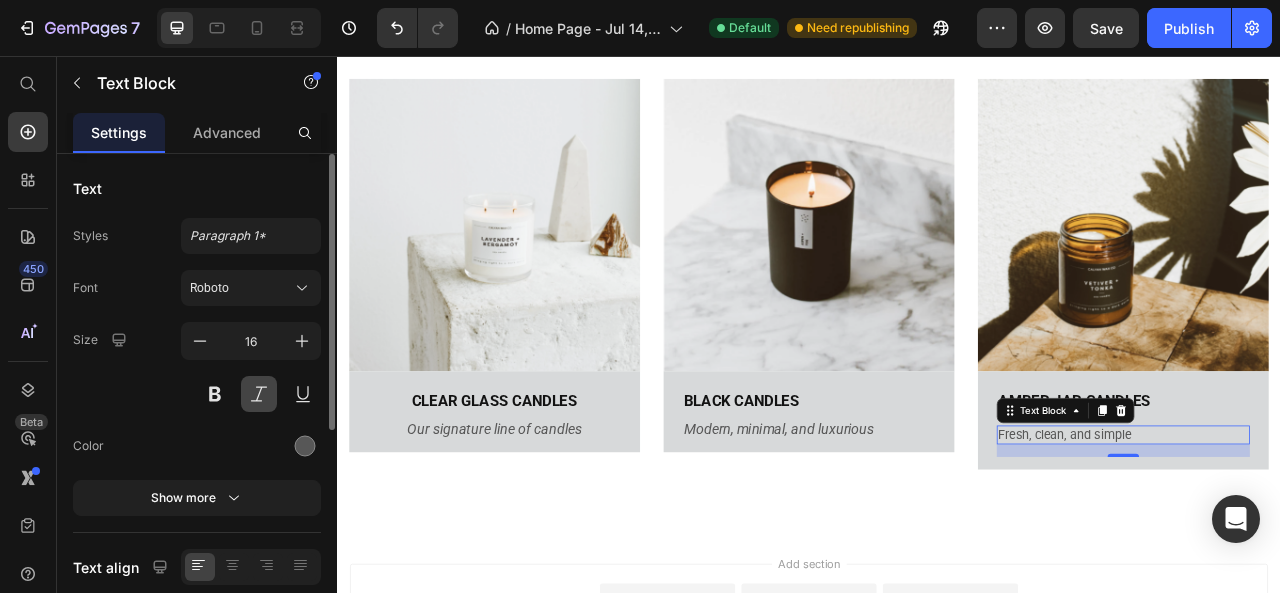 click at bounding box center (259, 394) 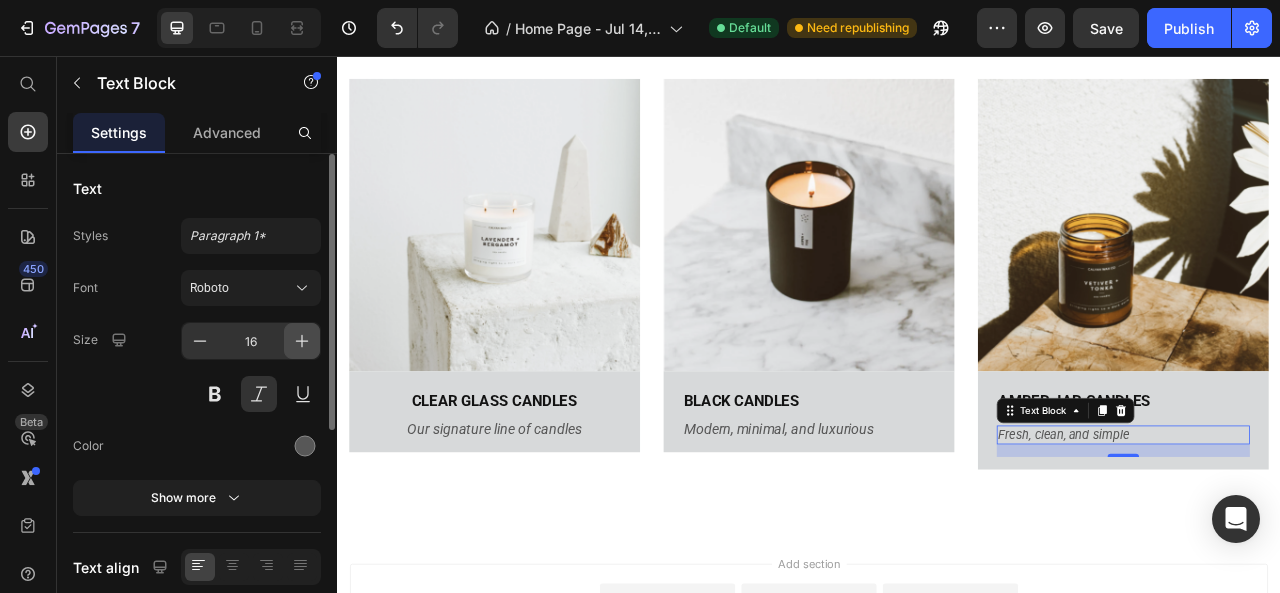 click 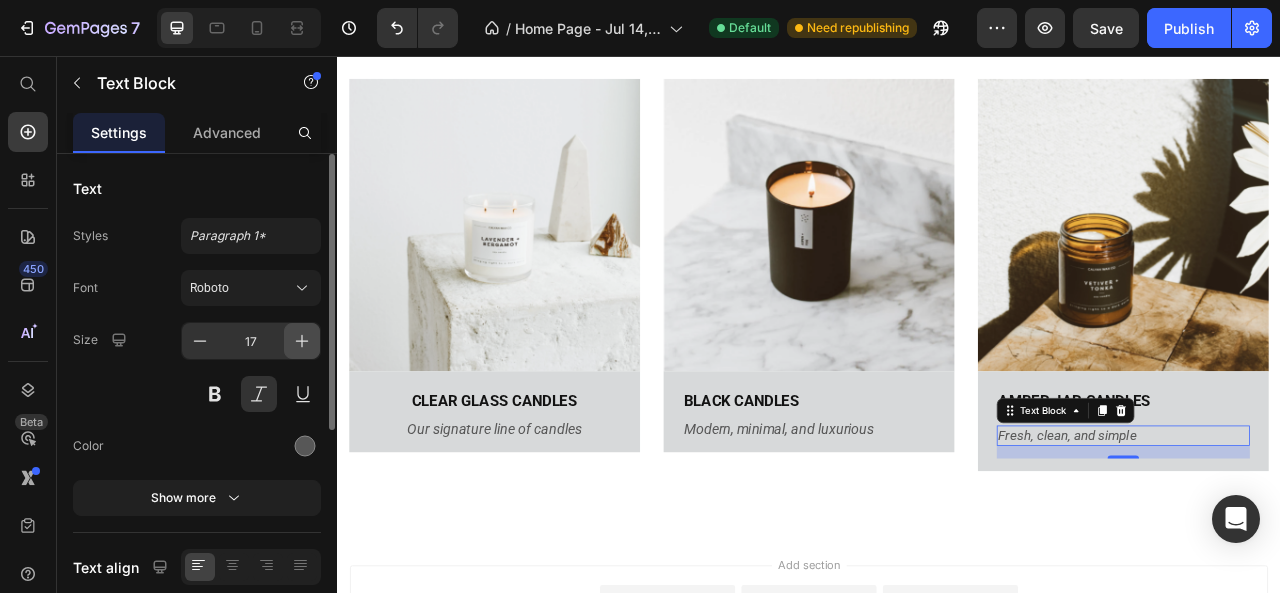 click 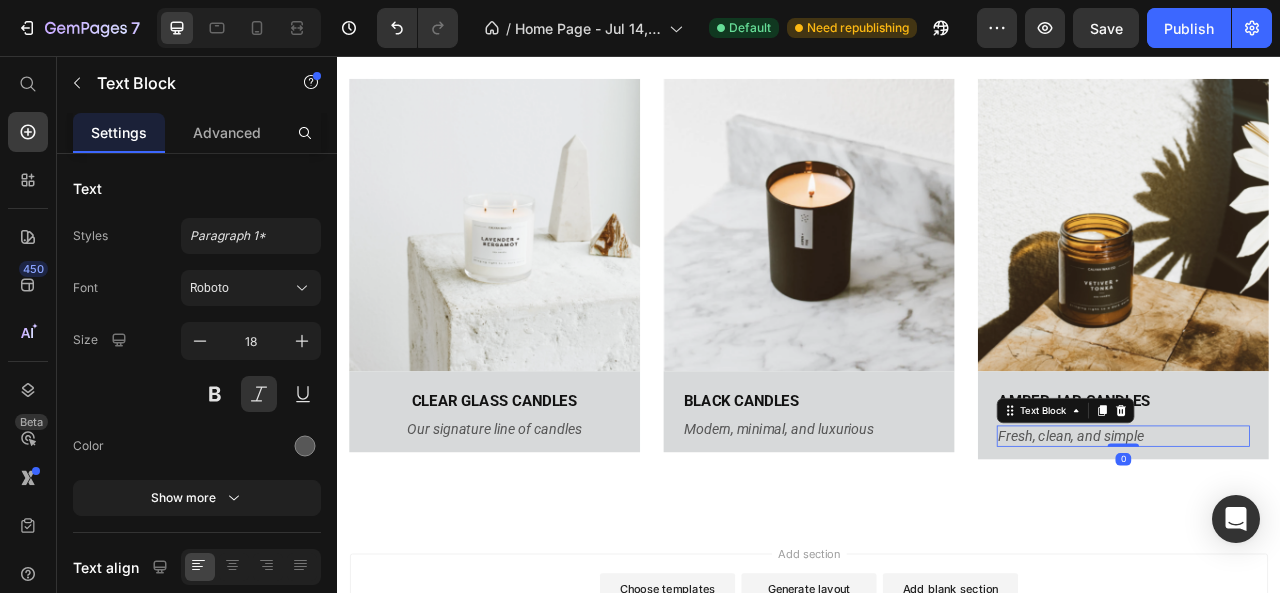 drag, startPoint x: 1318, startPoint y: 560, endPoint x: 1318, endPoint y: 534, distance: 26 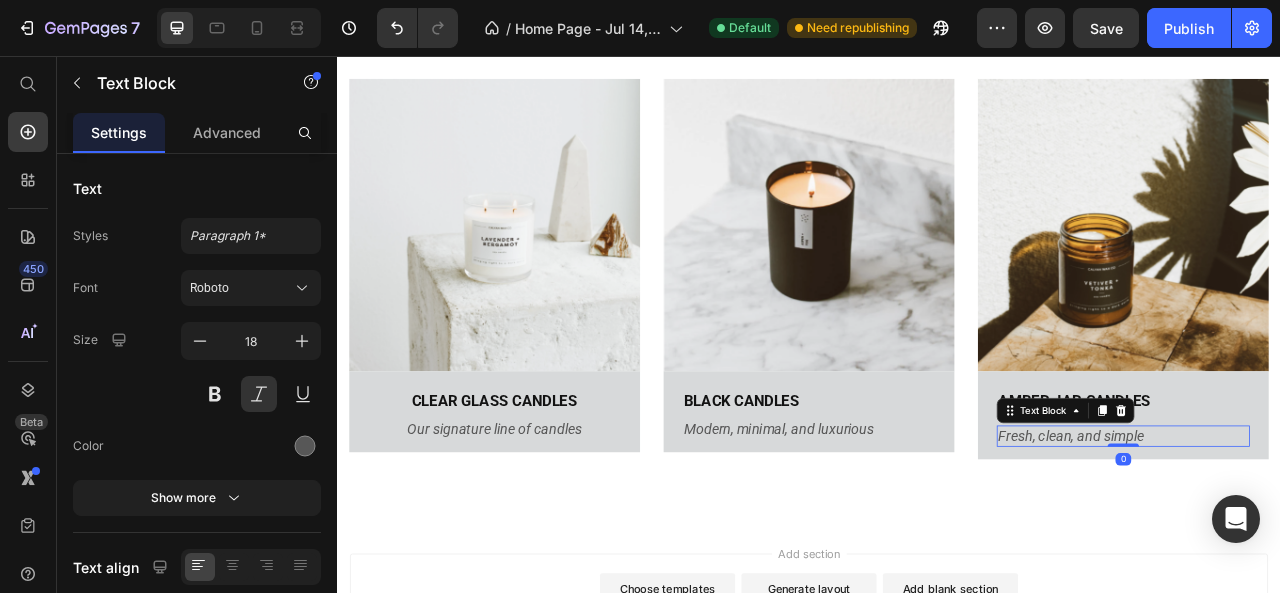 click on "Fresh, clean, and simple Text Block   0" at bounding box center [1337, 539] 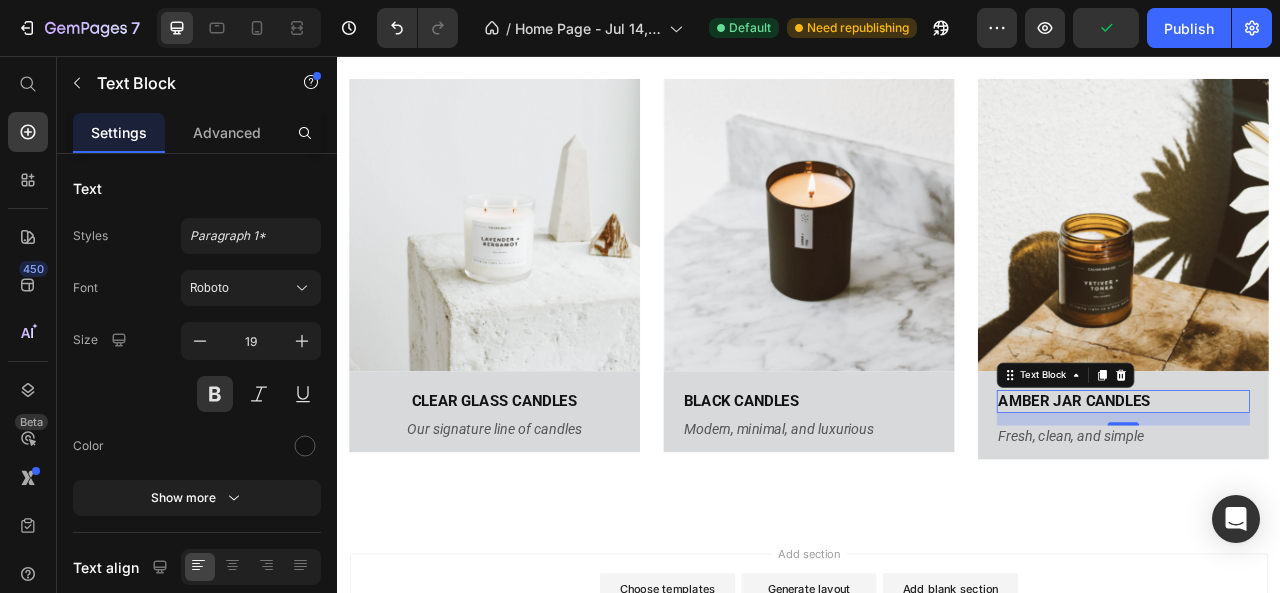 click on "AMBER JAR CANDLES" at bounding box center (1337, 495) 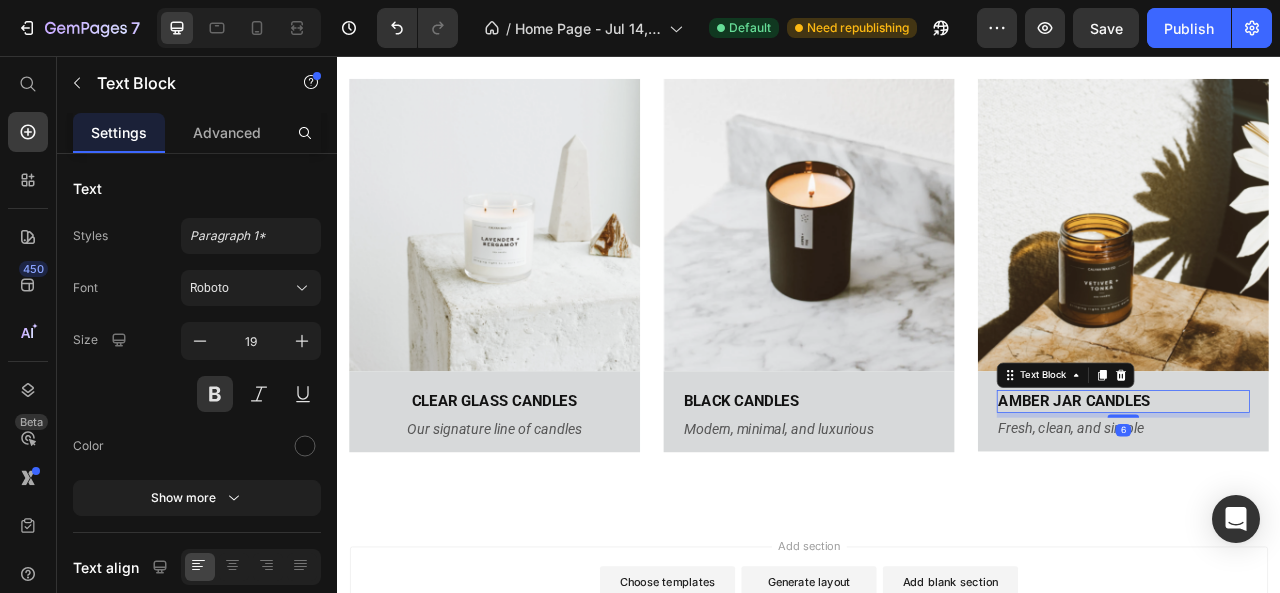drag, startPoint x: 1312, startPoint y: 518, endPoint x: 1313, endPoint y: 508, distance: 10.049875 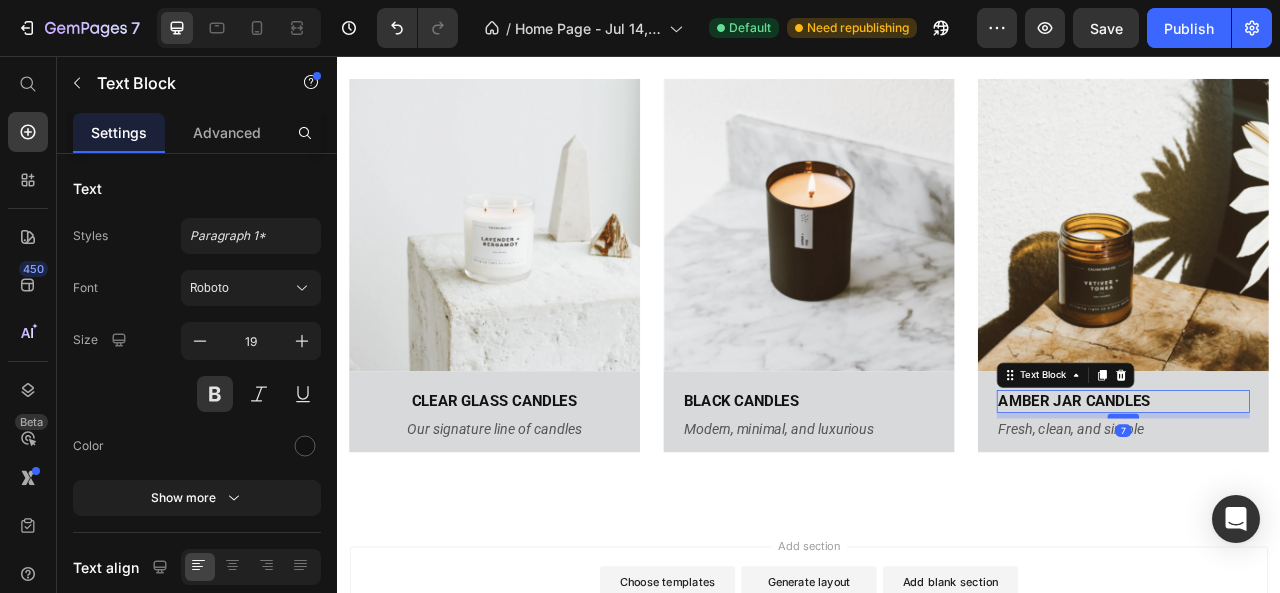click at bounding box center [1337, 514] 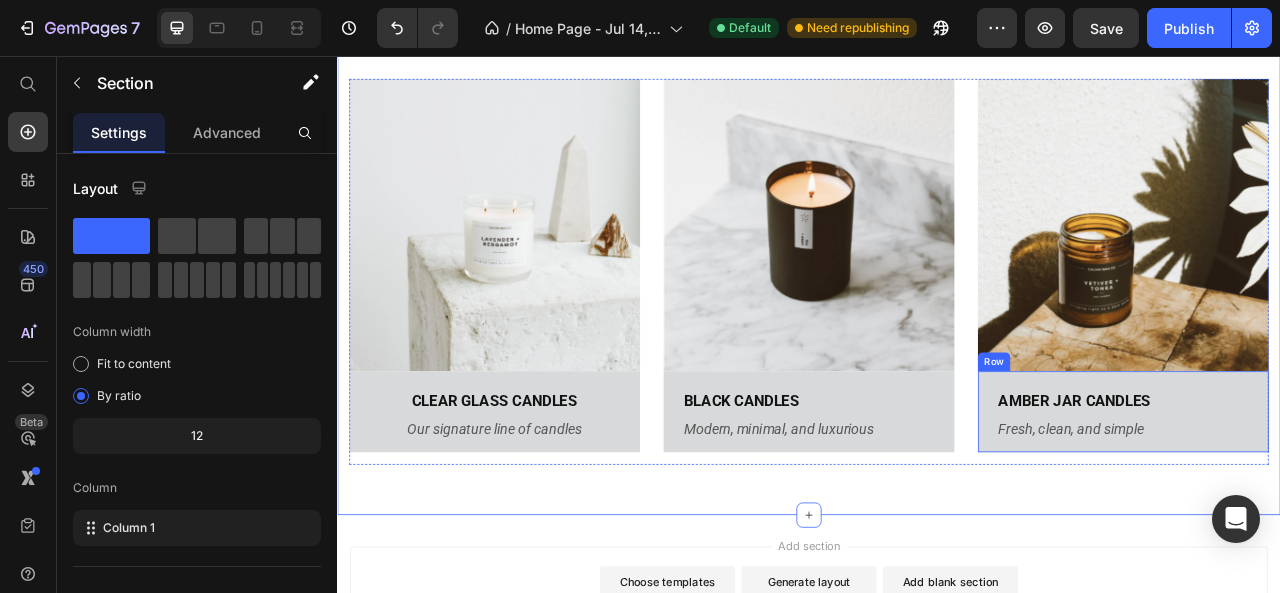 scroll, scrollTop: 1820, scrollLeft: 0, axis: vertical 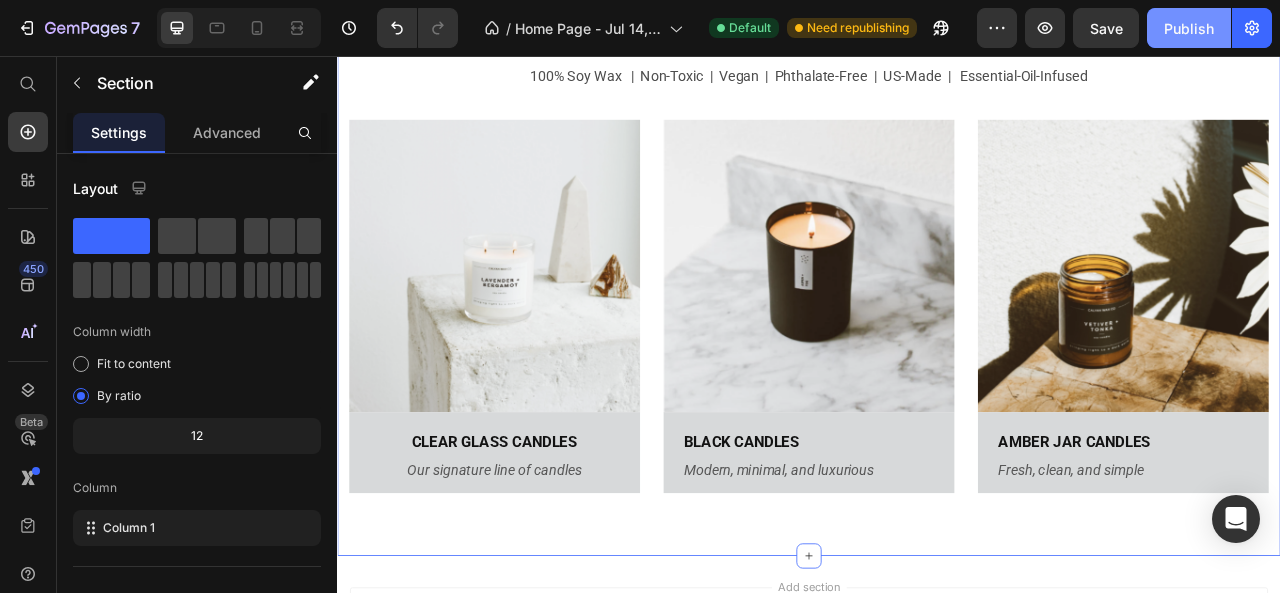 click on "Publish" at bounding box center [1189, 28] 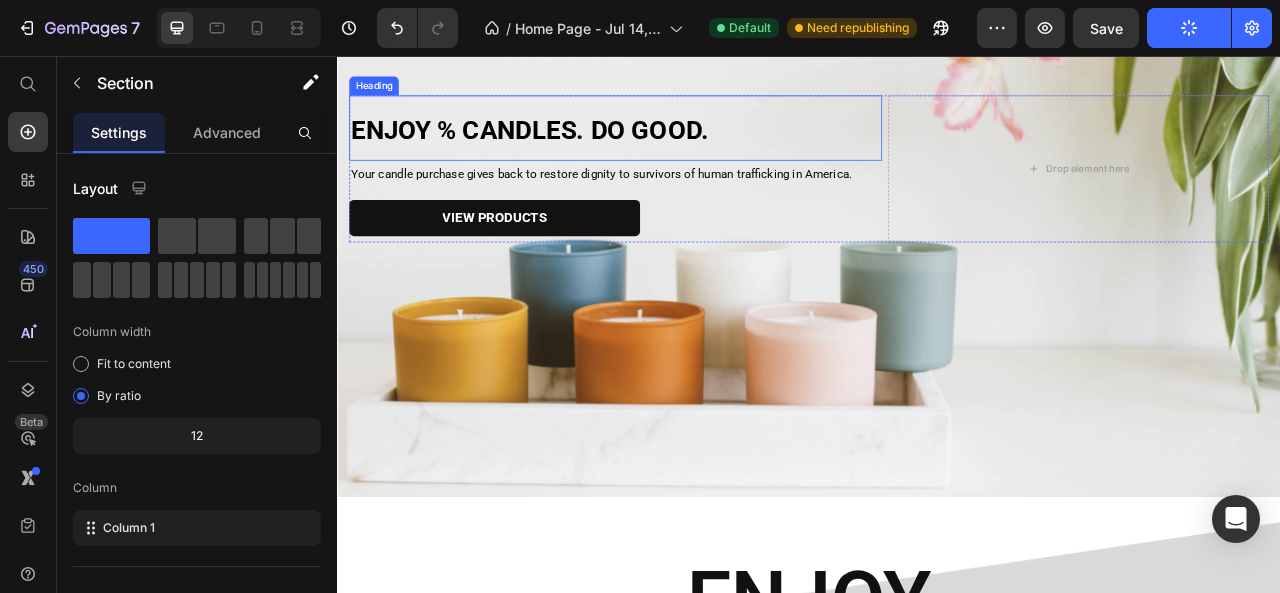 scroll, scrollTop: 279, scrollLeft: 0, axis: vertical 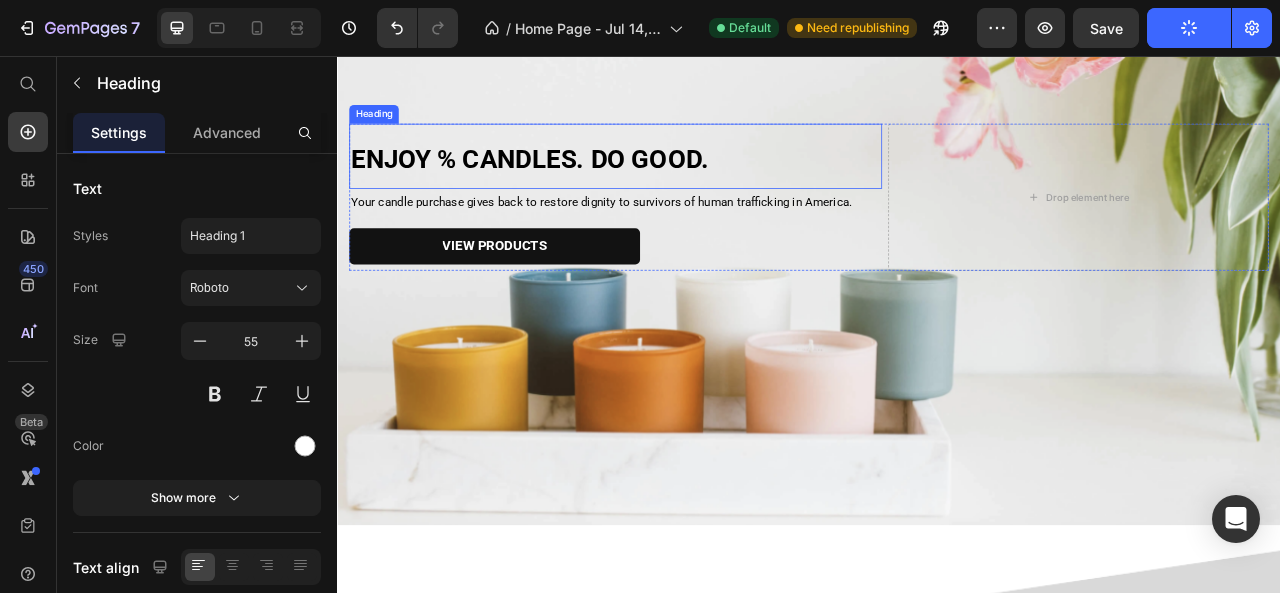 click on "ENJOY % CANDLES. DO GOOD." at bounding box center (581, 186) 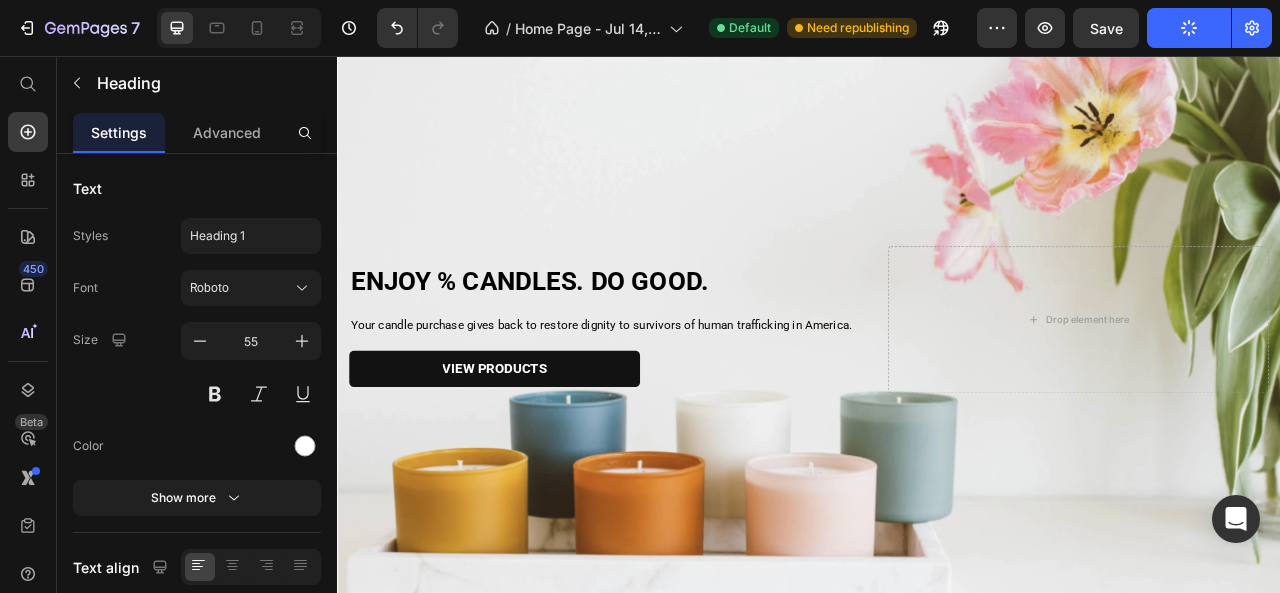 scroll, scrollTop: 124, scrollLeft: 0, axis: vertical 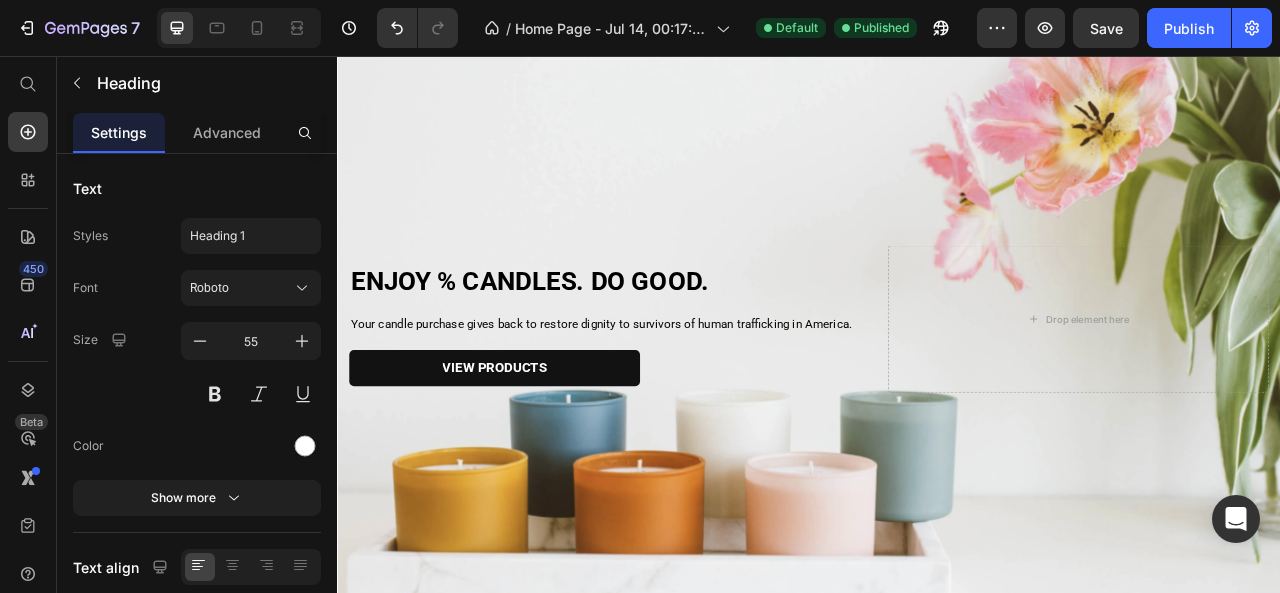 click on "ENJOY % CANDLES. DO GOOD." at bounding box center [691, 338] 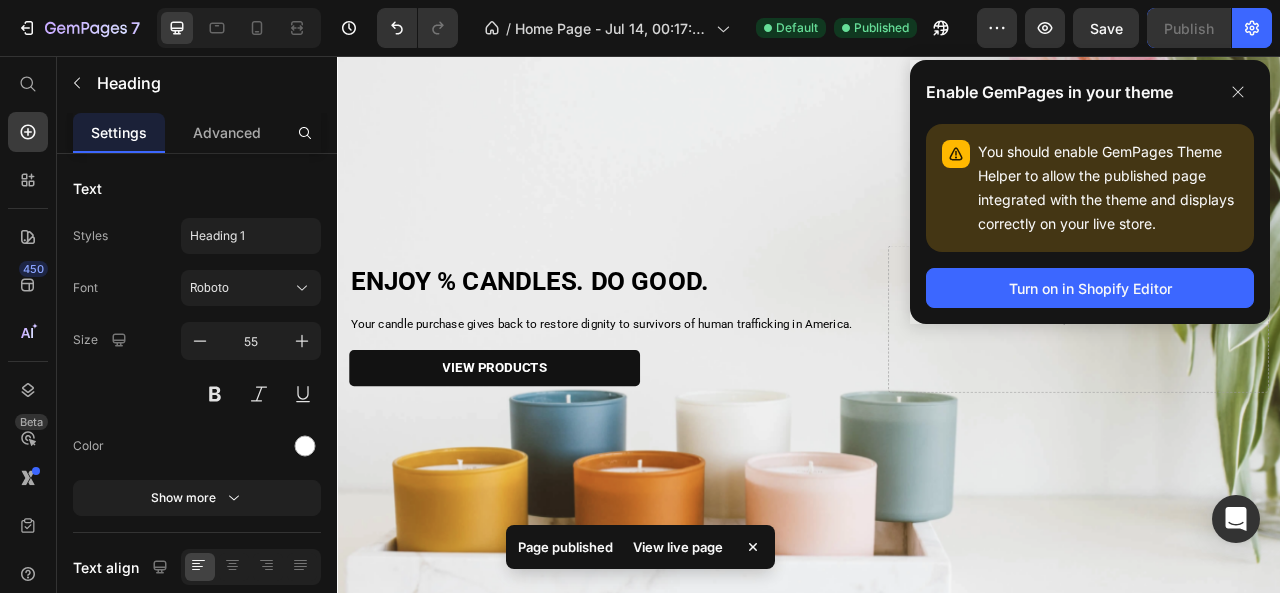 click on "ENJOY % CANDLES. DO GOOD." at bounding box center [691, 338] 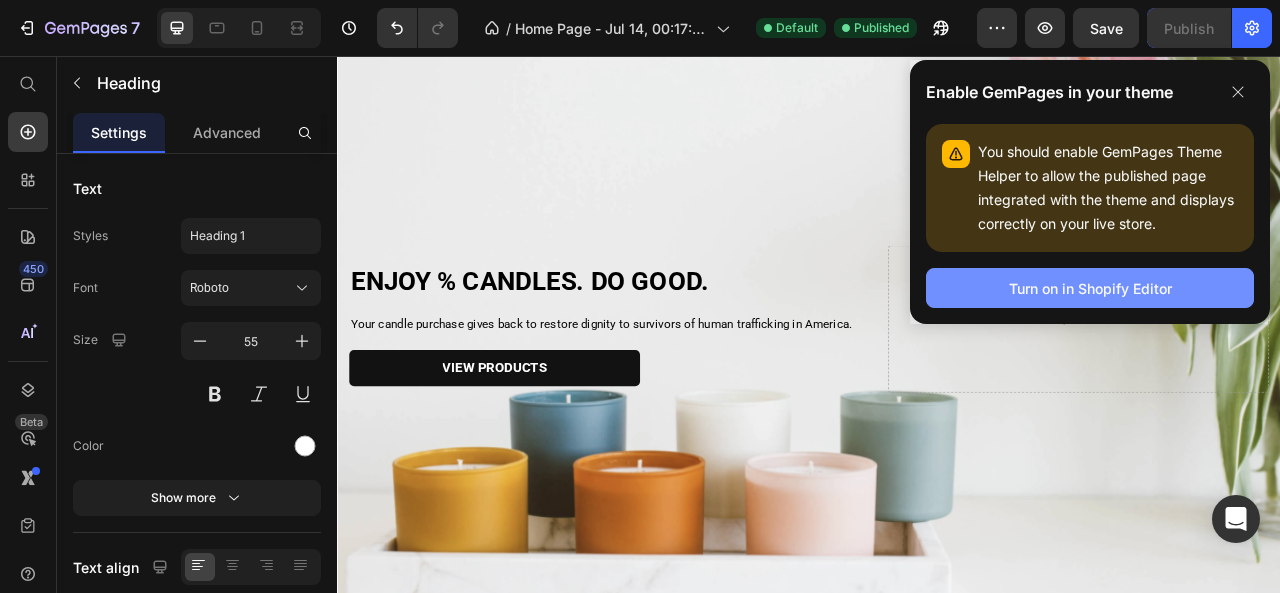 click on "Turn on in Shopify Editor" at bounding box center [1090, 288] 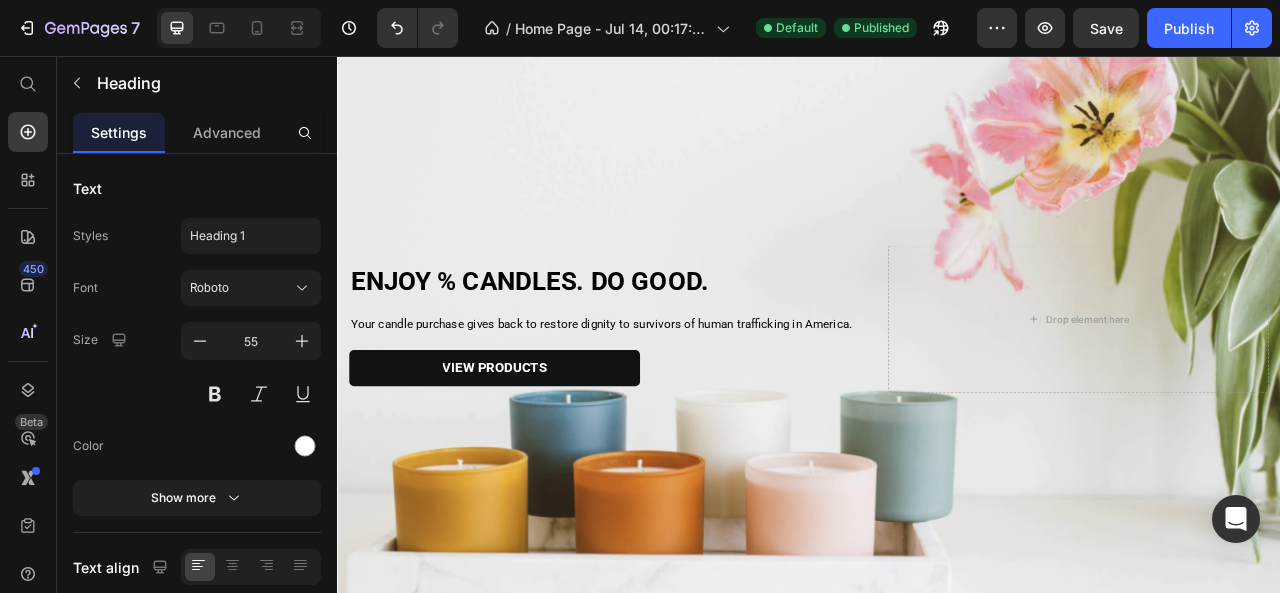 click on "ENJOY % CANDLES. DO GOOD." at bounding box center [691, 338] 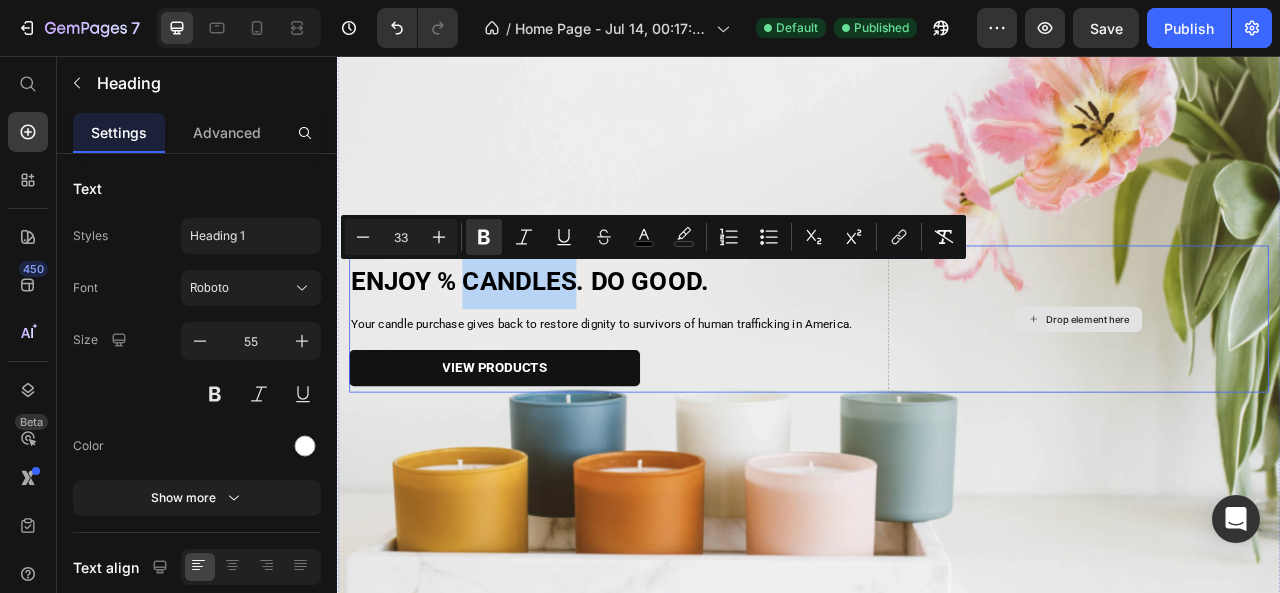 click on "Drop element here" at bounding box center (1280, 390) 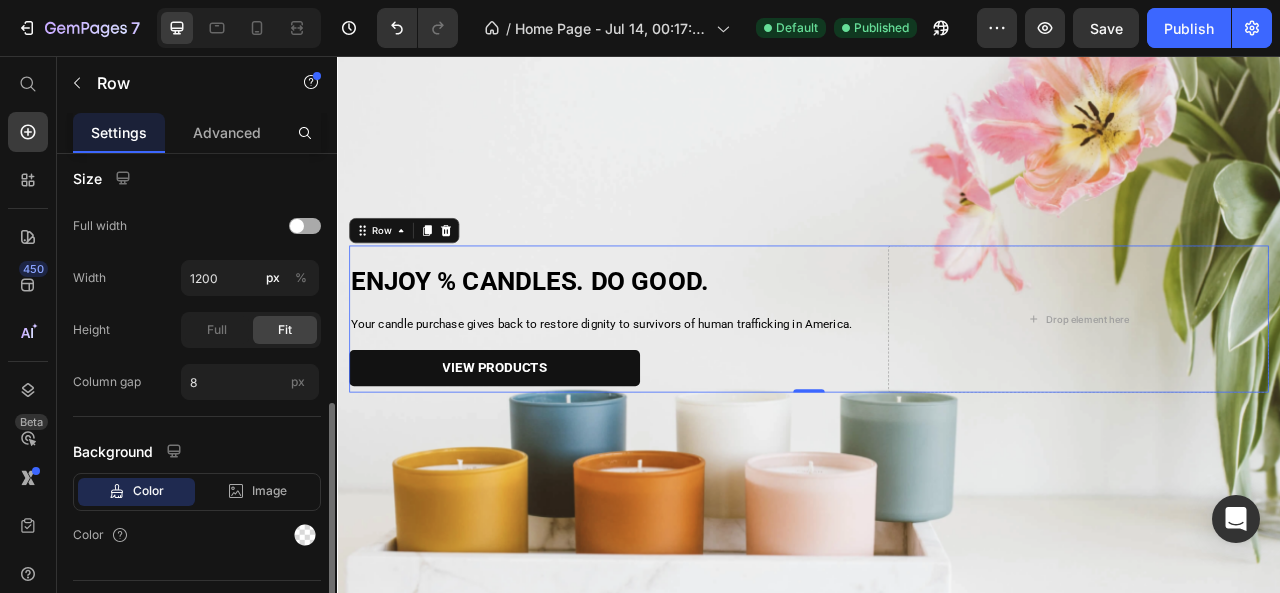 scroll, scrollTop: 574, scrollLeft: 0, axis: vertical 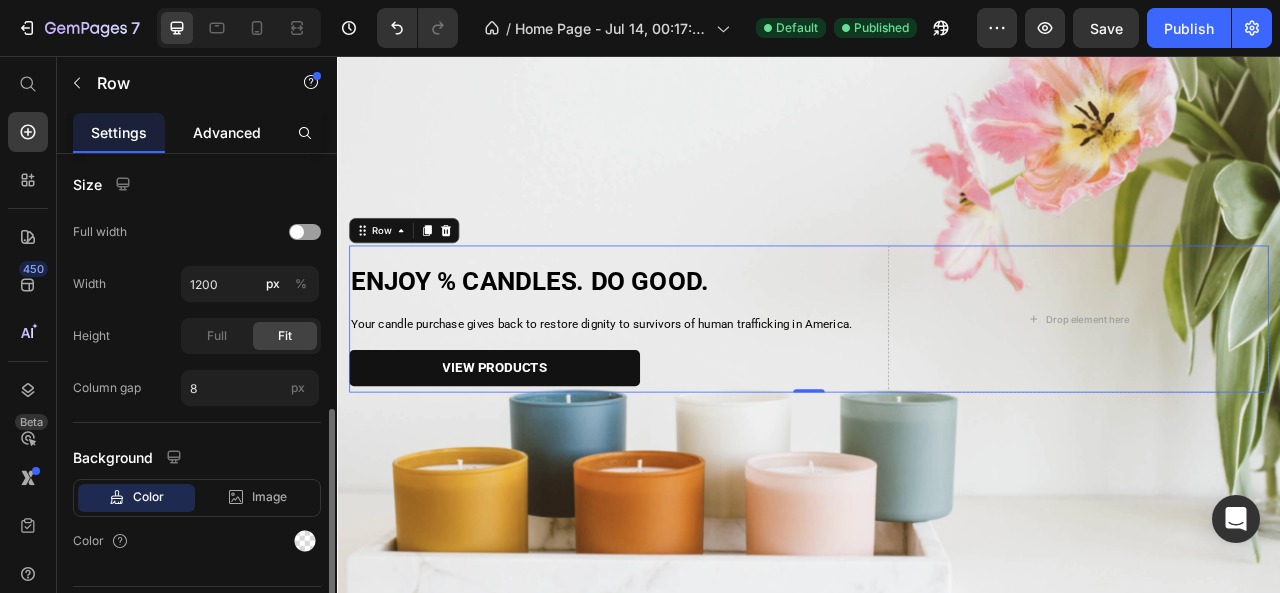 click on "Advanced" 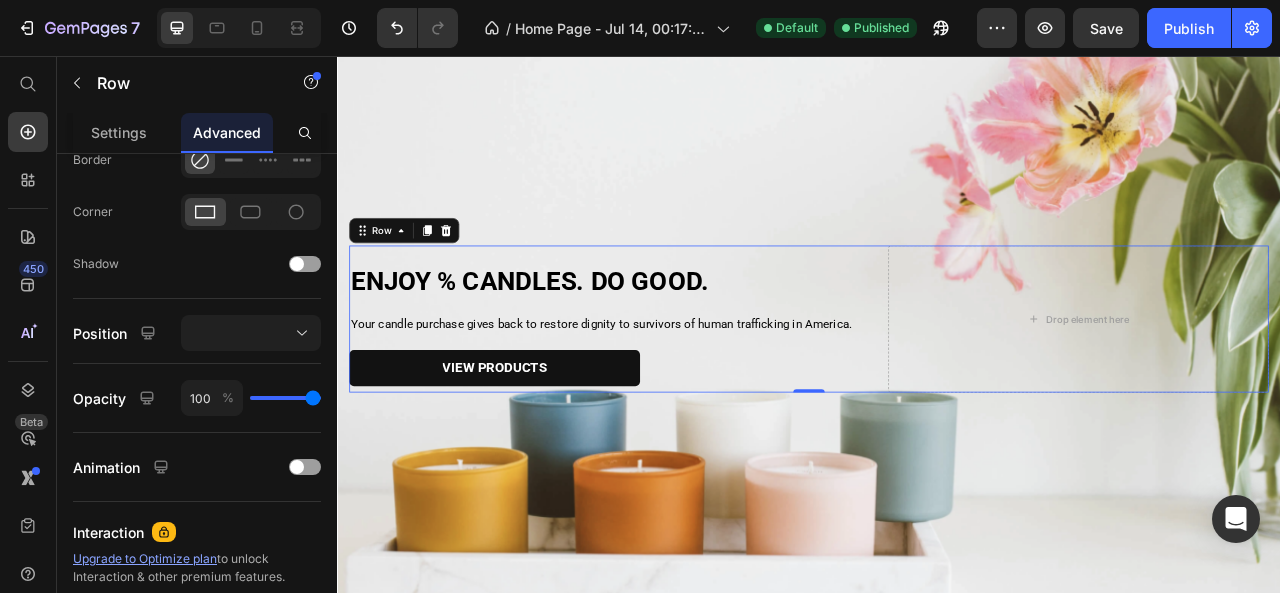 scroll, scrollTop: 0, scrollLeft: 0, axis: both 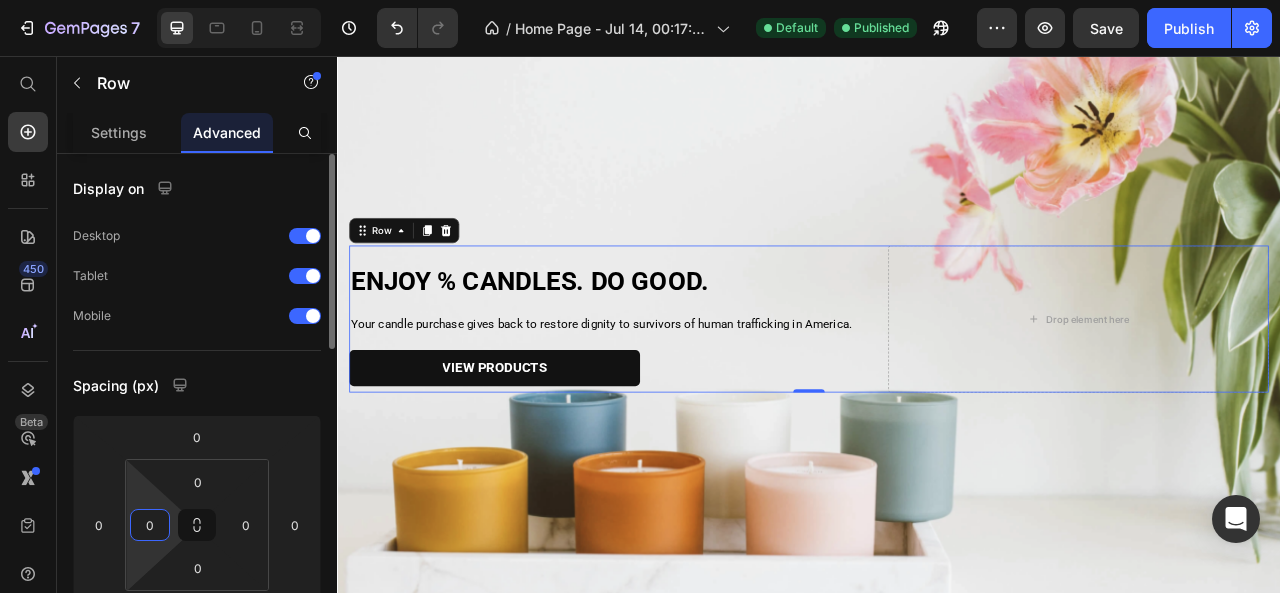 click on "0" at bounding box center [150, 525] 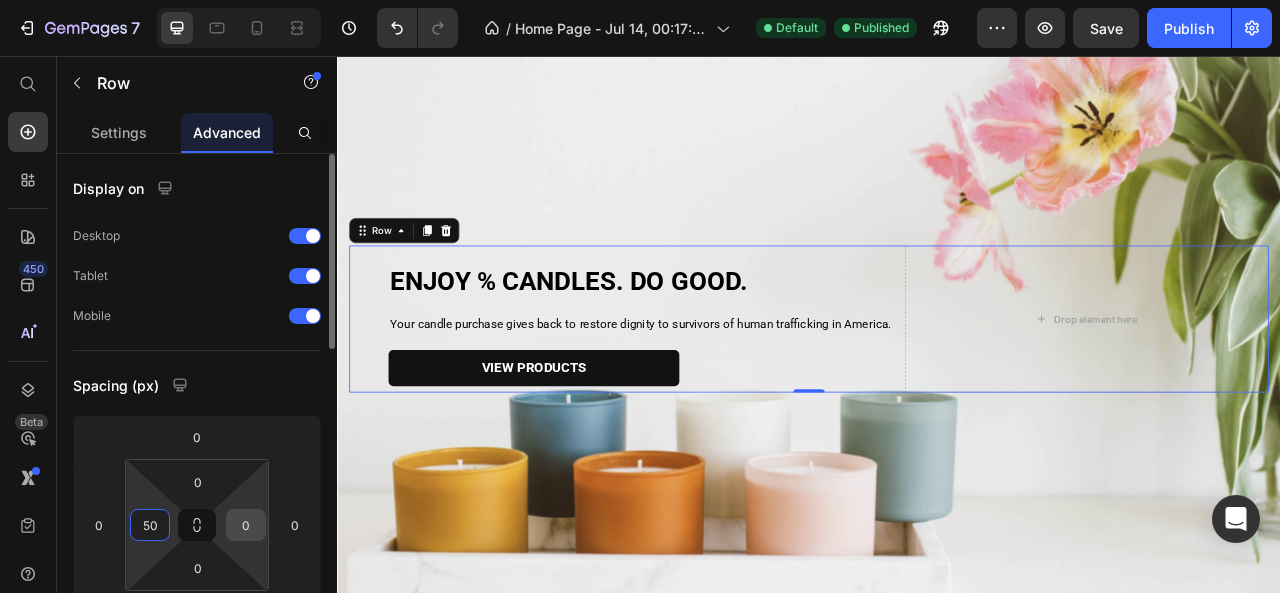 type on "50" 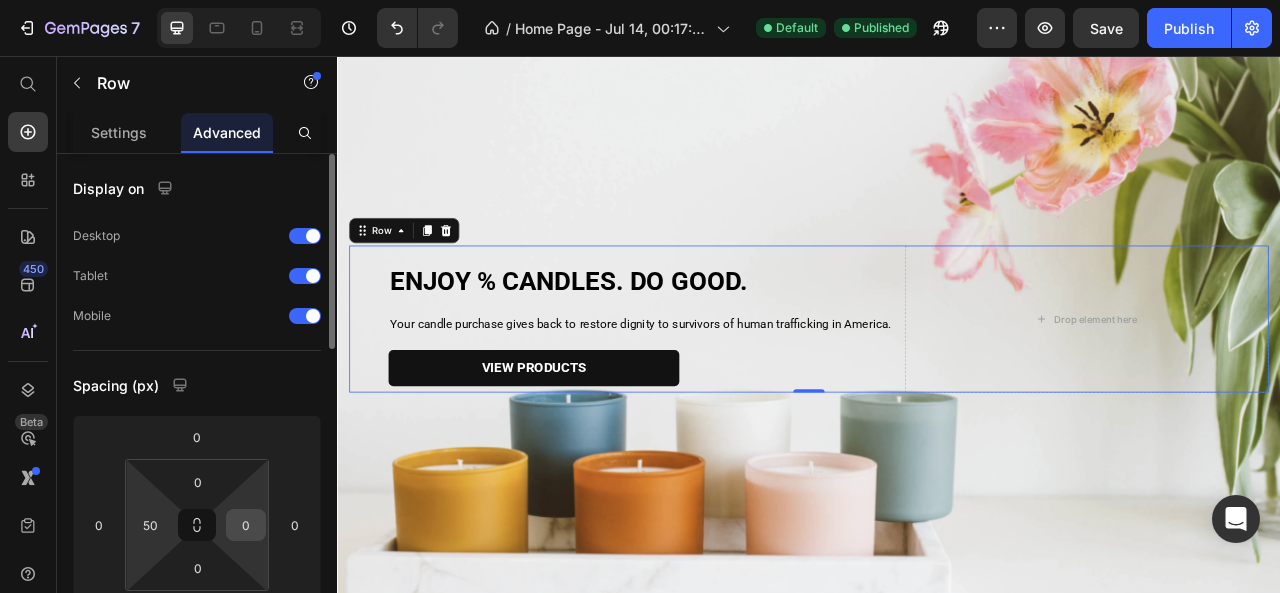 click on "0" at bounding box center [246, 525] 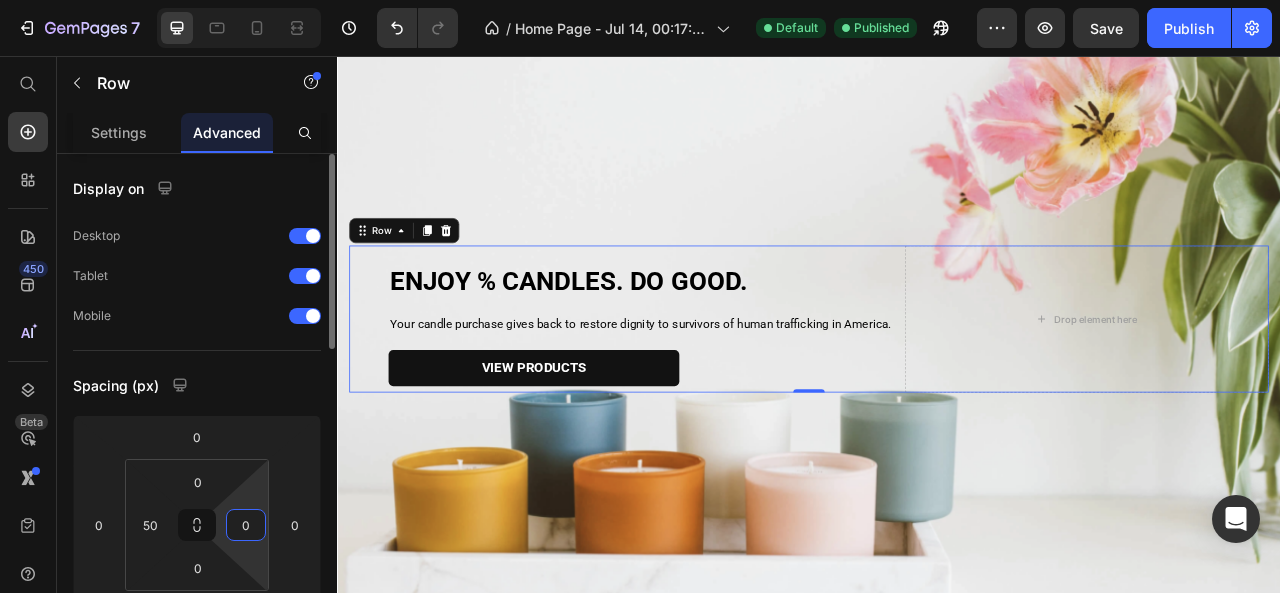 click on "0" at bounding box center [246, 525] 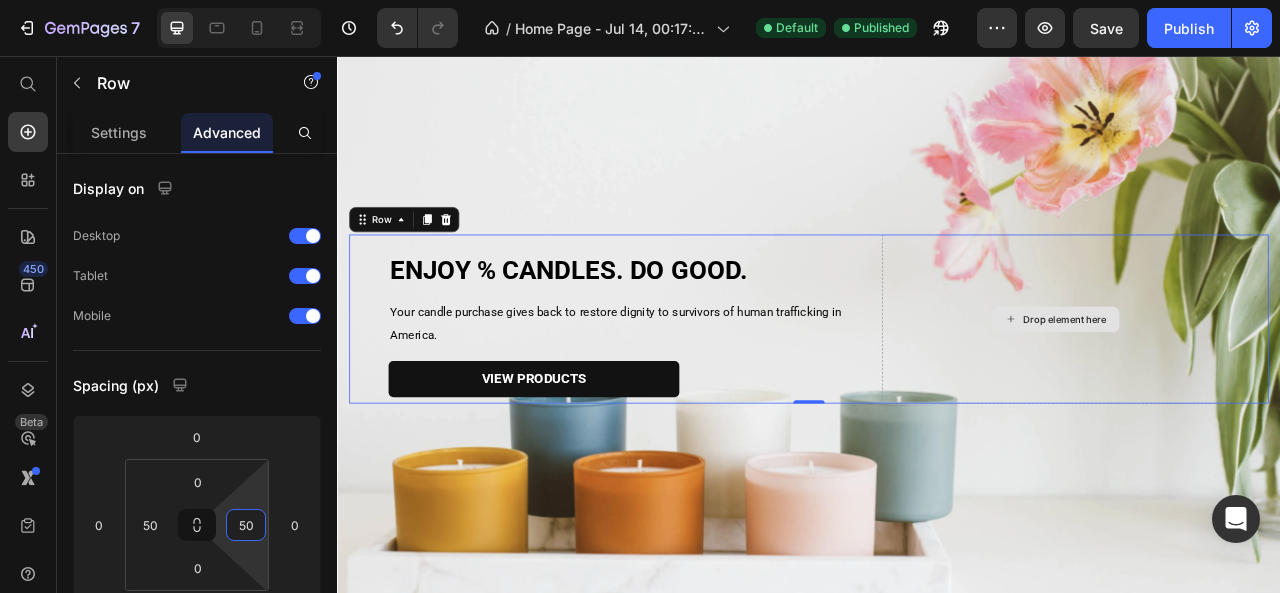 type on "50" 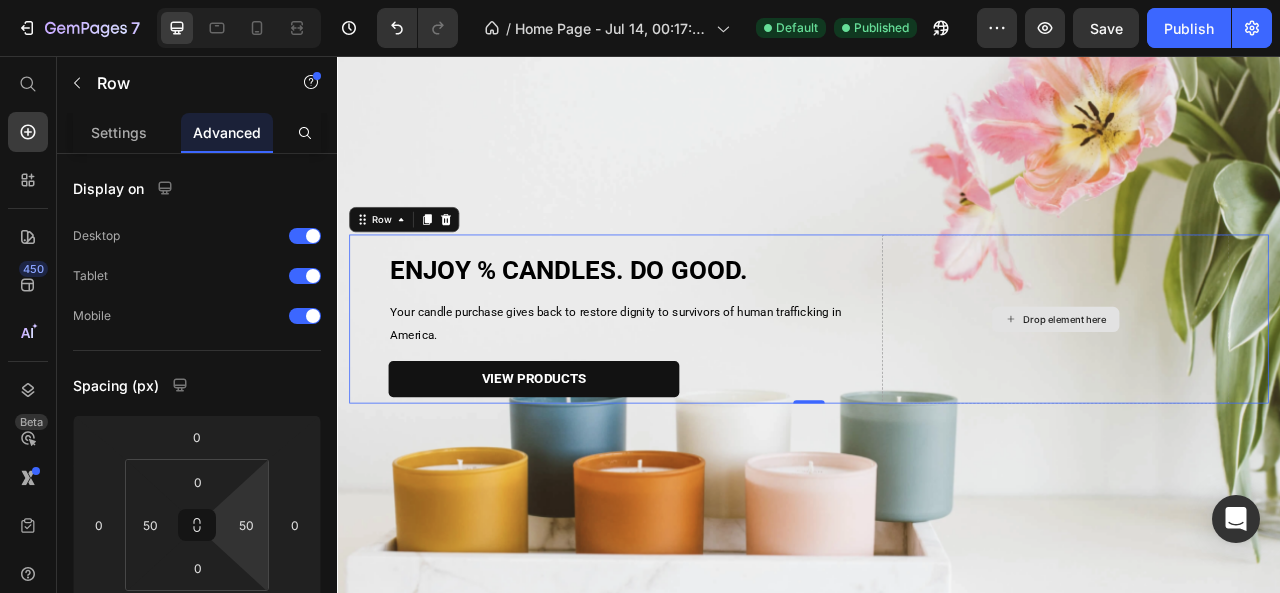 click on "Drop element here" at bounding box center [1251, 390] 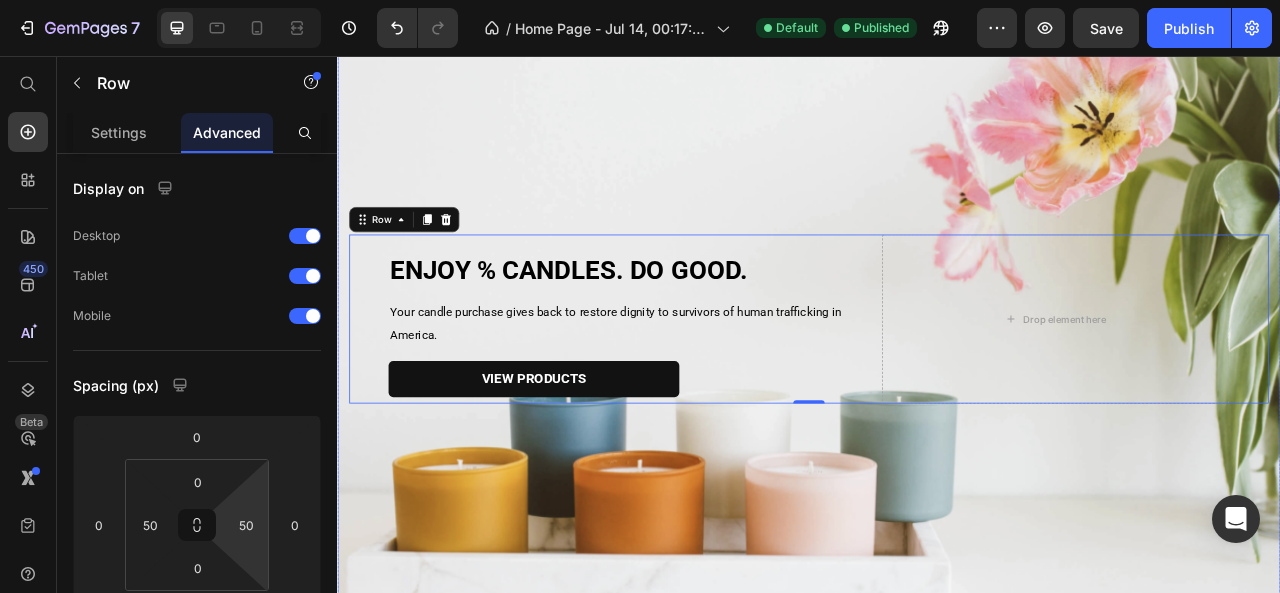 click at bounding box center [937, 390] 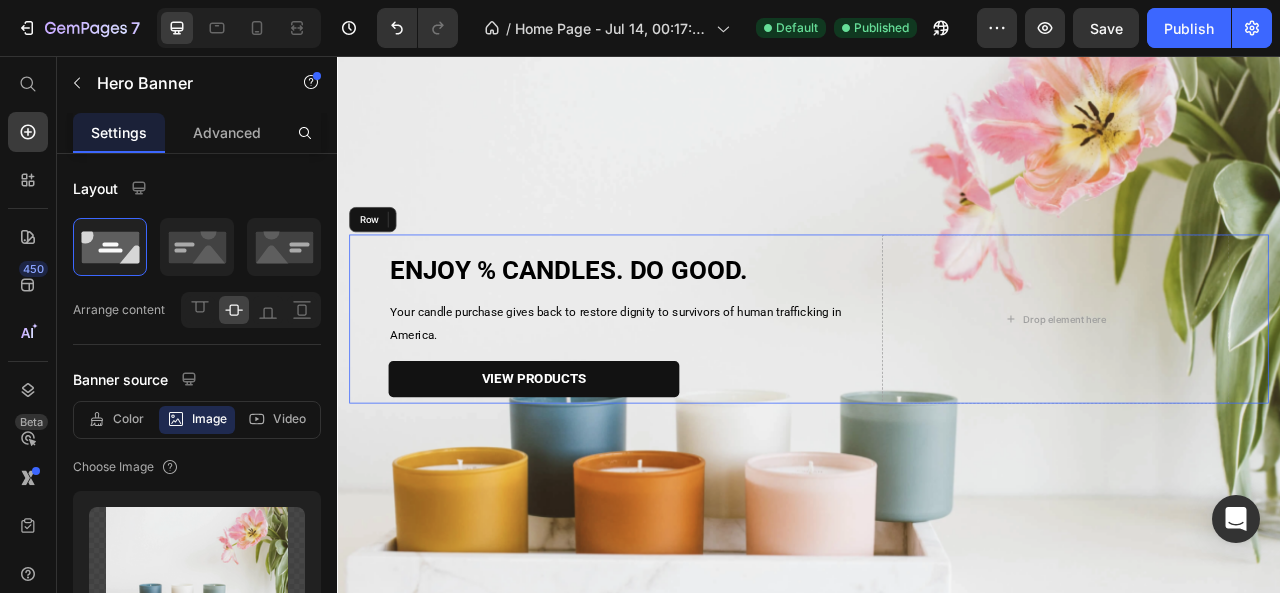 click on "⁠⁠⁠⁠⁠⁠⁠ ENJOY % CANDLES. DO GOOD. Heading Your candle purchase gives back to restore dignity to survivors of human trafficking in America. Text Block VIEW PRODUCTS Button" at bounding box center [712, 390] 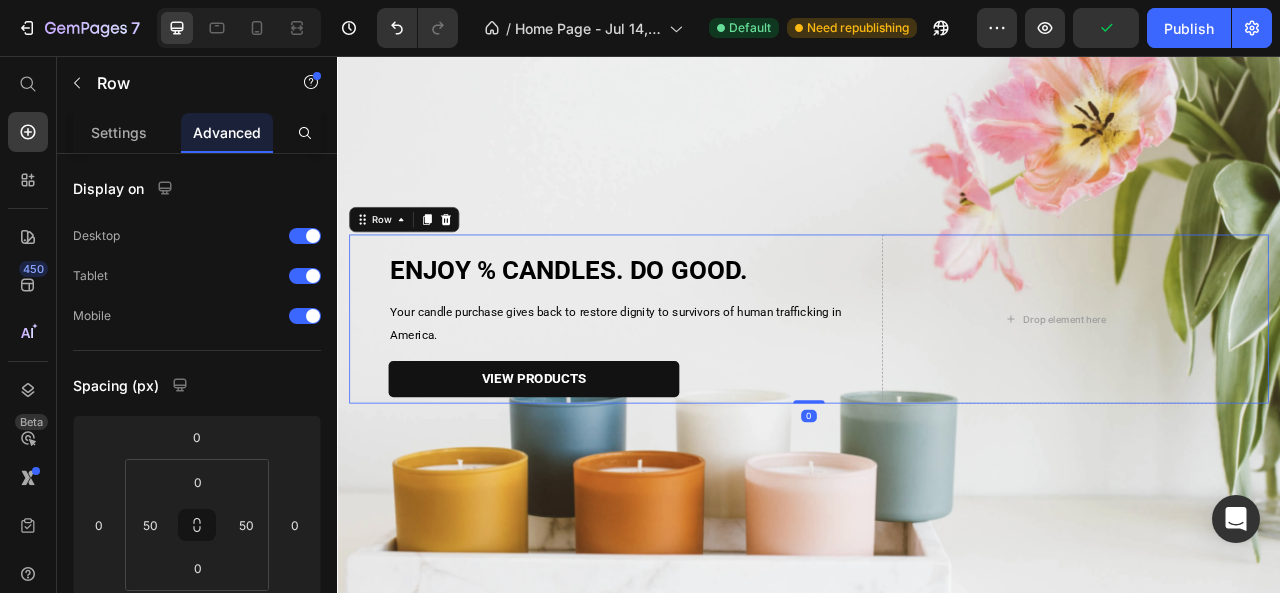drag, startPoint x: 928, startPoint y: 486, endPoint x: 933, endPoint y: 450, distance: 36.345562 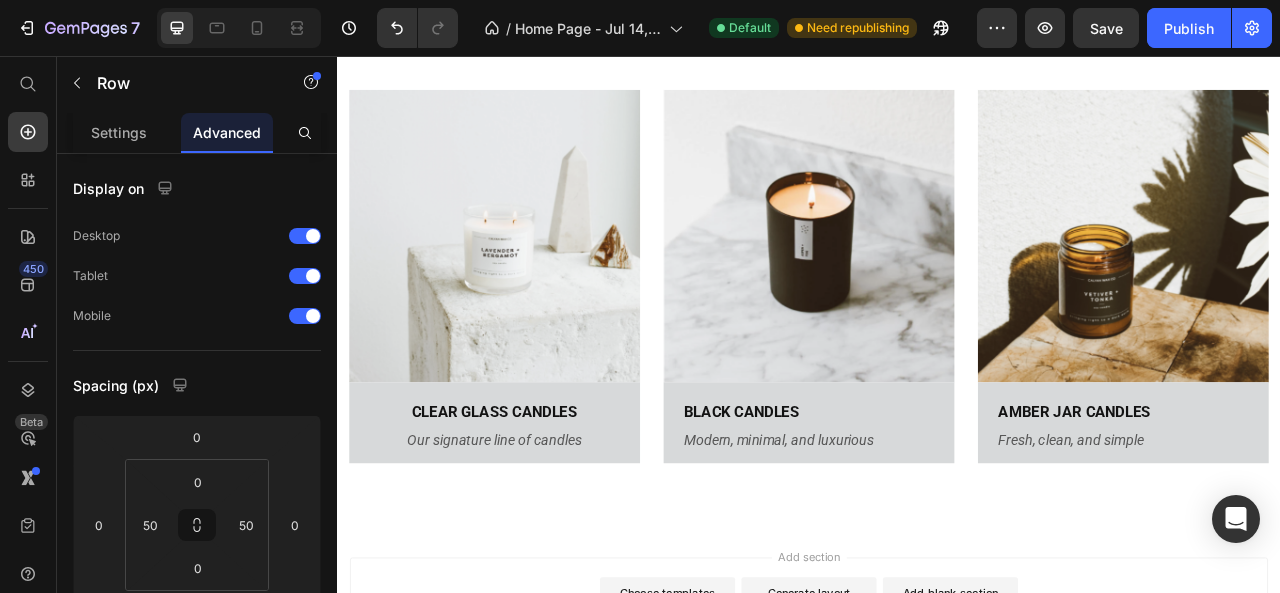 scroll, scrollTop: 1866, scrollLeft: 0, axis: vertical 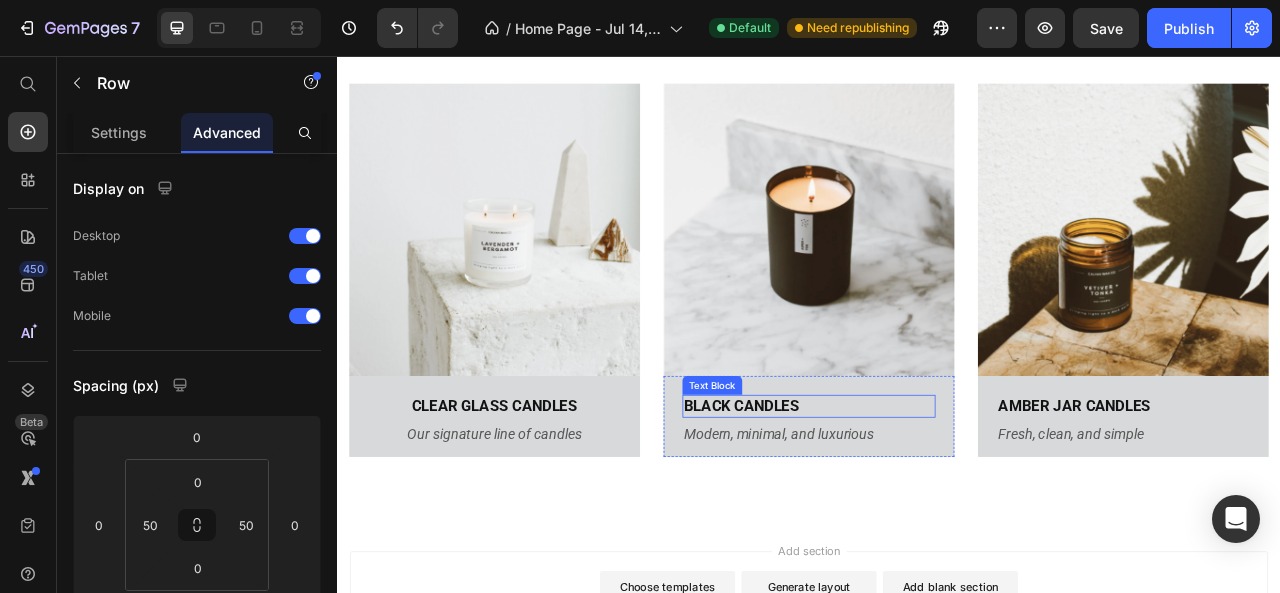 click on "BLACK CANDLES" at bounding box center (851, 500) 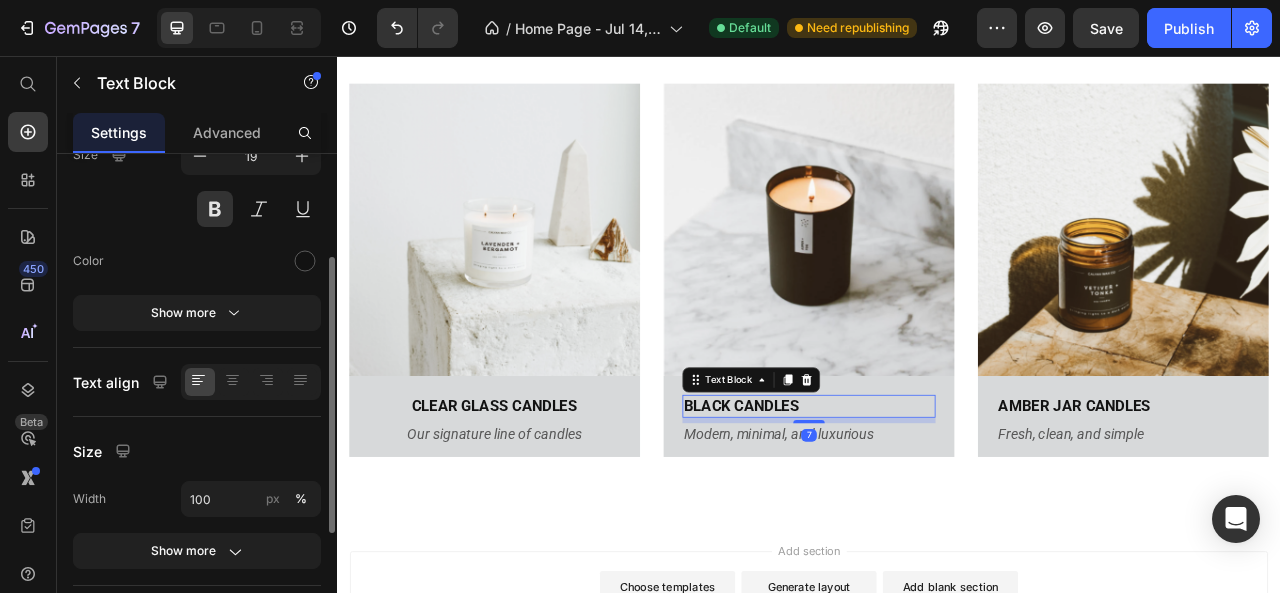 scroll, scrollTop: 186, scrollLeft: 0, axis: vertical 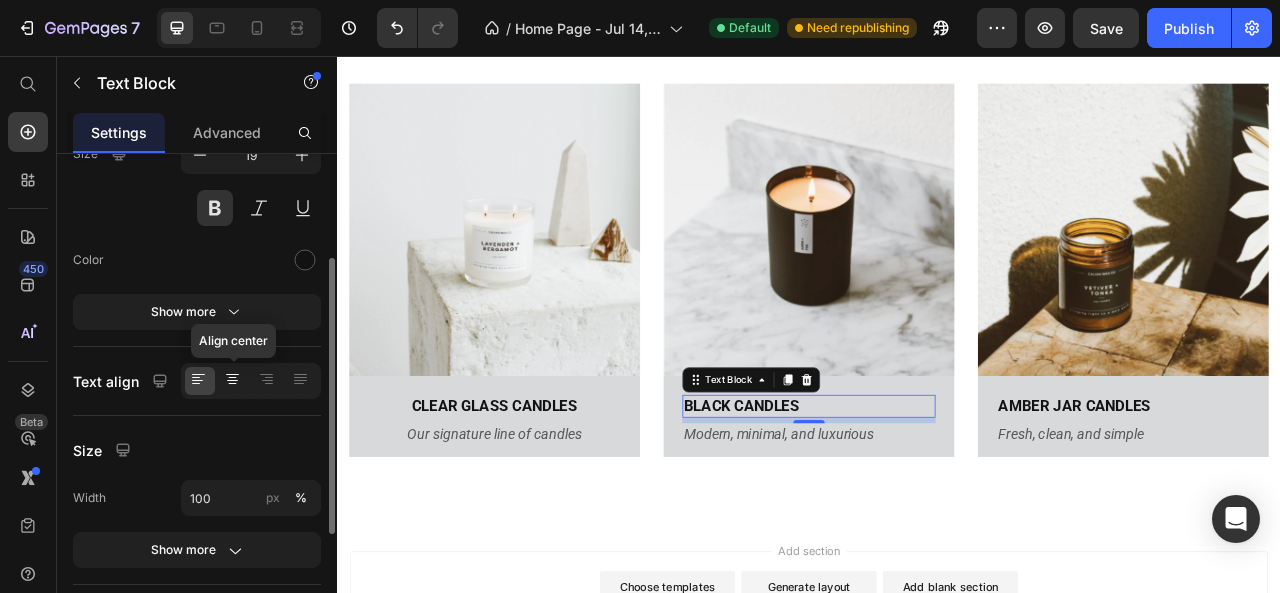click 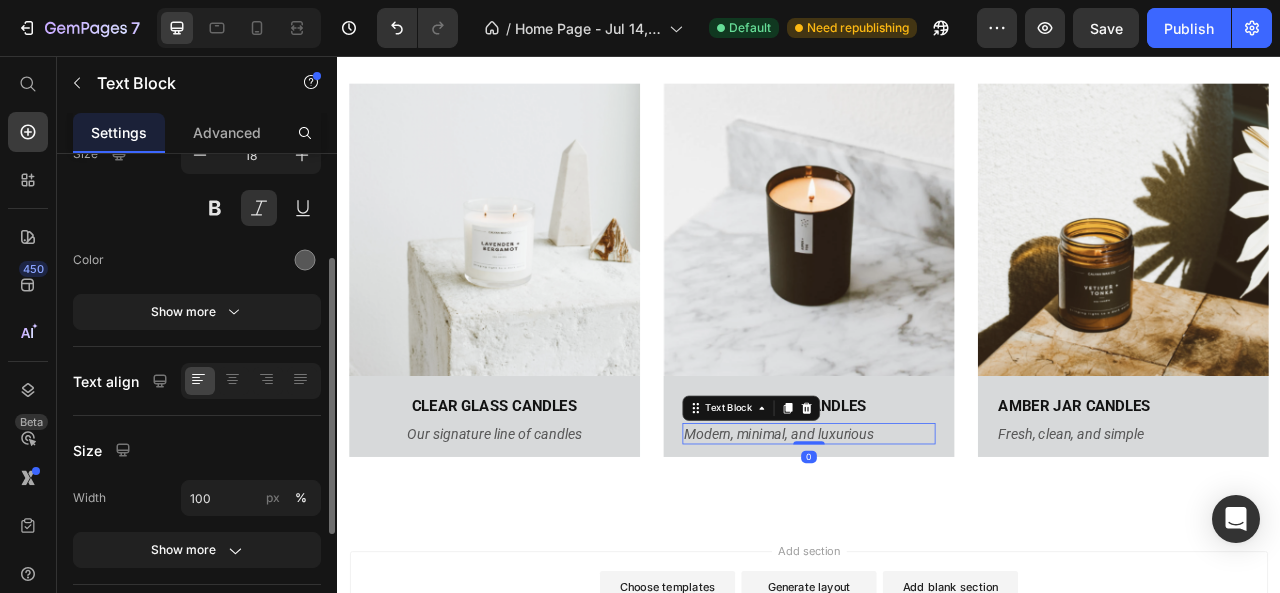 scroll, scrollTop: 186, scrollLeft: 0, axis: vertical 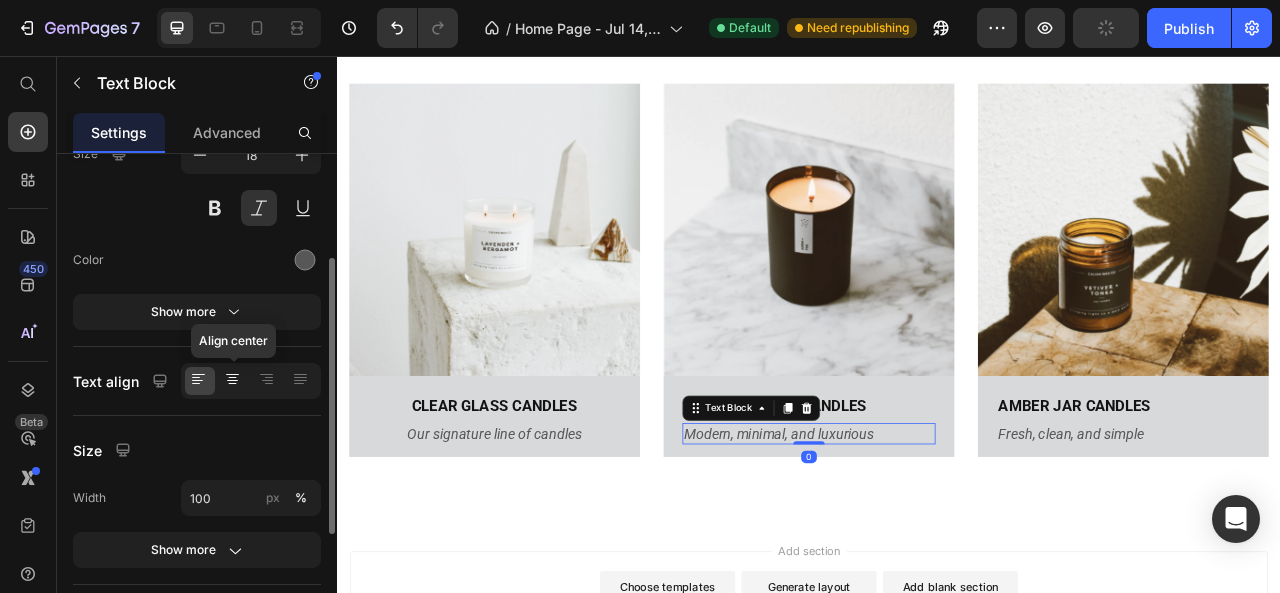 click 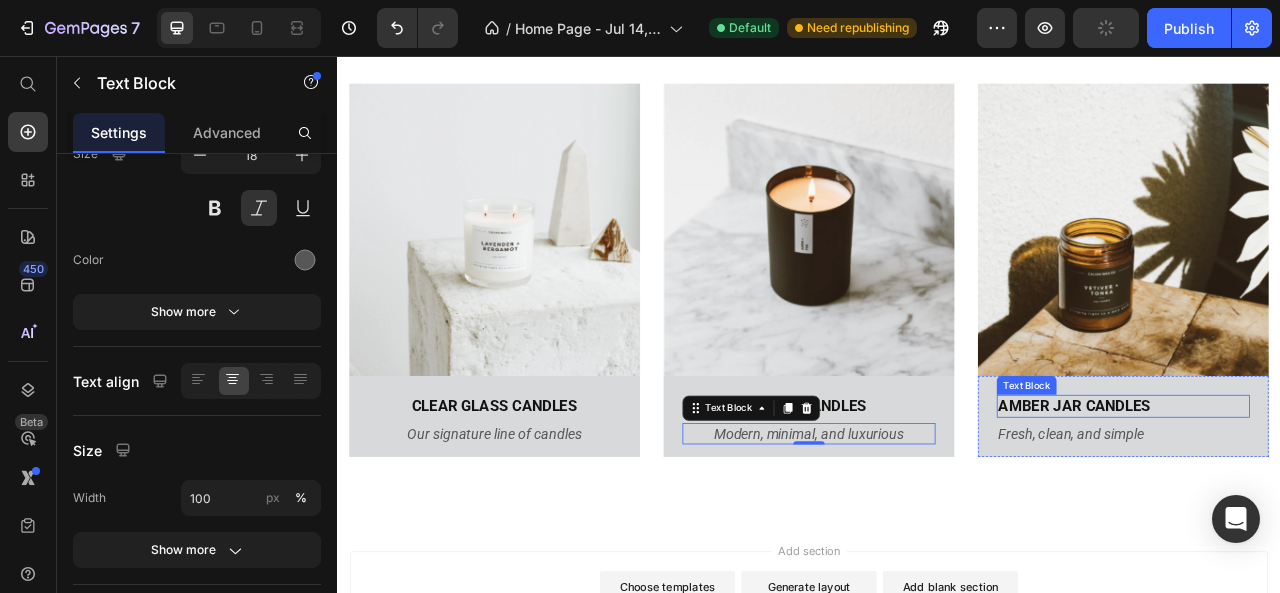 click on "AMBER JAR CANDLES" at bounding box center (1337, 501) 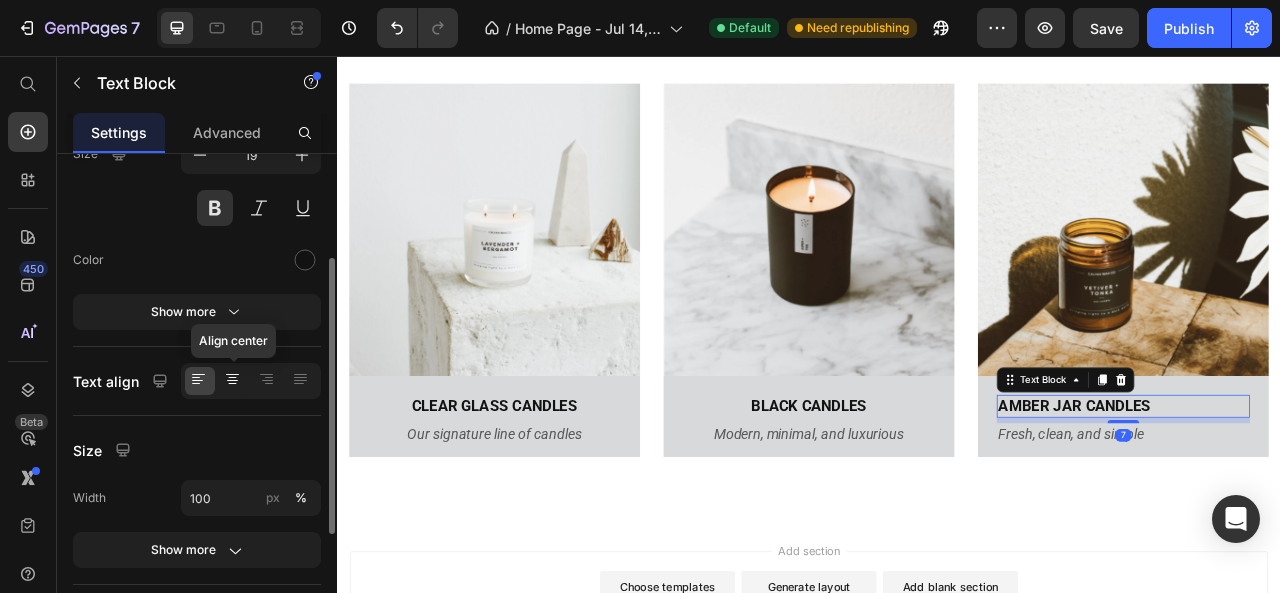 click 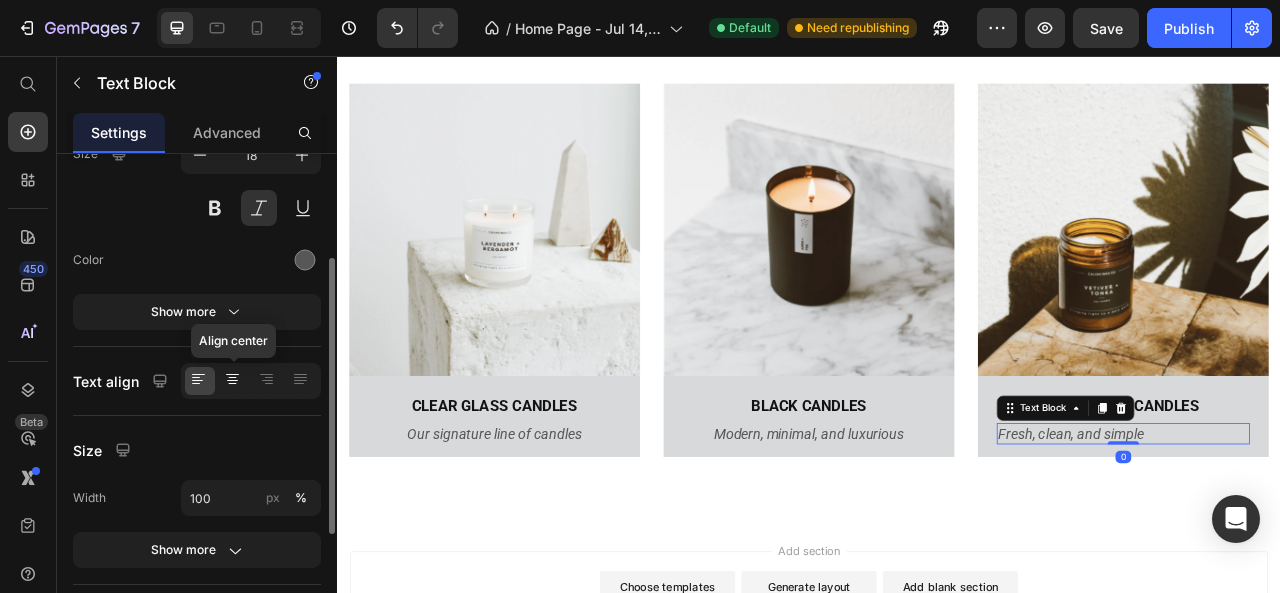 click 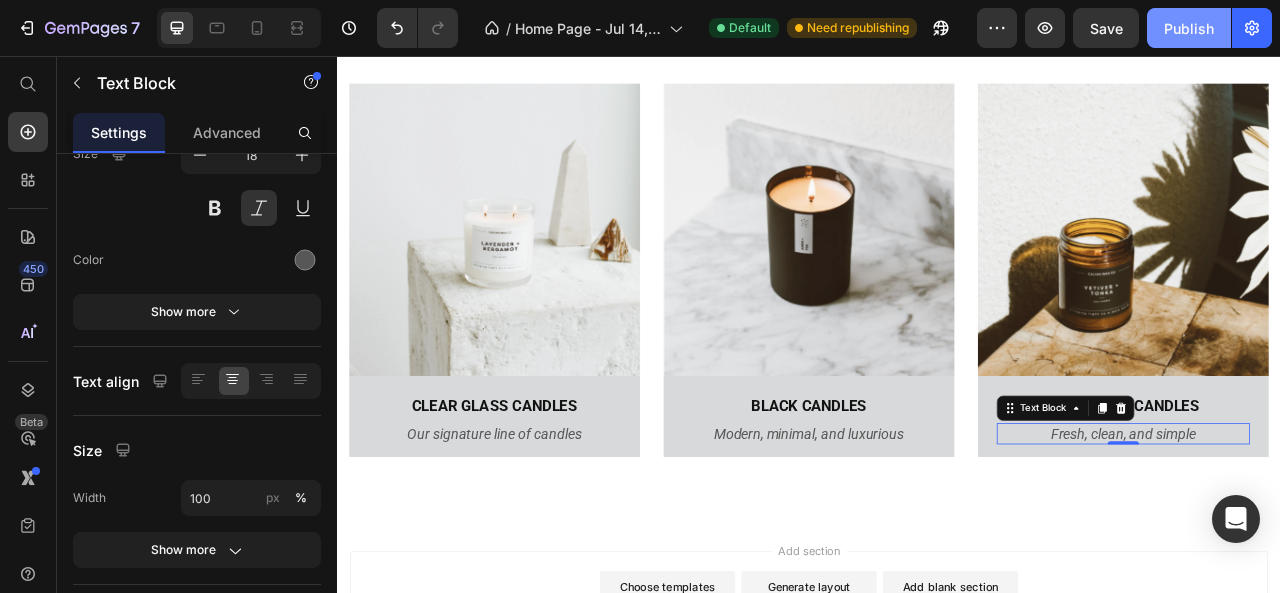 click on "Publish" 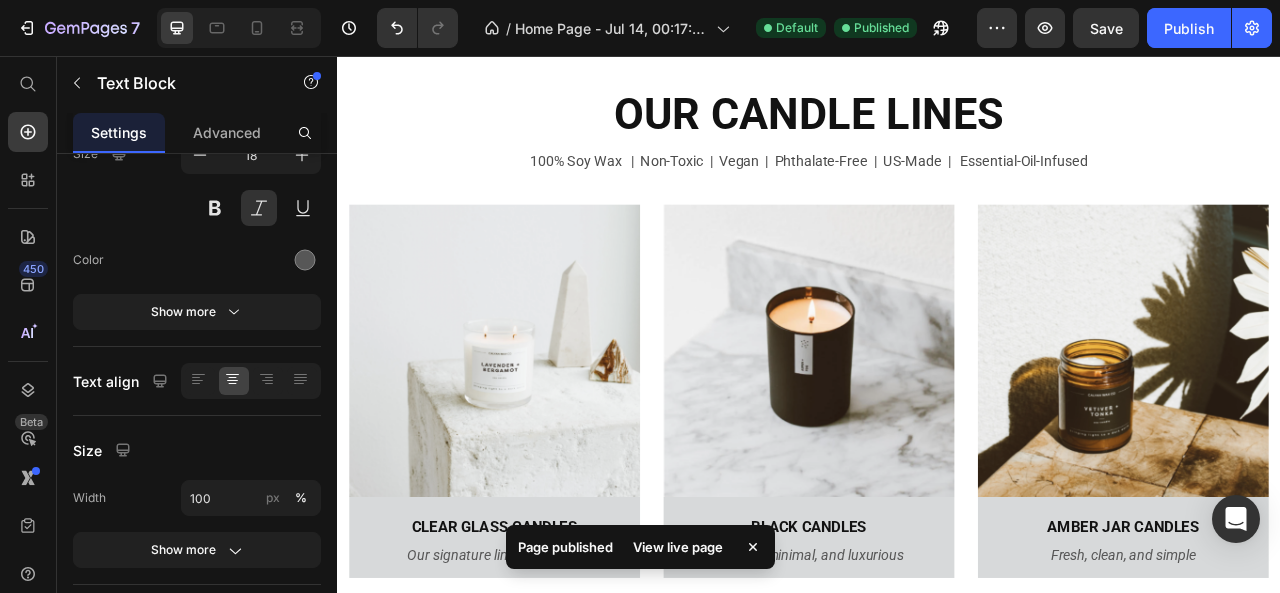 scroll, scrollTop: 1704, scrollLeft: 0, axis: vertical 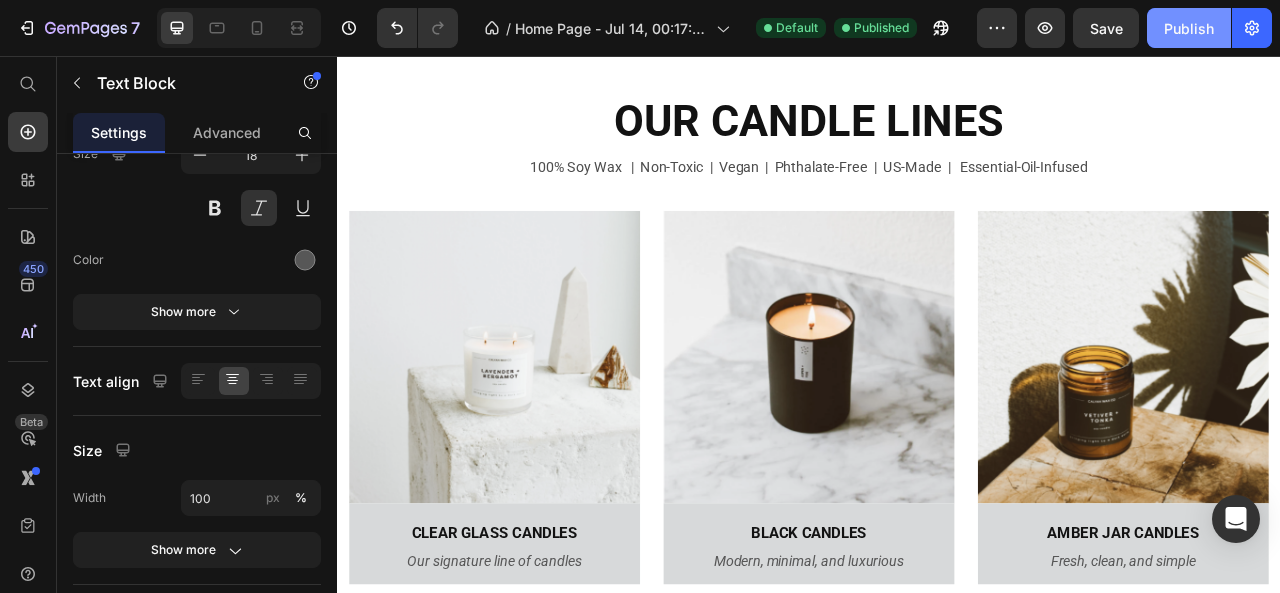 click on "Publish" 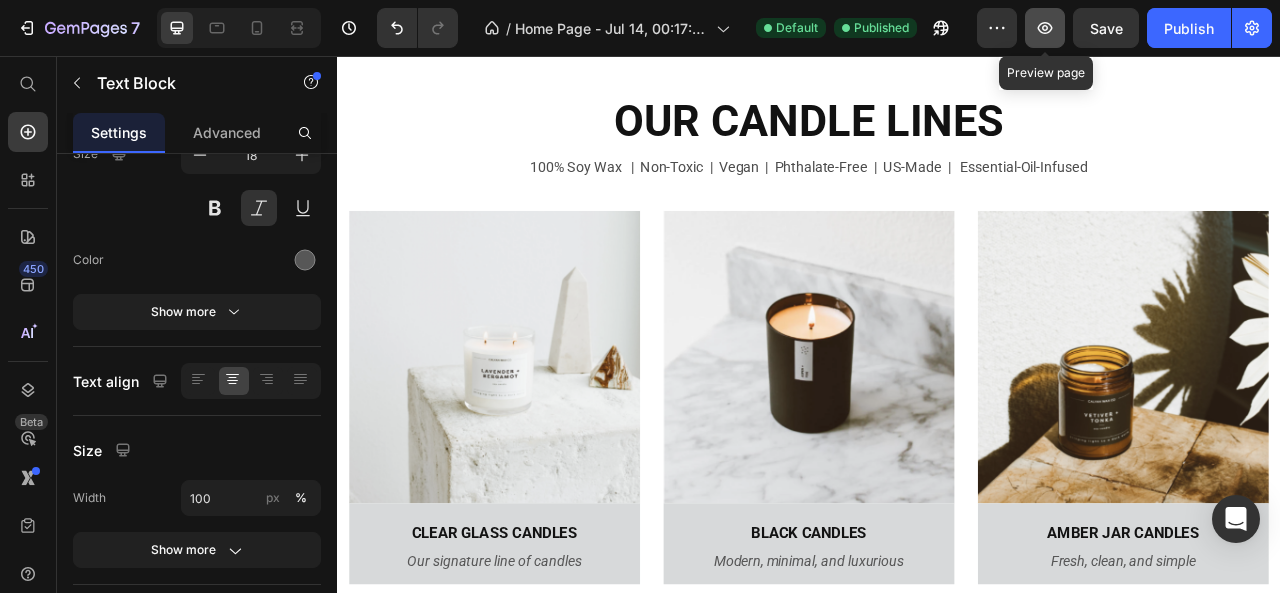 click 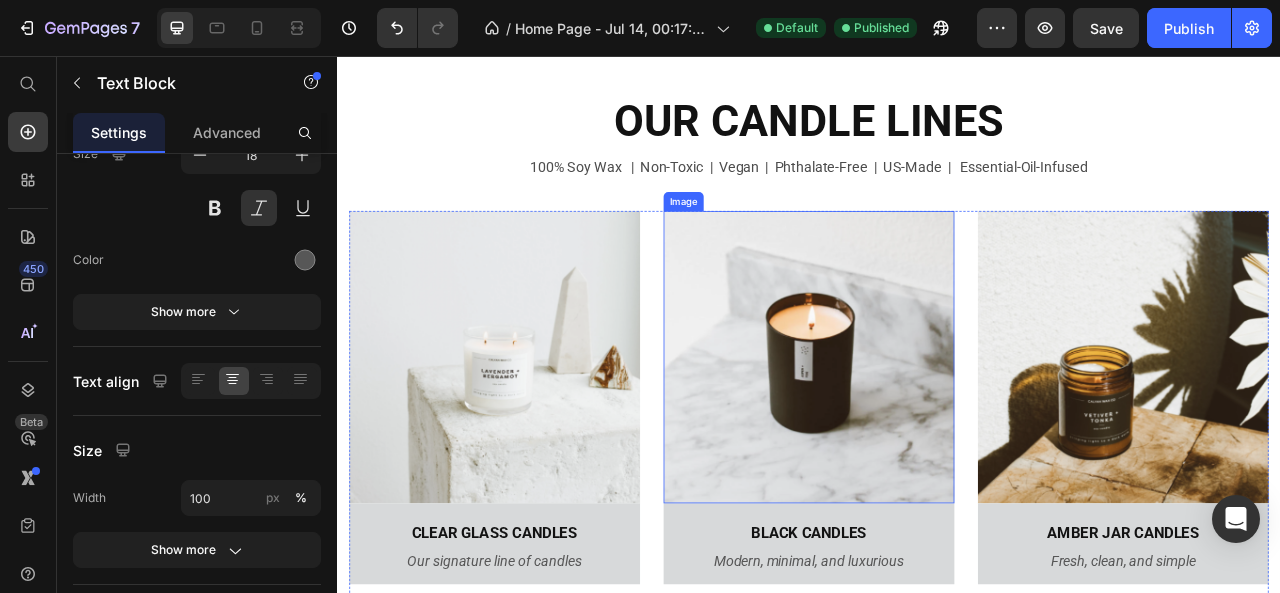 scroll, scrollTop: 2054, scrollLeft: 0, axis: vertical 